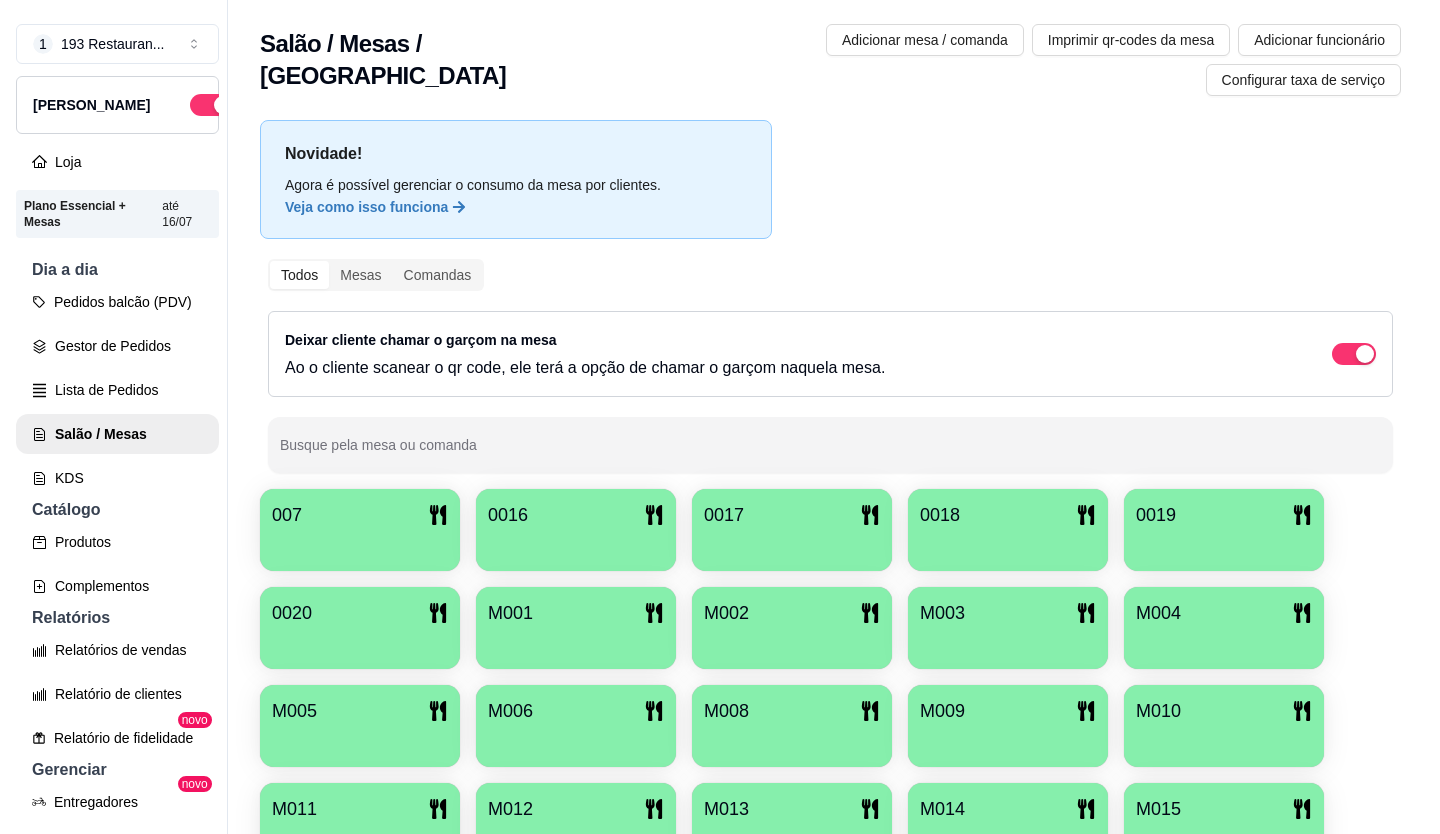 scroll, scrollTop: 0, scrollLeft: 0, axis: both 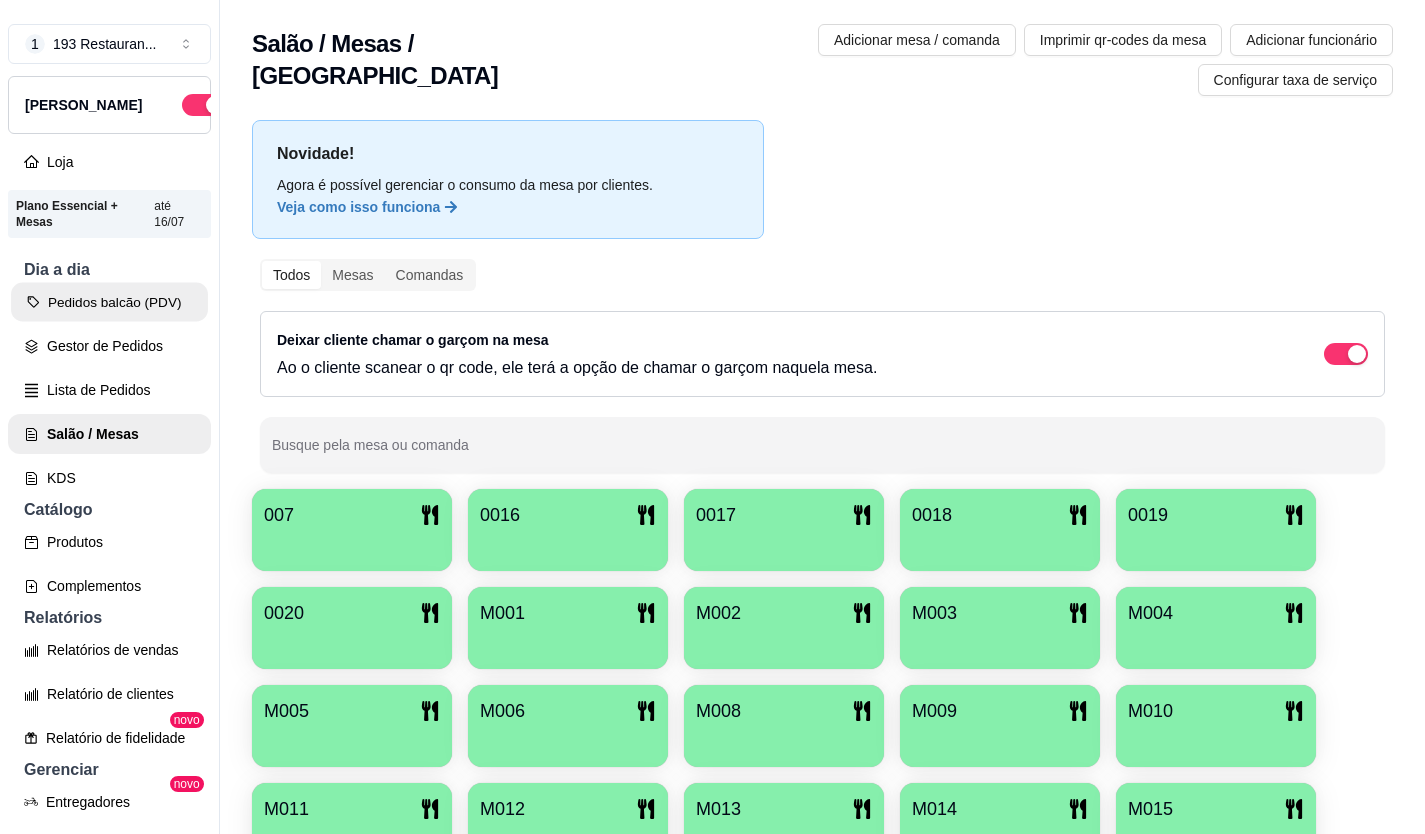 click on "Pedidos balcão (PDV)" at bounding box center (109, 302) 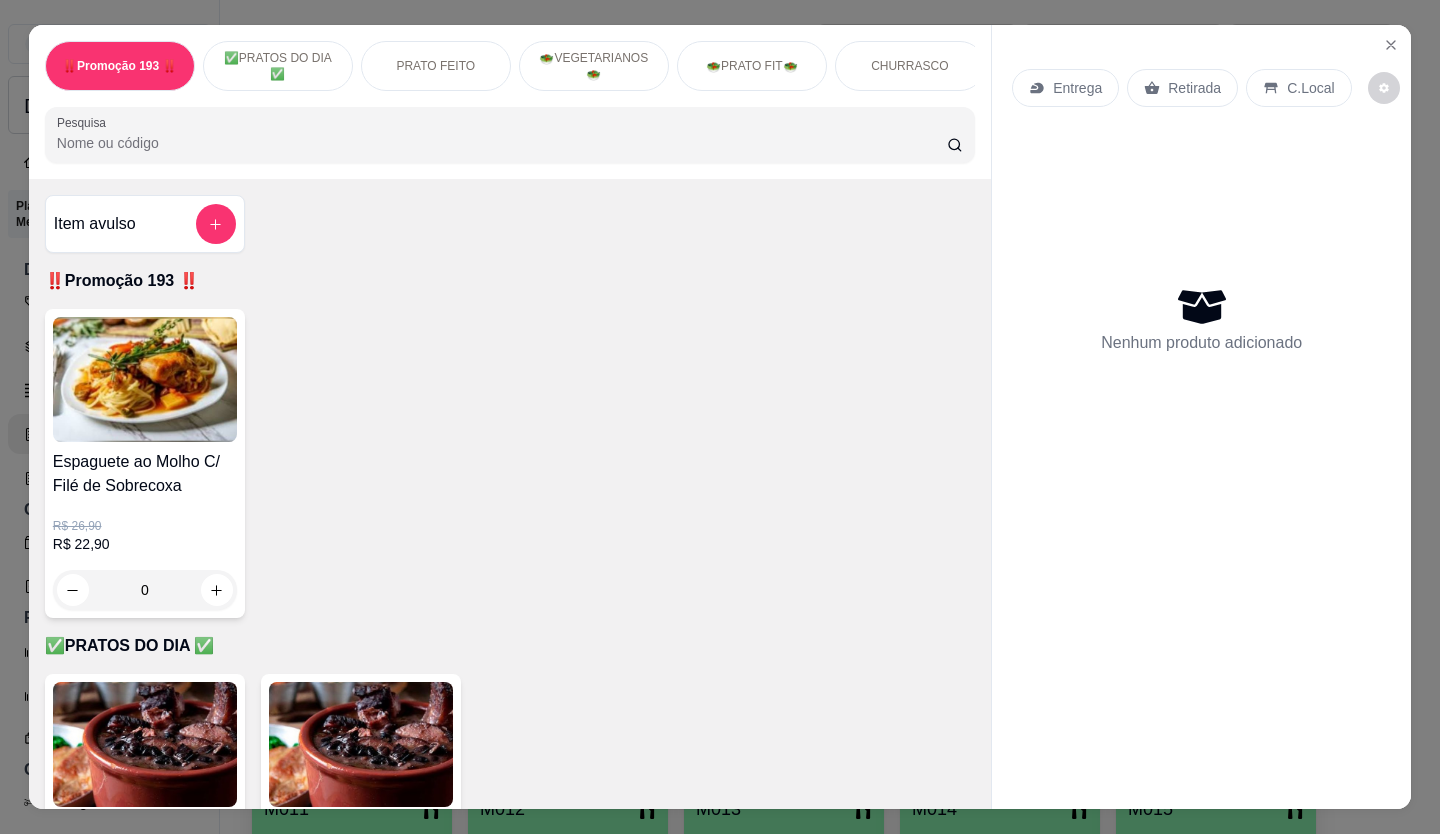click on "Retirada" at bounding box center (1194, 88) 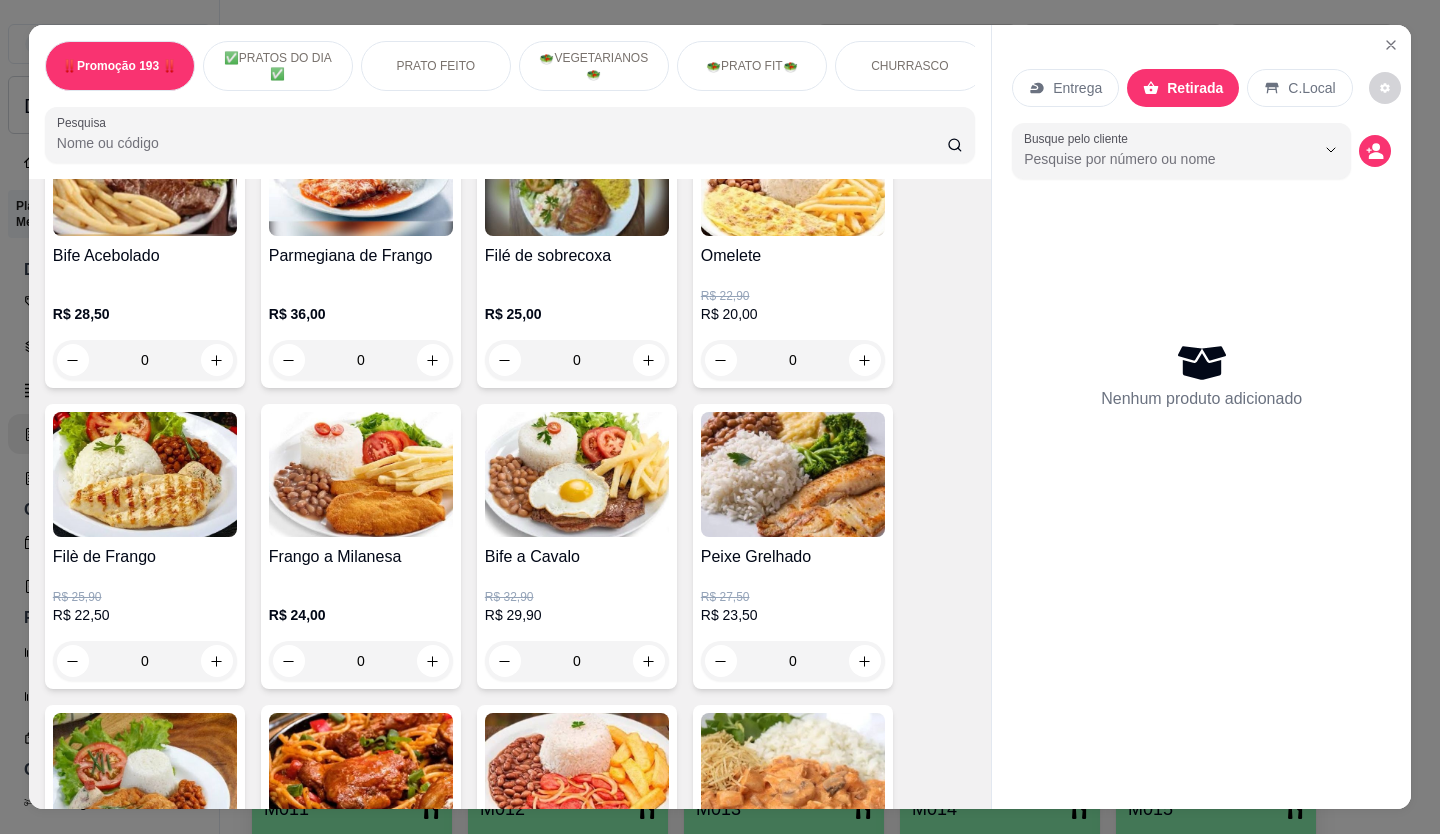 scroll, scrollTop: 1000, scrollLeft: 0, axis: vertical 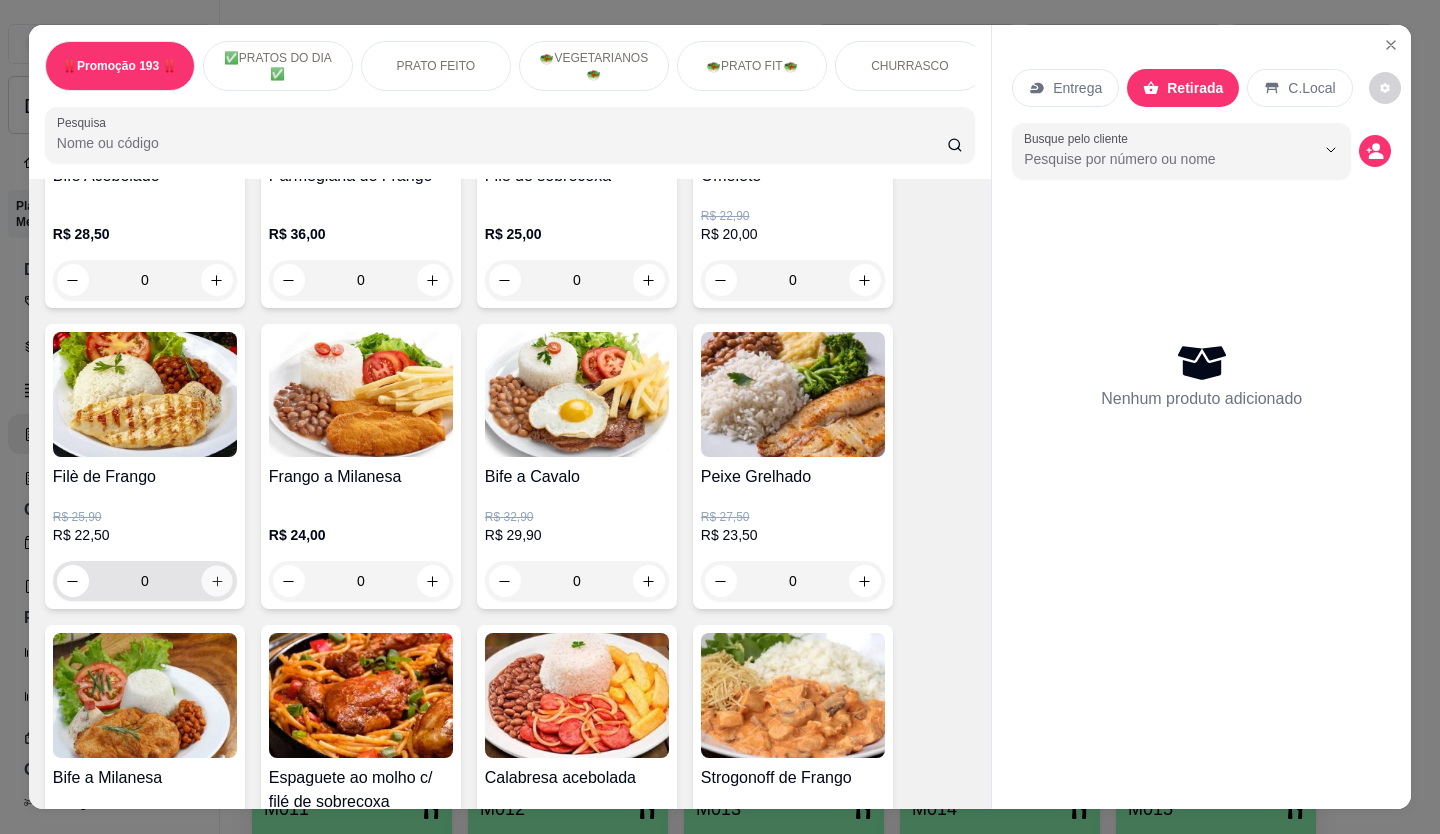 click 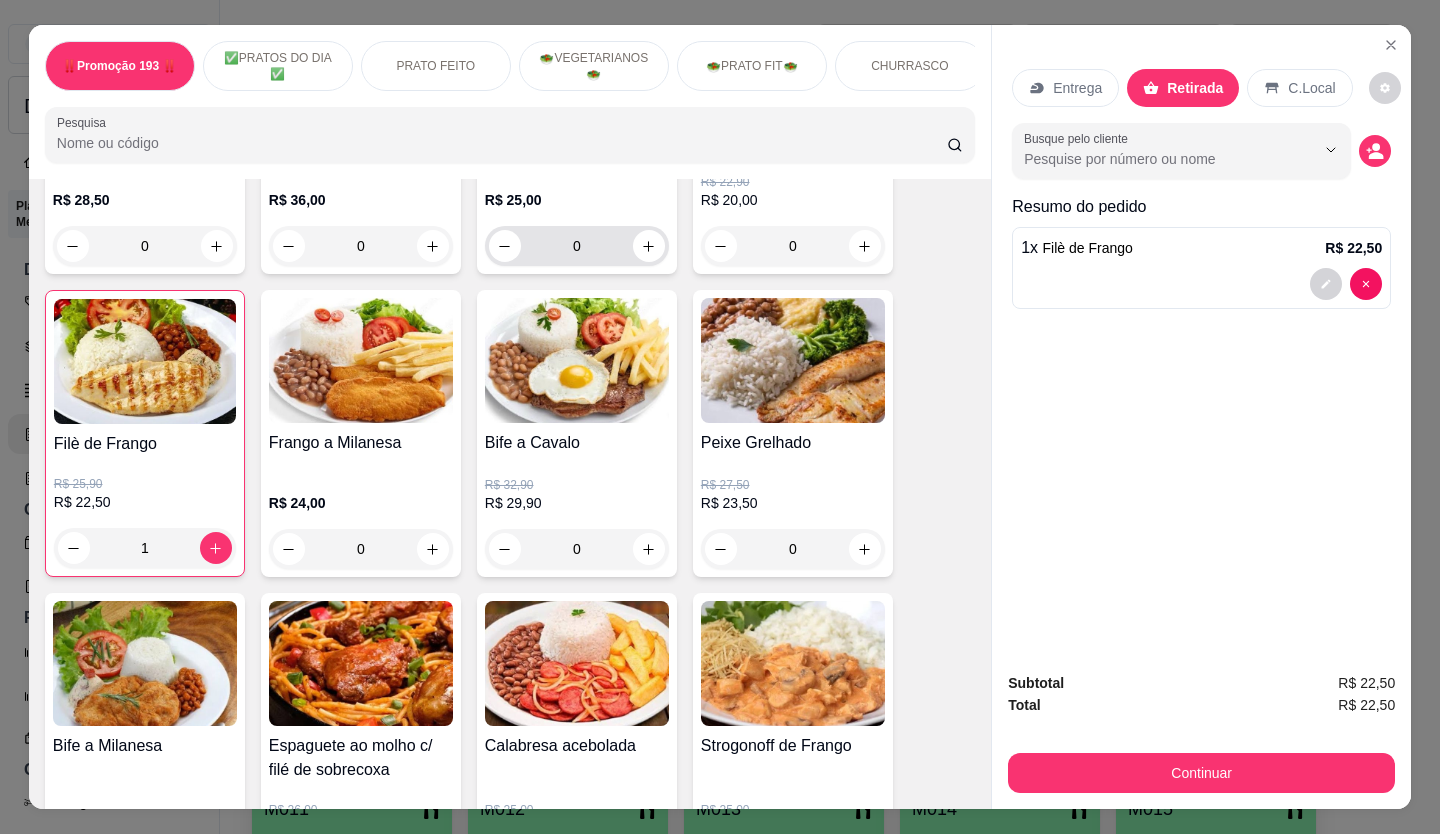 scroll, scrollTop: 700, scrollLeft: 0, axis: vertical 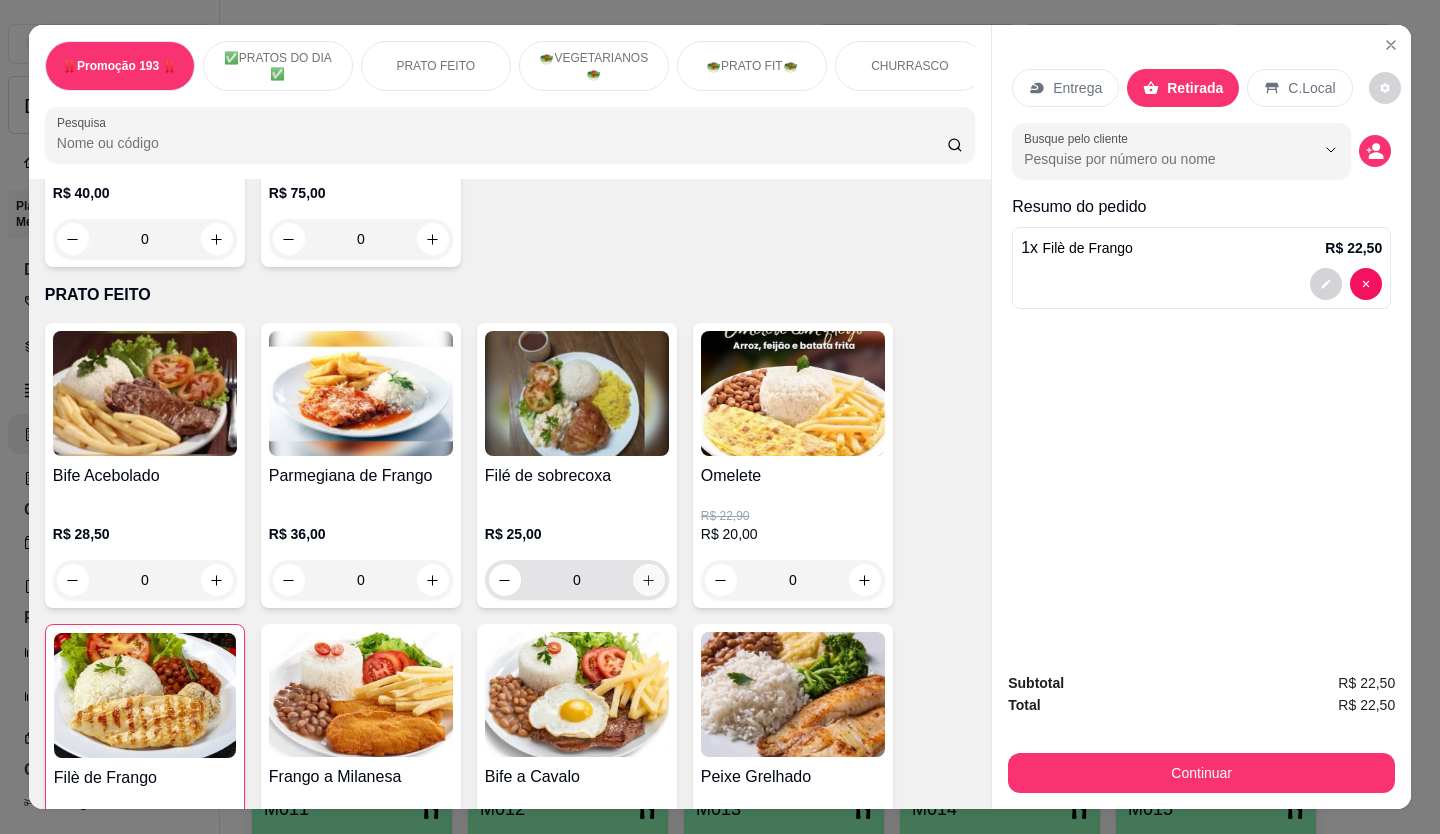 click 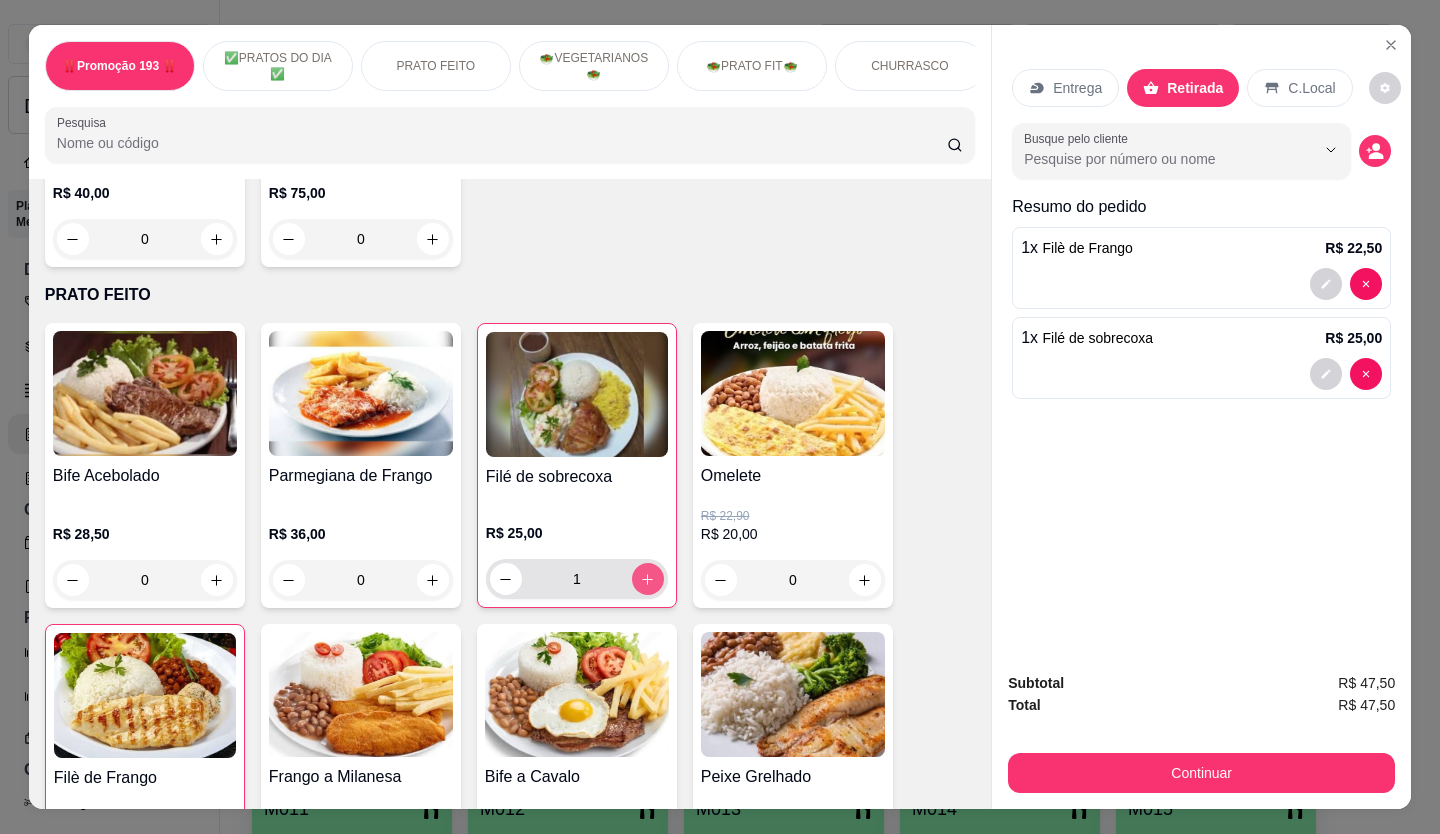 click 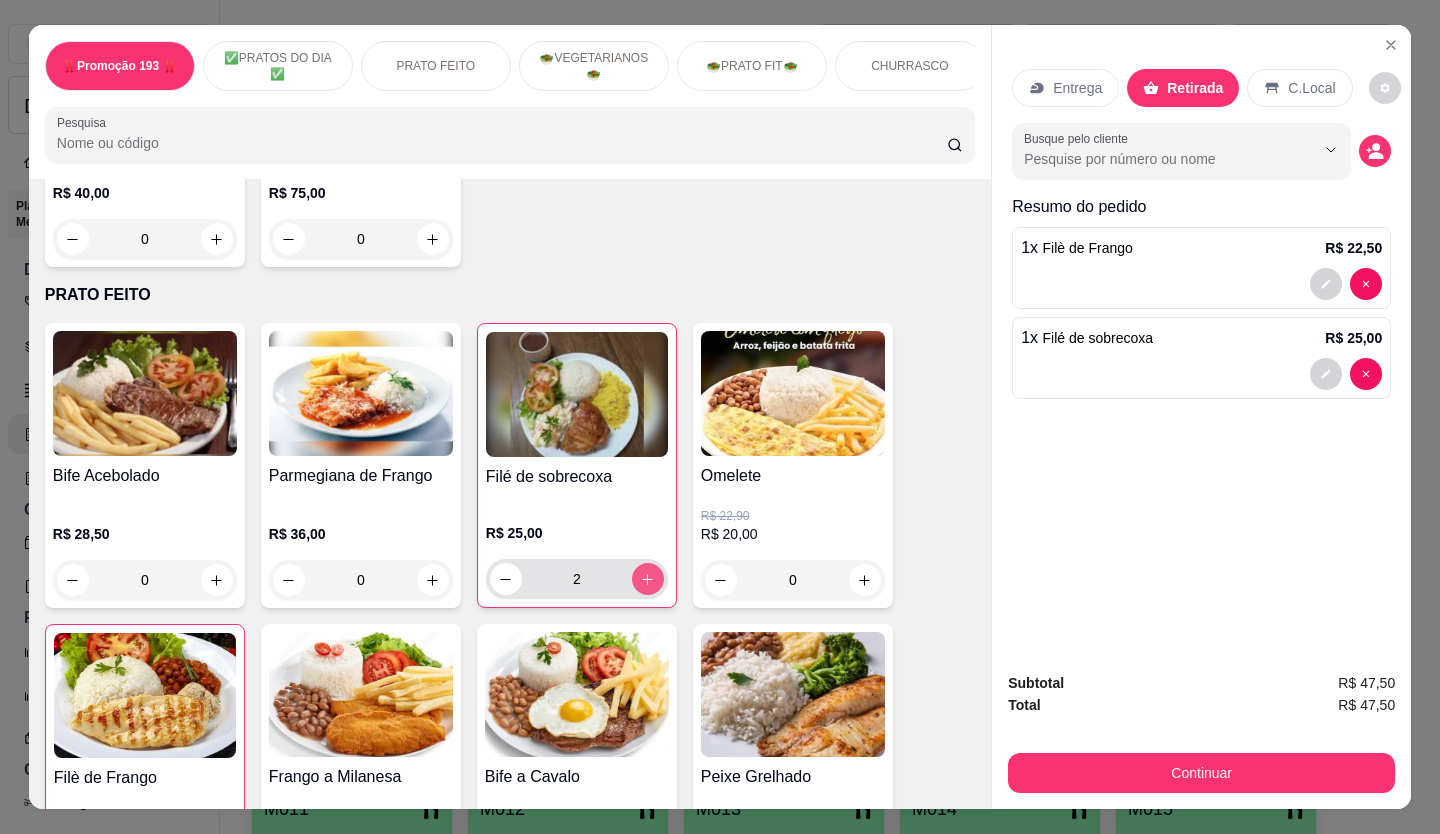 click 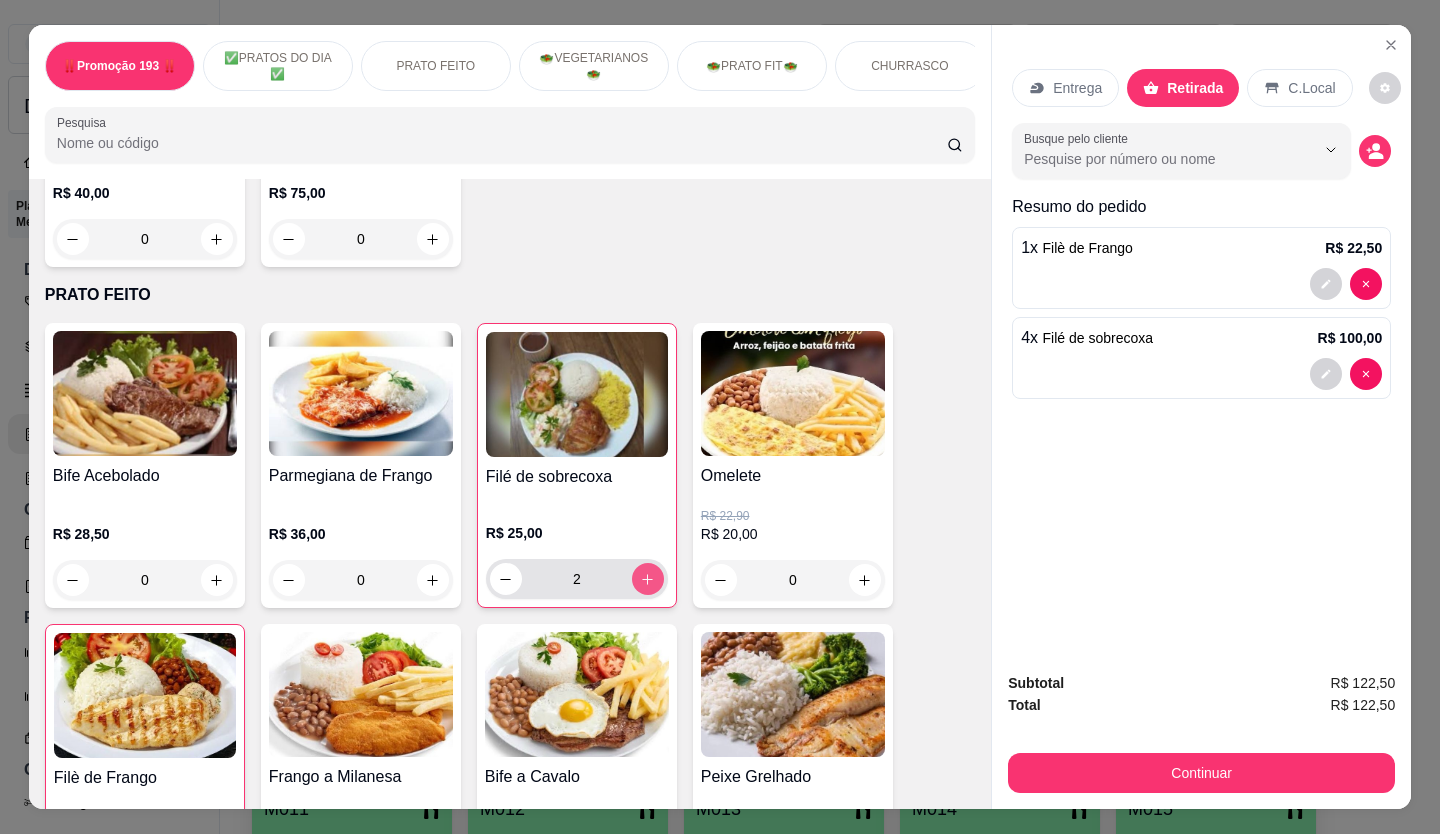 type on "4" 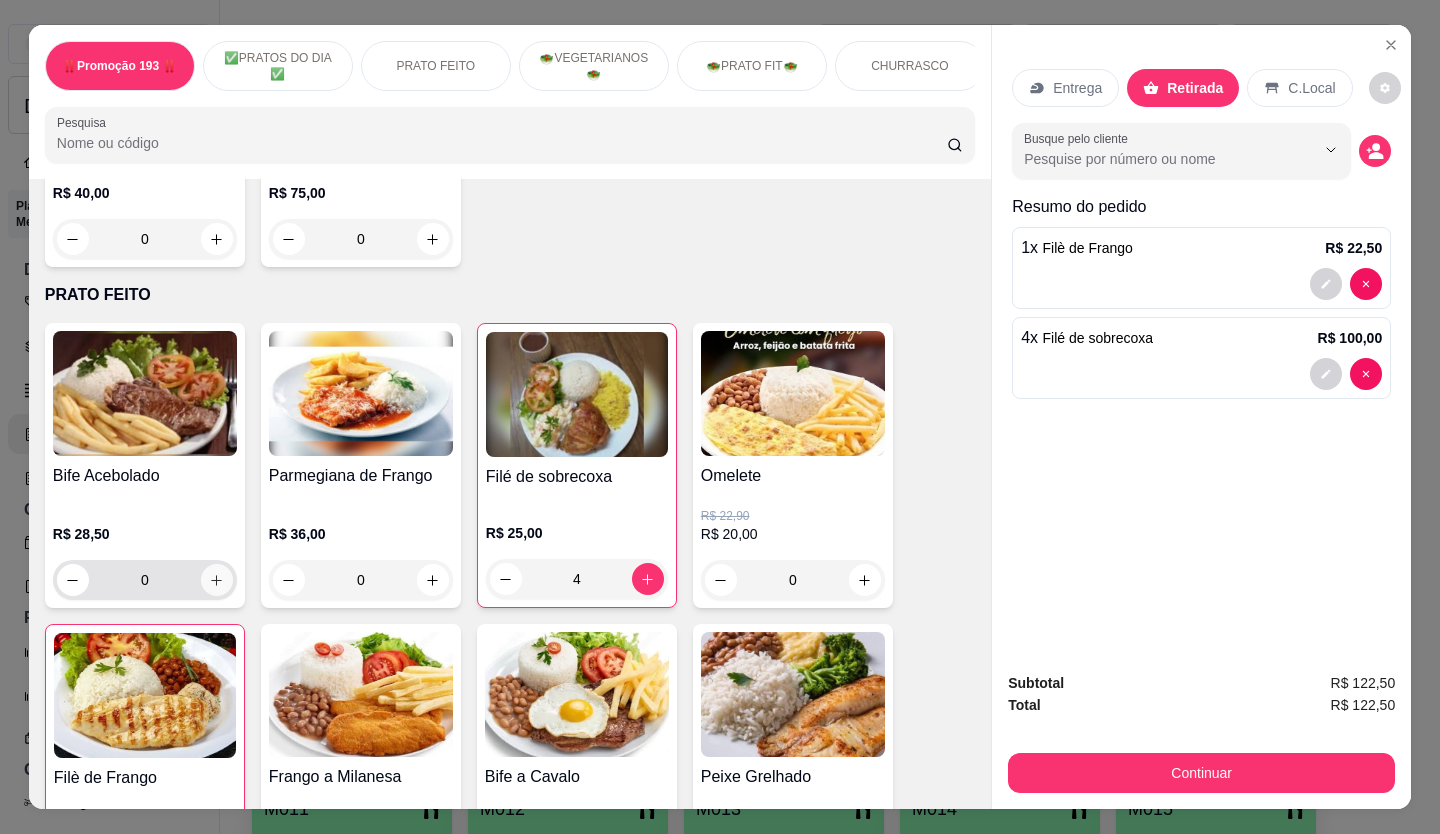 click 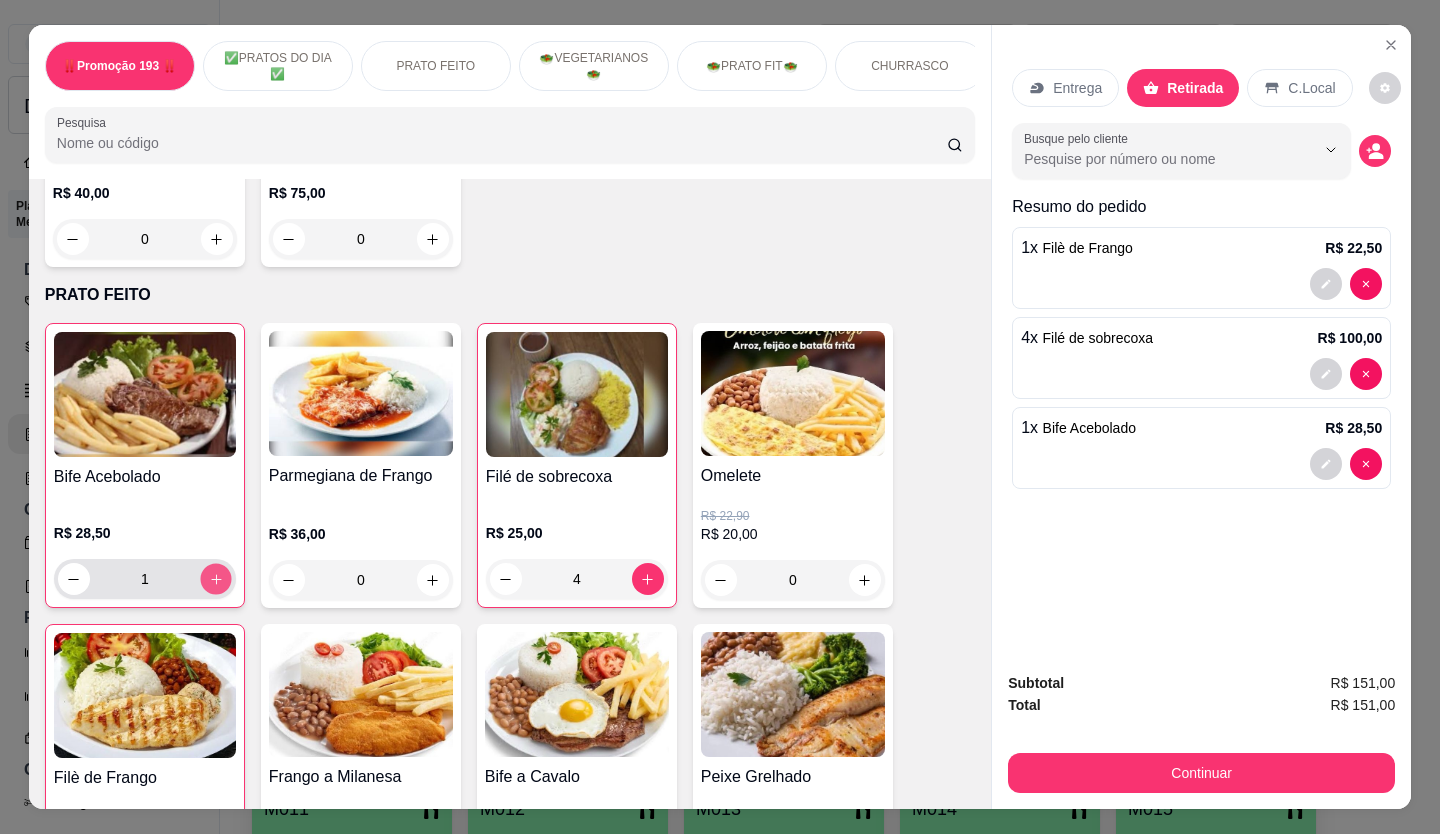 click 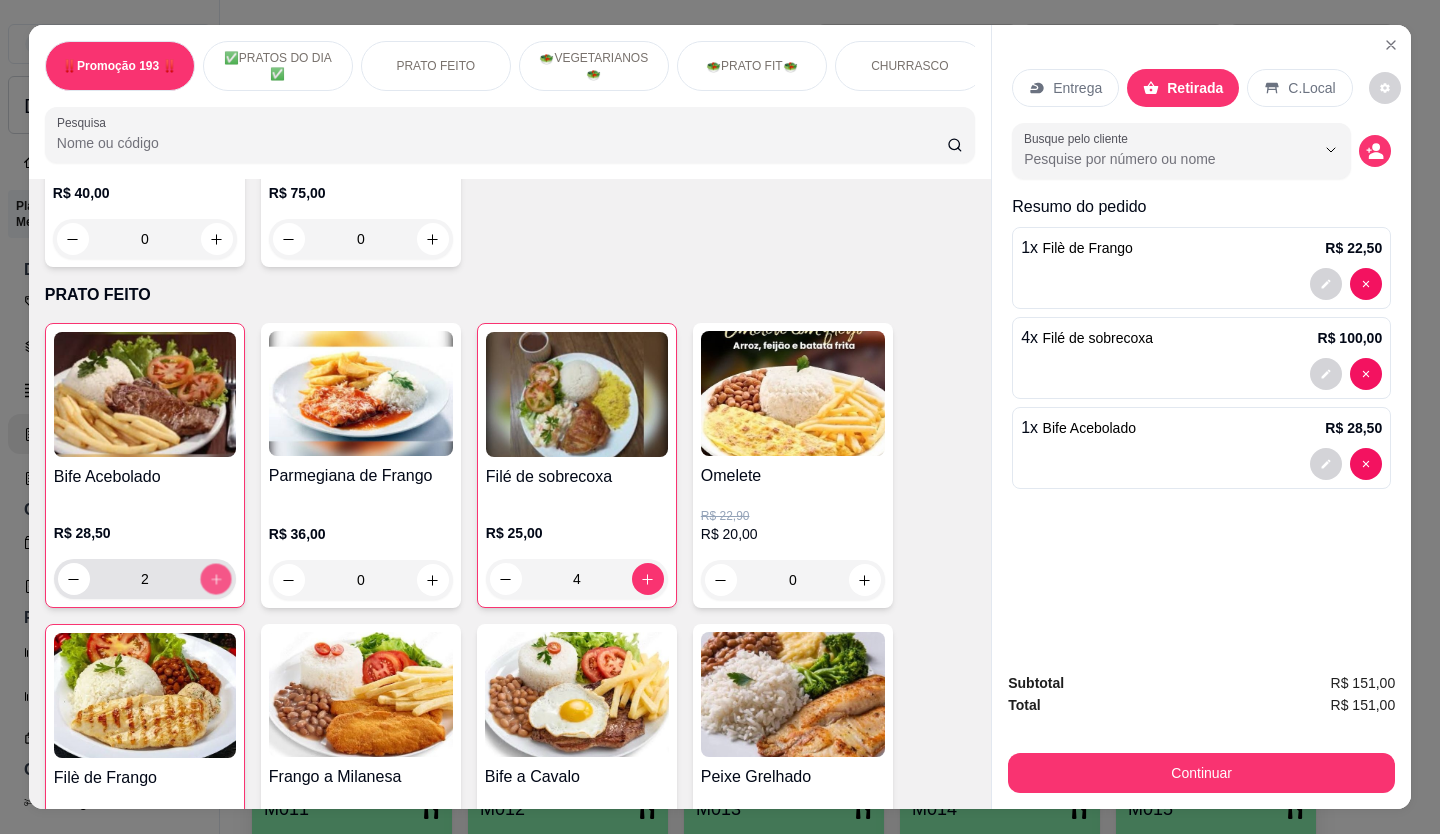 click 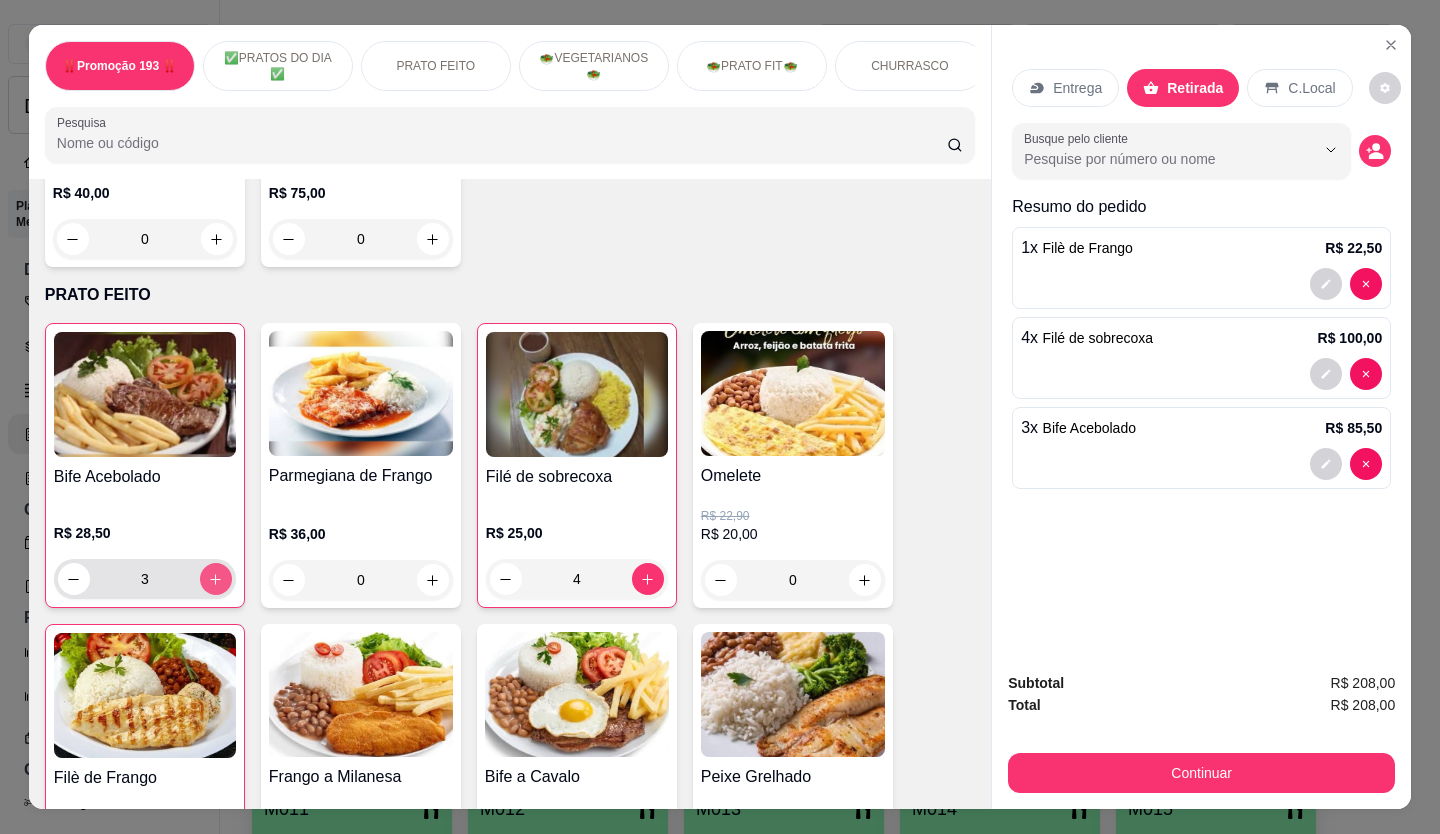 click 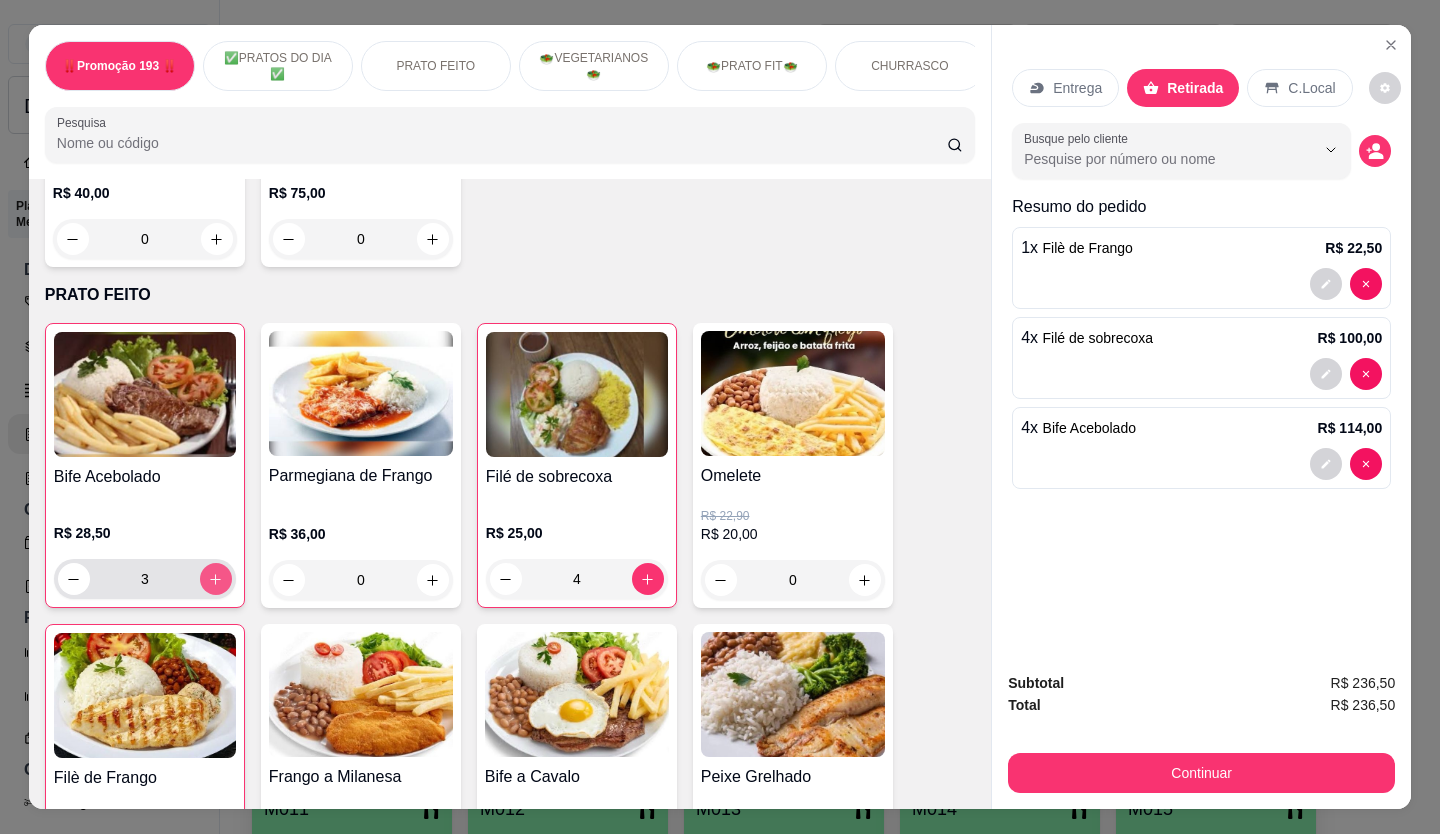 type on "4" 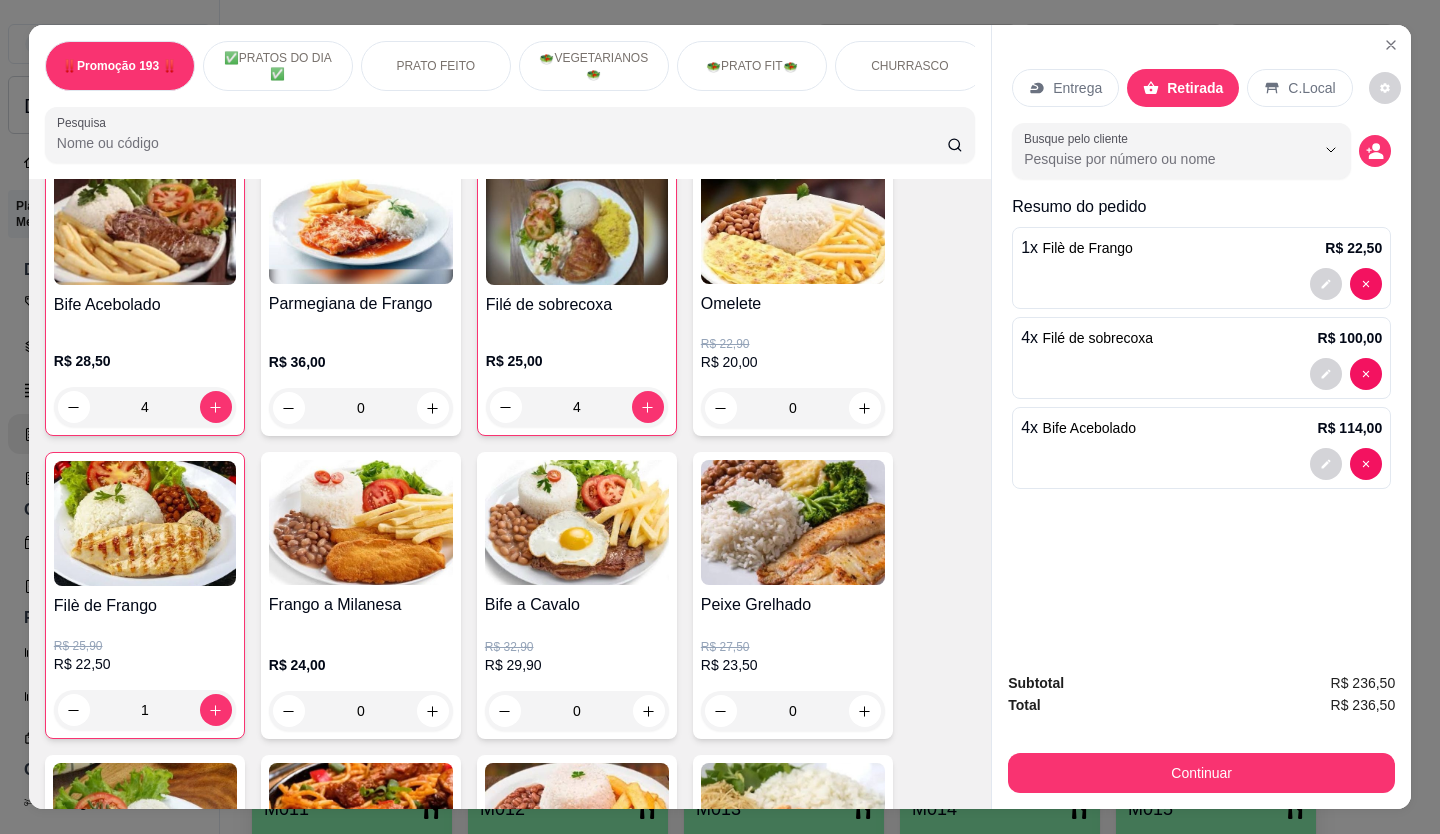scroll, scrollTop: 900, scrollLeft: 0, axis: vertical 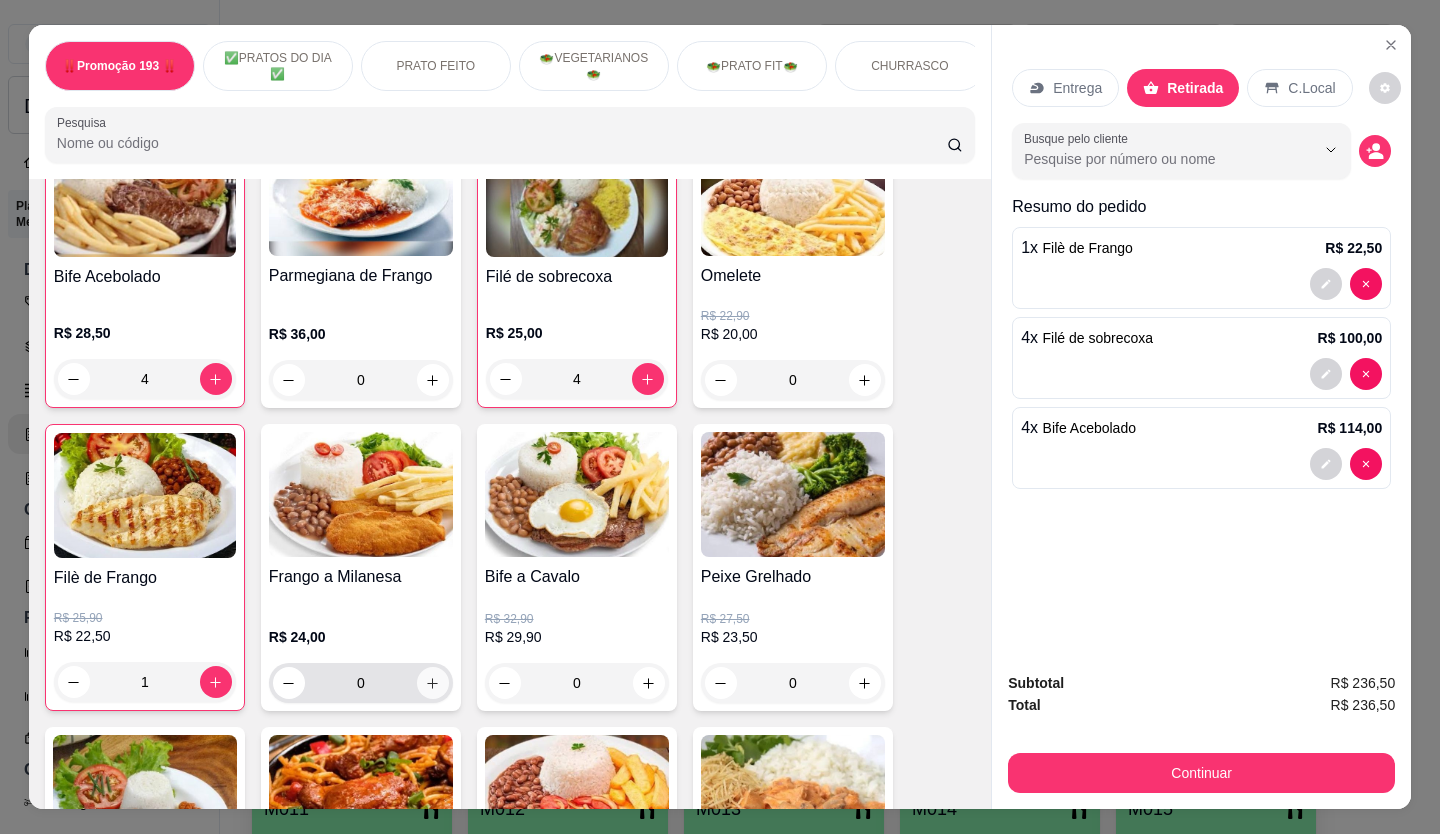 click 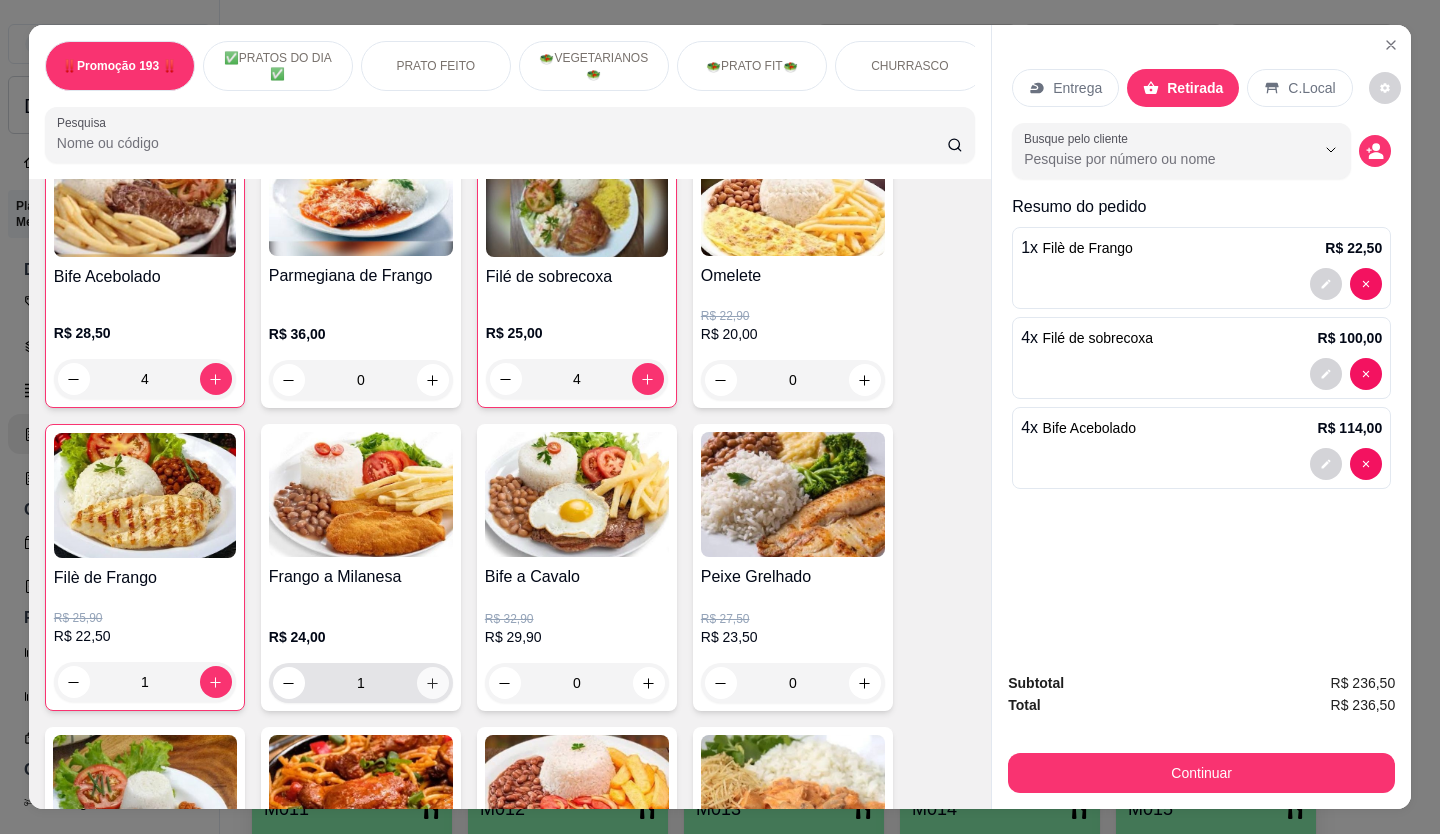 click 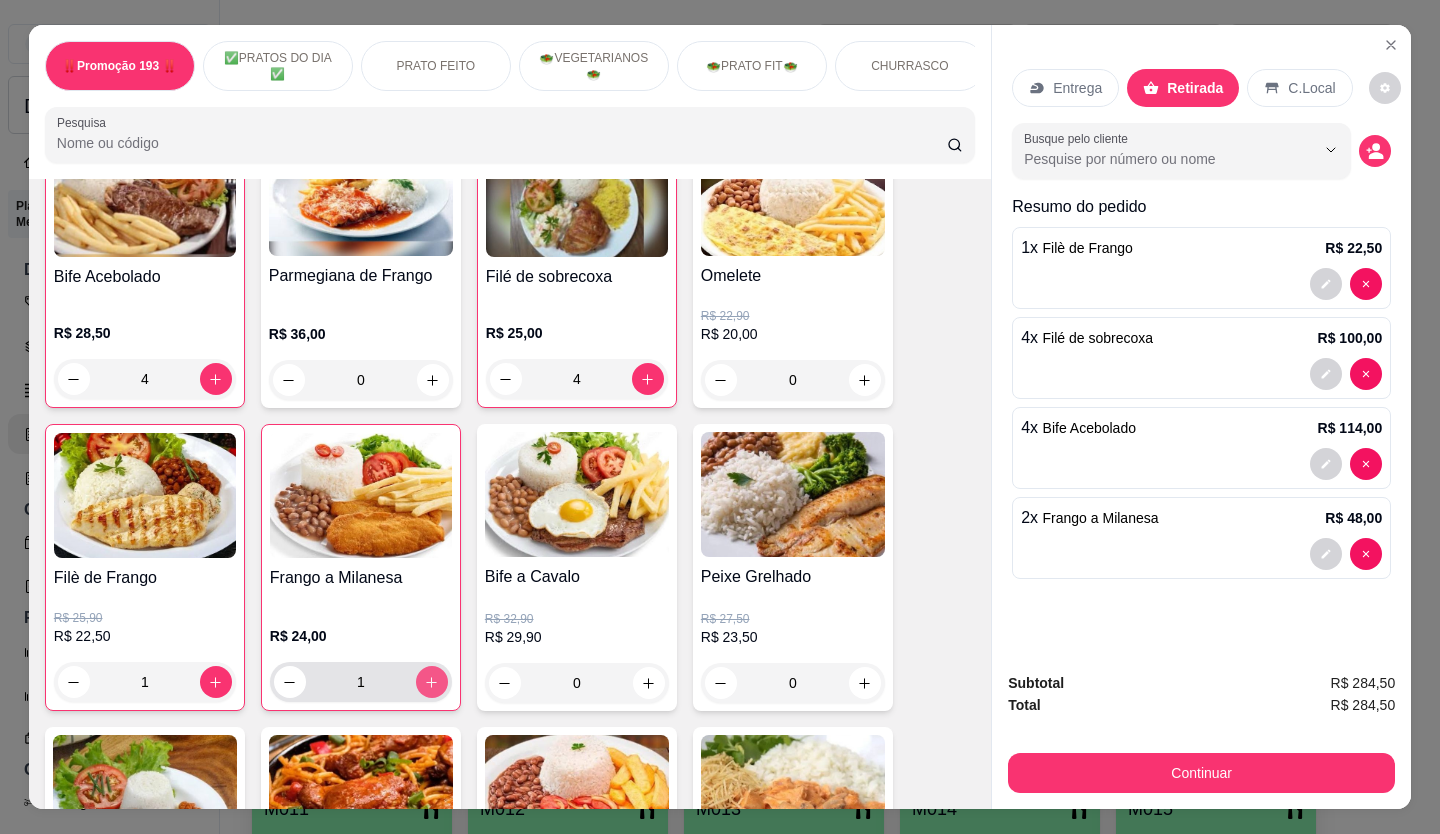type on "2" 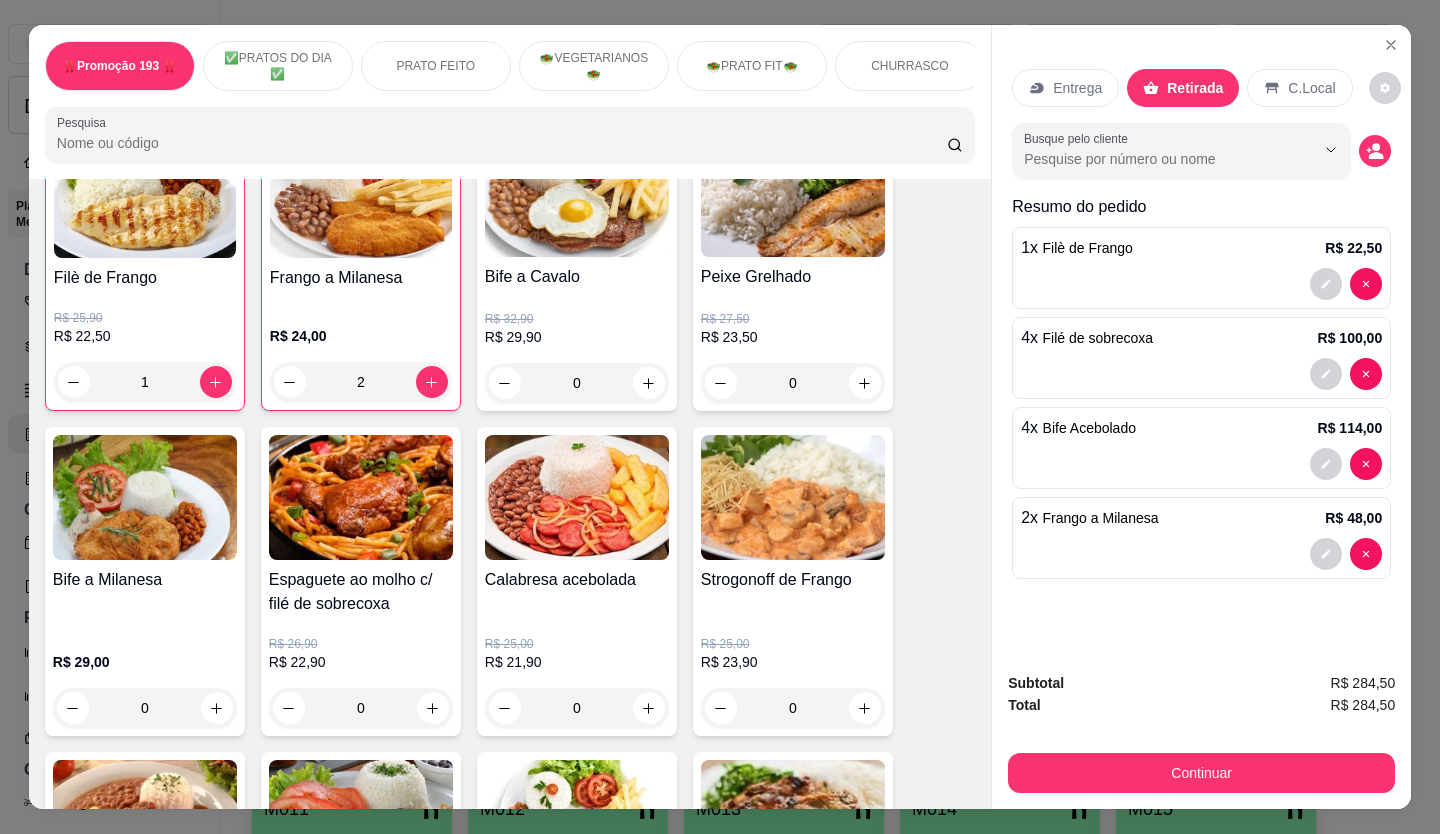 scroll, scrollTop: 1000, scrollLeft: 0, axis: vertical 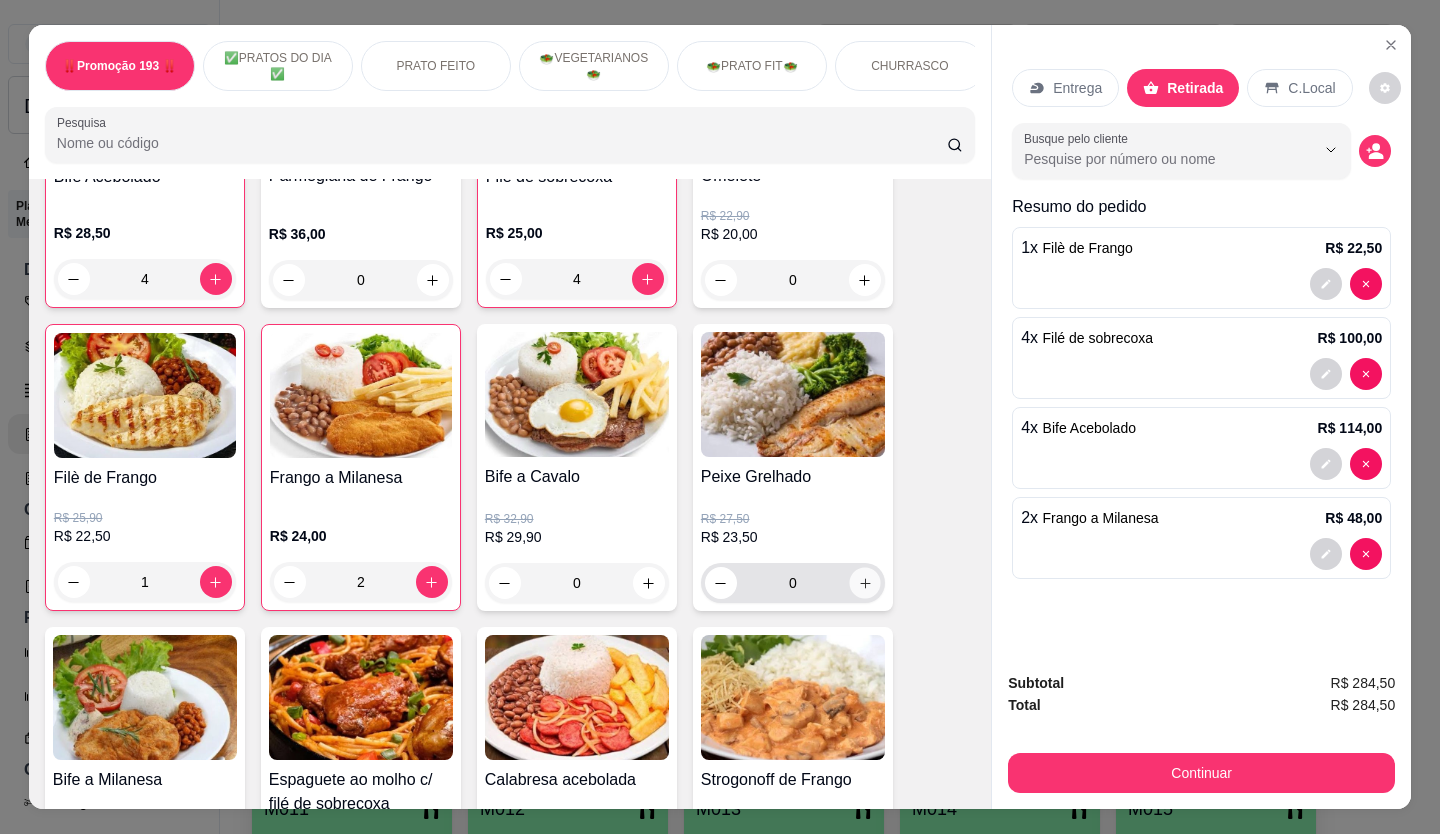 click 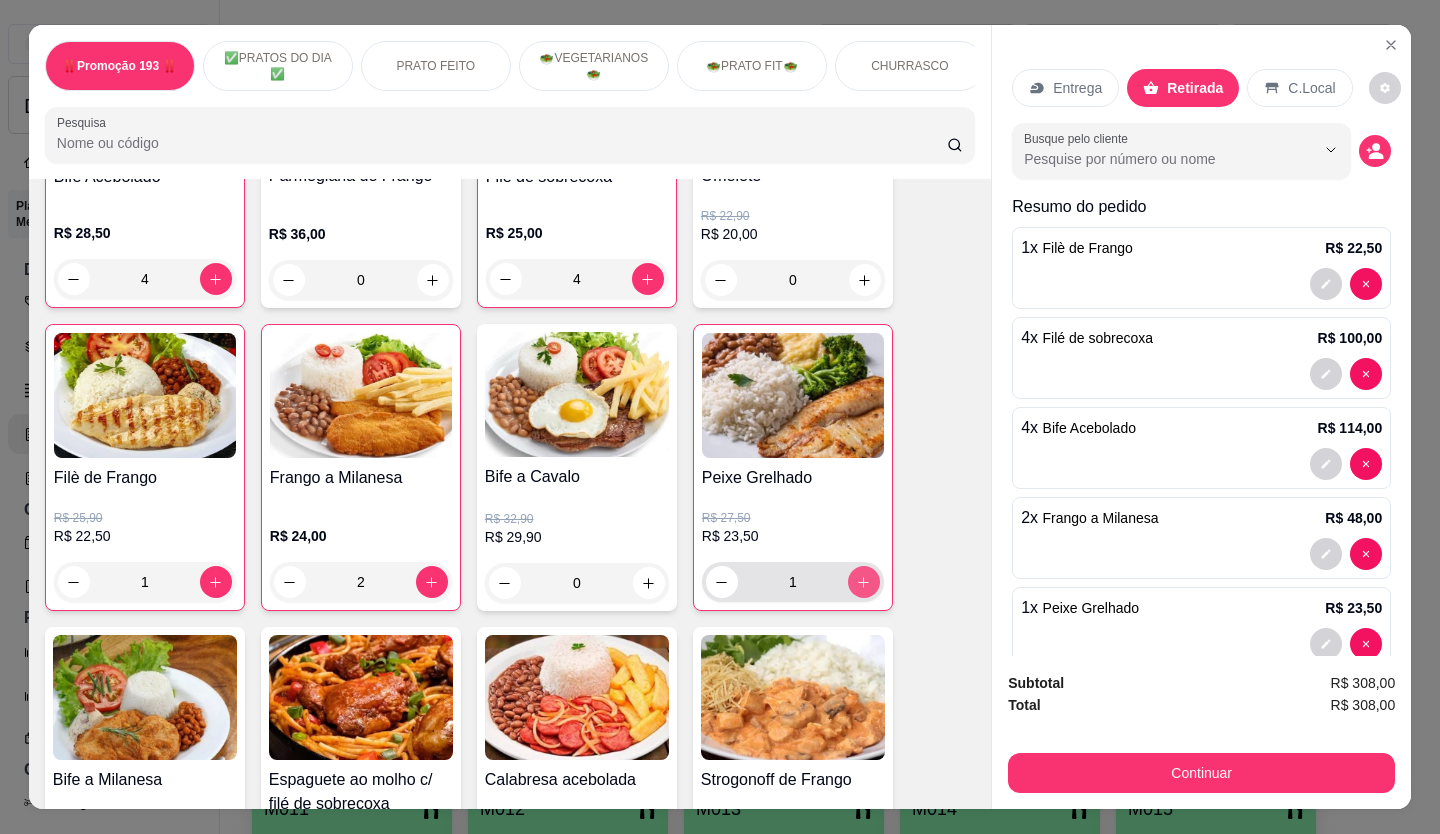 click 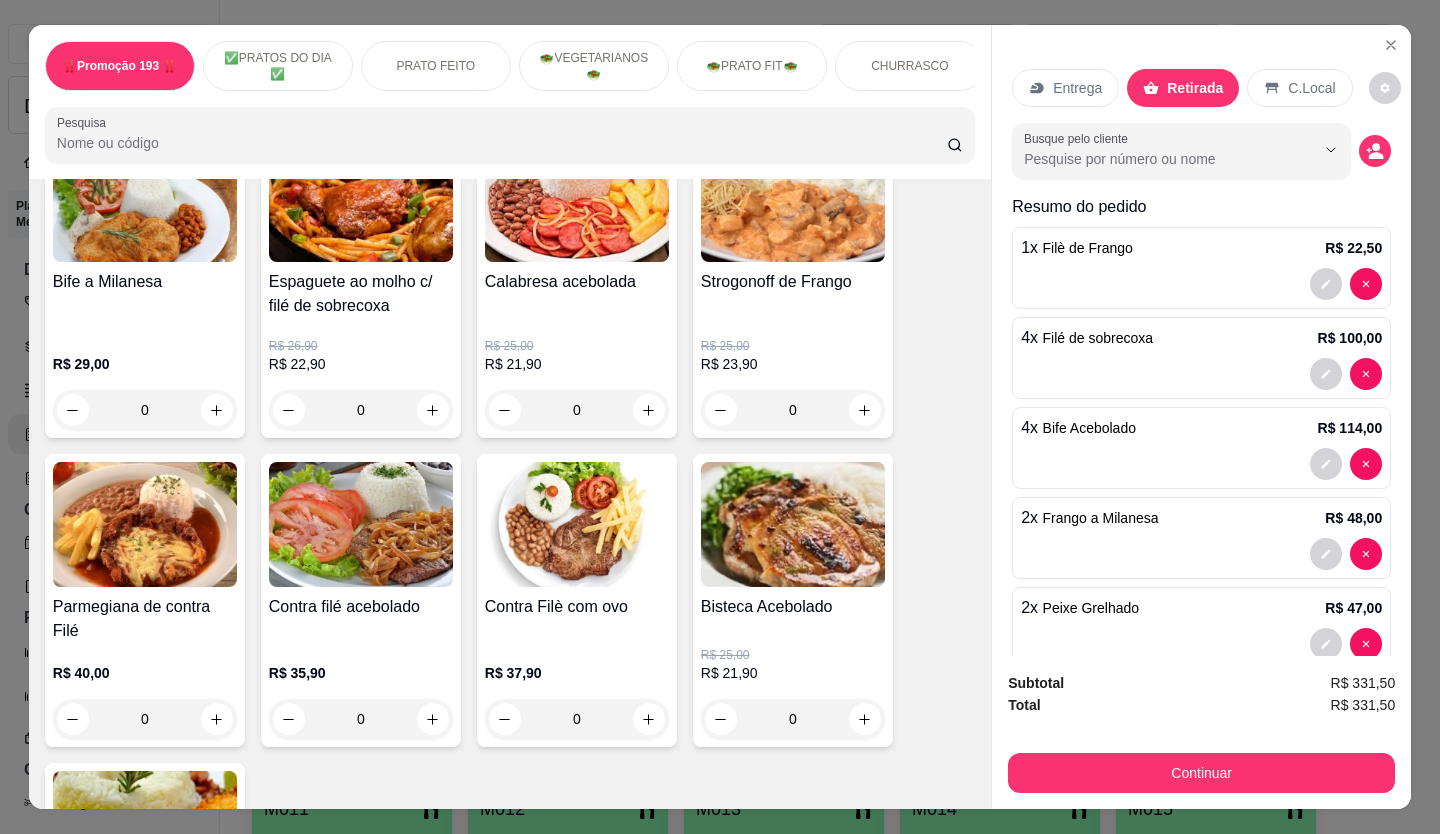 scroll, scrollTop: 1300, scrollLeft: 0, axis: vertical 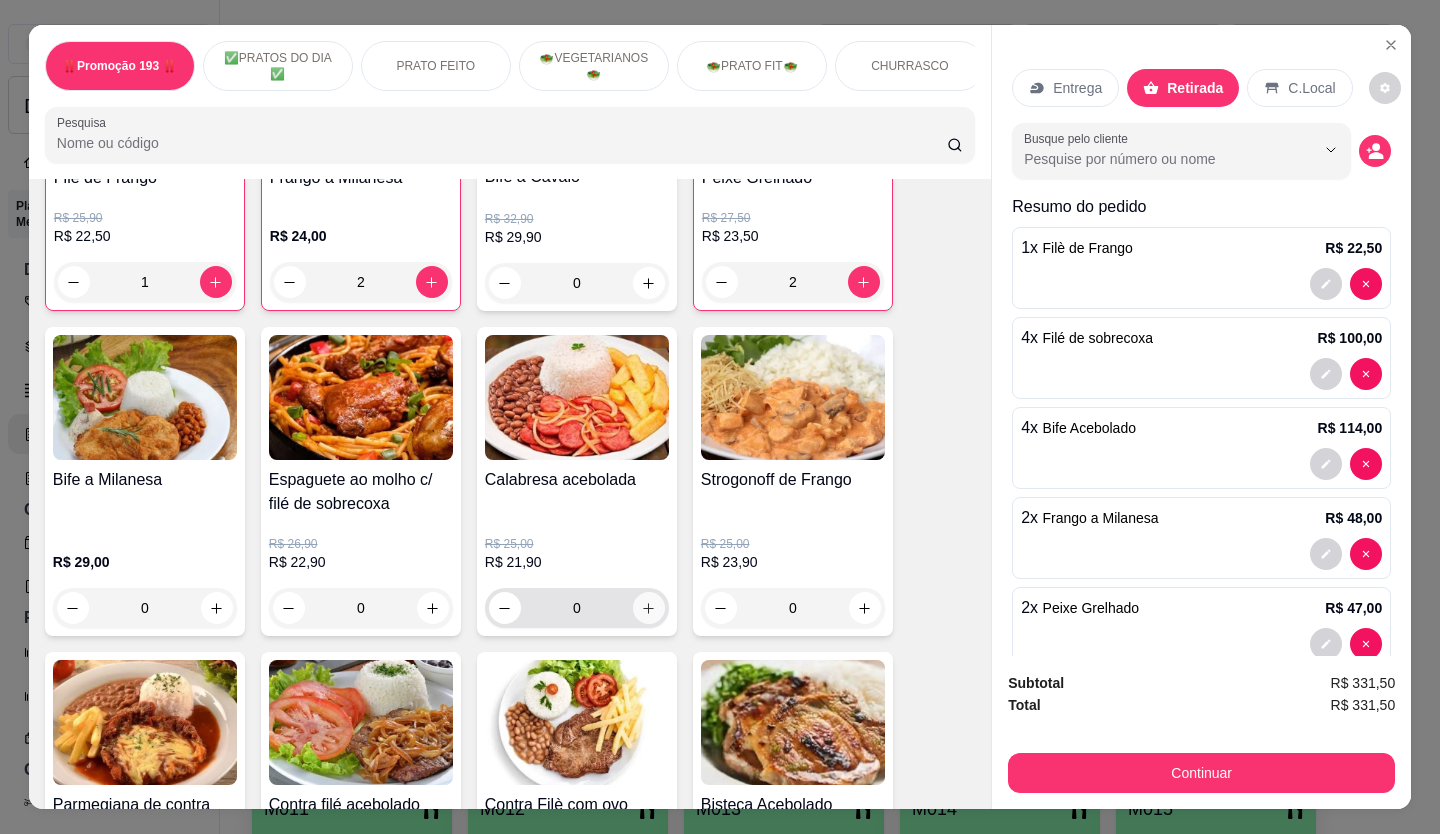 click 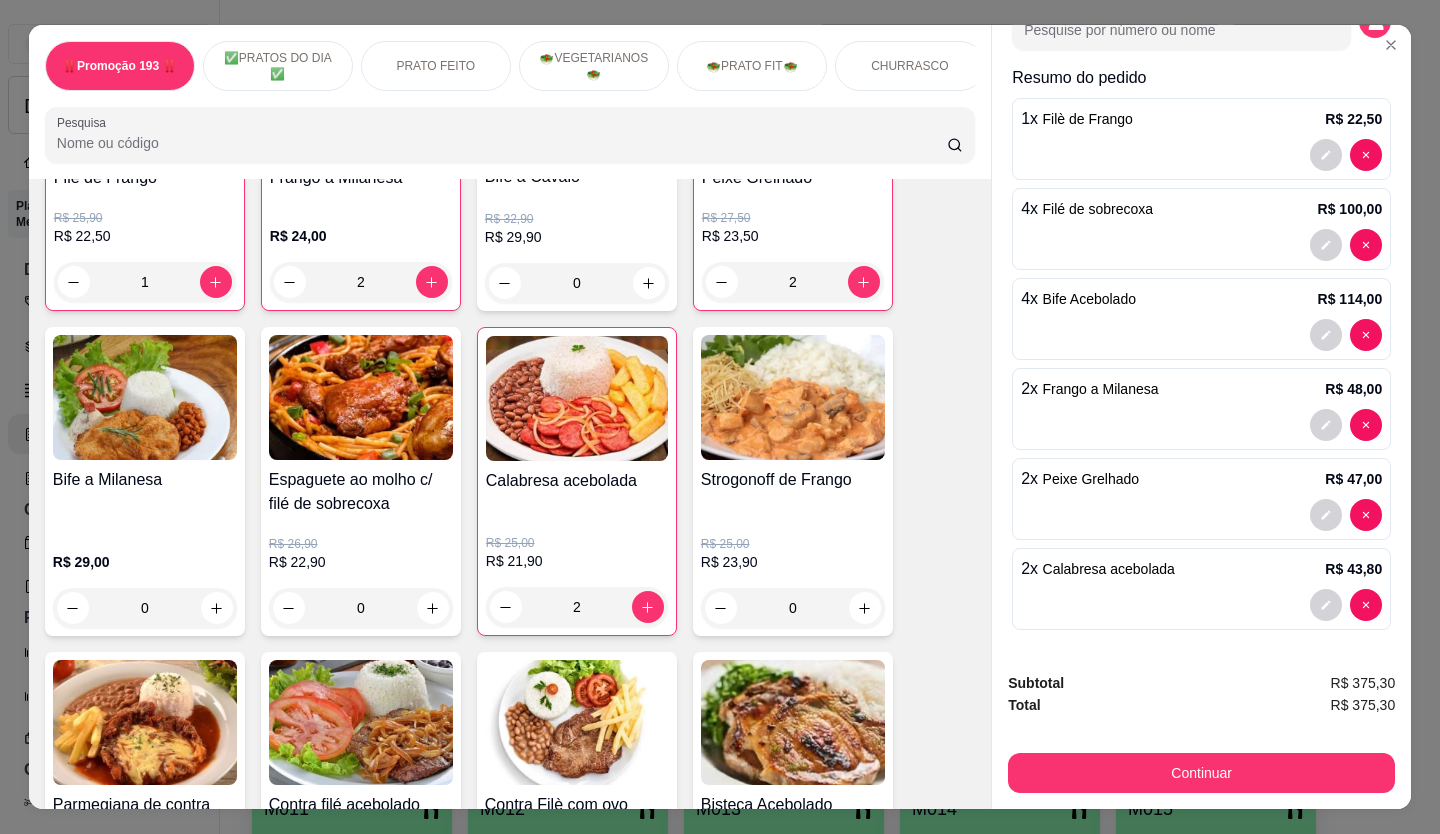 scroll, scrollTop: 131, scrollLeft: 0, axis: vertical 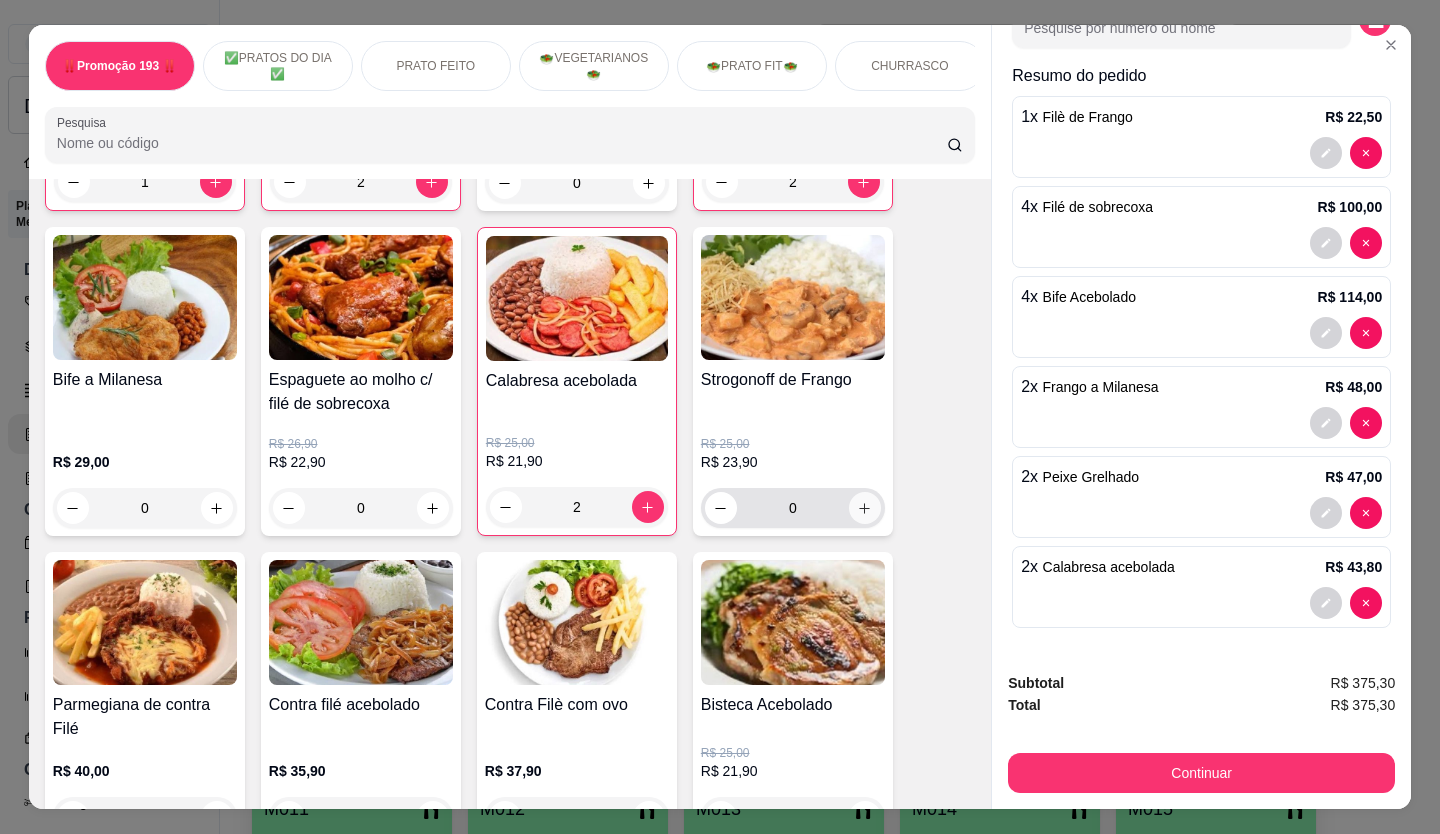 click 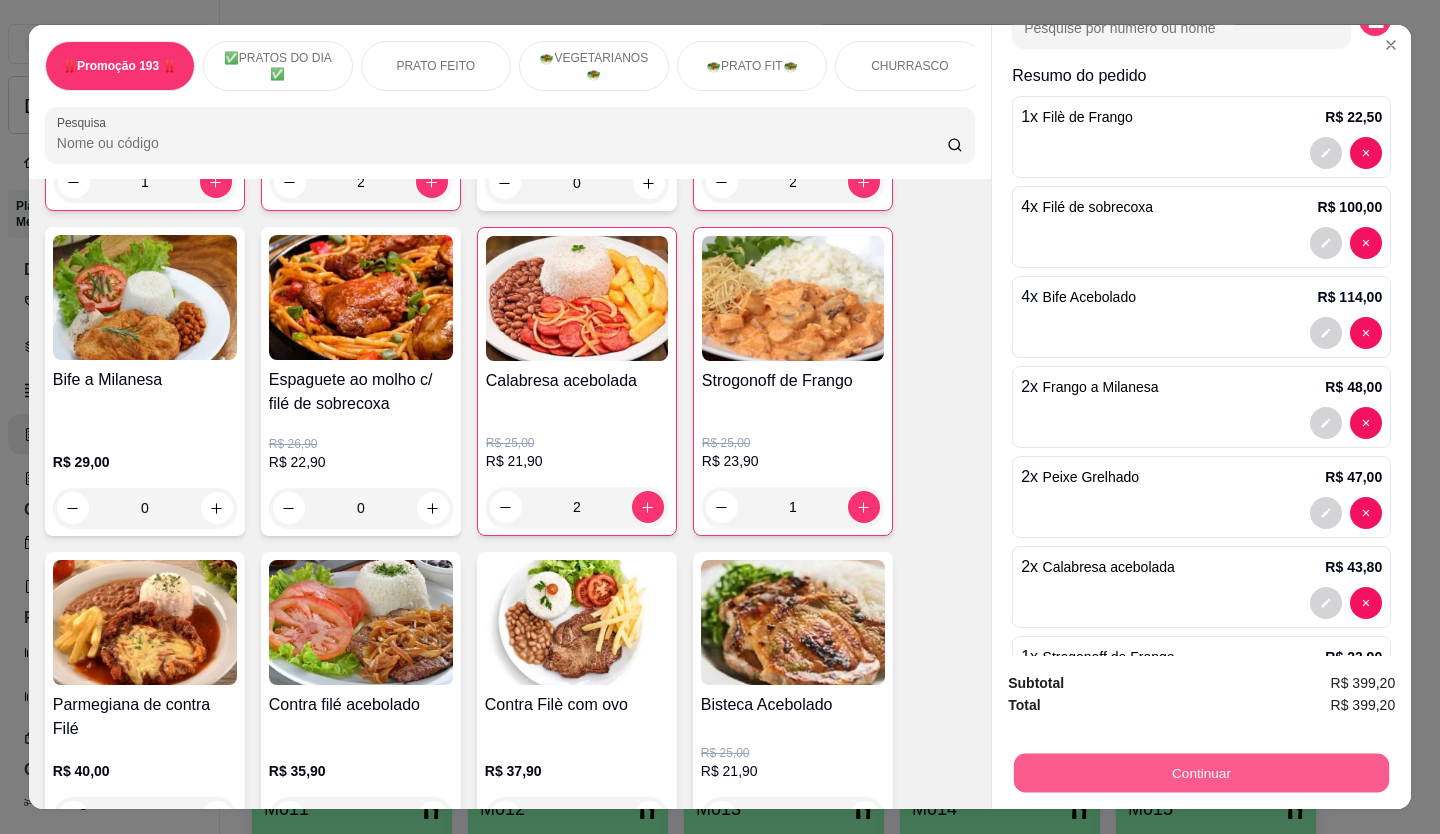 click on "Continuar" at bounding box center (1201, 773) 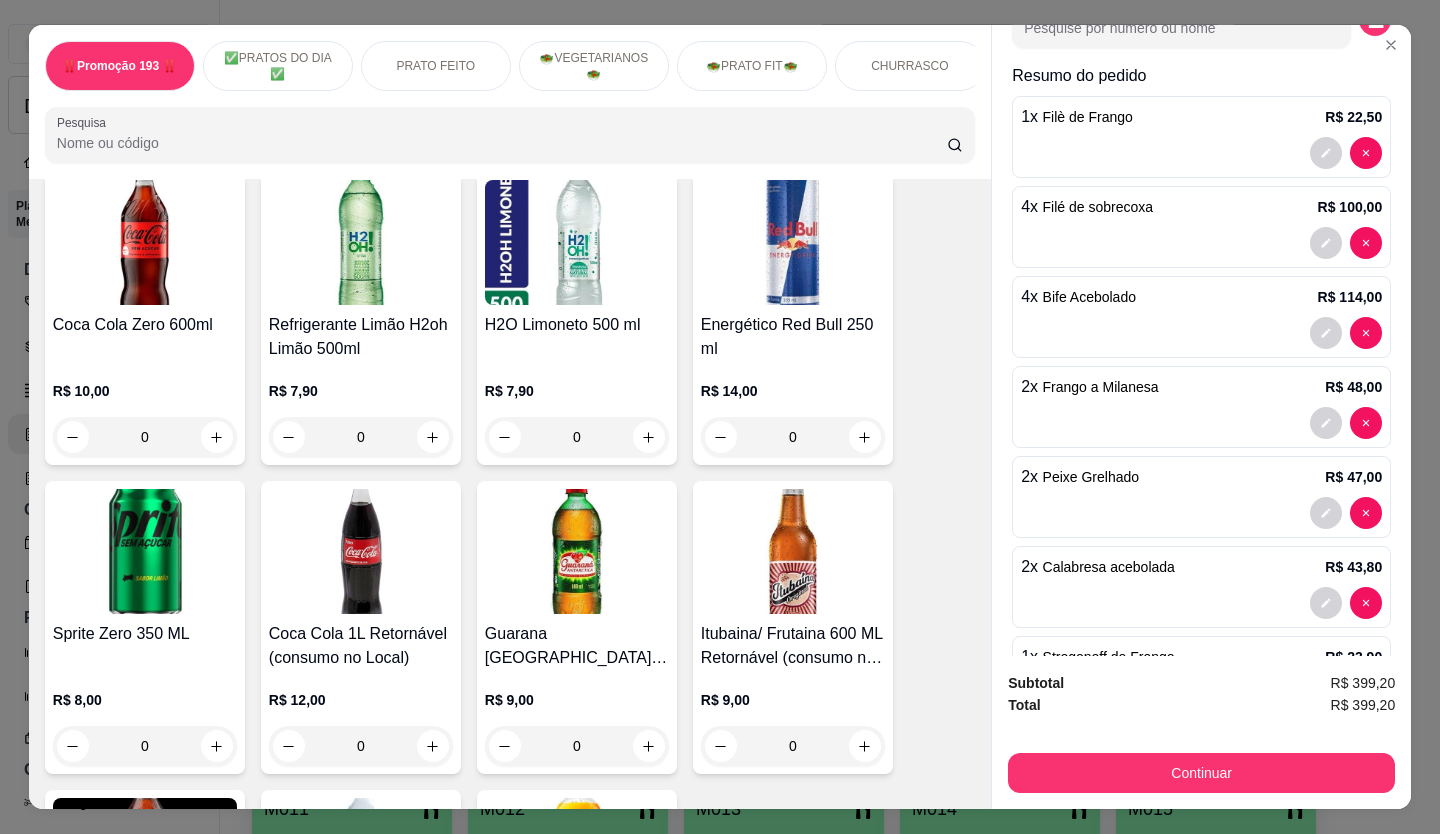 scroll, scrollTop: 7200, scrollLeft: 0, axis: vertical 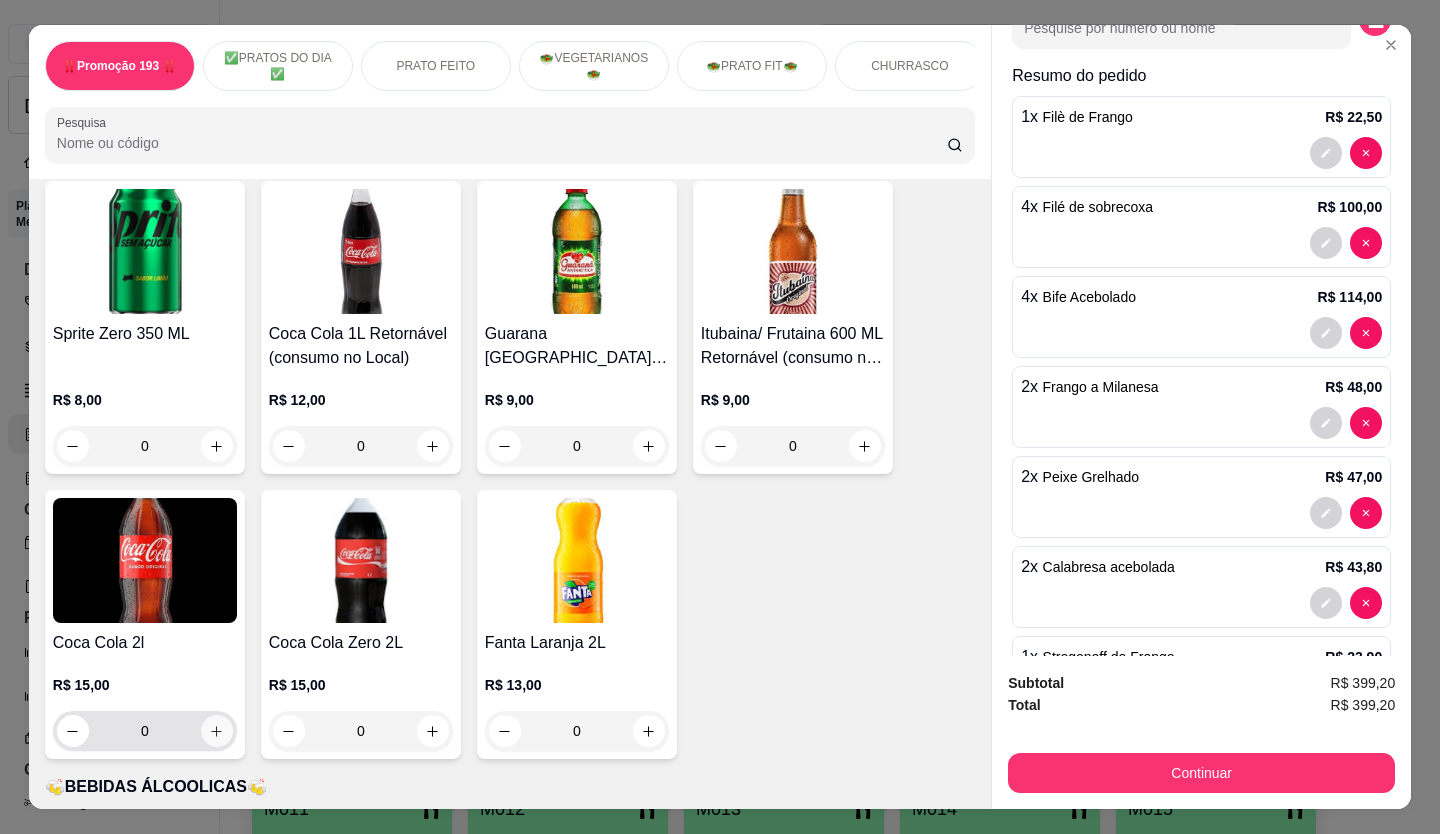 click 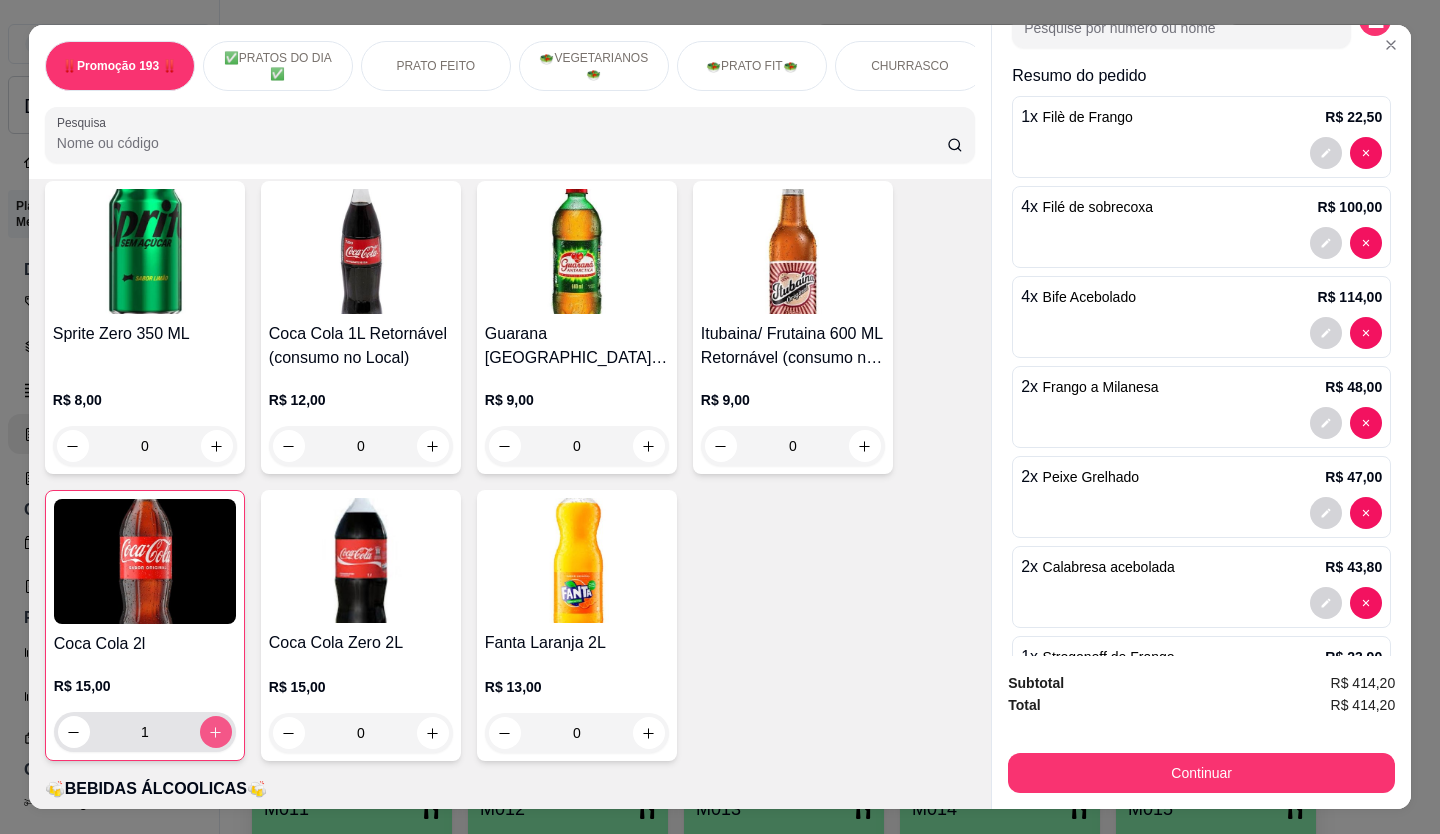 click 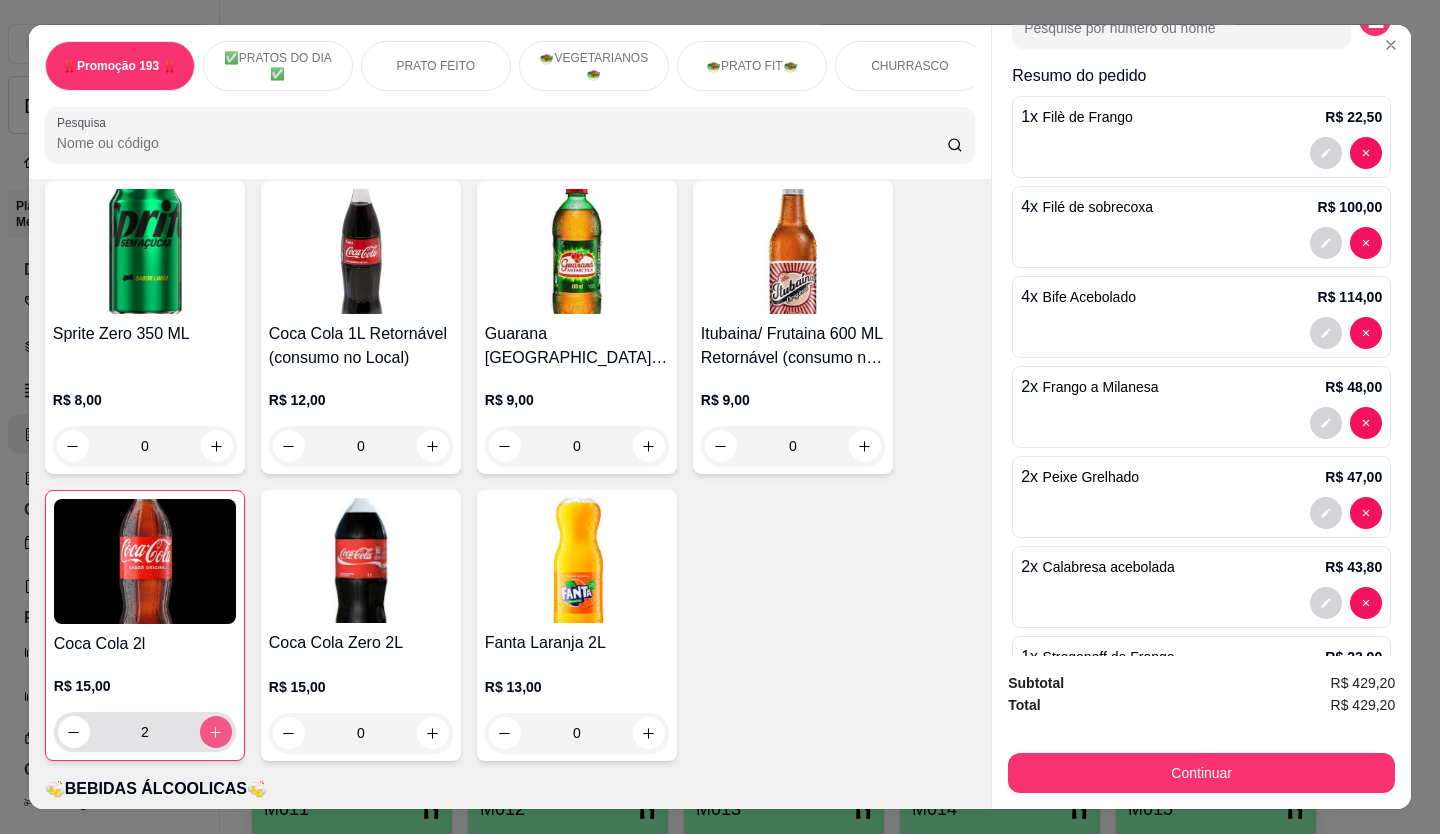 click 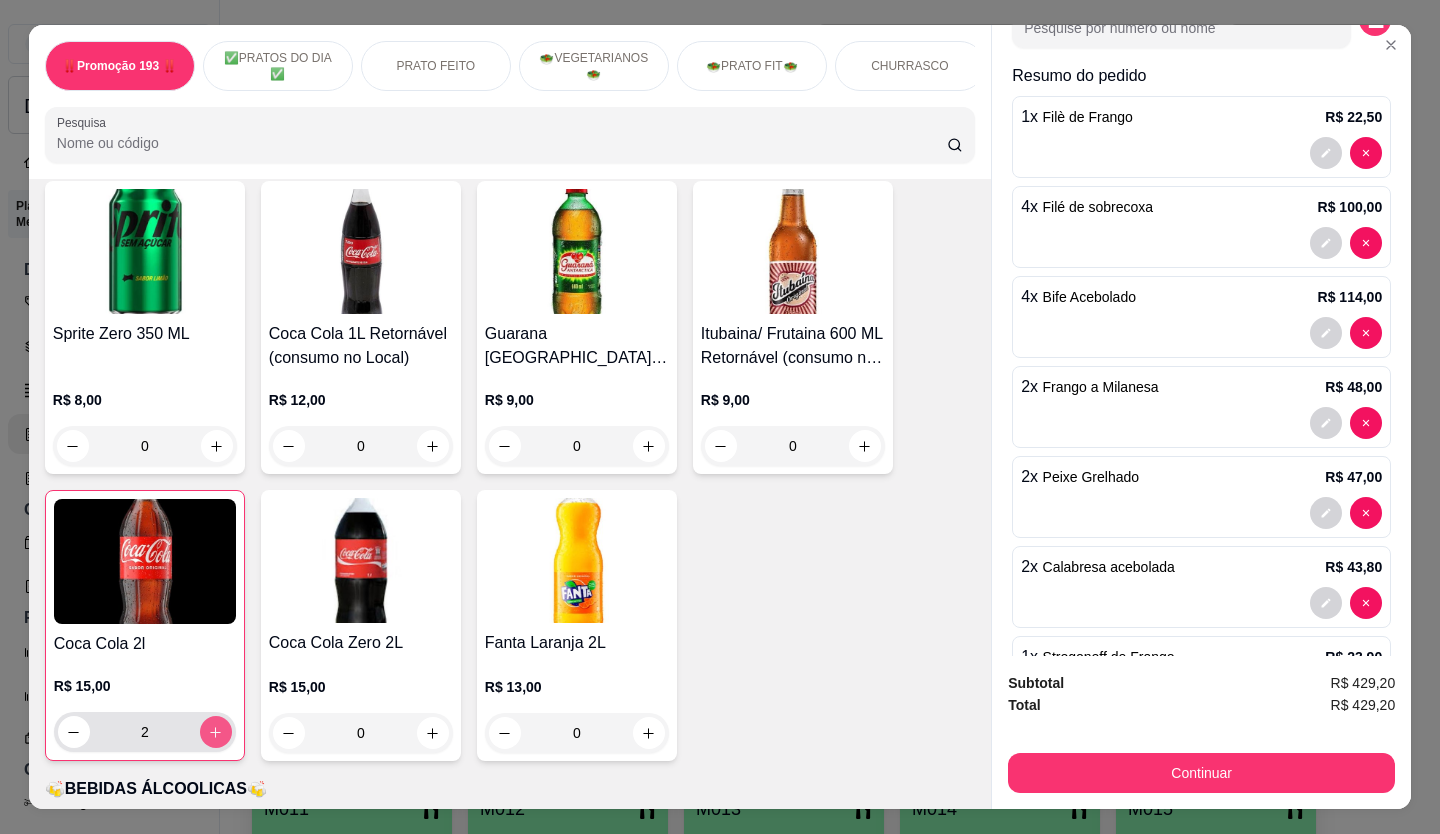 type on "3" 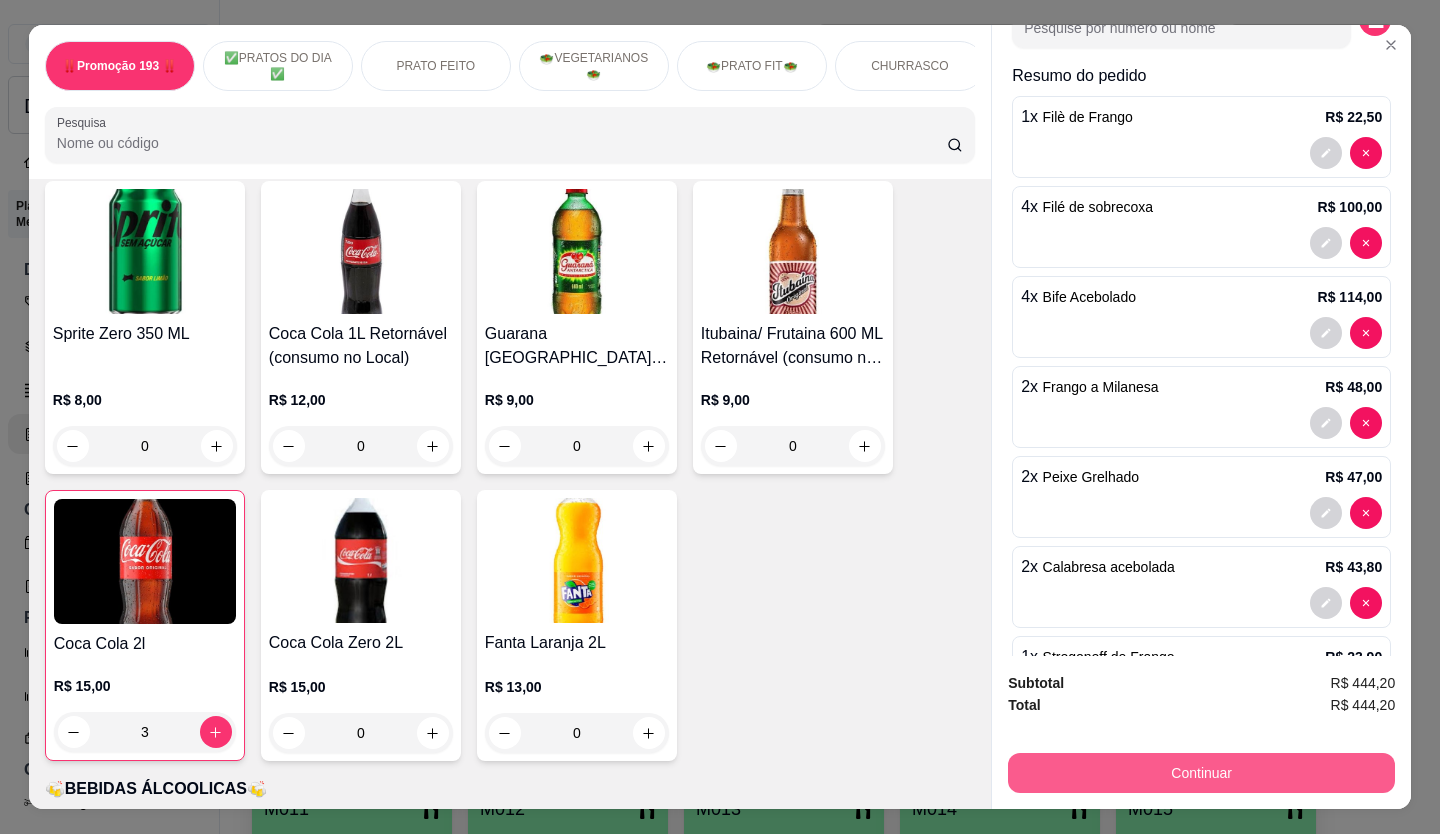 click on "Continuar" at bounding box center [1201, 773] 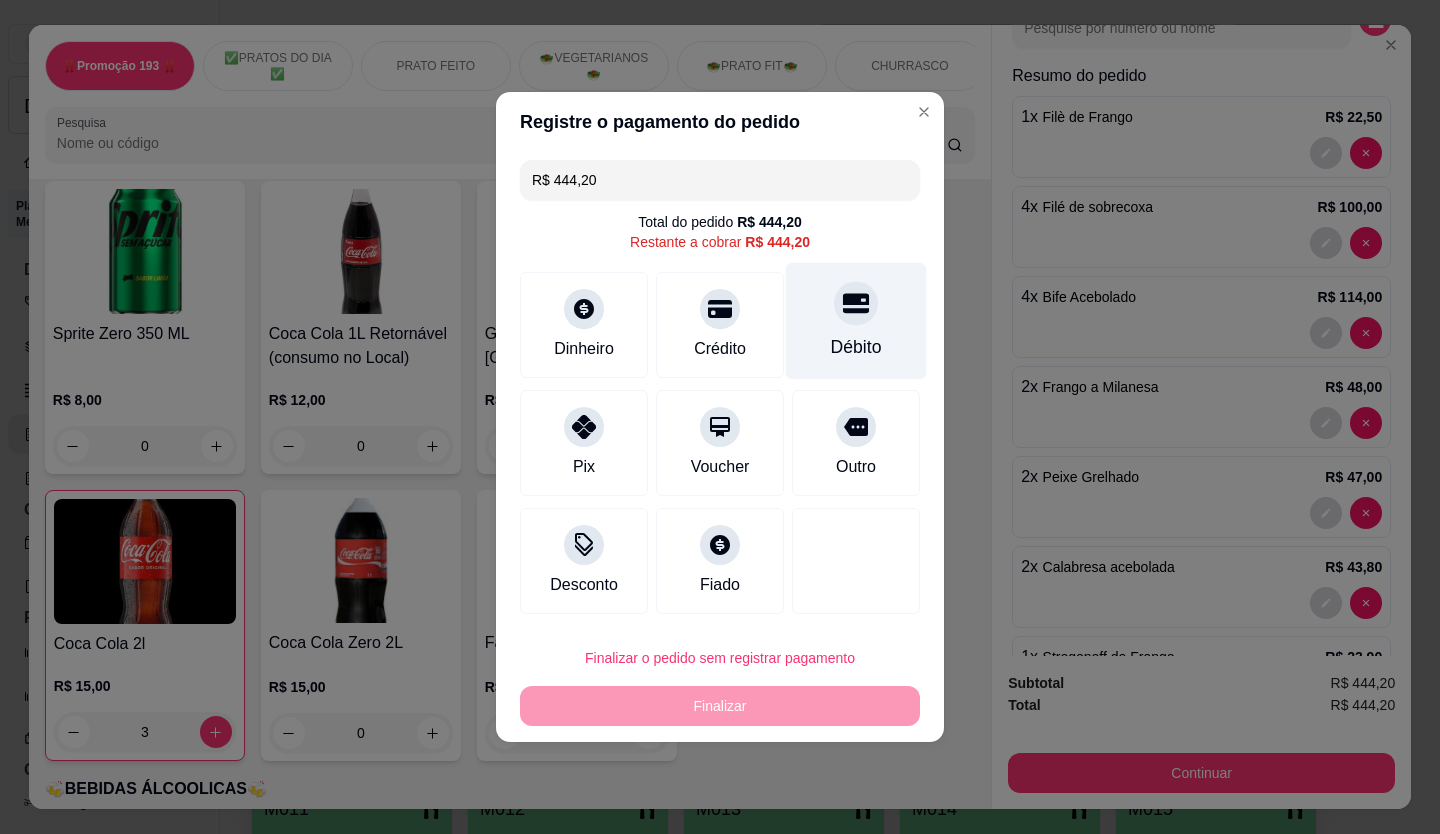 click at bounding box center (856, 303) 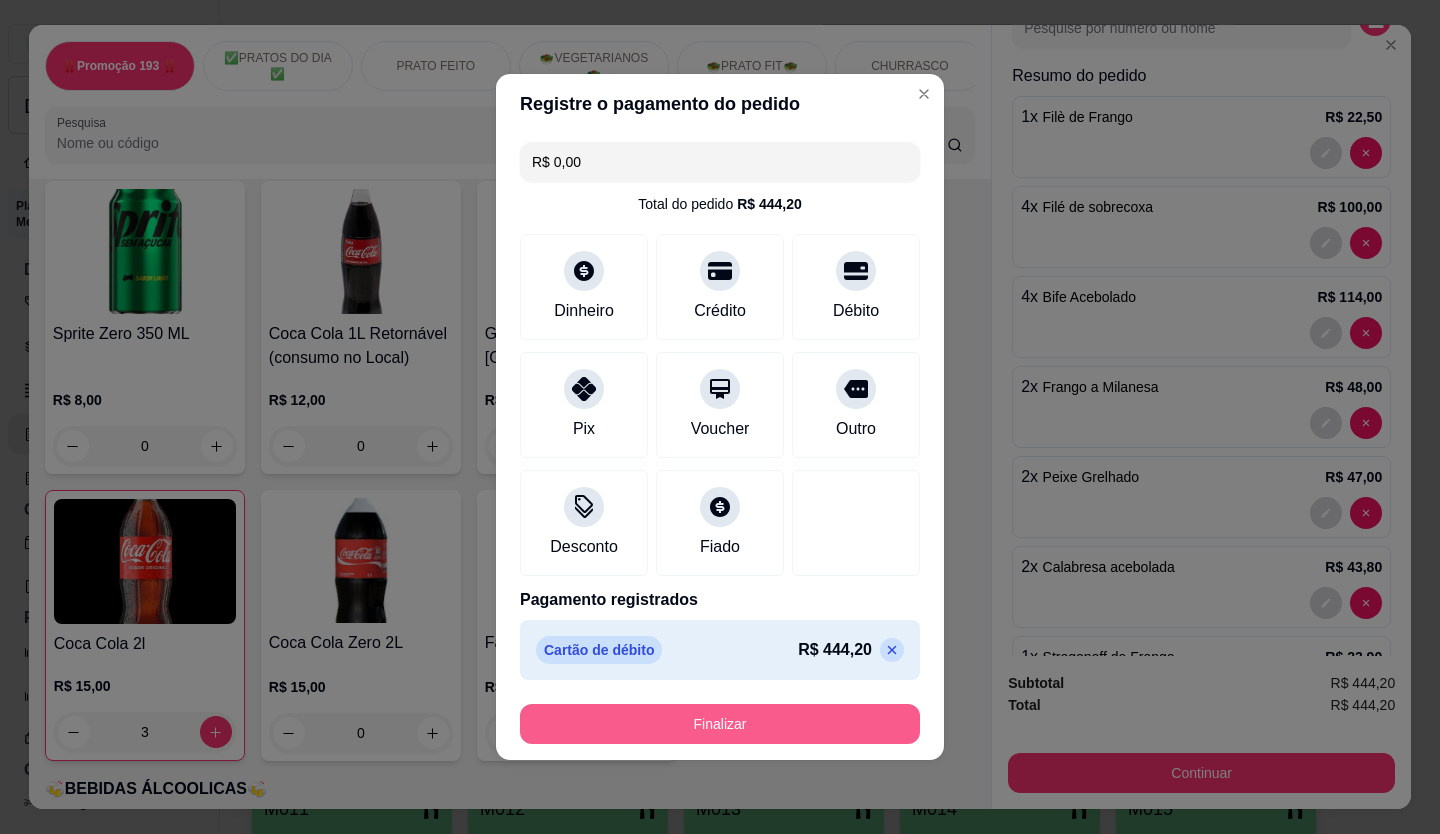click on "Finalizar" at bounding box center (720, 724) 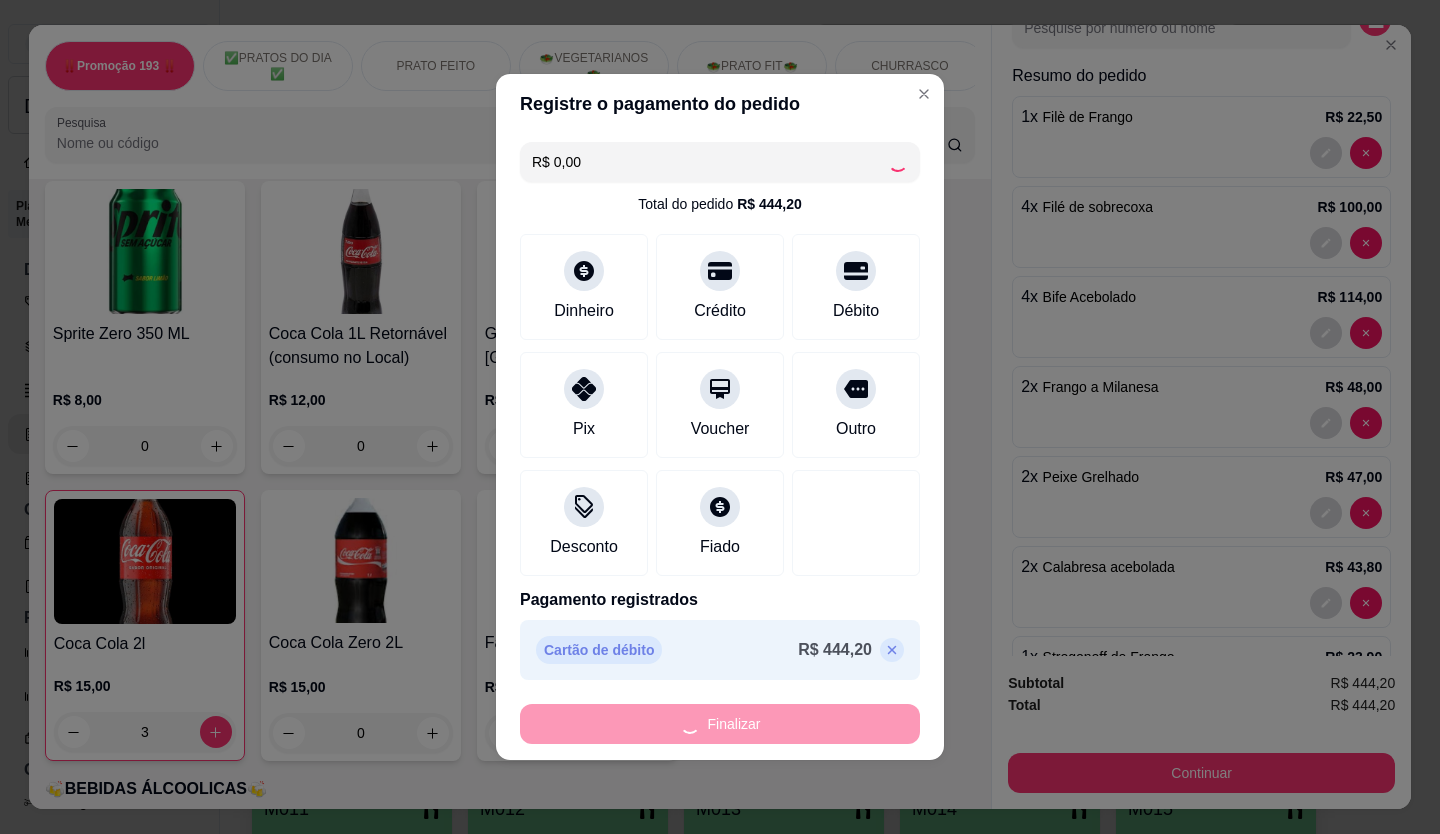 type on "0" 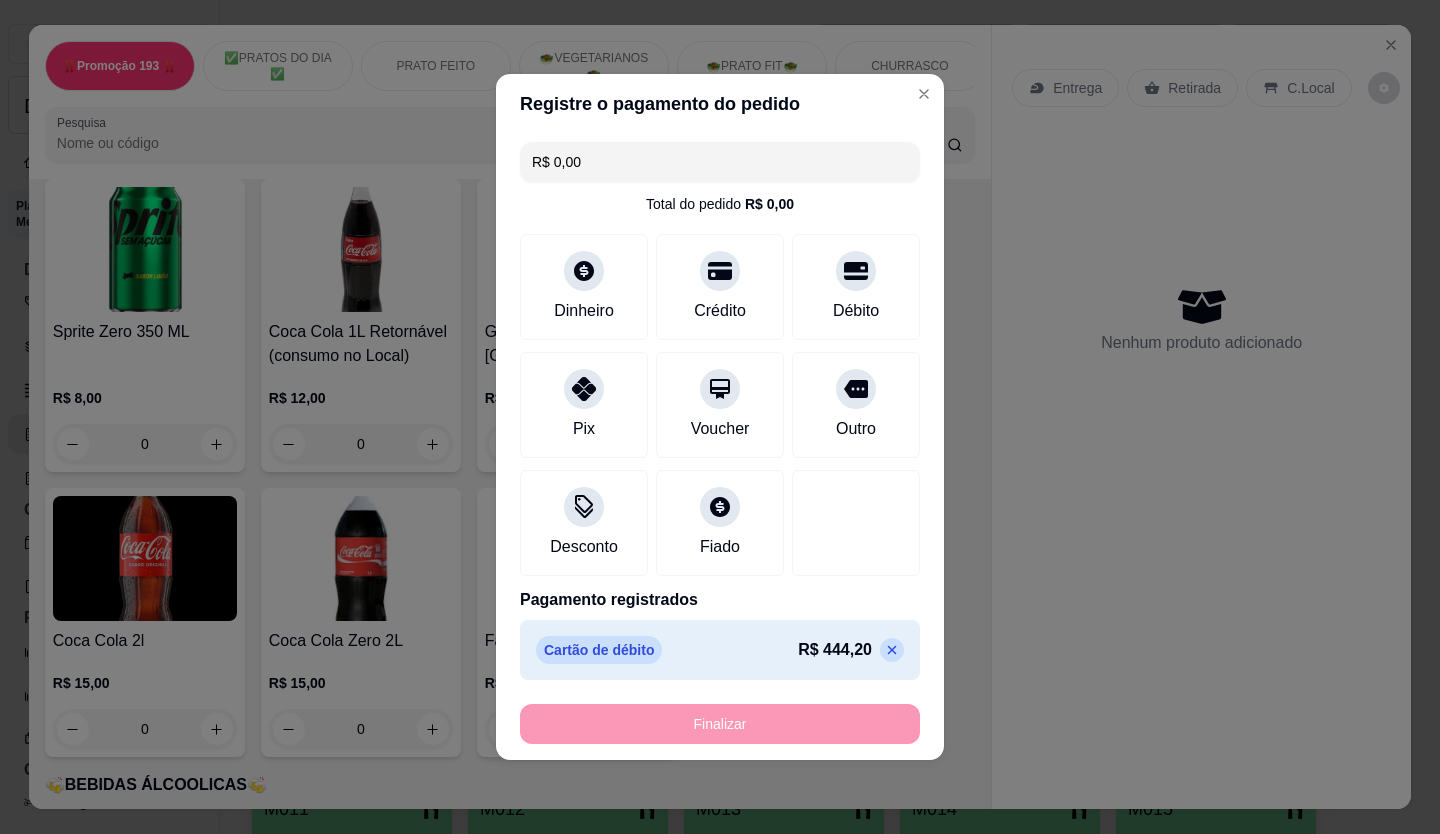 type on "-R$ 444,20" 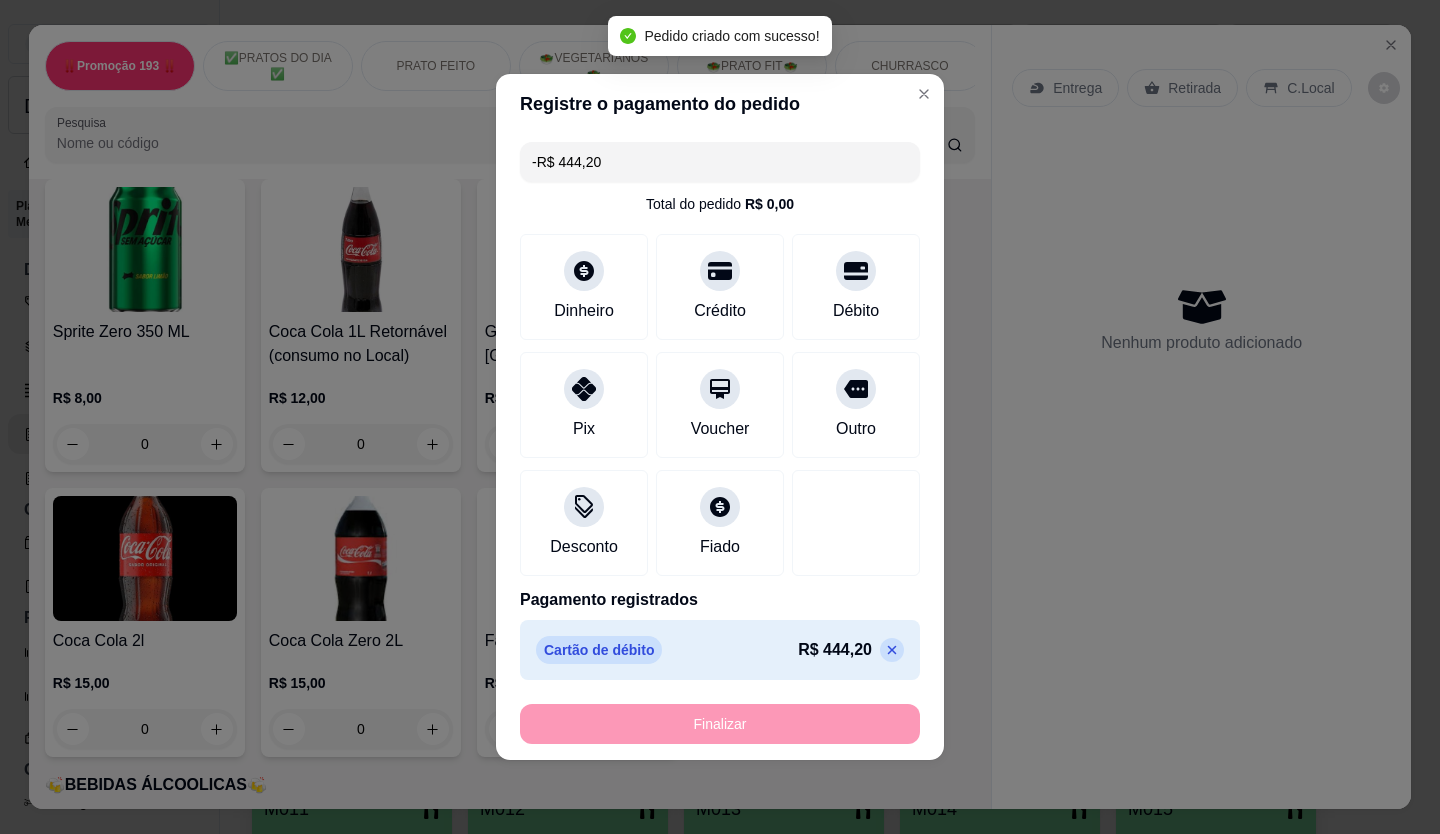 scroll, scrollTop: 0, scrollLeft: 0, axis: both 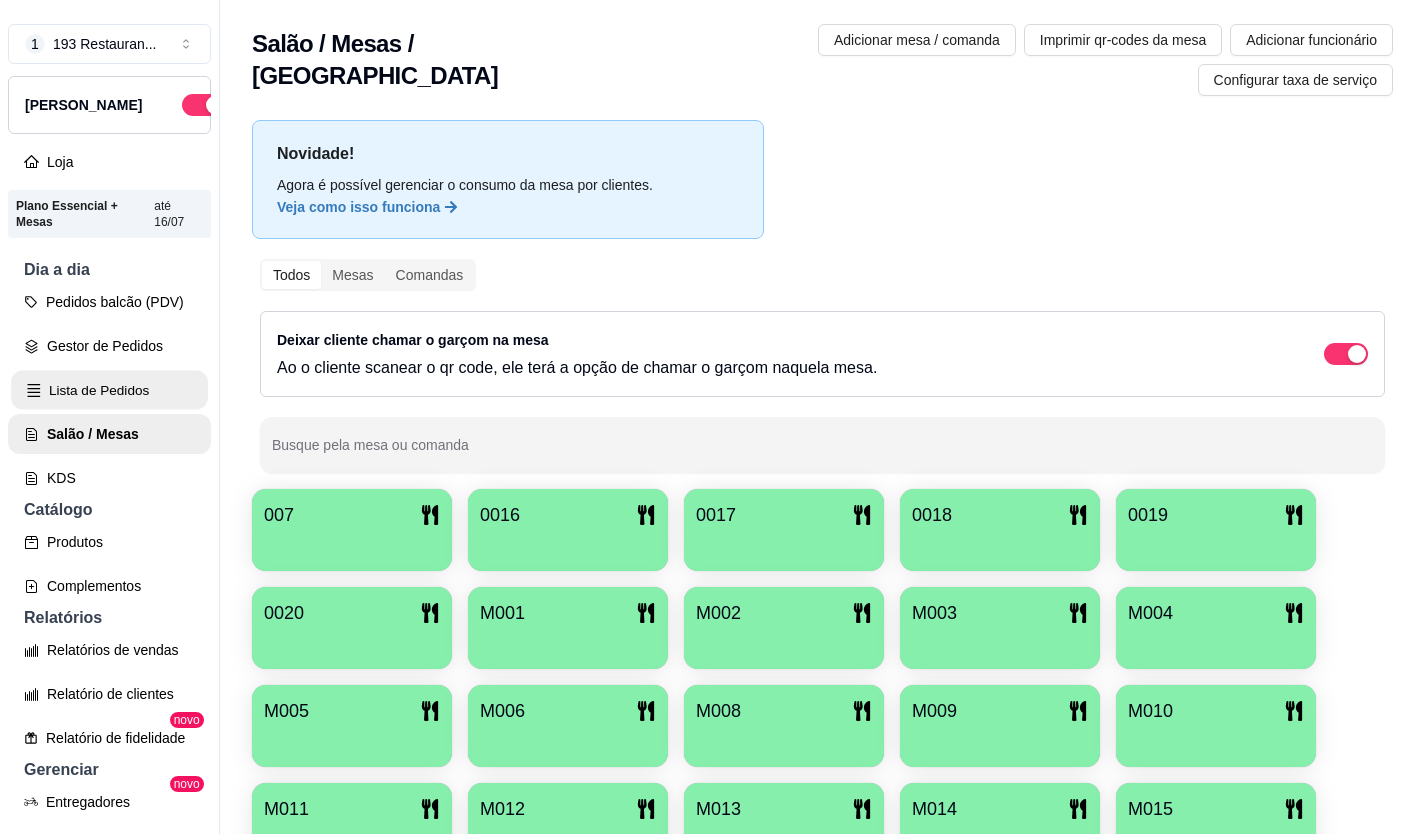 click on "Lista de Pedidos" at bounding box center [109, 390] 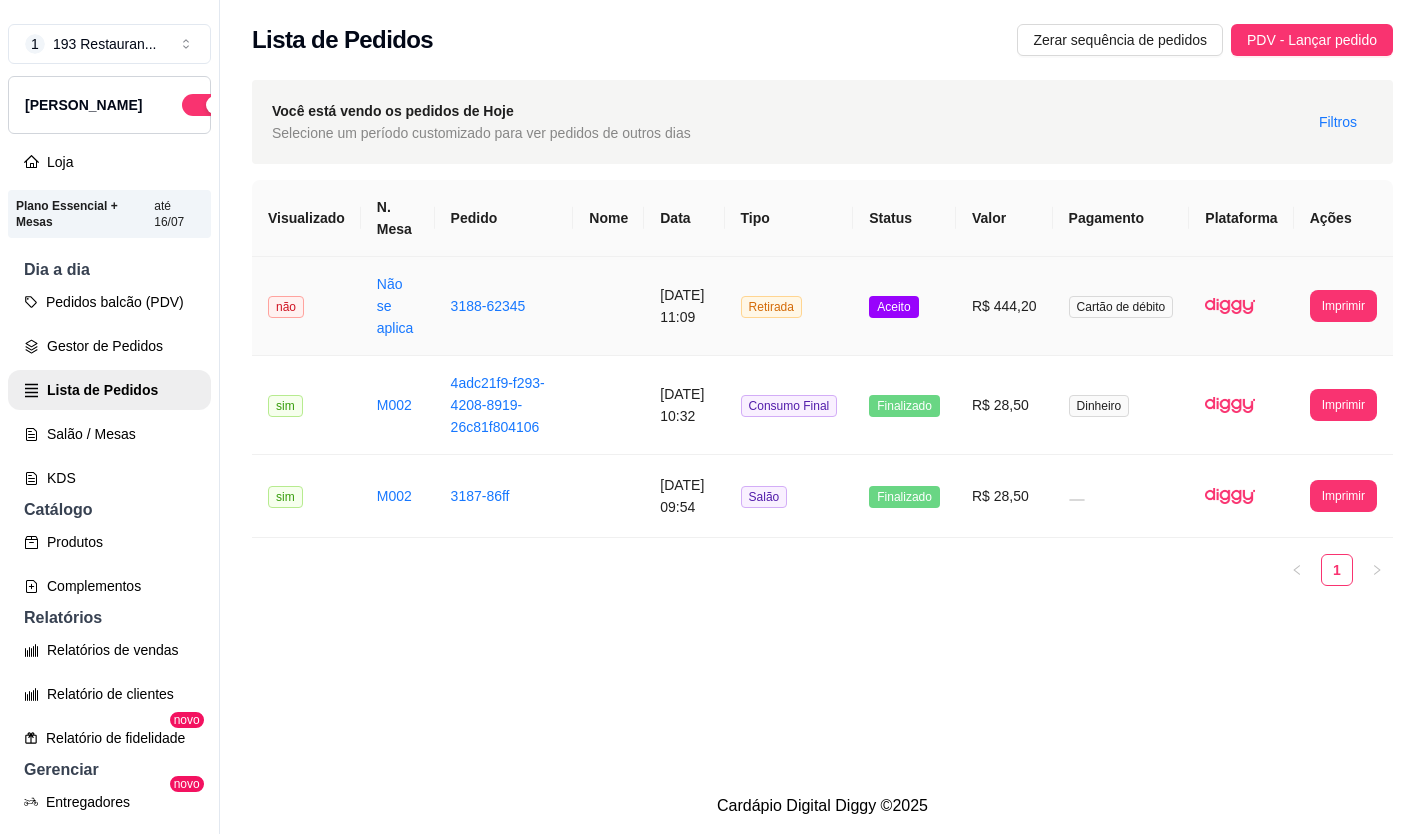 click on "R$ 444,20" at bounding box center [1004, 306] 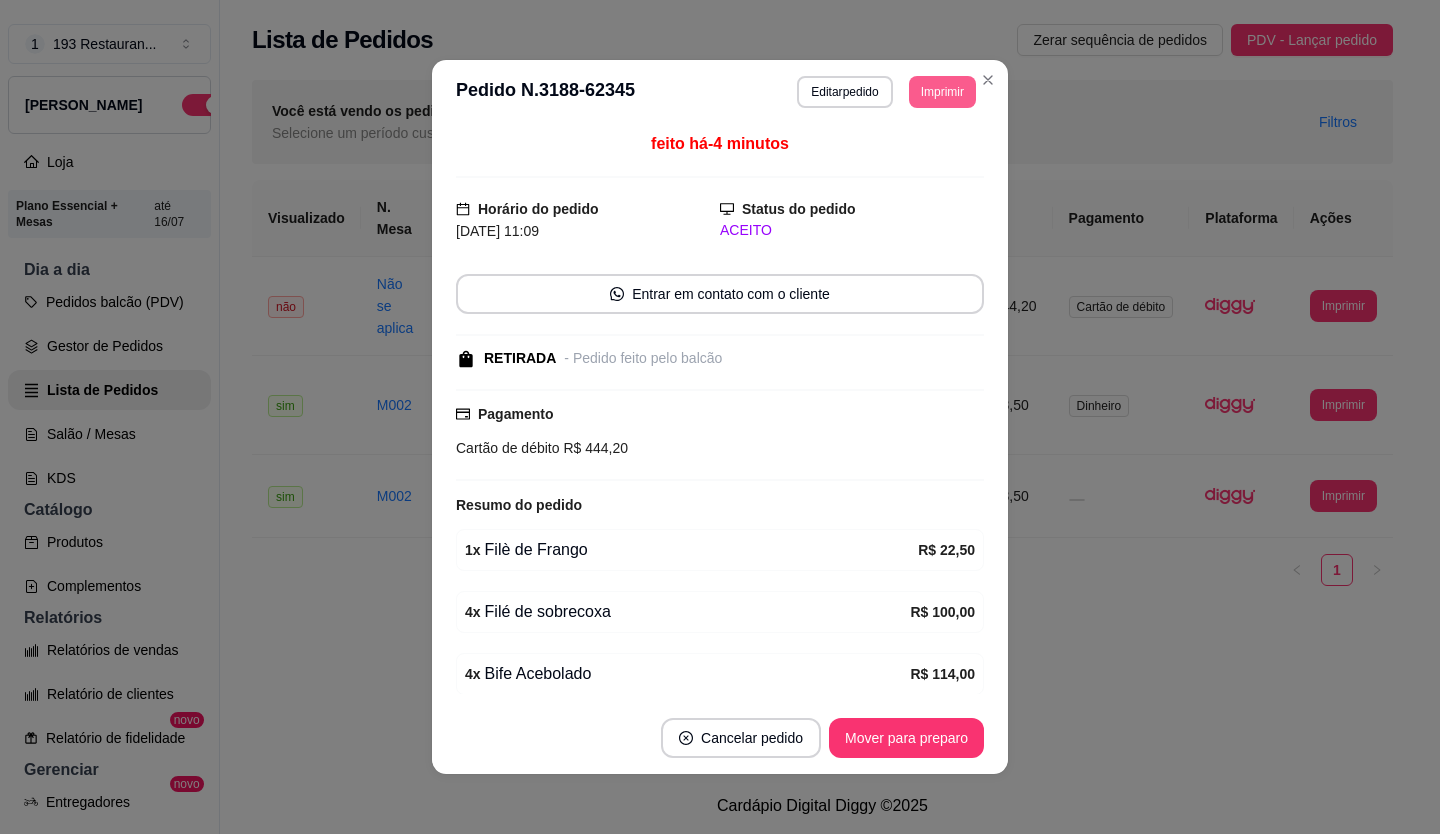 click on "Imprimir" at bounding box center [942, 92] 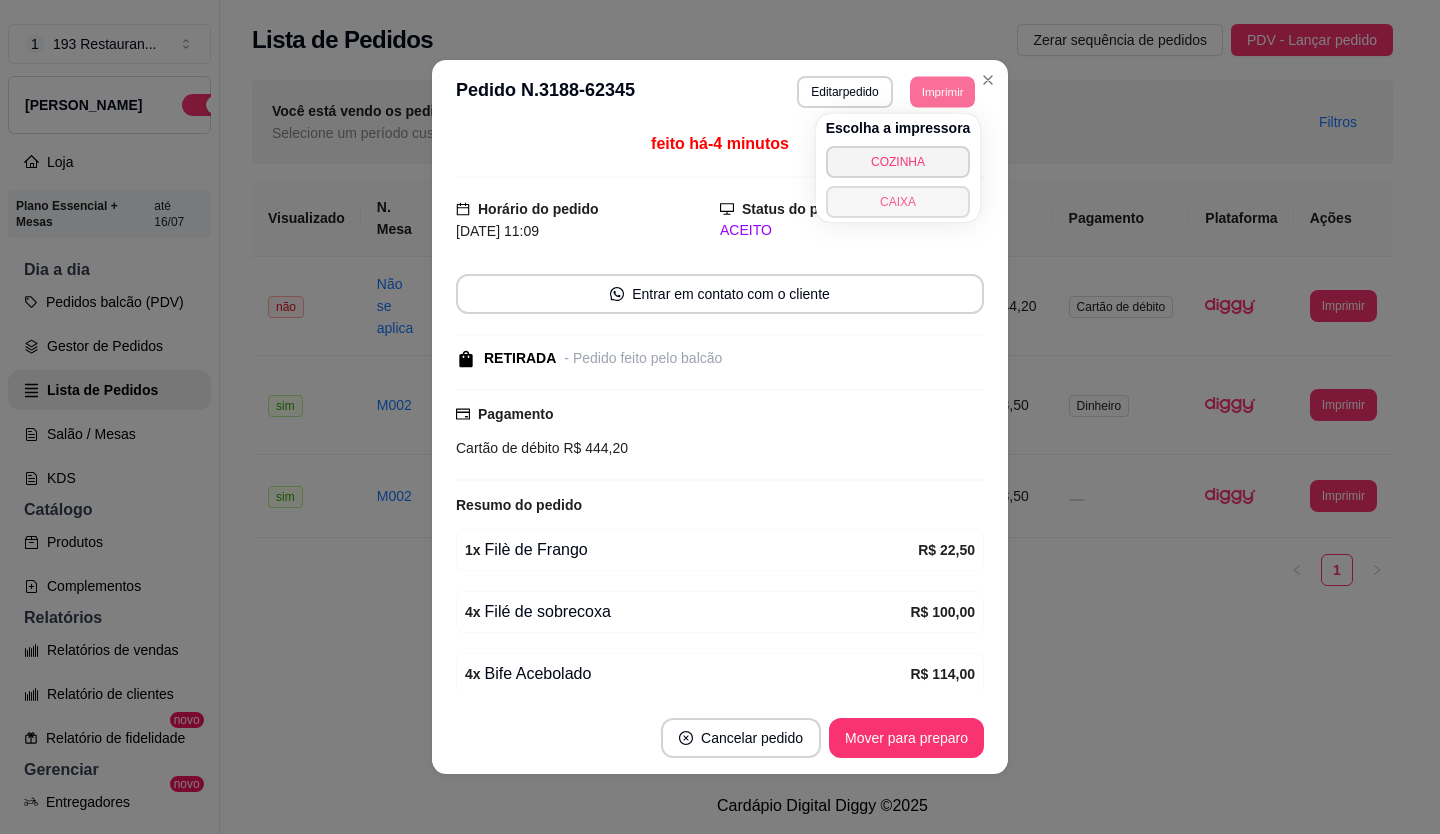click on "CAIXA" at bounding box center (898, 202) 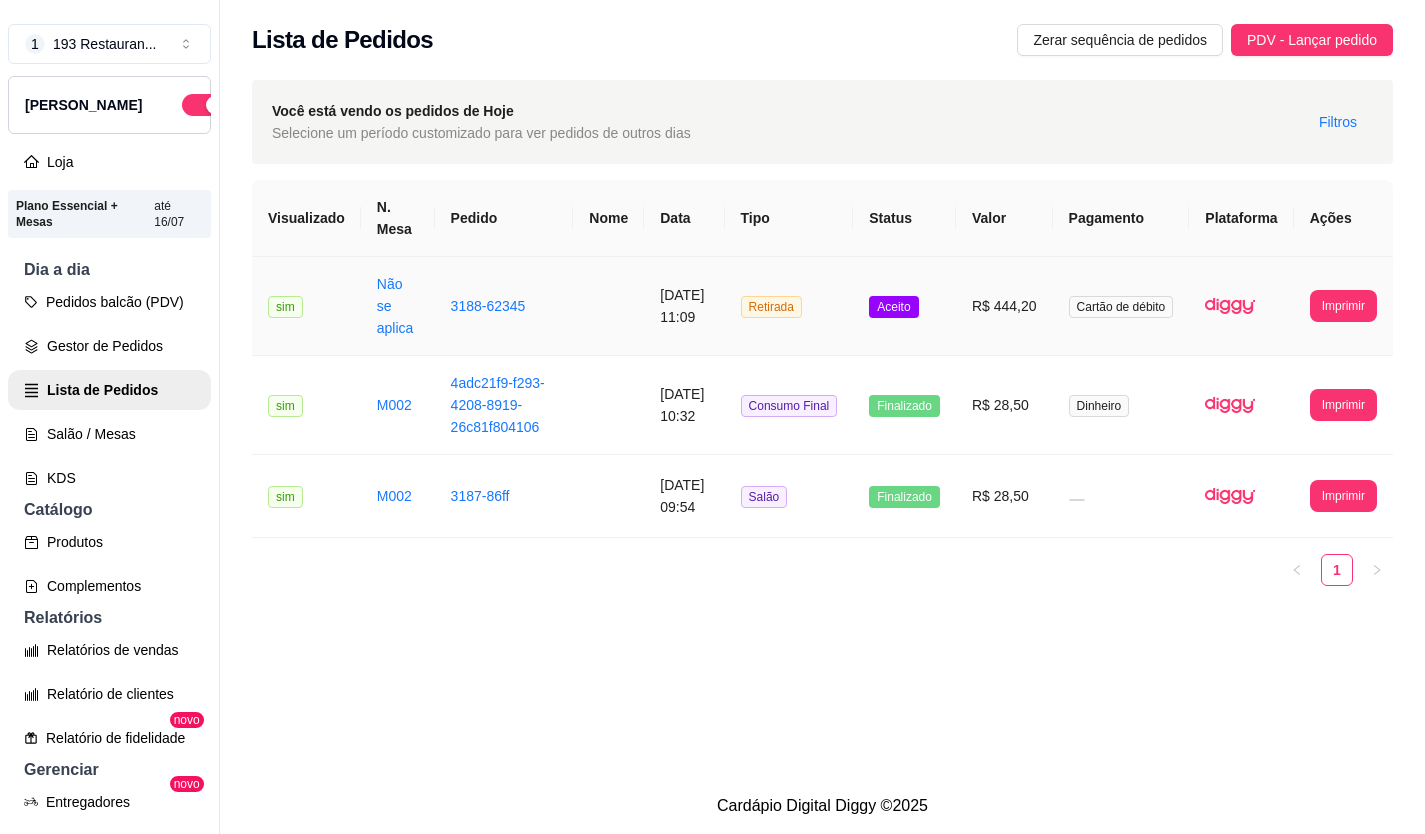 click on "R$ 444,20" at bounding box center (1004, 306) 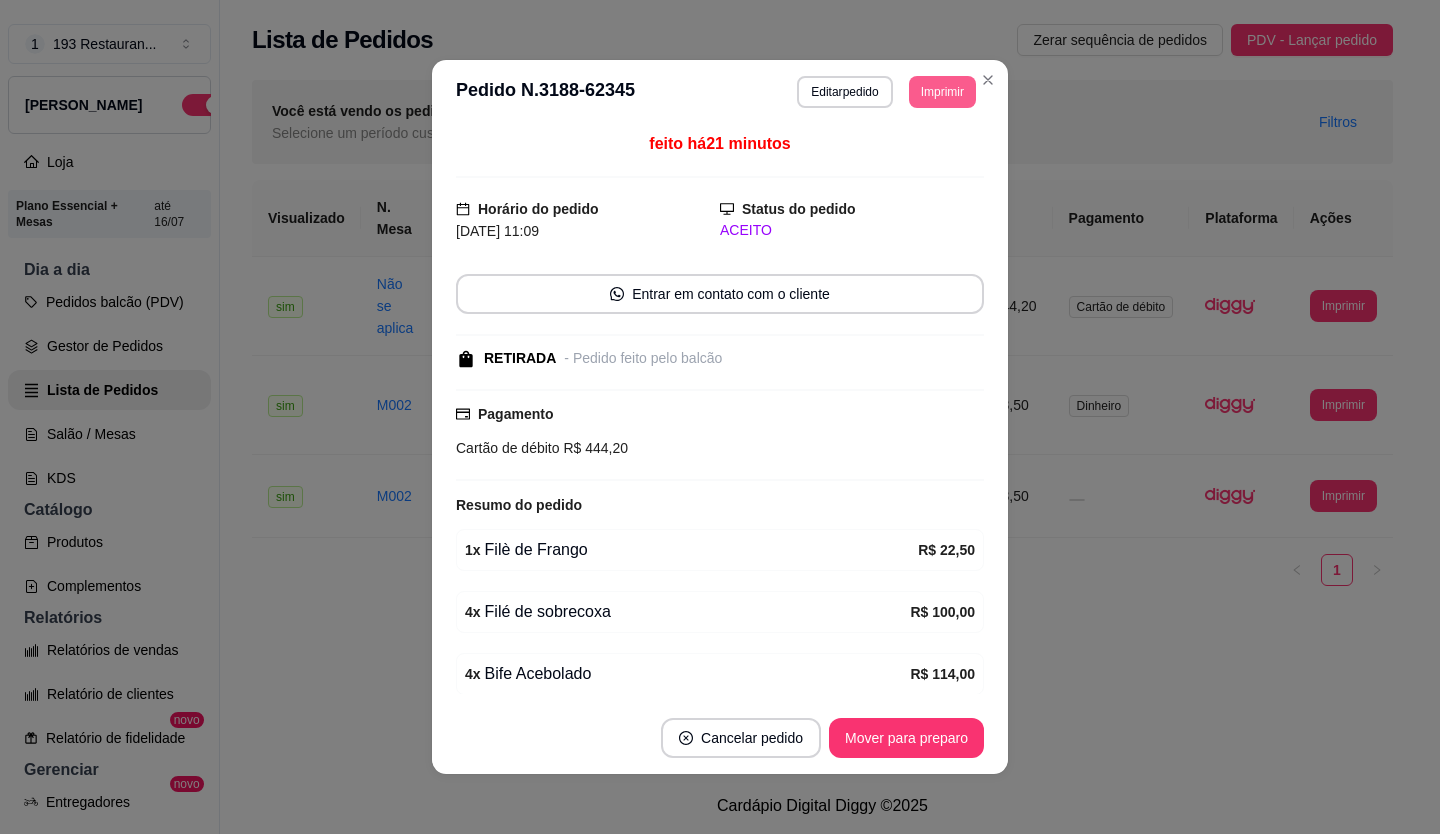 click on "Imprimir" at bounding box center [942, 92] 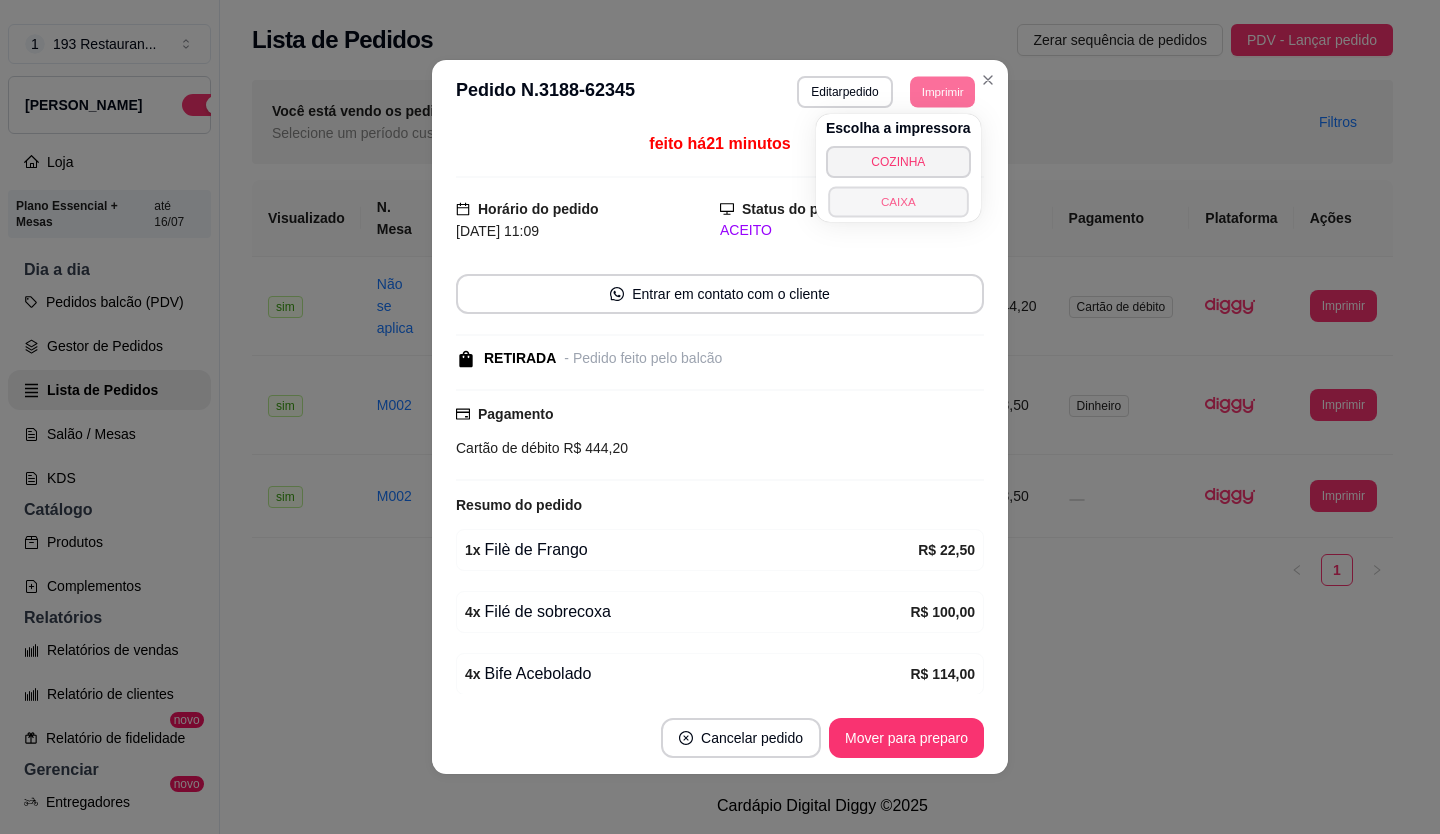 click on "CAIXA" at bounding box center (898, 201) 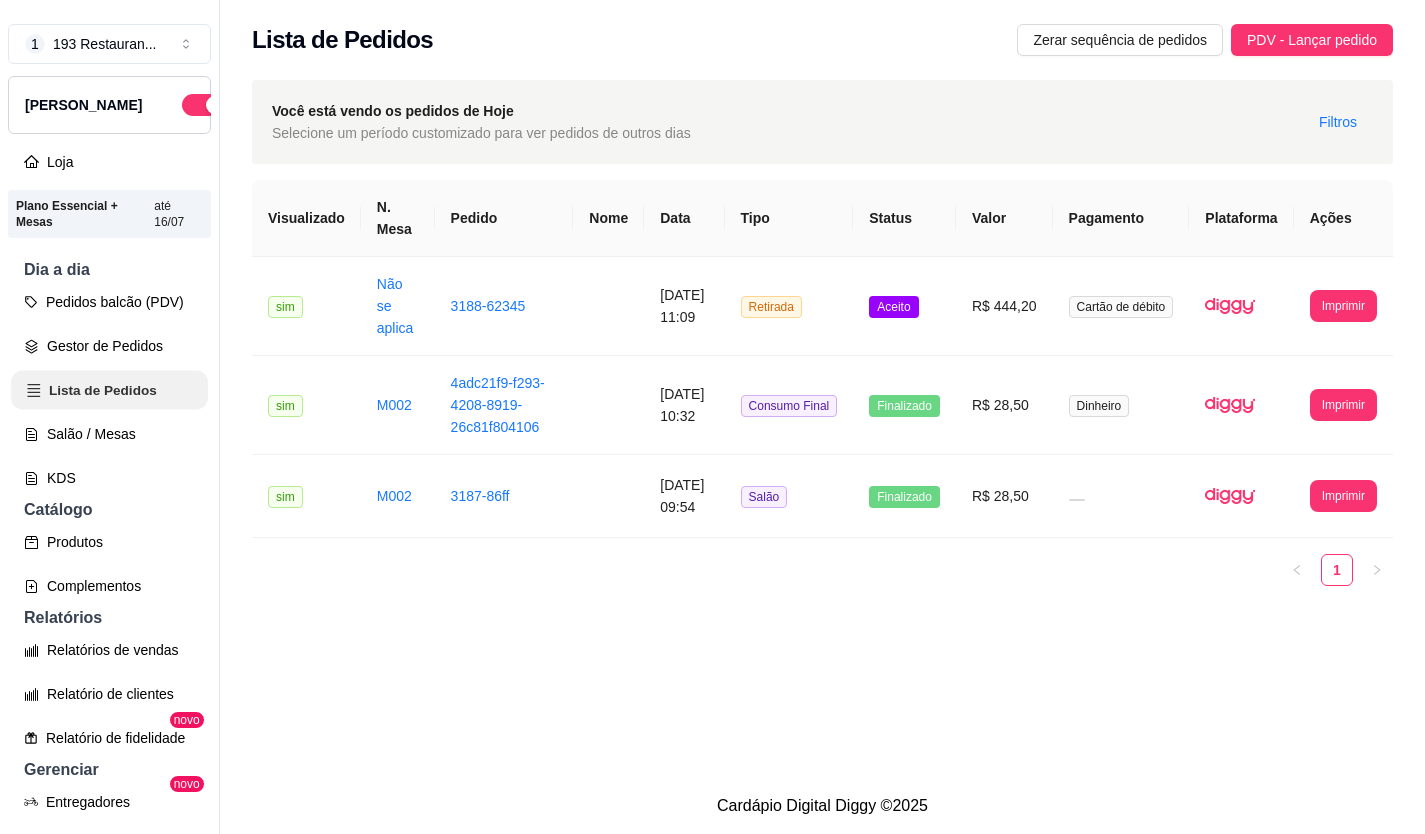 click on "Lista de Pedidos" at bounding box center (109, 390) 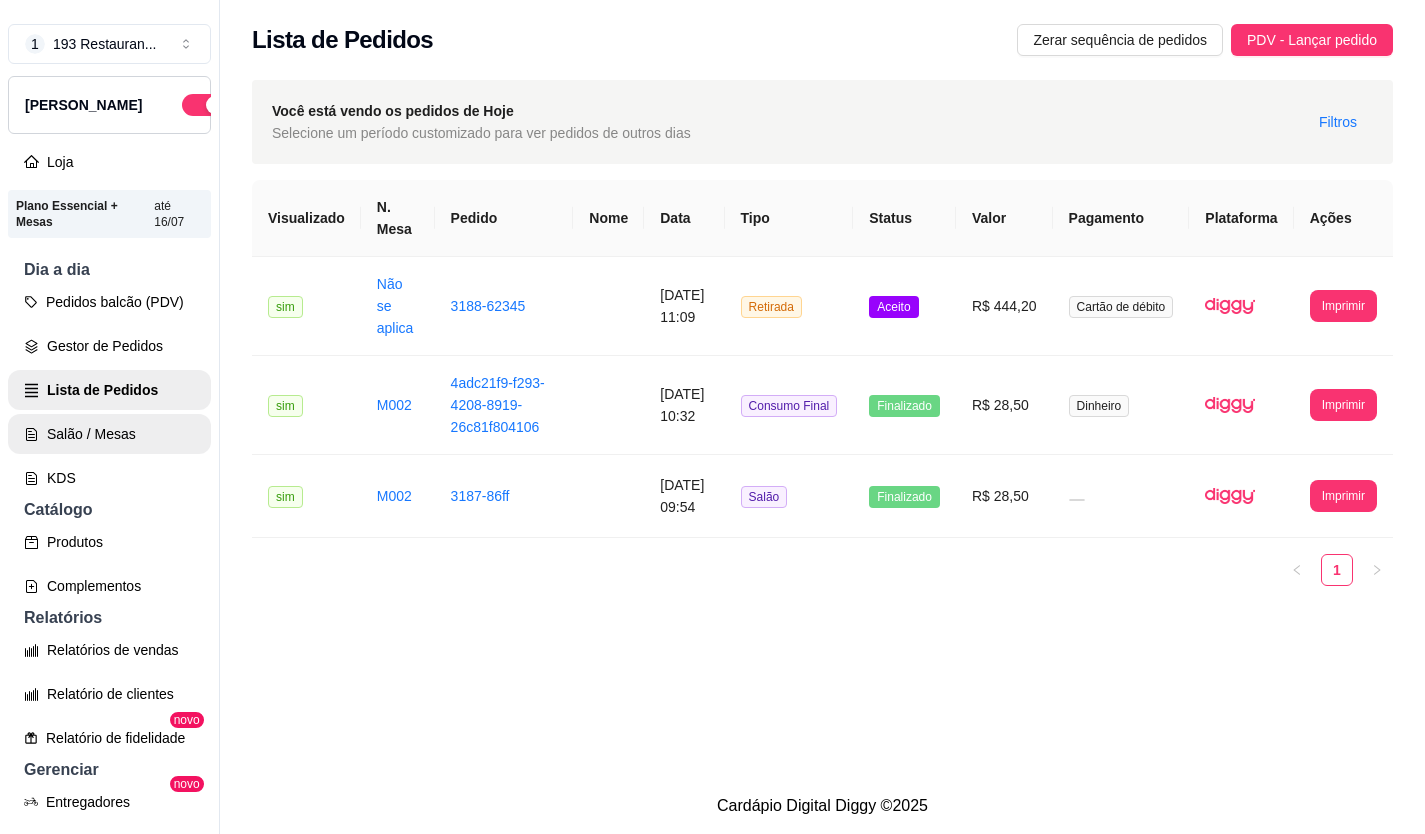 click on "Salão / Mesas" at bounding box center (109, 434) 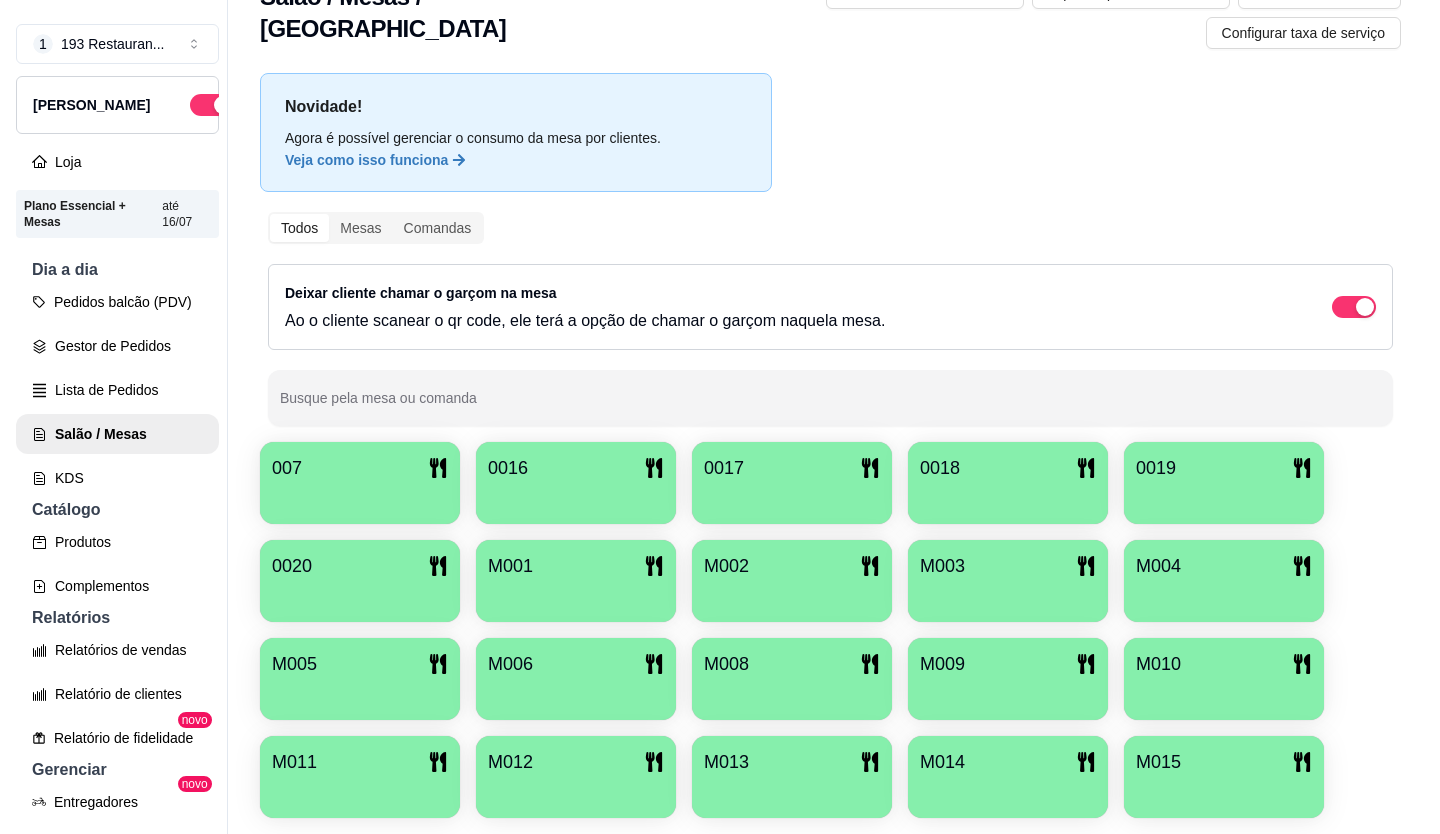 scroll, scrollTop: 86, scrollLeft: 0, axis: vertical 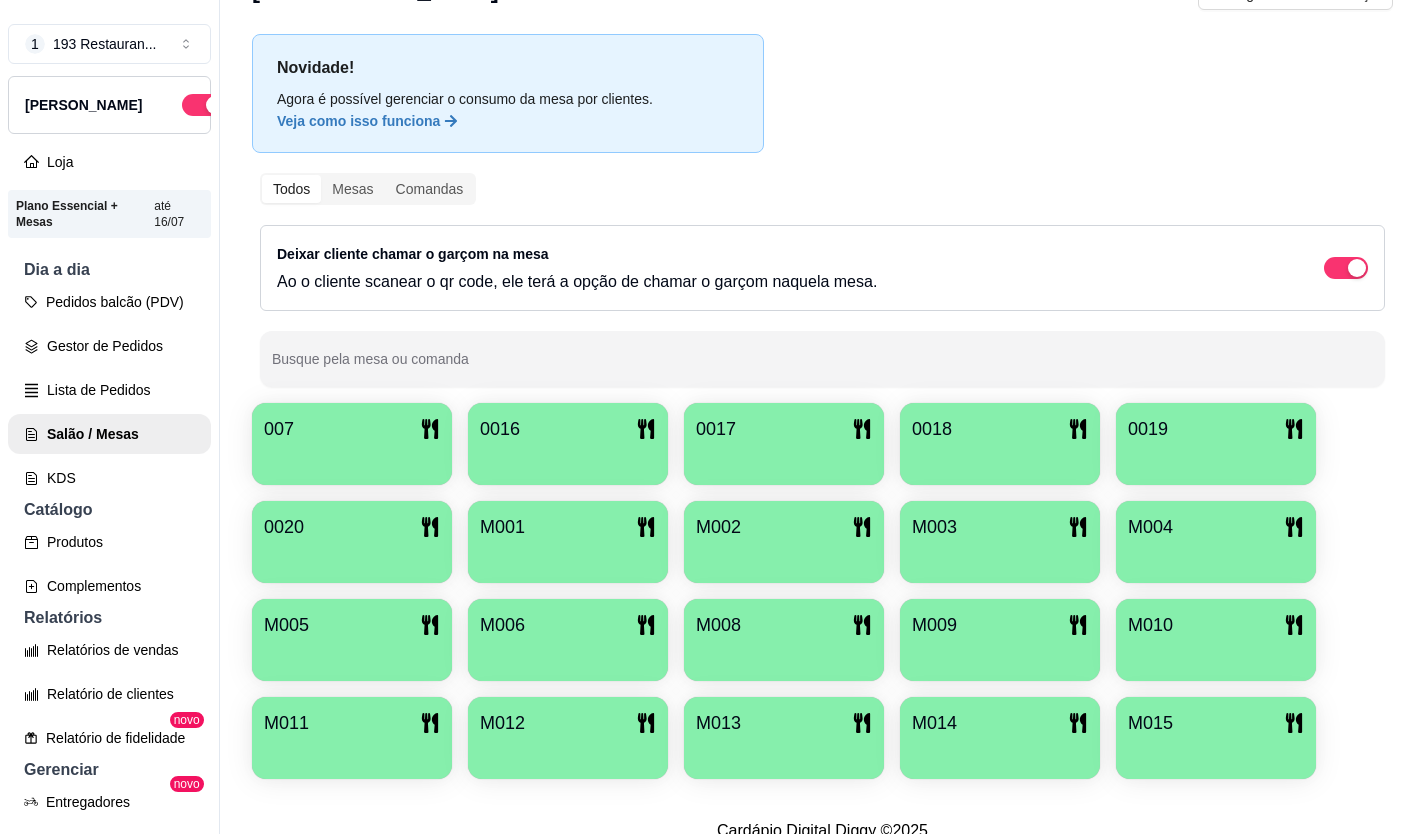 click on "M012" at bounding box center (568, 723) 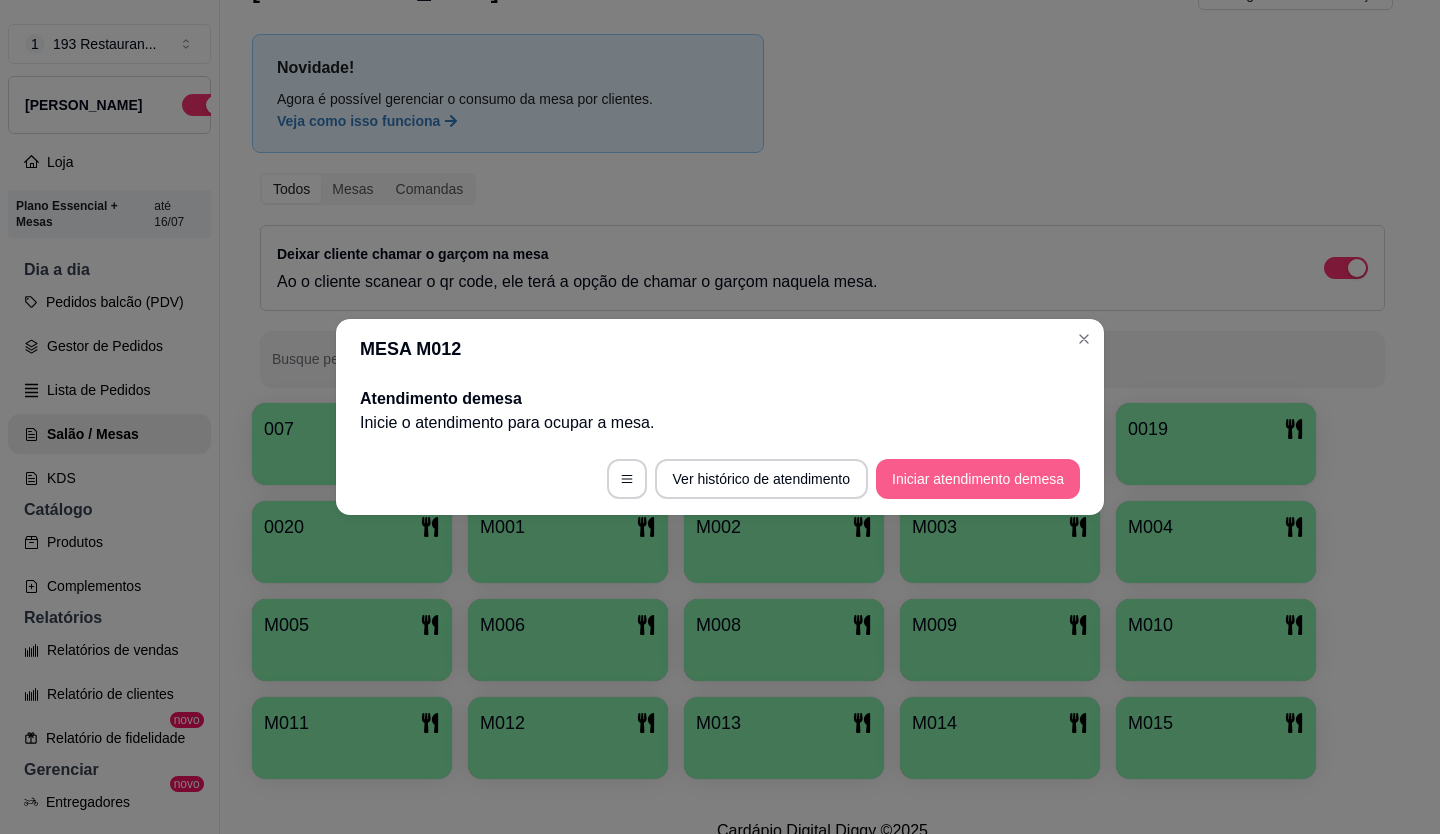 click on "Iniciar atendimento de  mesa" at bounding box center [978, 479] 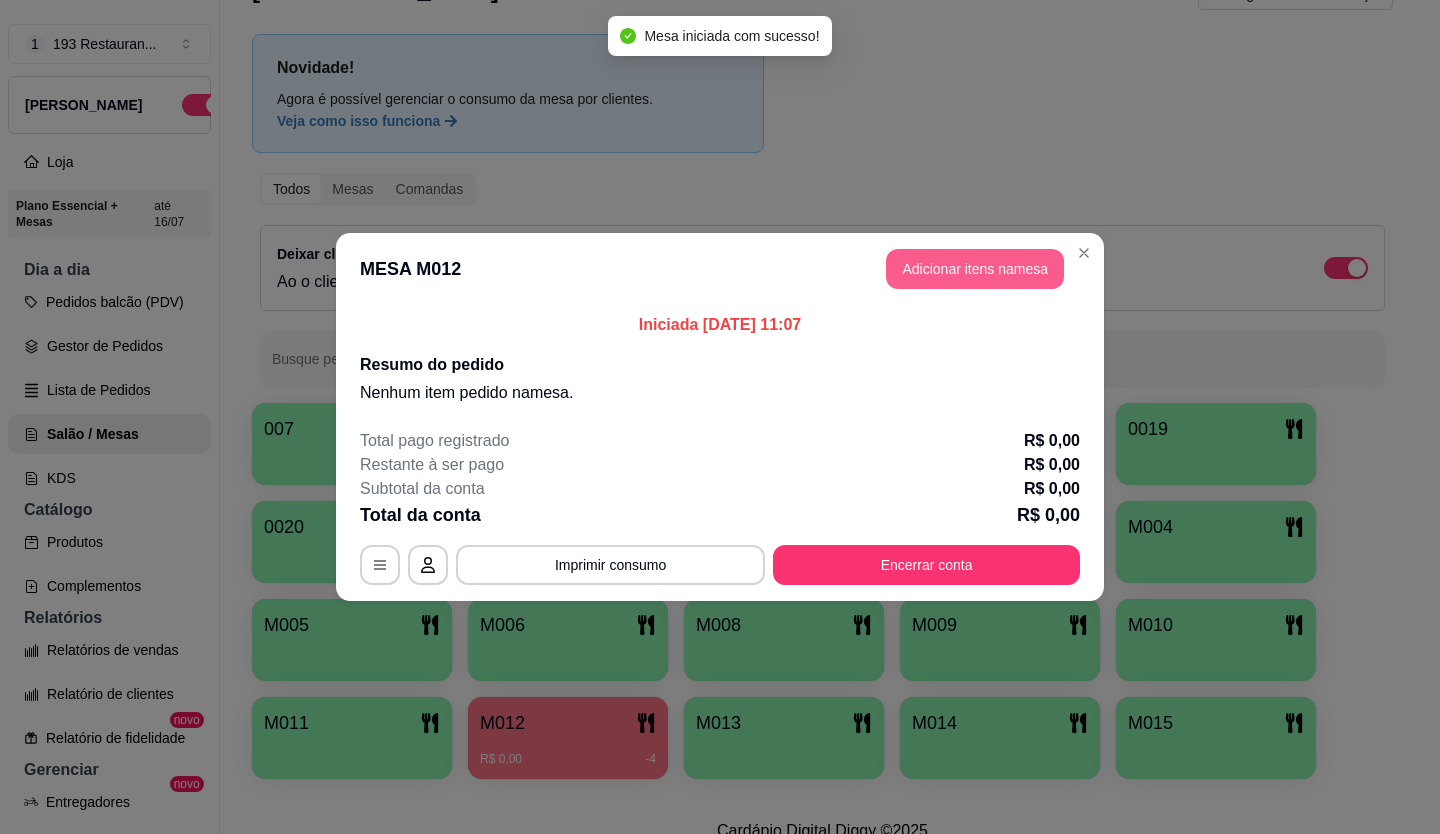 click on "MESA M012 Adicionar itens na  mesa" at bounding box center (720, 269) 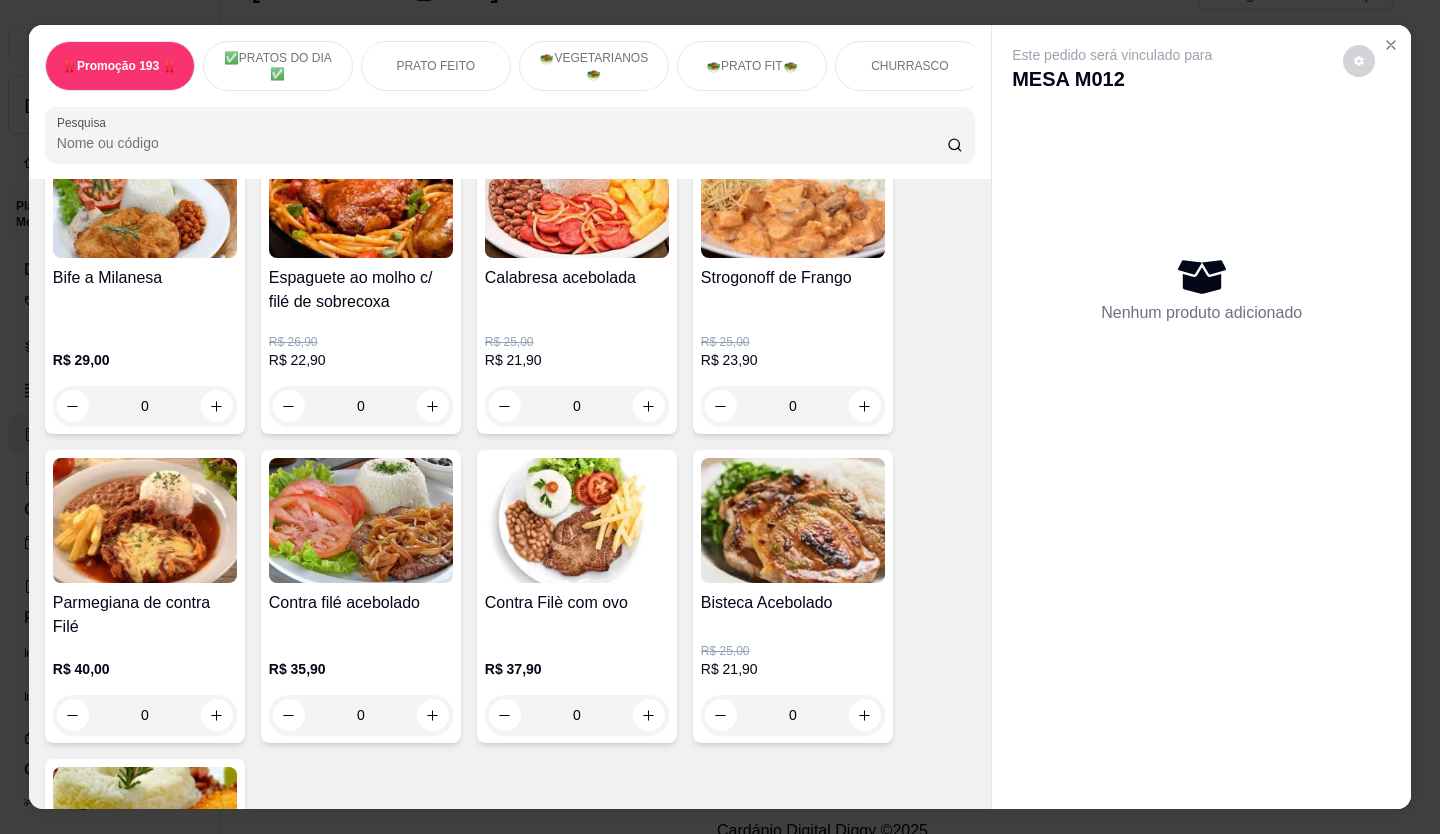 scroll, scrollTop: 1100, scrollLeft: 0, axis: vertical 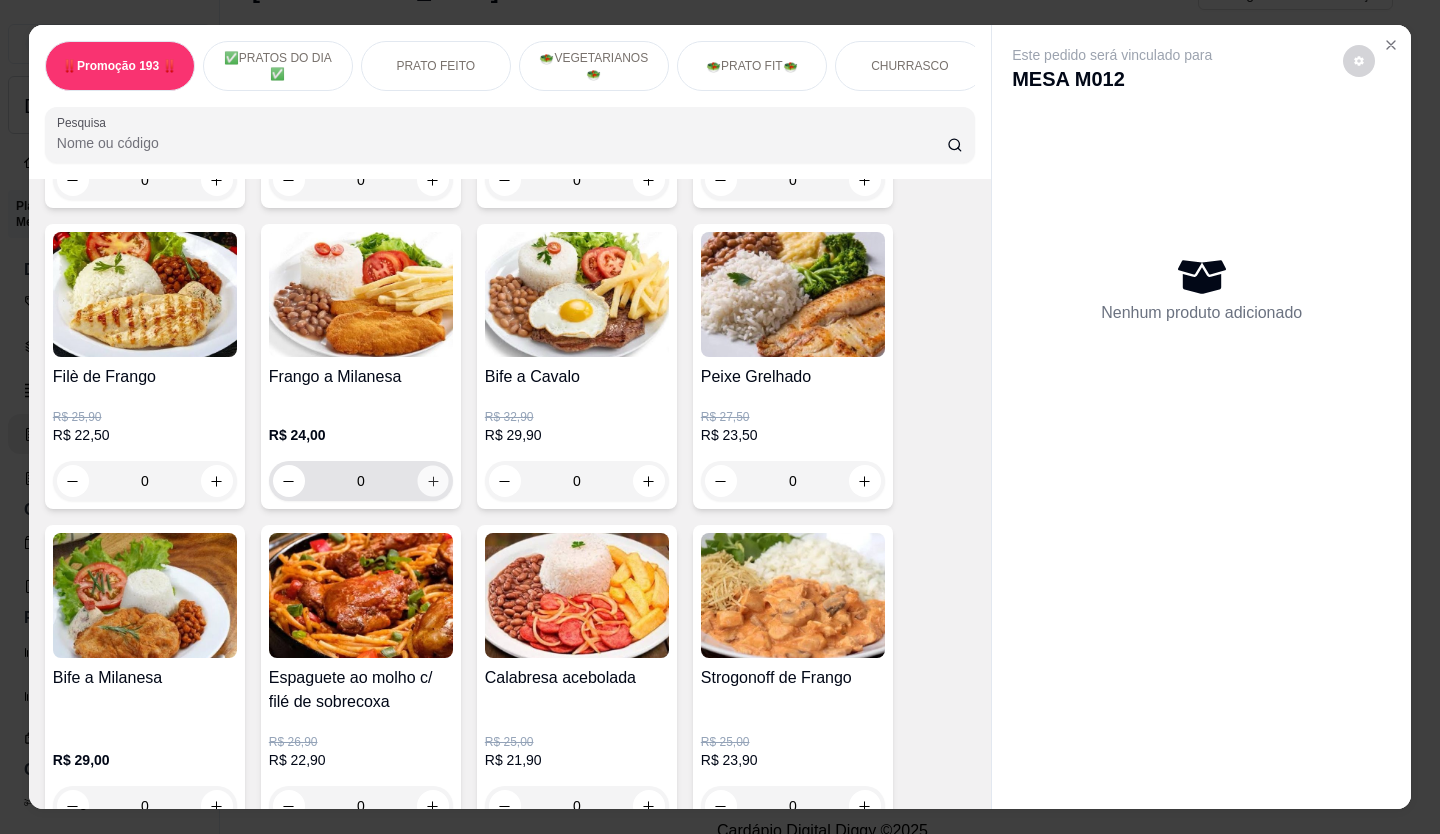 click 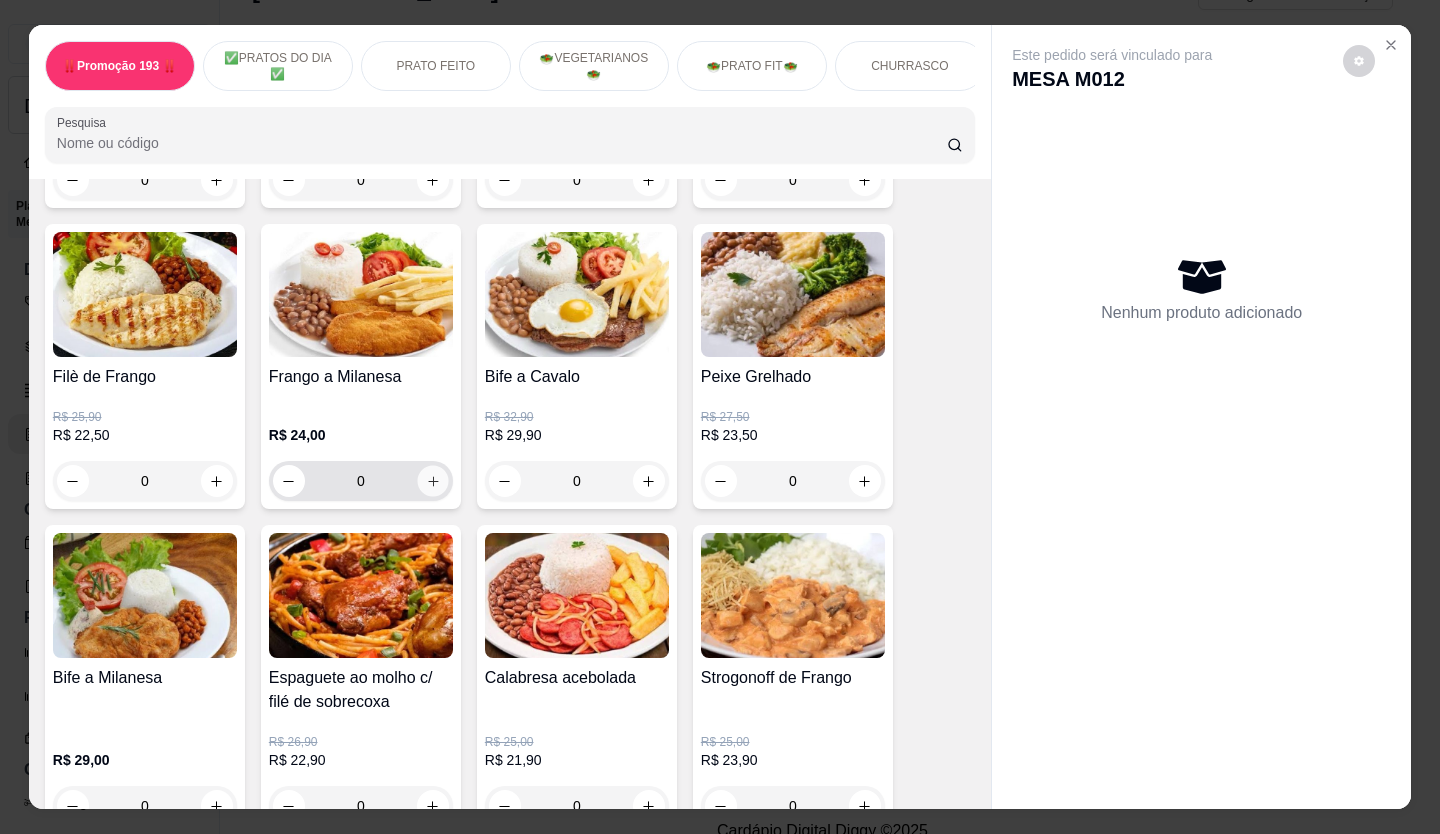 type on "1" 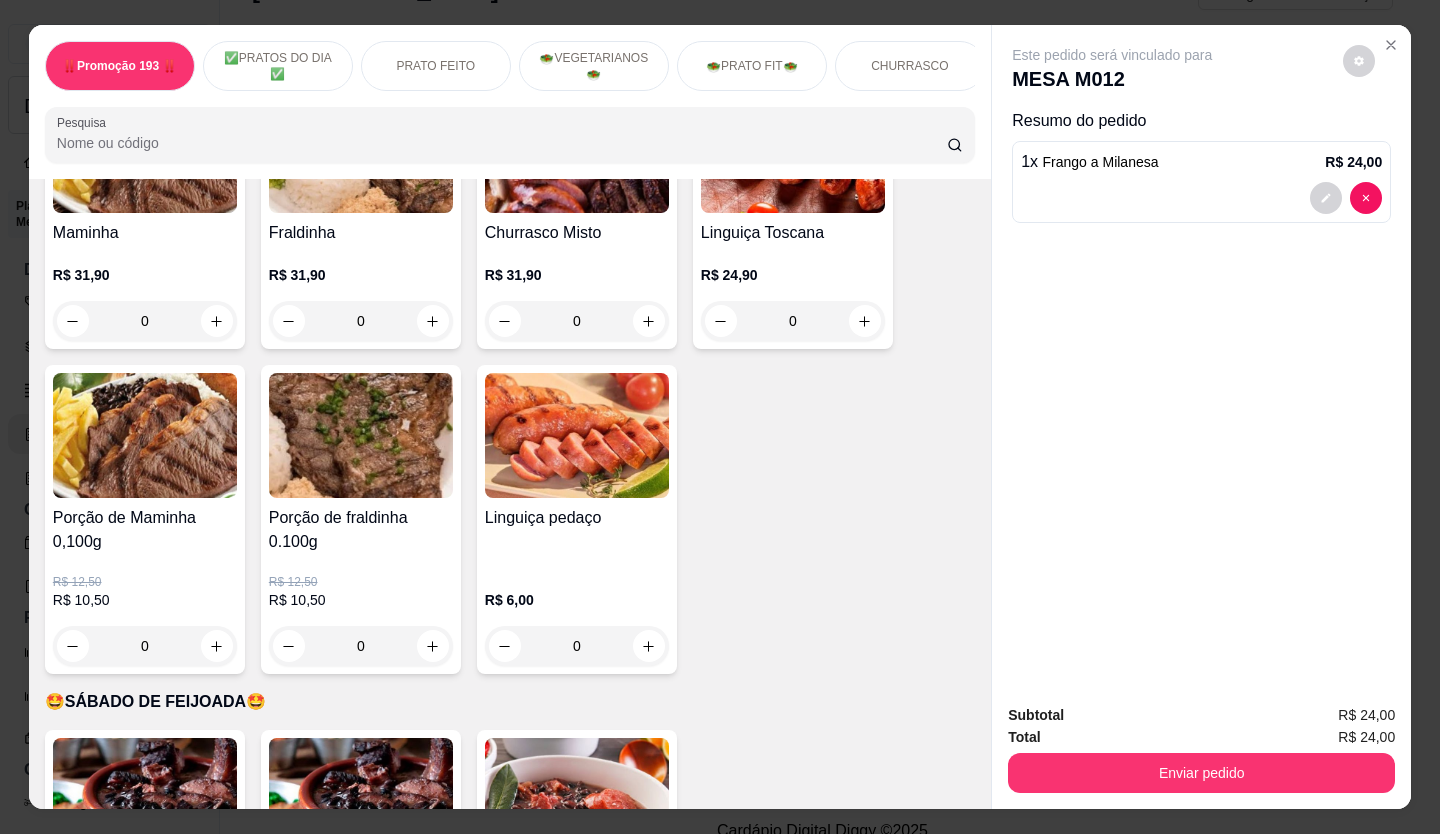 scroll, scrollTop: 3400, scrollLeft: 0, axis: vertical 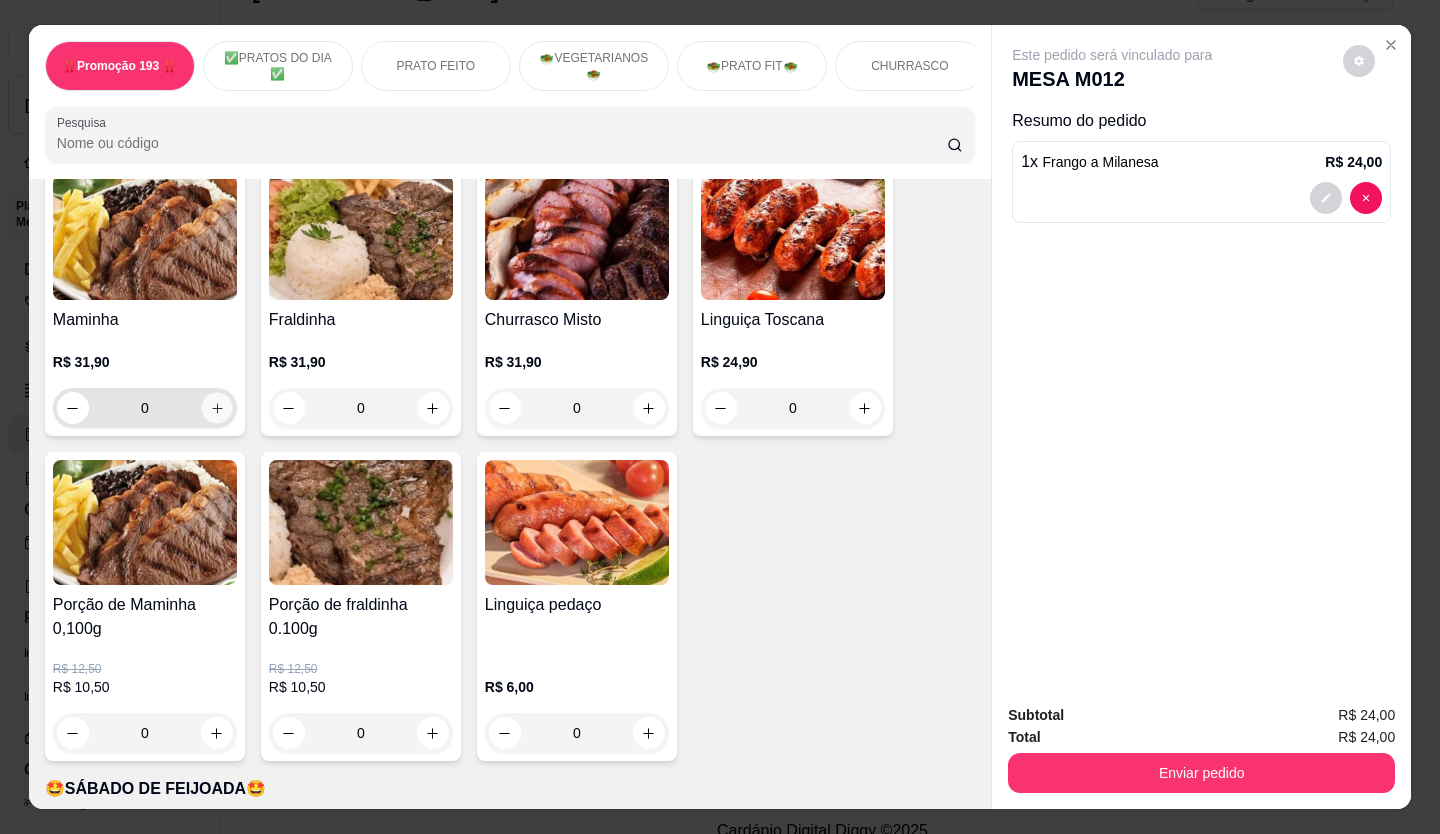 click 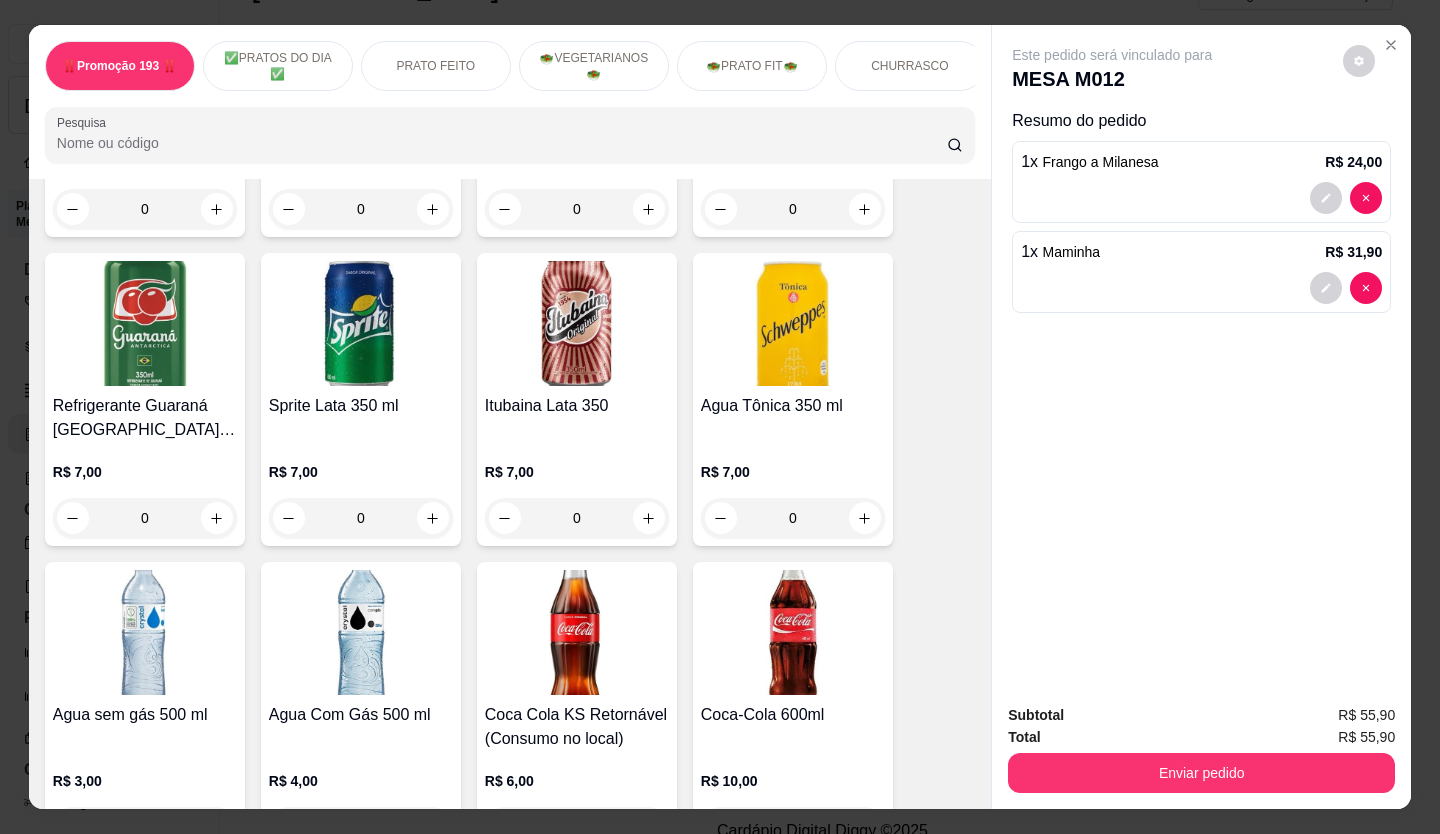 scroll, scrollTop: 6801, scrollLeft: 0, axis: vertical 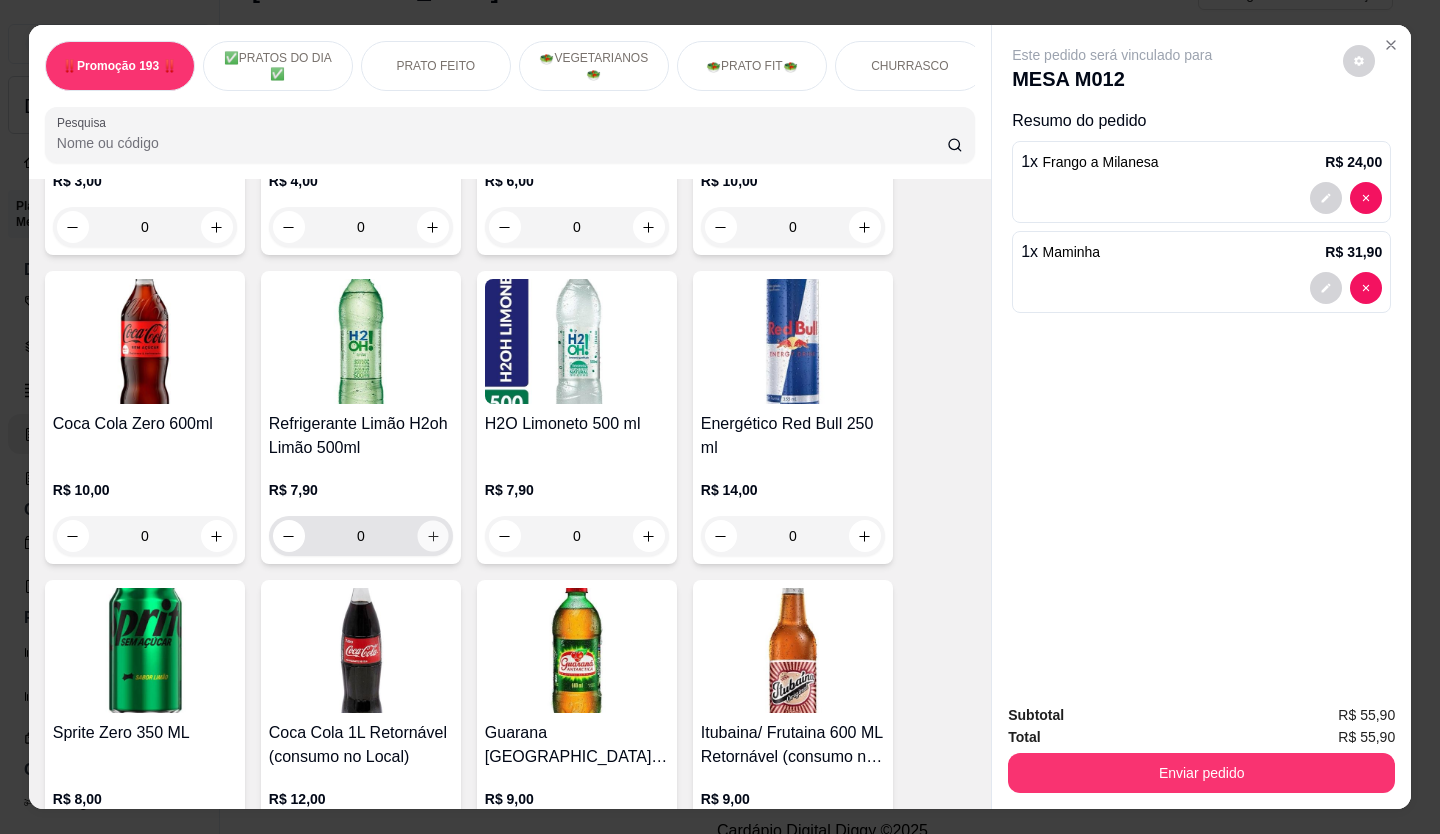 click 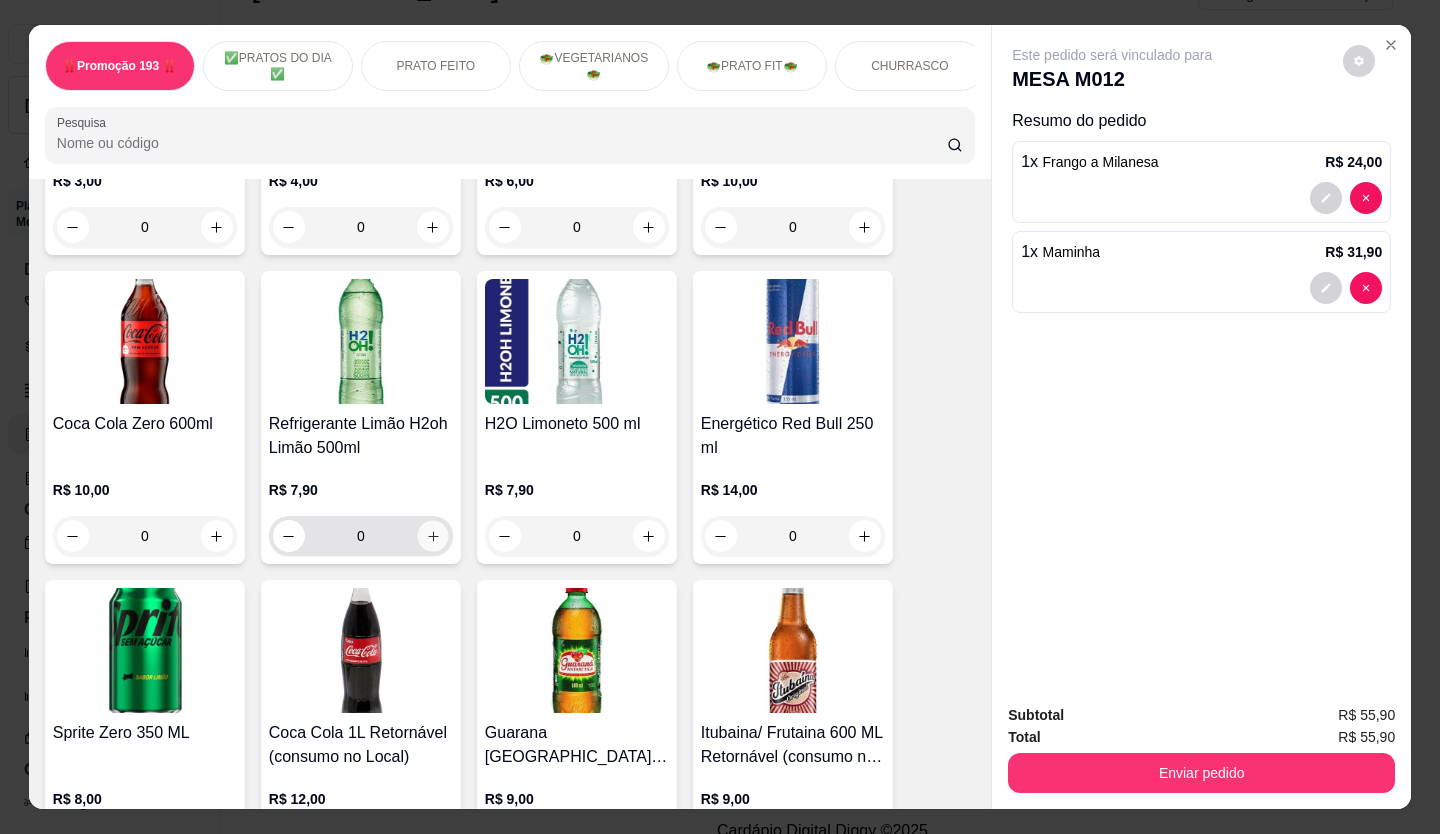 type on "1" 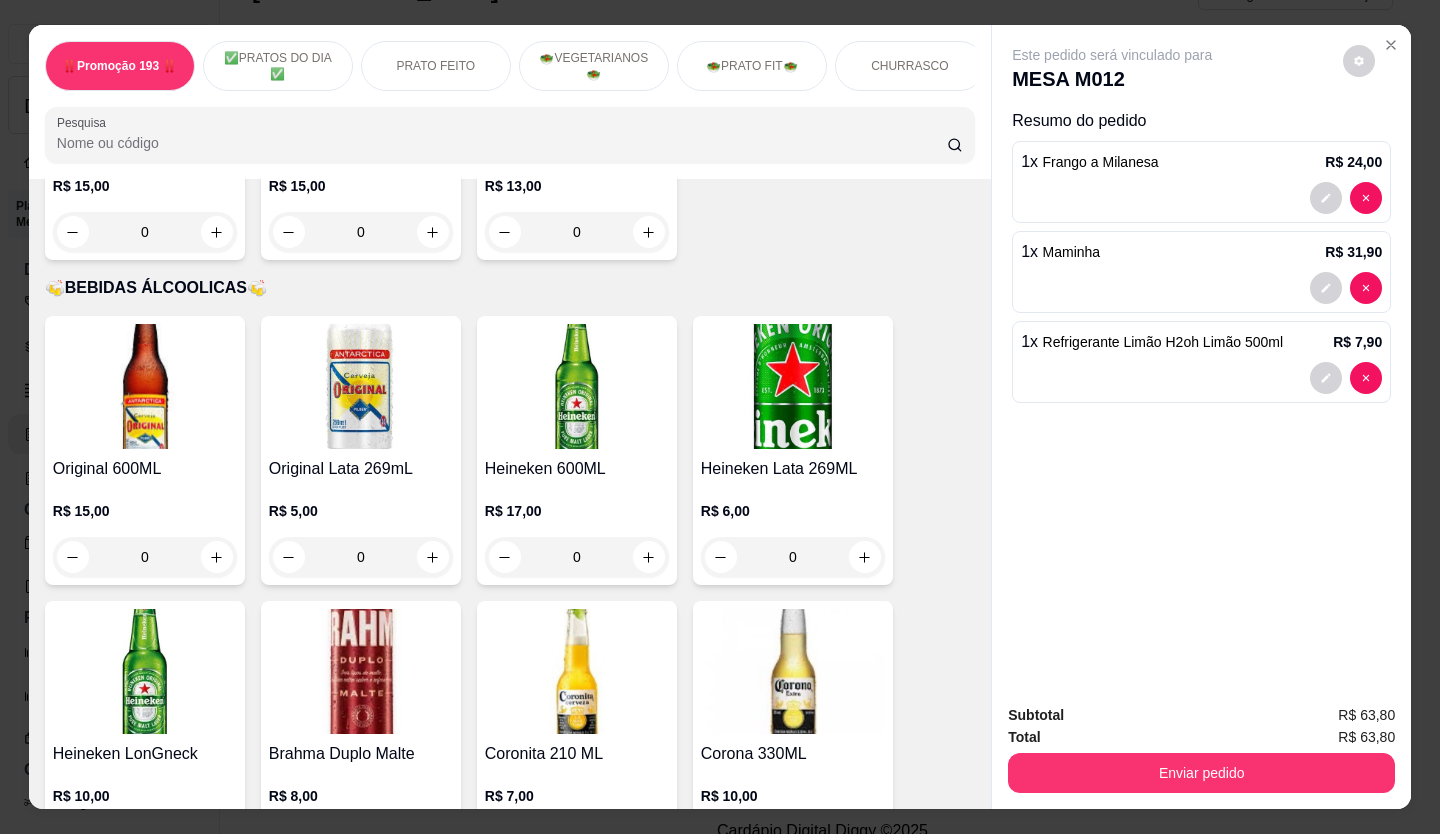 scroll, scrollTop: 8301, scrollLeft: 0, axis: vertical 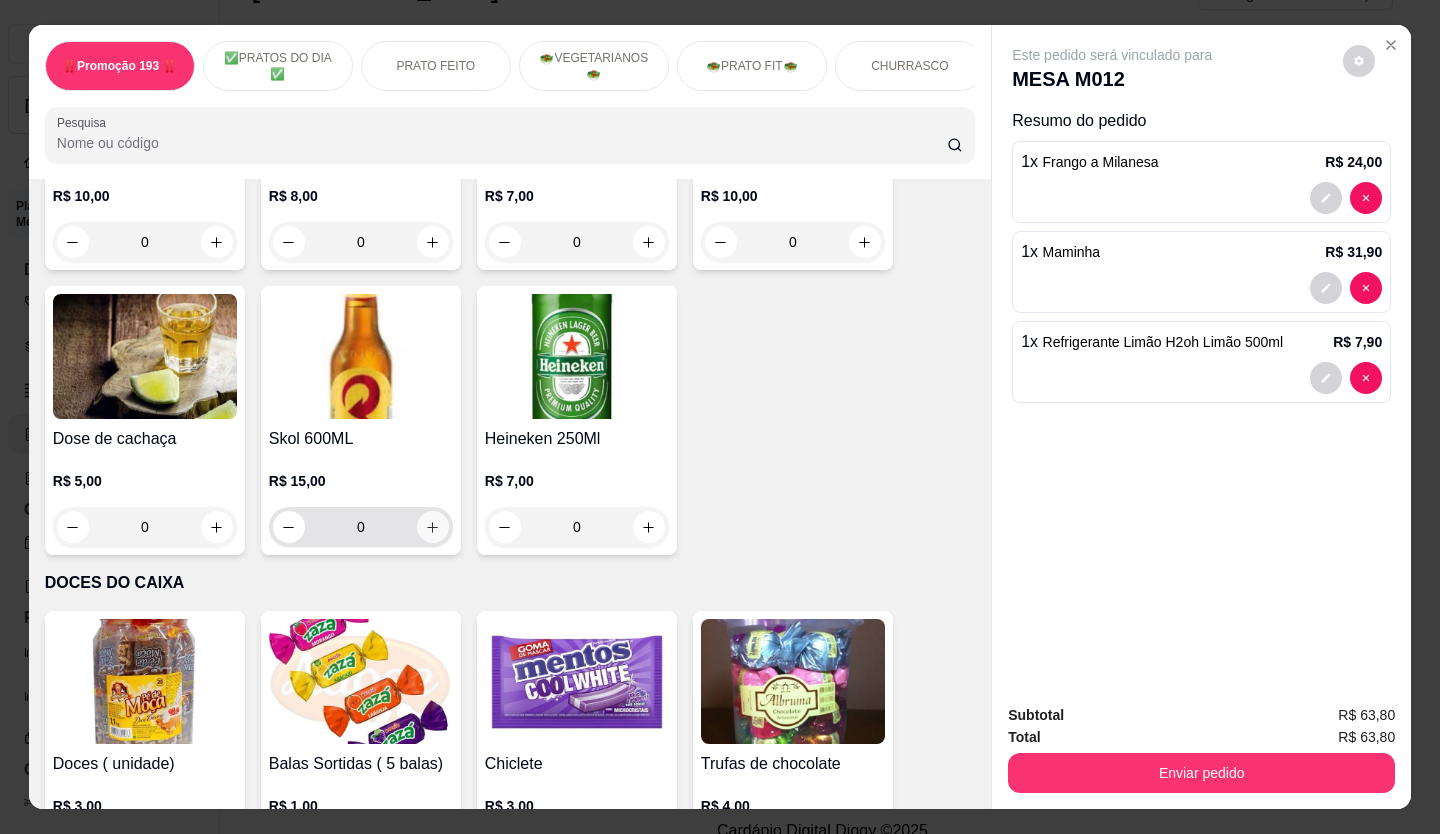click 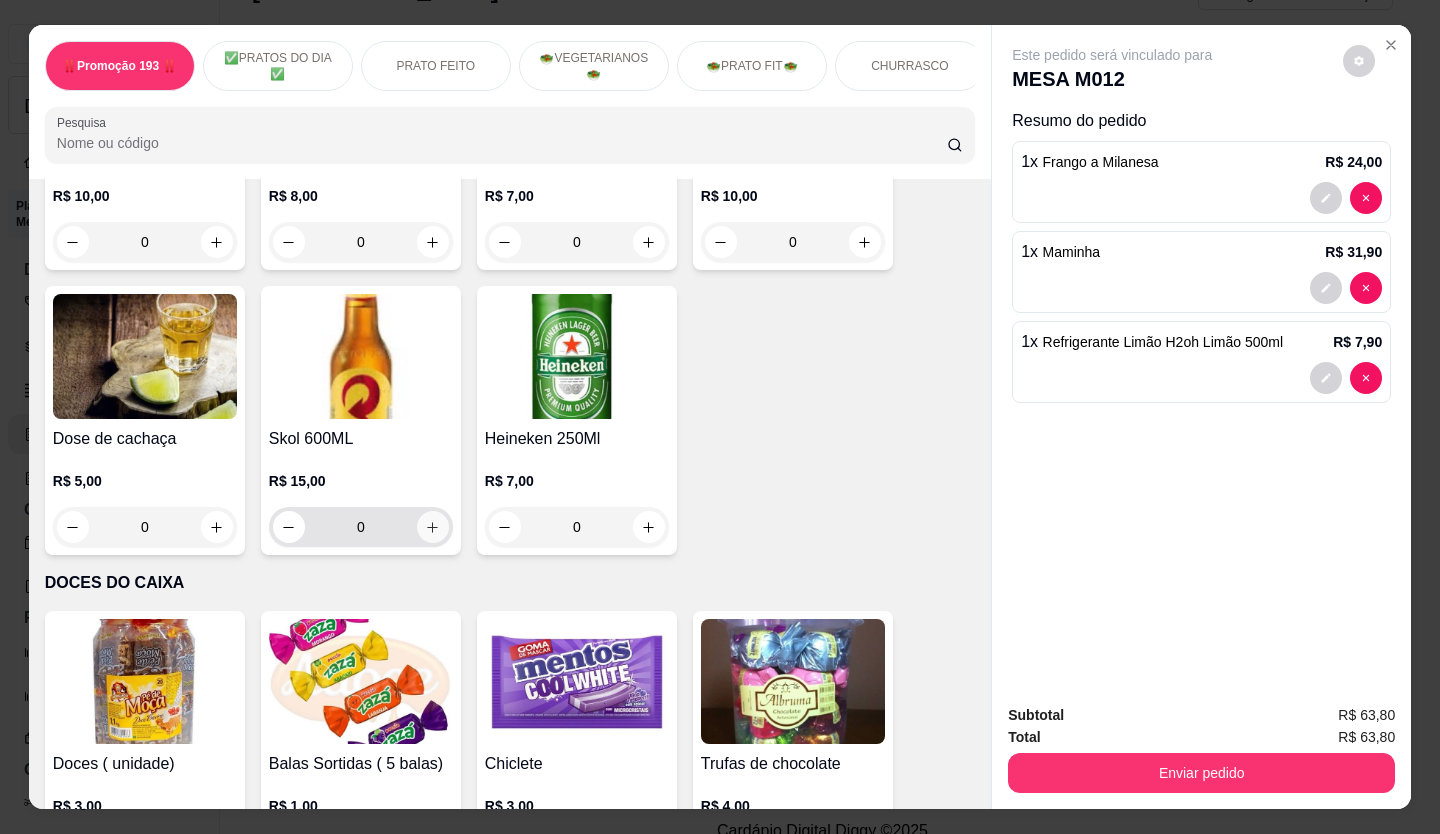 type on "1" 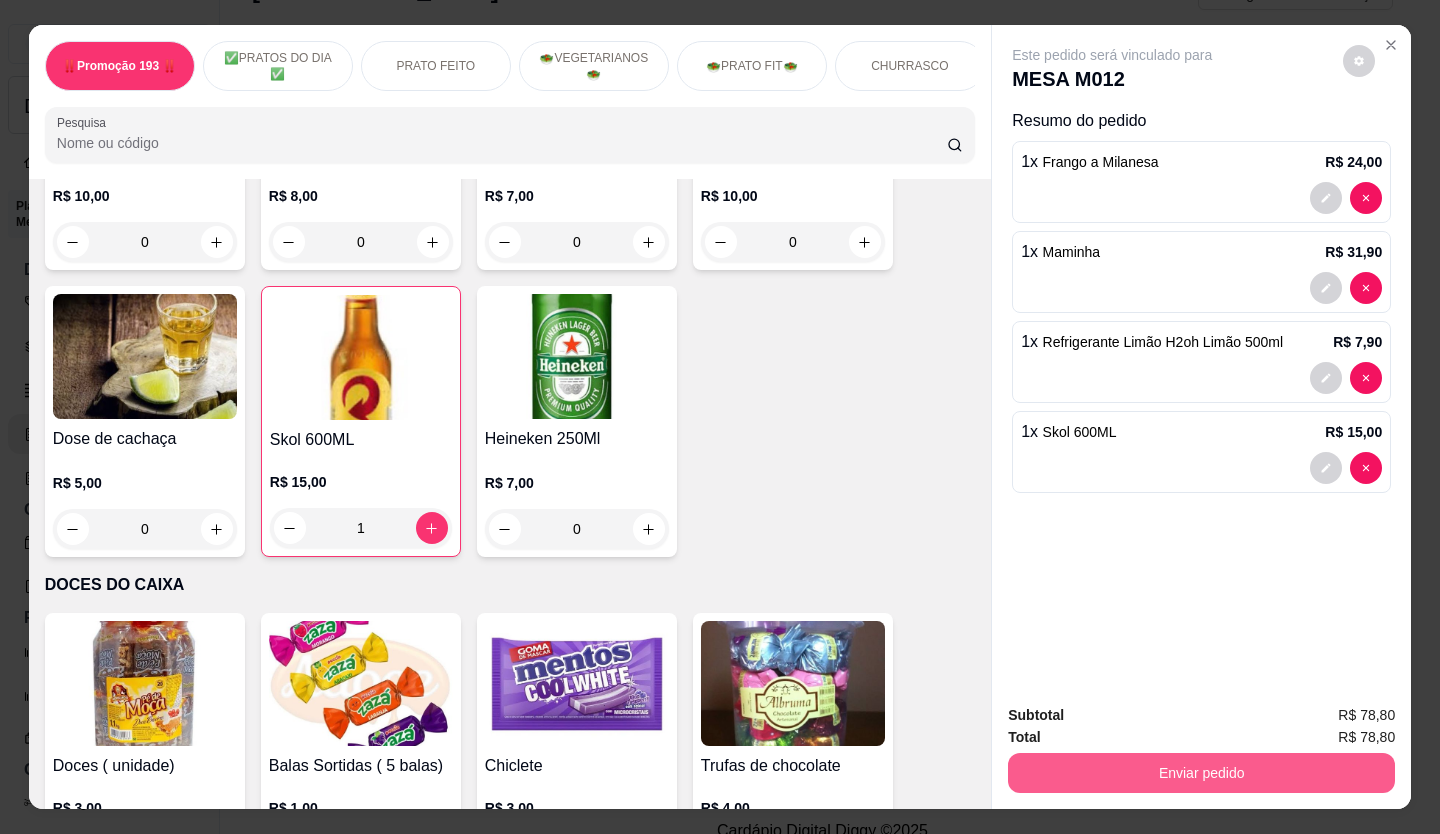 click on "Enviar pedido" at bounding box center (1201, 773) 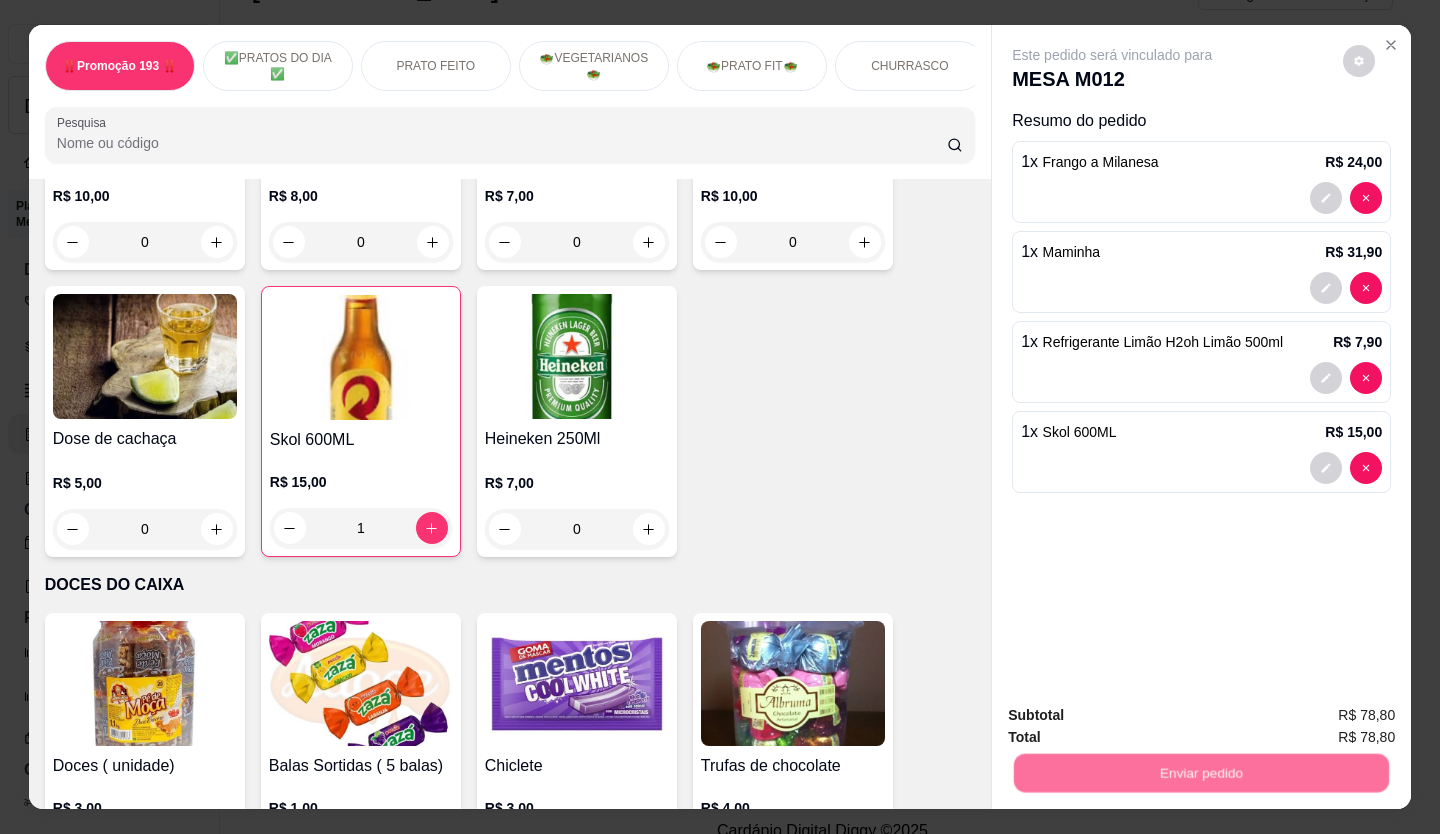 click on "Não registrar e enviar pedido" at bounding box center [1135, 716] 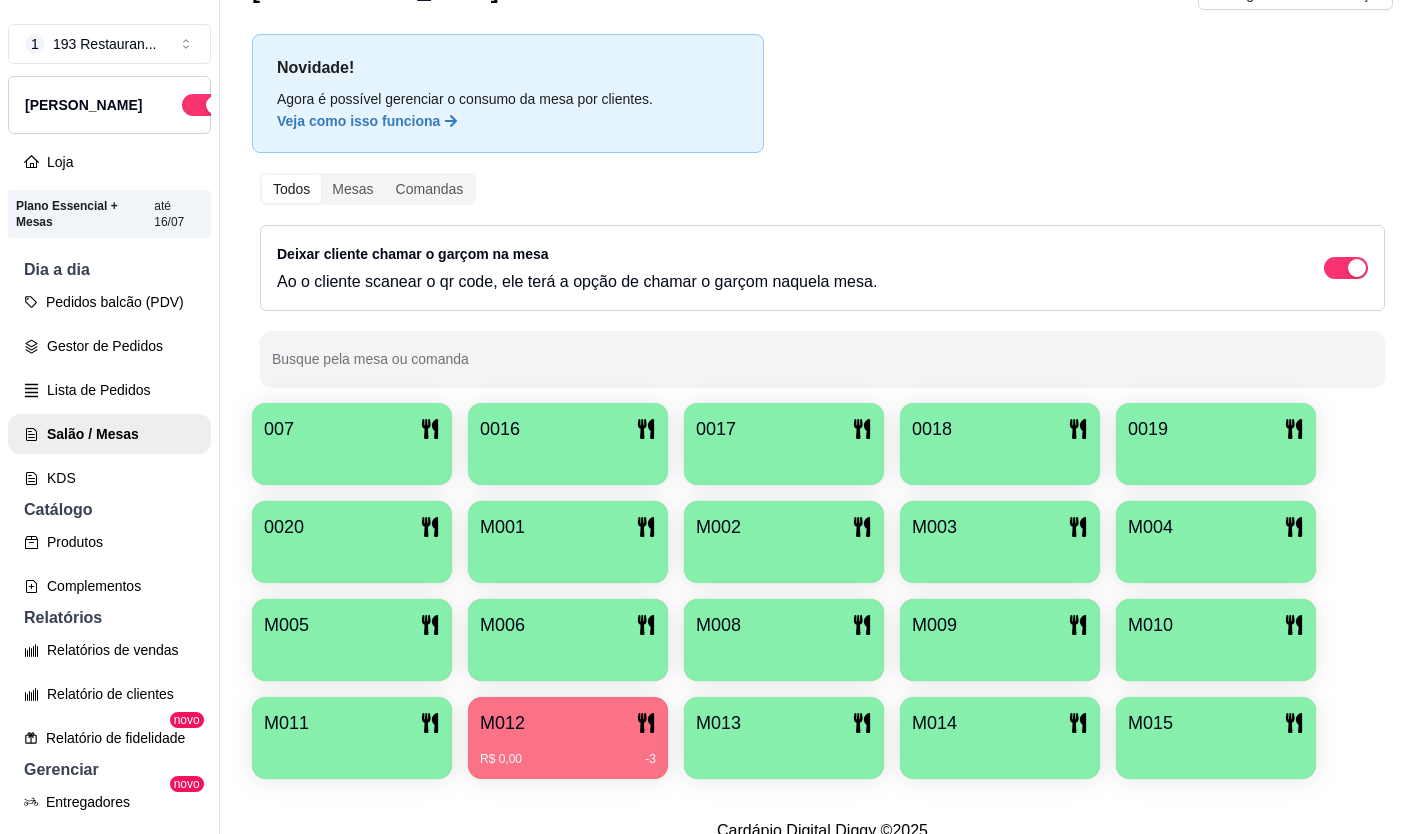 click at bounding box center (1000, 654) 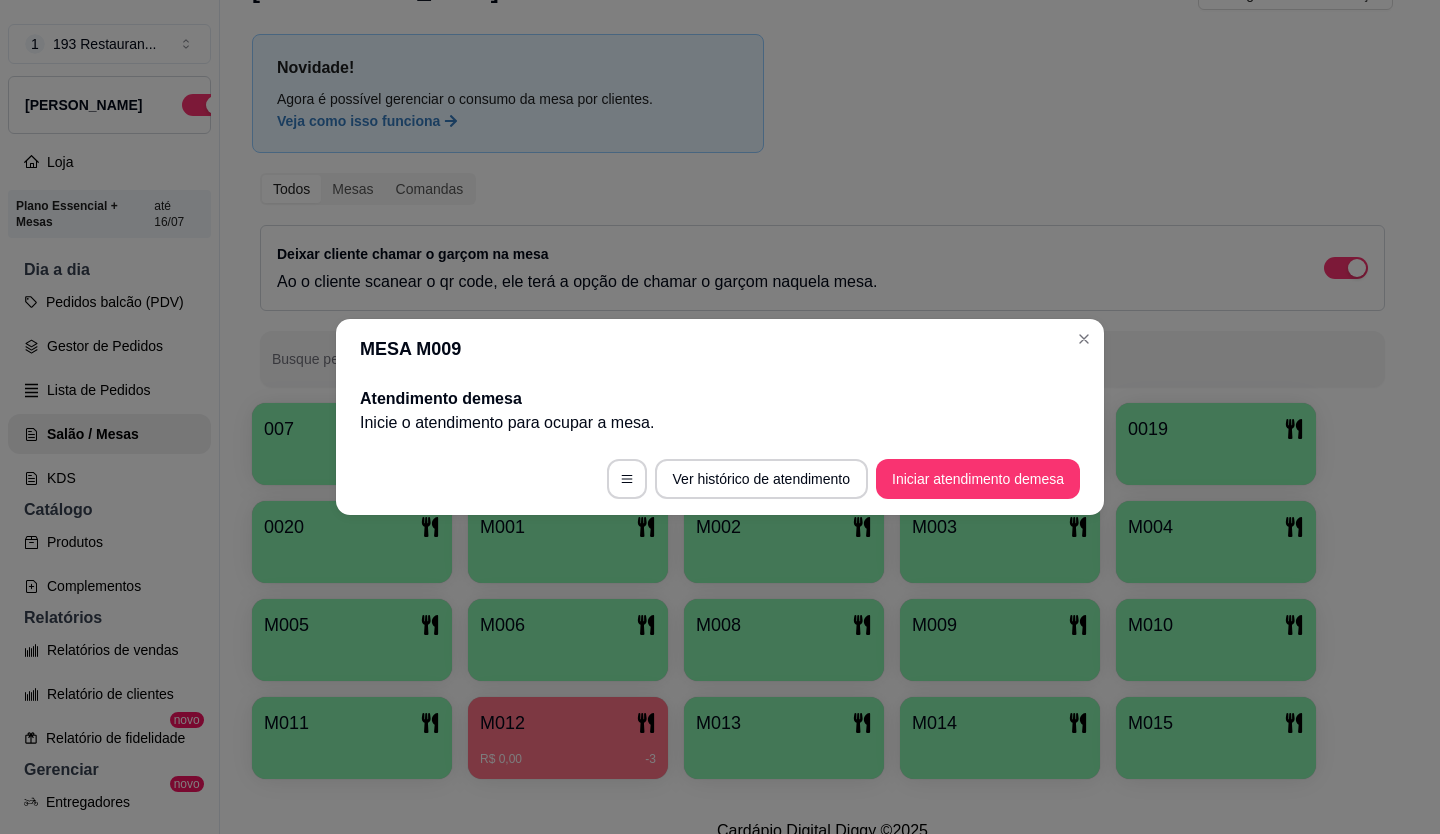 click on "Ver histórico de atendimento Iniciar atendimento de  mesa" at bounding box center [720, 479] 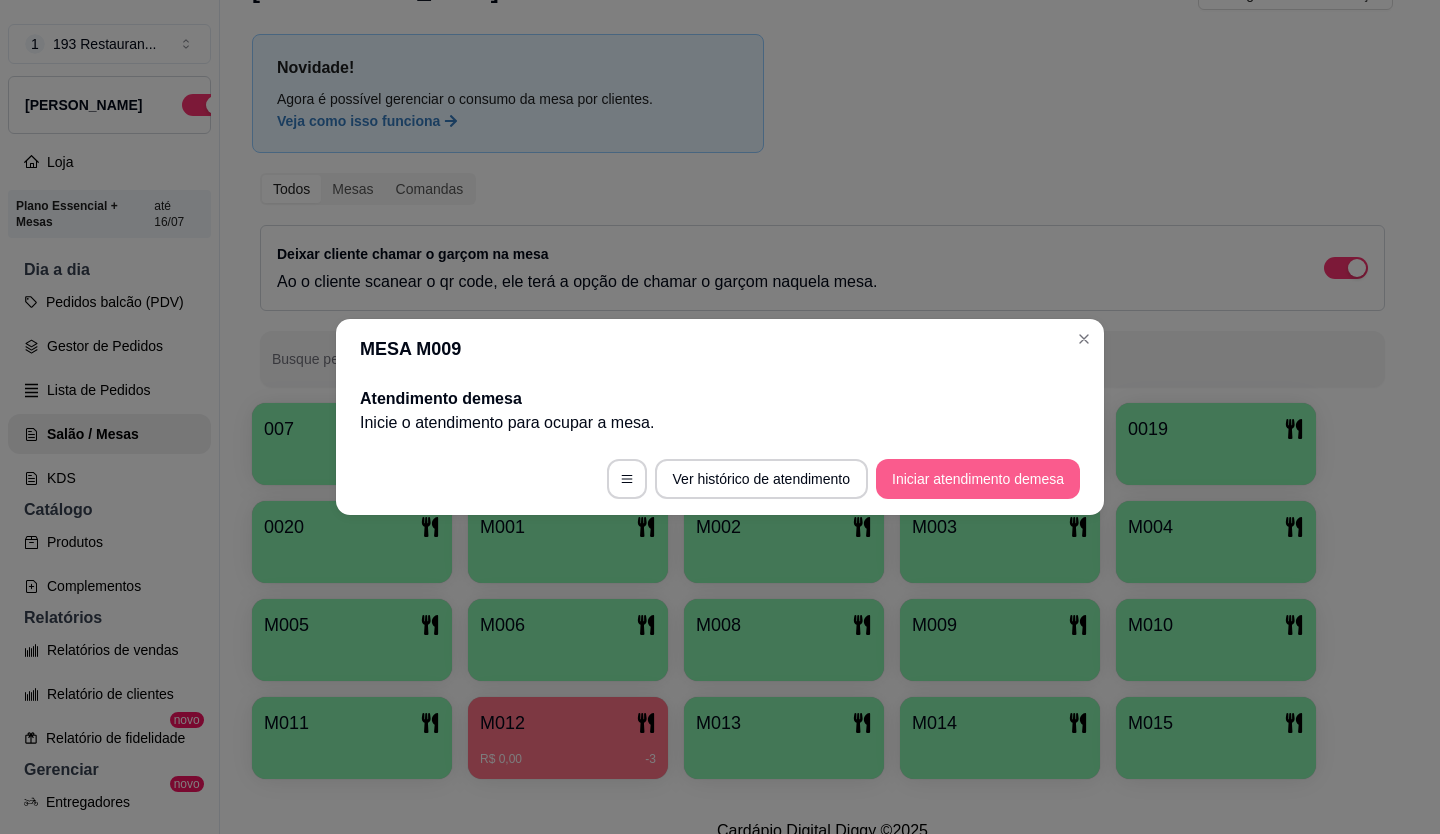 click on "Iniciar atendimento de  mesa" at bounding box center (978, 479) 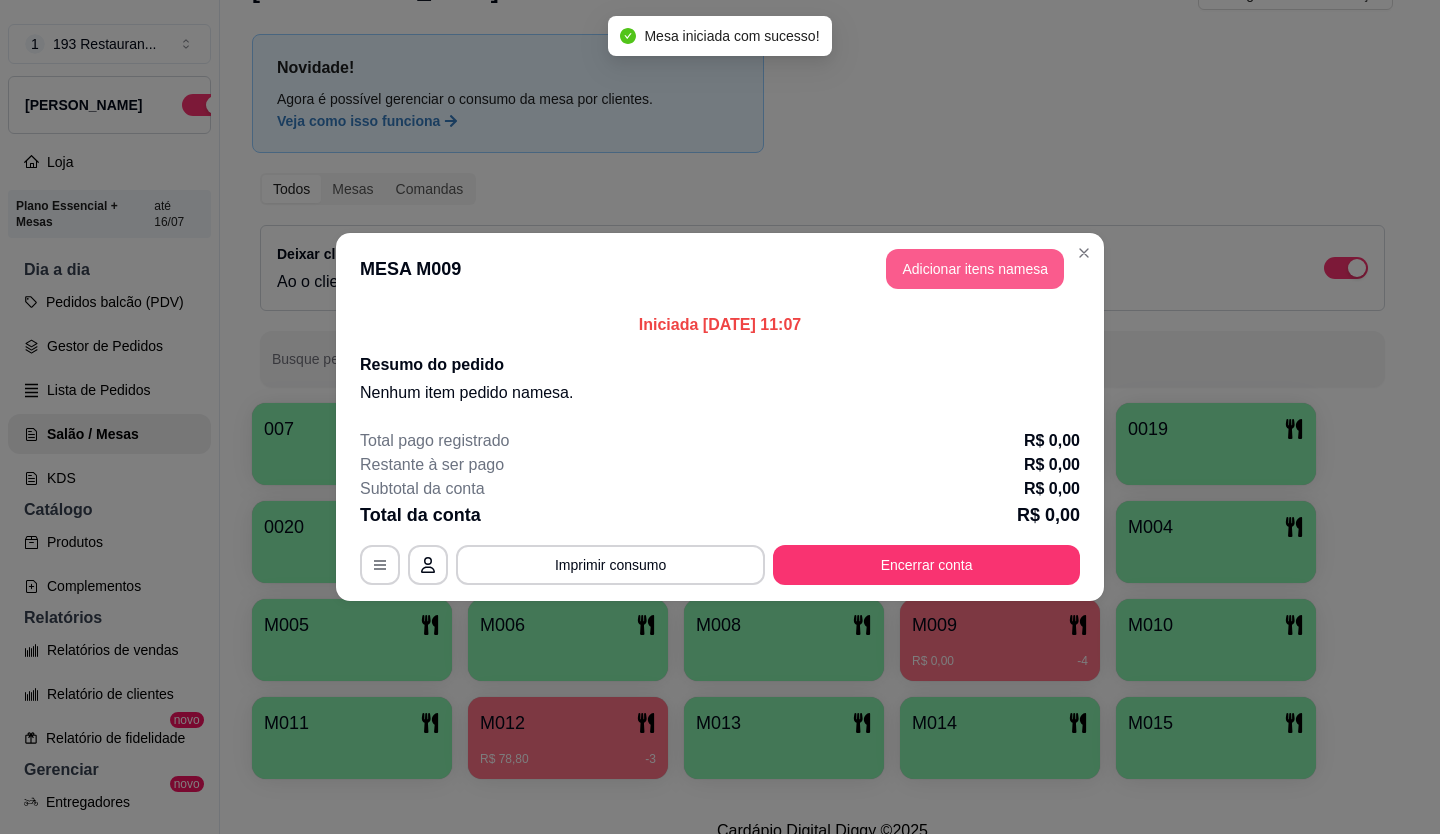 click on "Adicionar itens na  mesa" at bounding box center (975, 269) 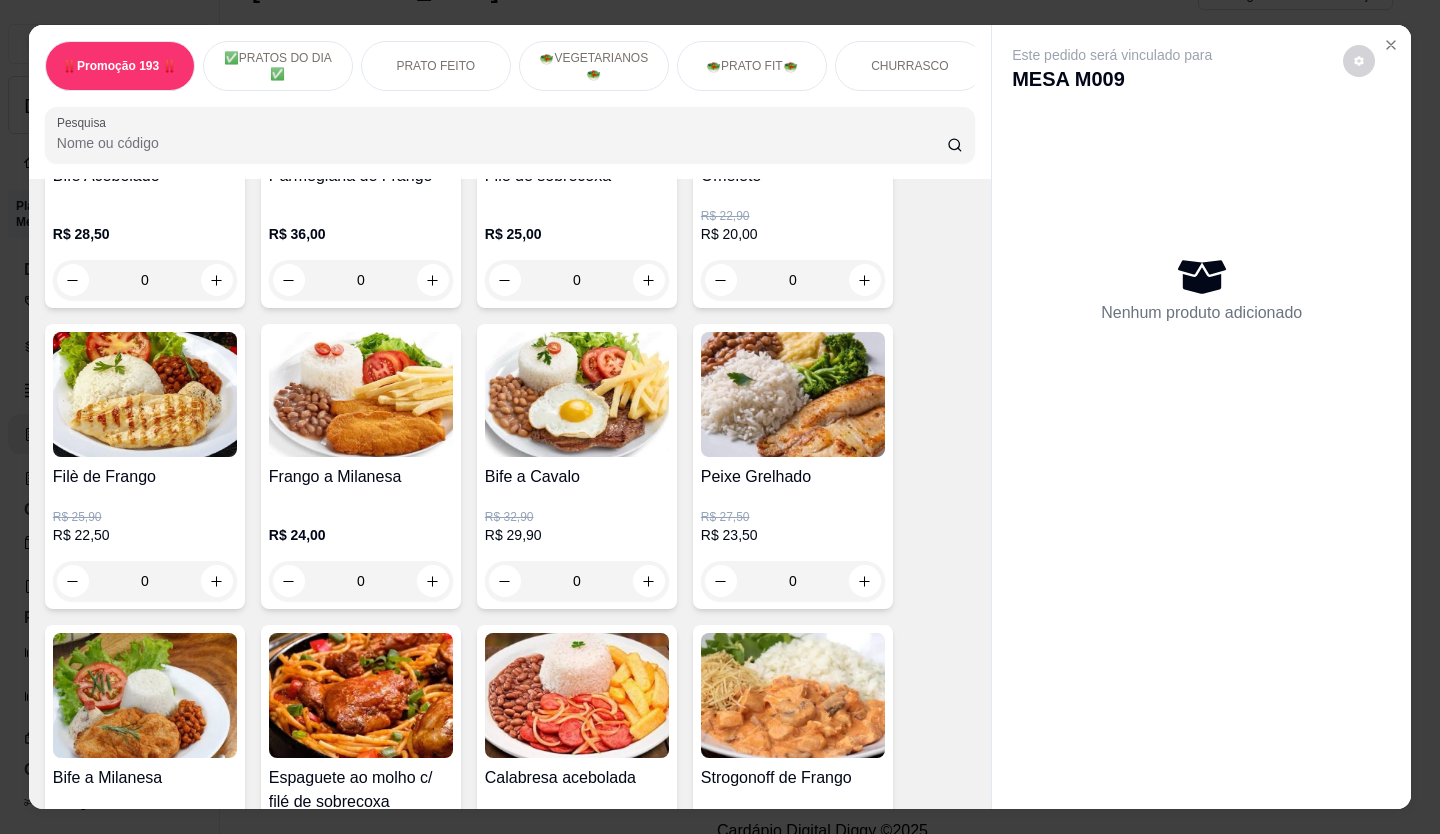 scroll, scrollTop: 500, scrollLeft: 0, axis: vertical 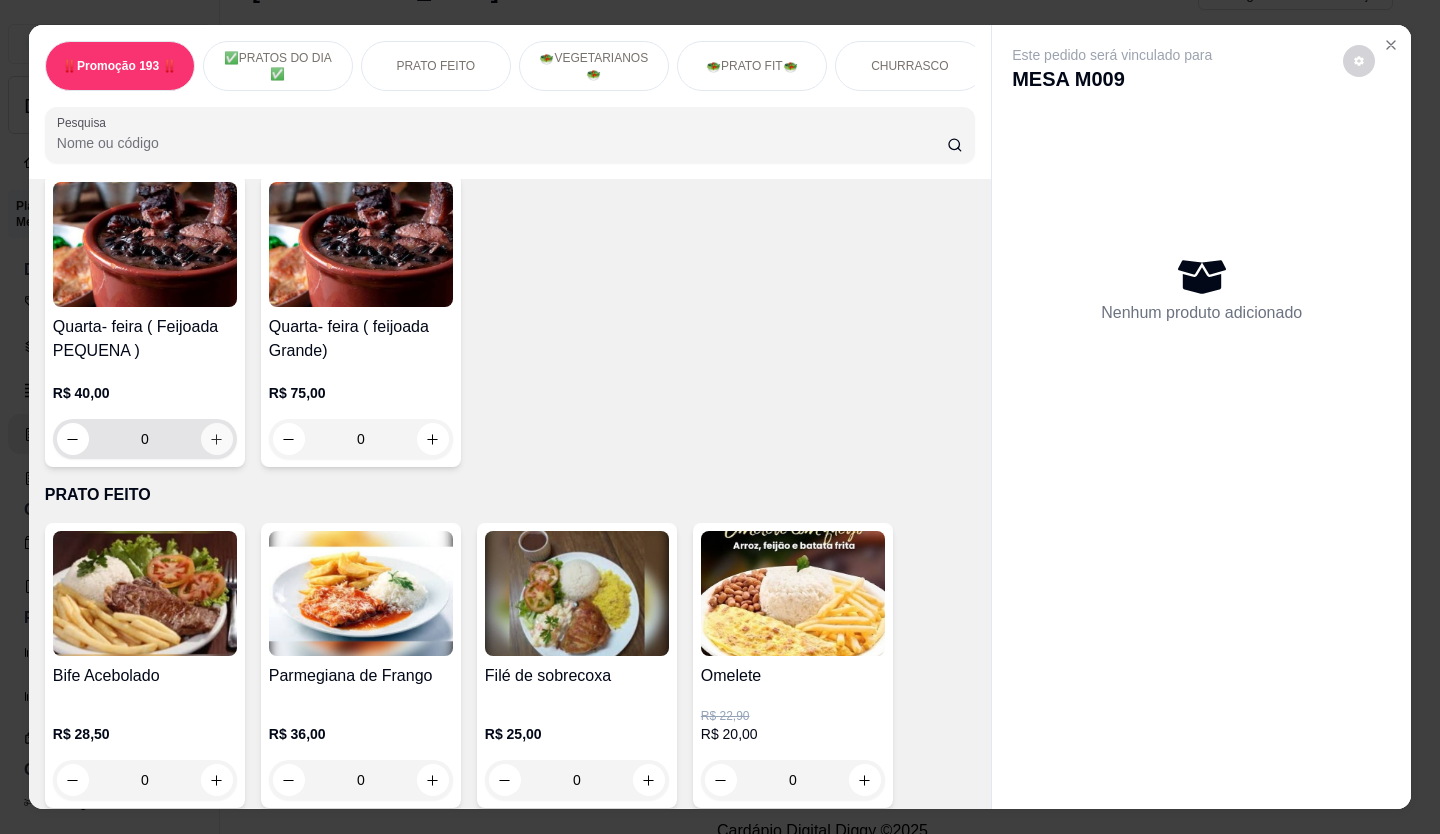 click at bounding box center [217, 439] 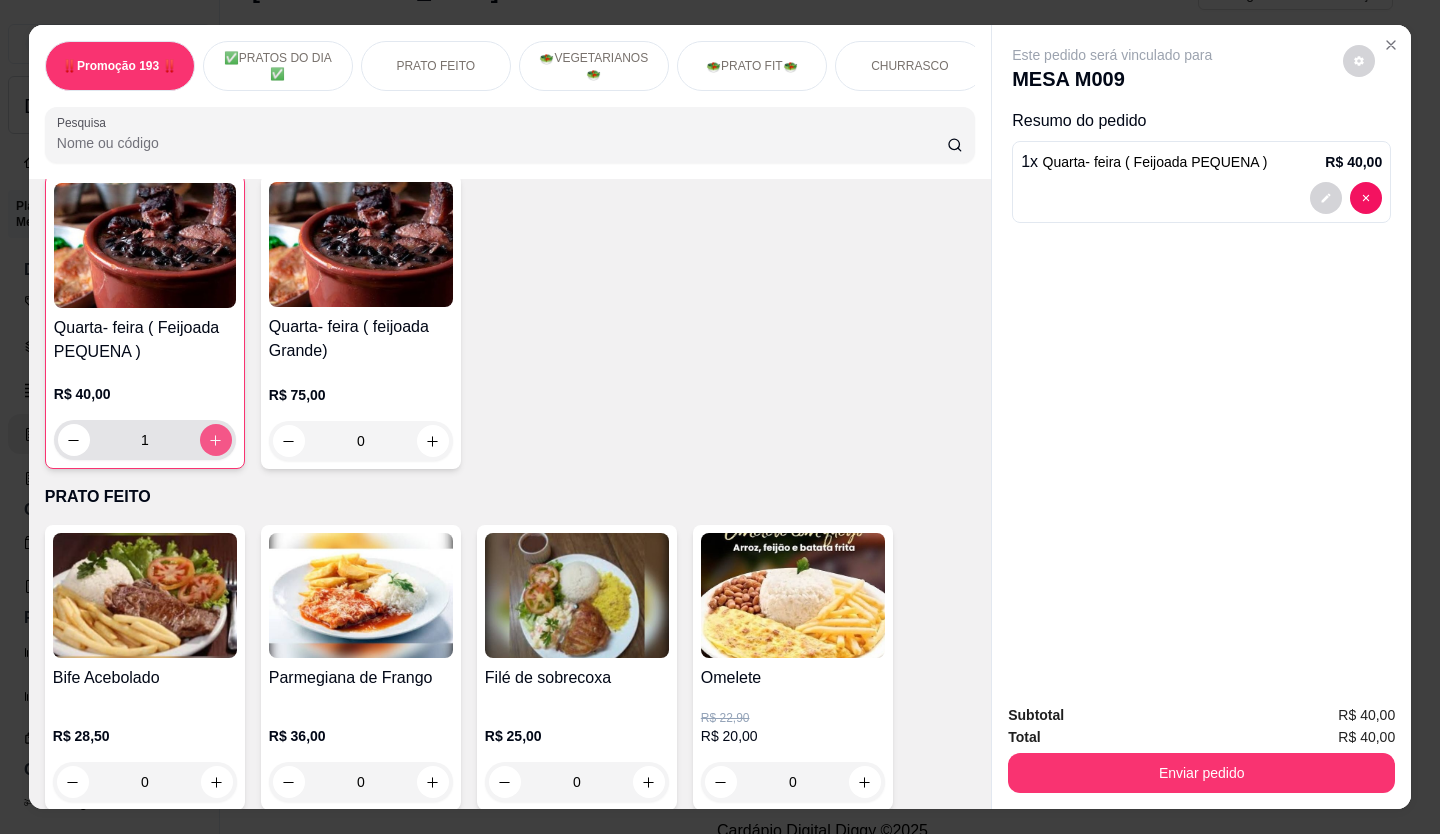 type on "1" 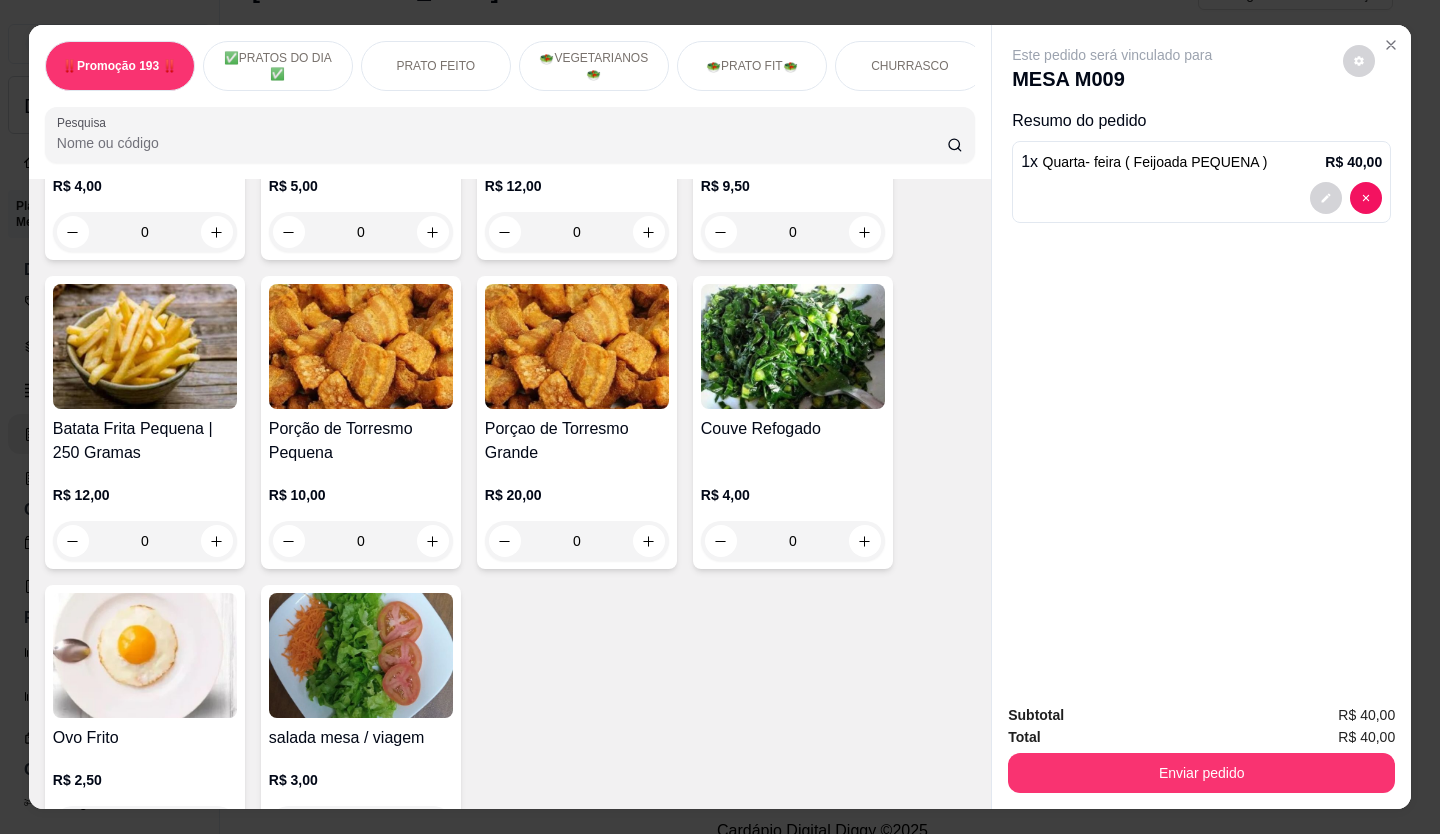 scroll, scrollTop: 5401, scrollLeft: 0, axis: vertical 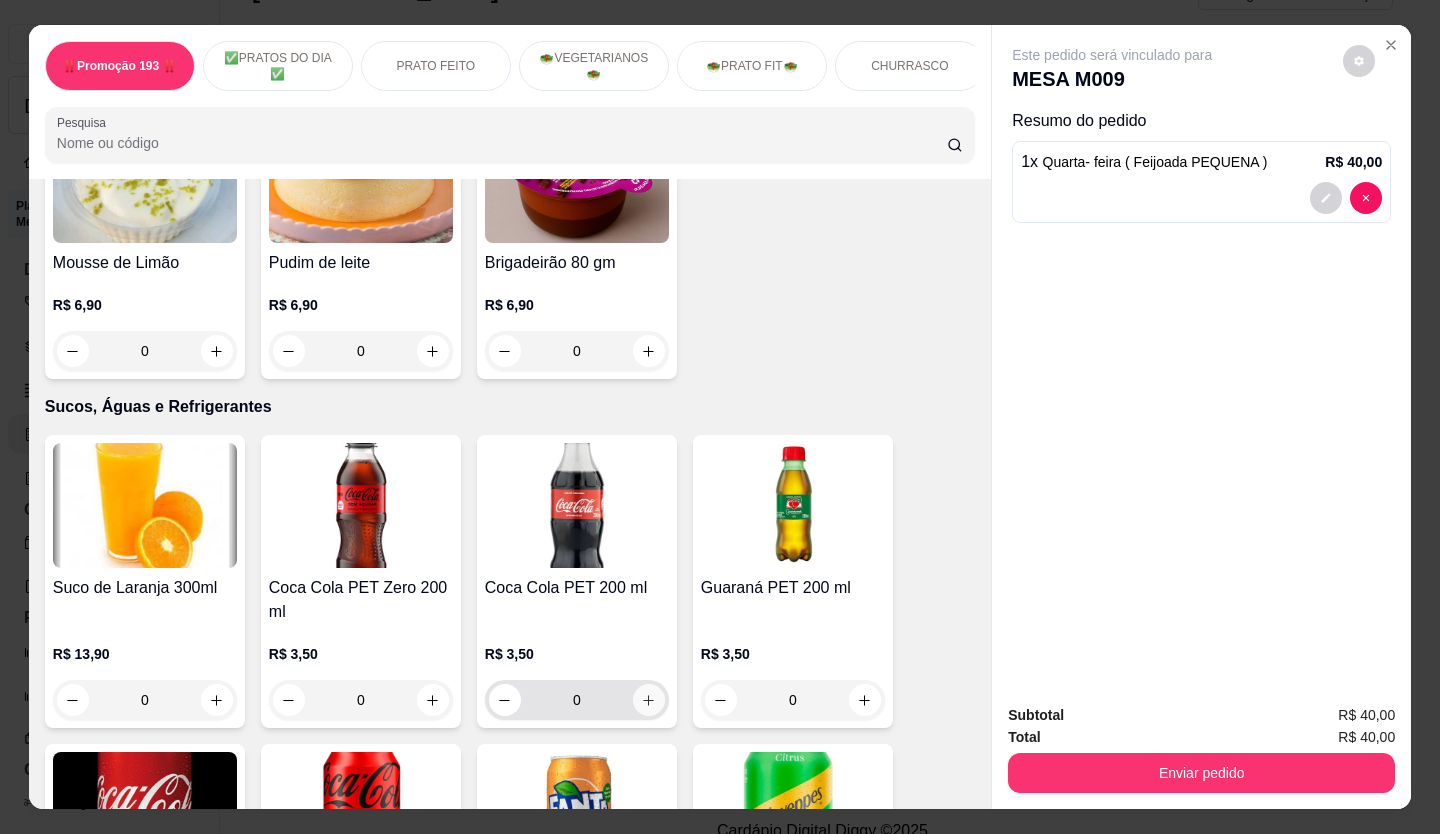 click 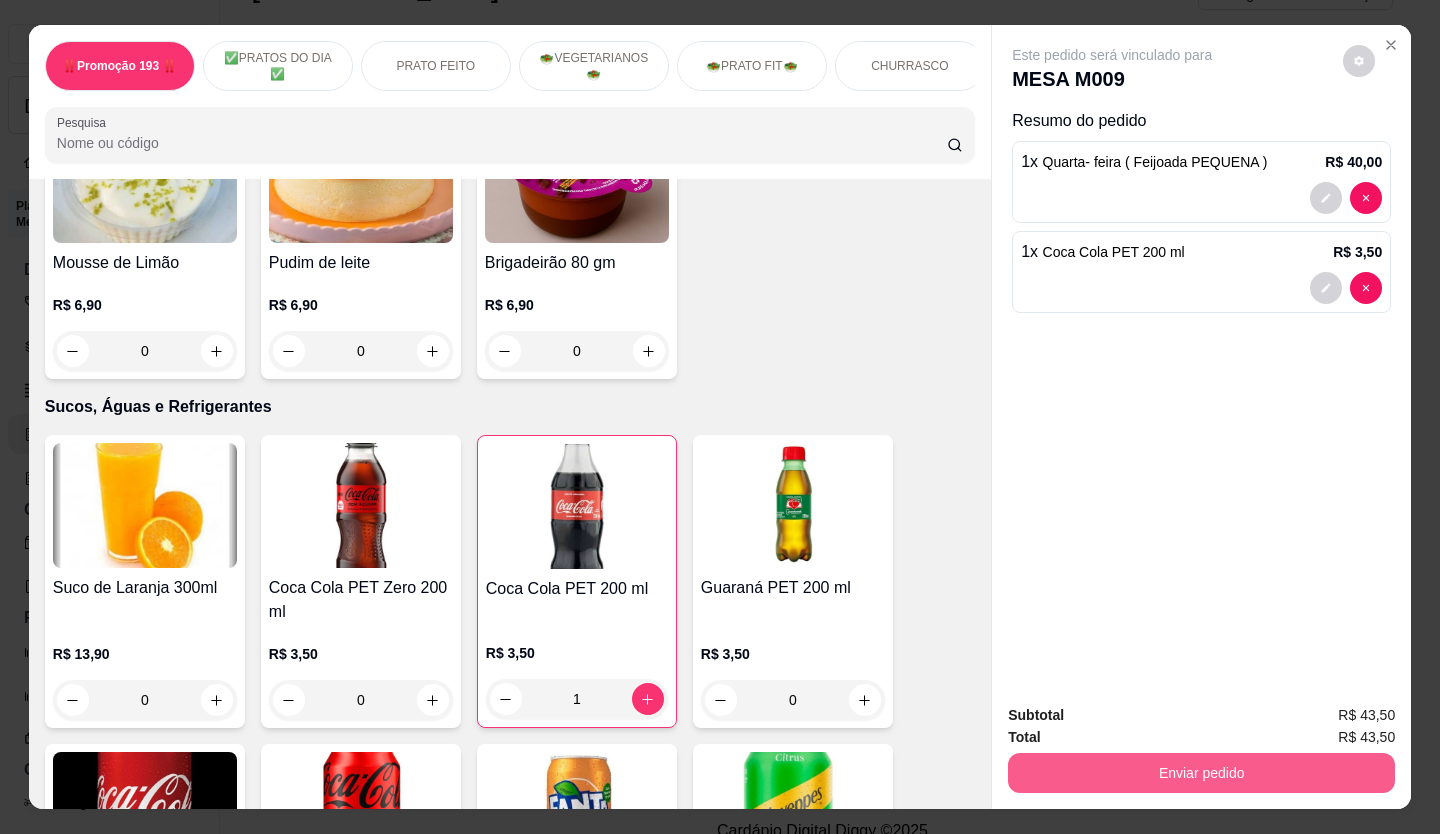 click on "Enviar pedido" at bounding box center (1201, 773) 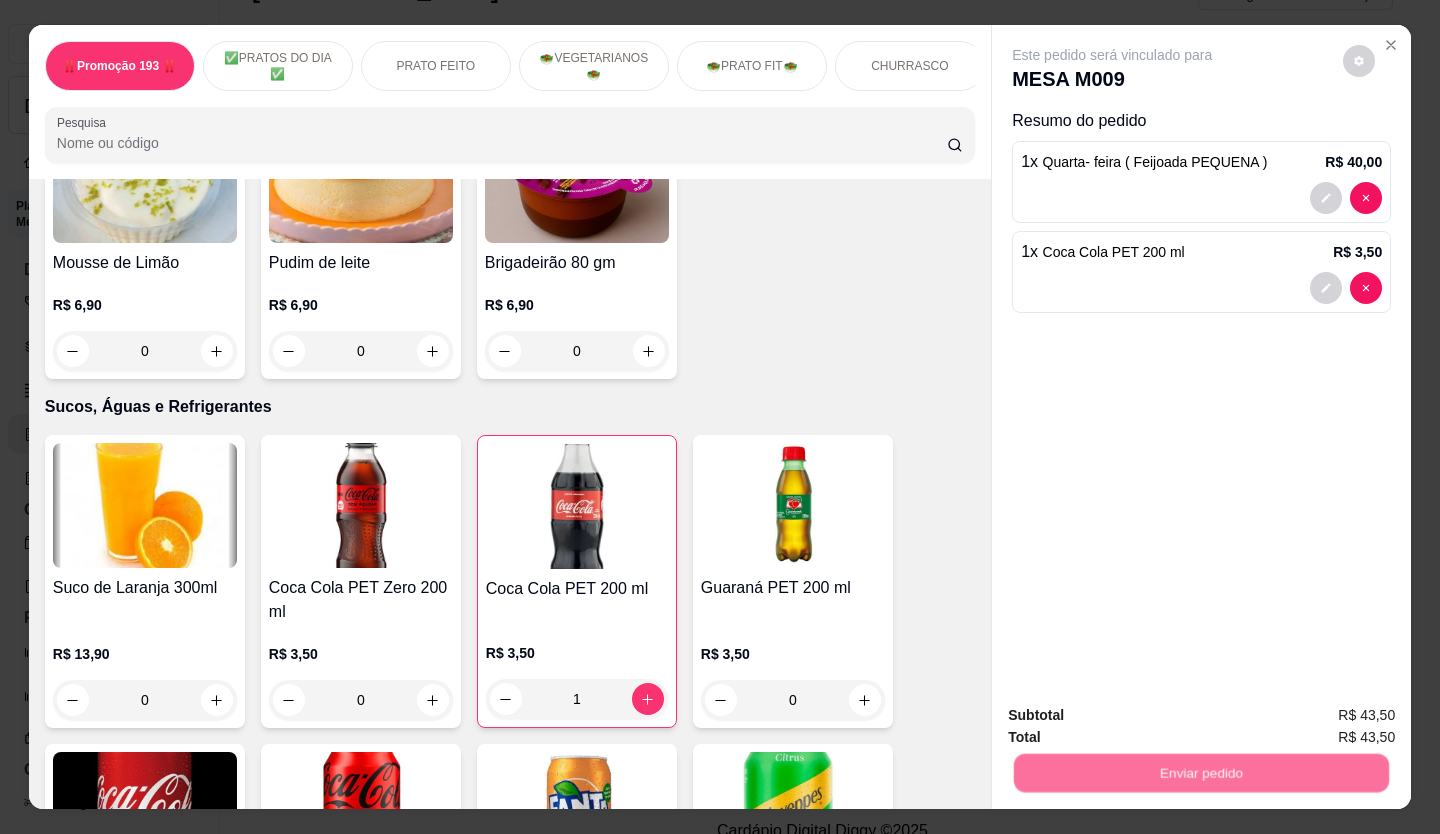 click on "Não registrar e enviar pedido" at bounding box center [1135, 716] 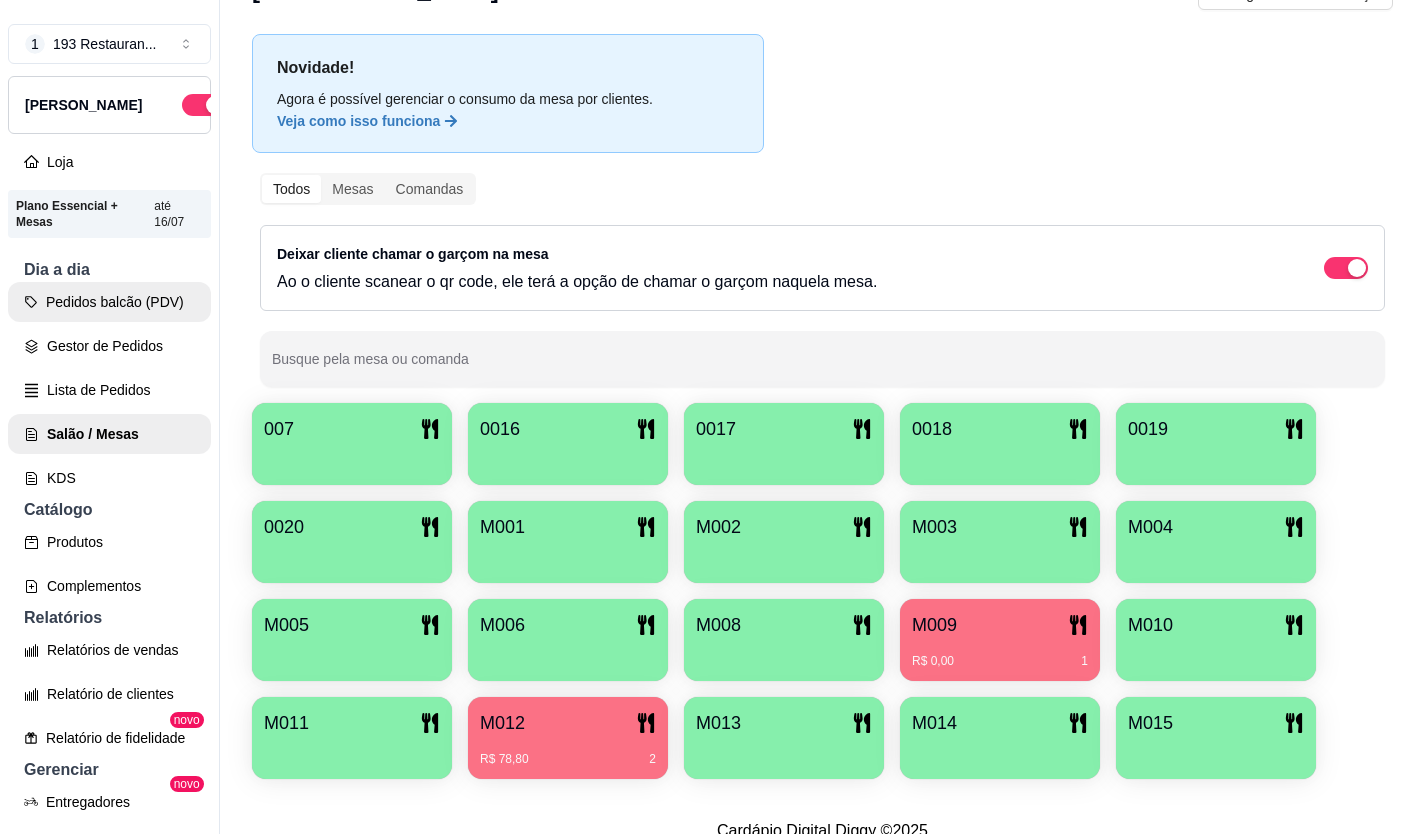 click on "Pedidos balcão (PDV)" at bounding box center (109, 302) 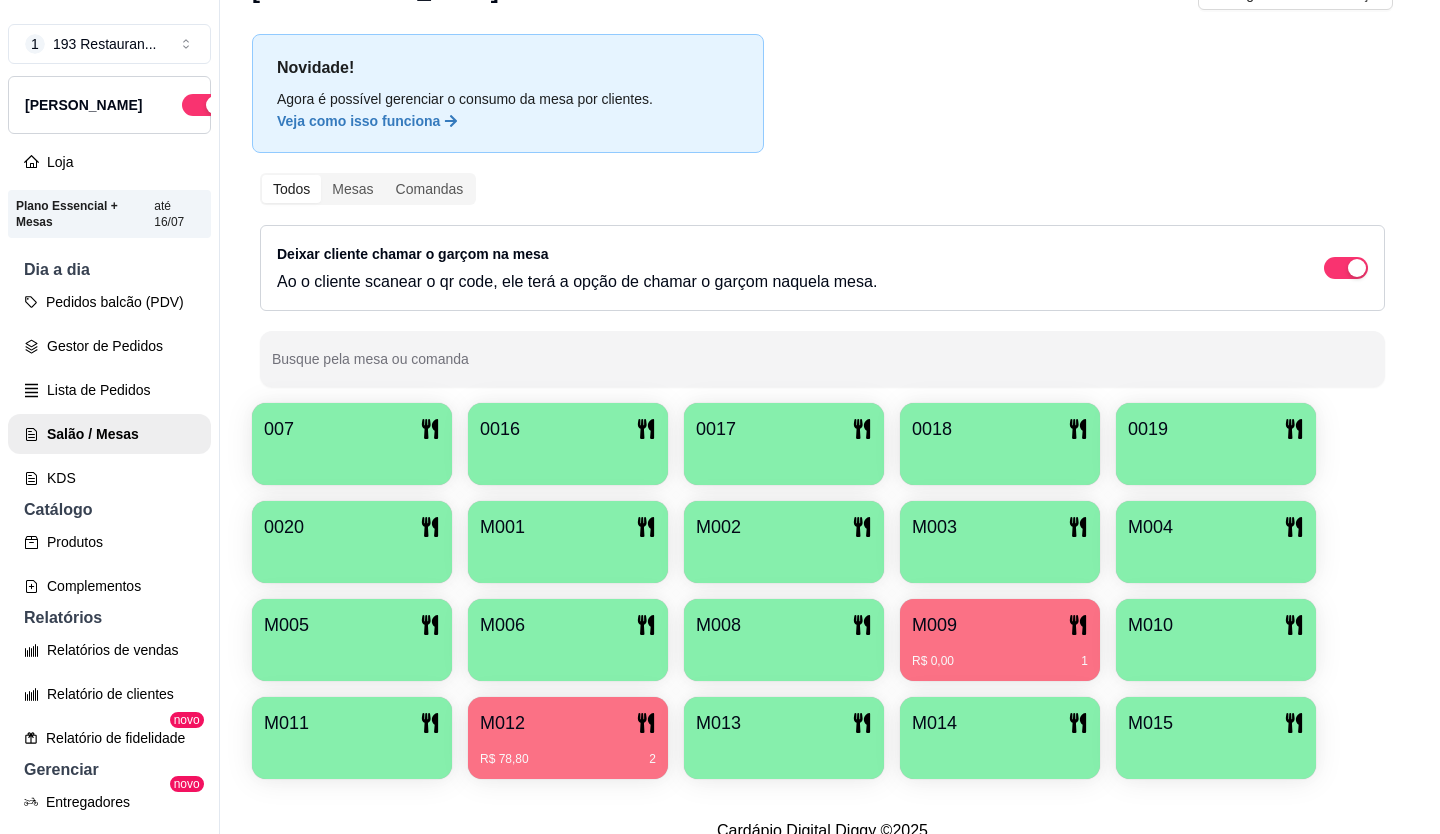 click 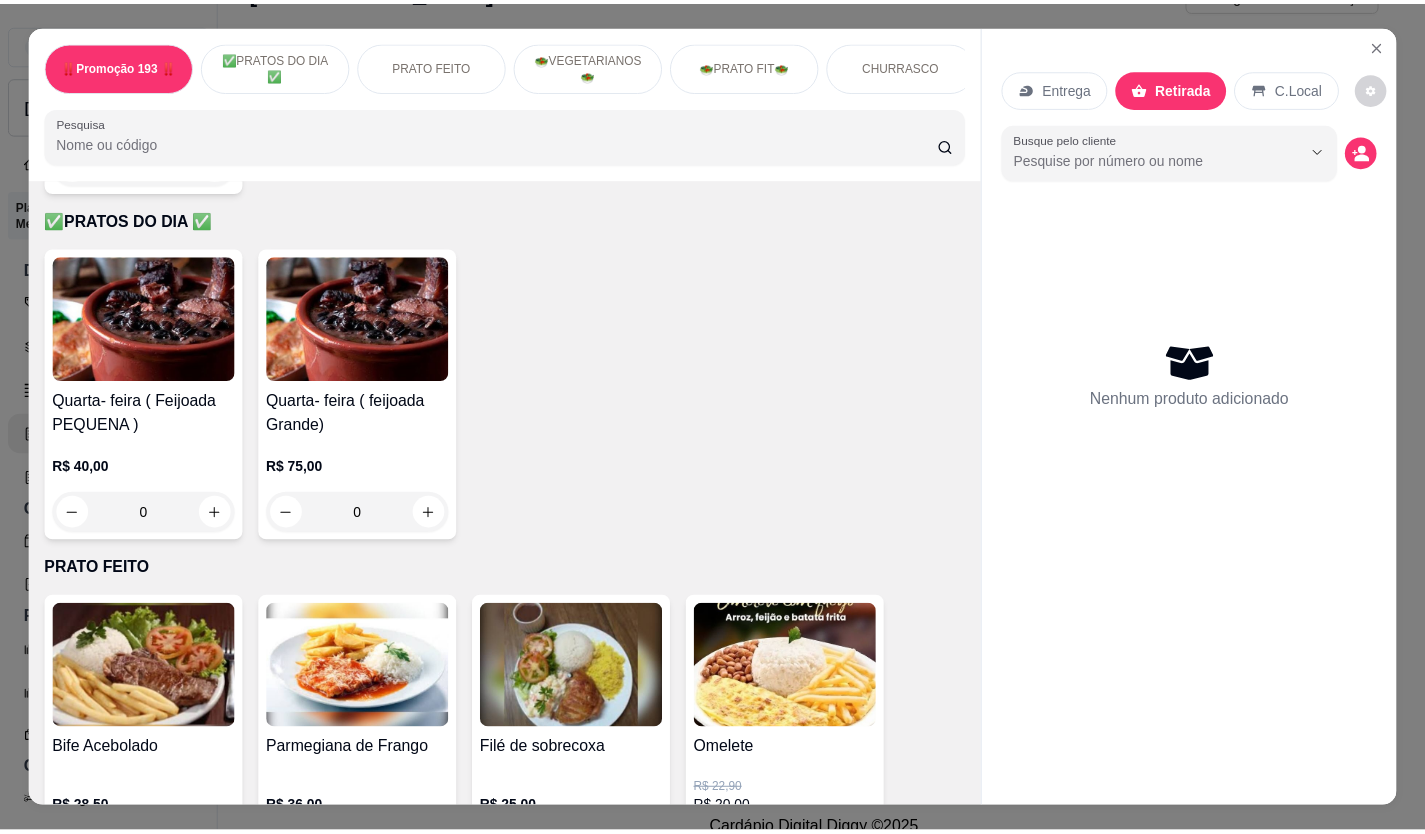 scroll, scrollTop: 400, scrollLeft: 0, axis: vertical 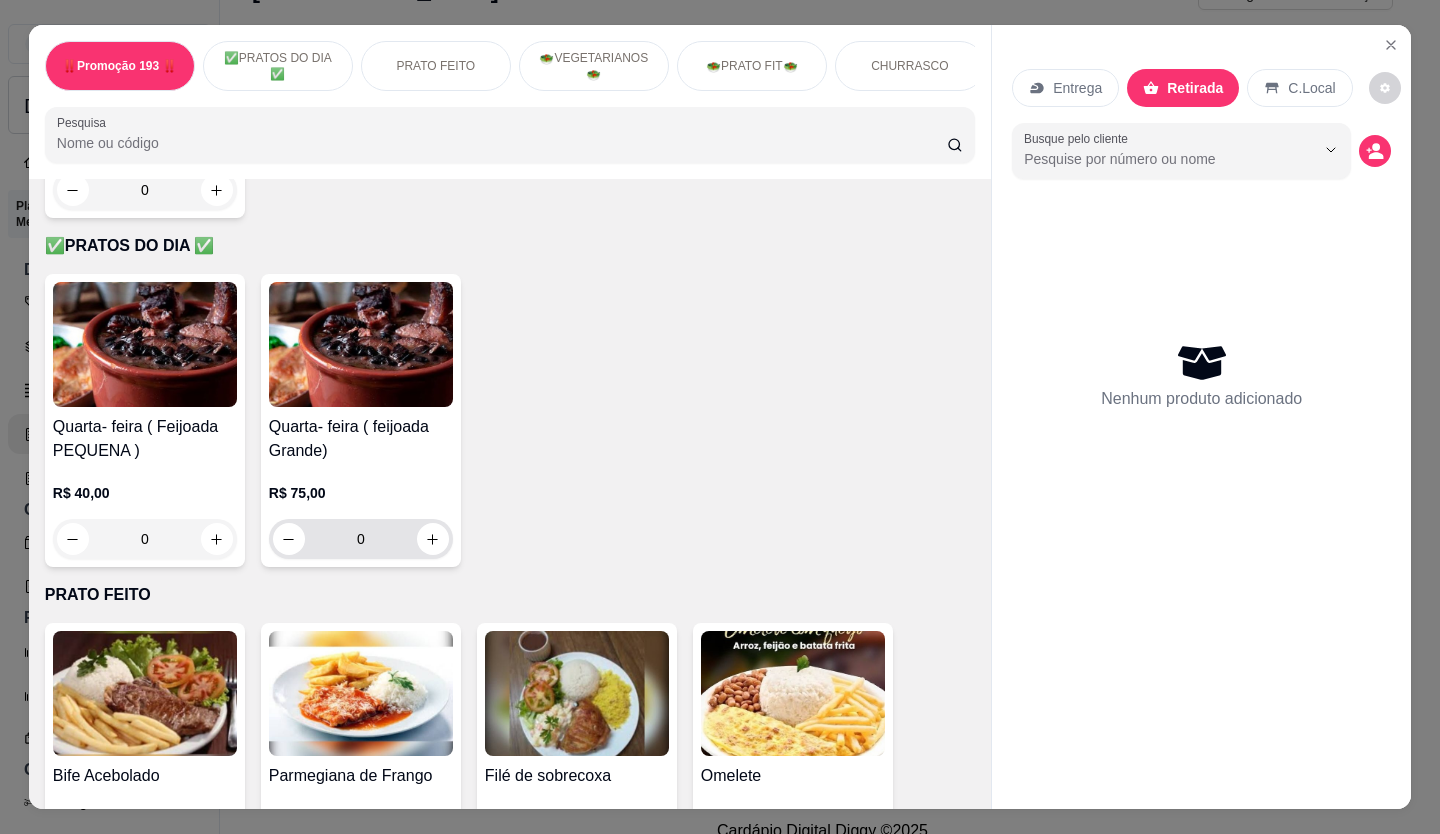 click at bounding box center [433, 539] 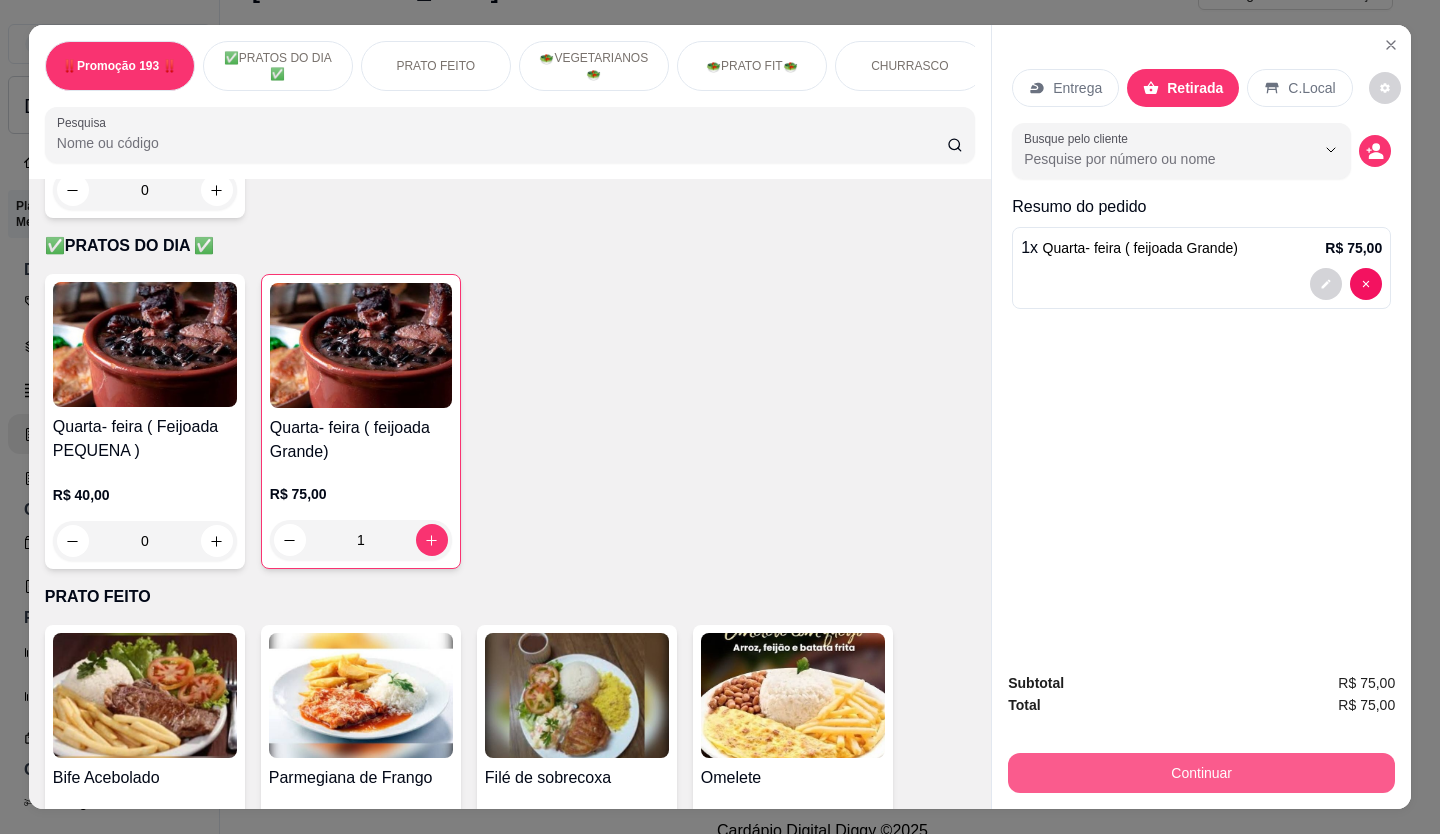 click on "Continuar" at bounding box center (1201, 773) 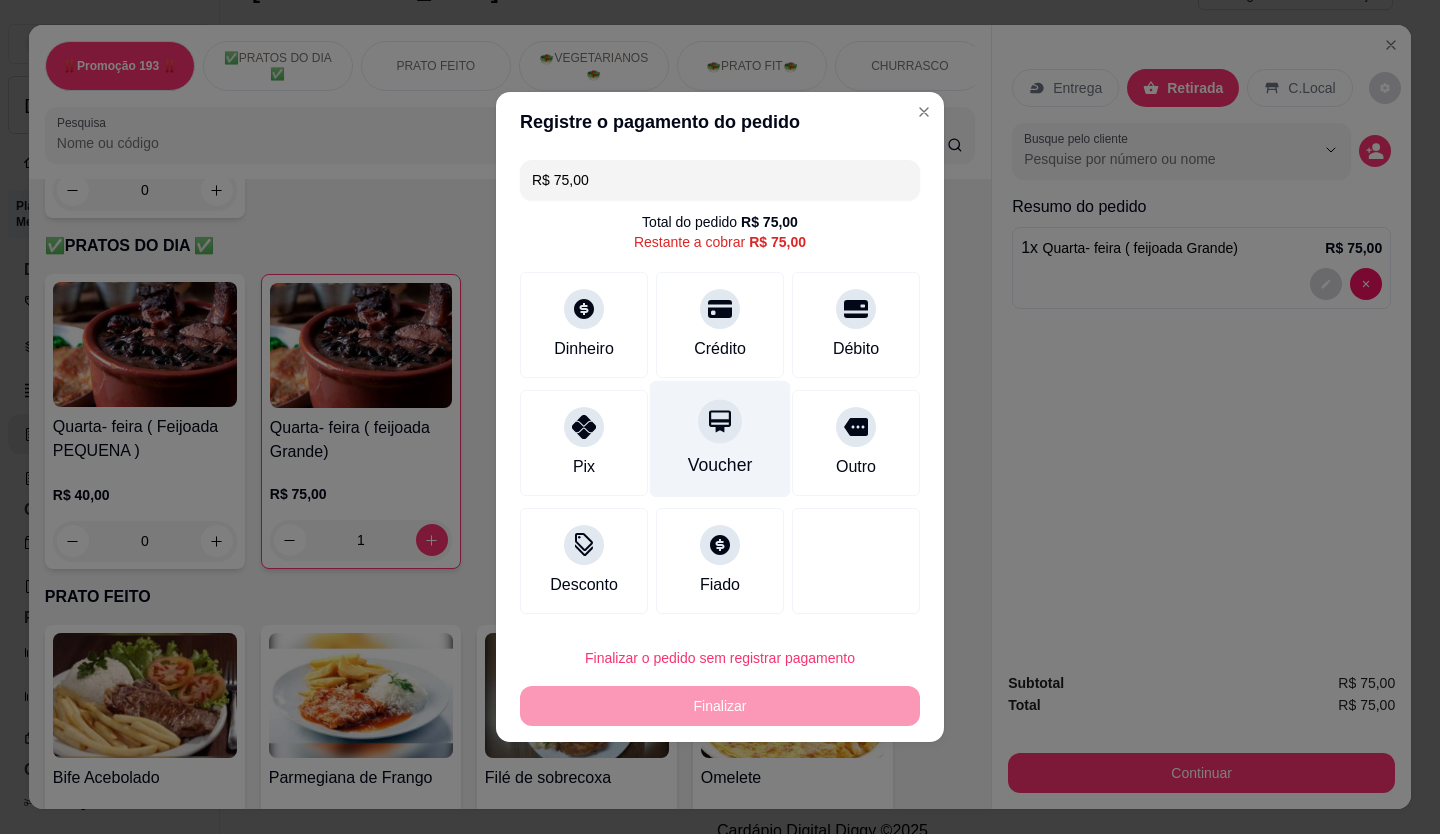 click 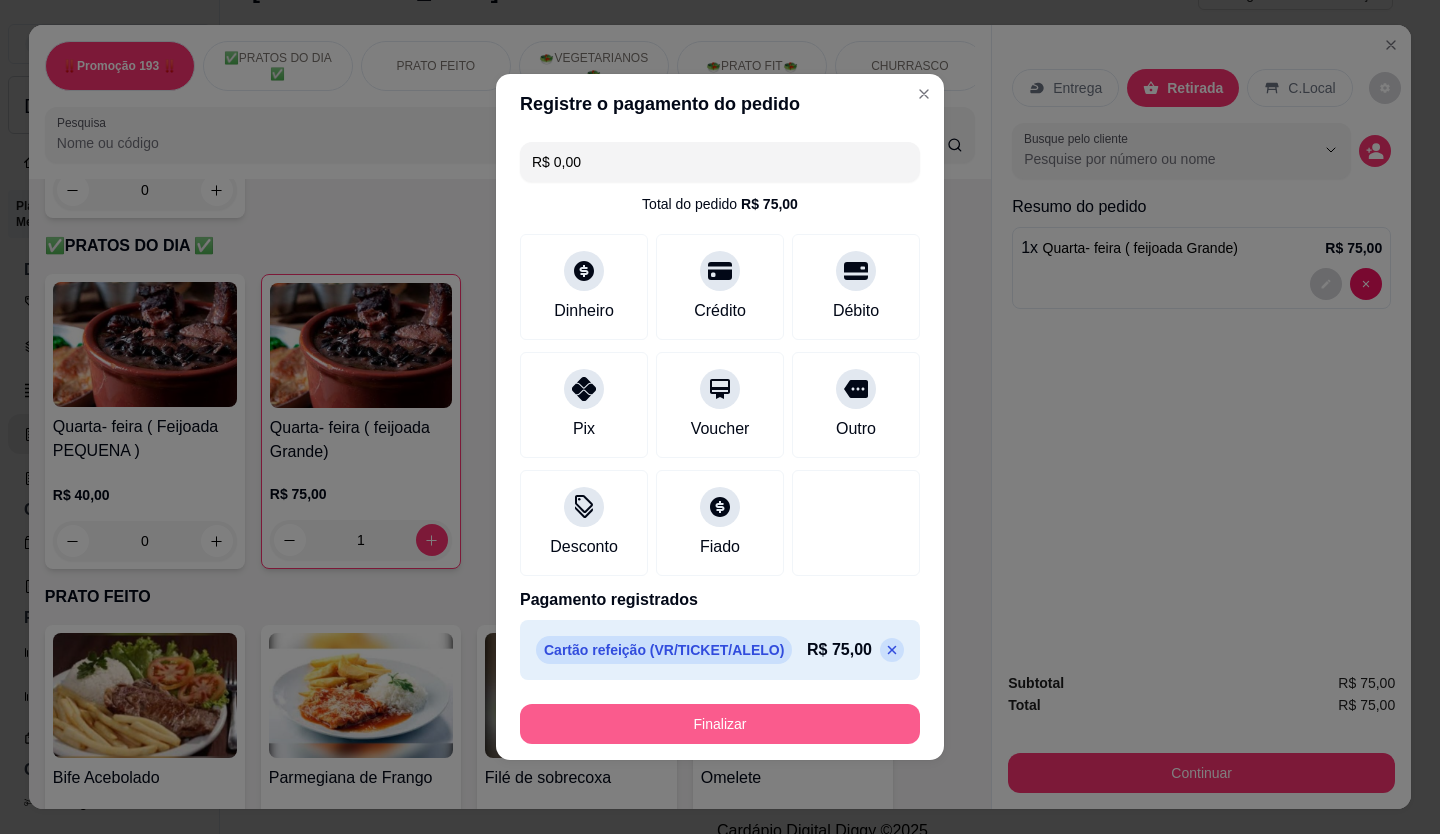 click on "Finalizar" at bounding box center (720, 724) 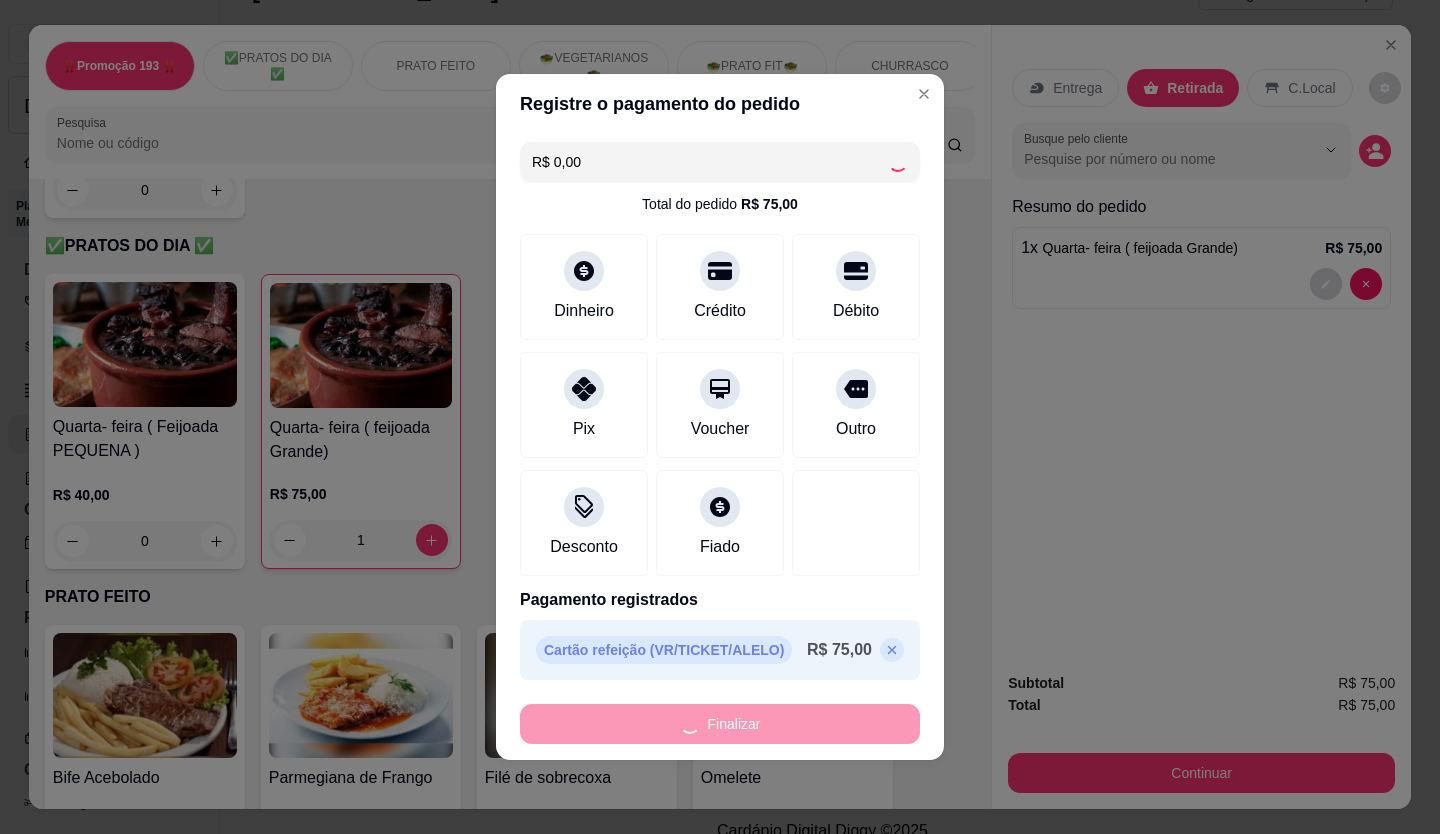 type on "0" 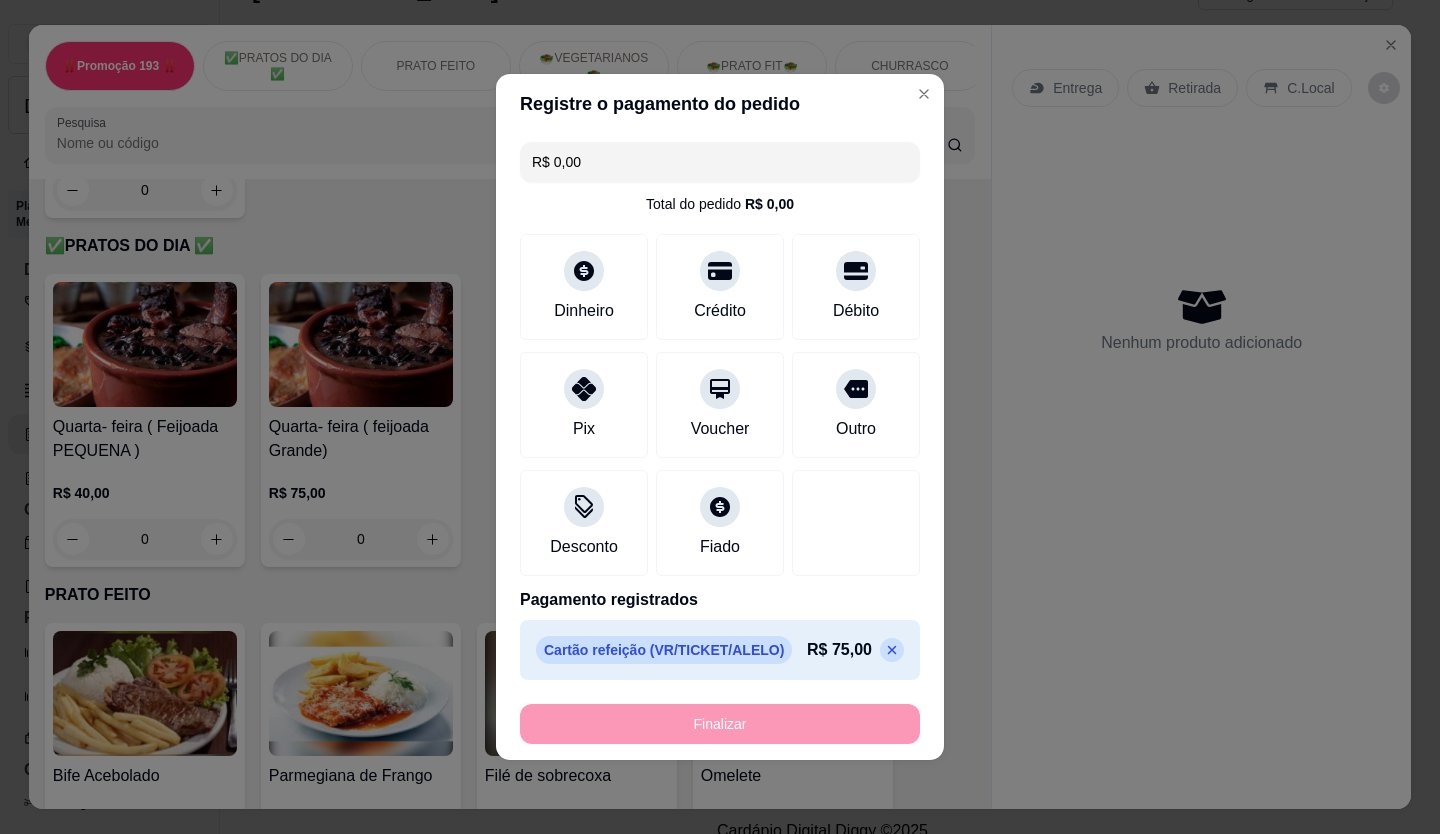 type on "-R$ 75,00" 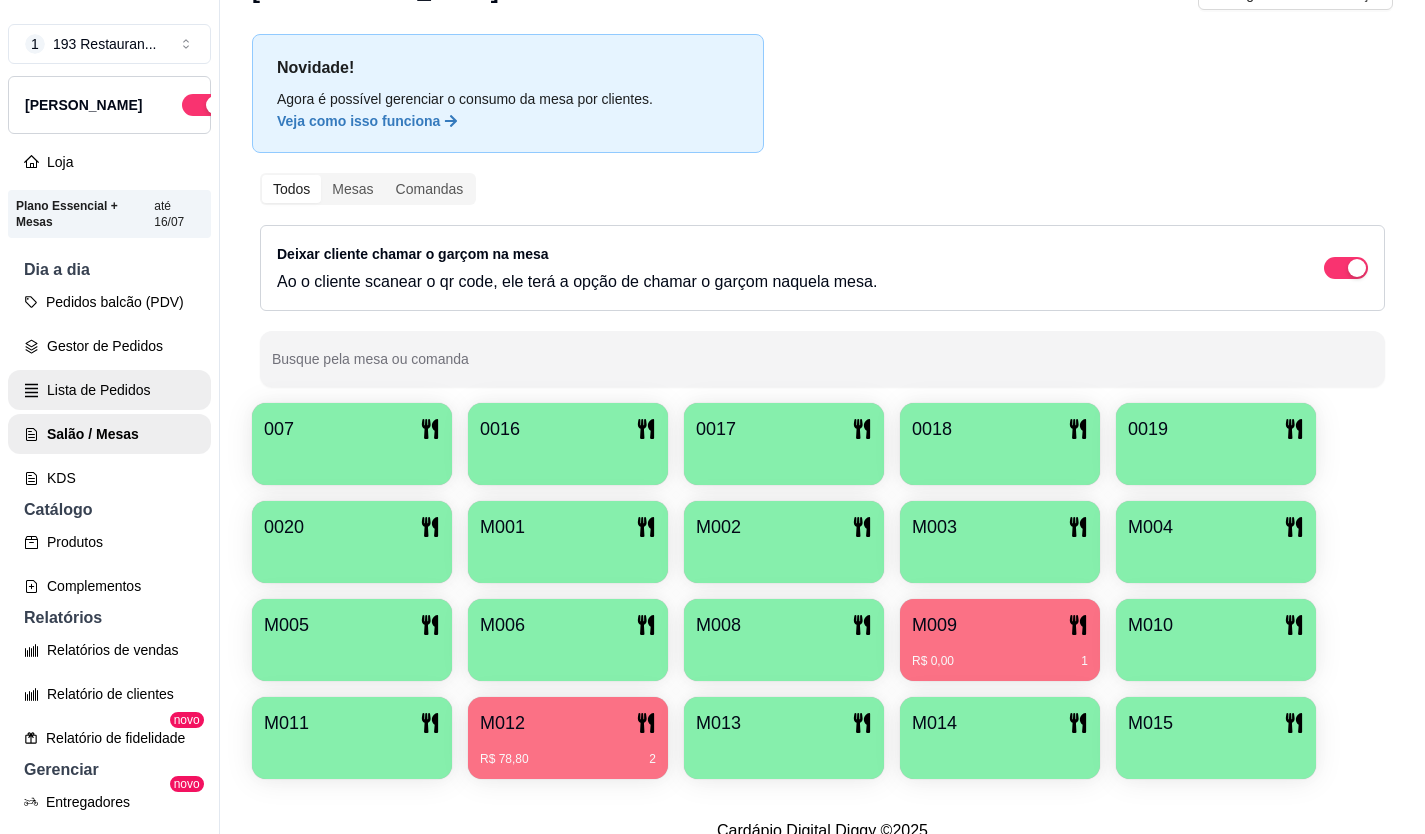 click on "Lista de Pedidos" at bounding box center (109, 390) 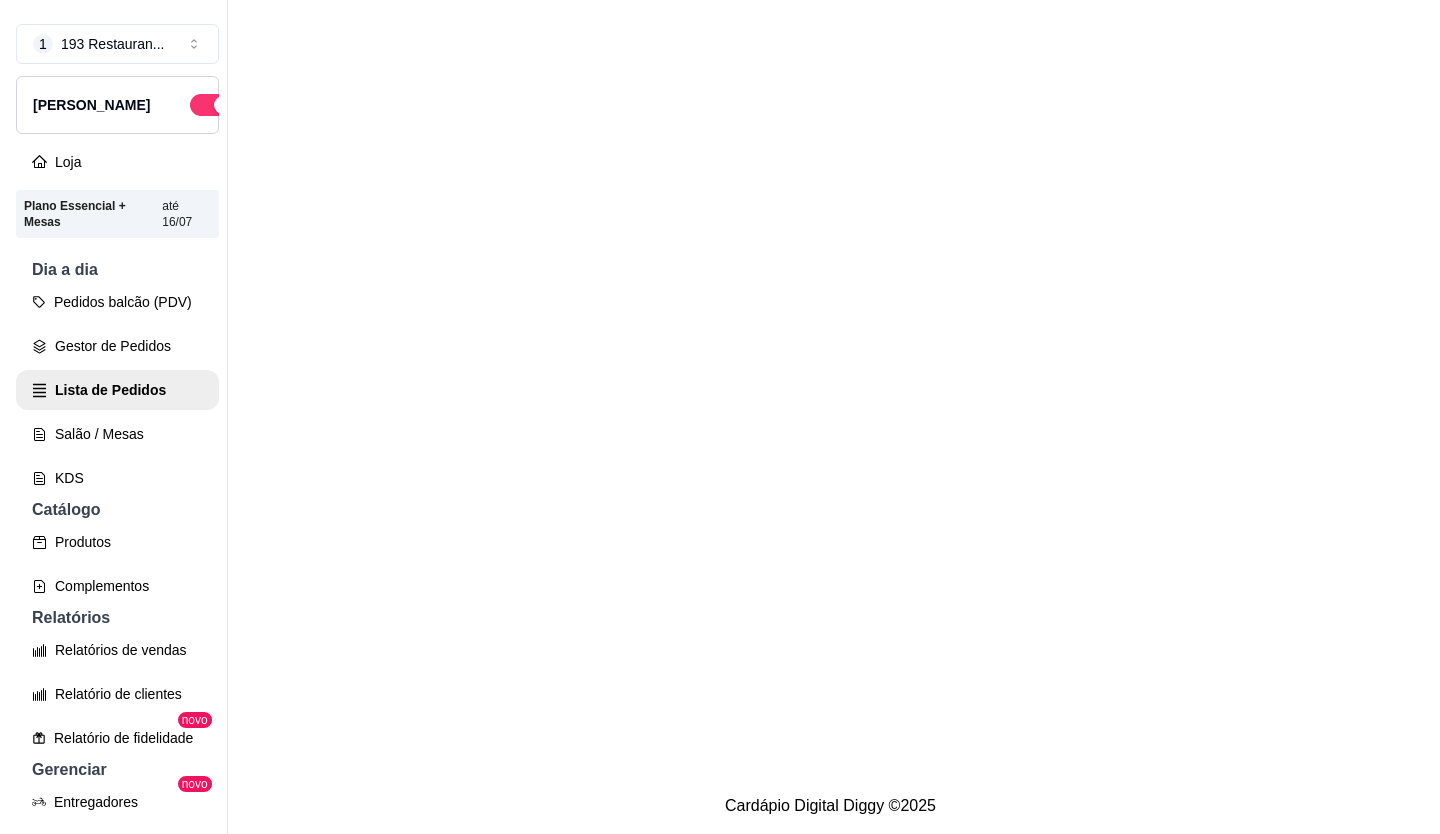 scroll, scrollTop: 0, scrollLeft: 0, axis: both 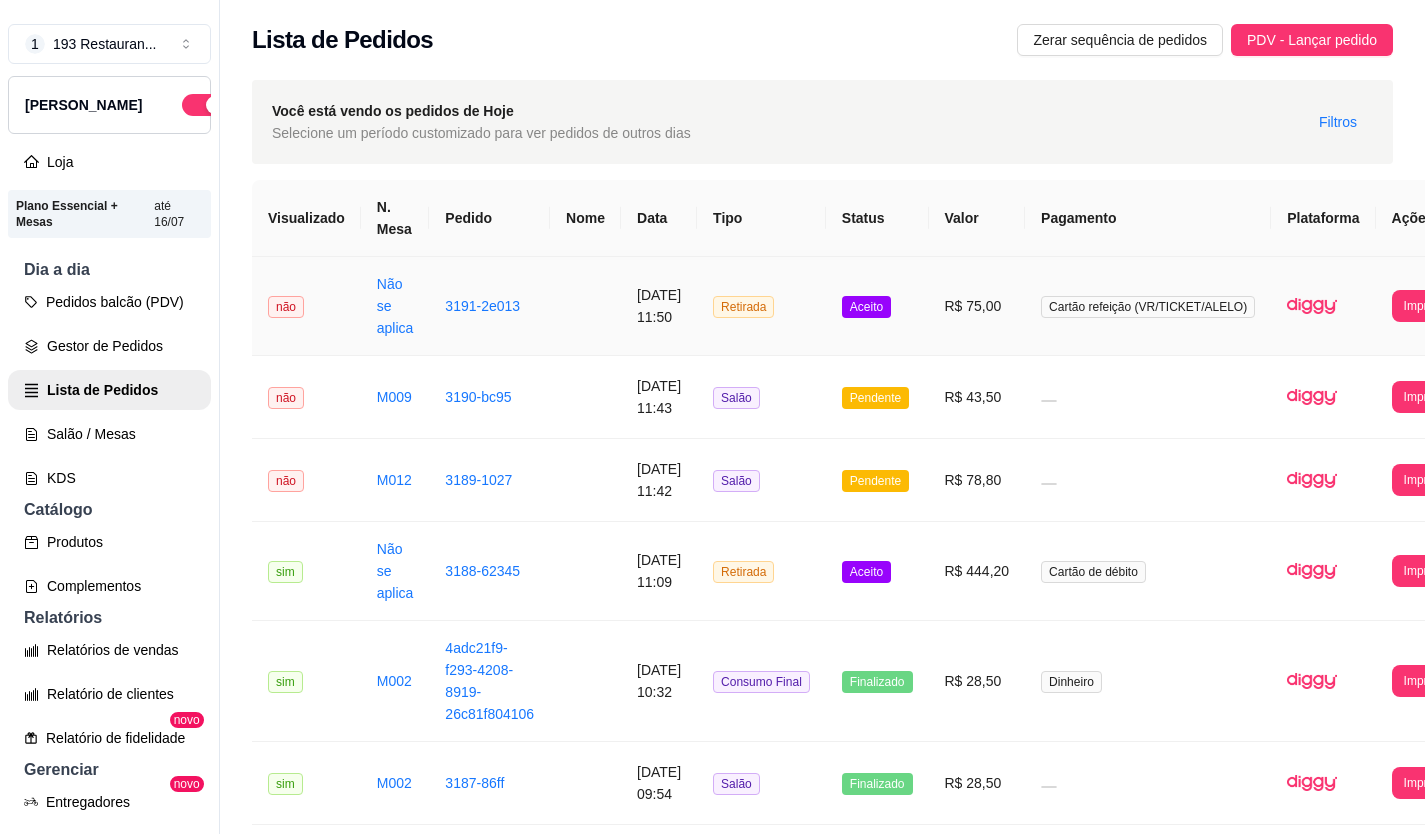 click on "R$ 75,00" at bounding box center [977, 306] 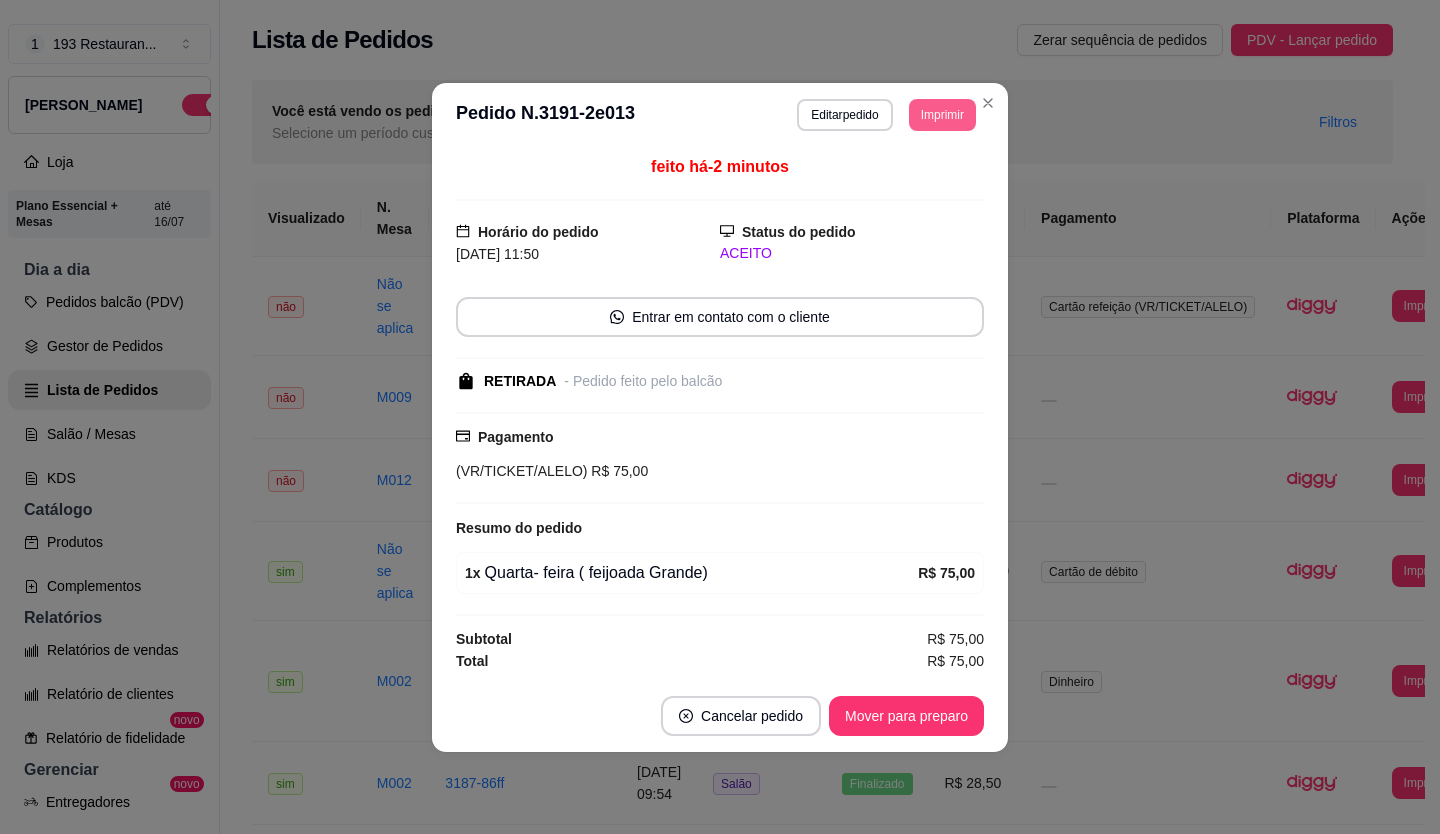 click on "Imprimir" at bounding box center [942, 115] 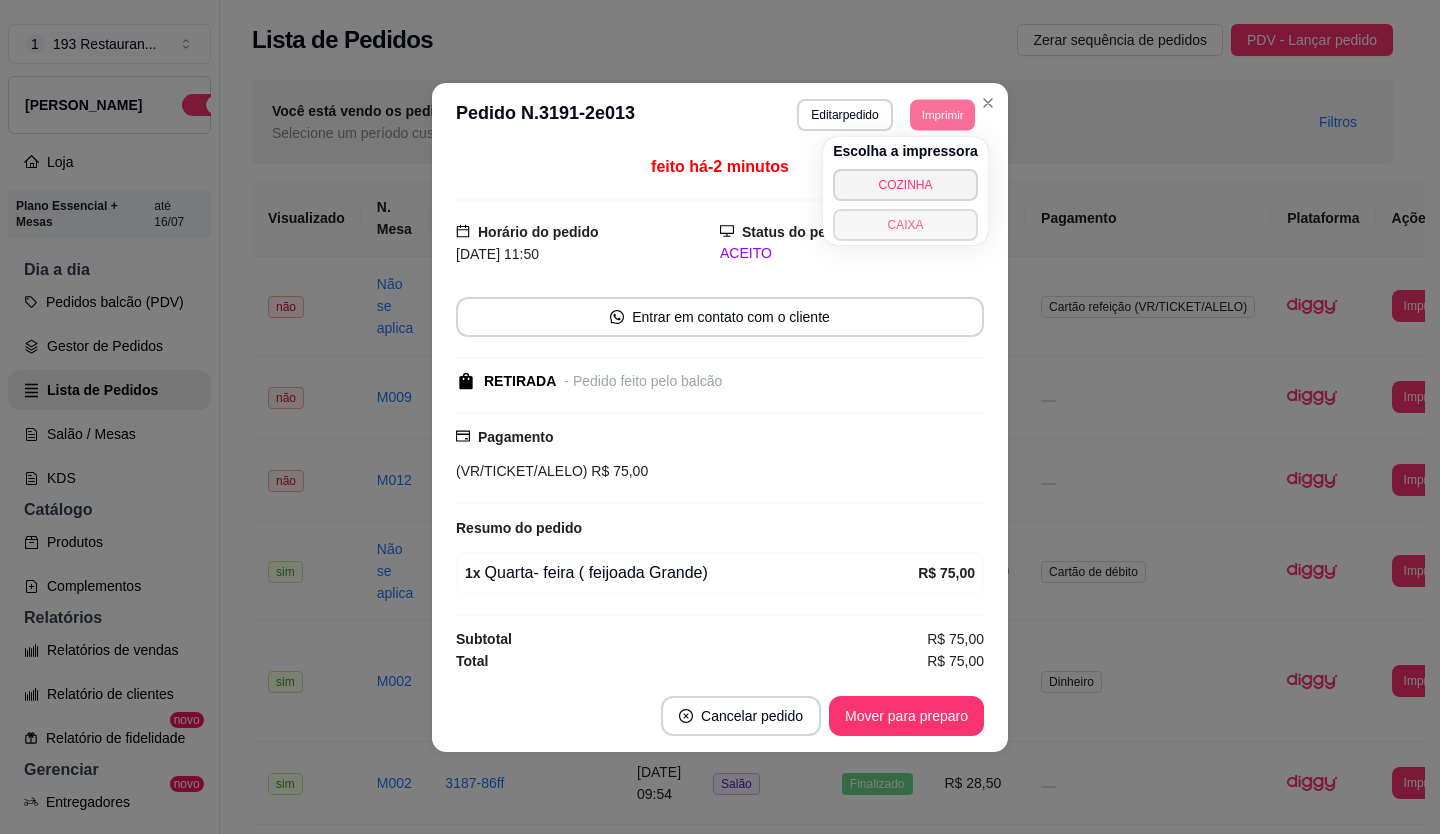 click on "CAIXA" at bounding box center [905, 225] 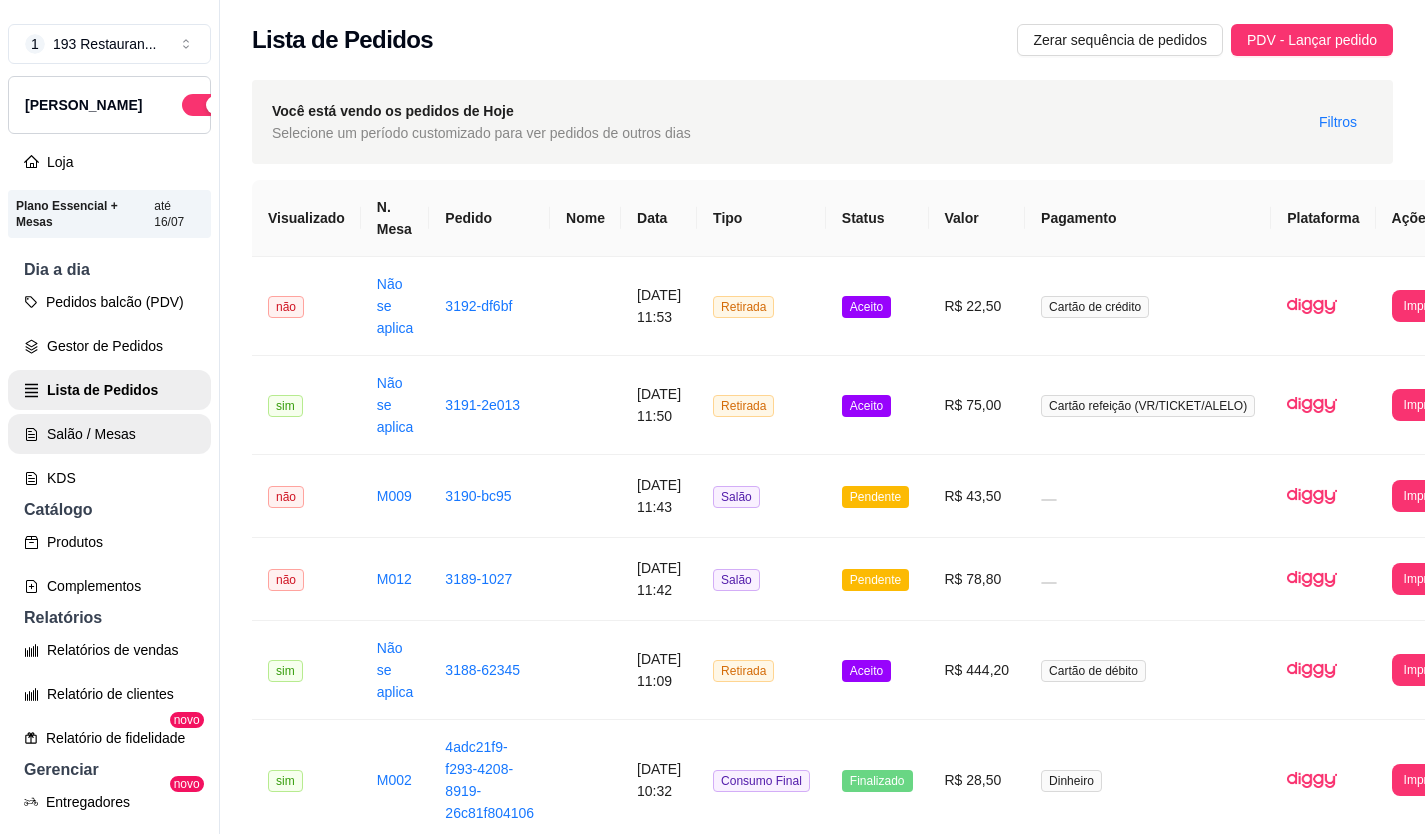 click on "Salão / Mesas" at bounding box center [109, 434] 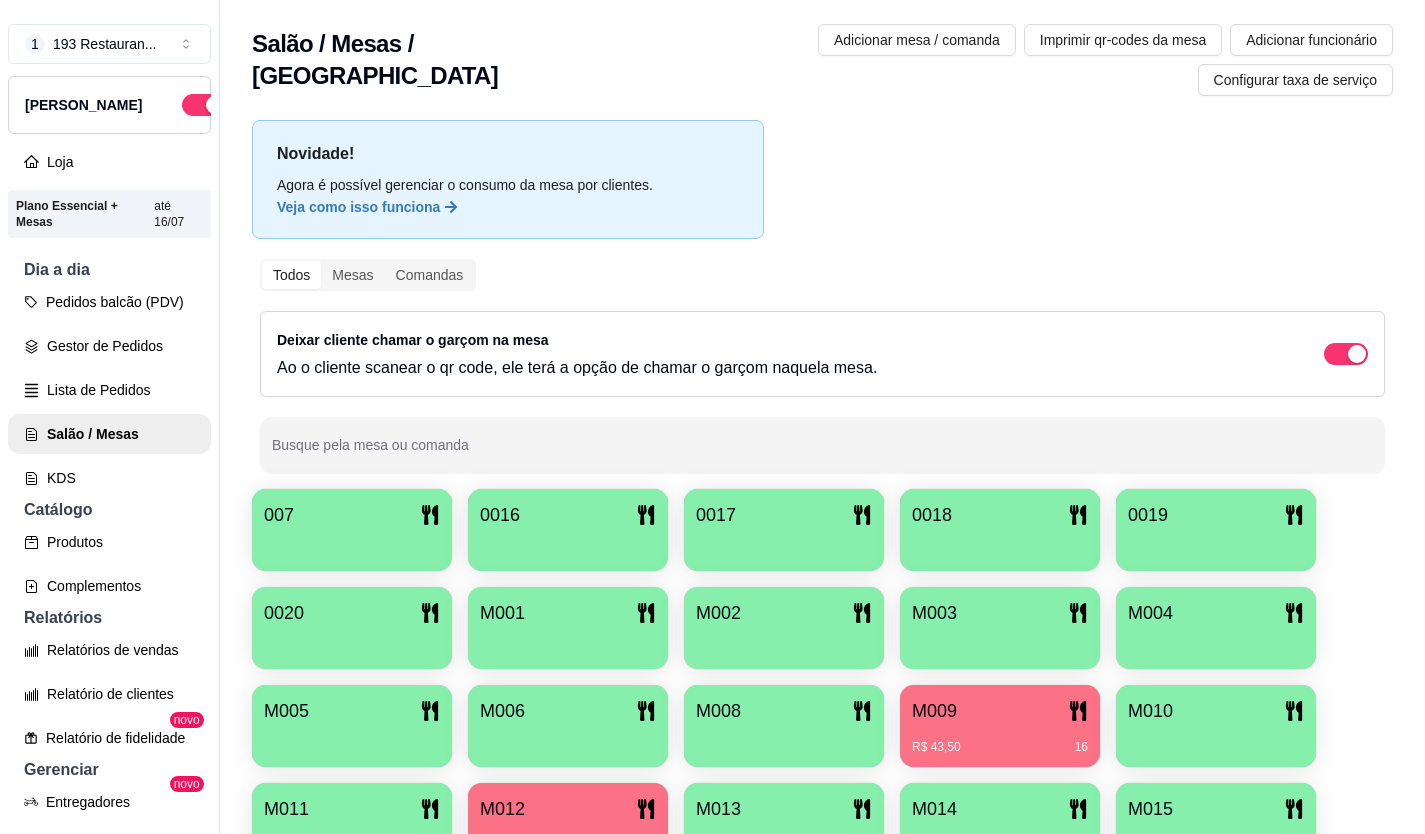 click at bounding box center [1000, 642] 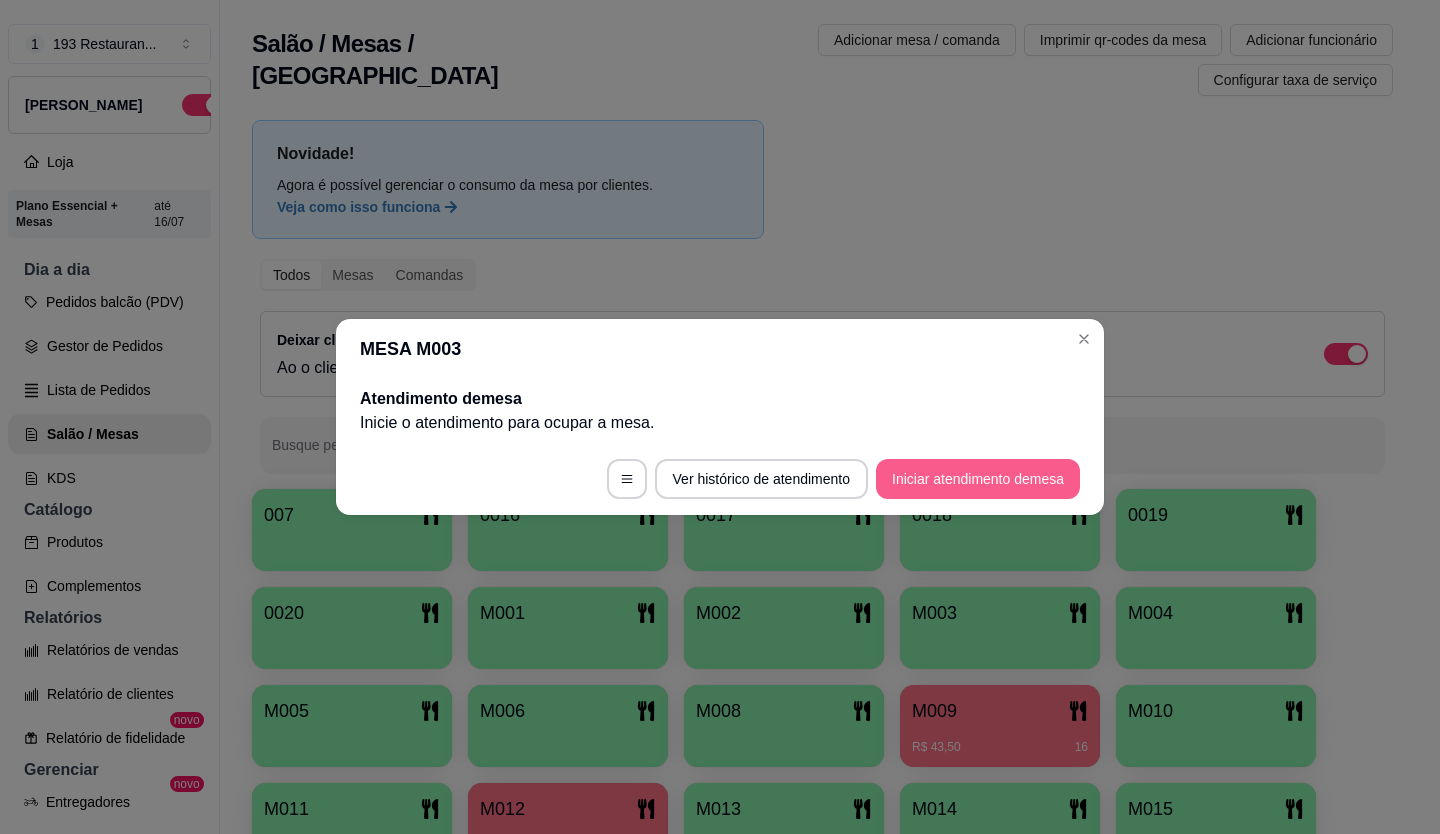 click on "Iniciar atendimento de  mesa" at bounding box center (978, 479) 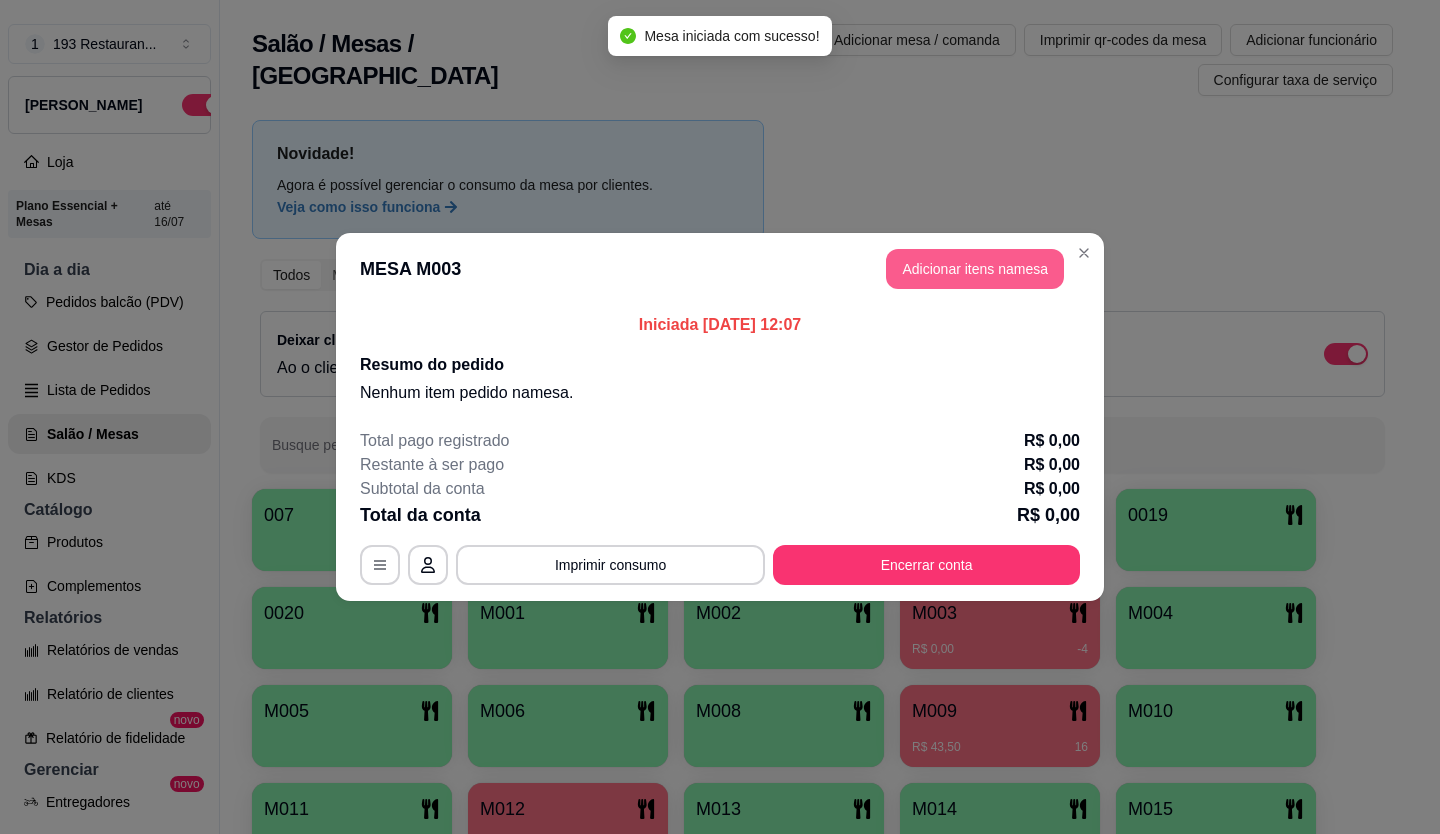 click on "Adicionar itens na  mesa" at bounding box center [975, 269] 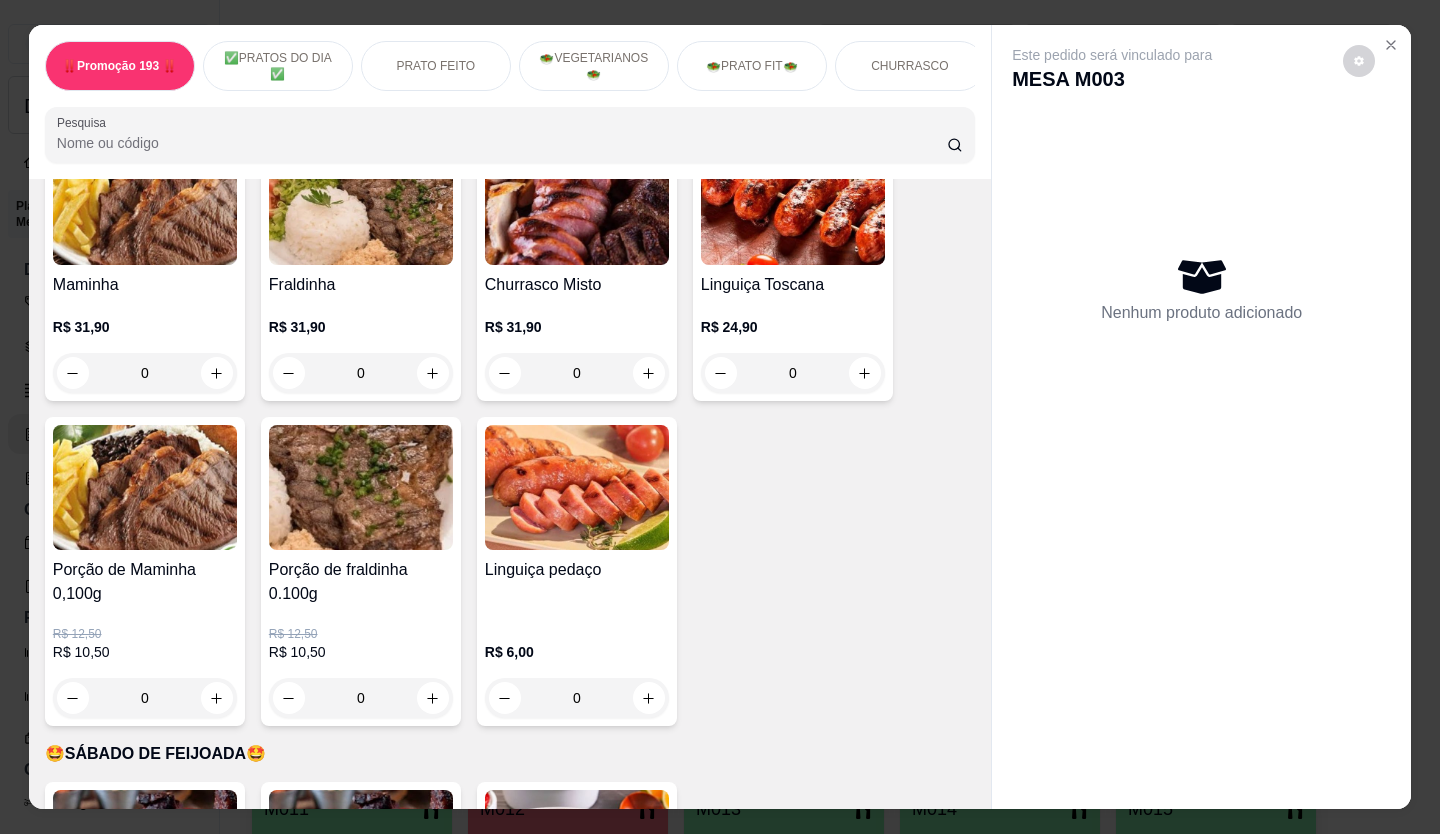 scroll, scrollTop: 3400, scrollLeft: 0, axis: vertical 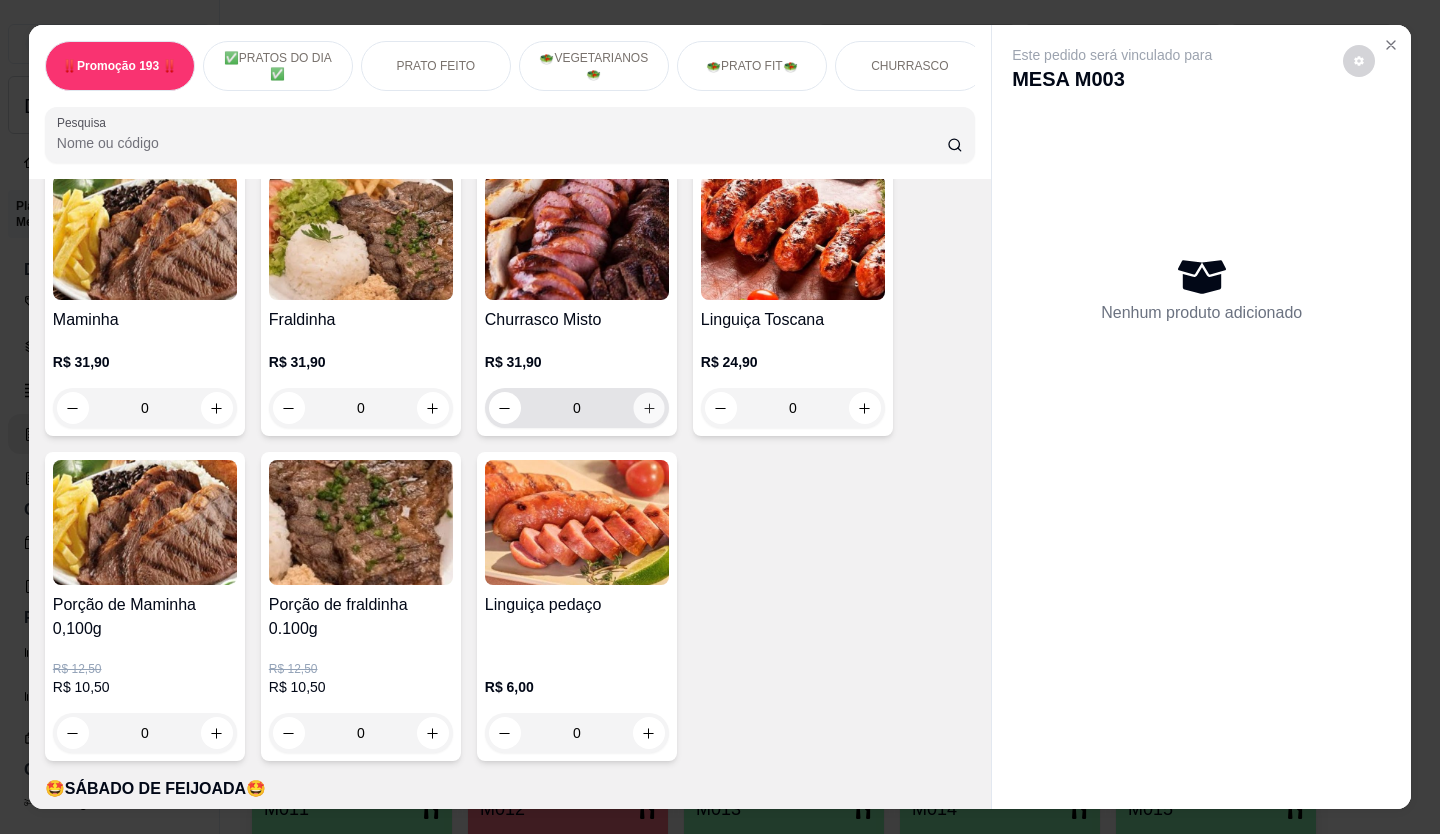 click 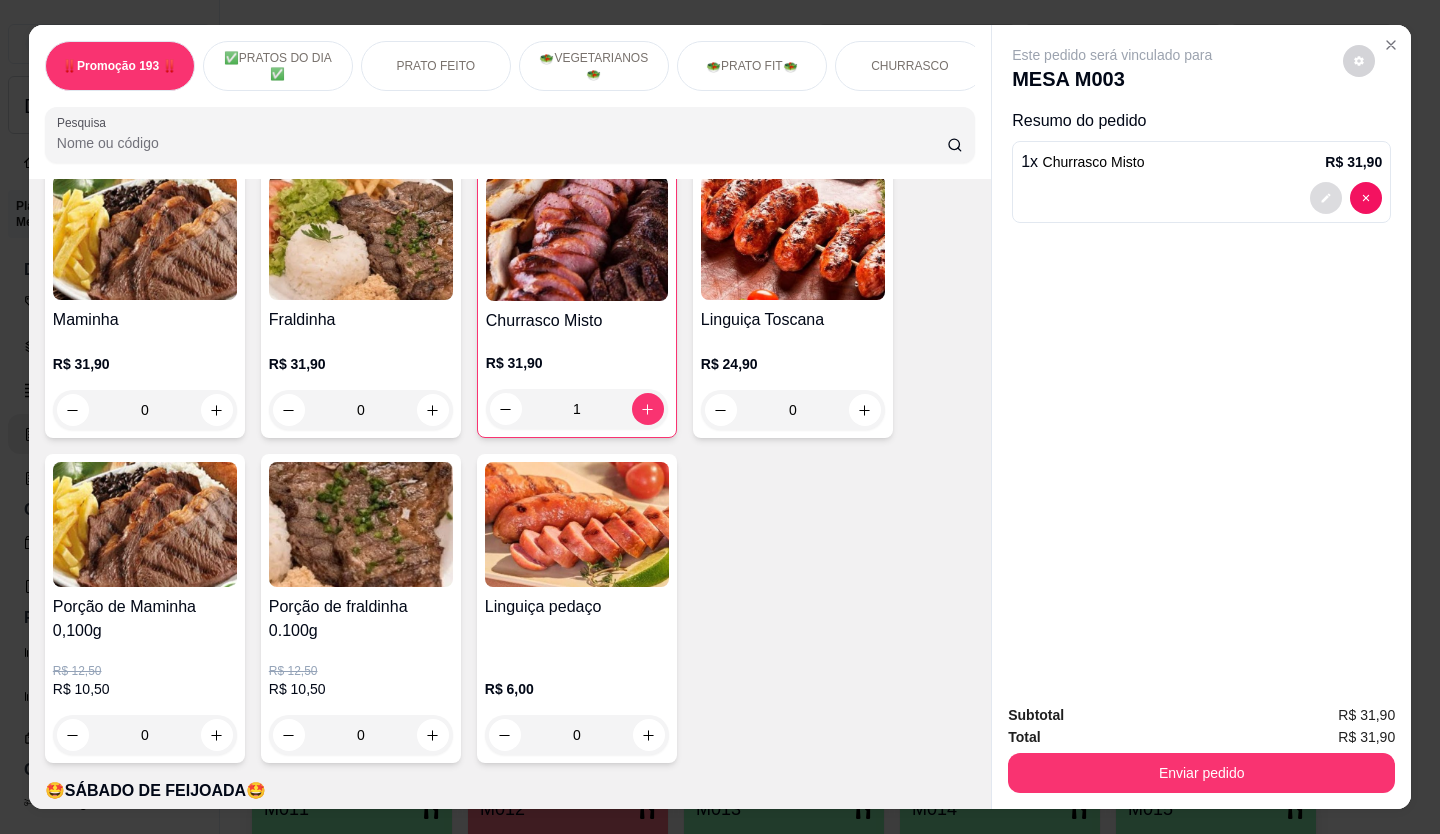 click at bounding box center (1326, 198) 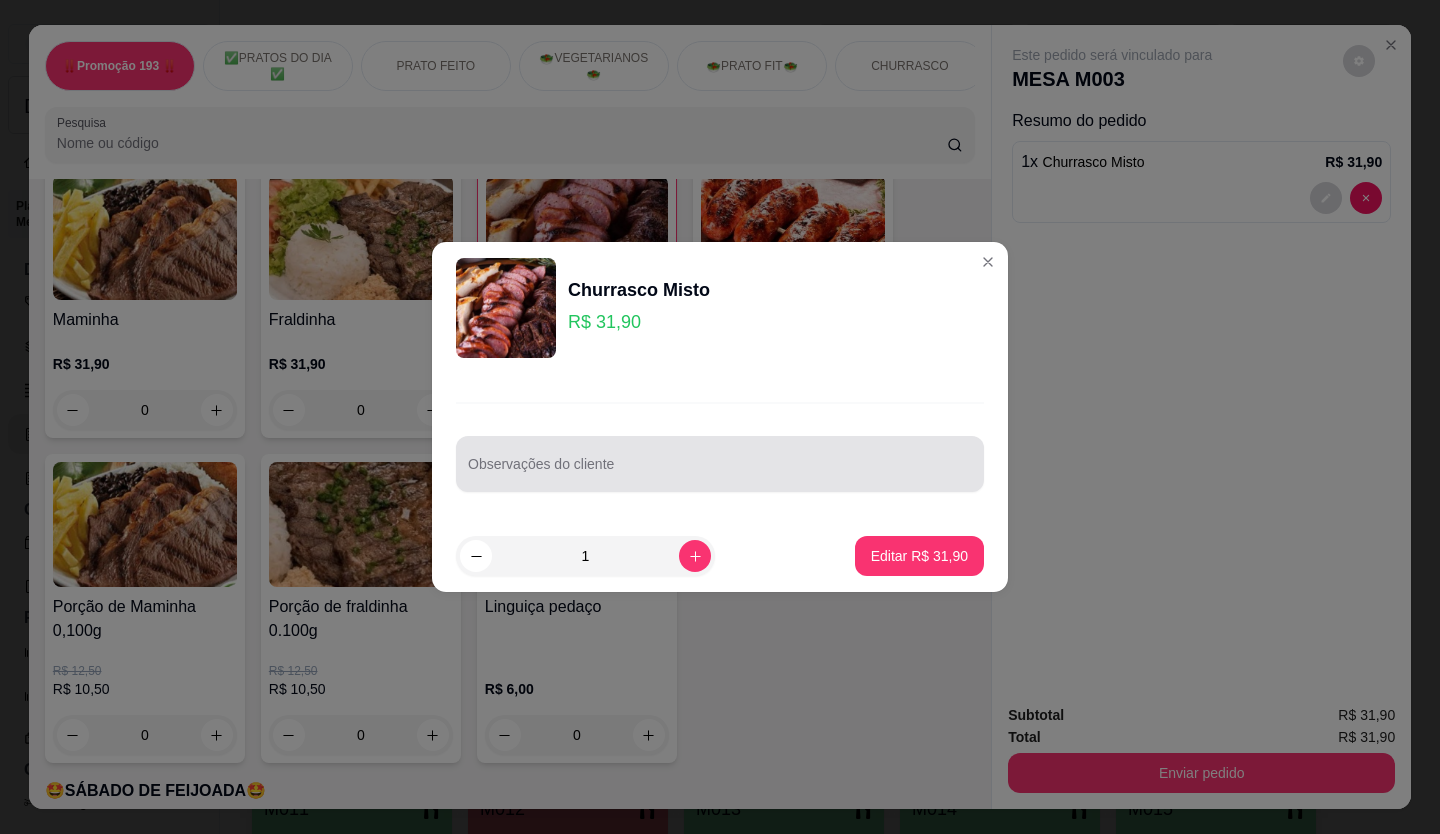 click on "Observações do cliente" at bounding box center (720, 472) 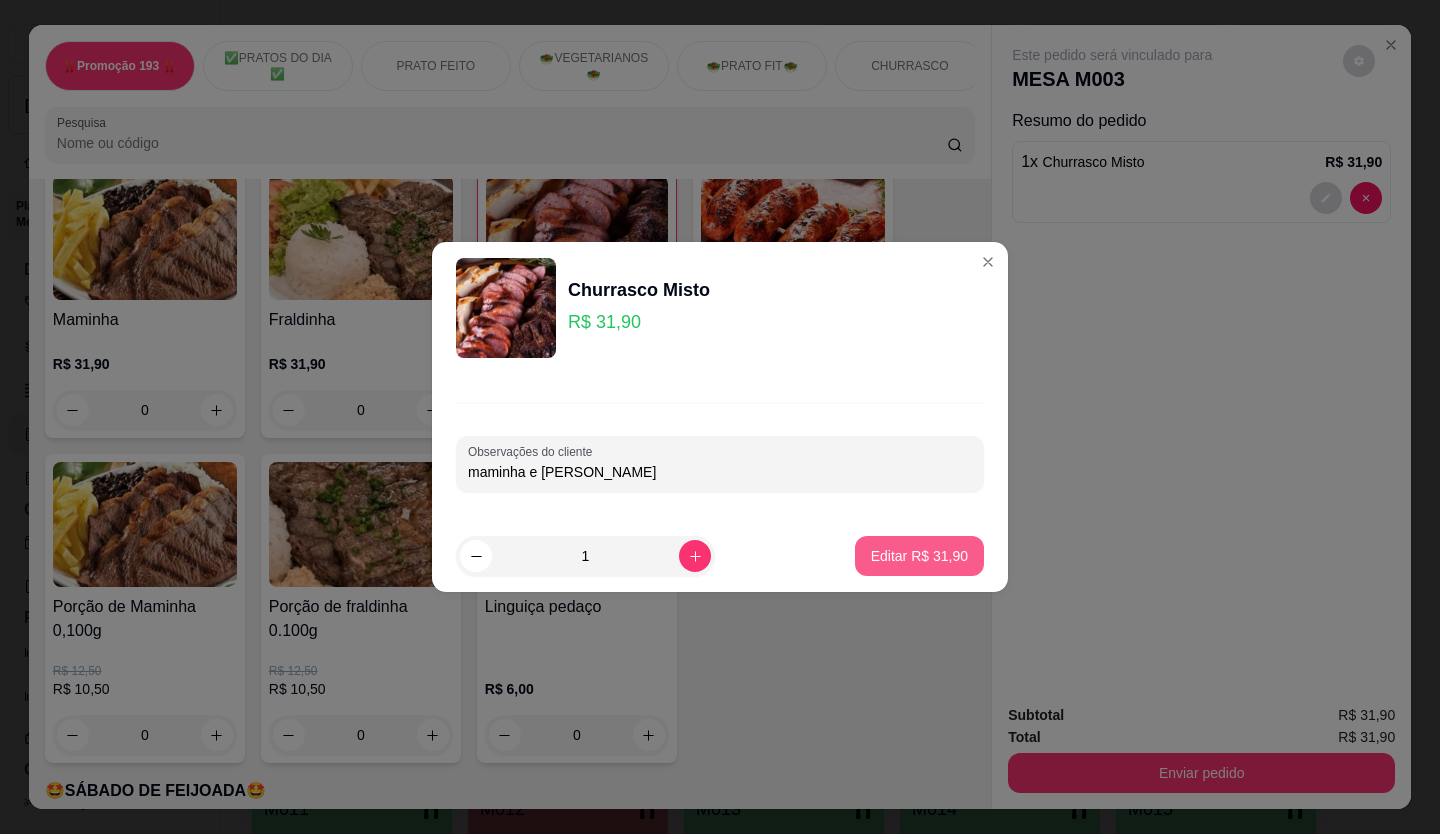 type on "maminha e [PERSON_NAME]" 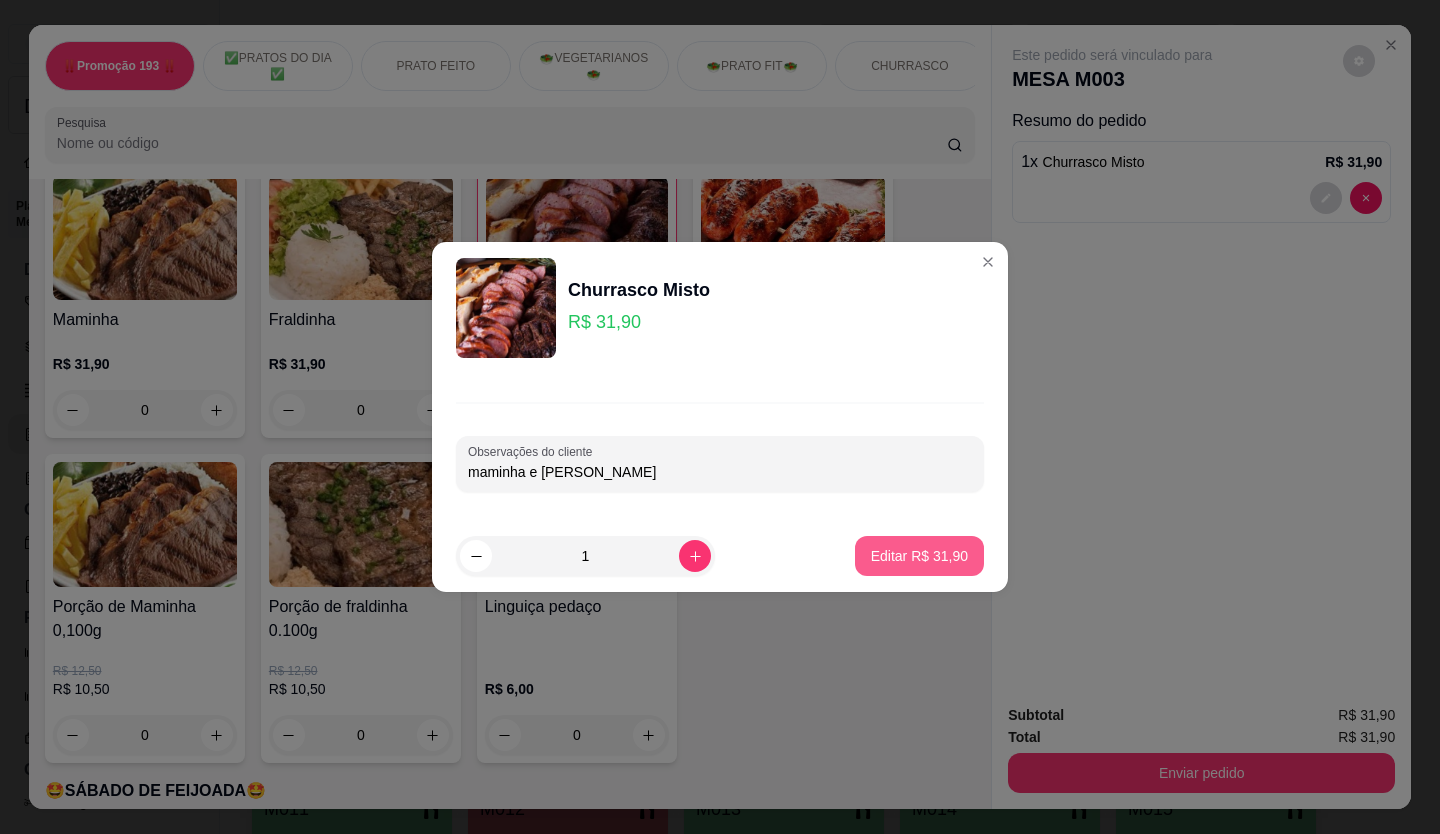 click on "Editar   R$ 31,90" at bounding box center (919, 556) 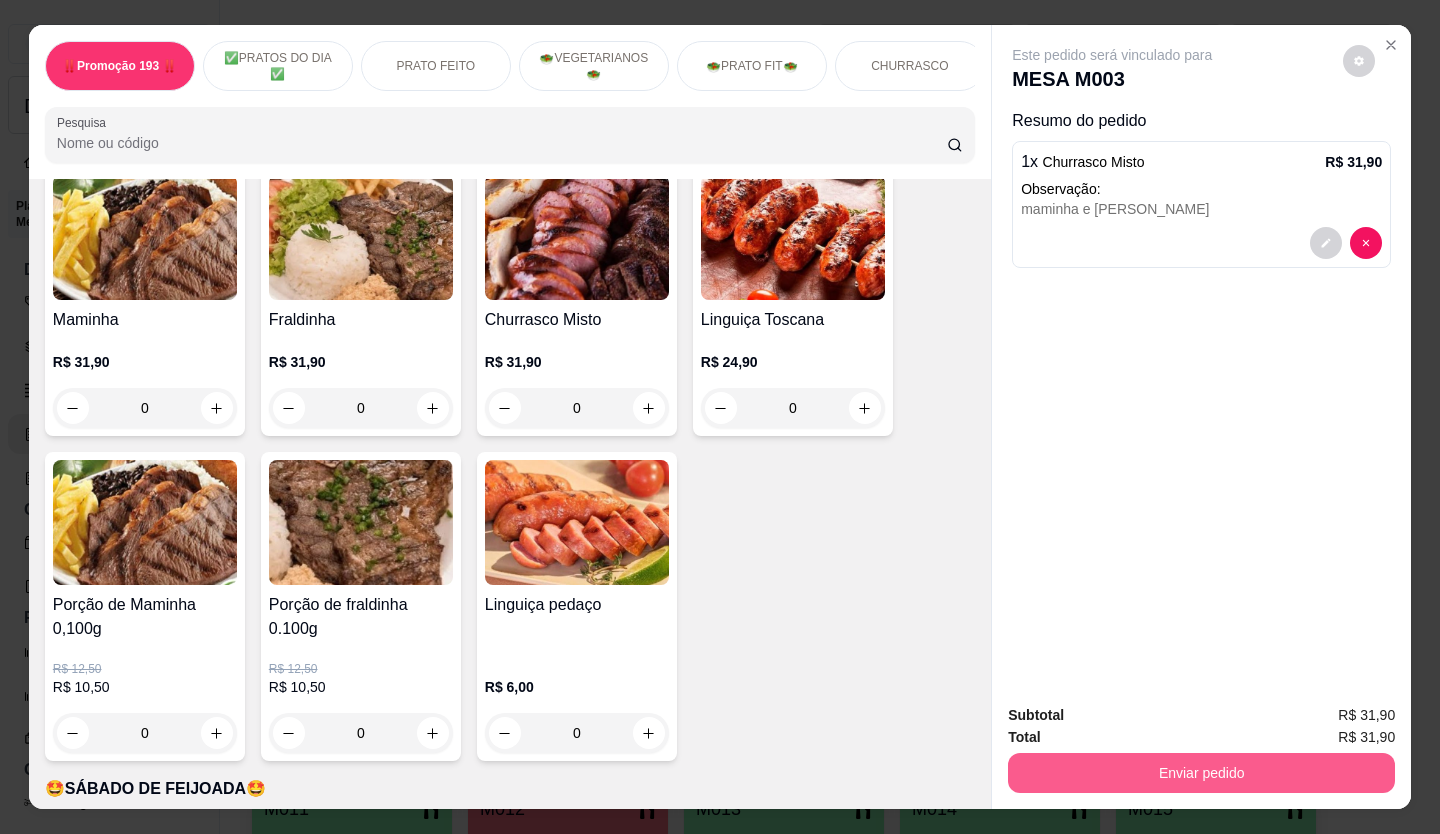 click on "Enviar pedido" at bounding box center (1201, 773) 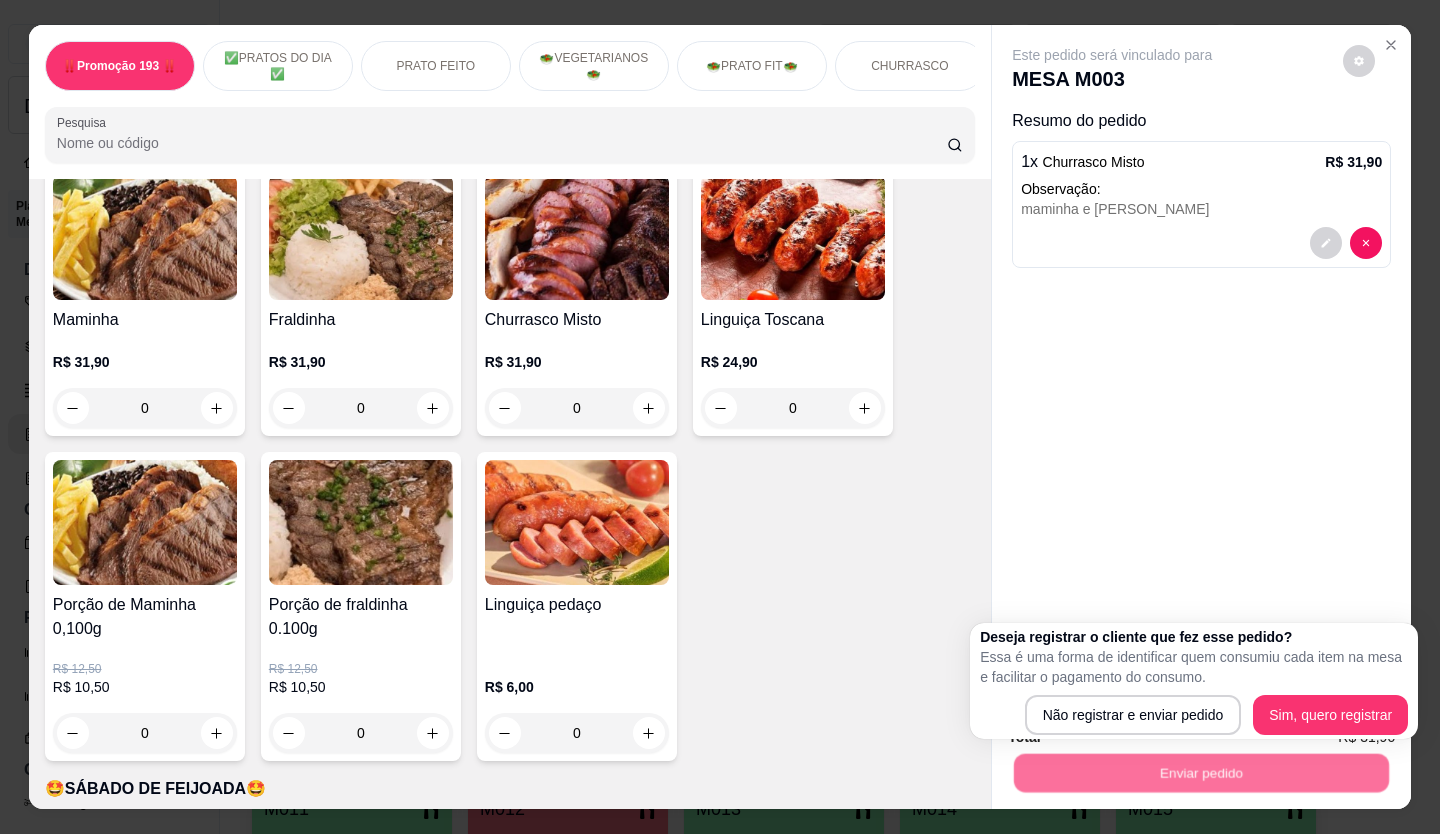 click on "Essa é uma forma de identificar quem consumiu cada item na mesa e facilitar o pagamento do consumo." at bounding box center (1194, 667) 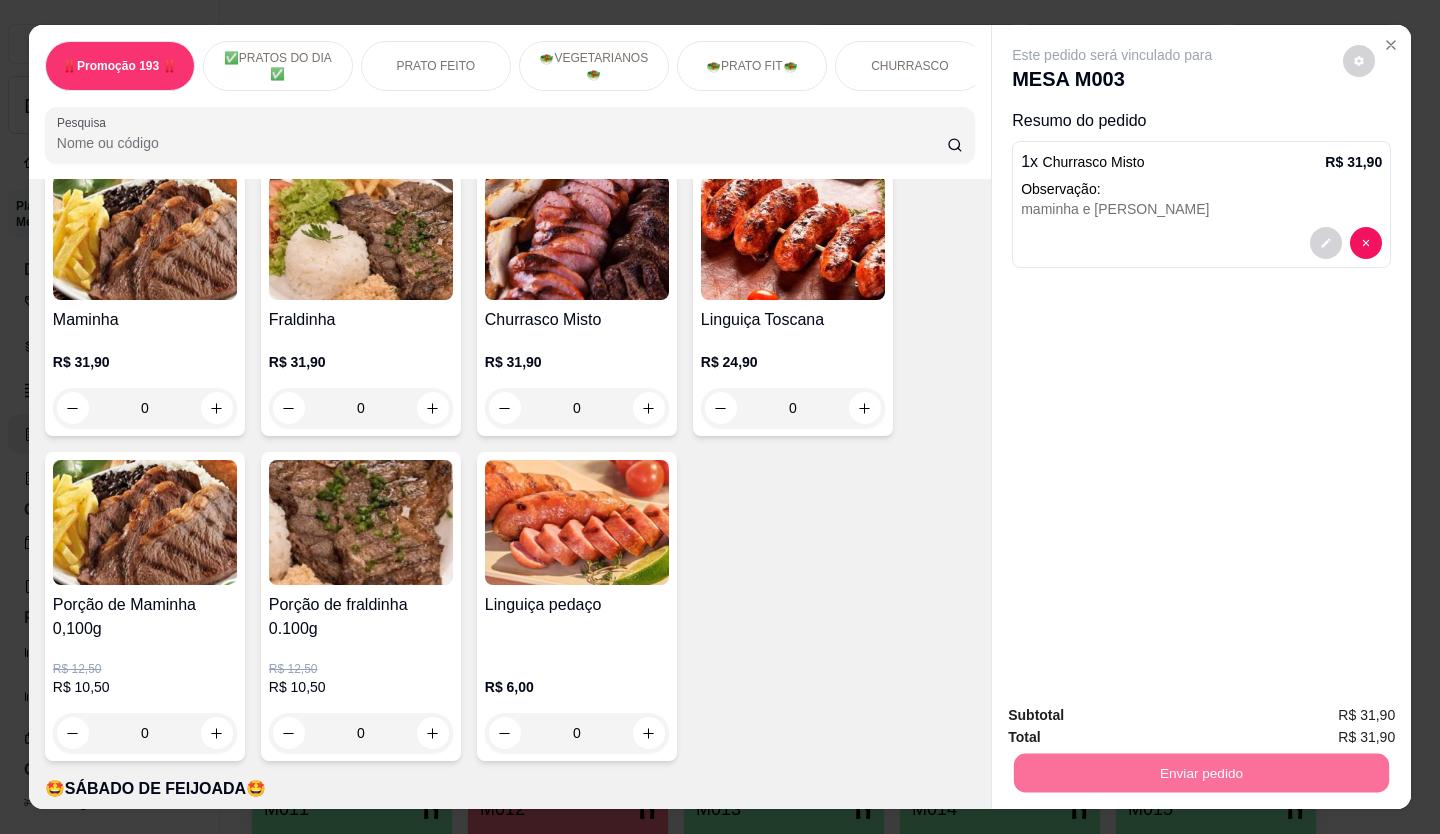 click on "Não registrar e enviar pedido" at bounding box center (1135, 716) 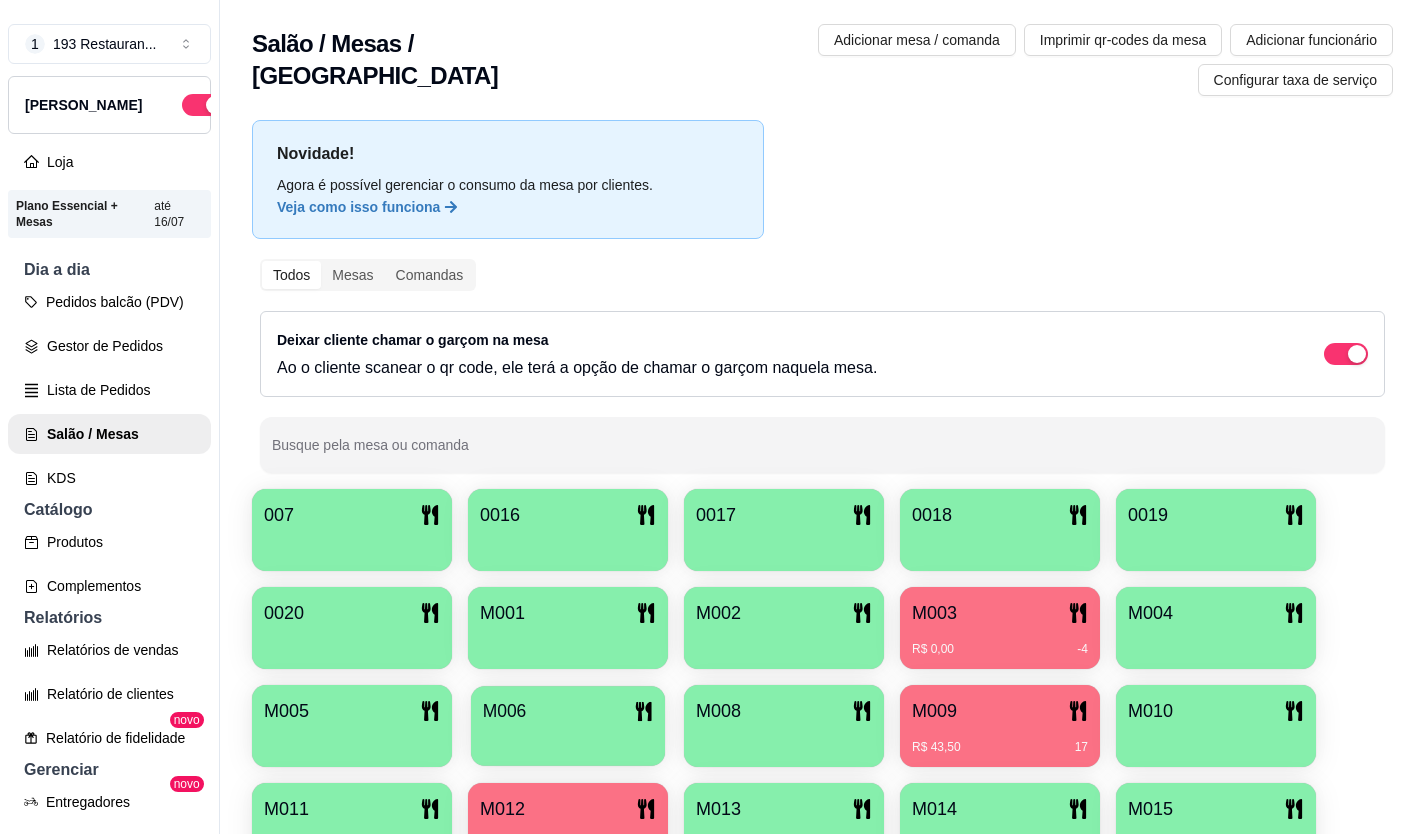 click on "M006" at bounding box center [568, 726] 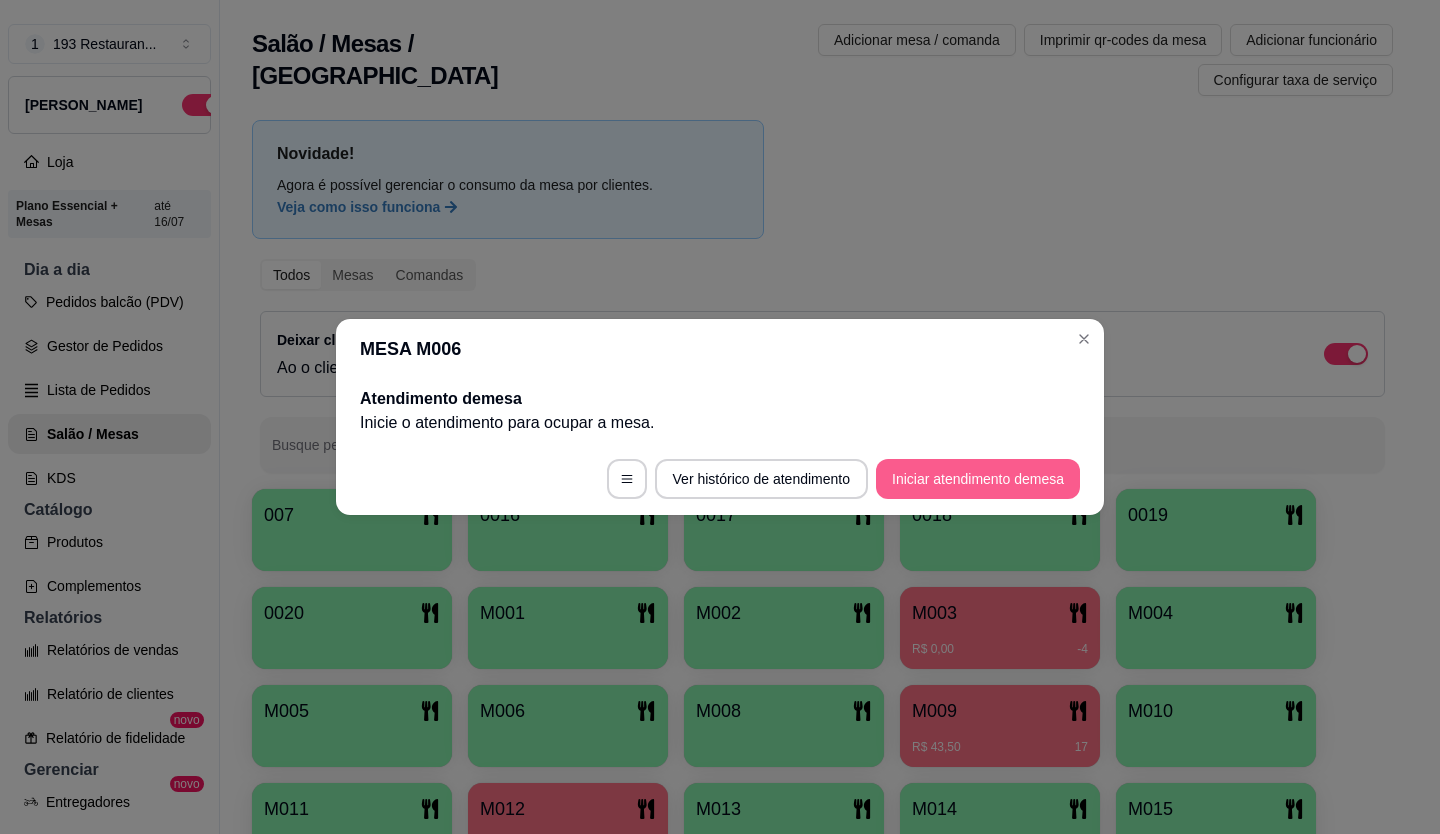 click on "Iniciar atendimento de  mesa" at bounding box center (978, 479) 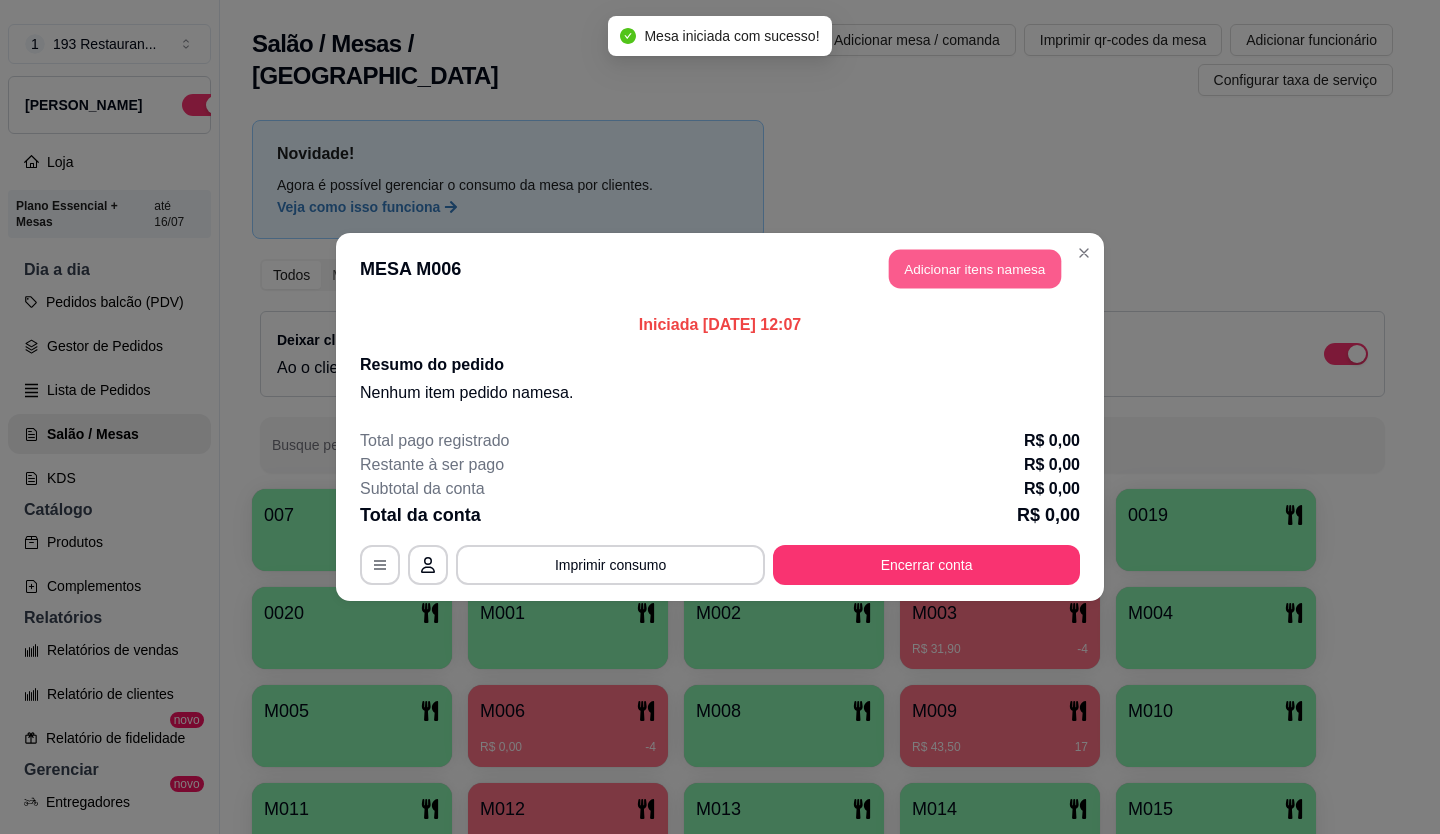 click on "Adicionar itens na  mesa" at bounding box center (975, 269) 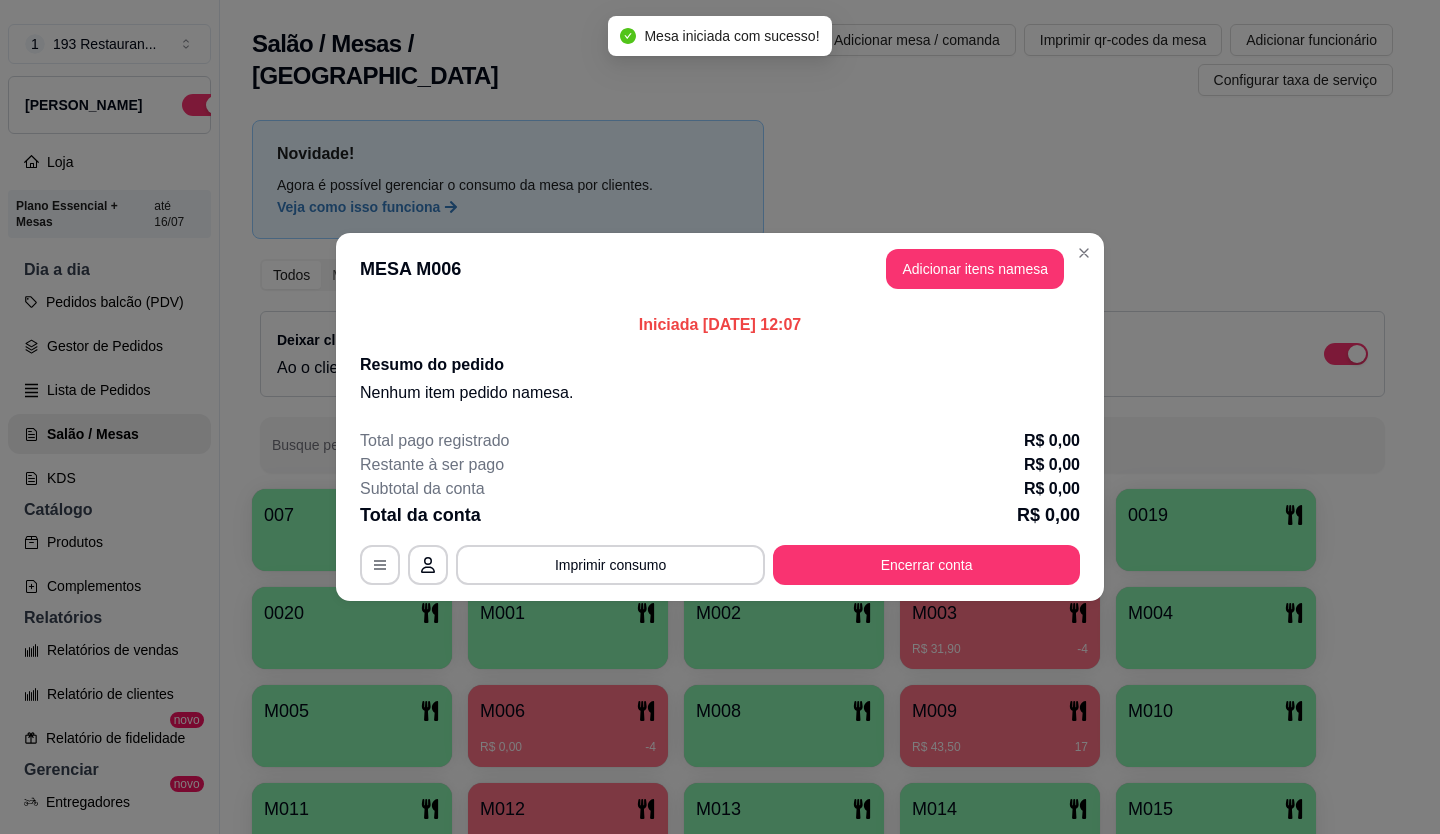 scroll, scrollTop: 500, scrollLeft: 0, axis: vertical 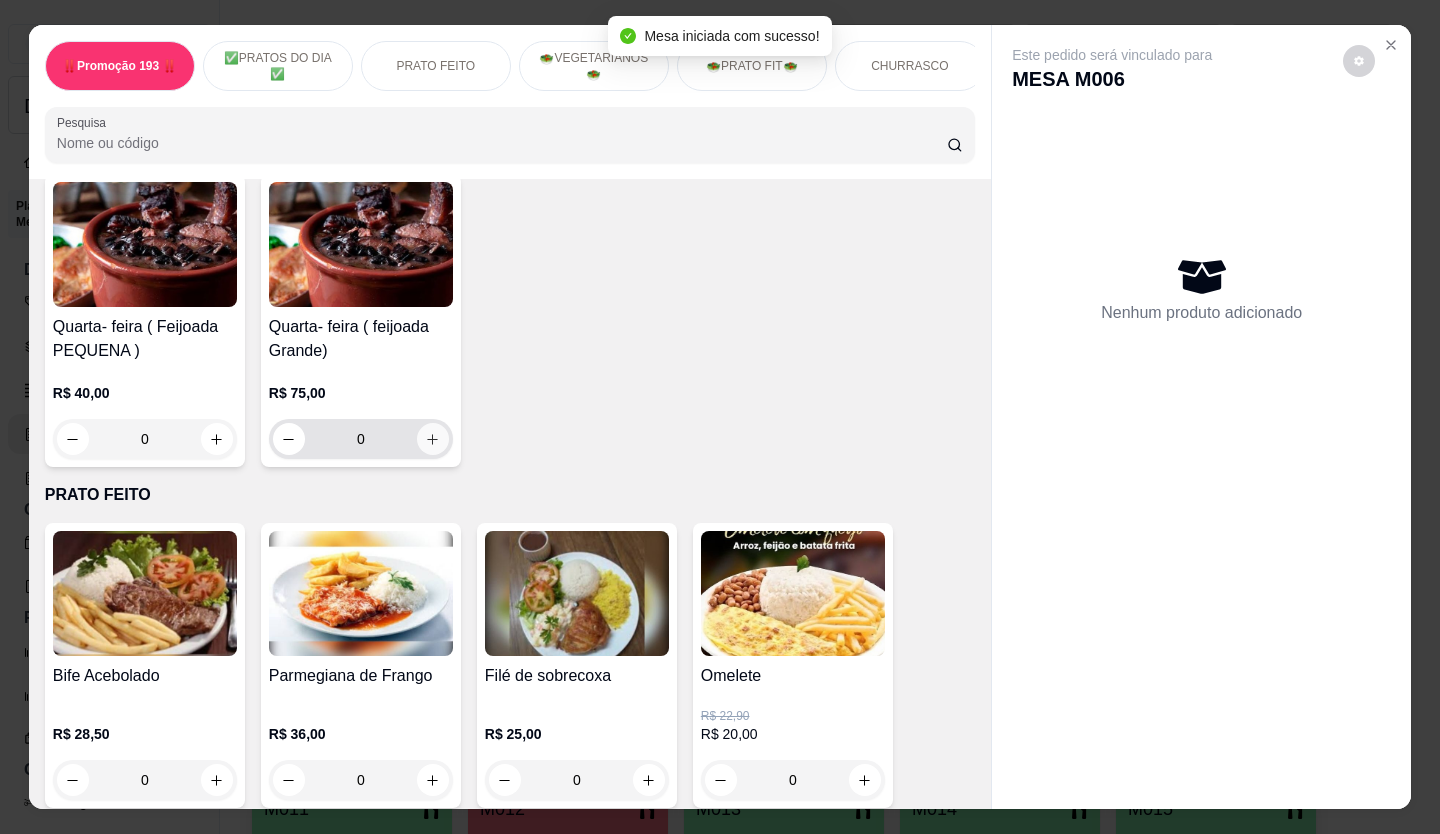 click 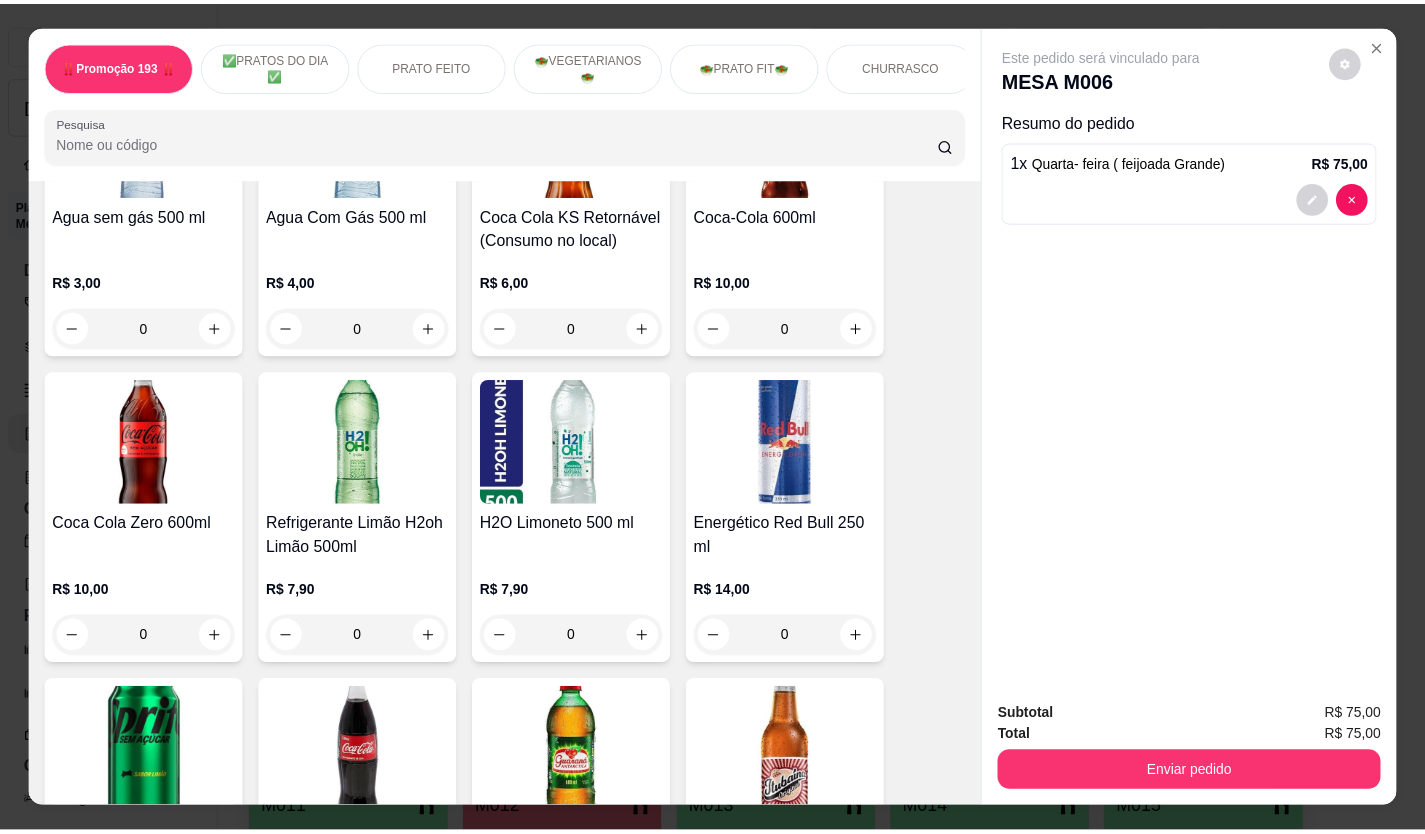 scroll, scrollTop: 7200, scrollLeft: 0, axis: vertical 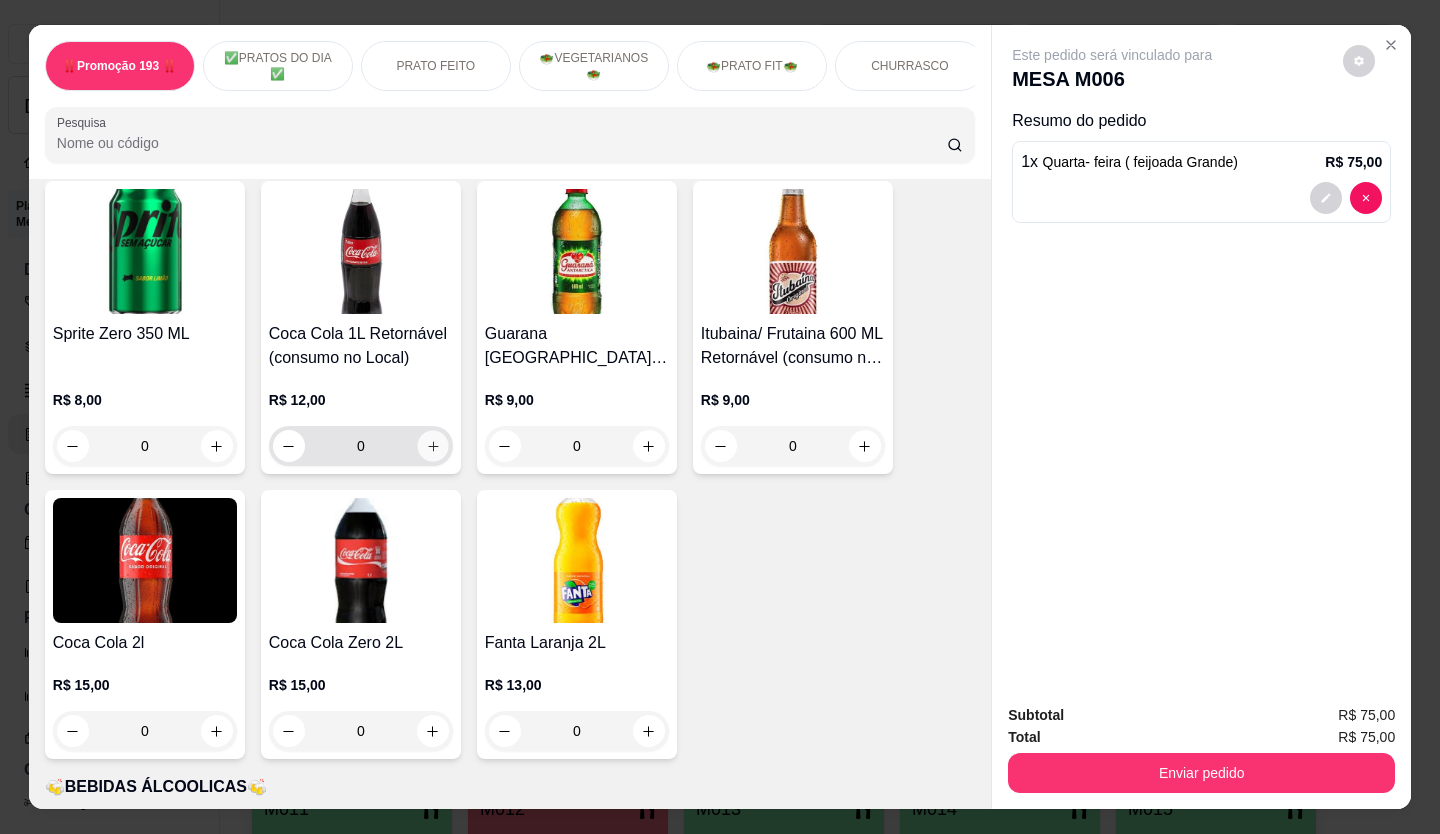 click 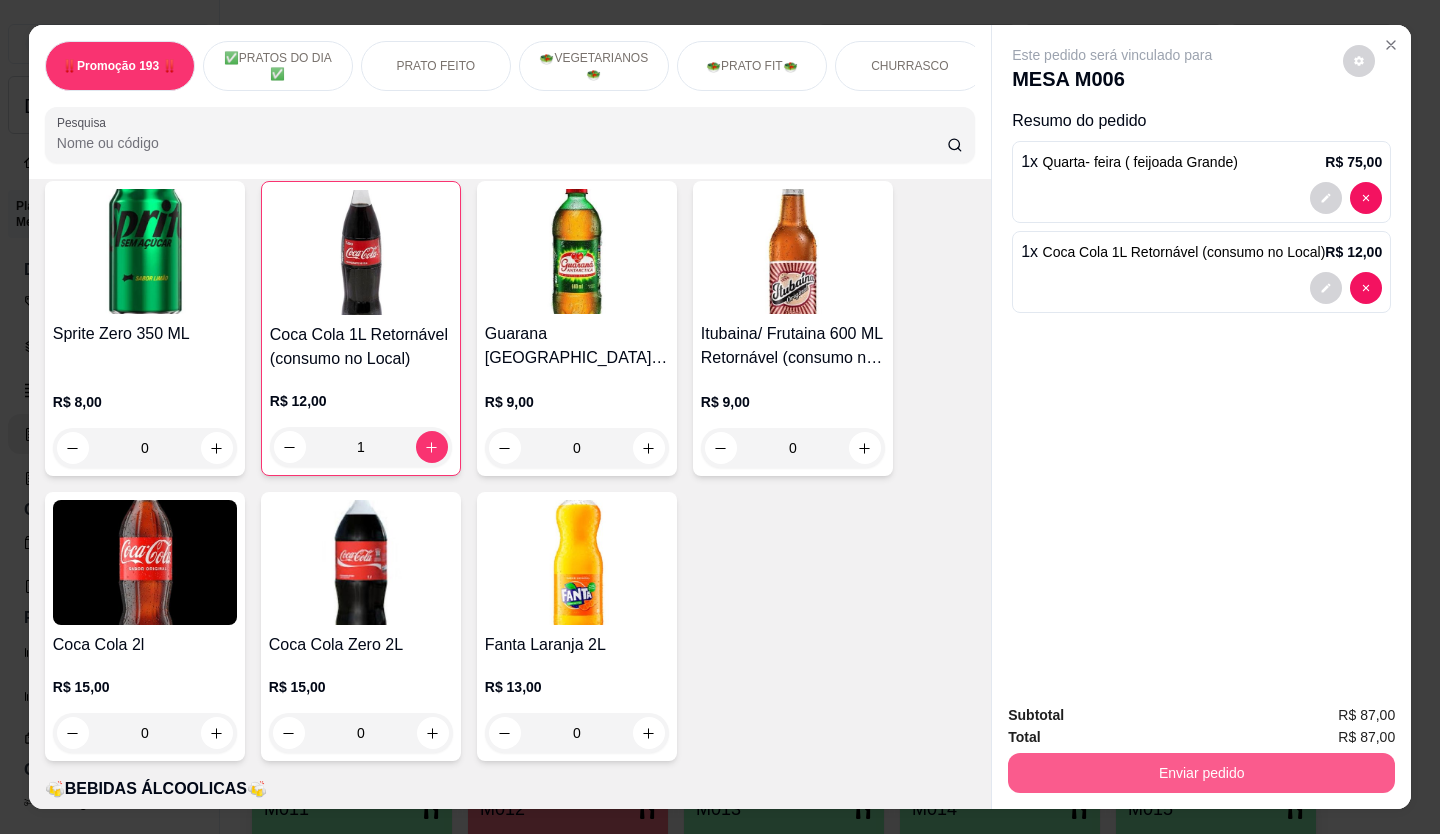 click on "Enviar pedido" at bounding box center [1201, 773] 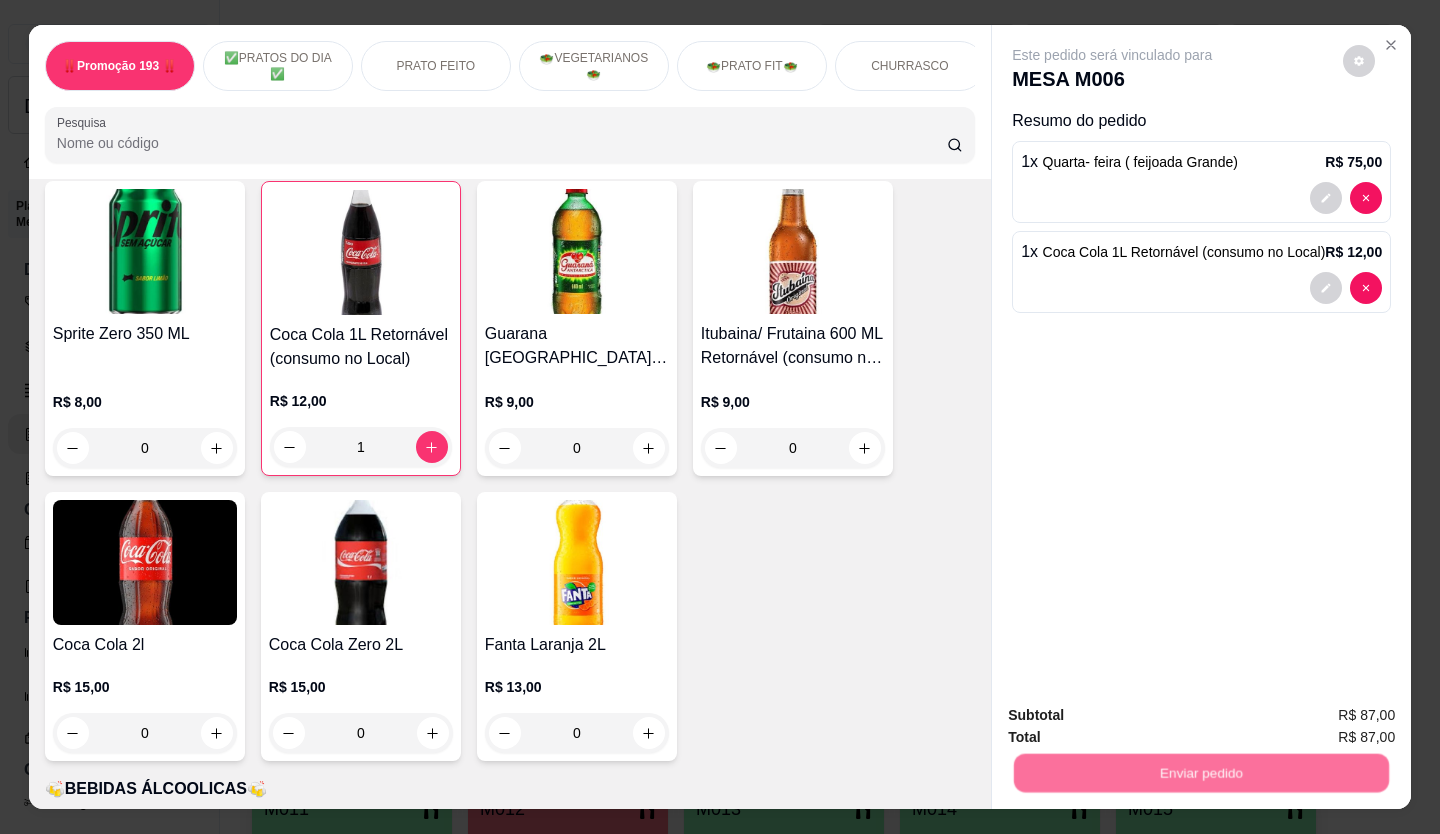 click on "Não registrar e enviar pedido" at bounding box center [1136, 715] 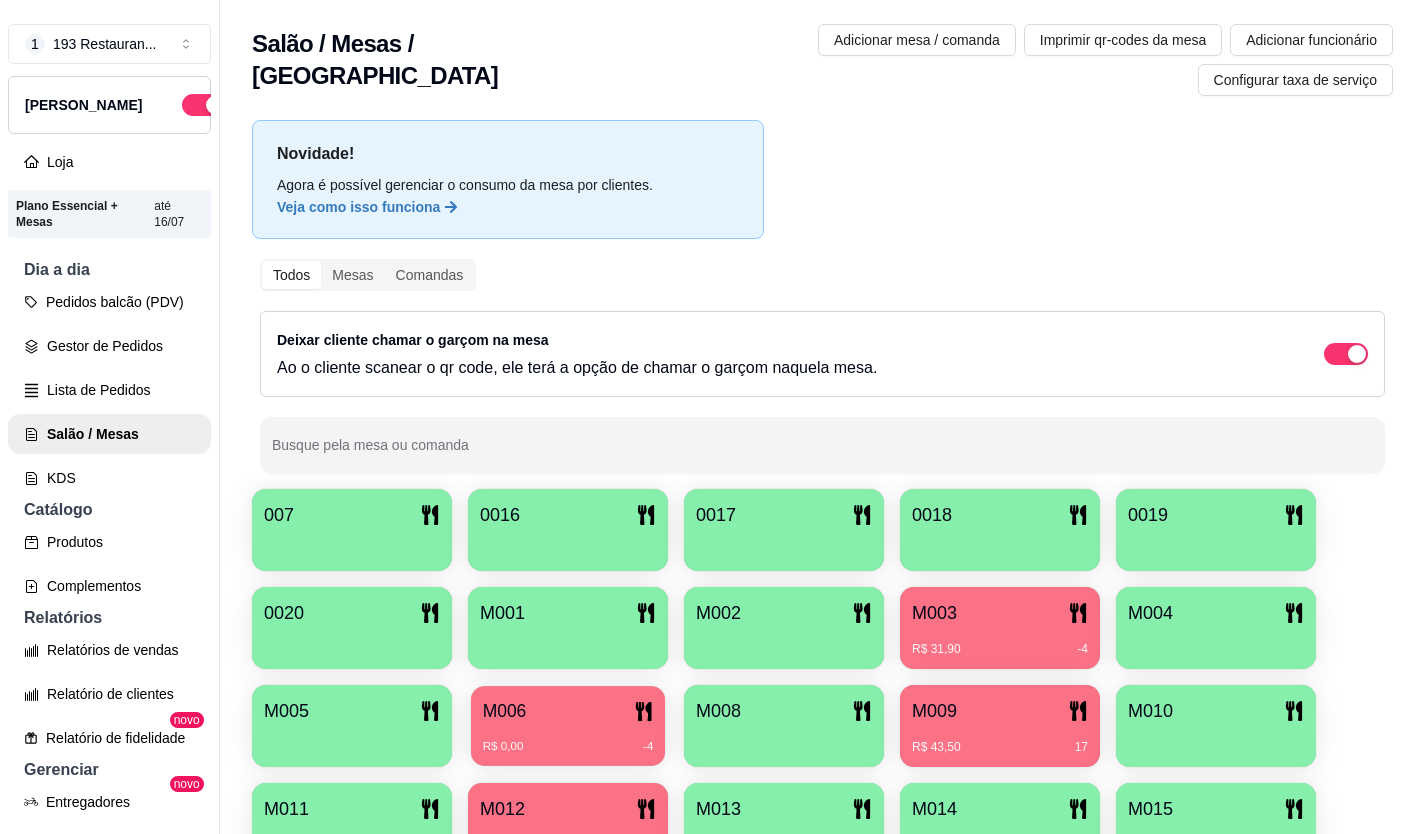 click on "R$ 0,00 -4" at bounding box center [568, 739] 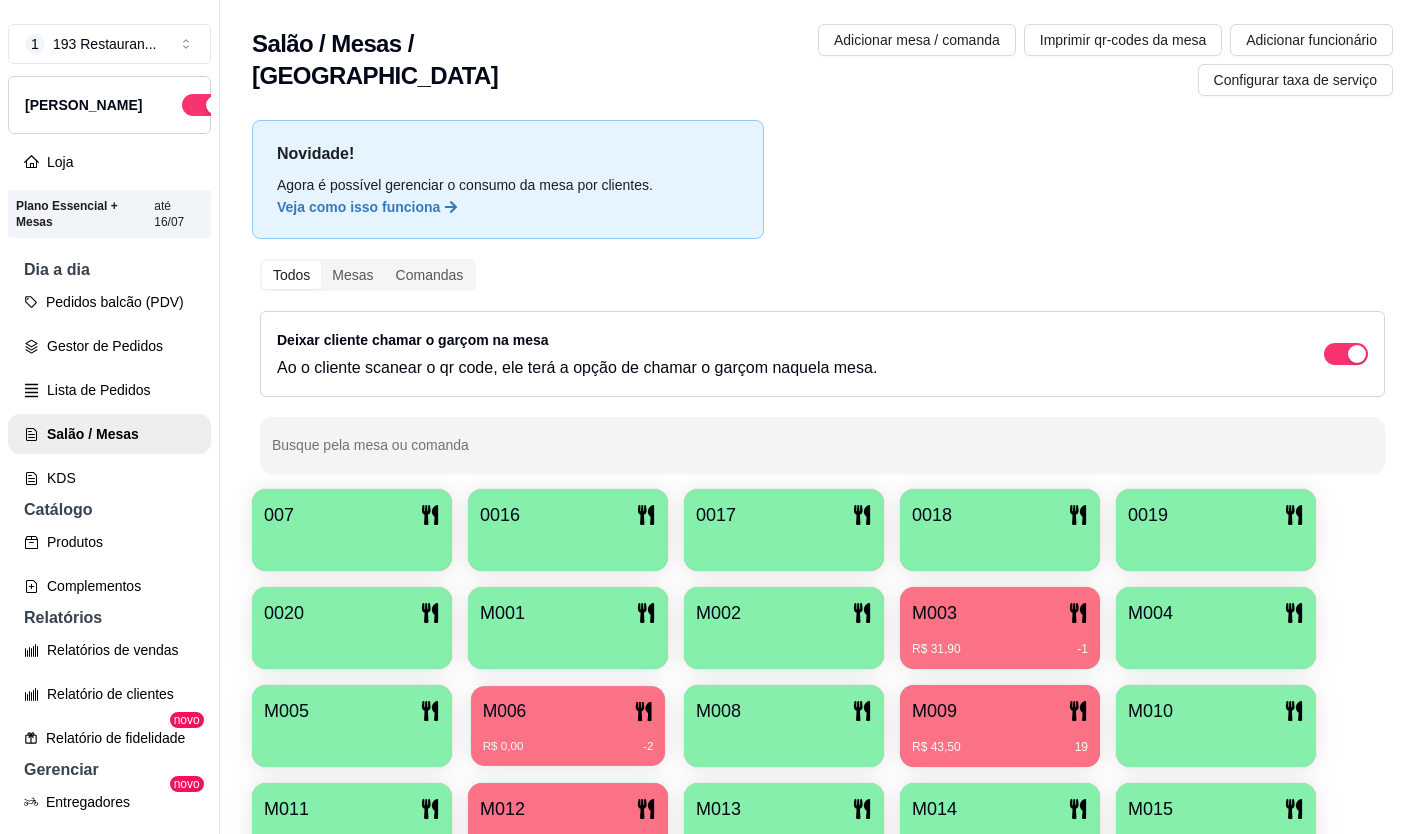 click on "M006 R$ 0,00 -2" at bounding box center (568, 726) 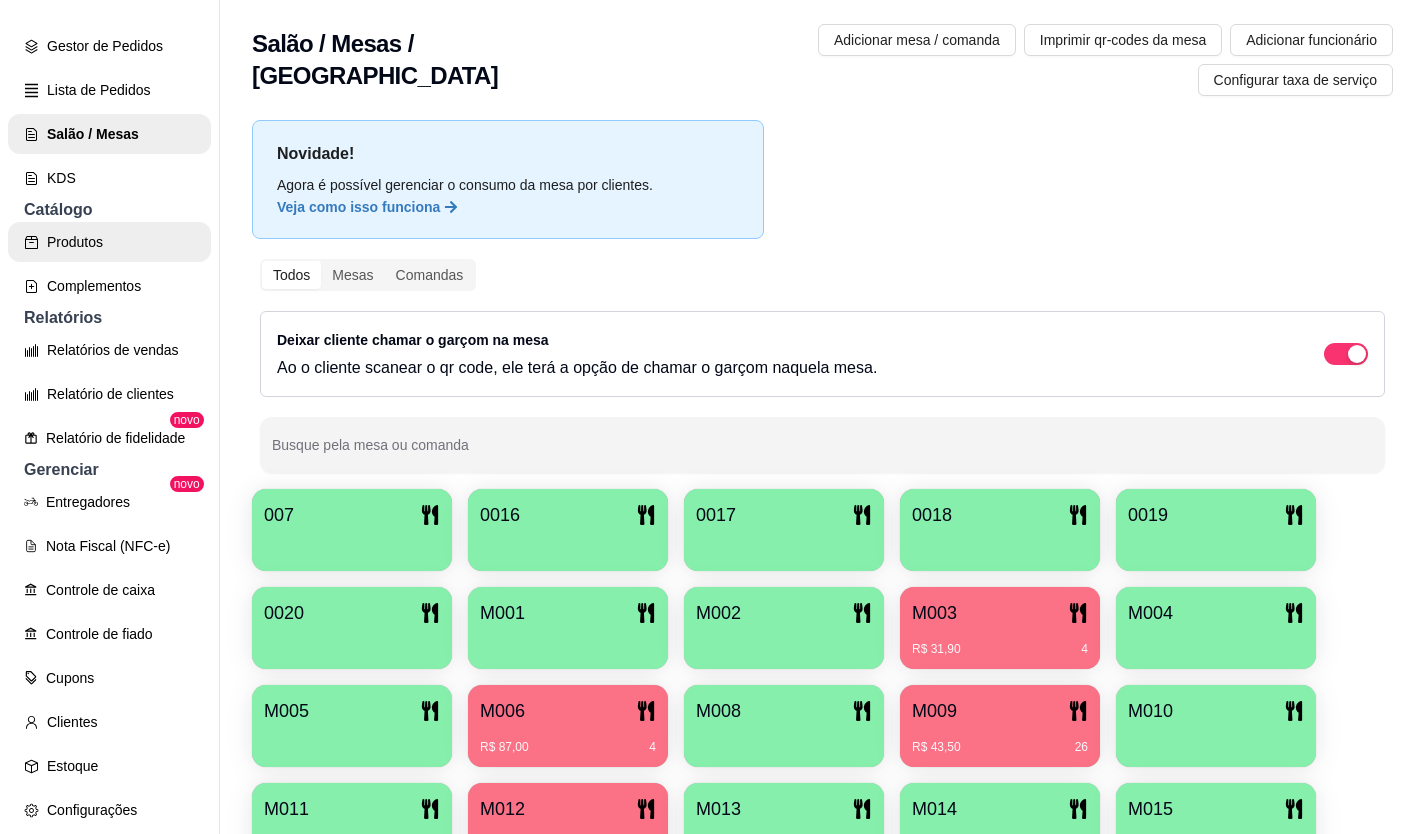 scroll, scrollTop: 200, scrollLeft: 0, axis: vertical 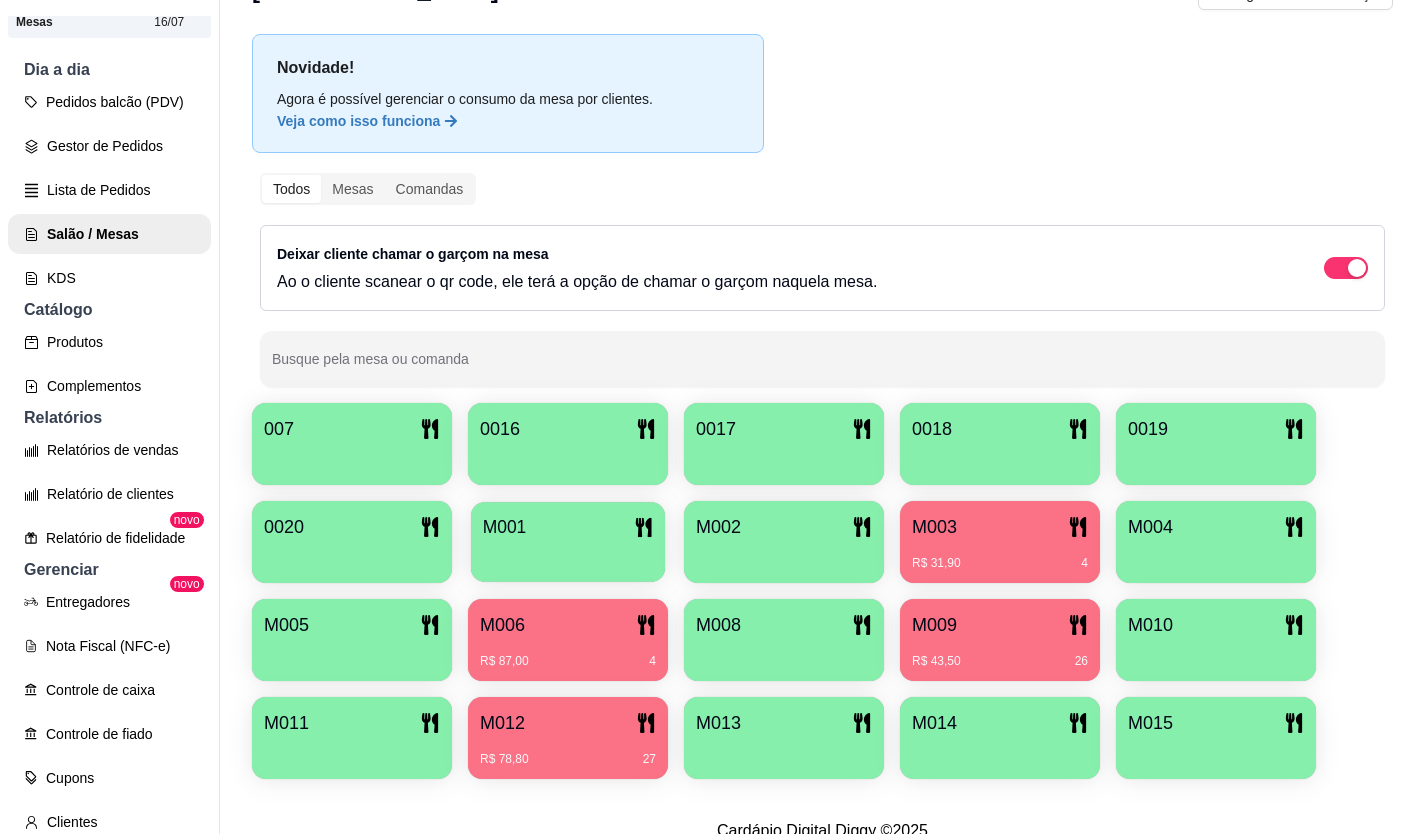 click at bounding box center [568, 555] 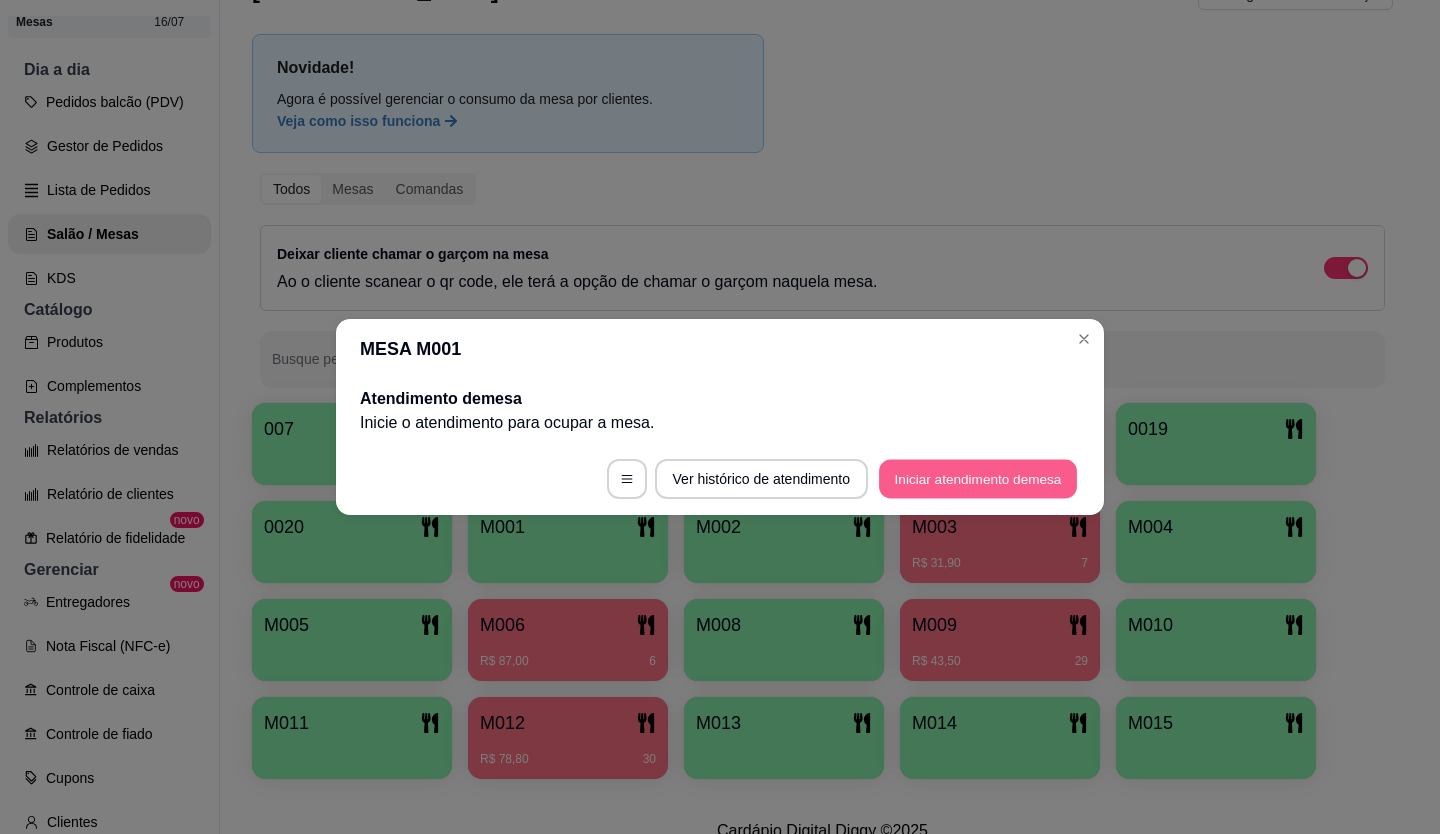 click on "Iniciar atendimento de  mesa" at bounding box center [978, 479] 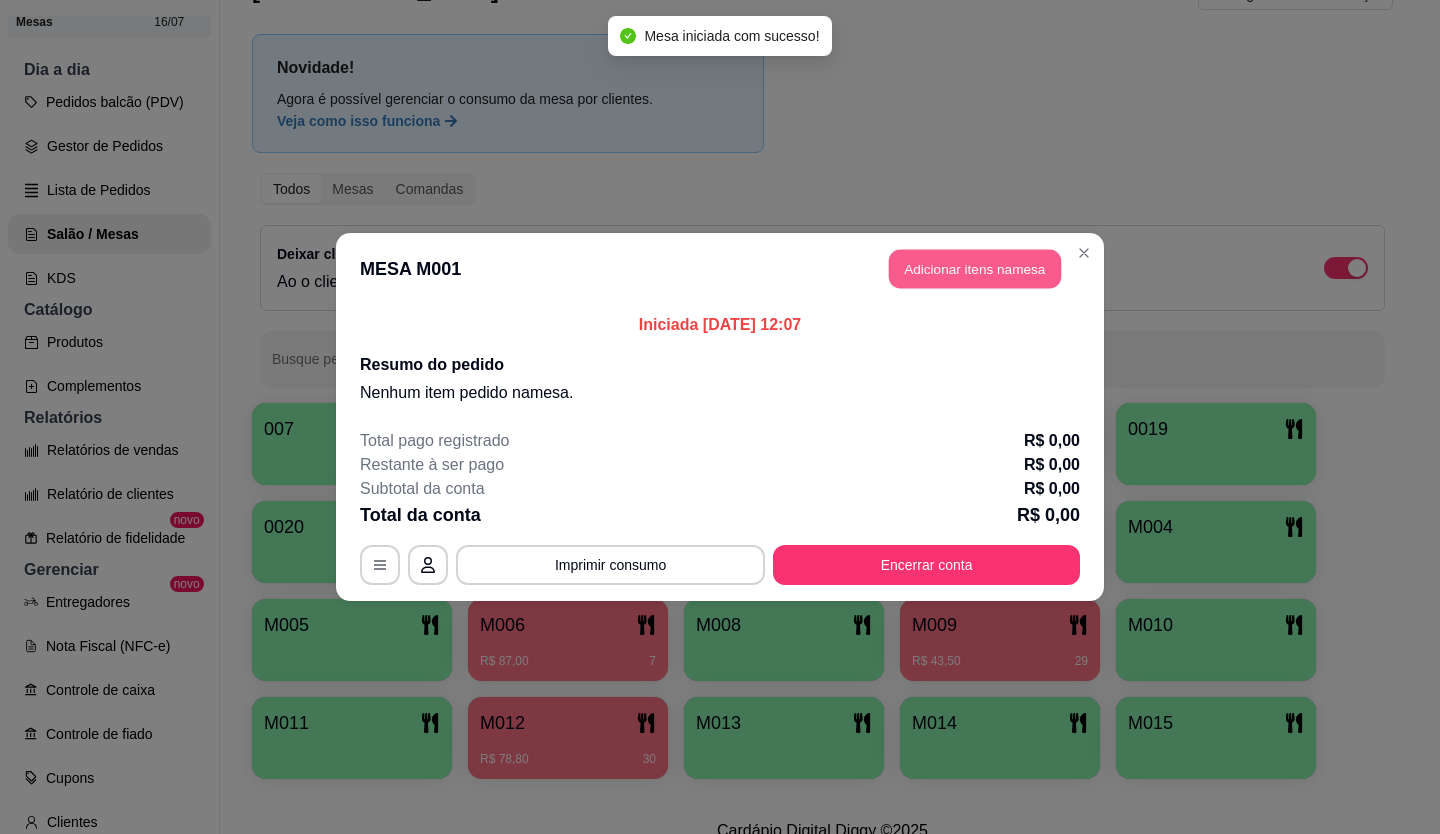 click on "Adicionar itens na  mesa" at bounding box center (975, 269) 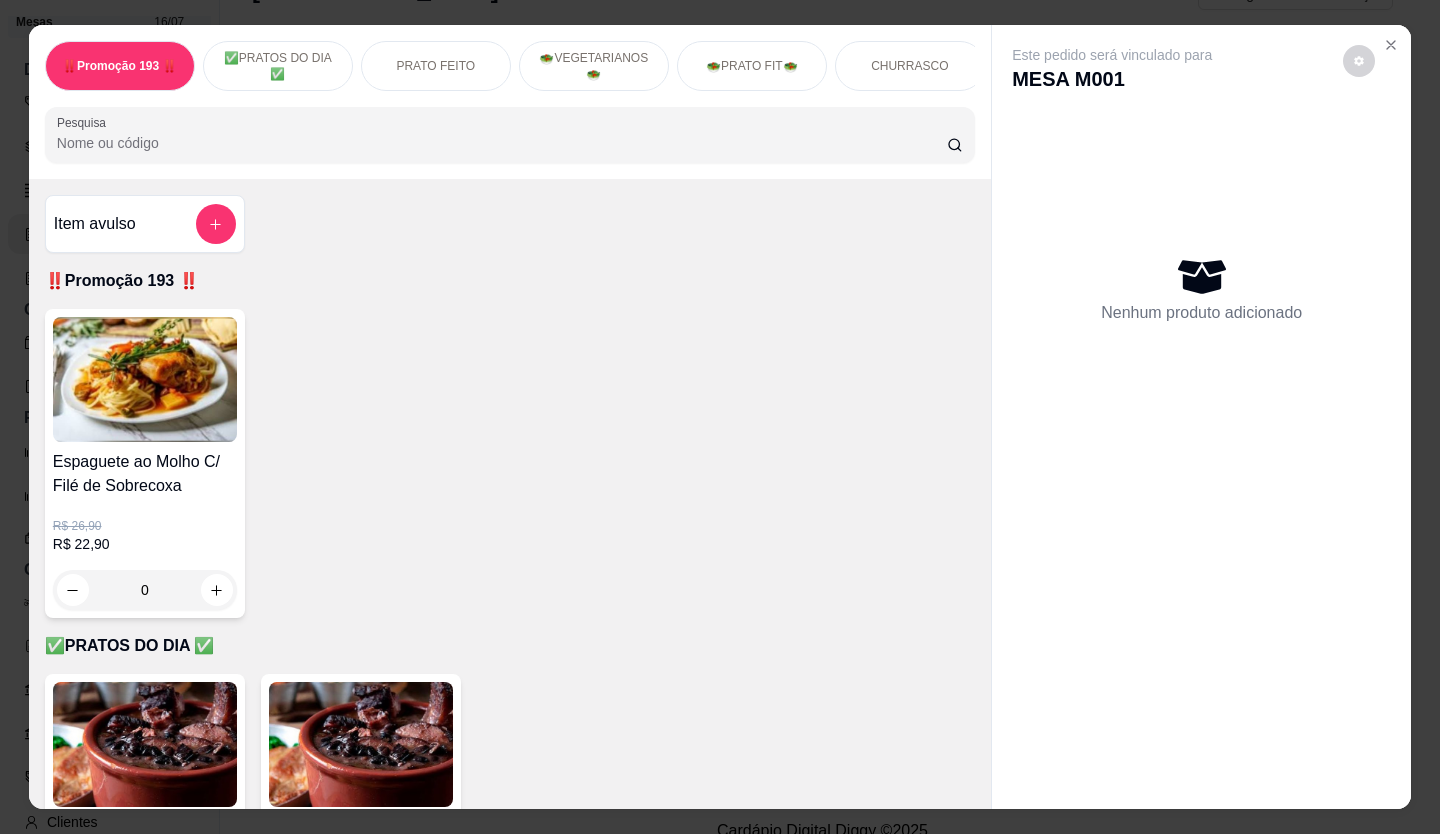 scroll, scrollTop: 400, scrollLeft: 0, axis: vertical 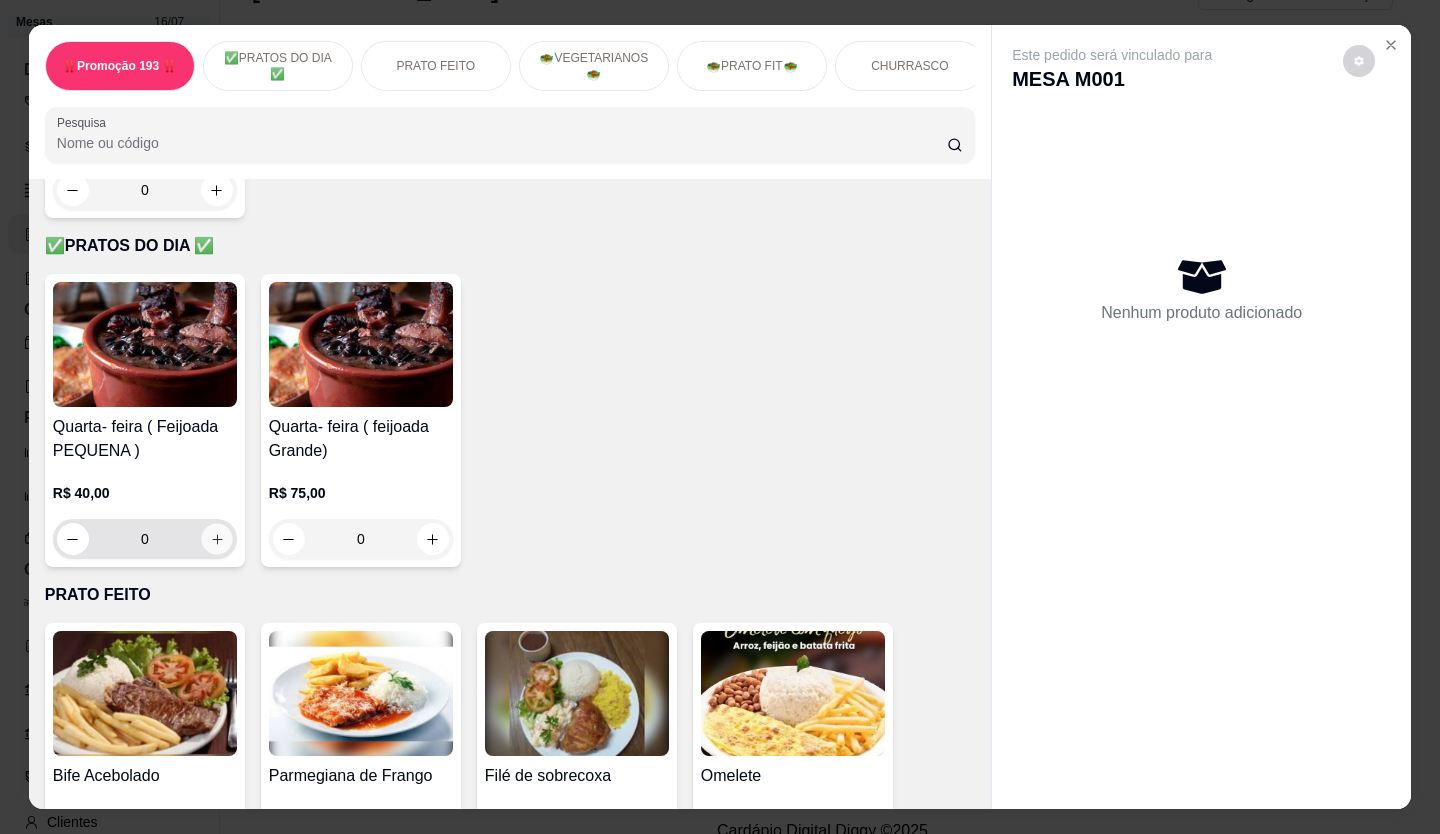 click 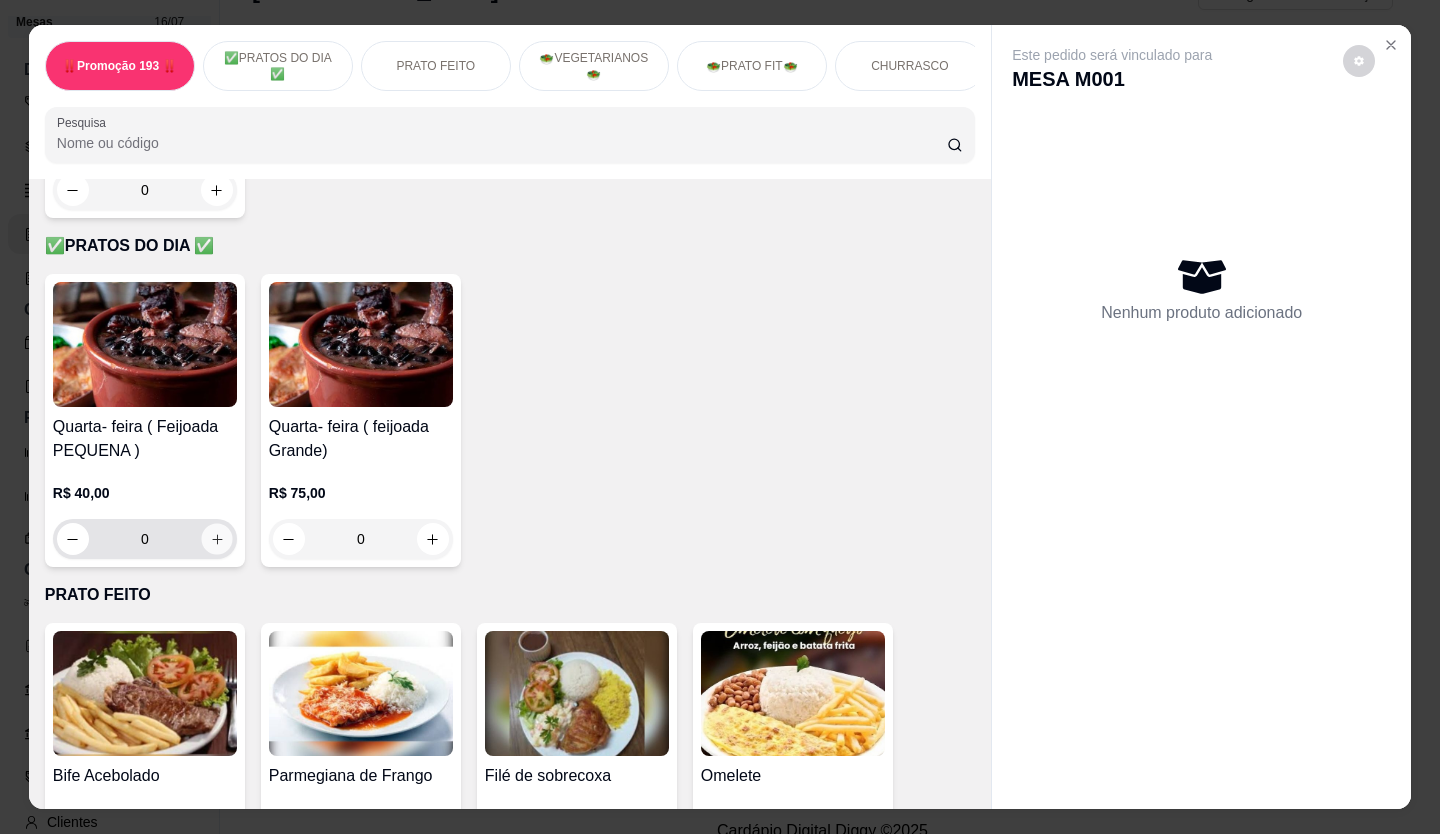 type on "1" 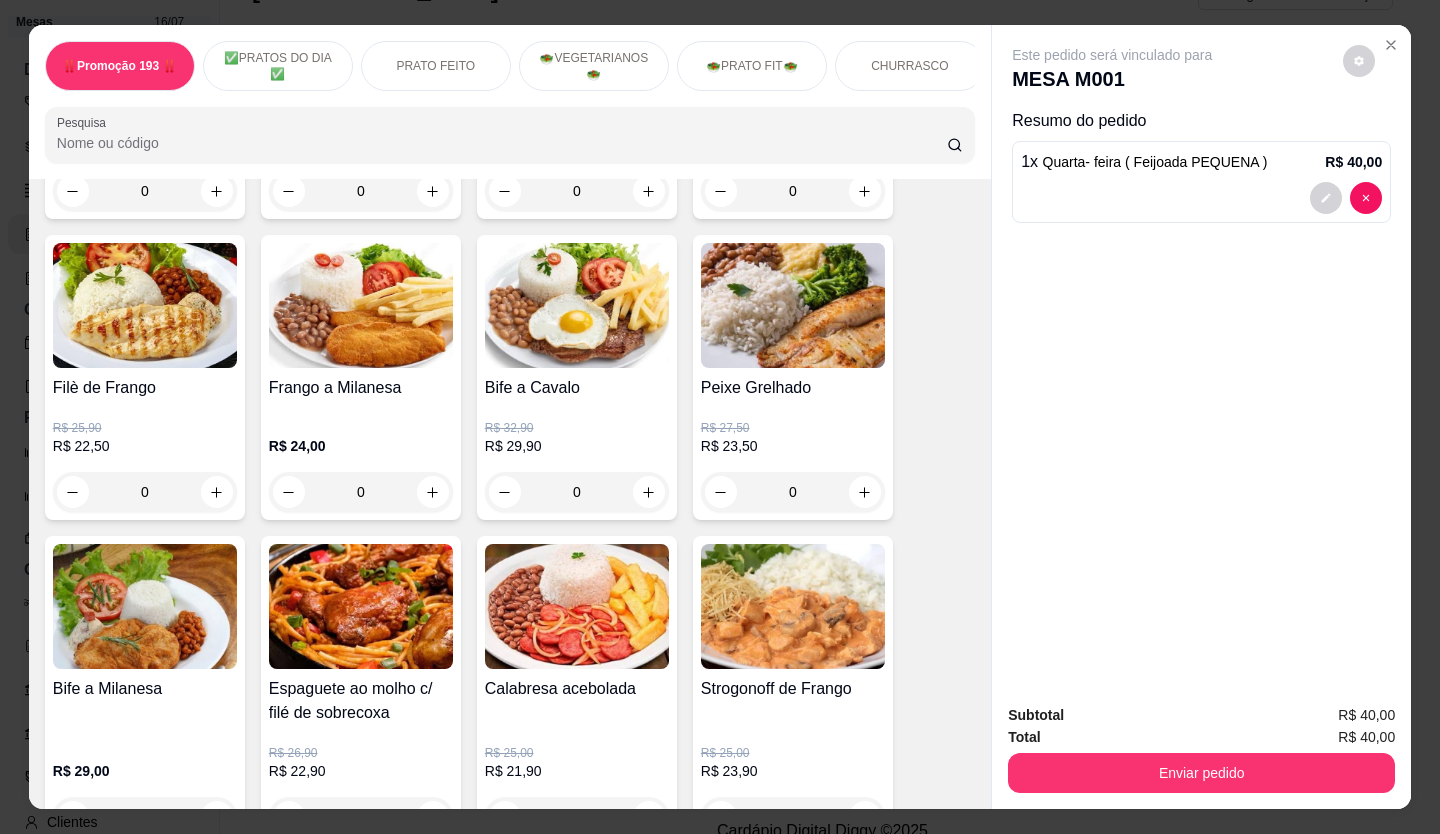 scroll, scrollTop: 1100, scrollLeft: 0, axis: vertical 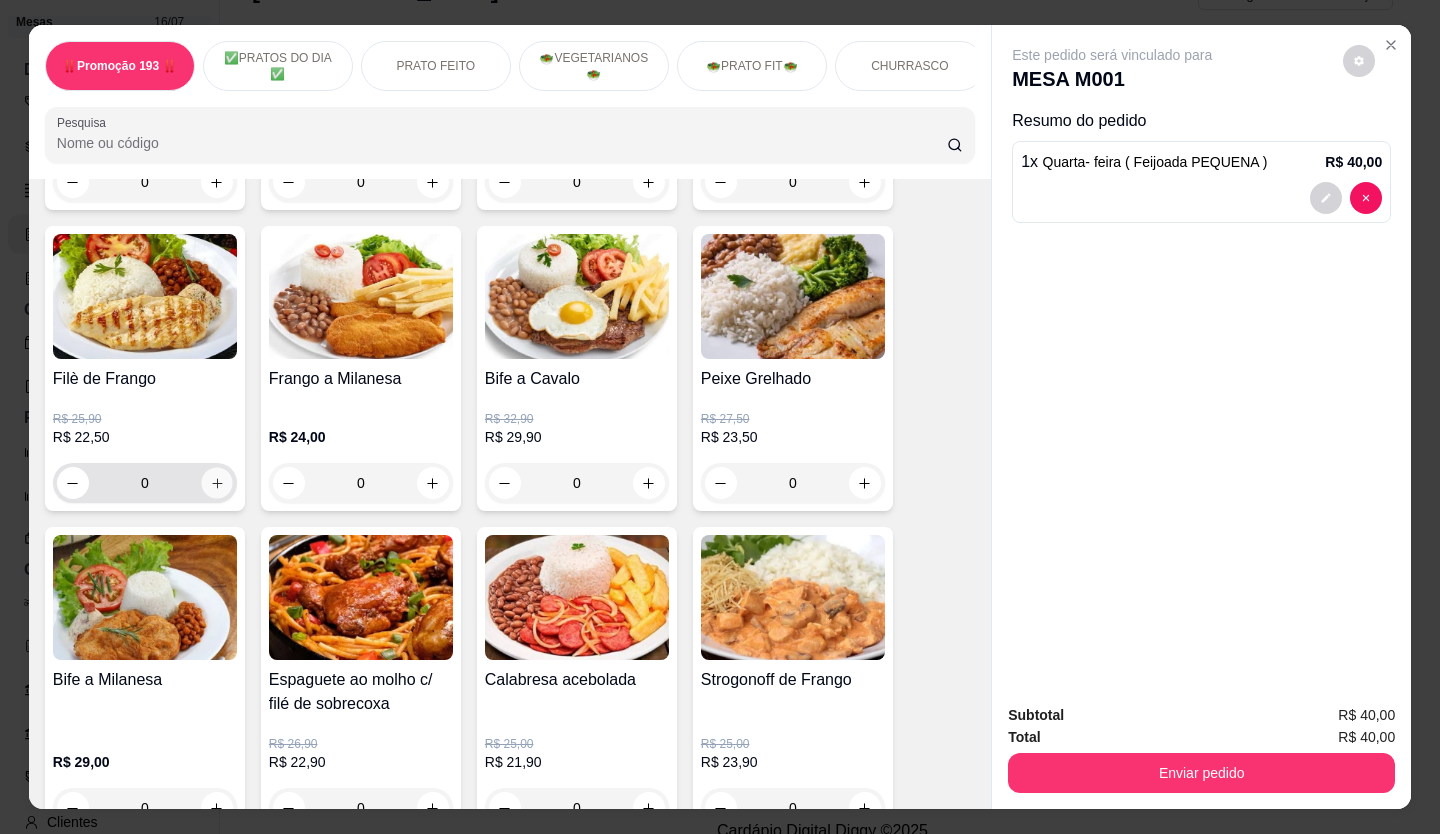 click at bounding box center (216, 483) 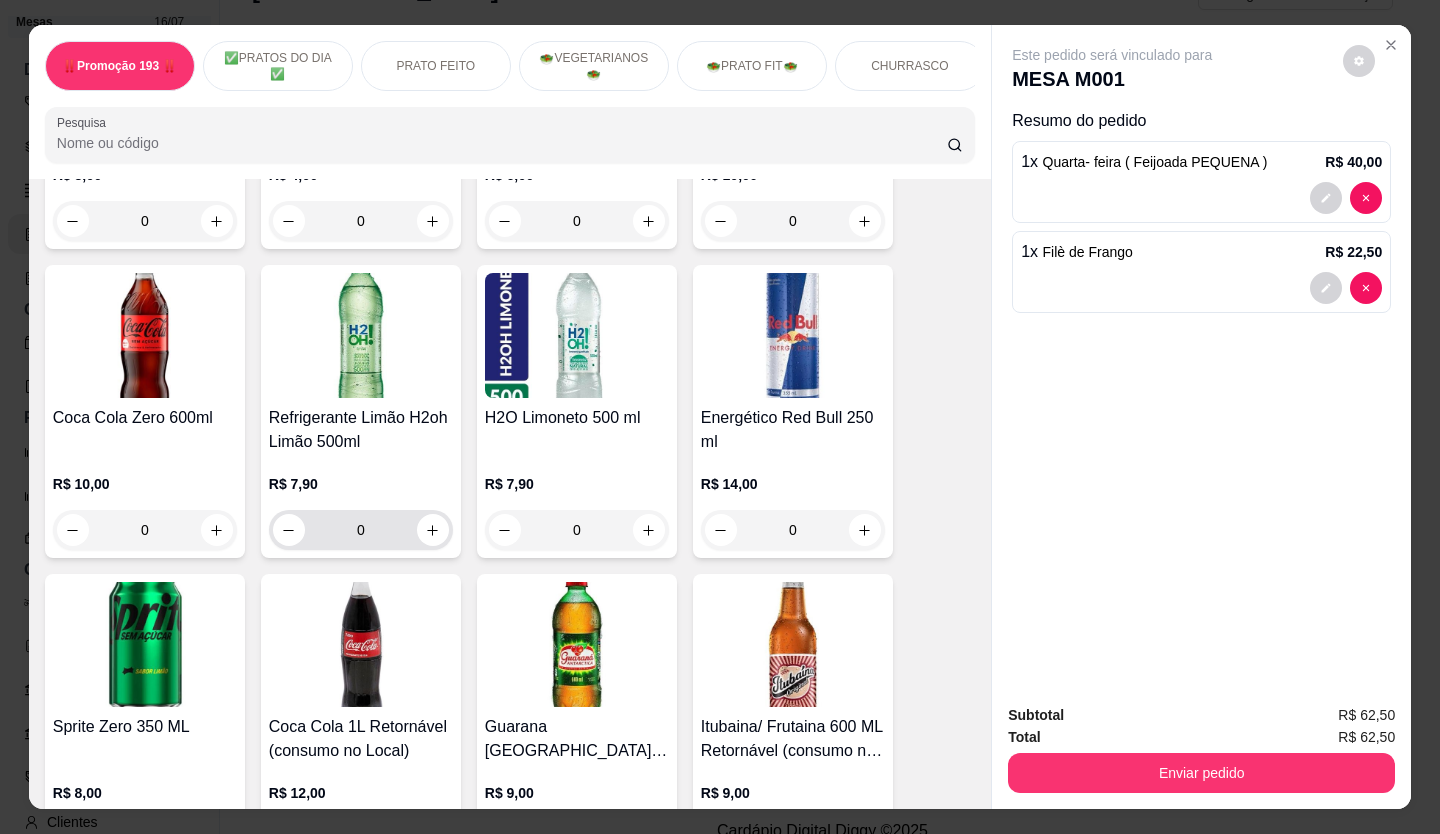 scroll, scrollTop: 6700, scrollLeft: 0, axis: vertical 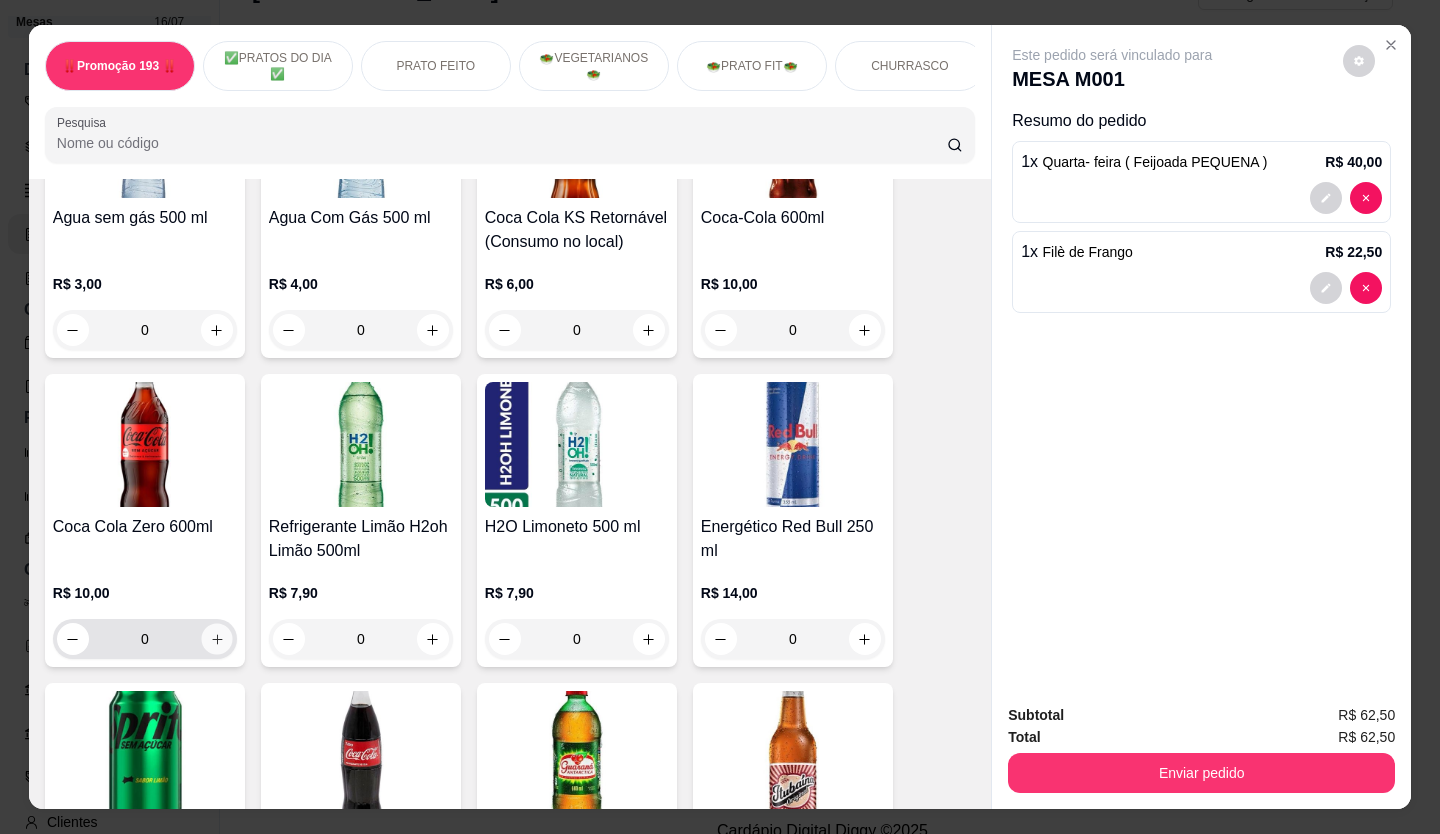 click 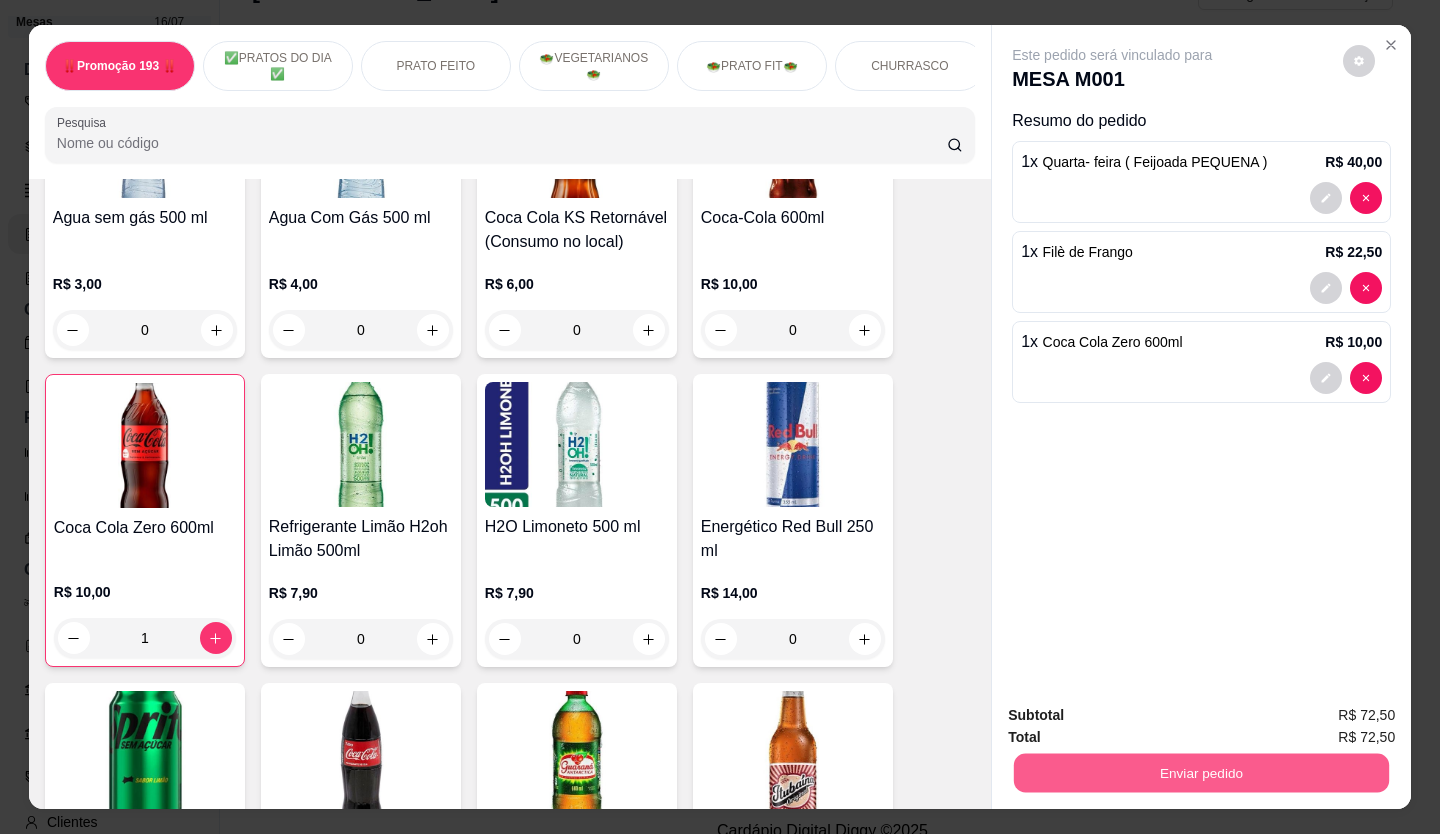 click on "Enviar pedido" at bounding box center (1201, 773) 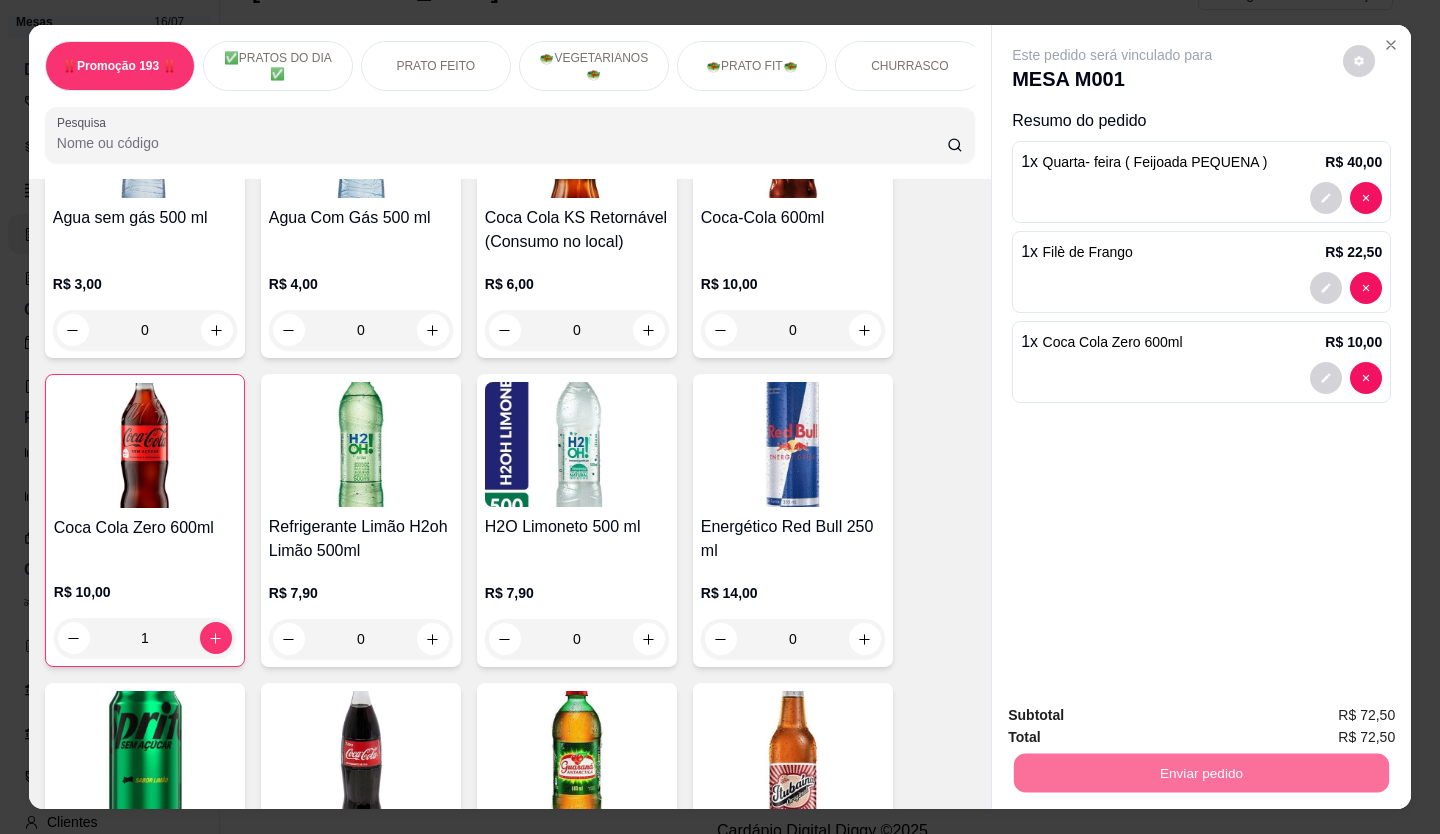 click on "Não registrar e enviar pedido" at bounding box center (1136, 716) 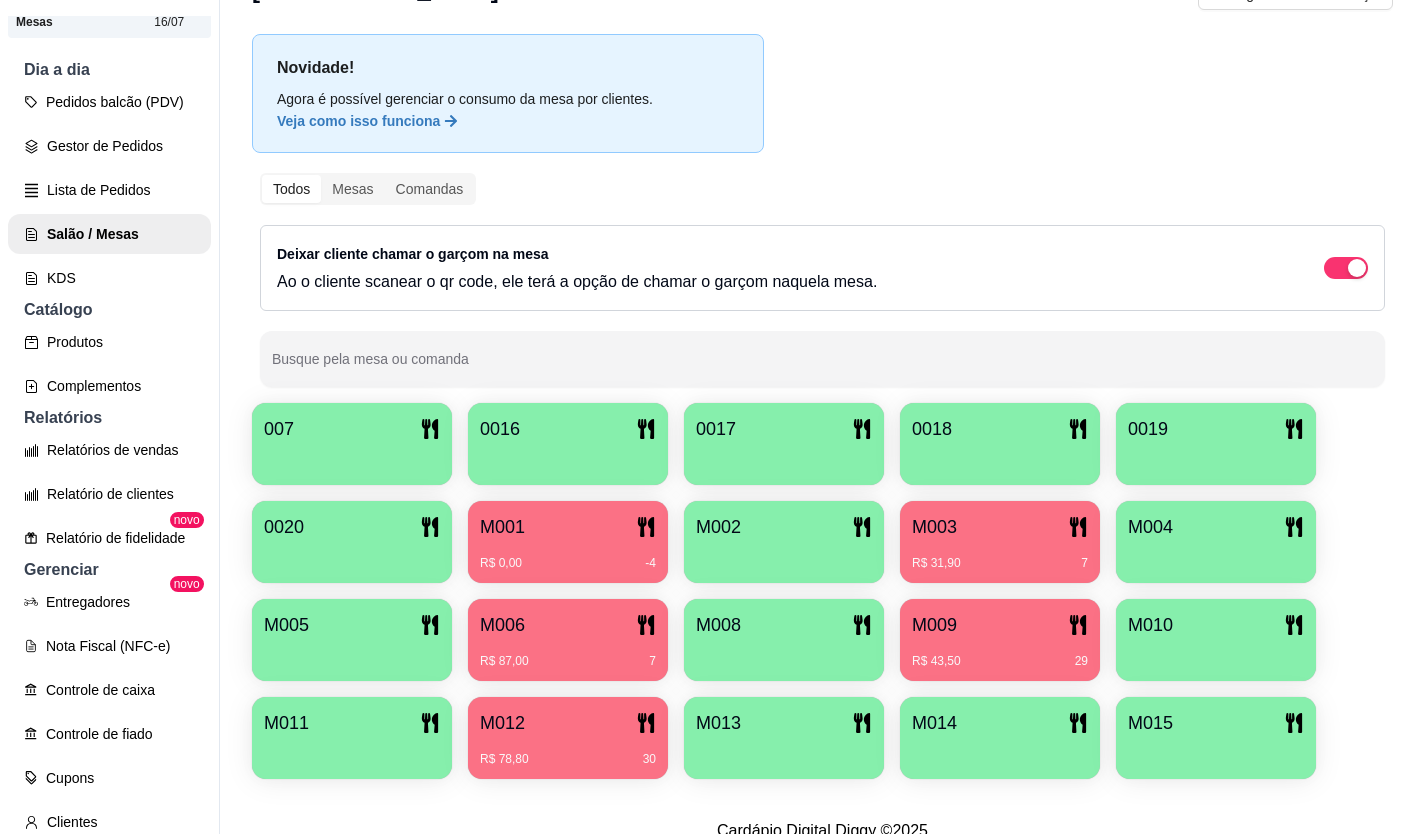 click on "M009" at bounding box center [1000, 625] 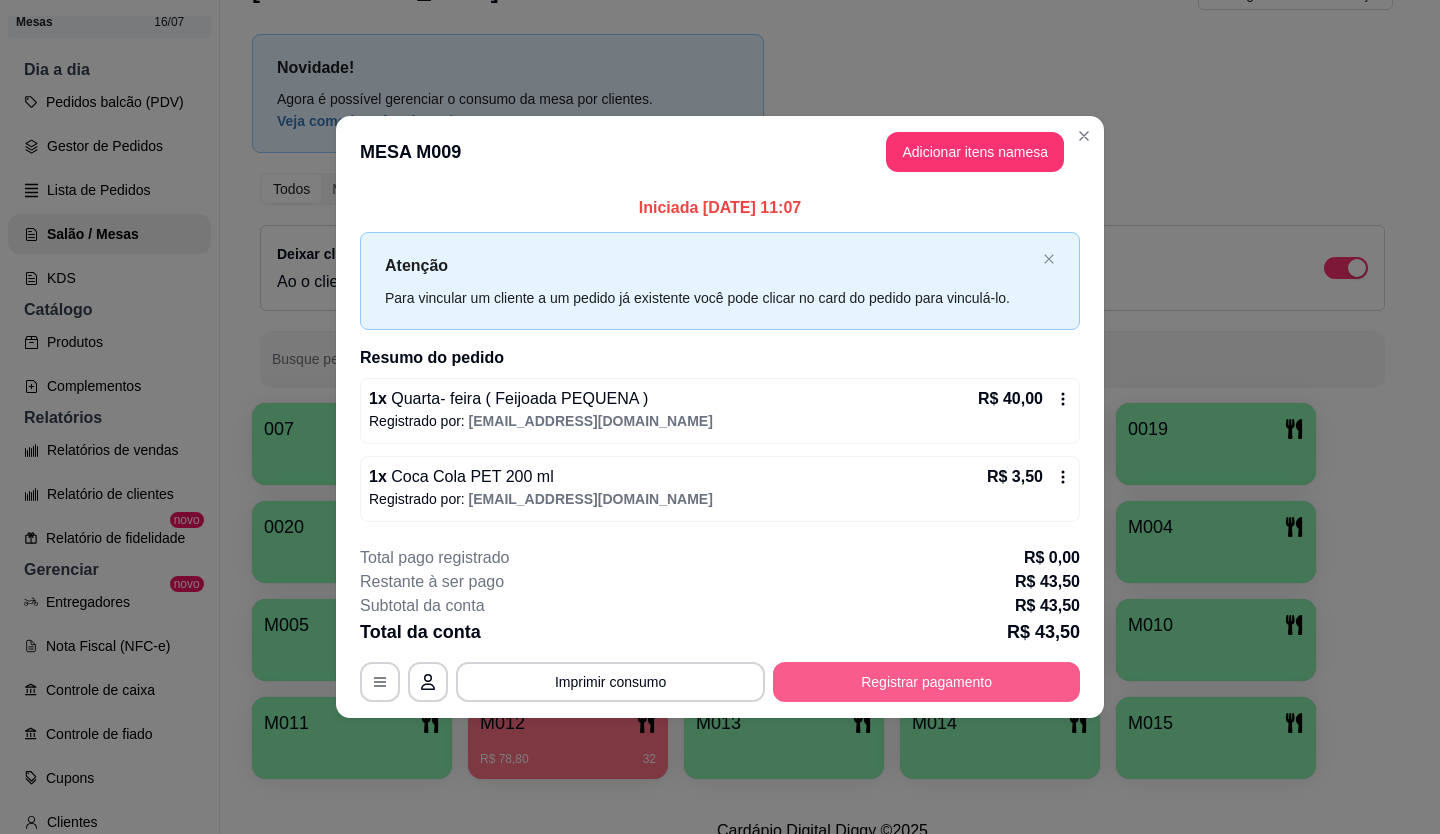 click on "Registrar pagamento" at bounding box center [926, 682] 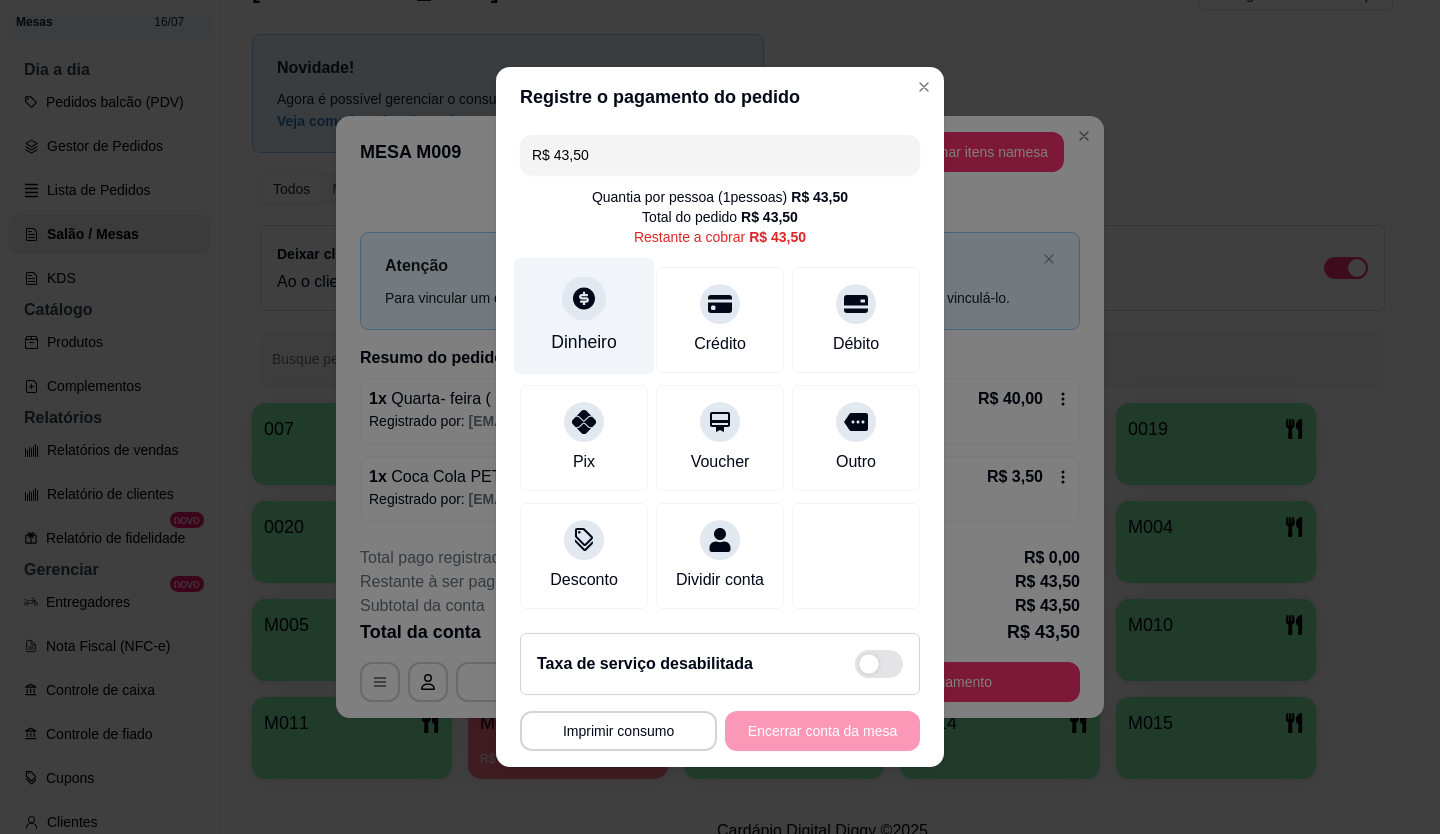 click at bounding box center (584, 298) 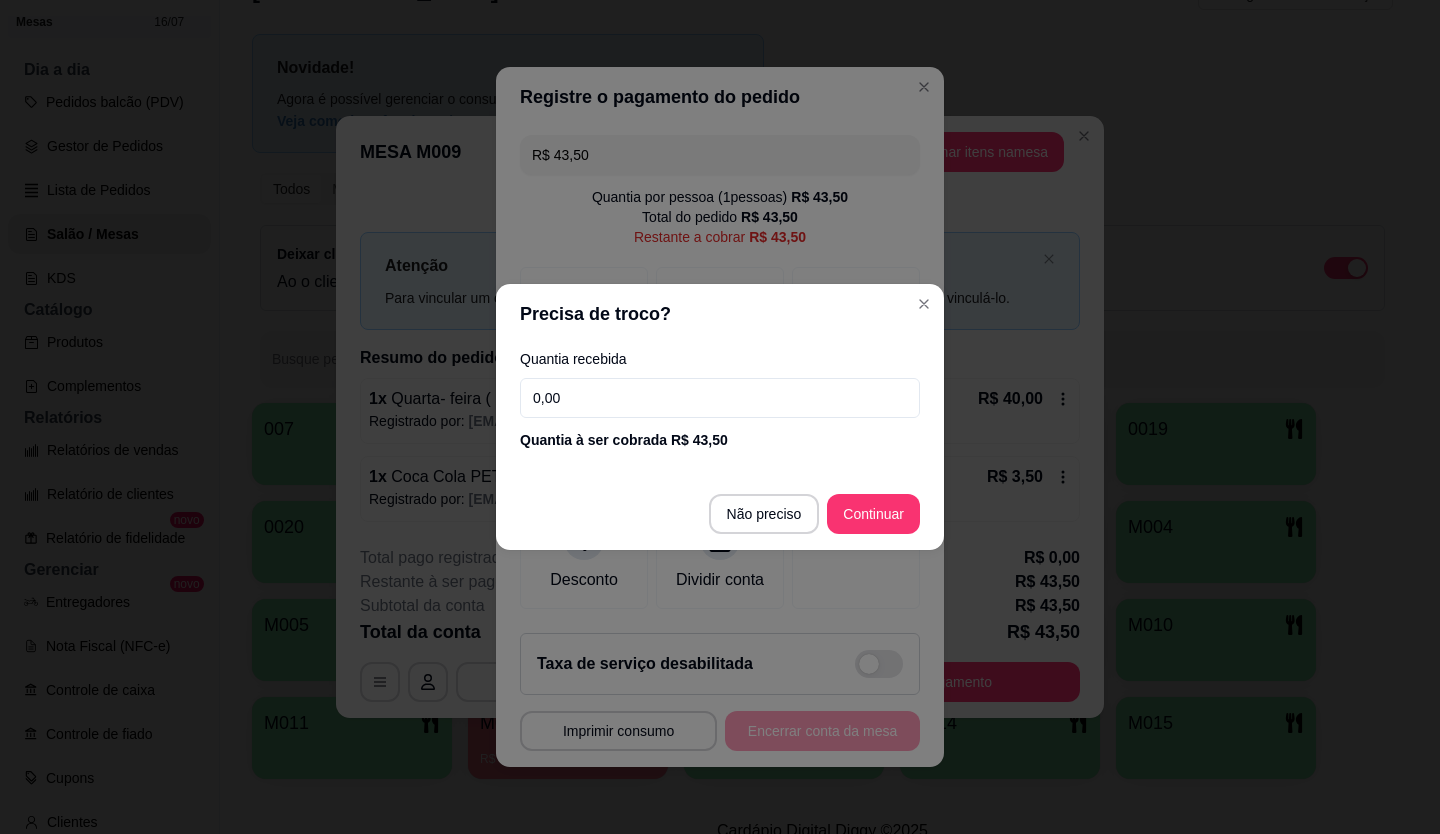 click on "0,00" at bounding box center [720, 398] 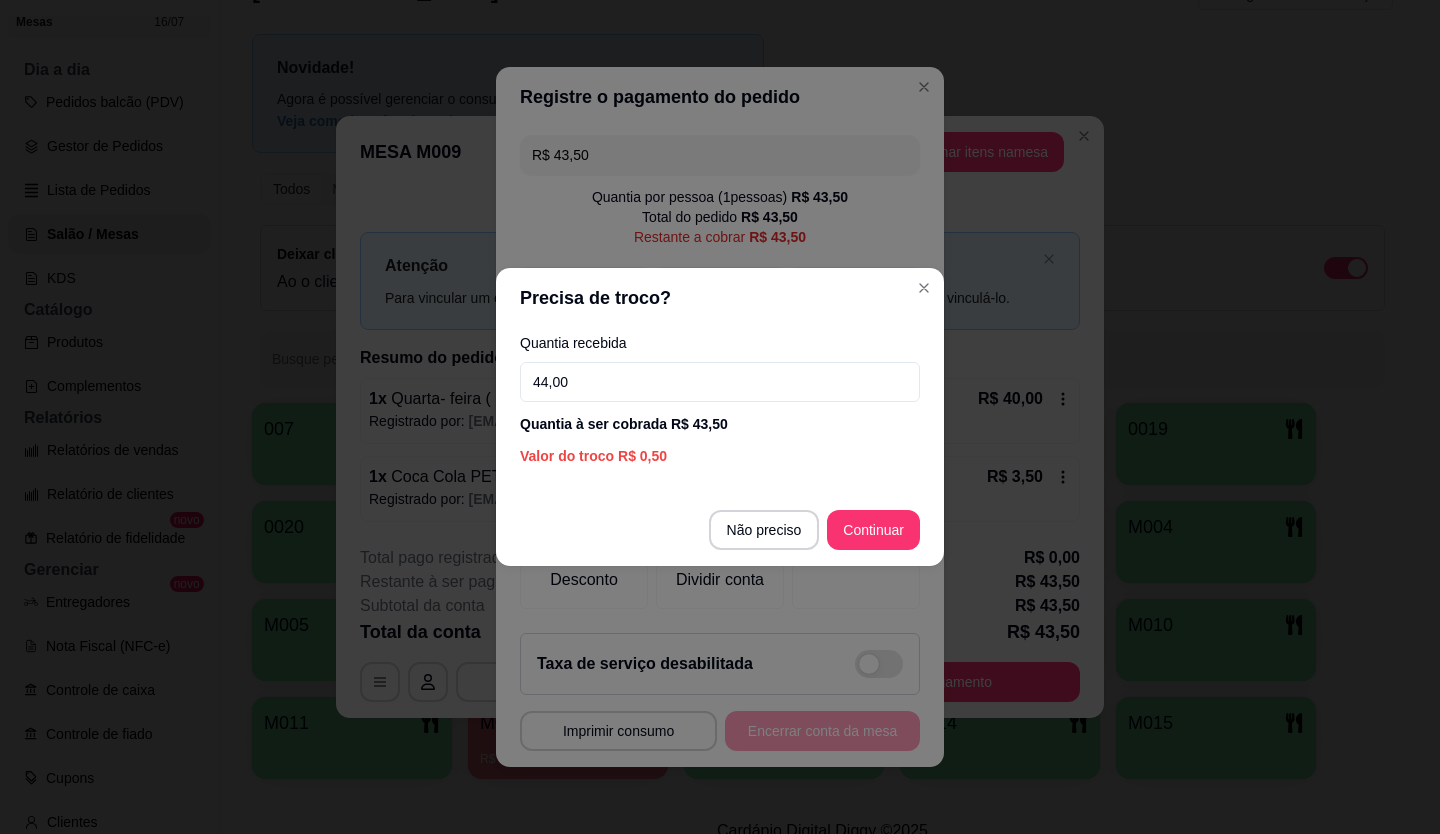 type on "44,00" 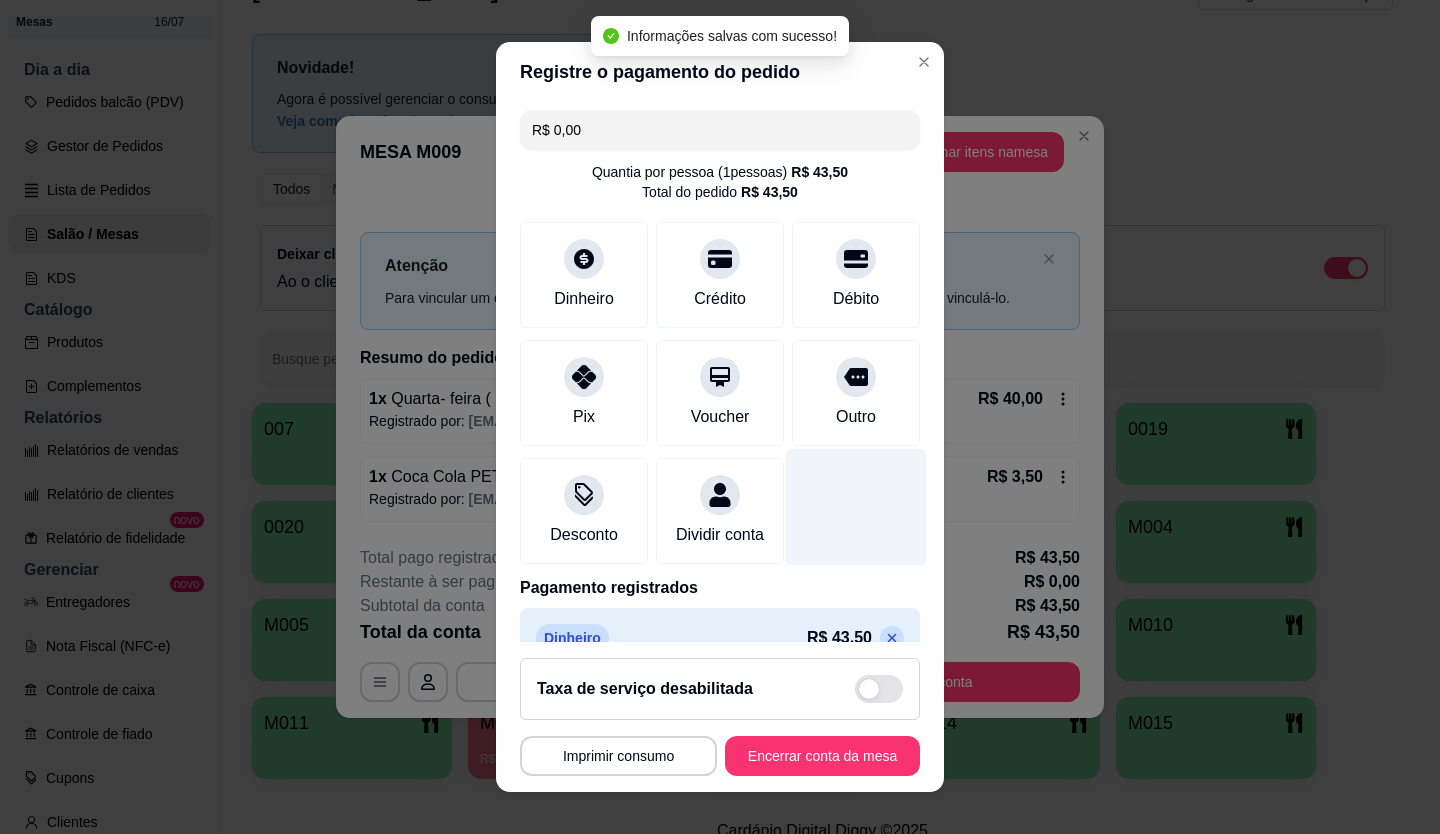type on "R$ 0,00" 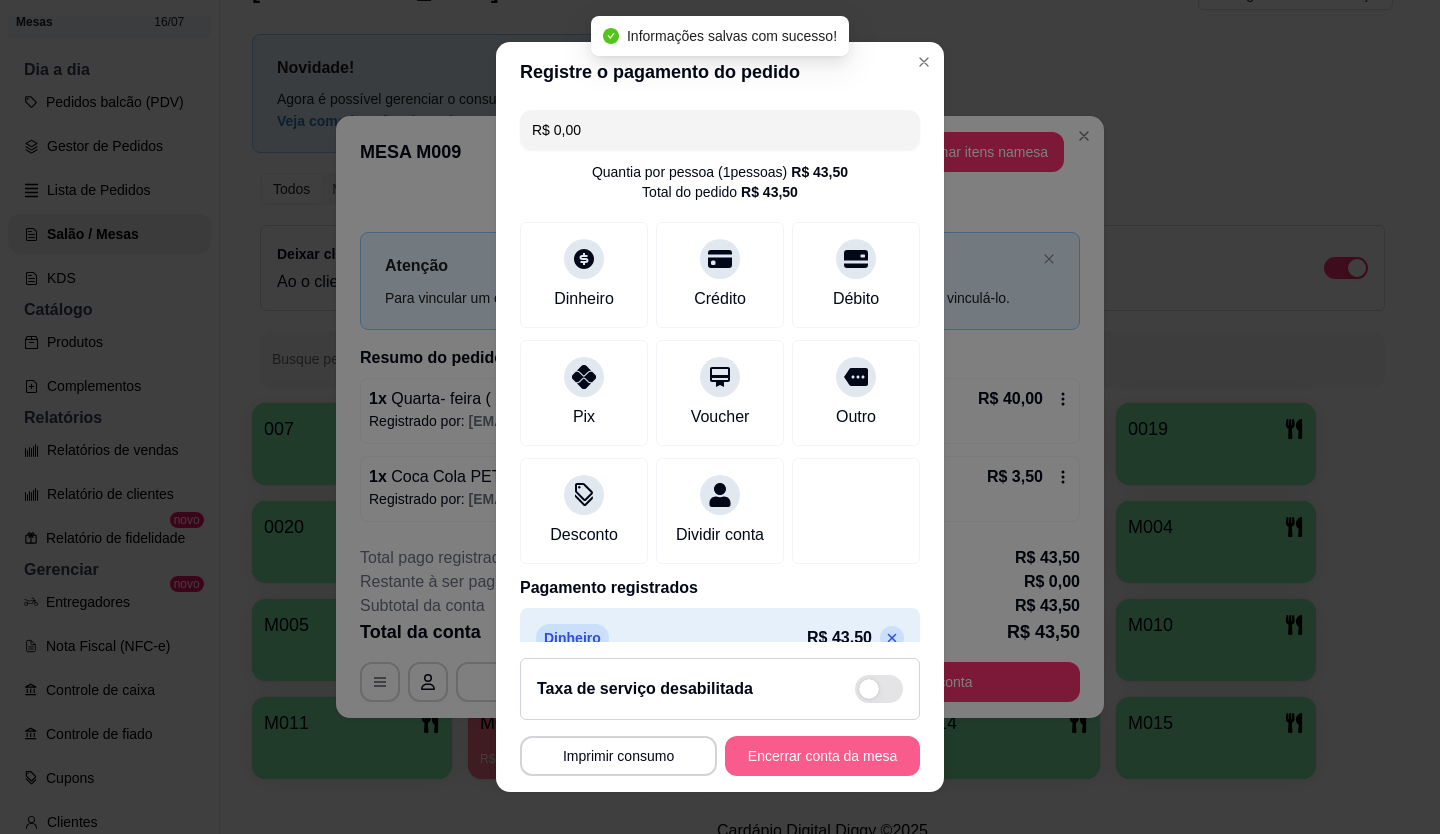 click on "Encerrar conta da mesa" at bounding box center [822, 756] 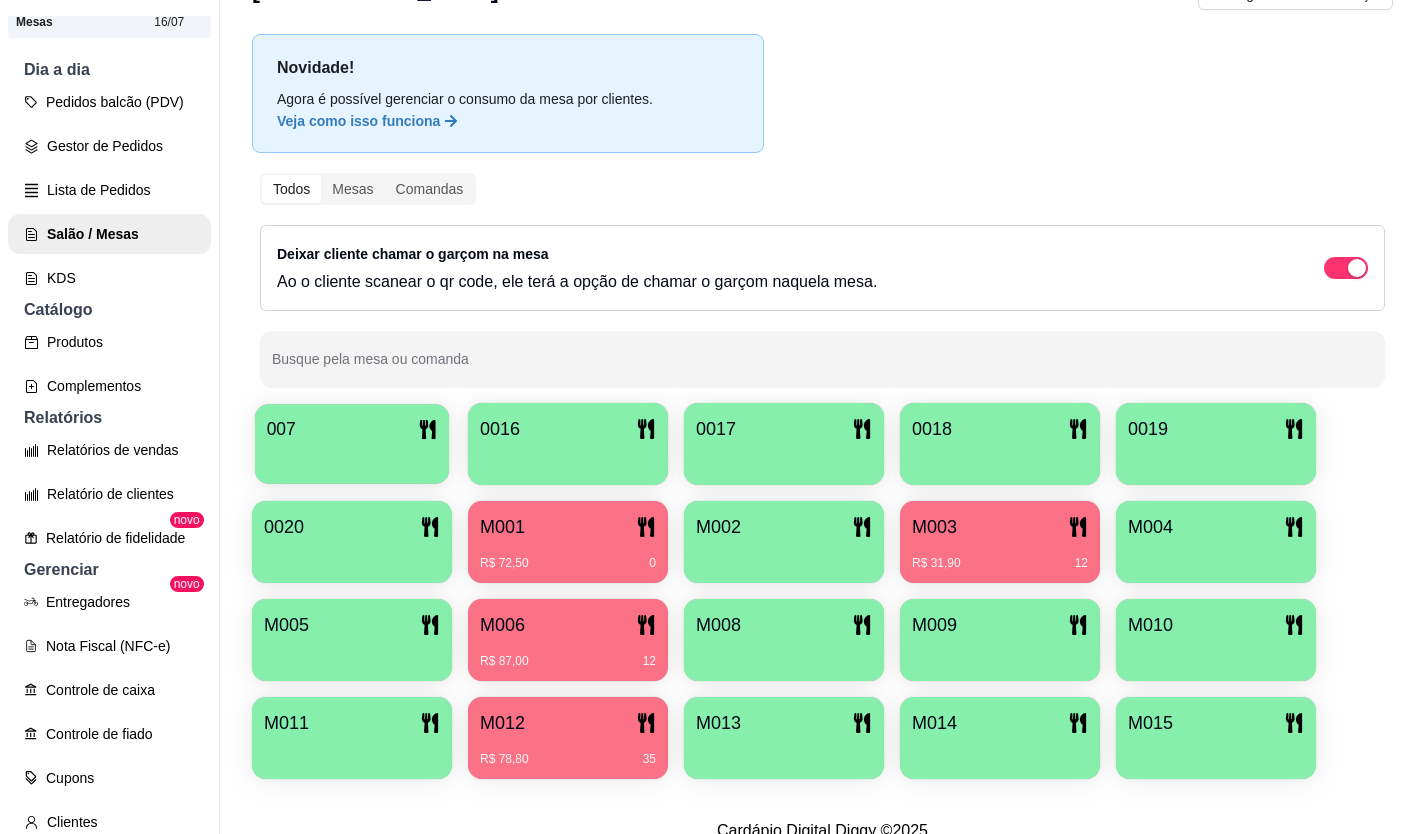 click on "007" at bounding box center (352, 444) 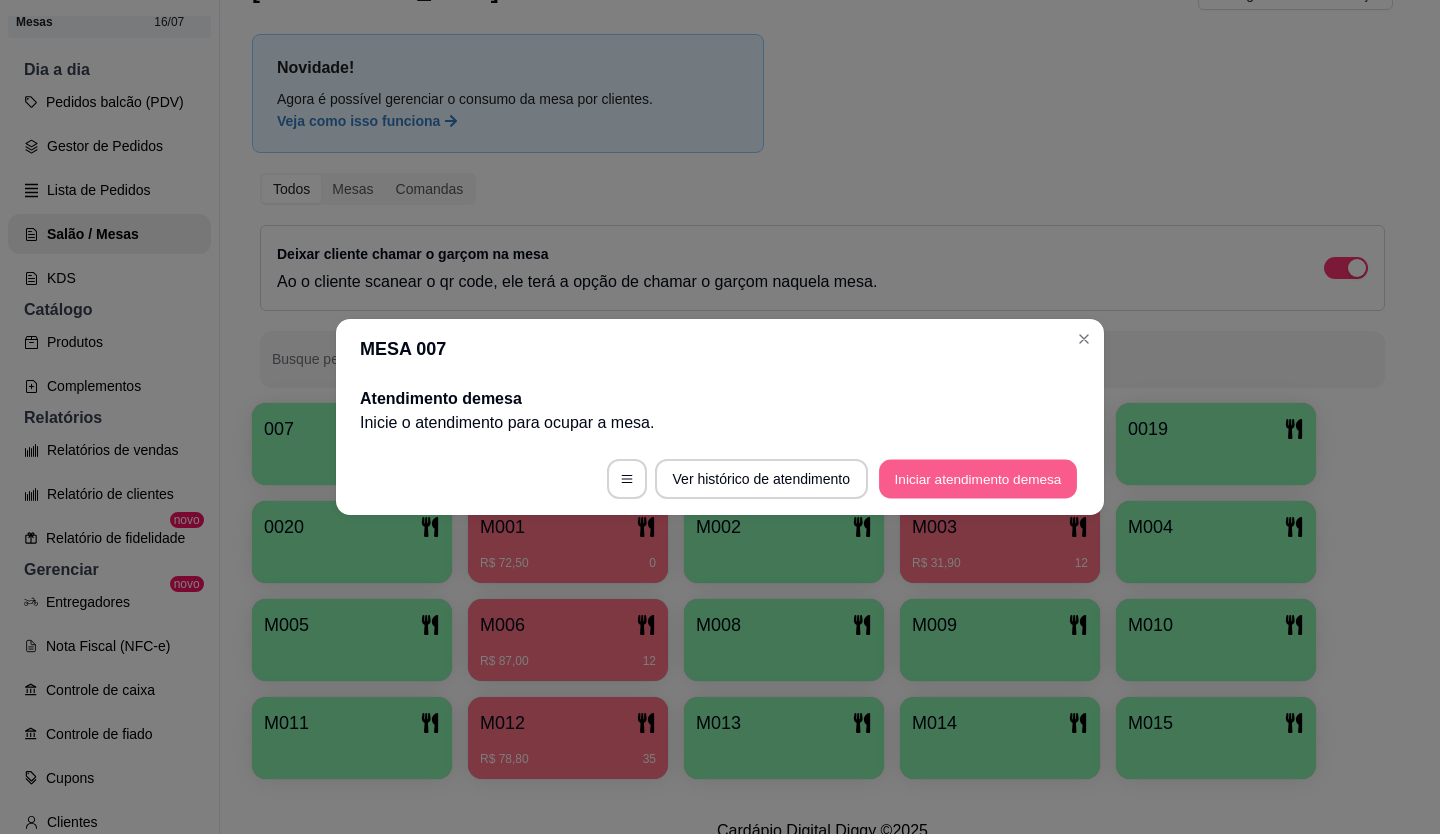 click on "Iniciar atendimento de  mesa" at bounding box center [978, 479] 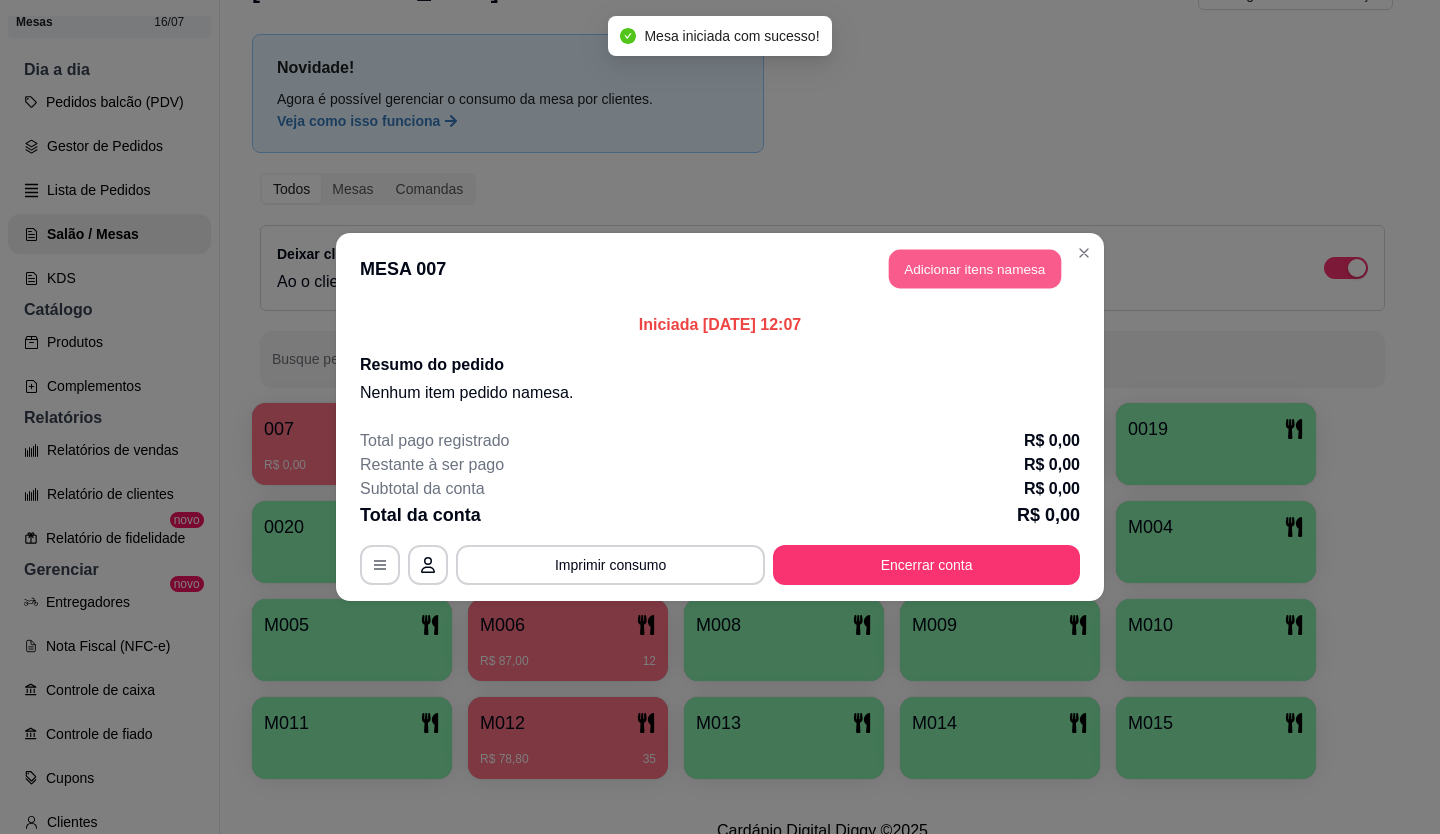 click on "Adicionar itens na  mesa" at bounding box center [975, 269] 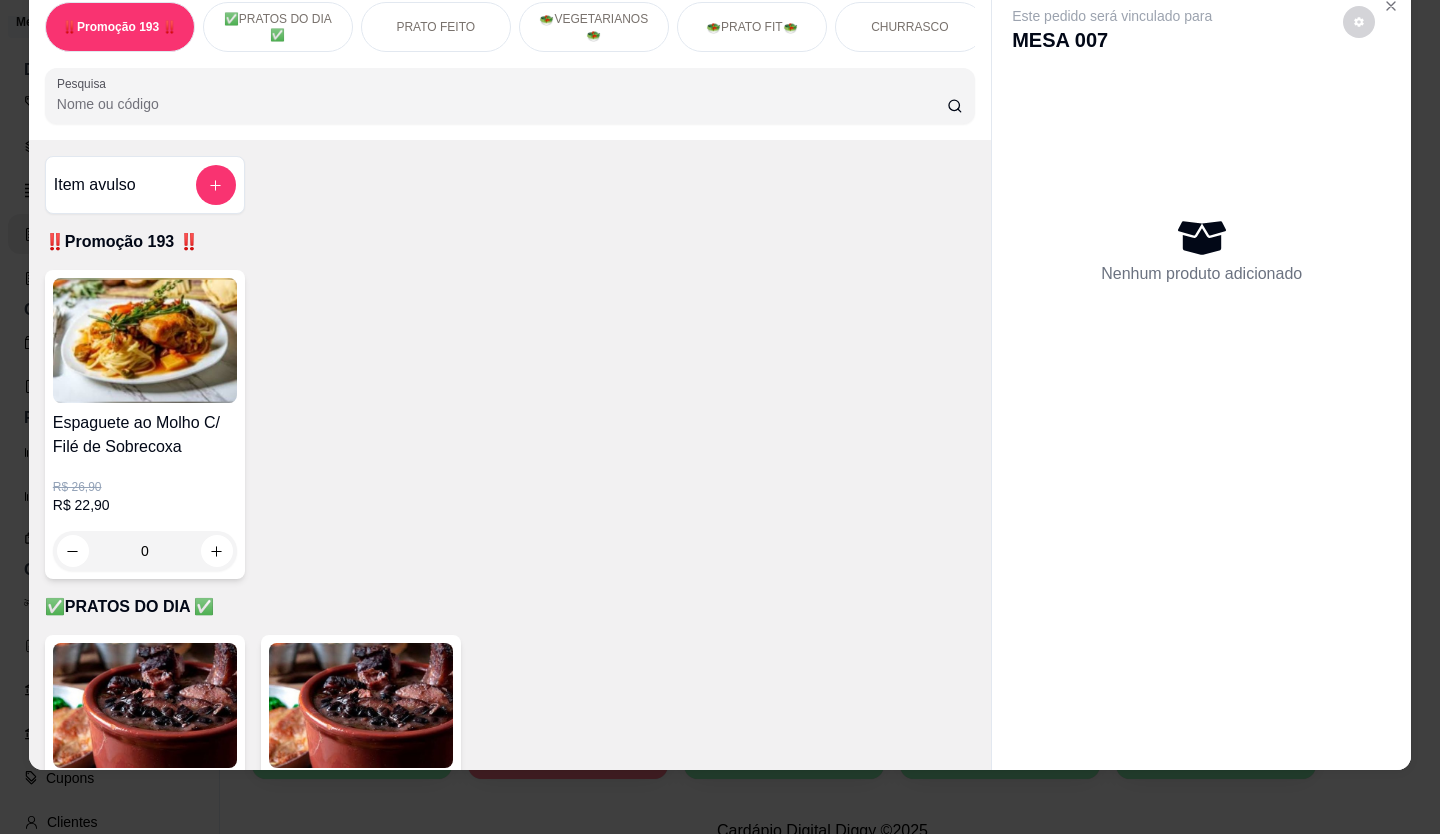 scroll, scrollTop: 46, scrollLeft: 0, axis: vertical 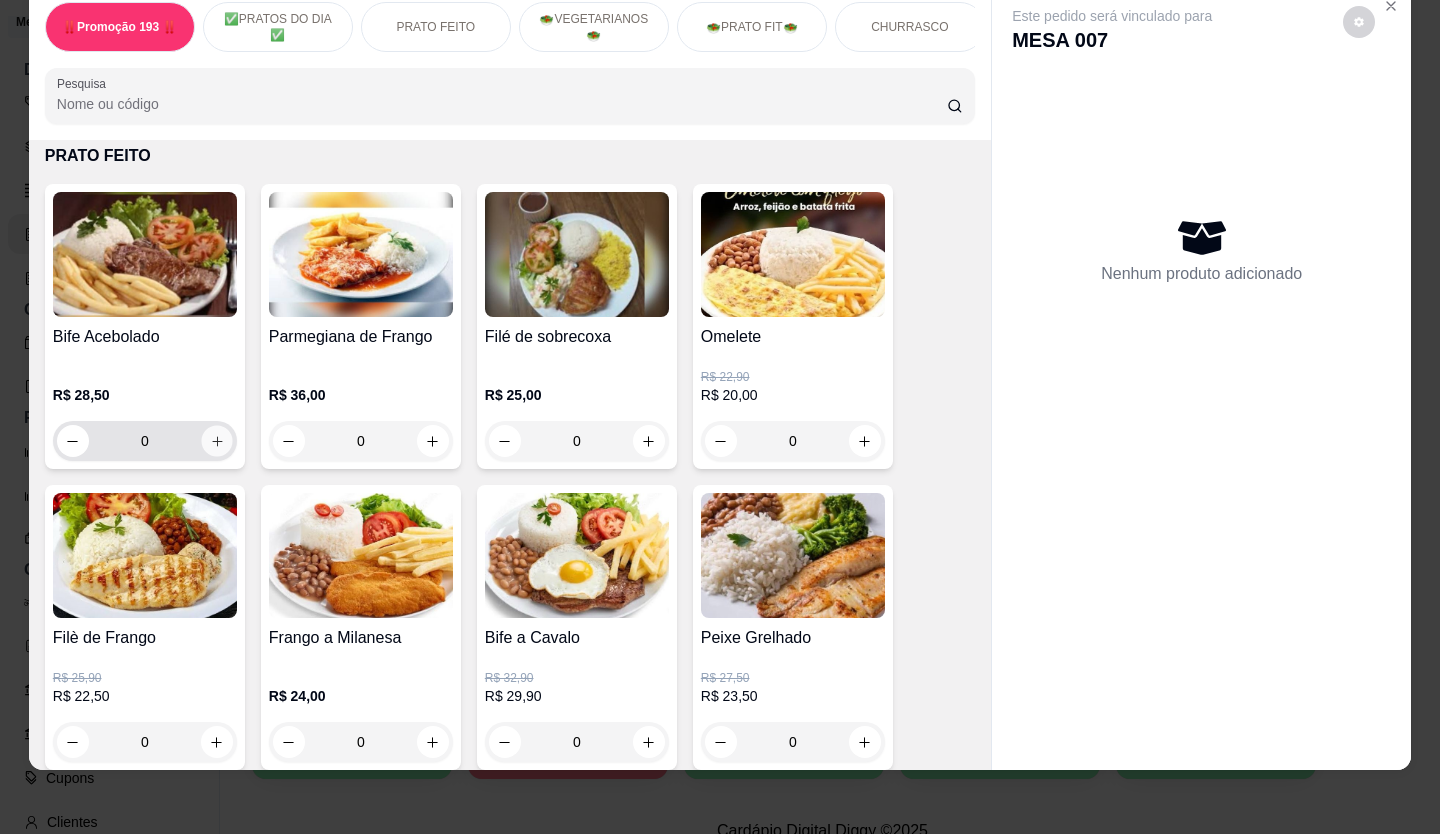 click 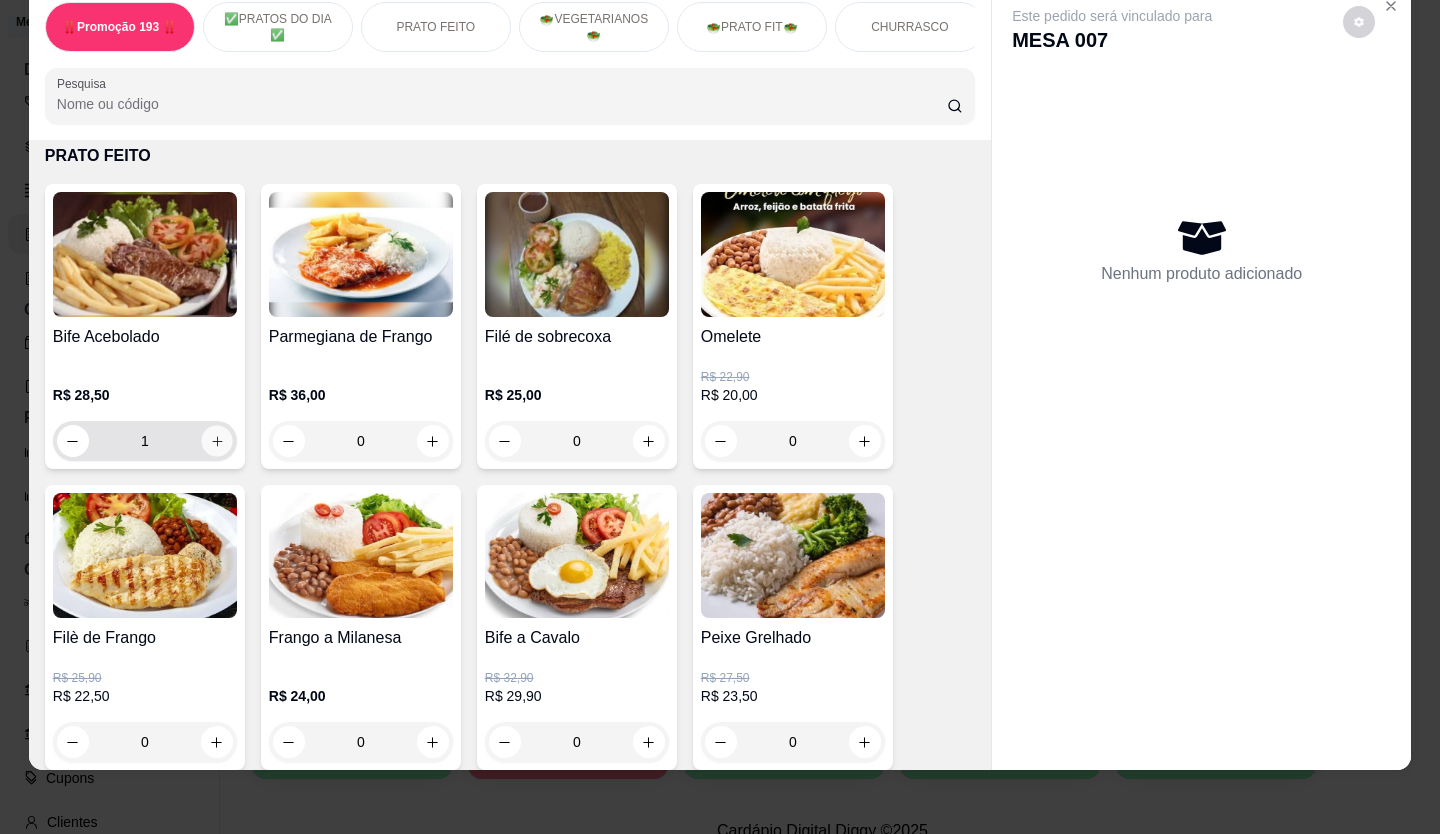 click 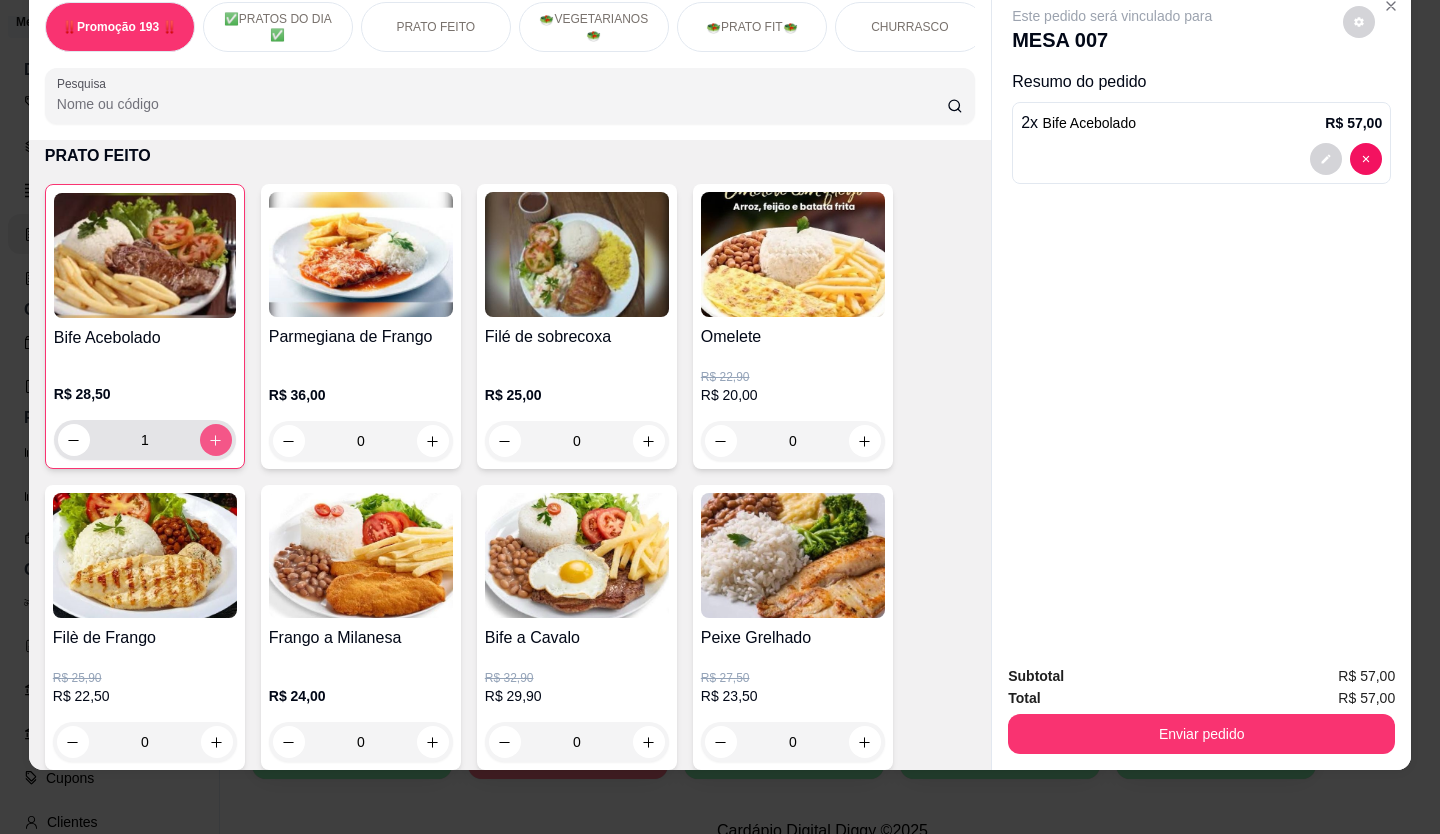 type on "2" 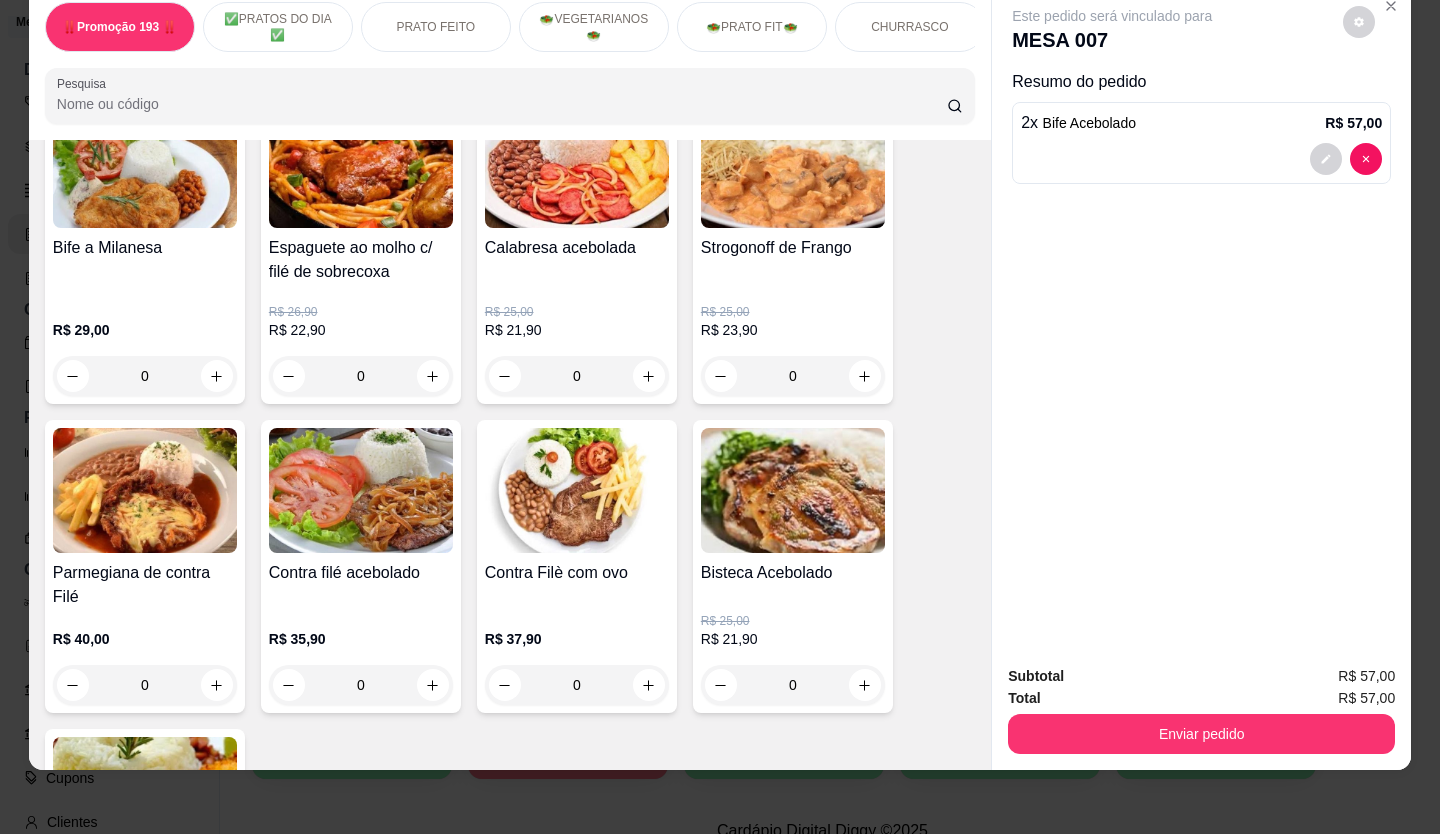 scroll, scrollTop: 1300, scrollLeft: 0, axis: vertical 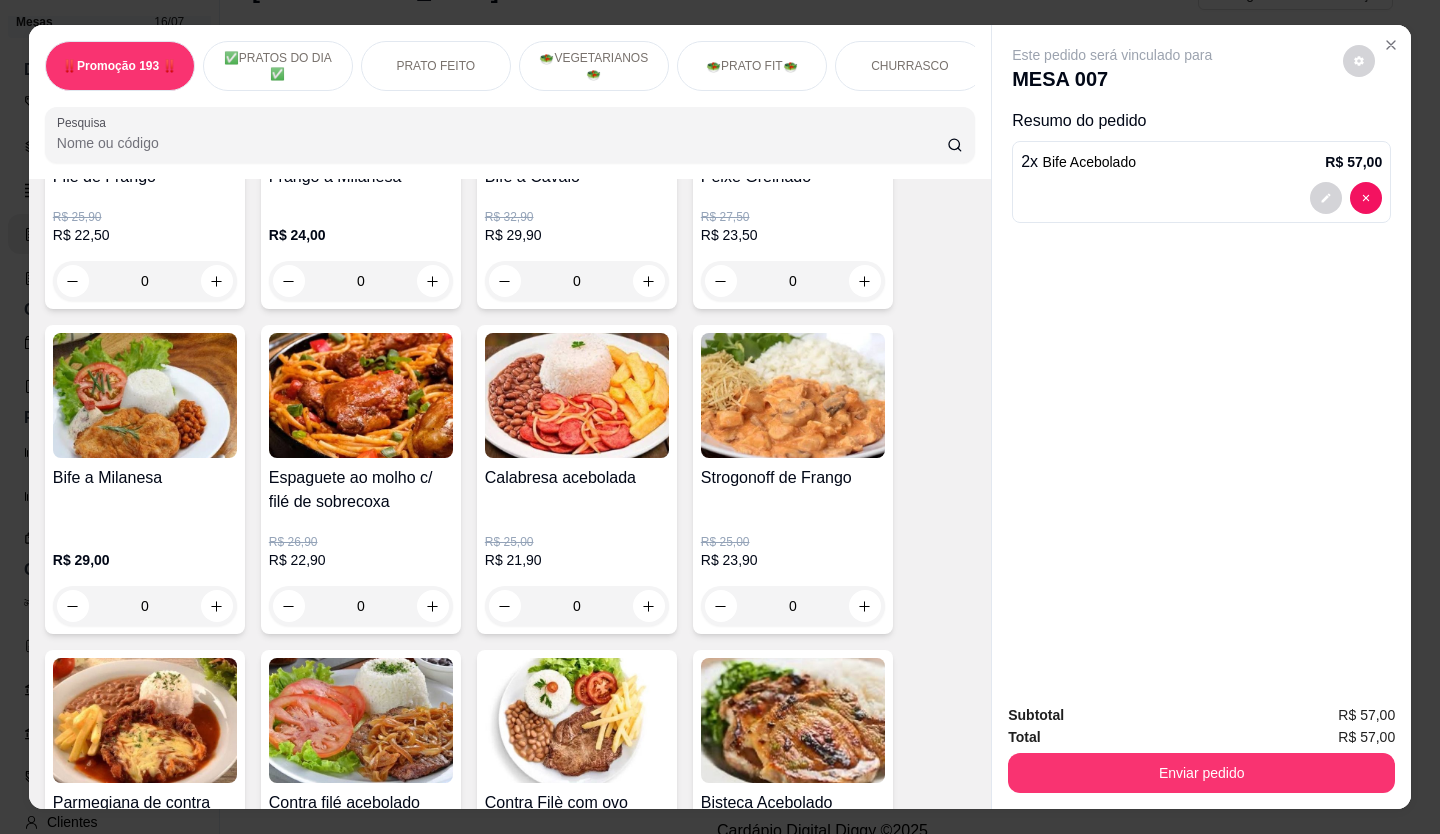 type 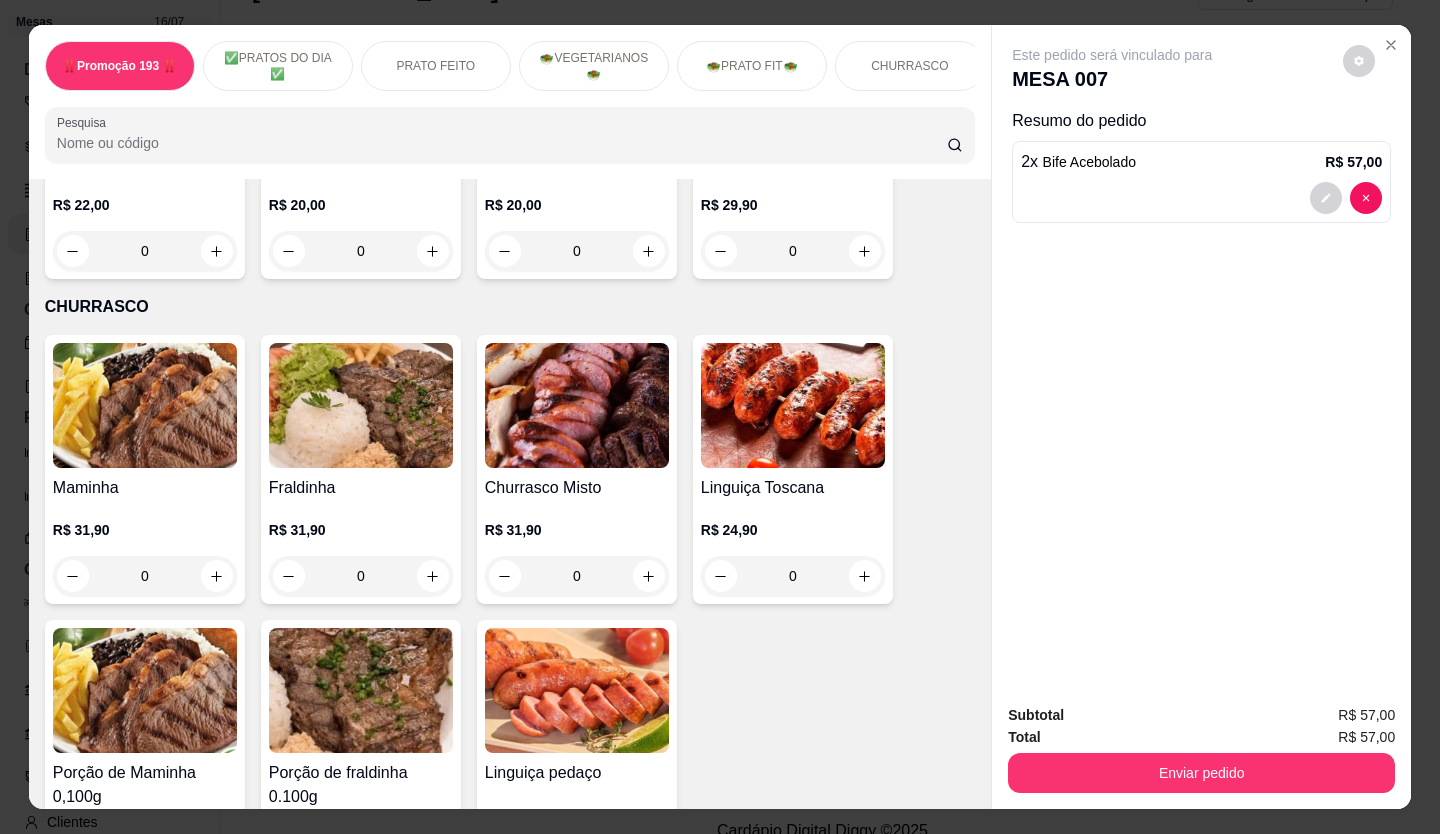 scroll, scrollTop: 3300, scrollLeft: 0, axis: vertical 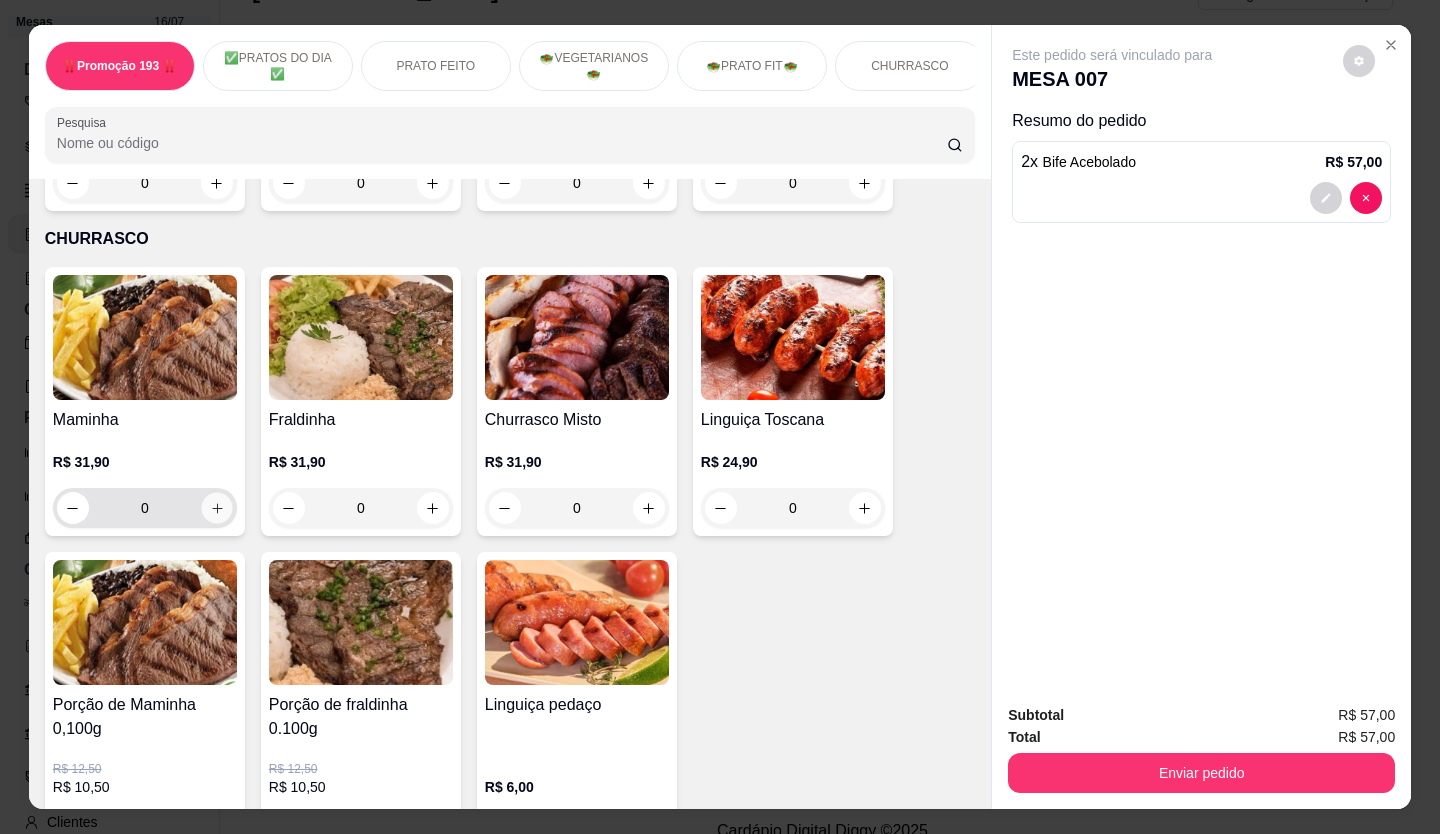 click at bounding box center (216, 508) 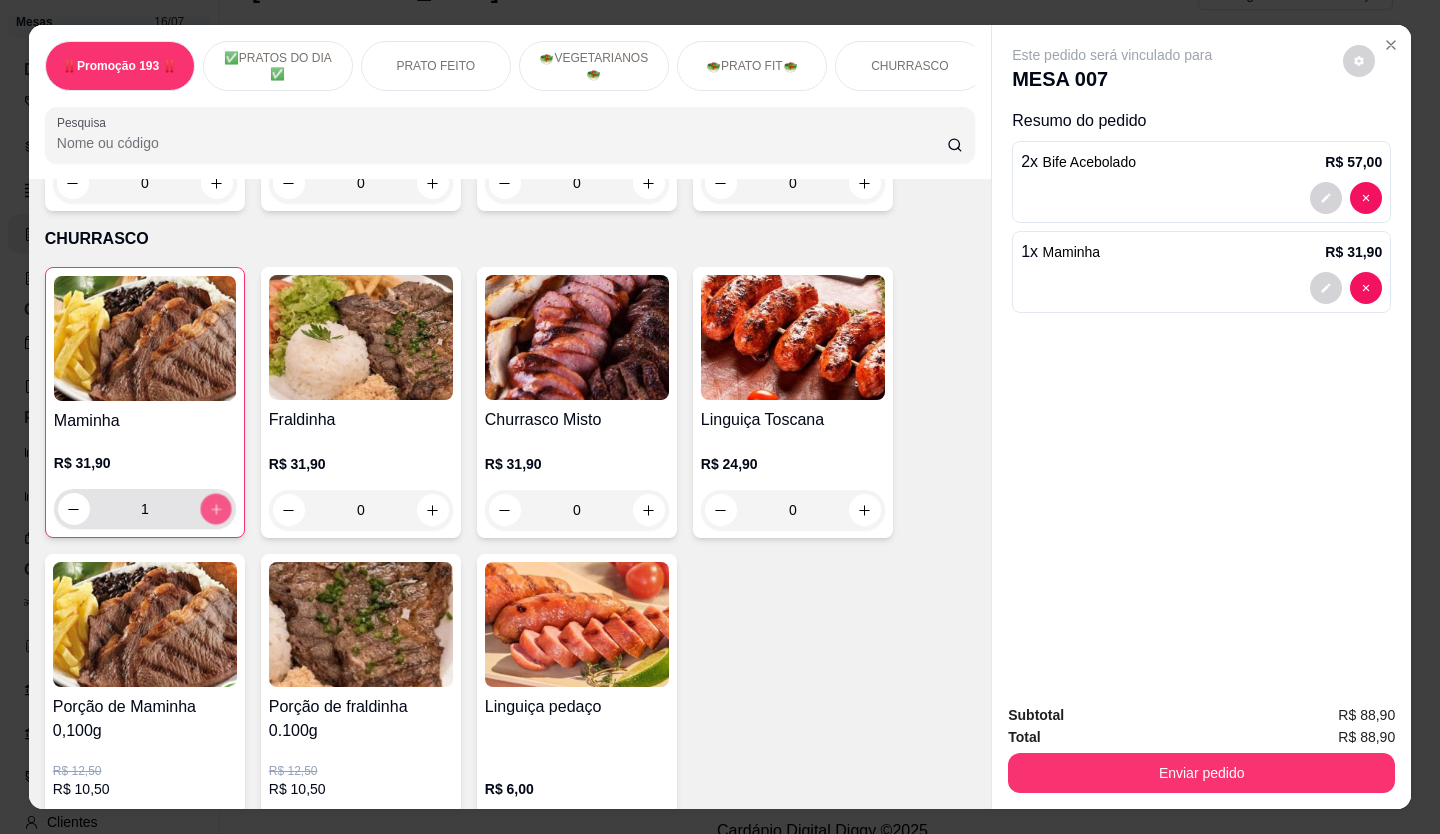 click at bounding box center (215, 509) 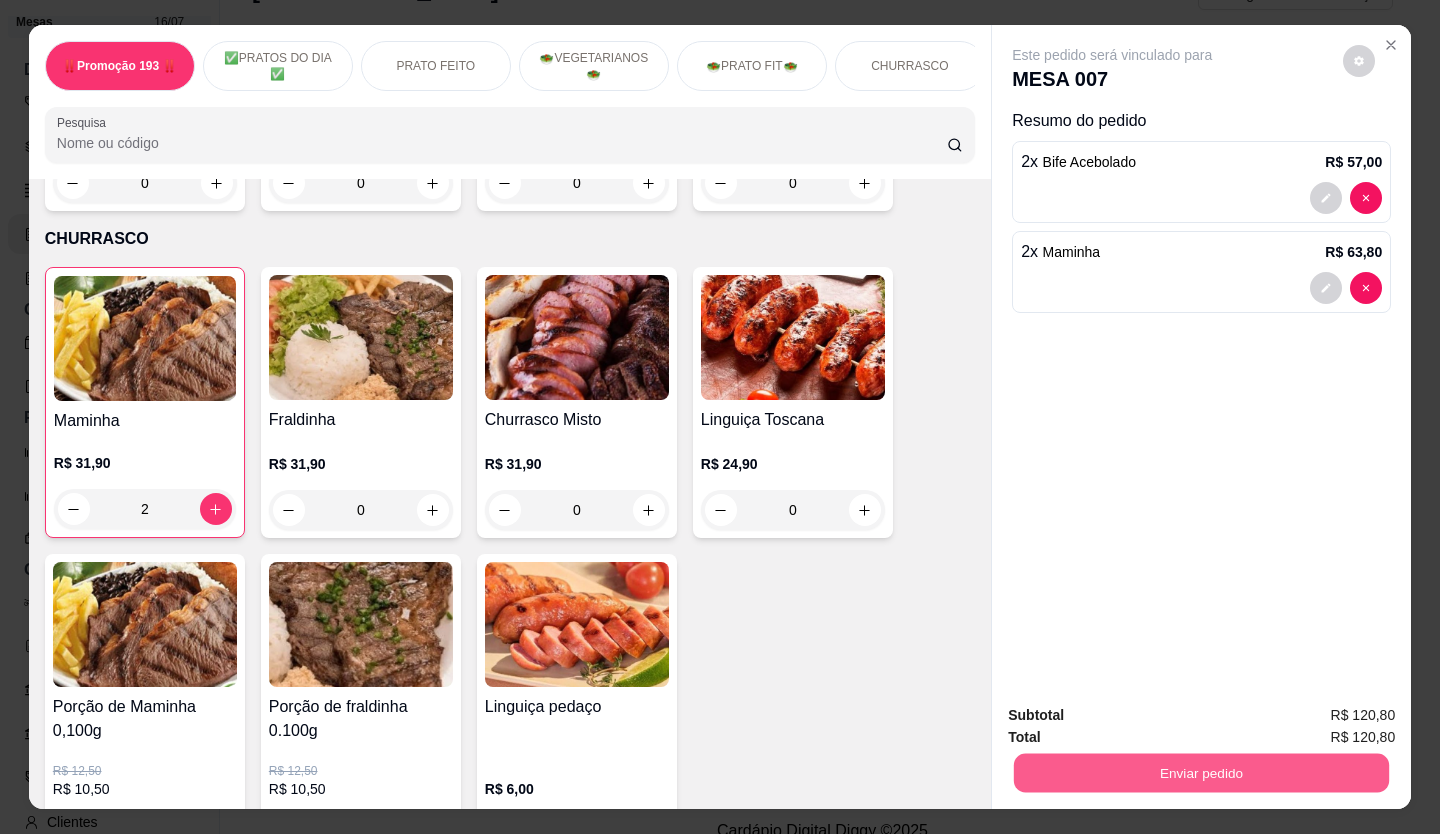 click on "Enviar pedido" at bounding box center [1201, 773] 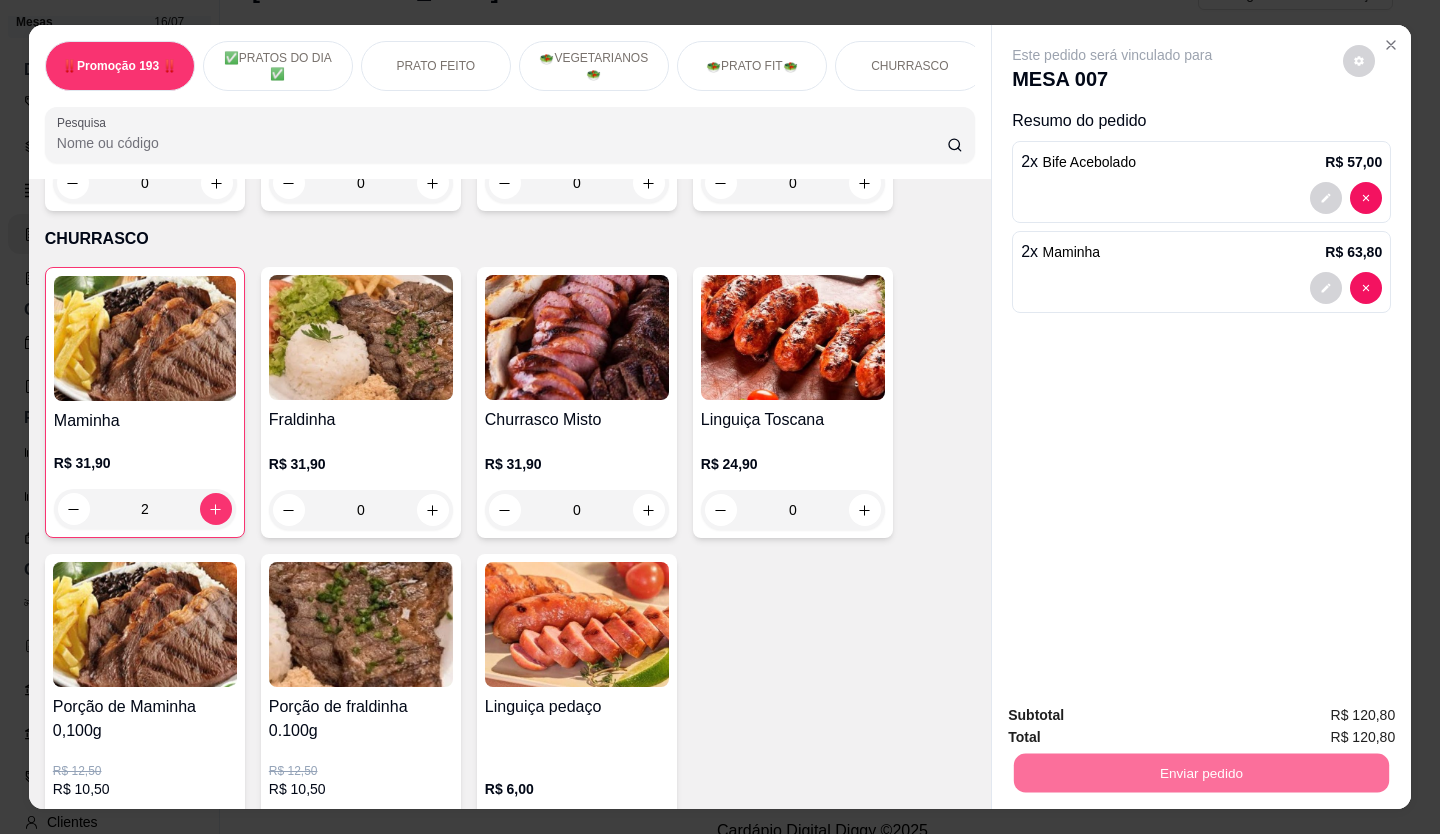 click on "Não registrar e enviar pedido" at bounding box center [1136, 716] 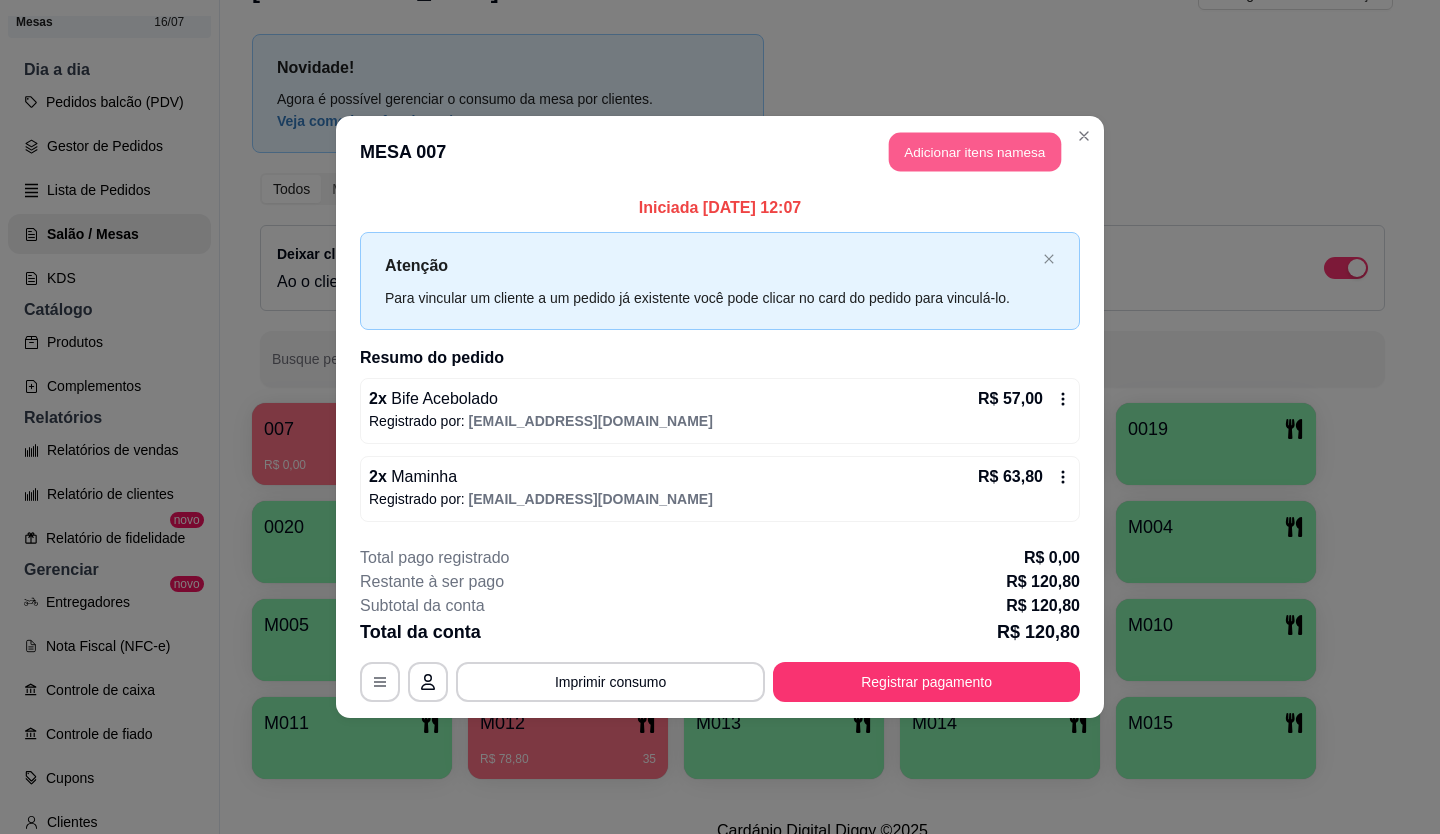 click on "Adicionar itens na  mesa" at bounding box center (975, 152) 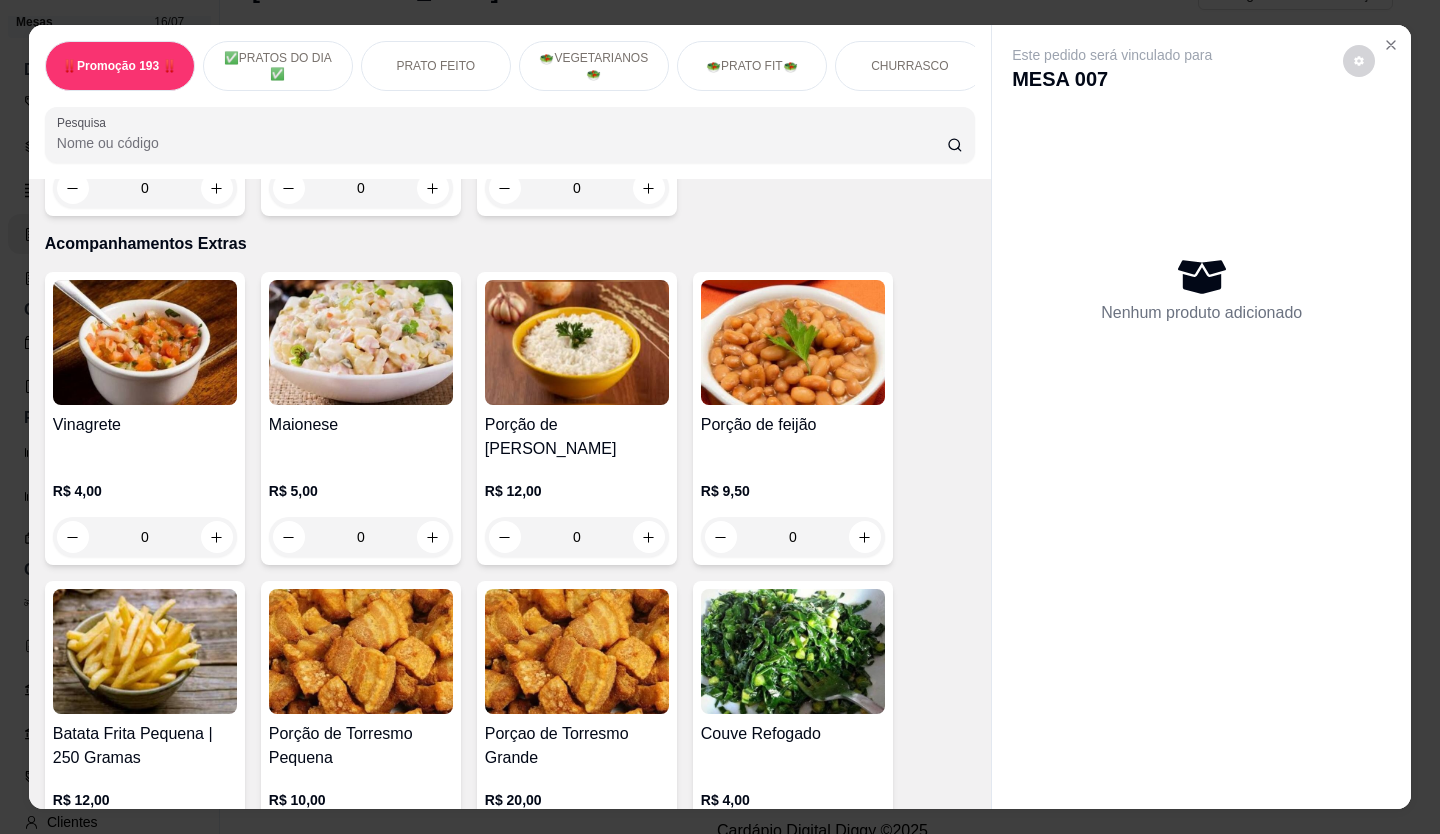 scroll, scrollTop: 4300, scrollLeft: 0, axis: vertical 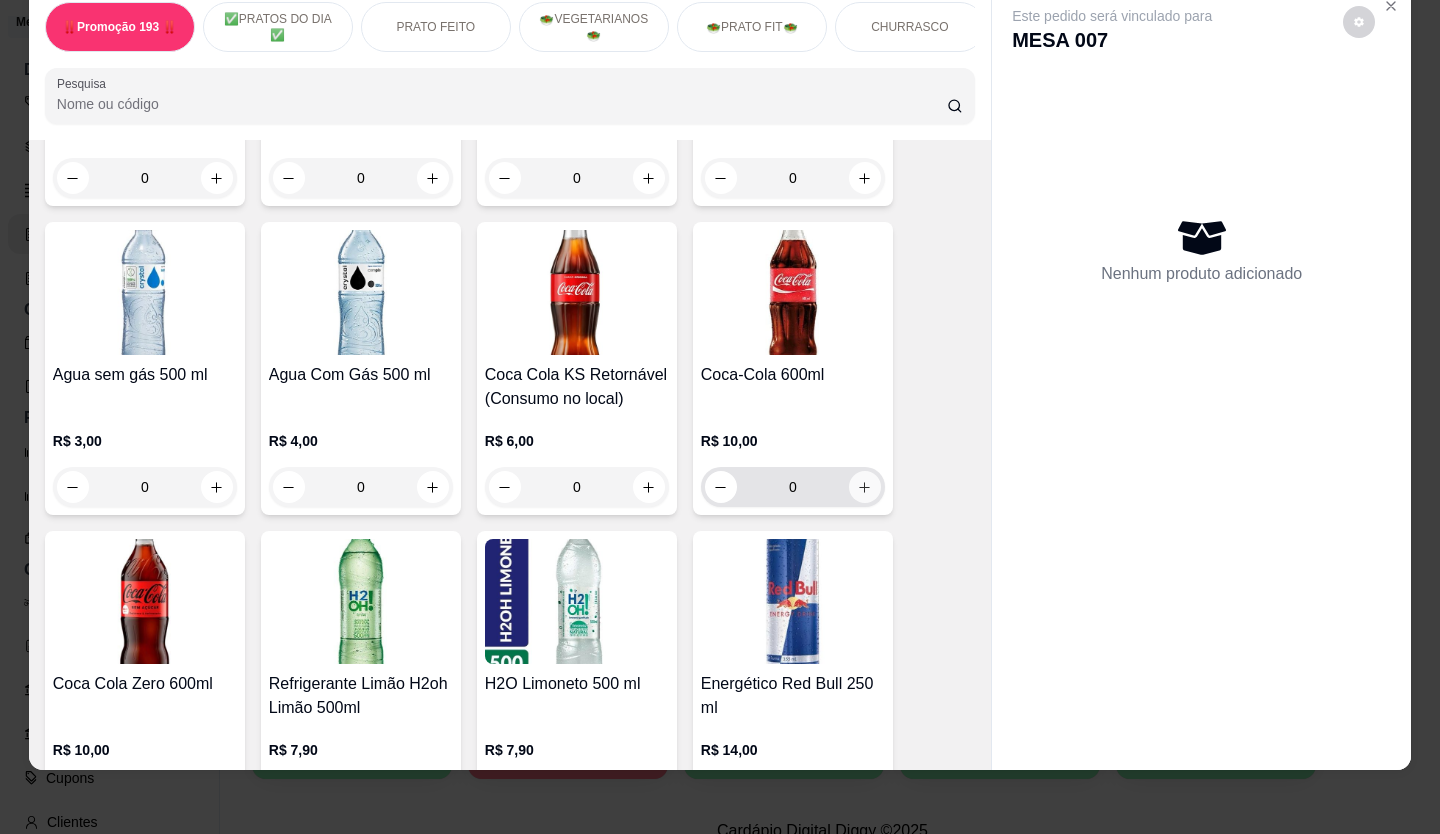 click 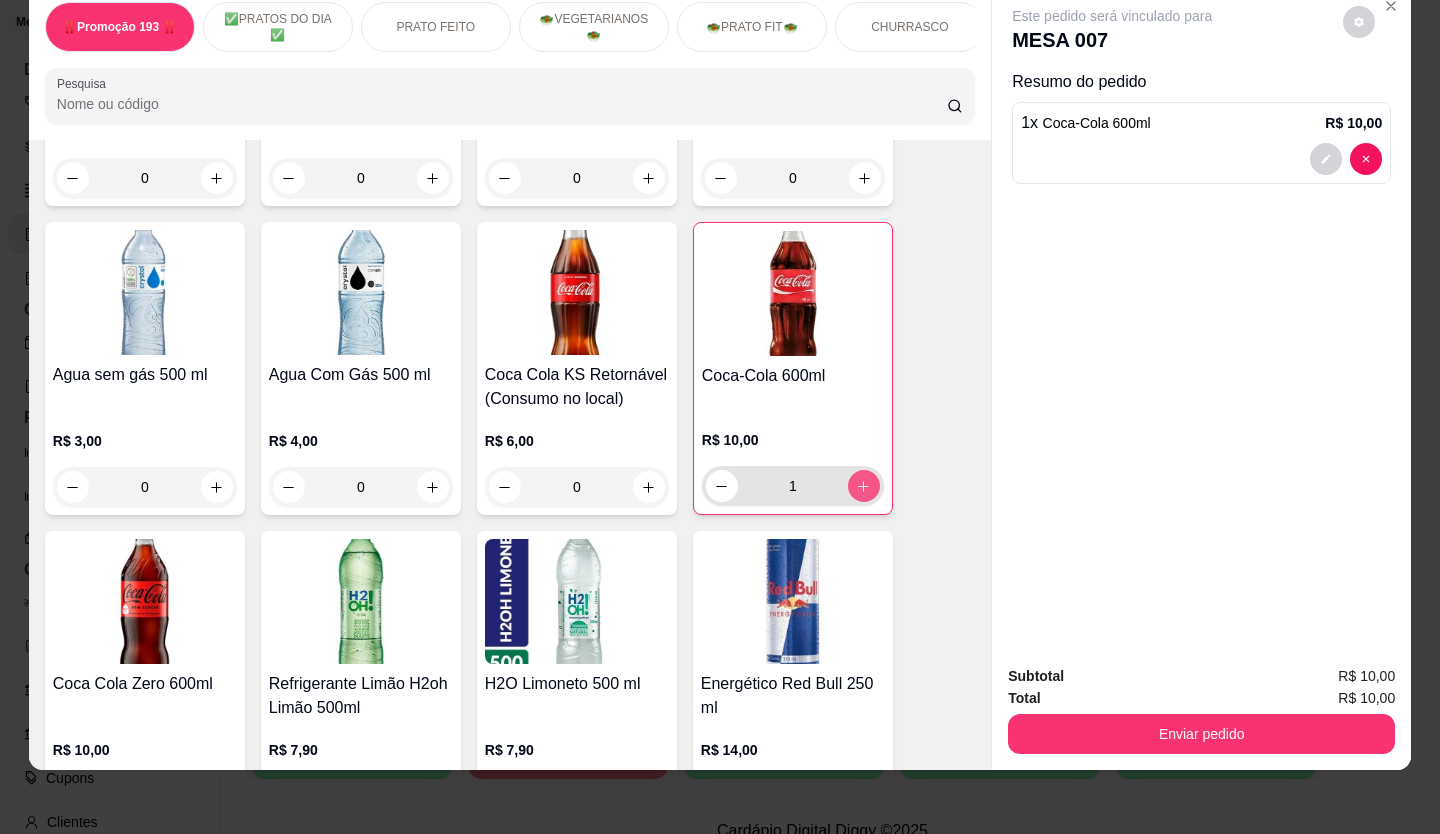type on "1" 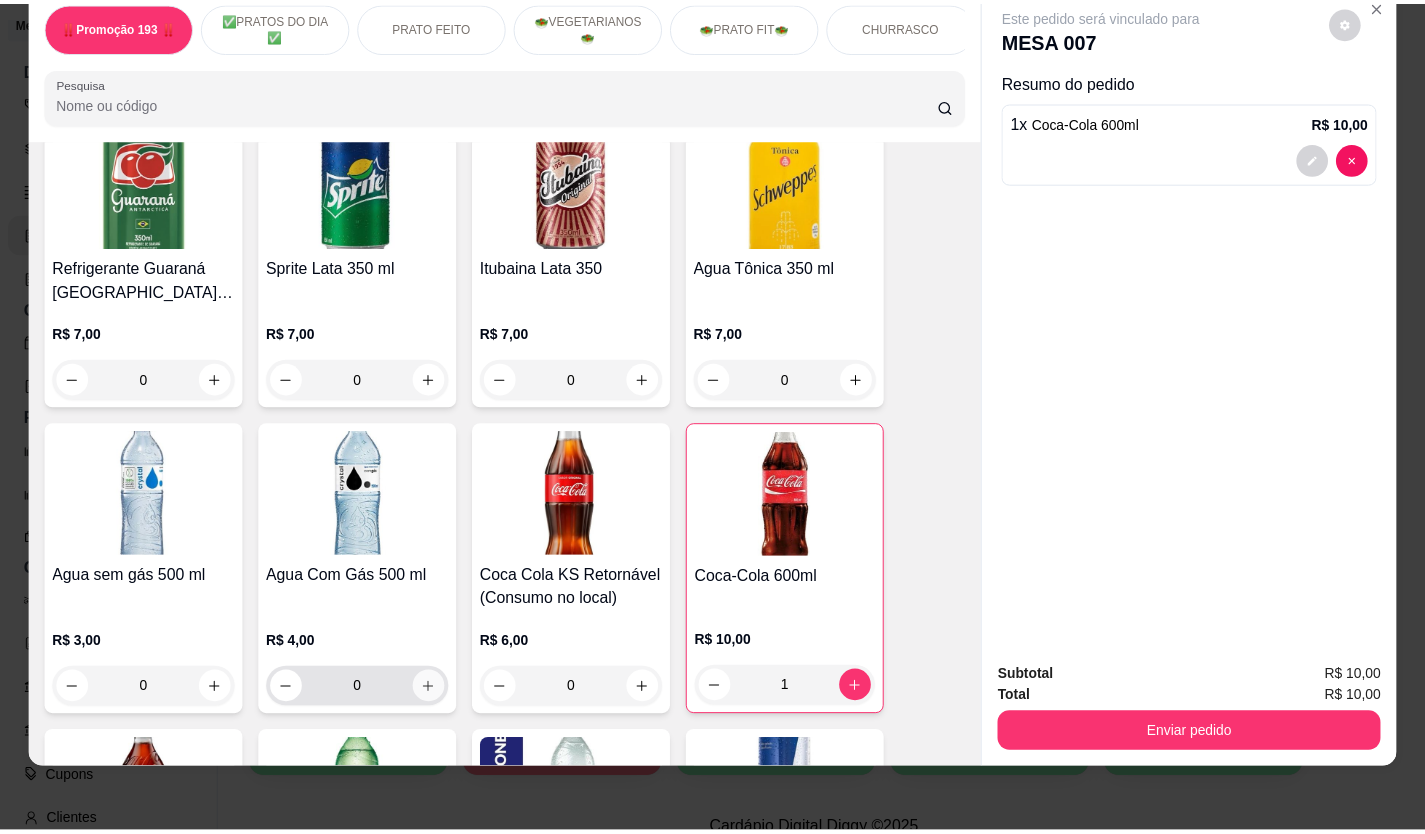 scroll, scrollTop: 6300, scrollLeft: 0, axis: vertical 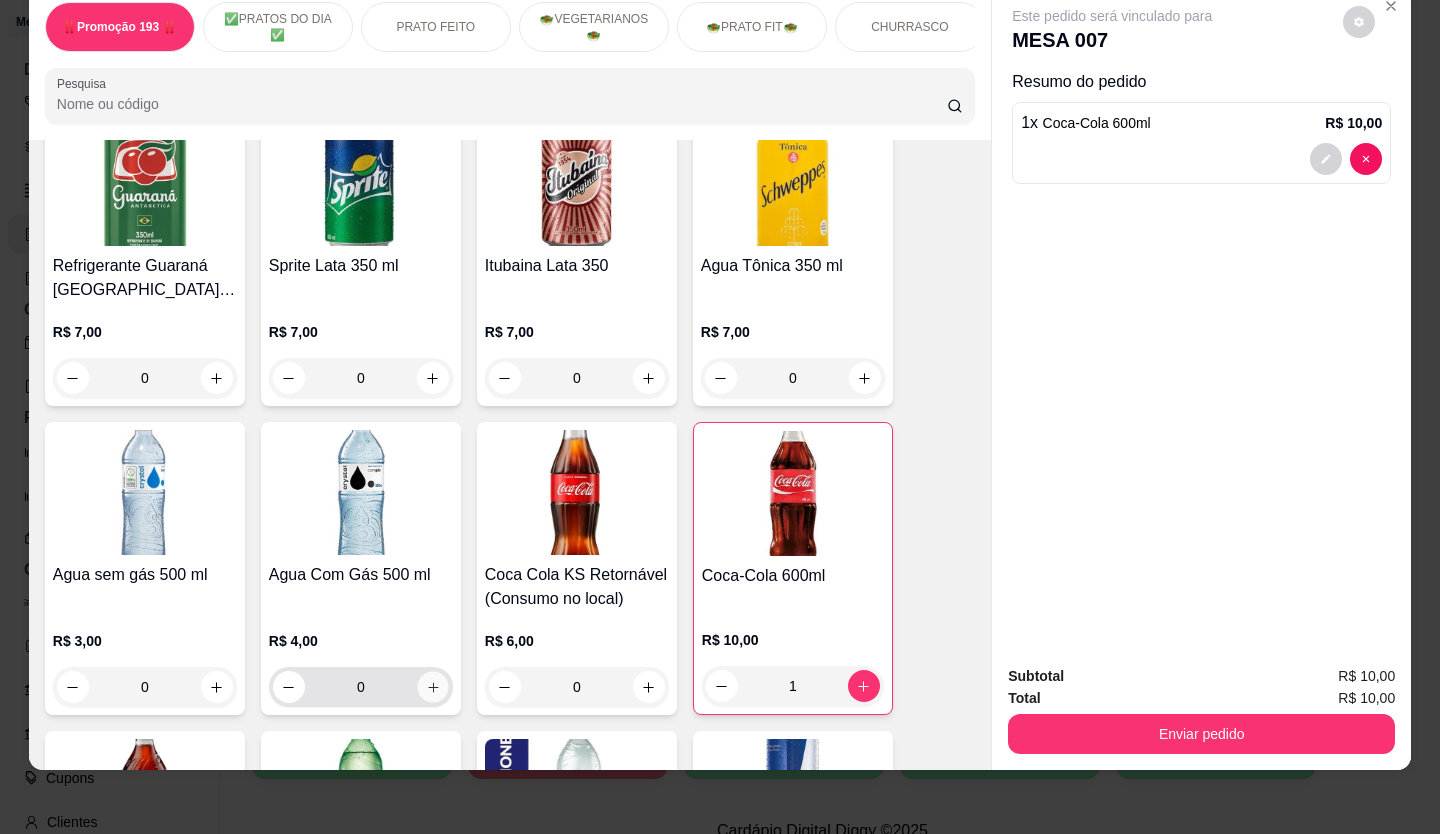 click at bounding box center [432, 687] 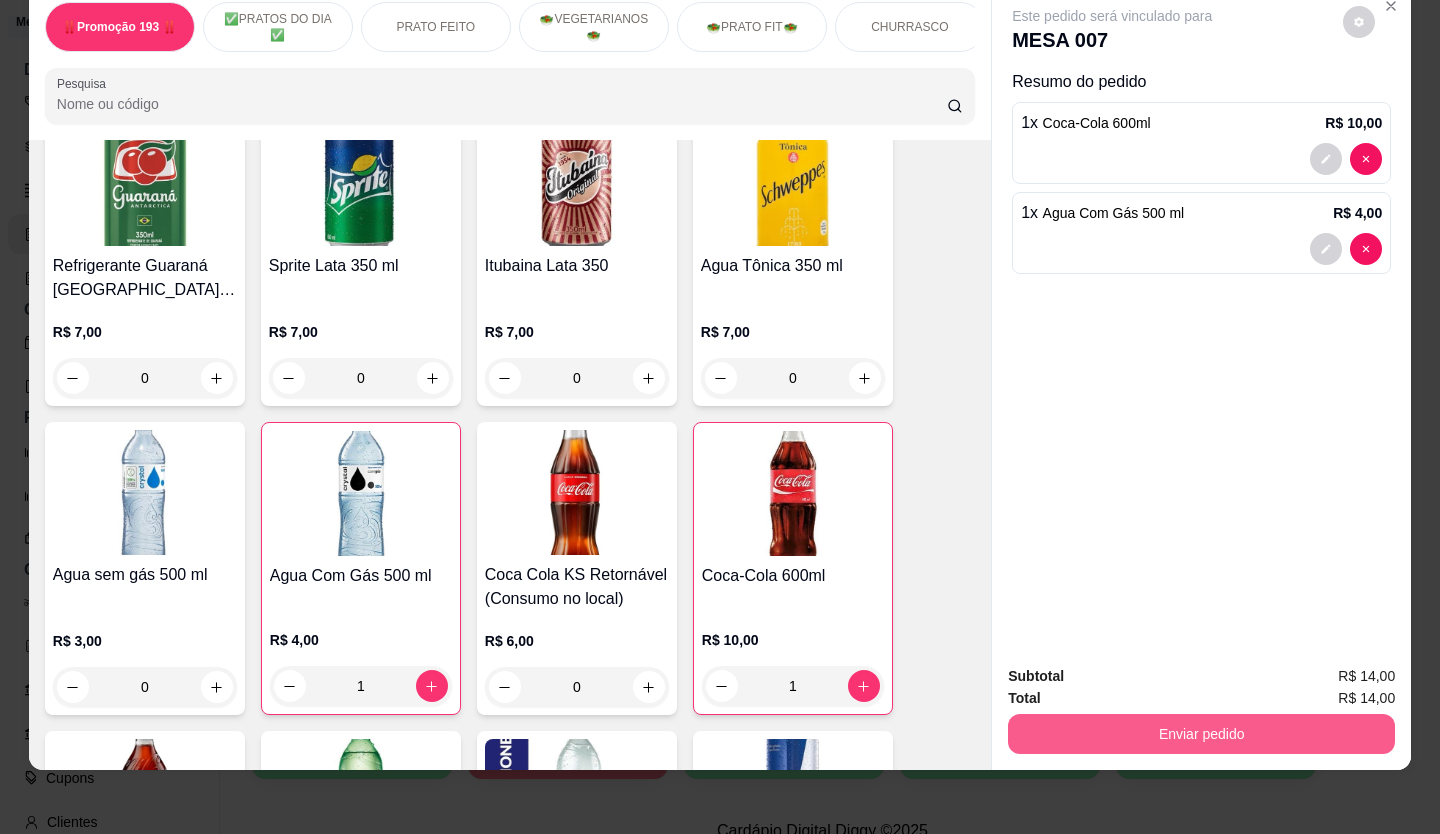 click on "Enviar pedido" at bounding box center (1201, 734) 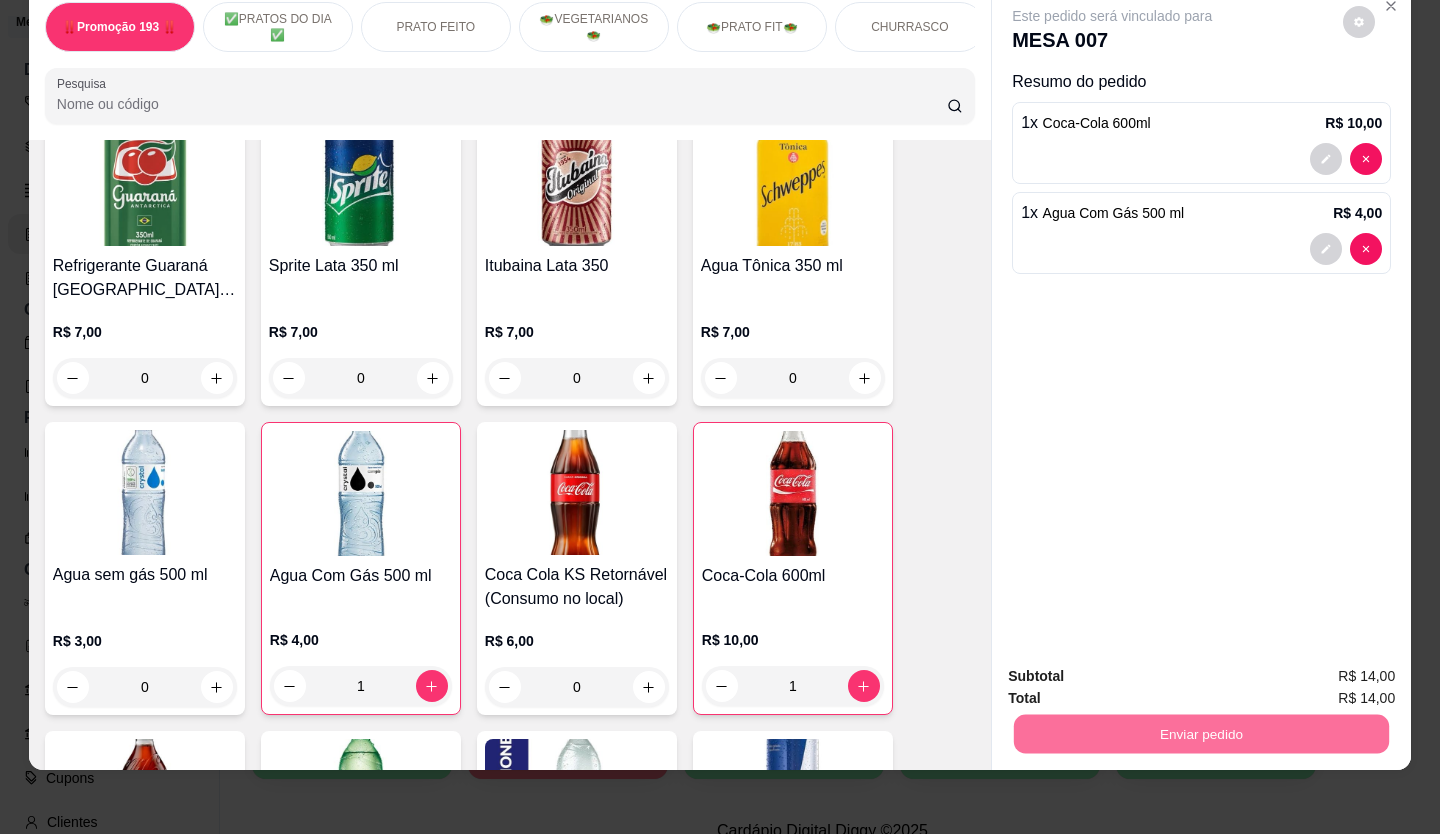 click on "Não registrar e enviar pedido" at bounding box center (1136, 670) 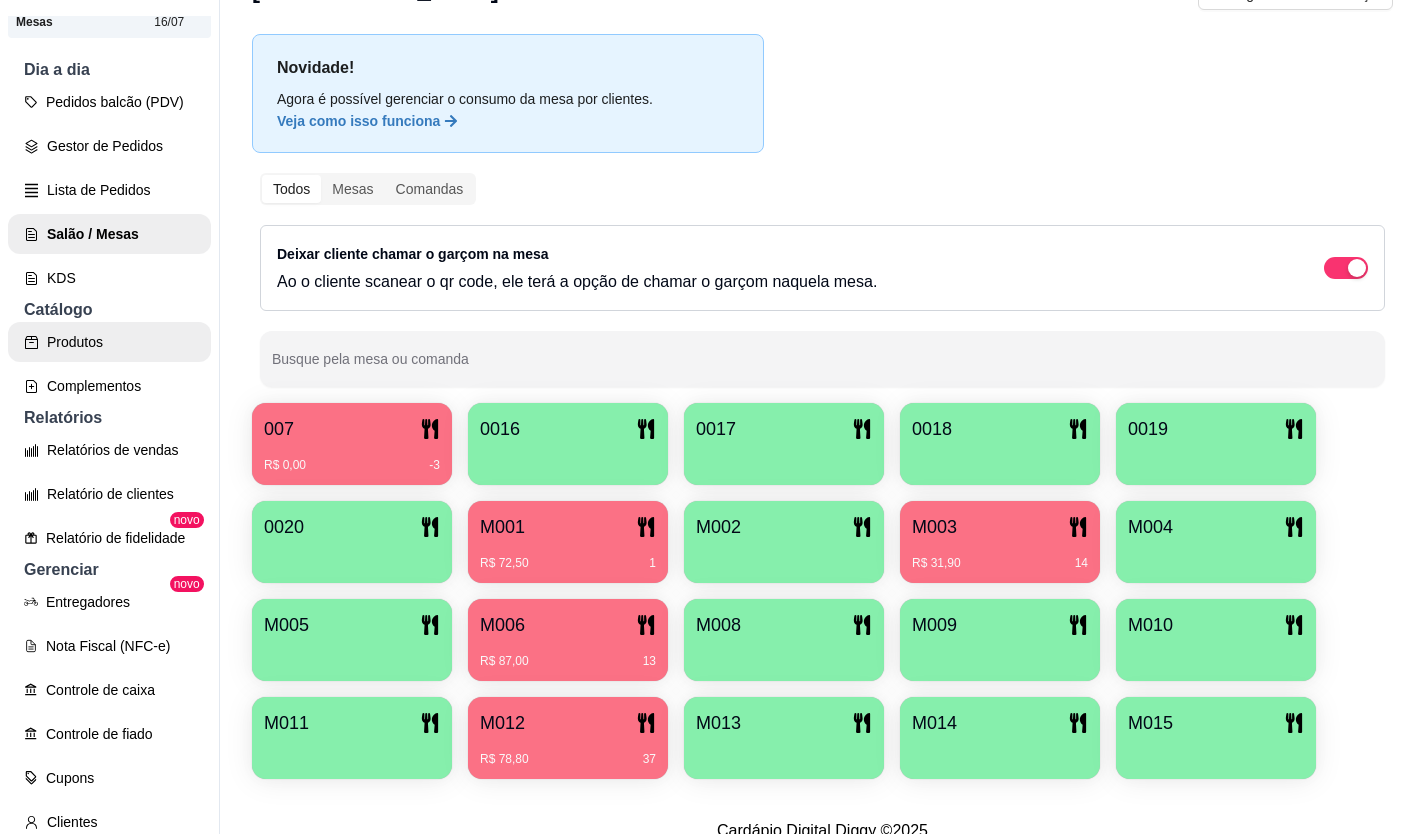 click on "Produtos" at bounding box center (109, 342) 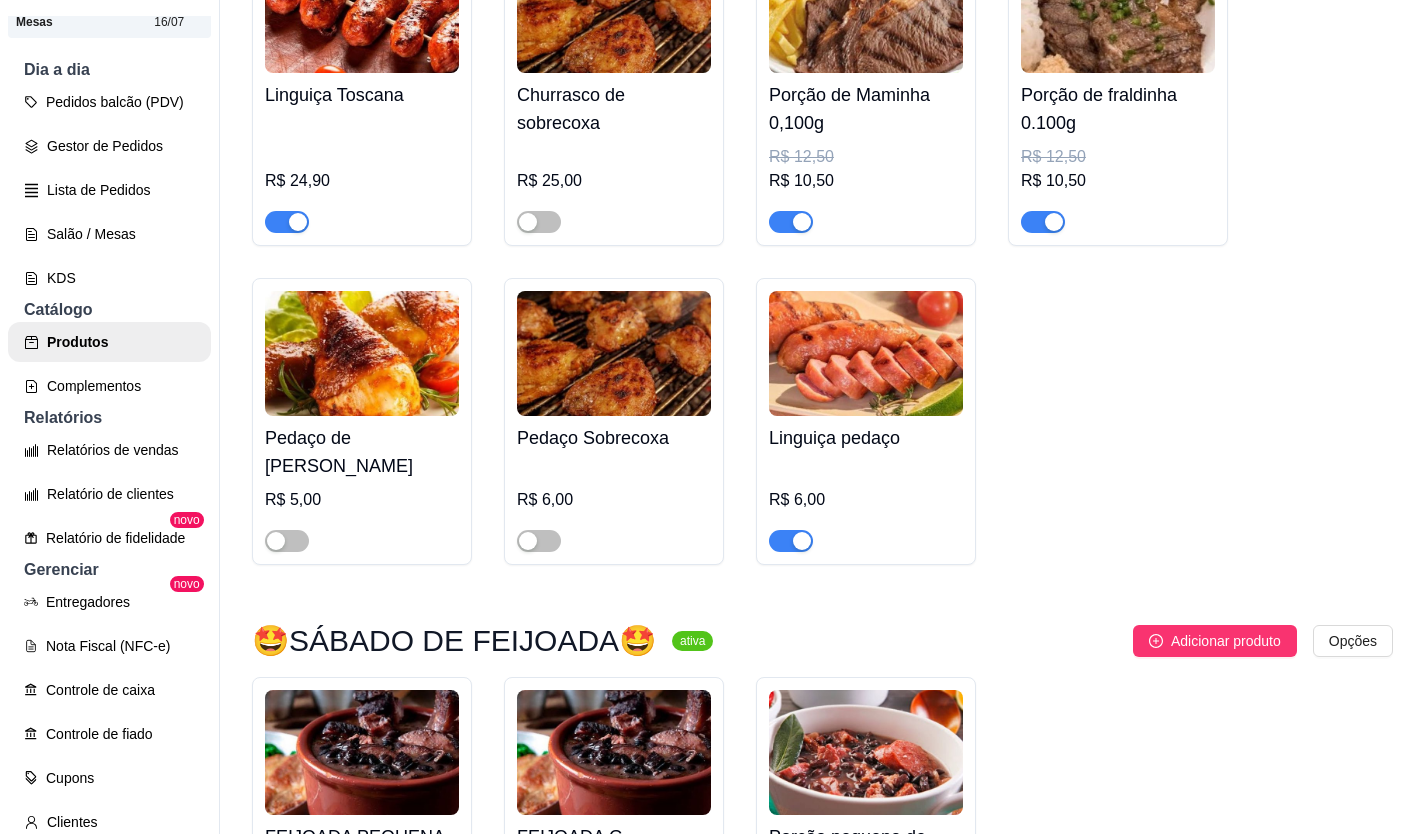 scroll, scrollTop: 4500, scrollLeft: 0, axis: vertical 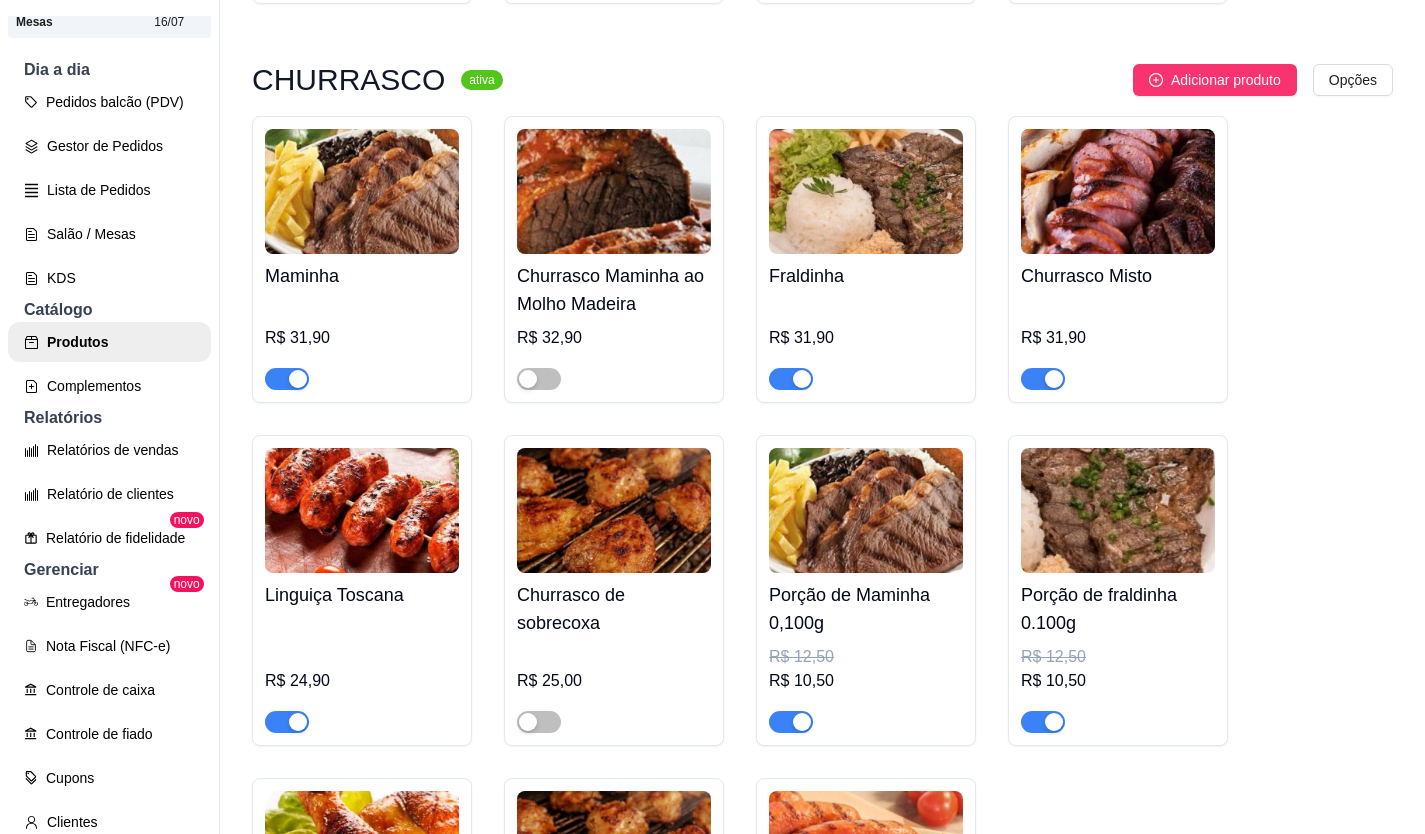 click at bounding box center [298, 379] 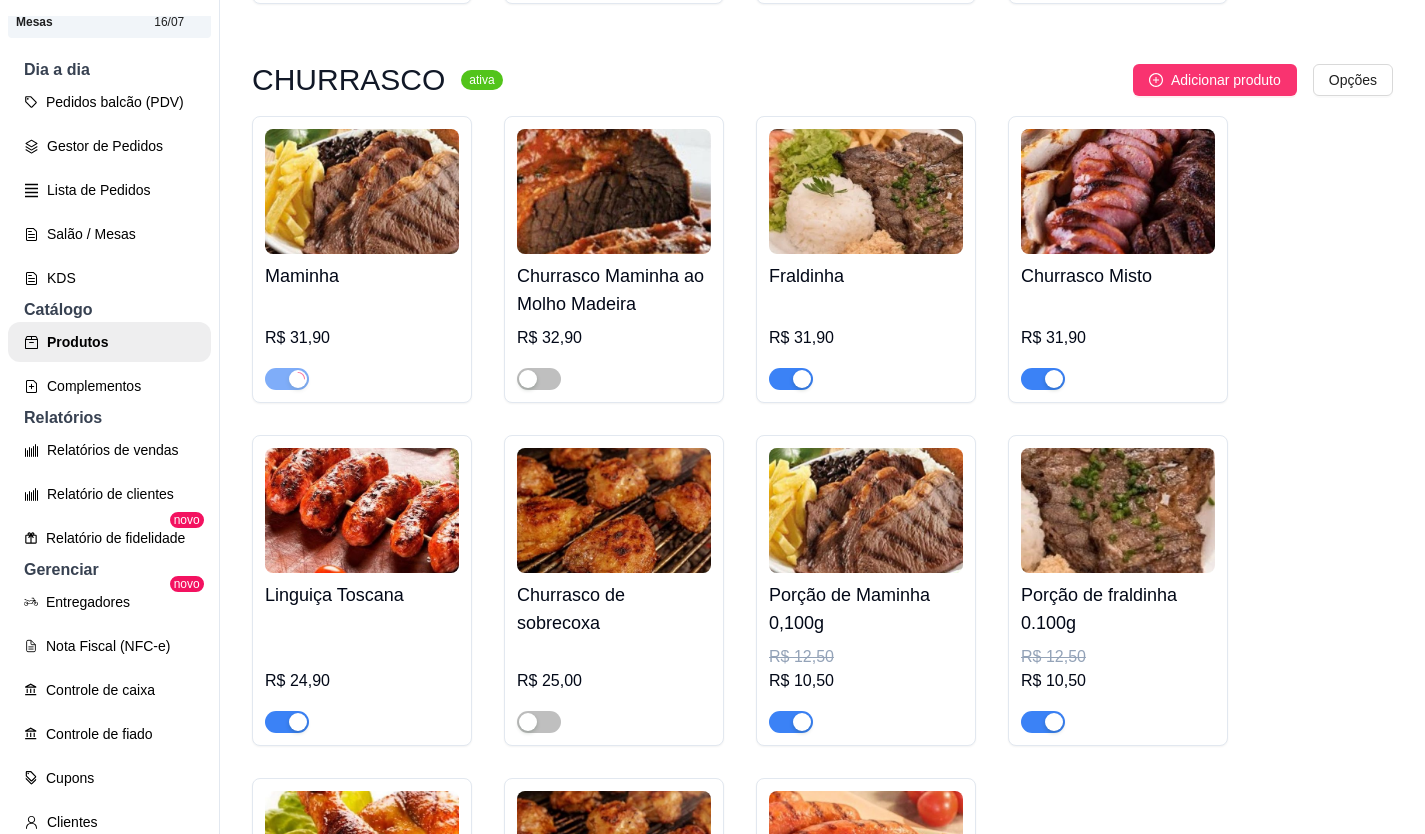 click at bounding box center [1054, 379] 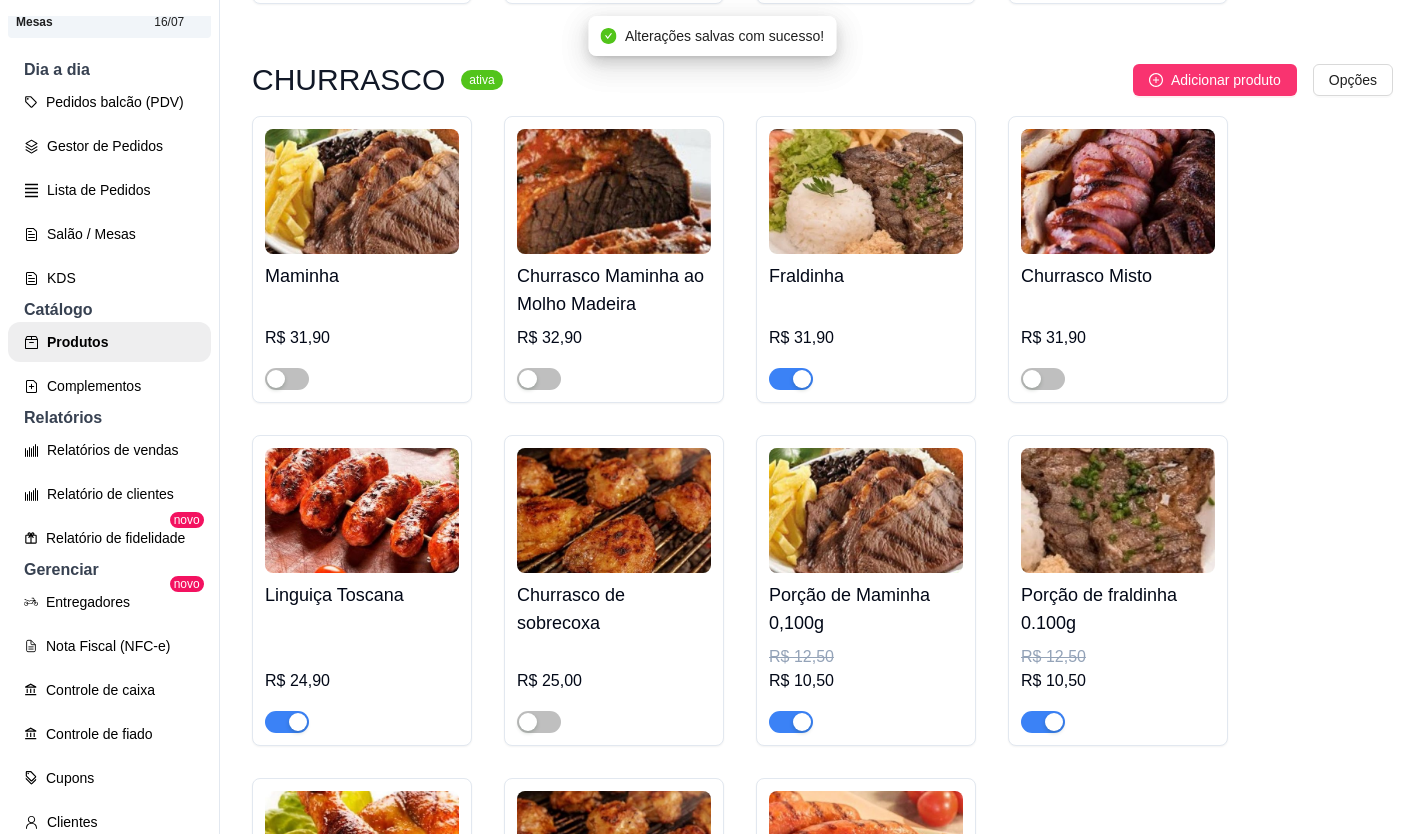 click at bounding box center (1054, 722) 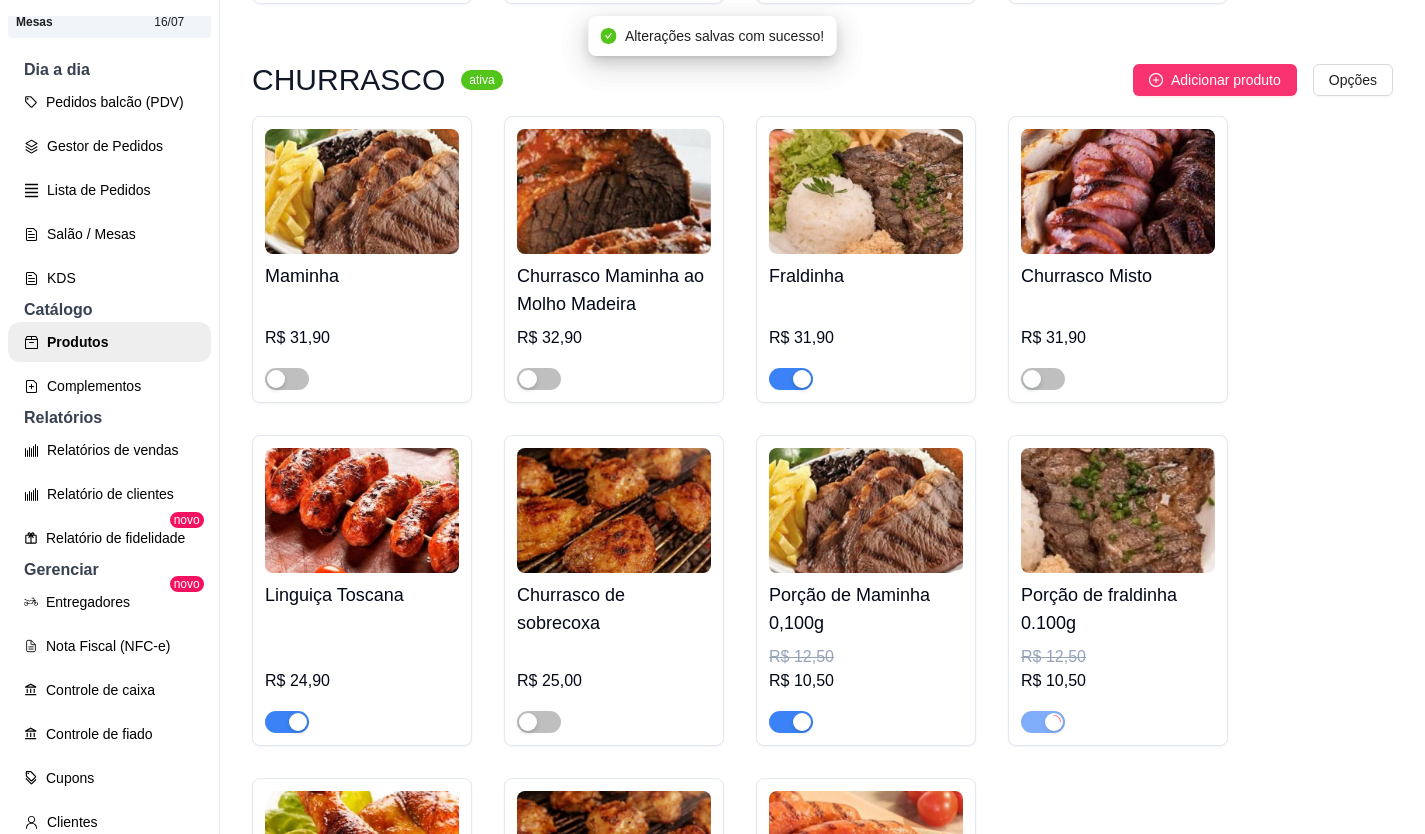 click at bounding box center (802, 722) 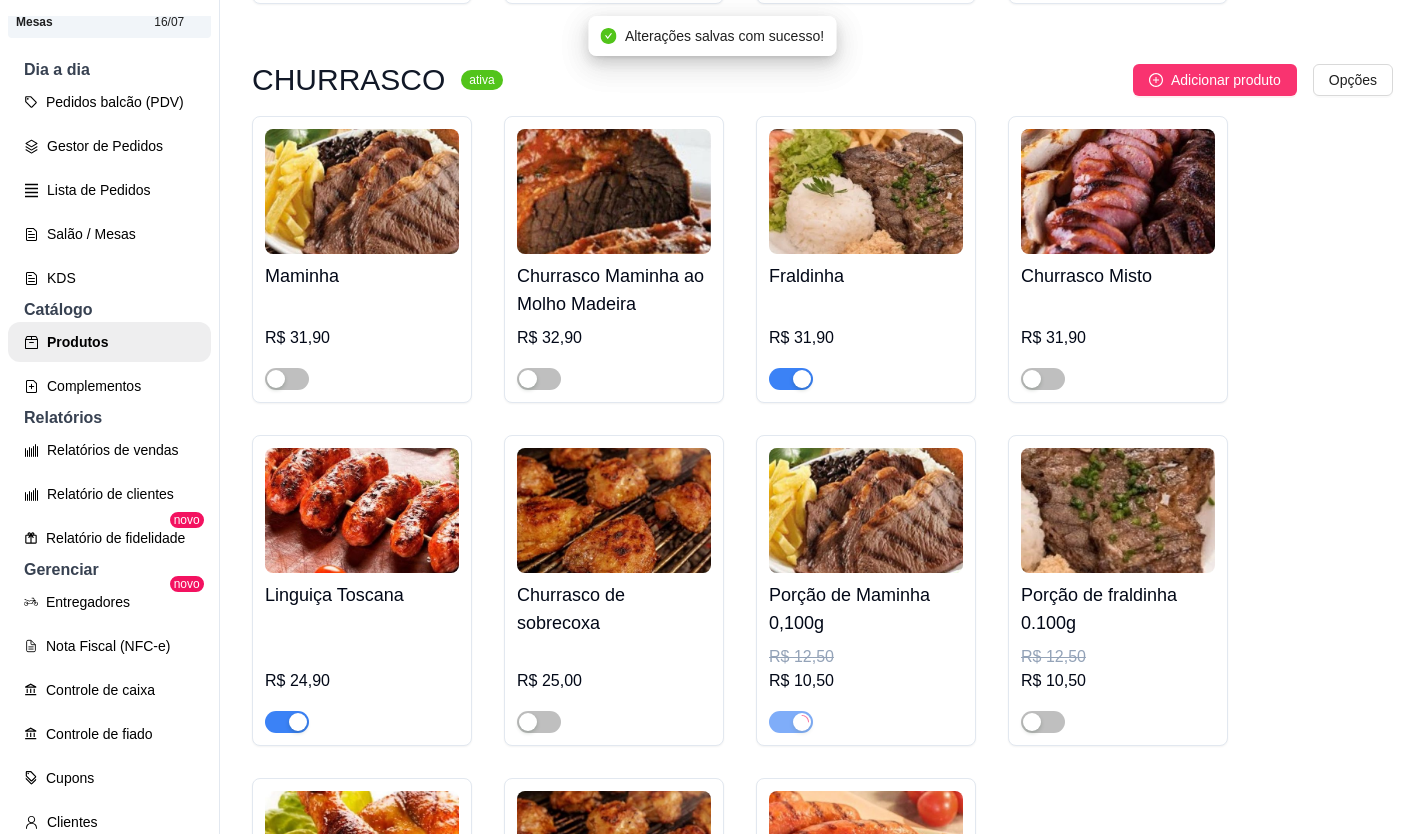 click at bounding box center (802, 379) 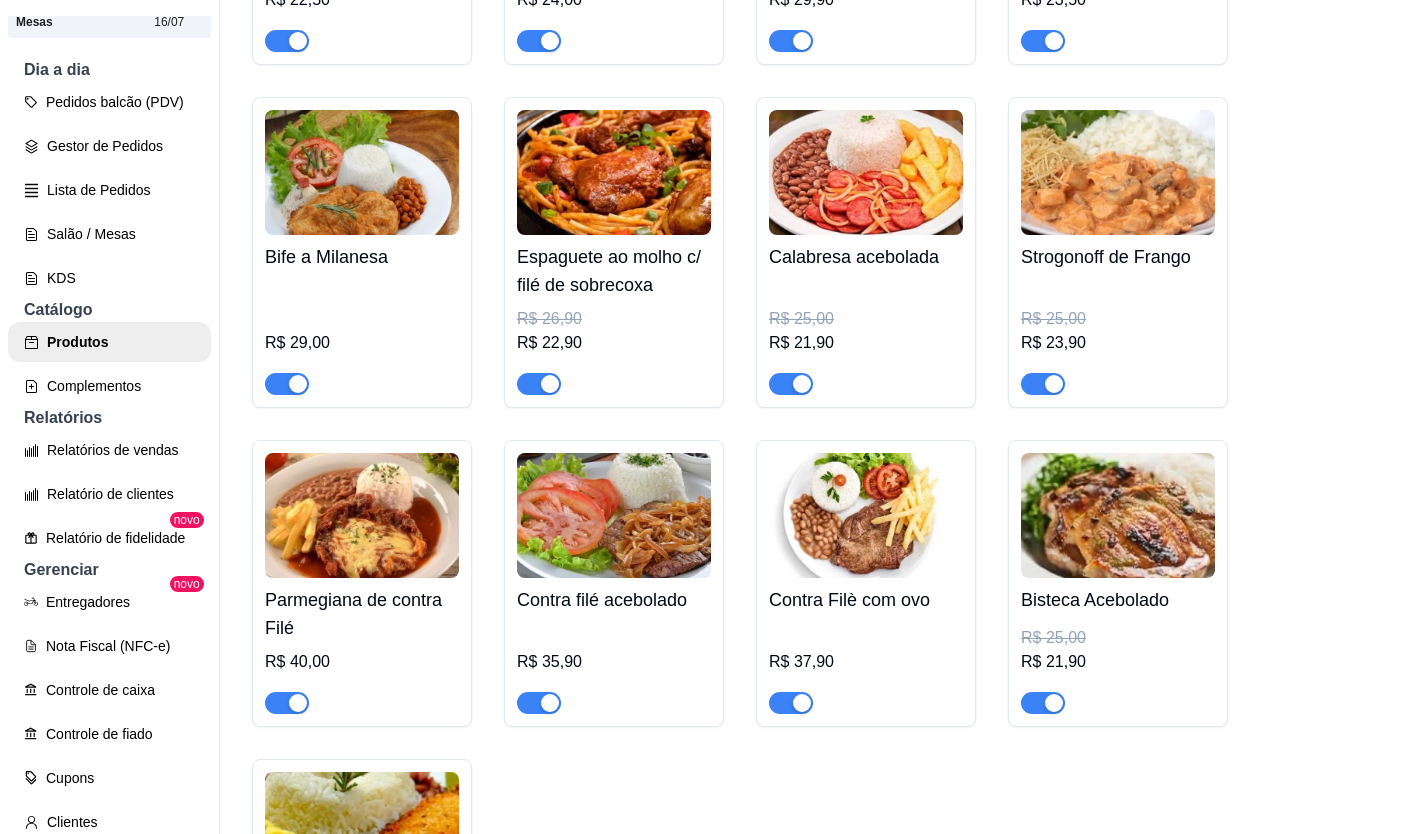 scroll, scrollTop: 2300, scrollLeft: 0, axis: vertical 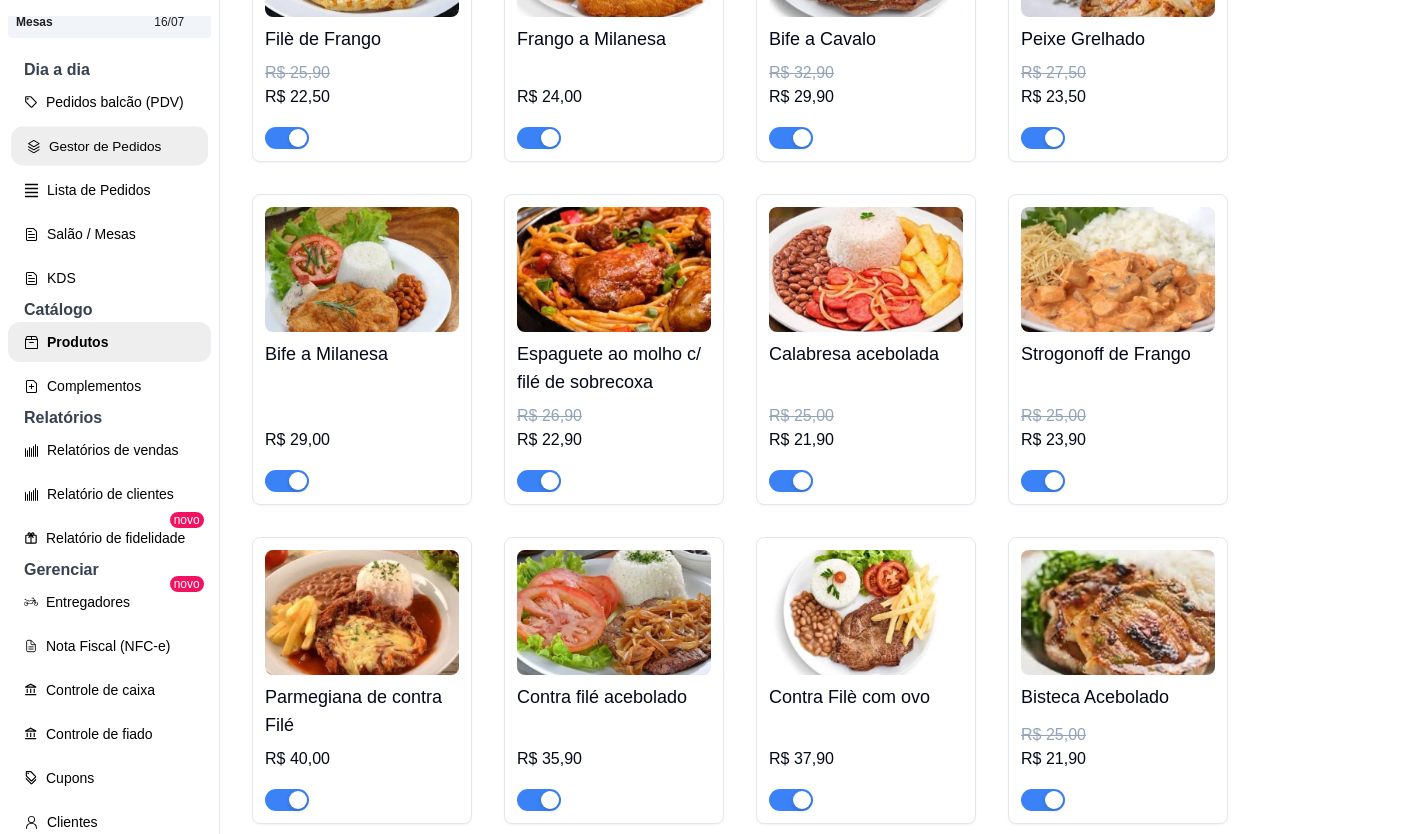 click on "Gestor de Pedidos" at bounding box center [109, 146] 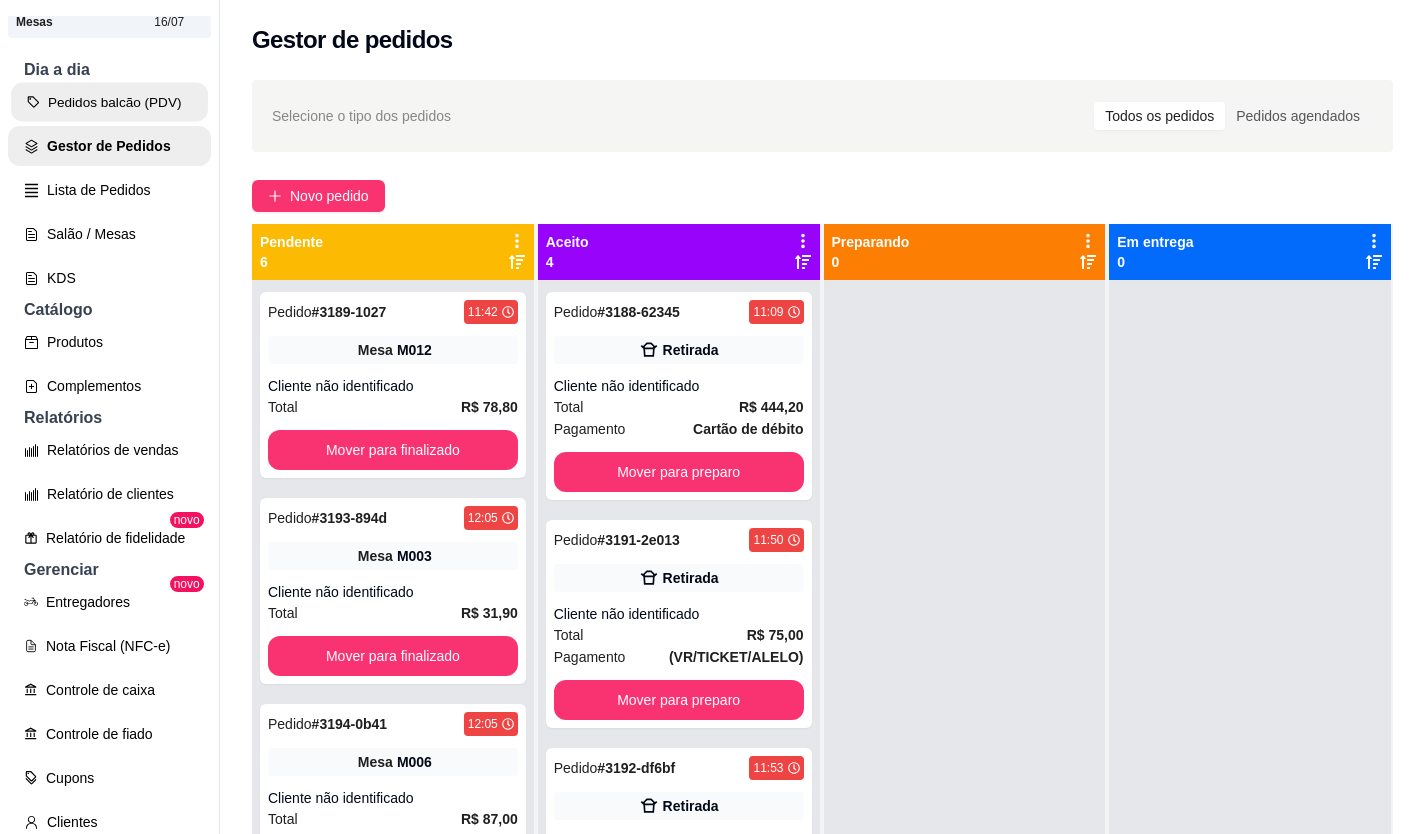 click on "Pedidos balcão (PDV)" at bounding box center [109, 102] 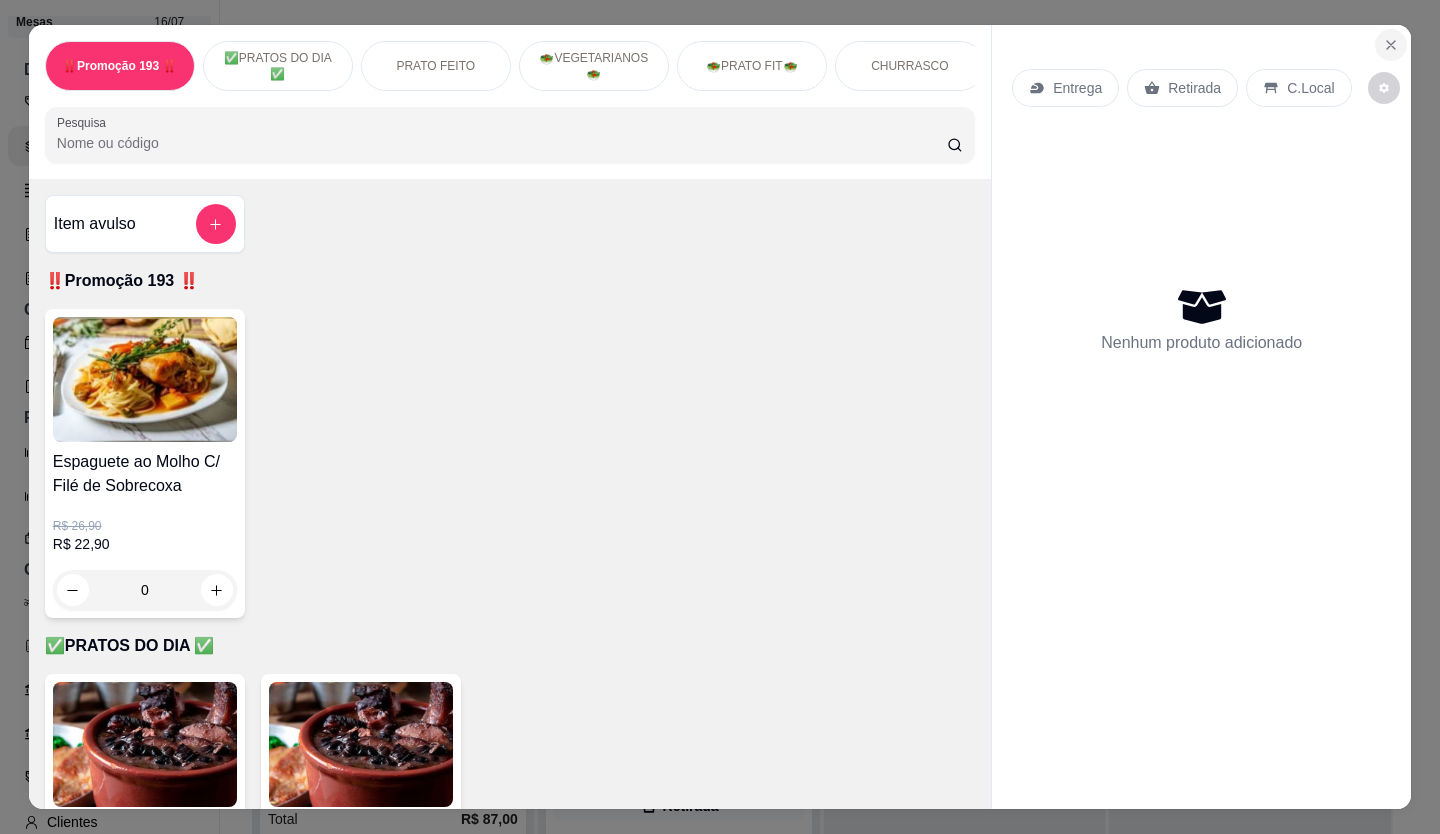 click at bounding box center [1391, 45] 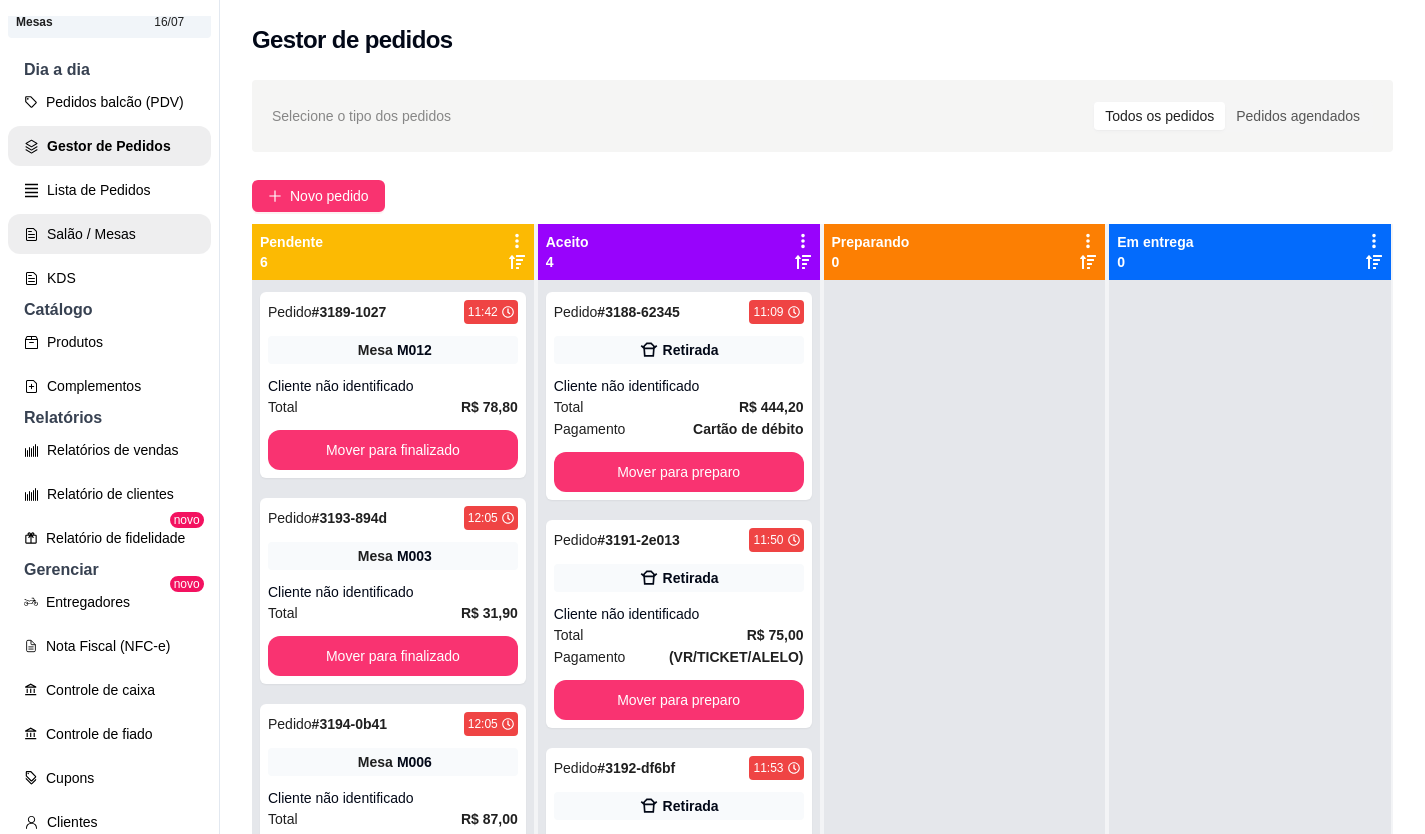 click on "Salão / Mesas" at bounding box center [109, 234] 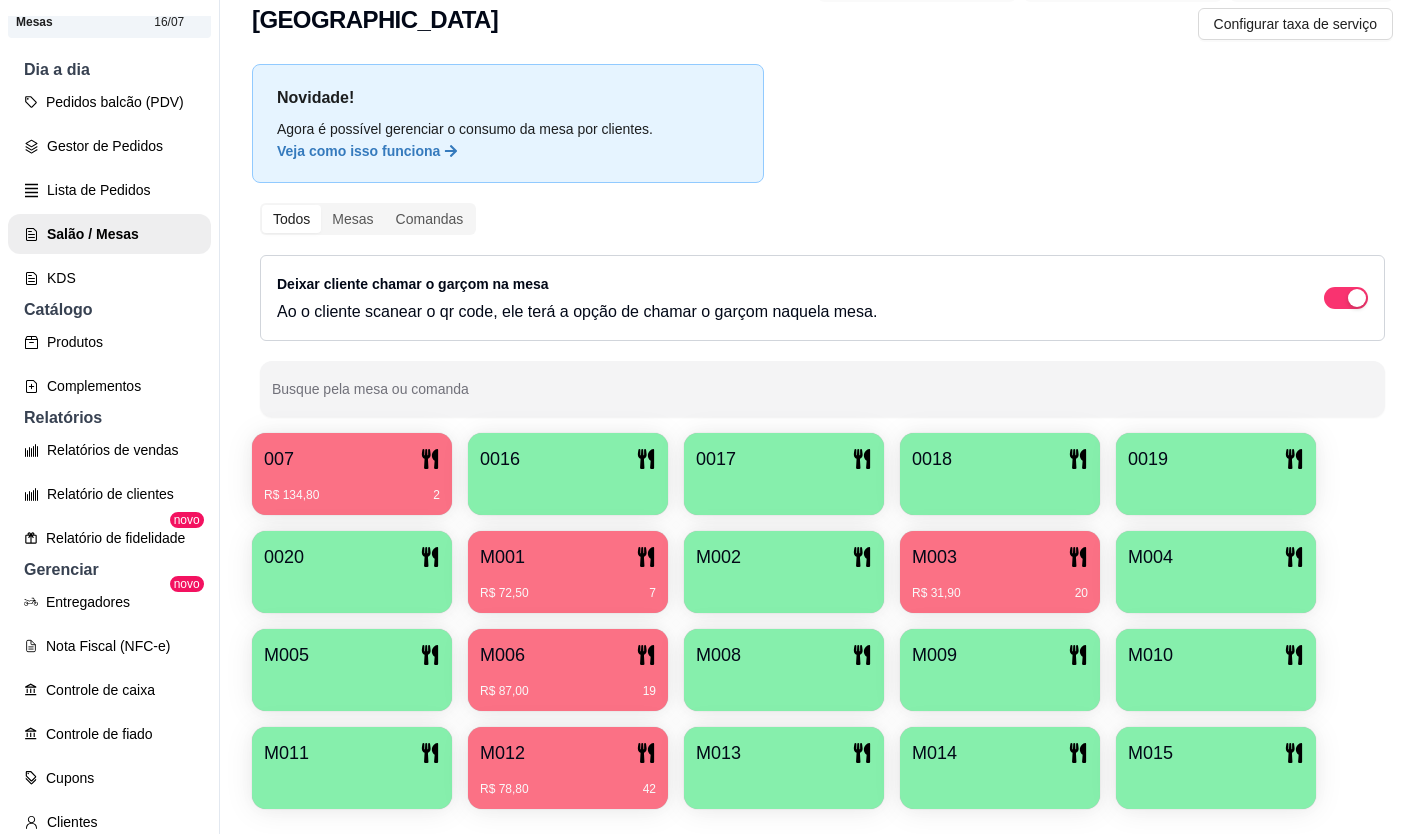 scroll, scrollTop: 86, scrollLeft: 0, axis: vertical 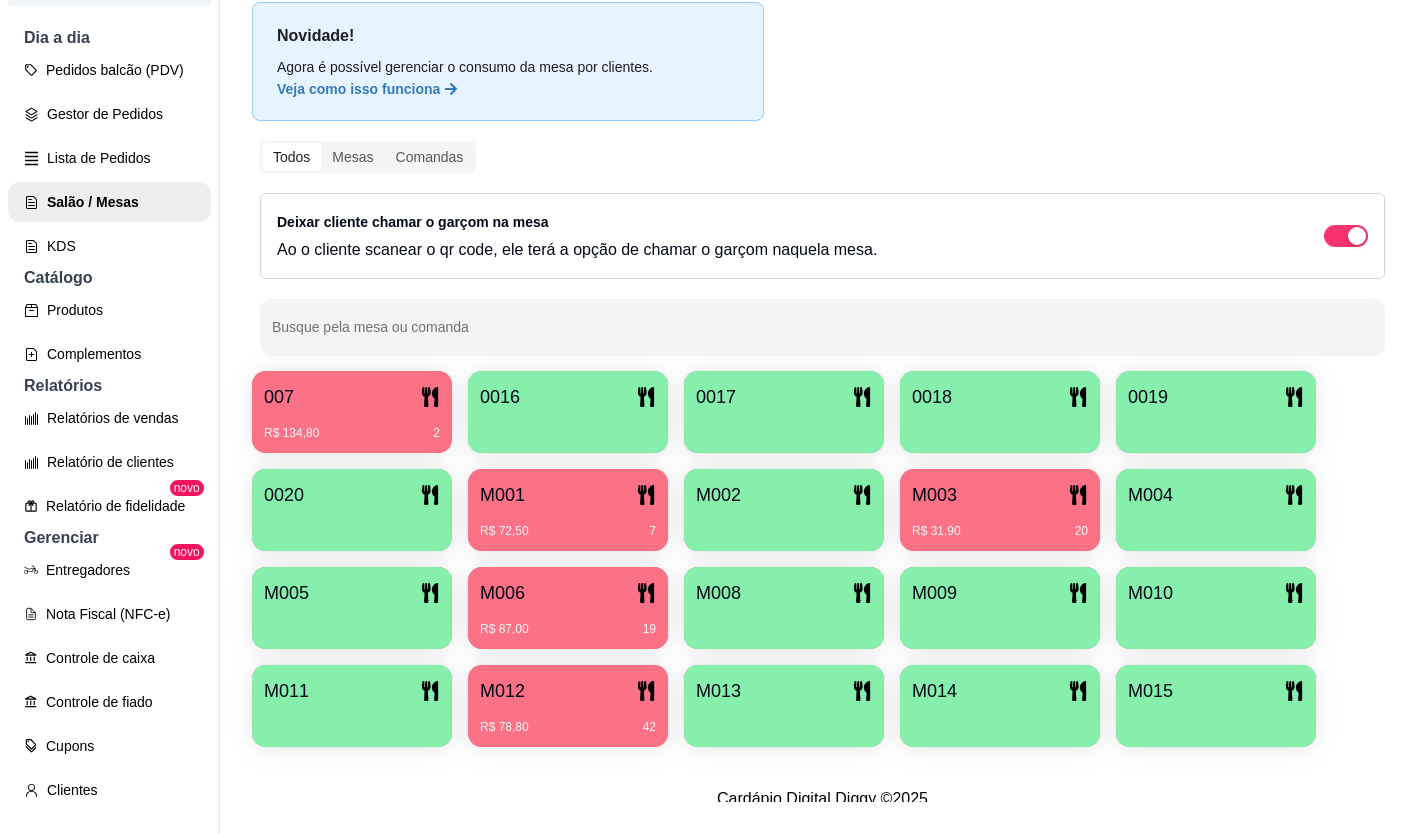click at bounding box center (1216, 622) 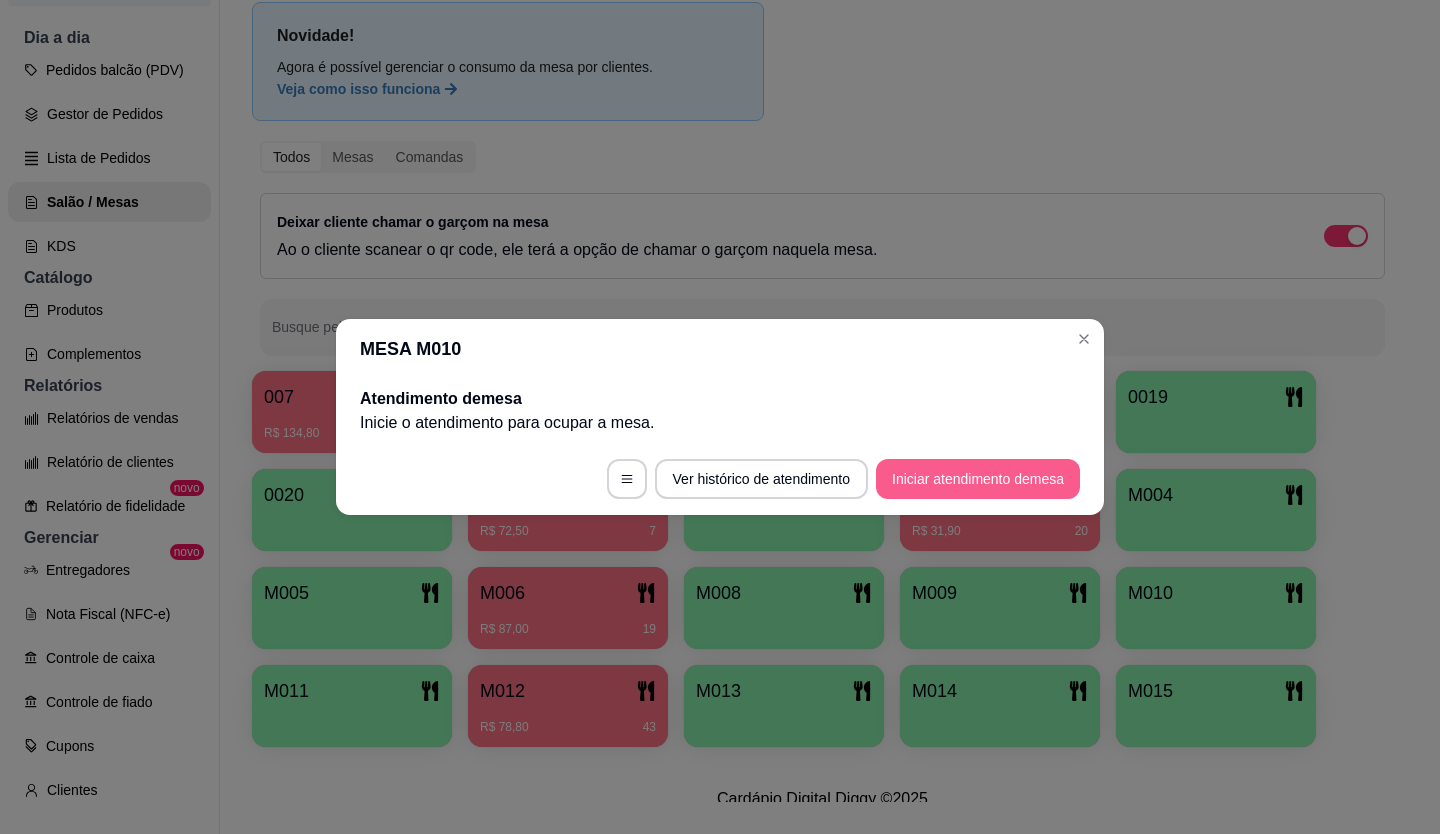 click on "Iniciar atendimento de  mesa" at bounding box center [978, 479] 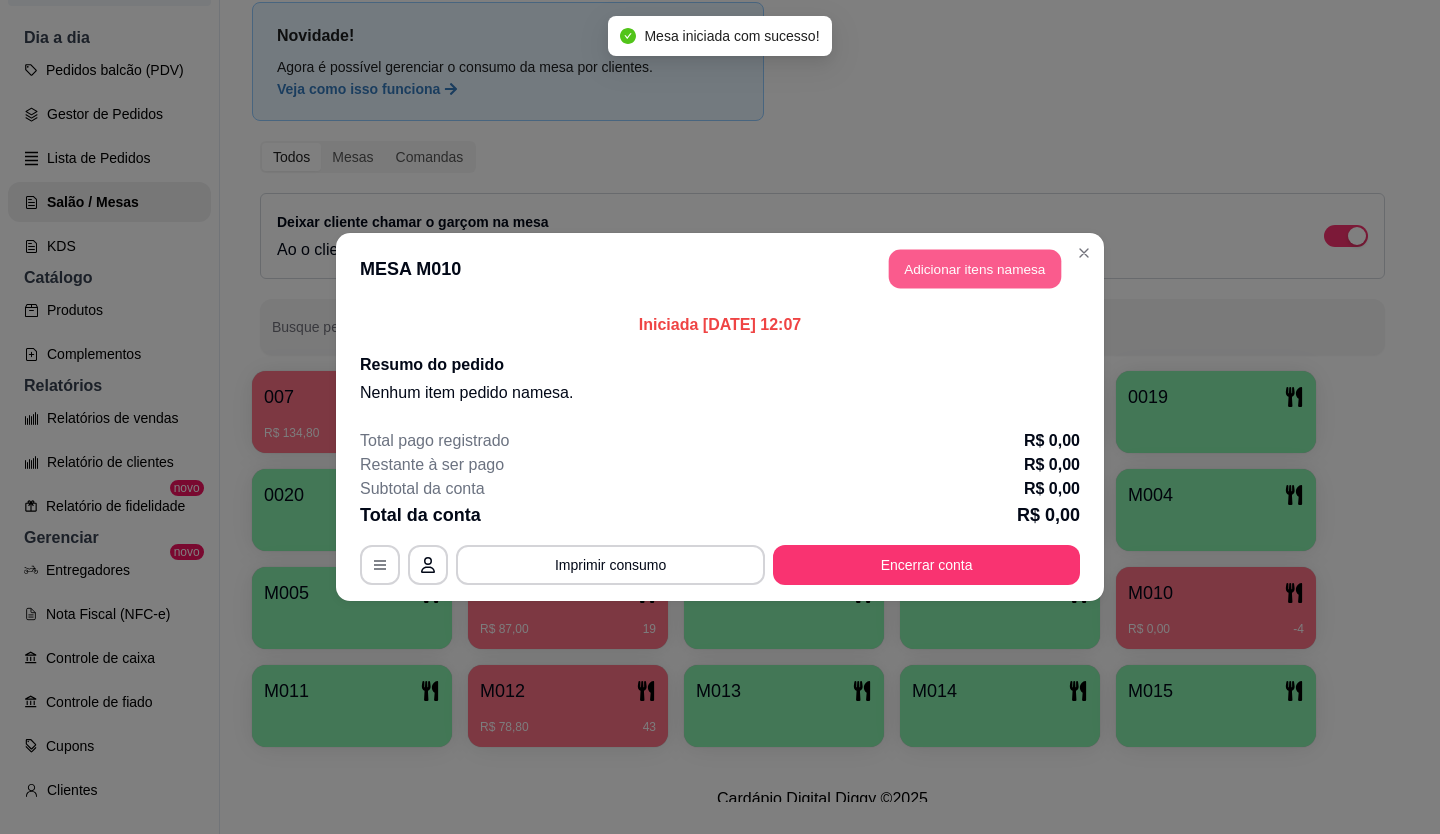 click on "Adicionar itens na  mesa" at bounding box center (975, 269) 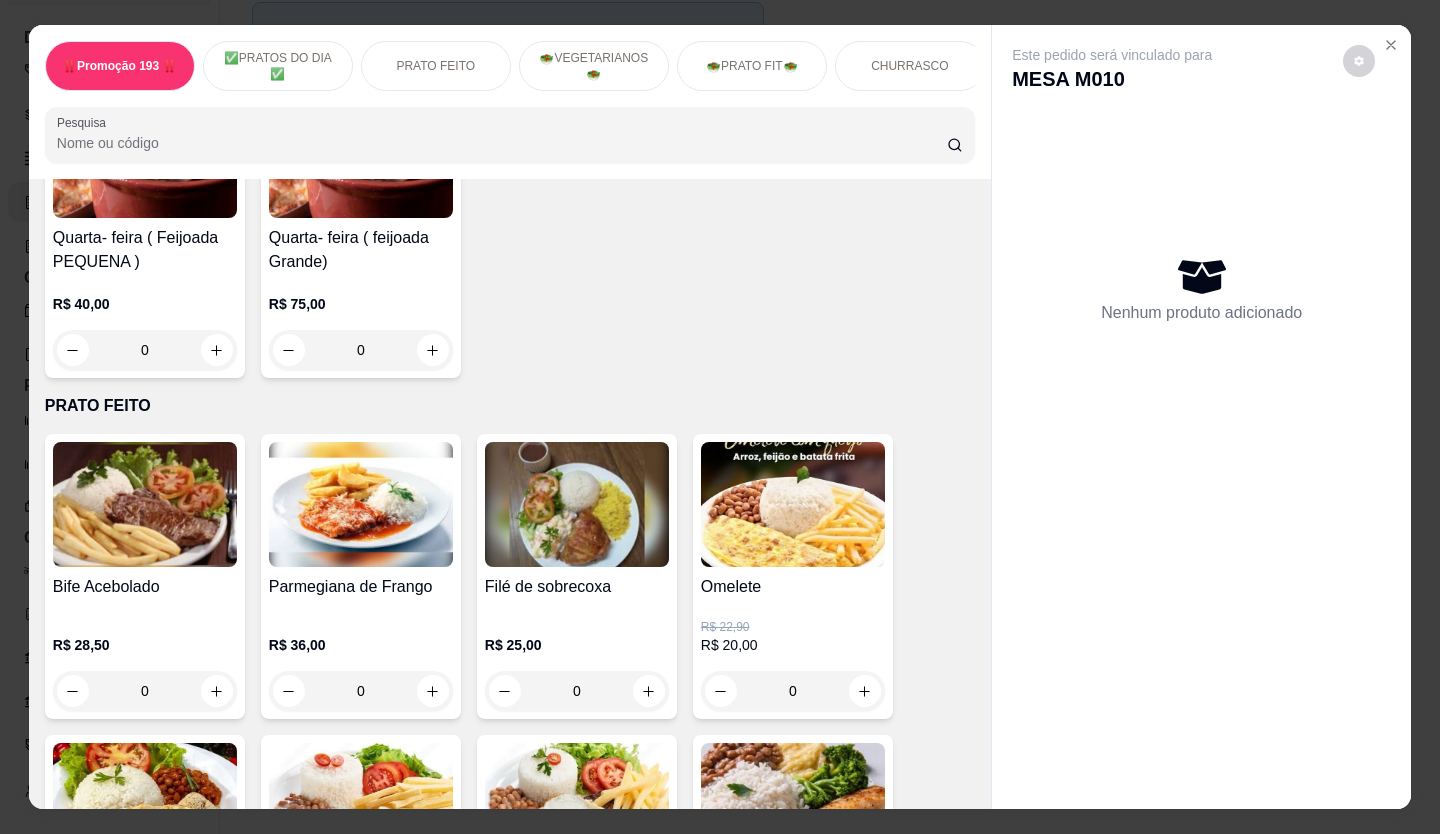 scroll, scrollTop: 600, scrollLeft: 0, axis: vertical 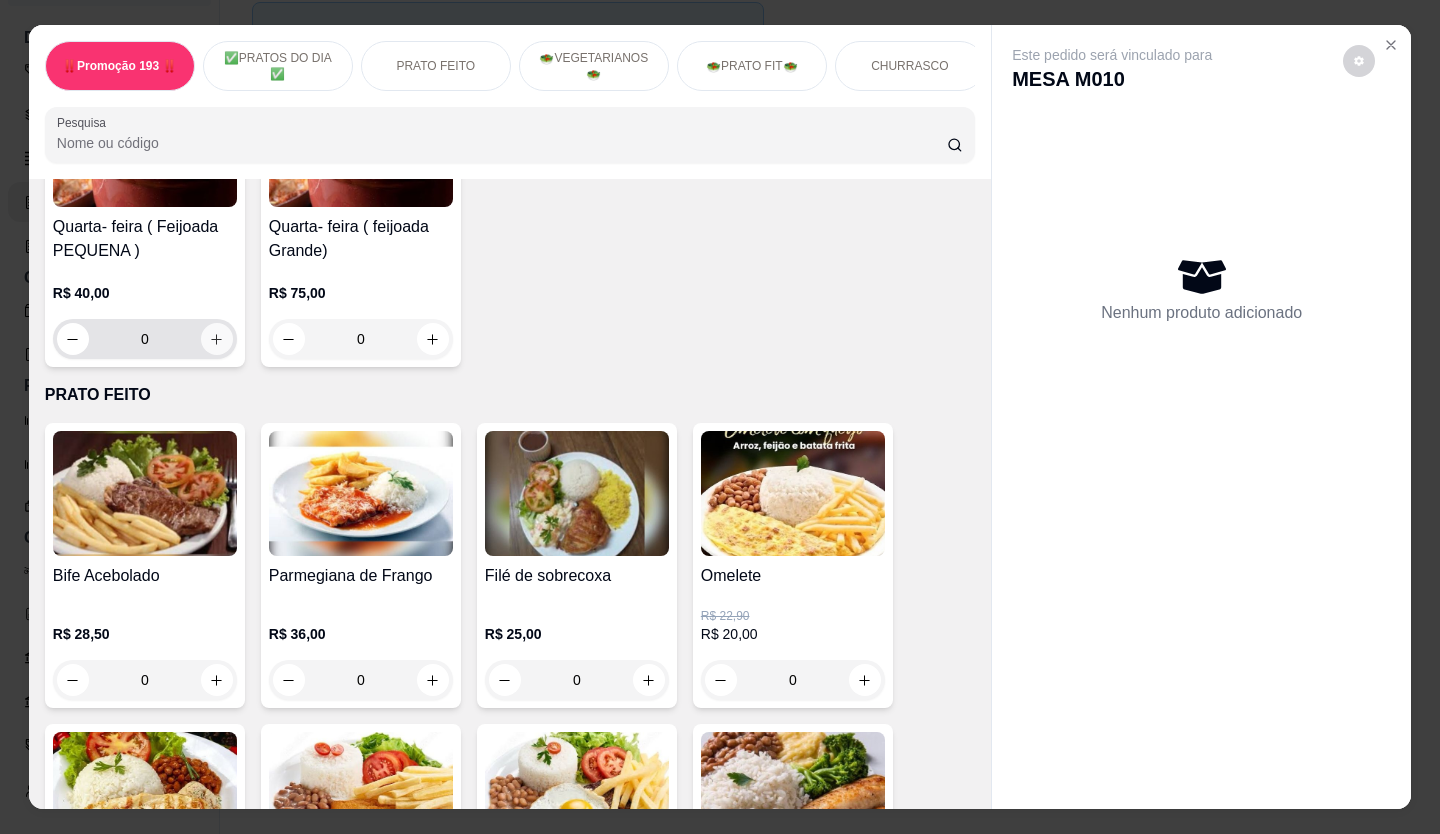 click at bounding box center [217, 339] 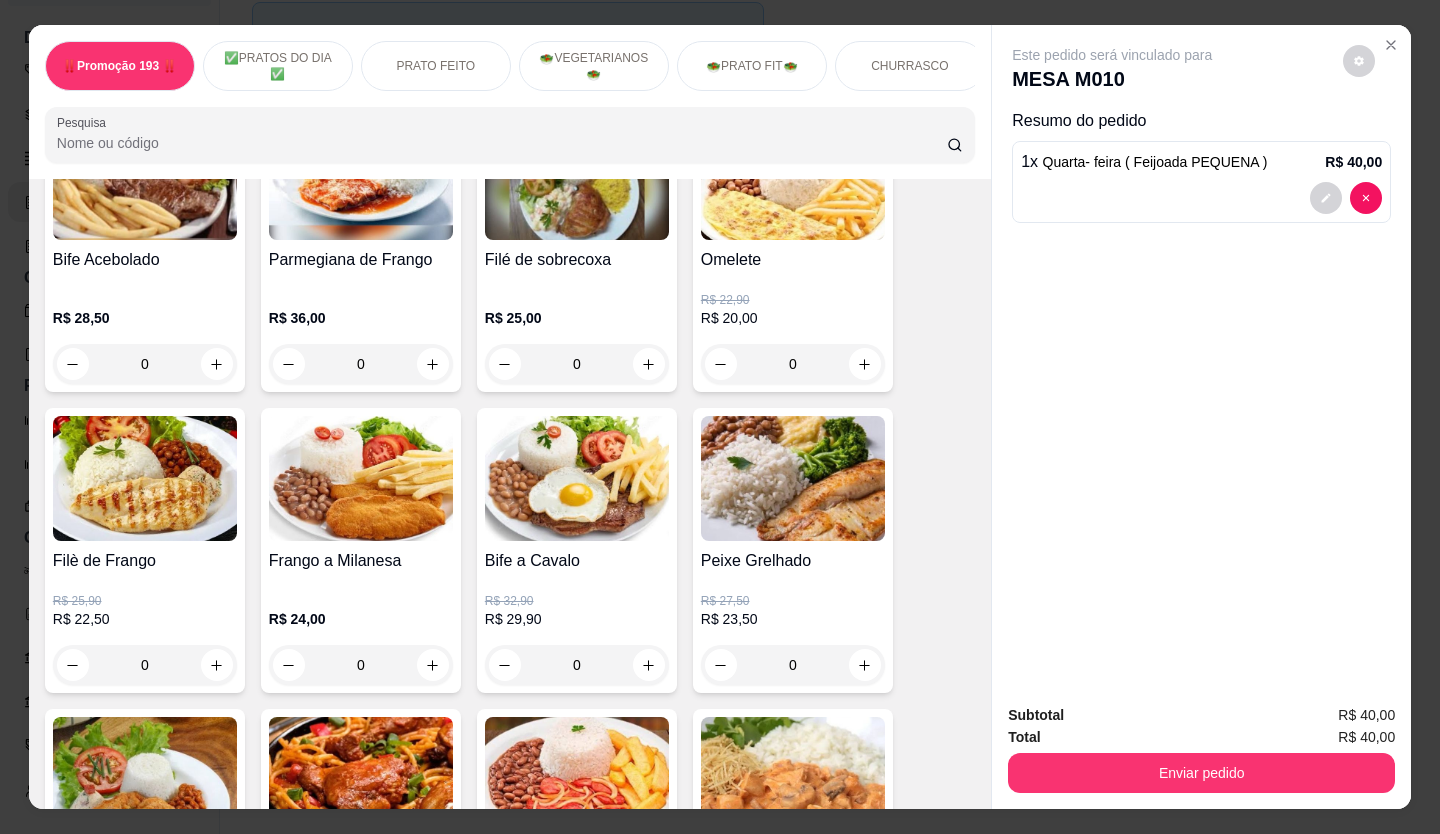 scroll, scrollTop: 1001, scrollLeft: 0, axis: vertical 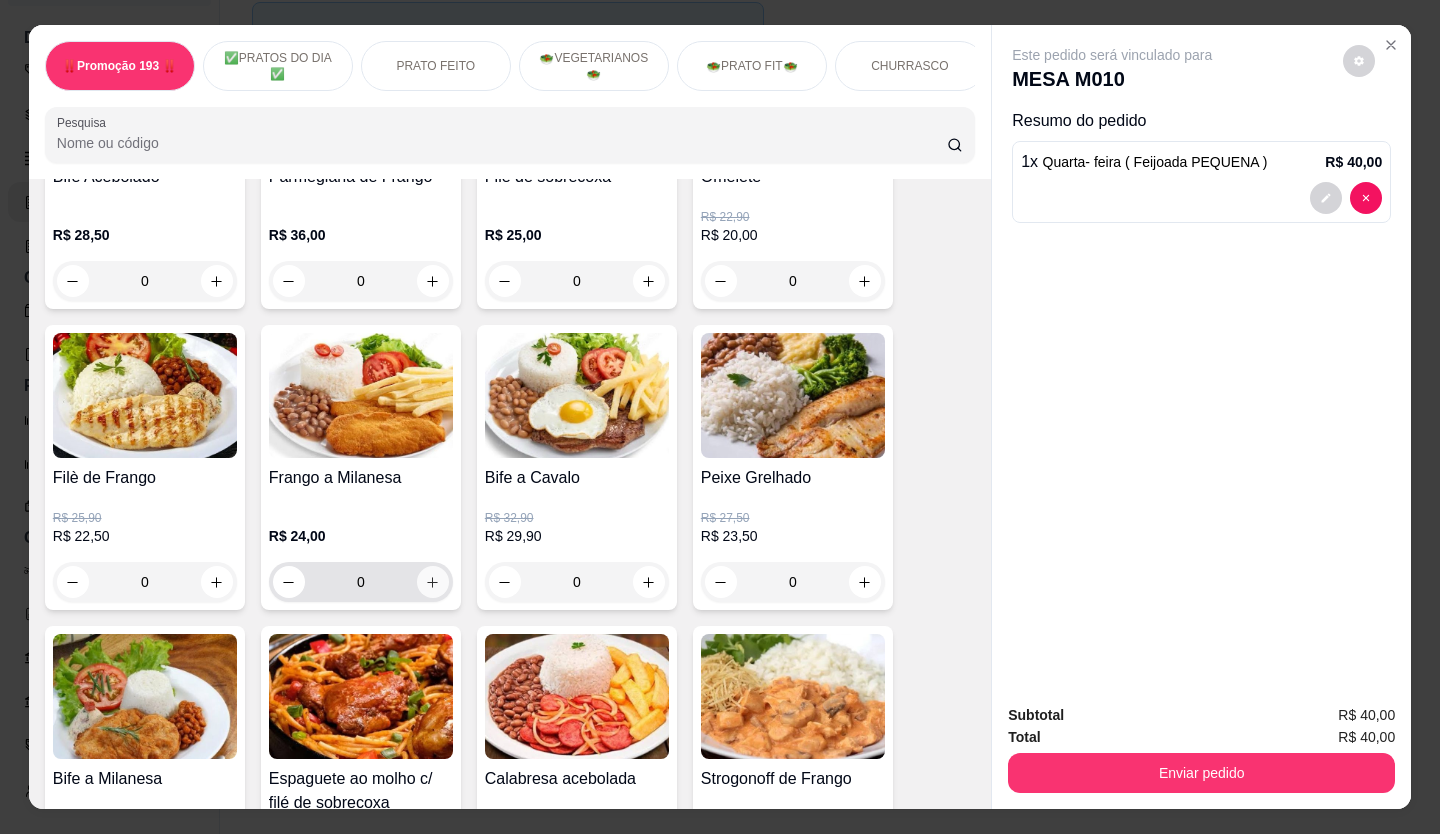 click 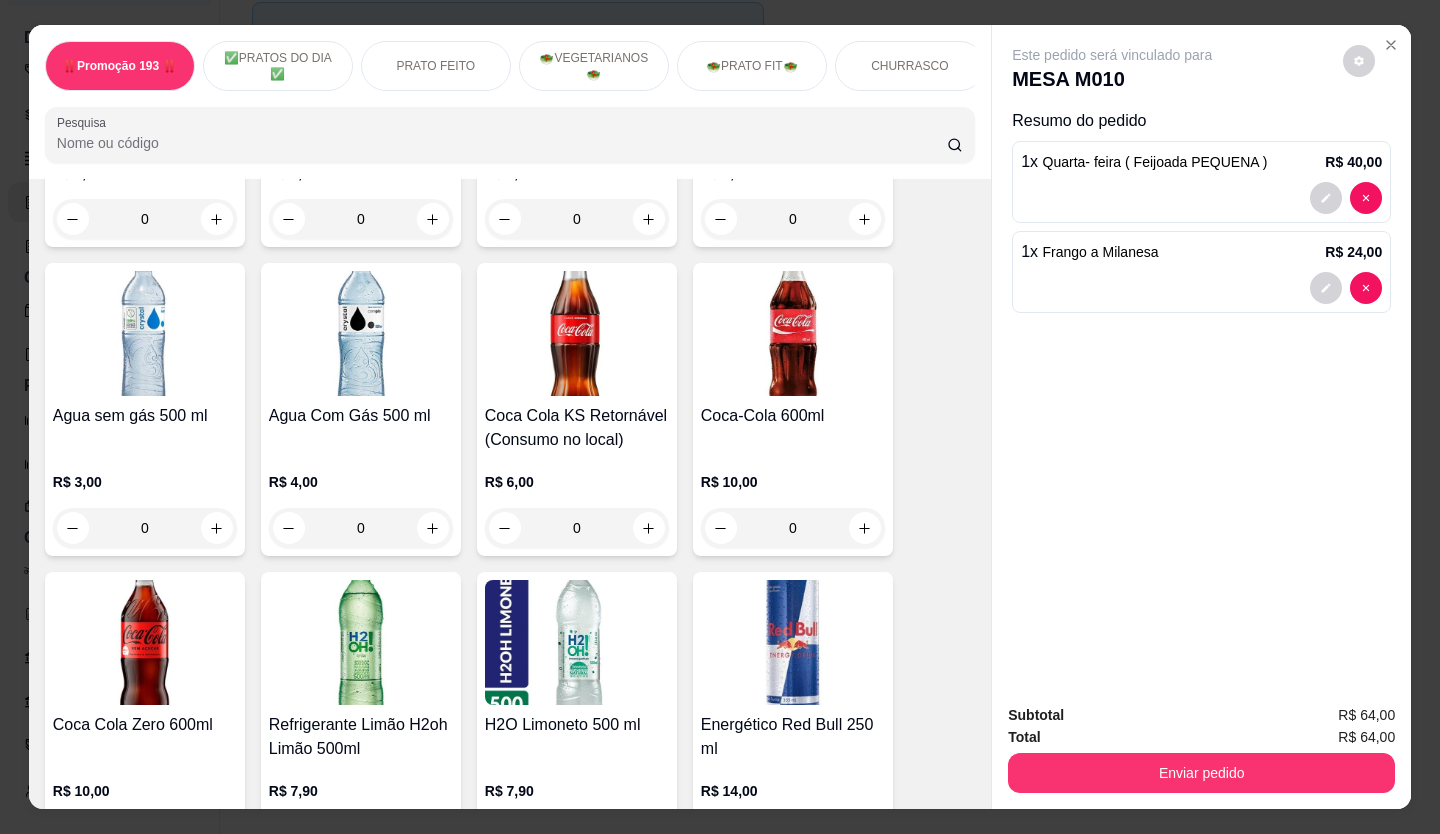 scroll, scrollTop: 6301, scrollLeft: 0, axis: vertical 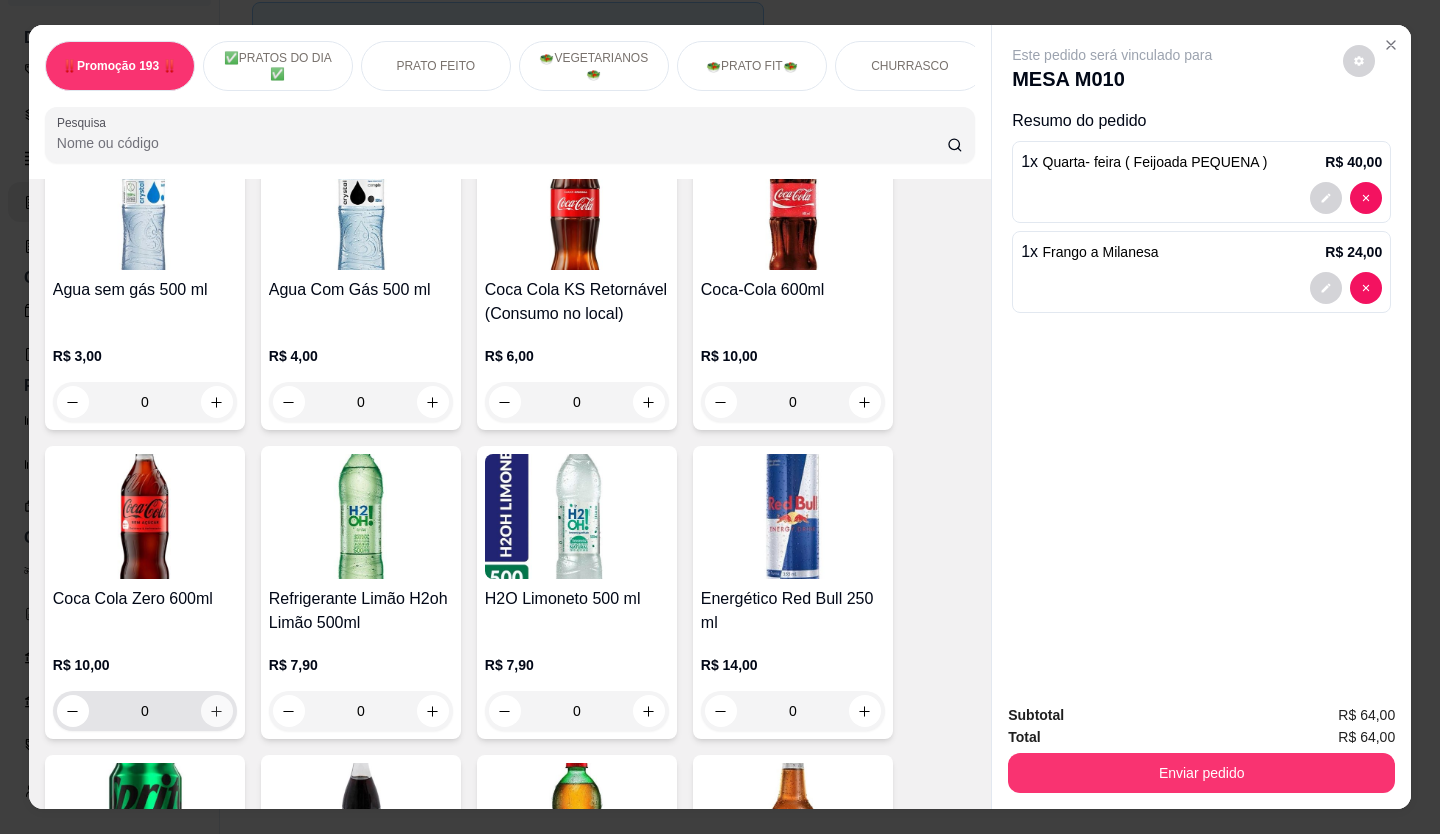 click at bounding box center [217, 711] 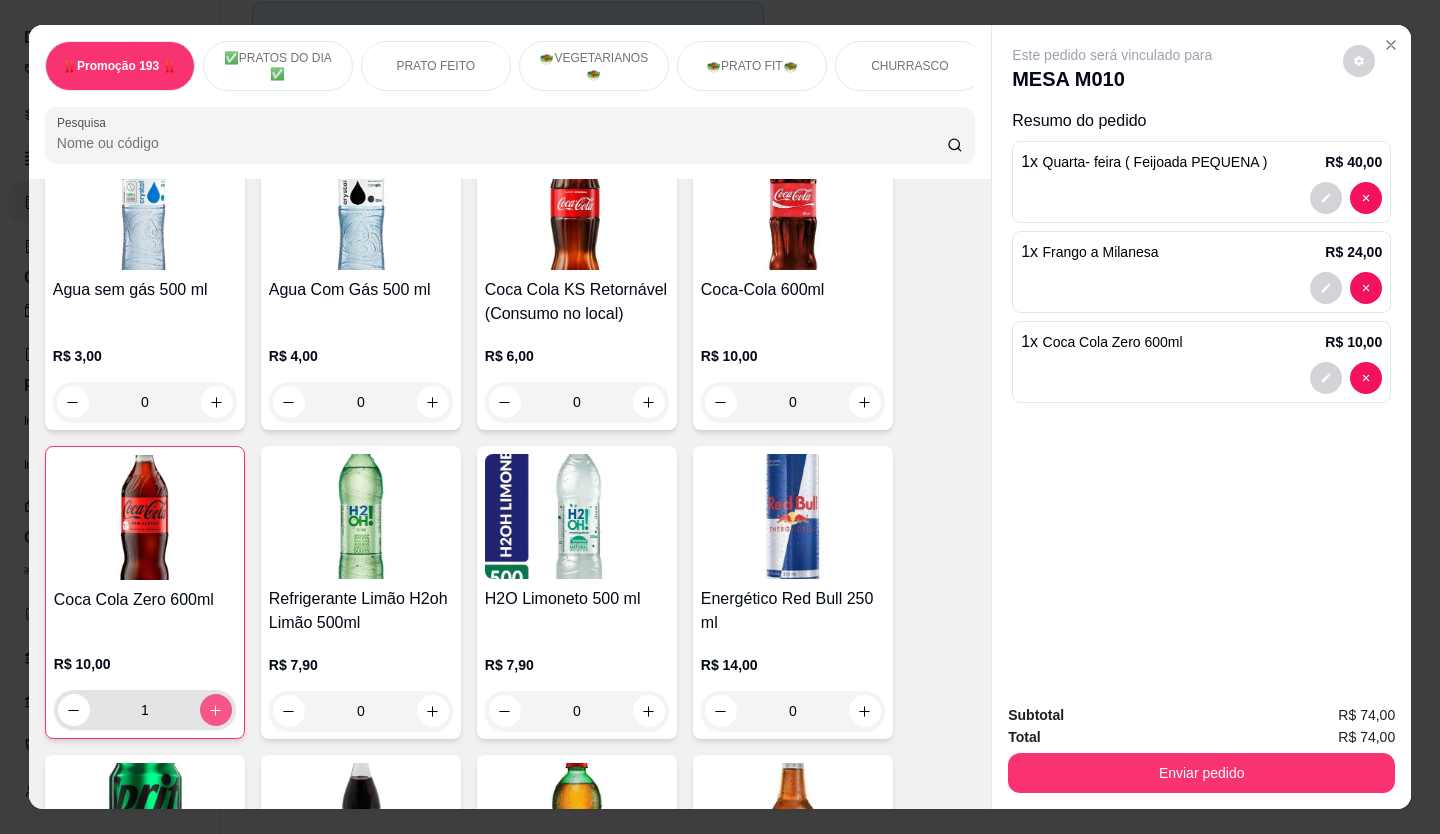 type on "1" 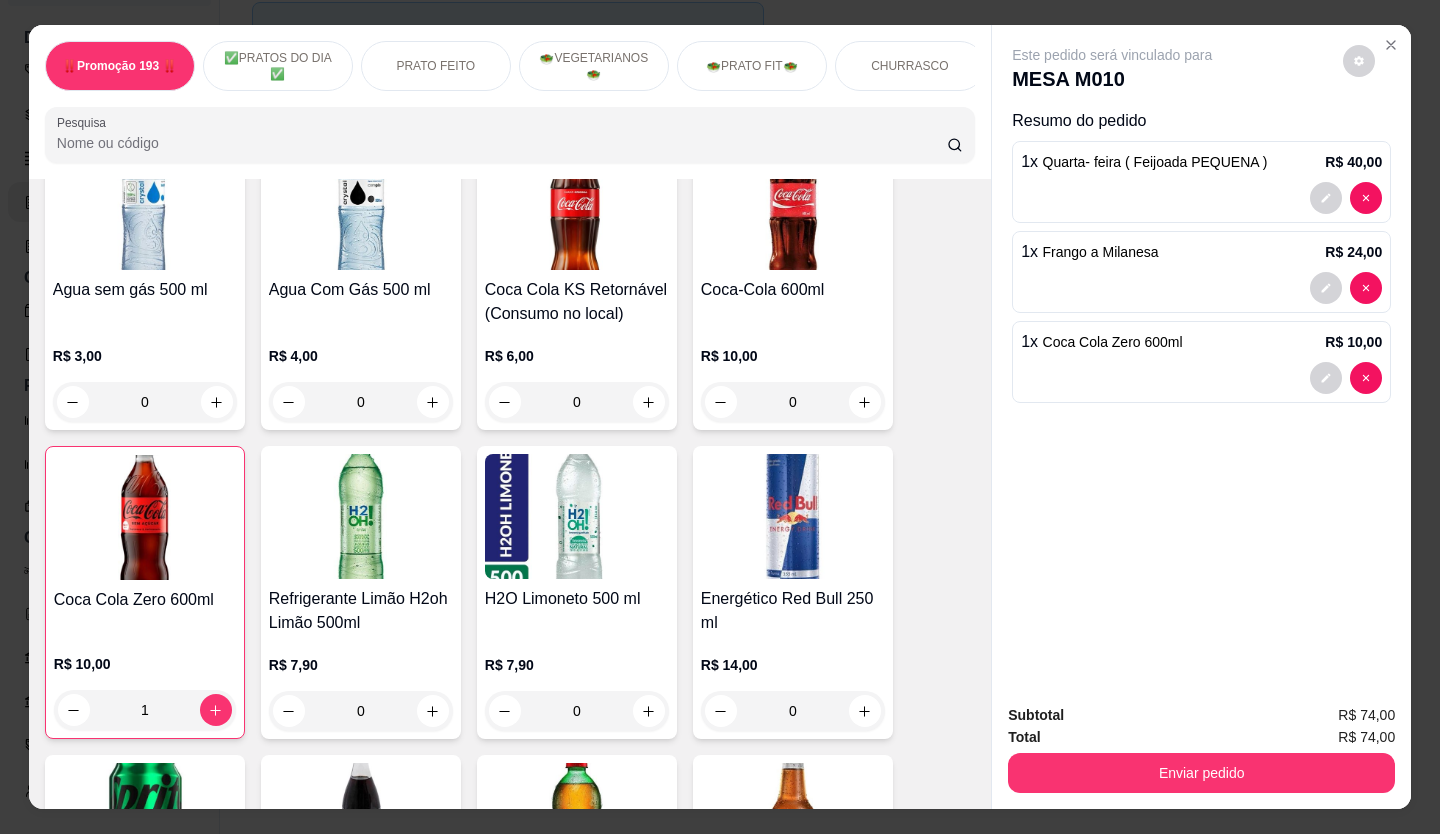 click on "Enviar pedido" at bounding box center (1201, 770) 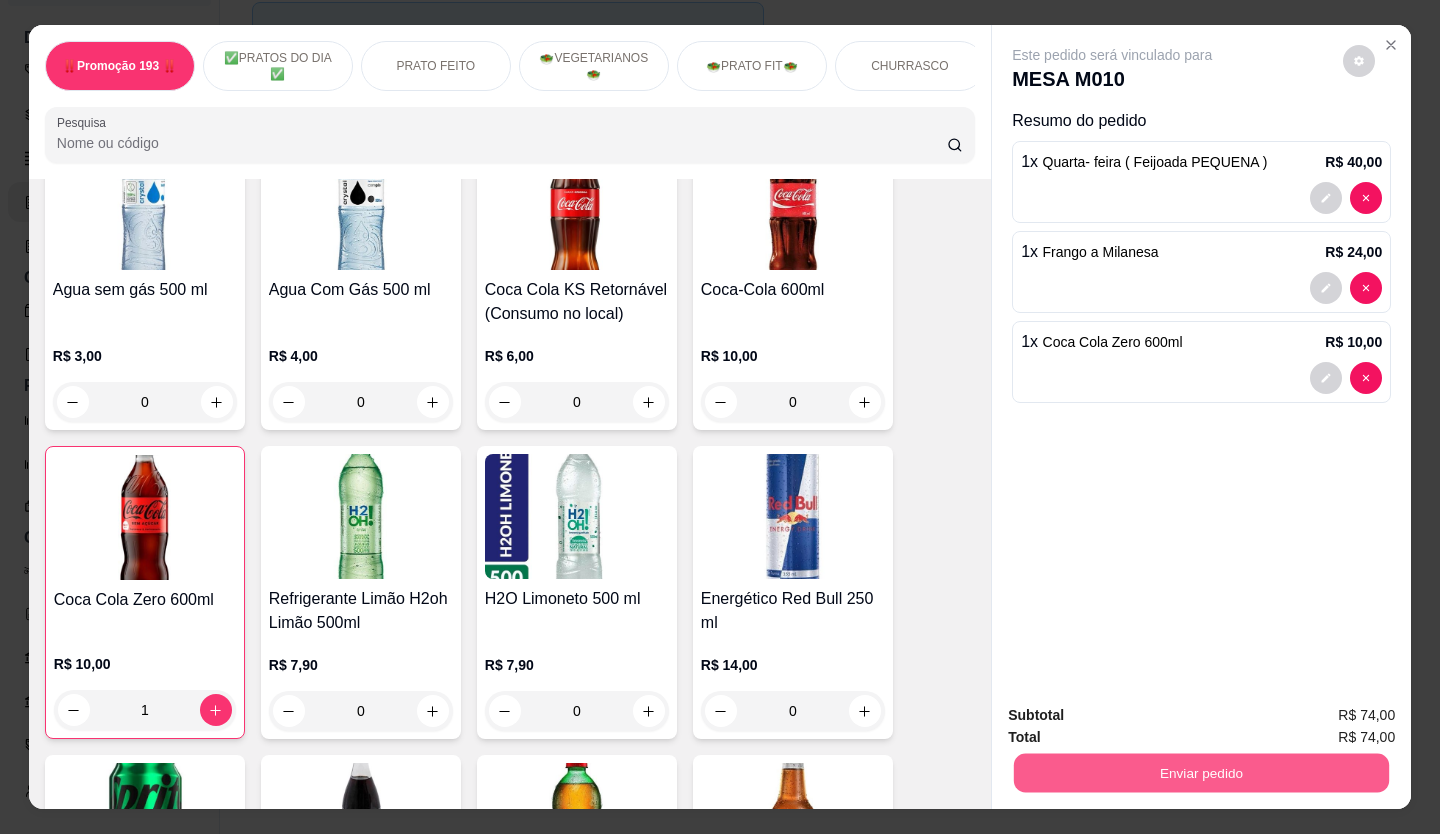 click on "Enviar pedido" at bounding box center (1201, 773) 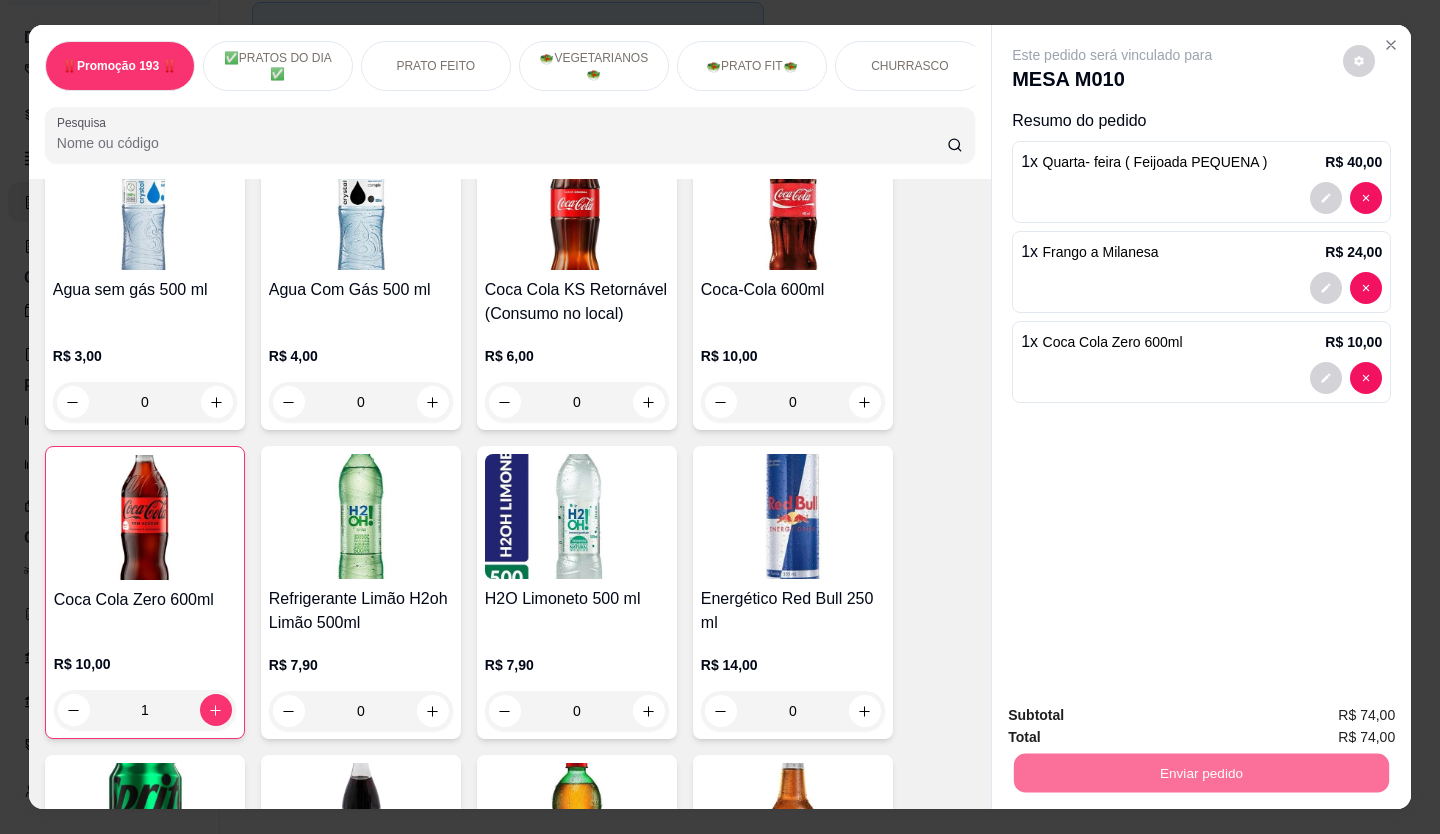 click on "Não registrar e enviar pedido" at bounding box center (1135, 717) 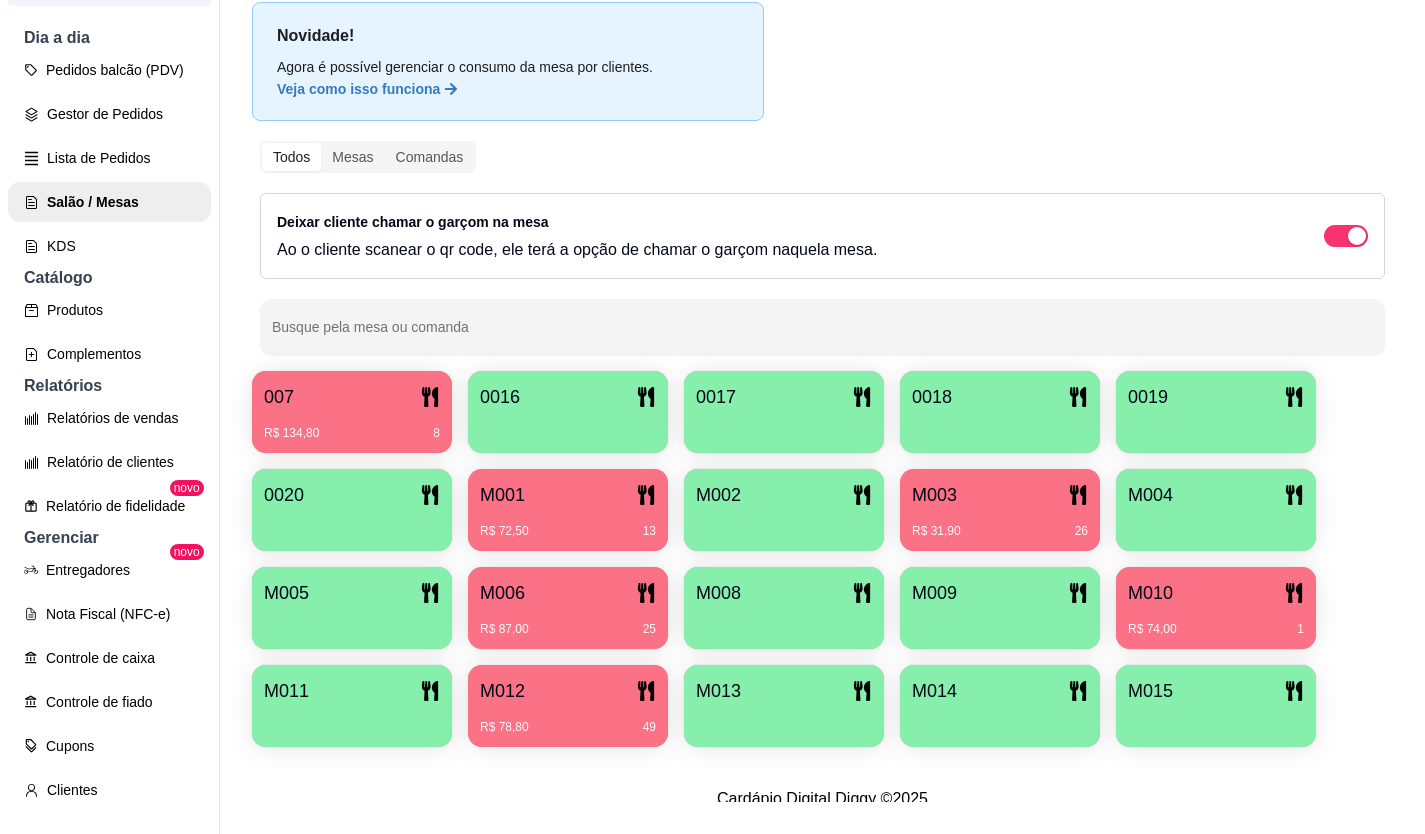 click on "M003" at bounding box center [1000, 495] 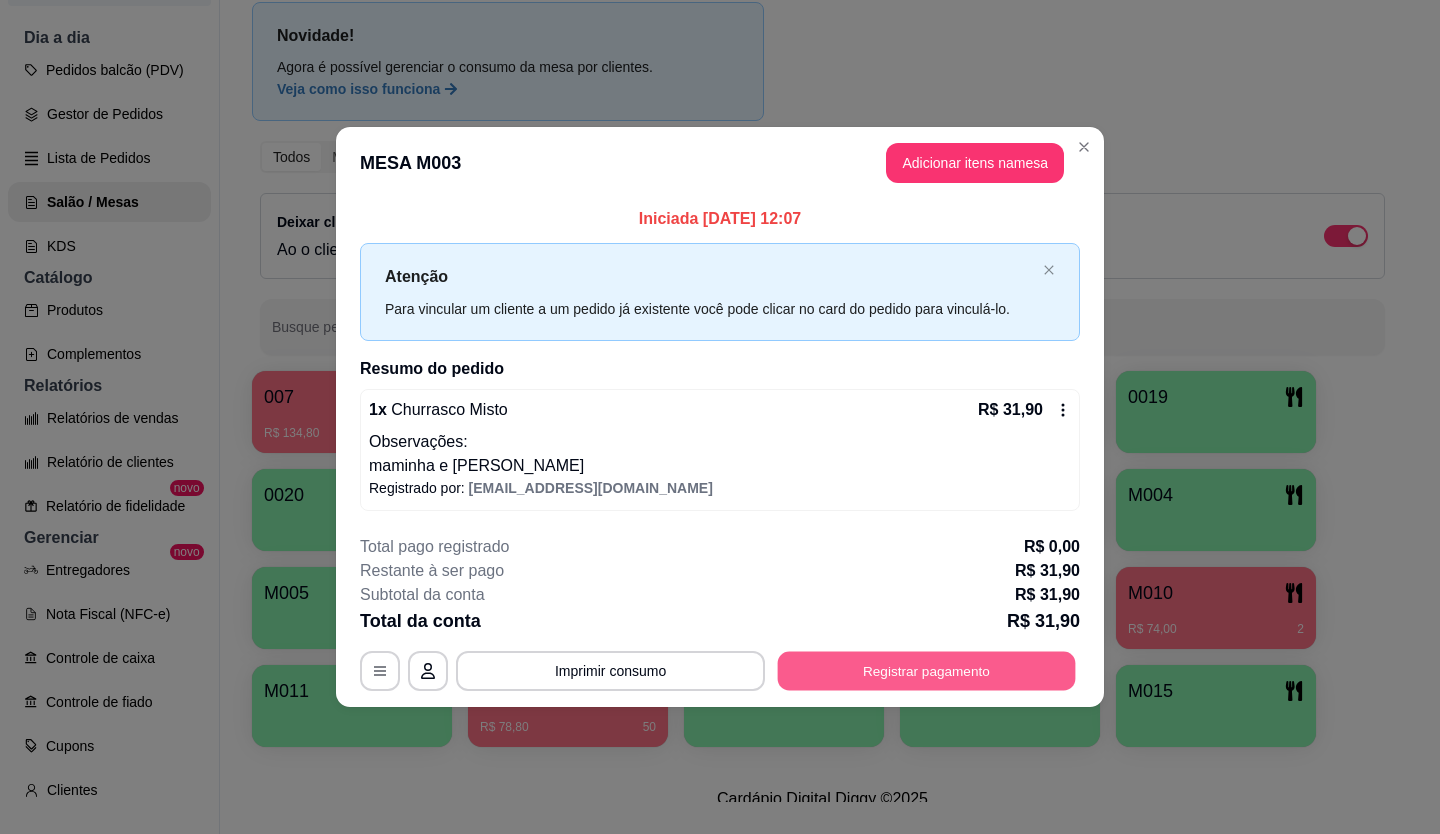 click on "Registrar pagamento" at bounding box center (927, 670) 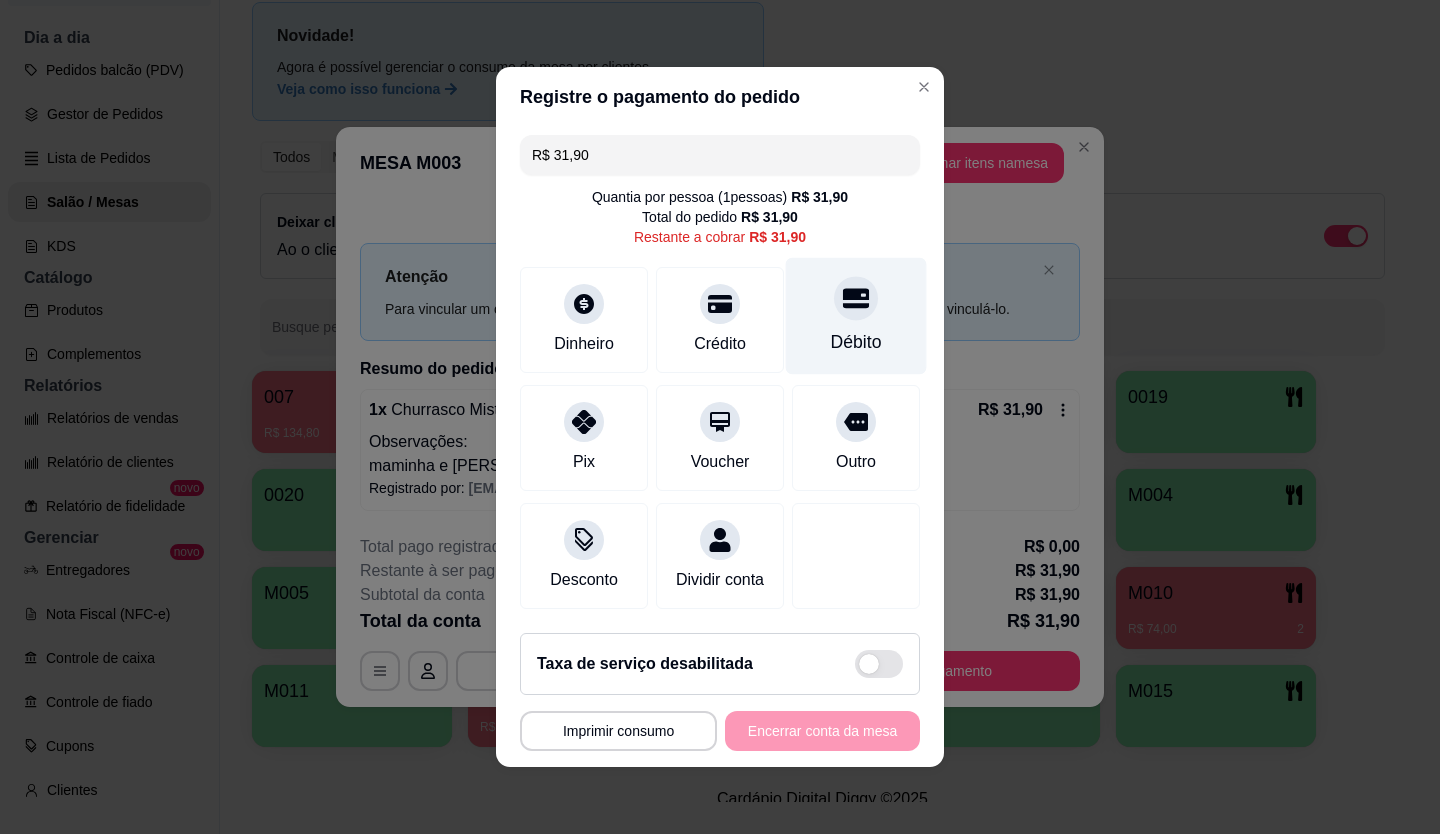 click on "Débito" at bounding box center (856, 316) 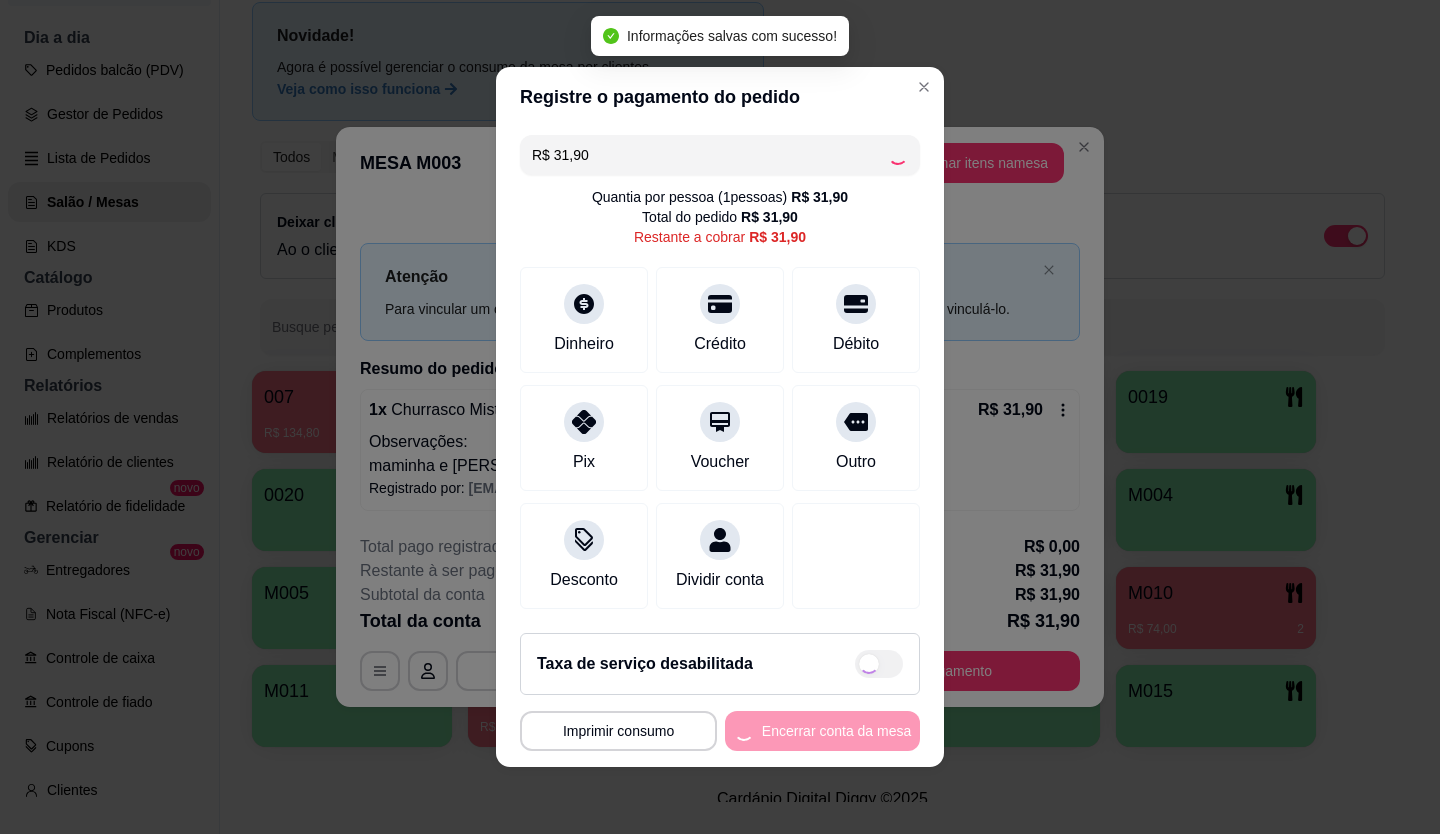 click on "Encerrar conta da mesa" at bounding box center (822, 731) 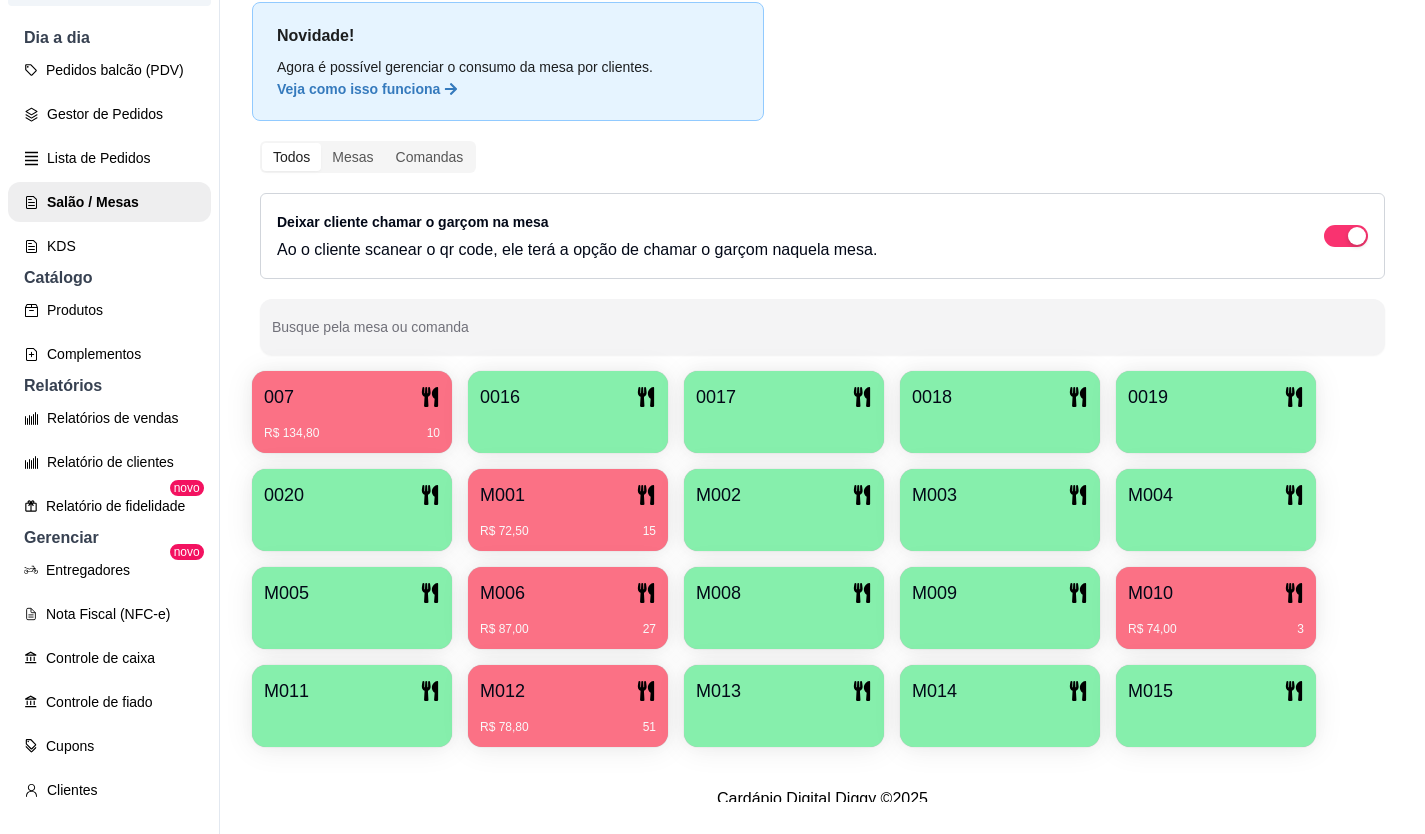 click on "M012" at bounding box center (568, 691) 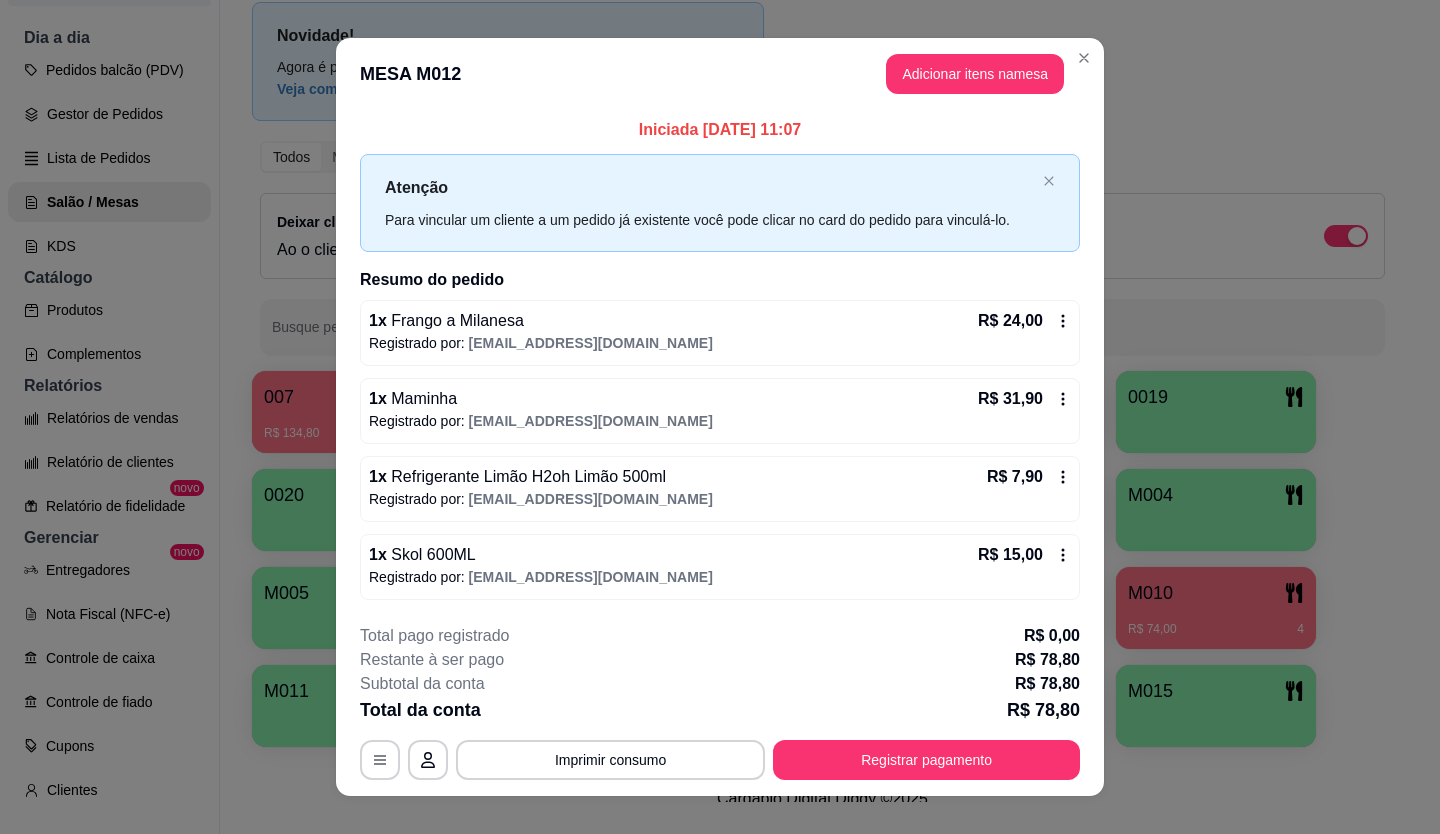 click on "**********" at bounding box center (720, 702) 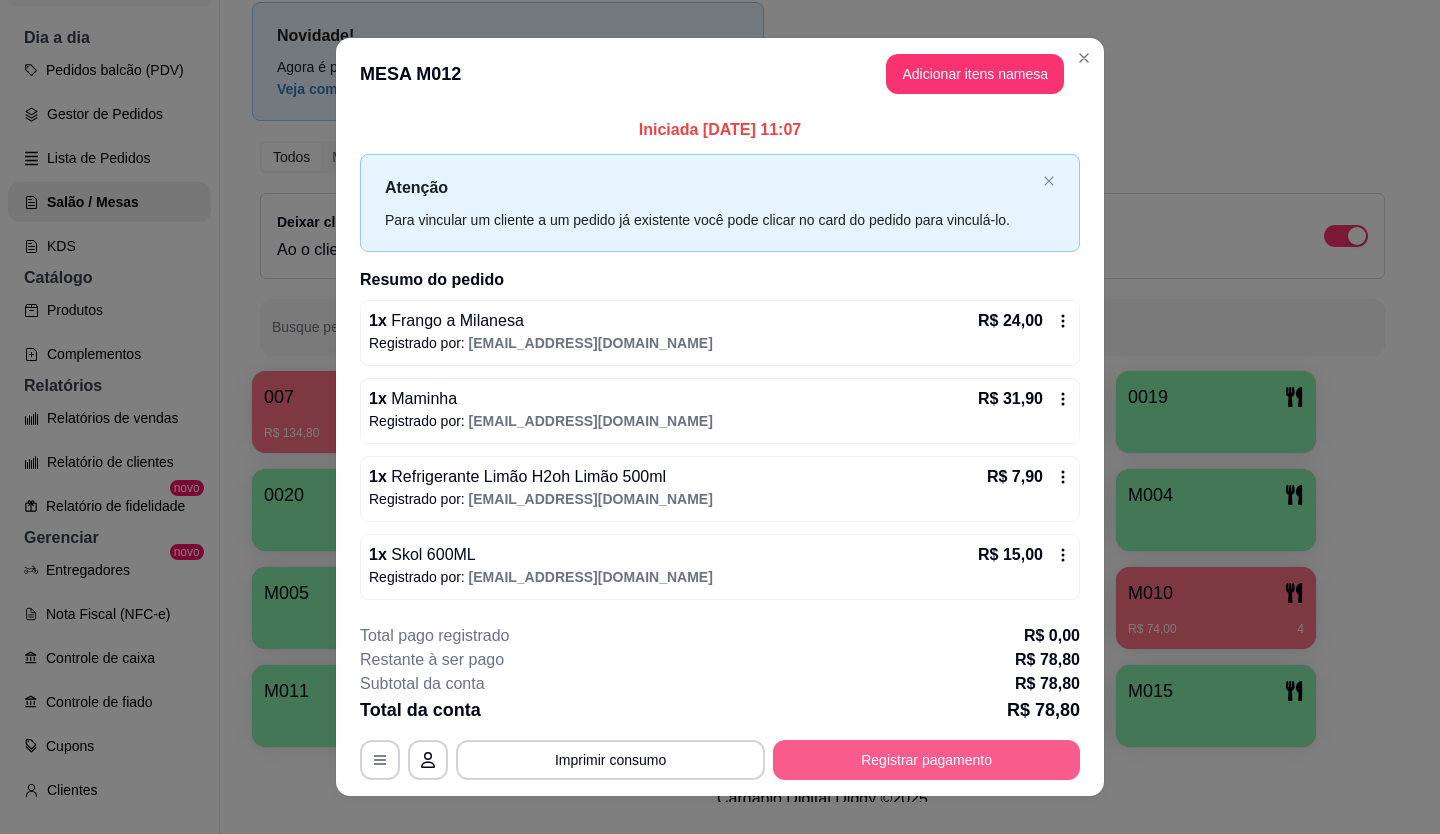 click on "Registrar pagamento" at bounding box center (926, 760) 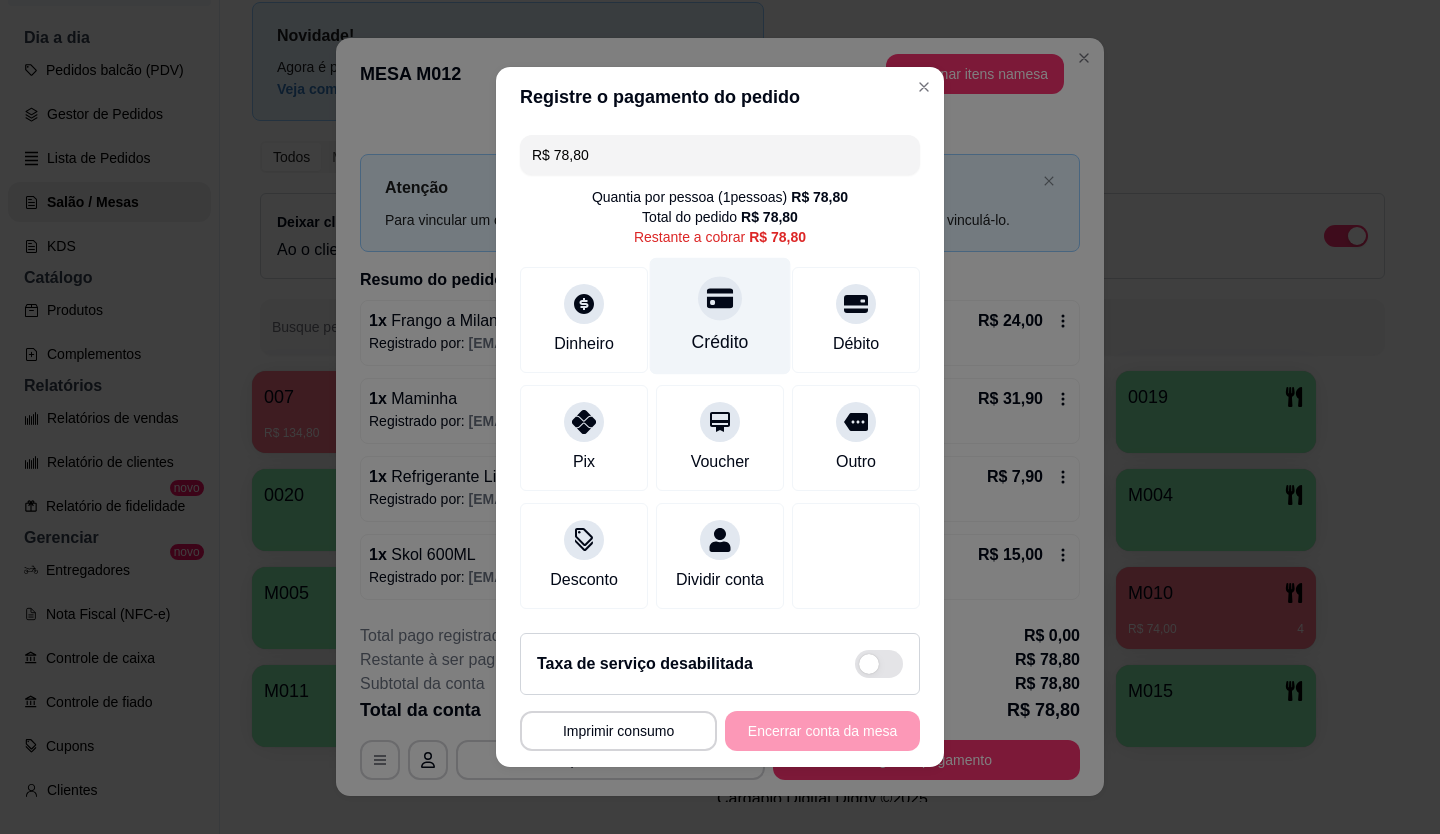 click on "Crédito" at bounding box center [720, 316] 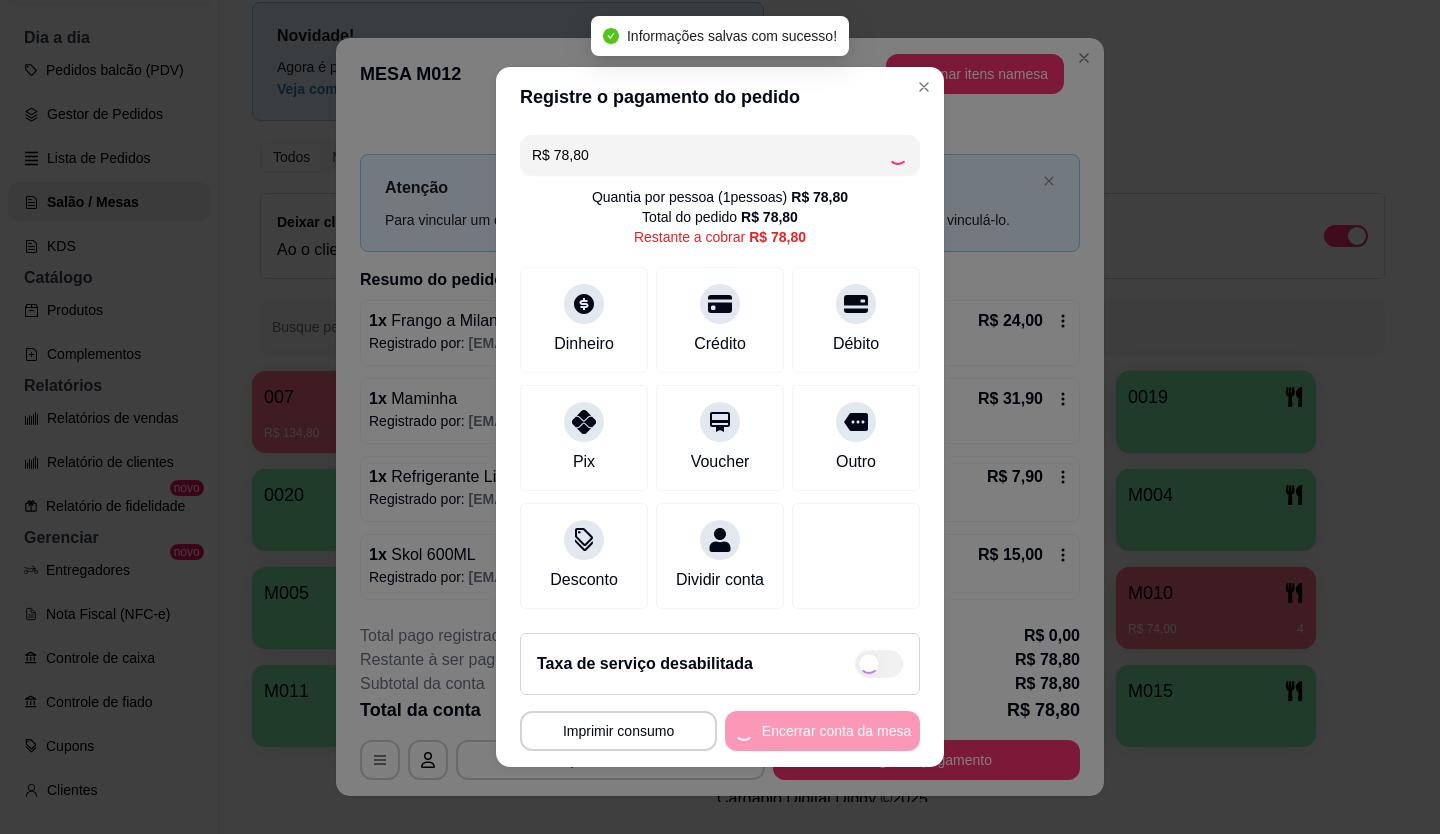 type on "R$ 0,00" 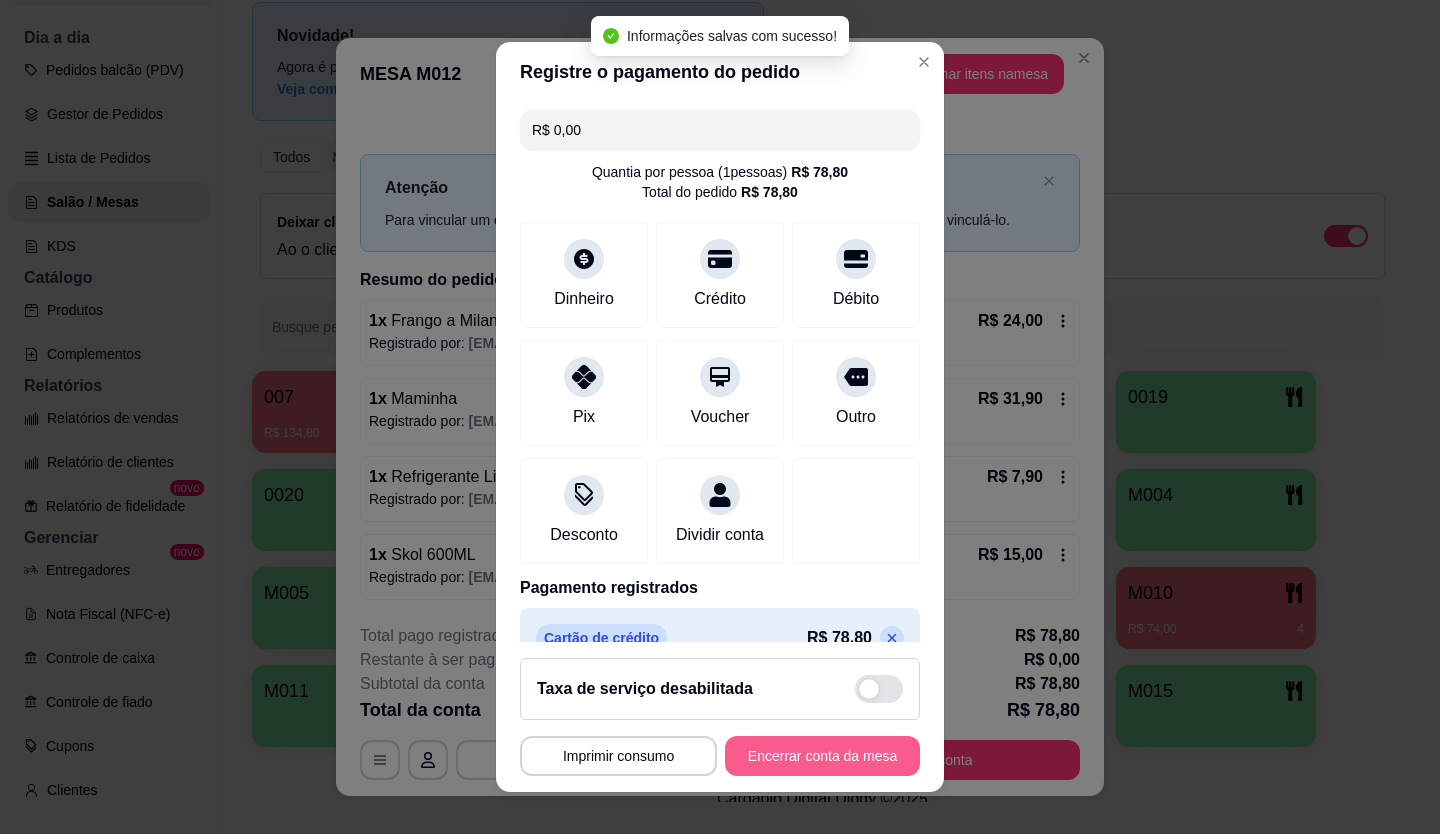 click on "Encerrar conta da mesa" at bounding box center (822, 756) 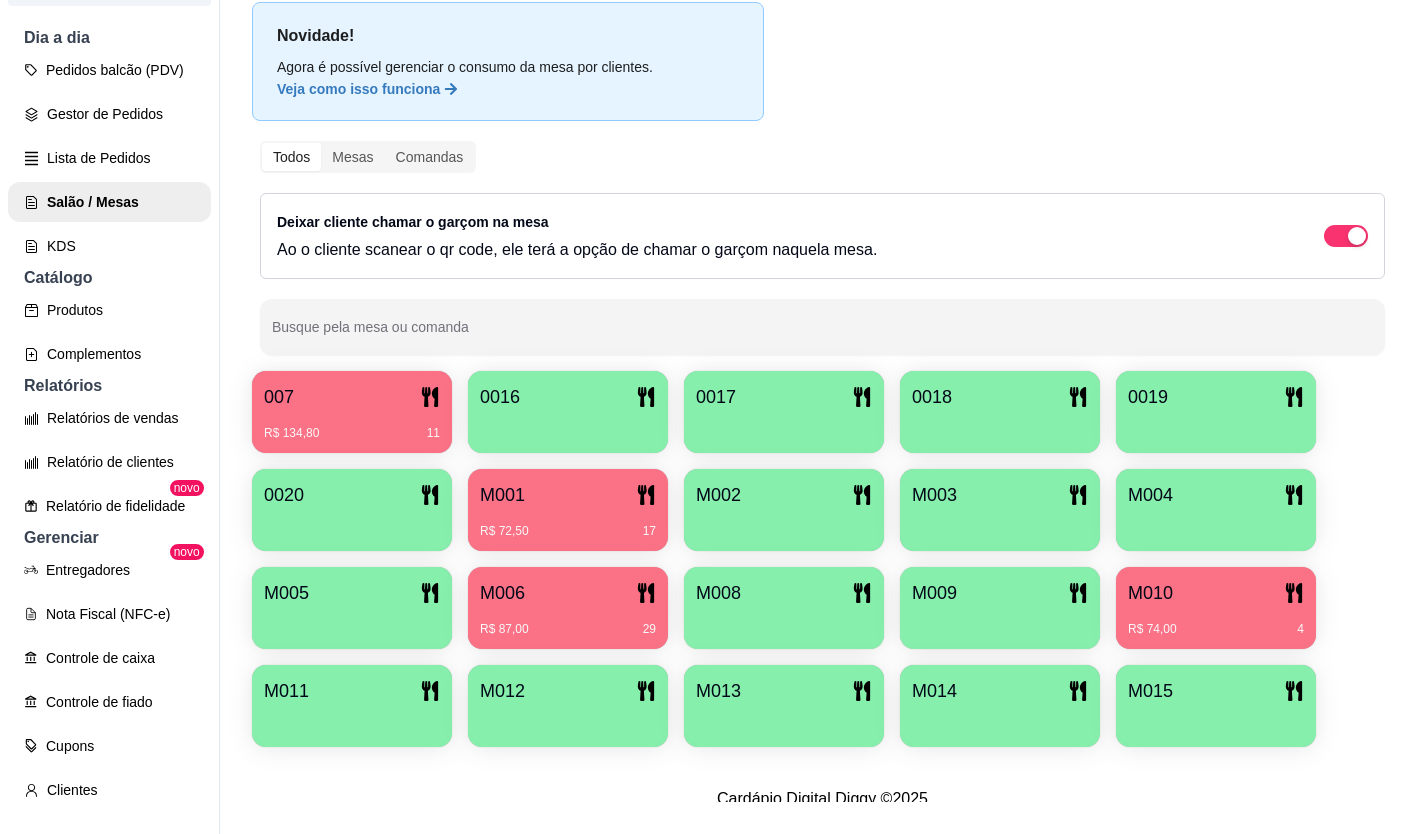 click on "M001" at bounding box center (568, 495) 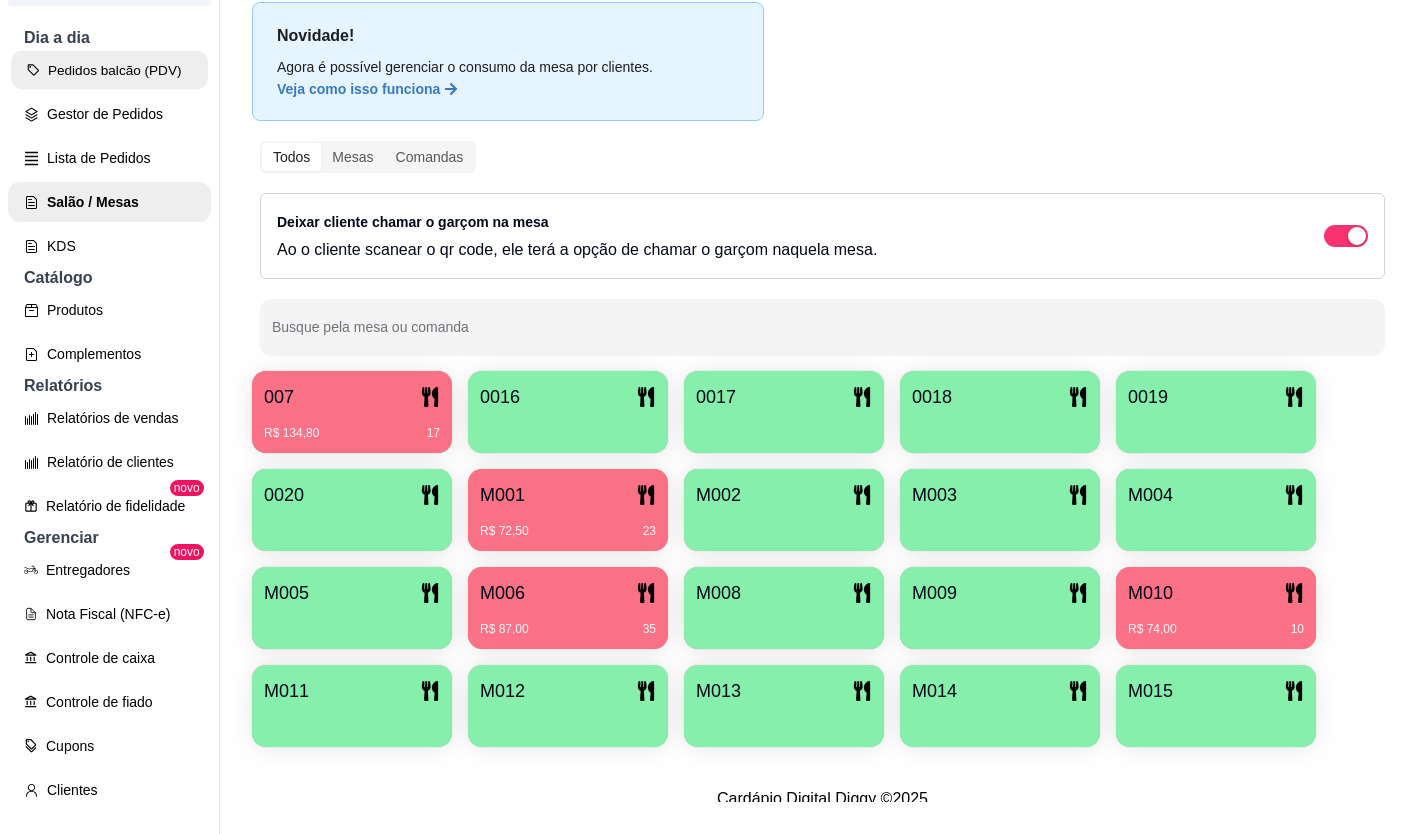 click on "Pedidos balcão (PDV)" at bounding box center (109, 70) 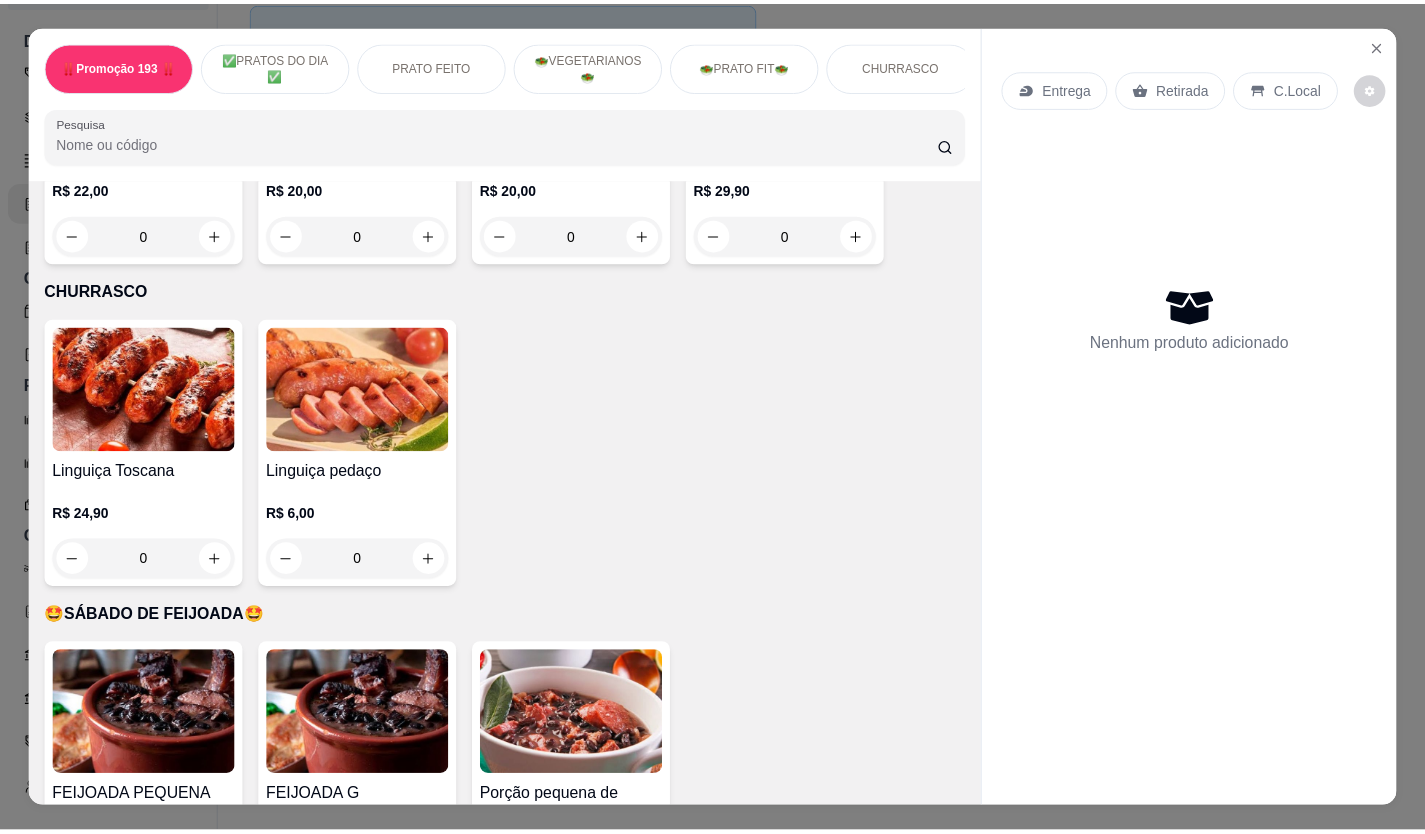 scroll, scrollTop: 3043, scrollLeft: 0, axis: vertical 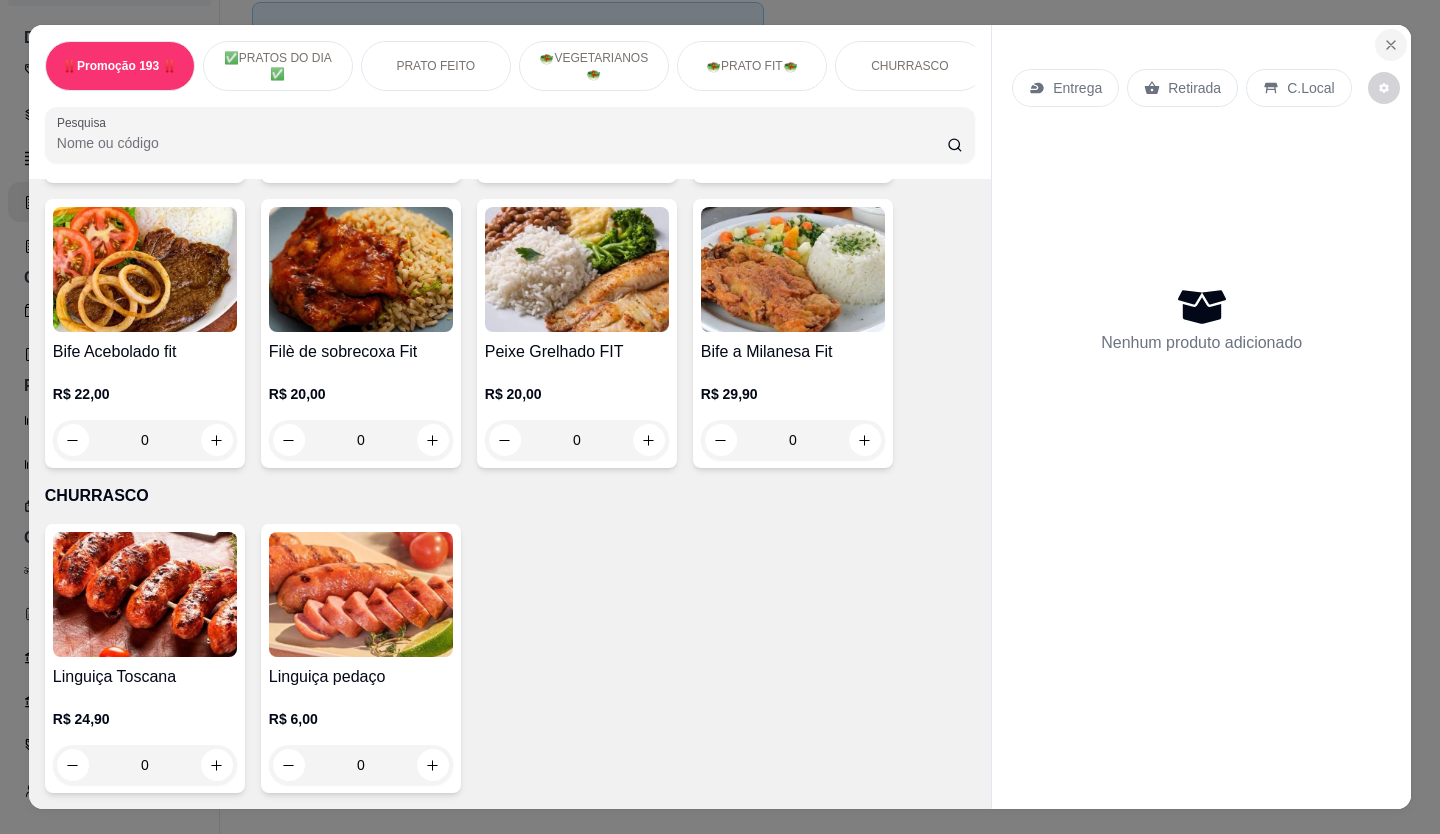 click 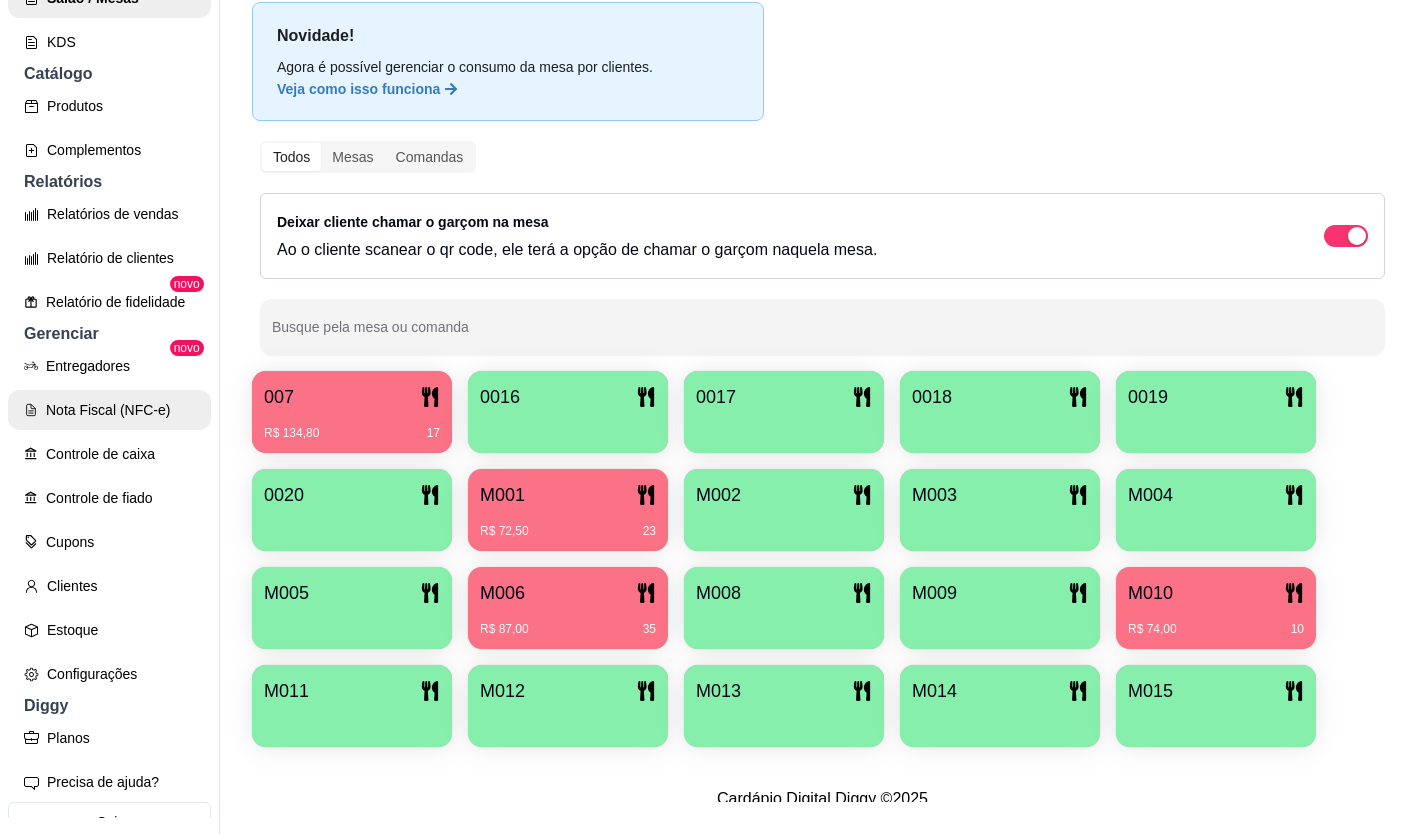 scroll, scrollTop: 308, scrollLeft: 0, axis: vertical 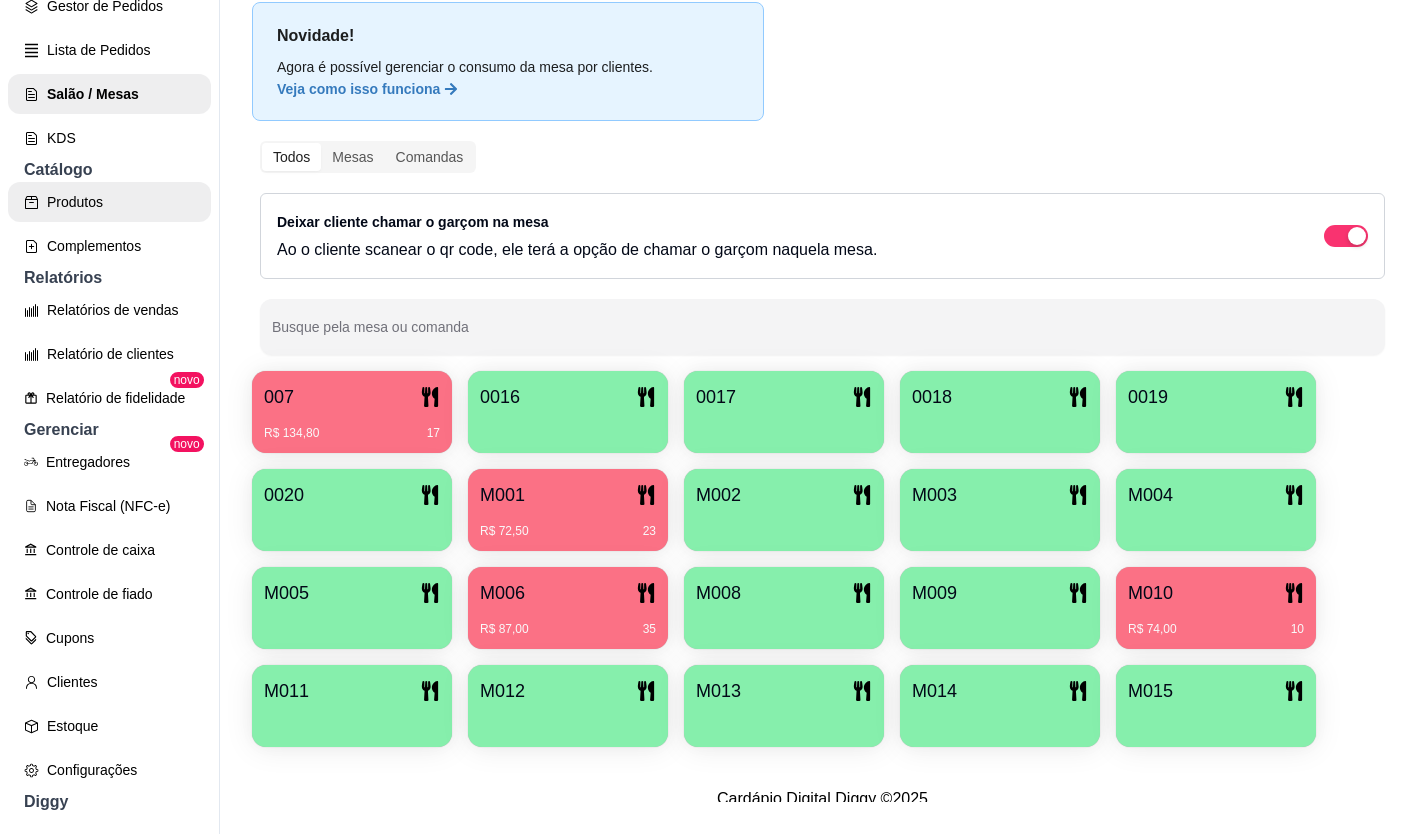 click on "Produtos" at bounding box center [109, 202] 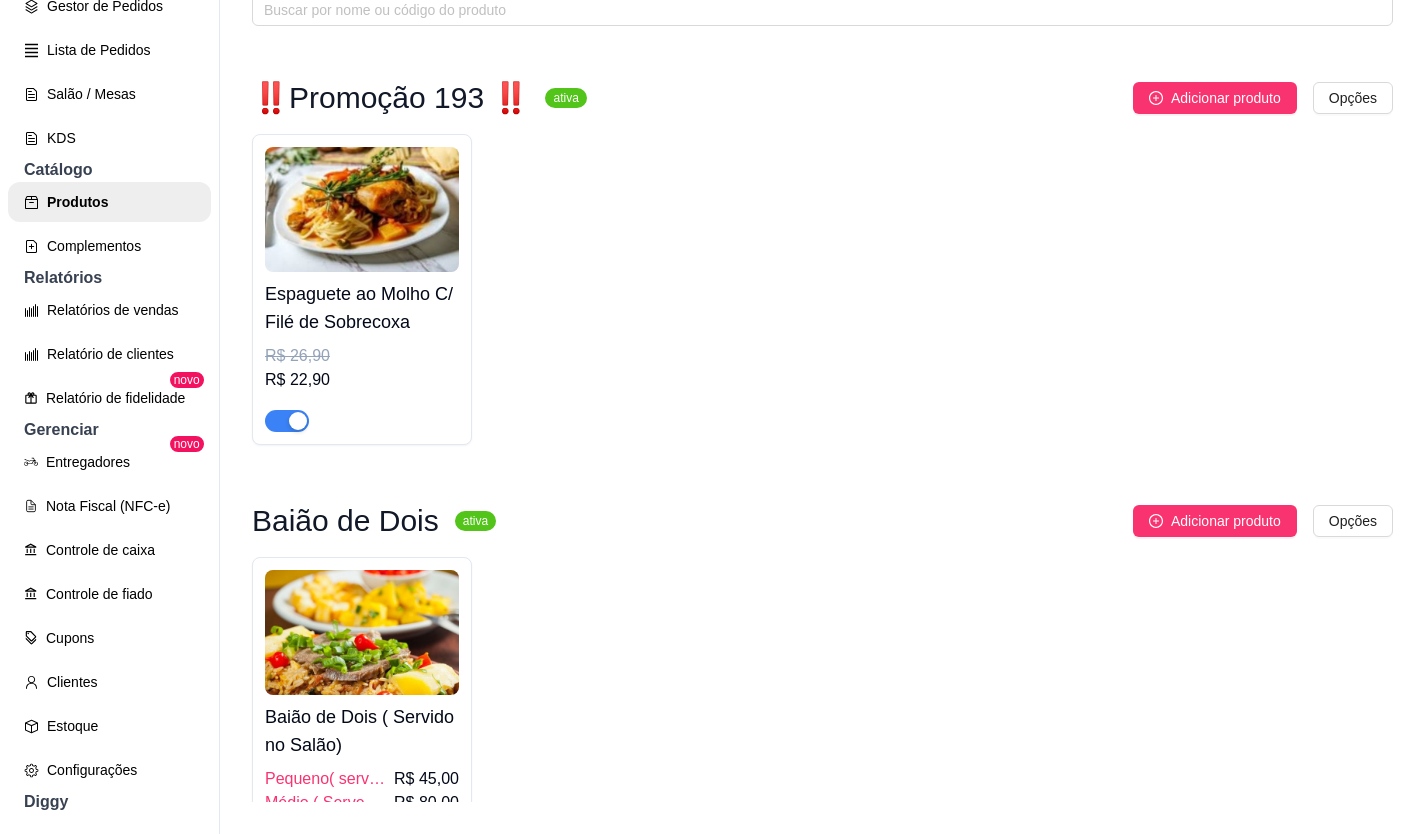 scroll, scrollTop: 0, scrollLeft: 0, axis: both 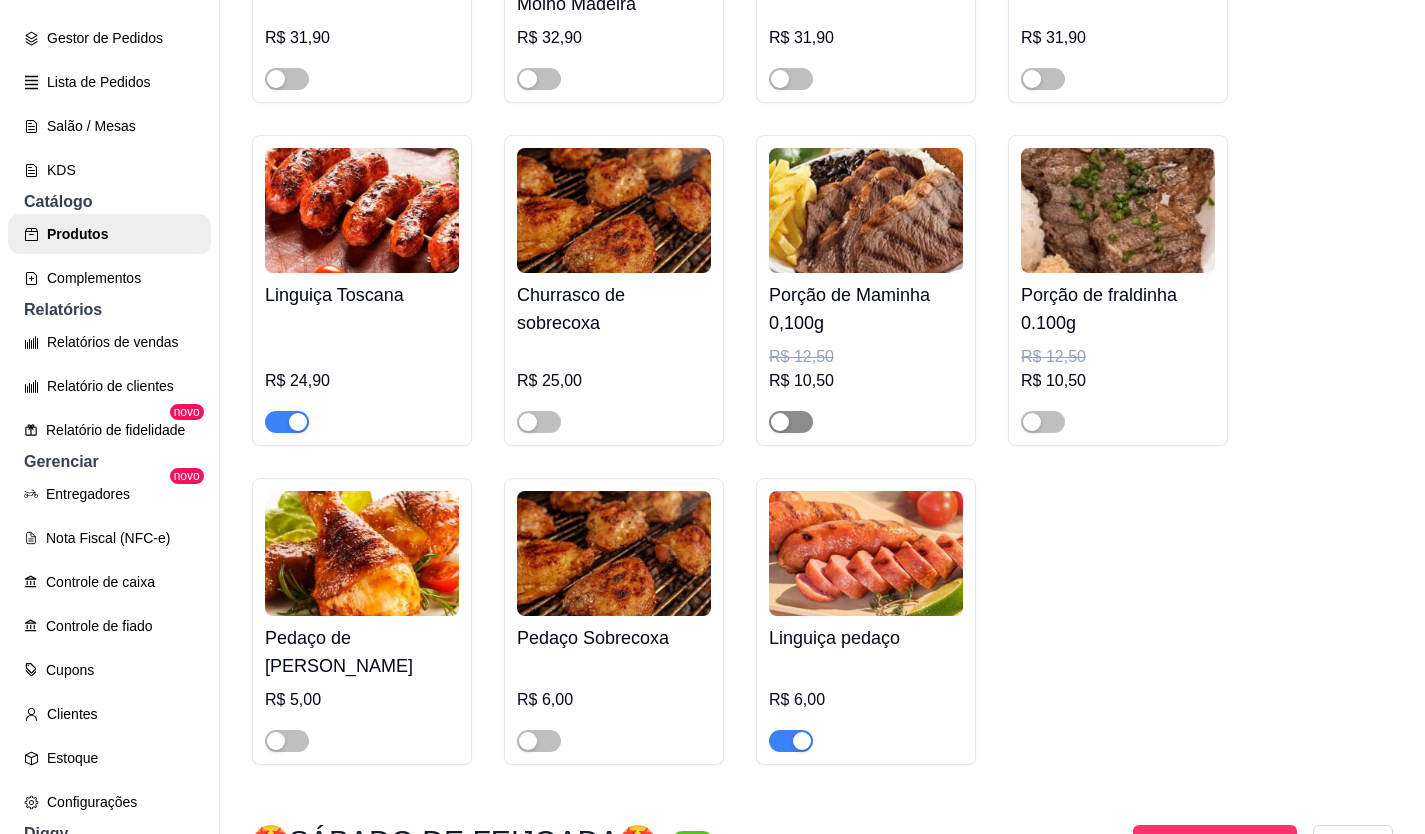 click at bounding box center (791, 422) 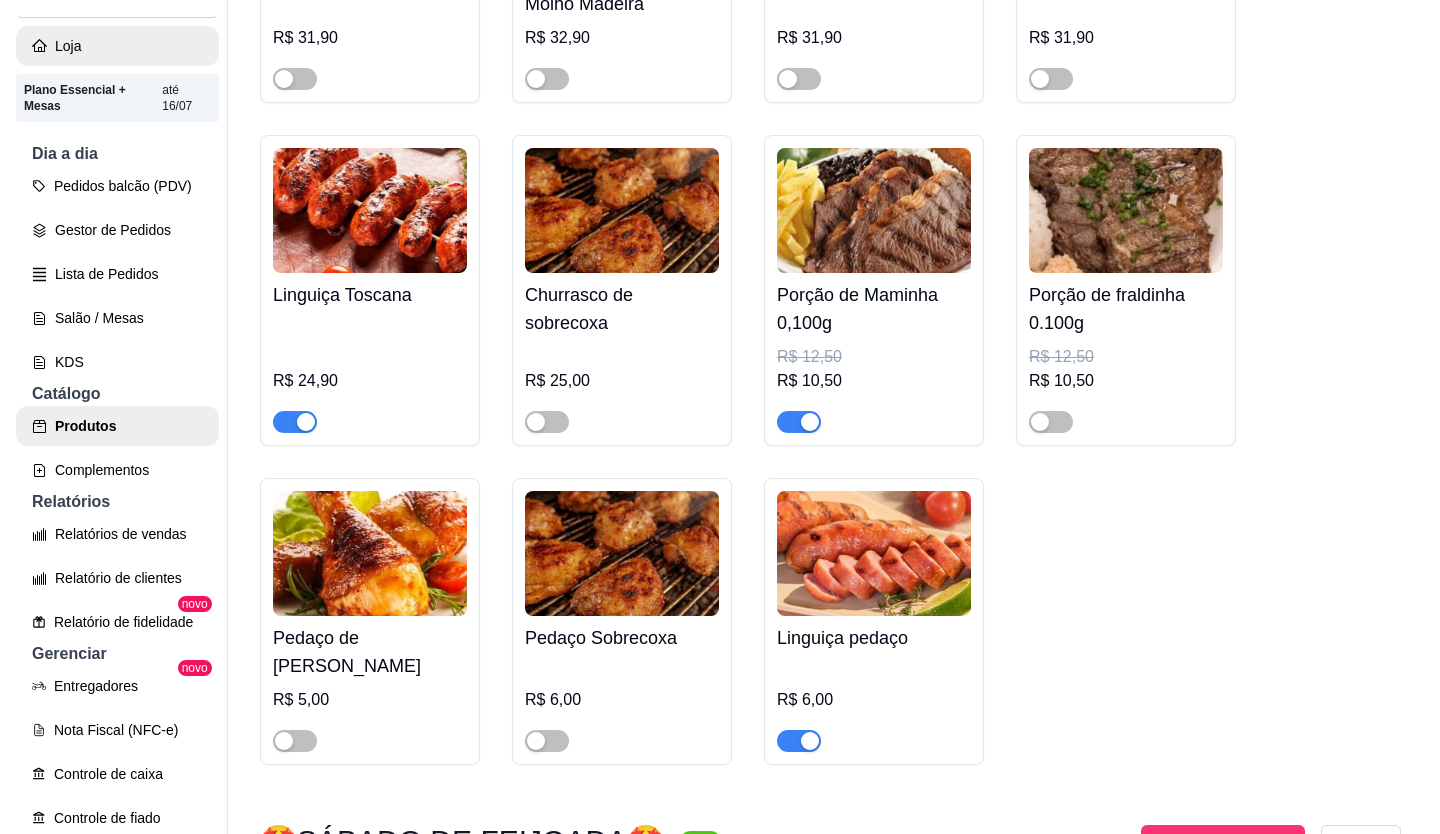 scroll, scrollTop: 108, scrollLeft: 0, axis: vertical 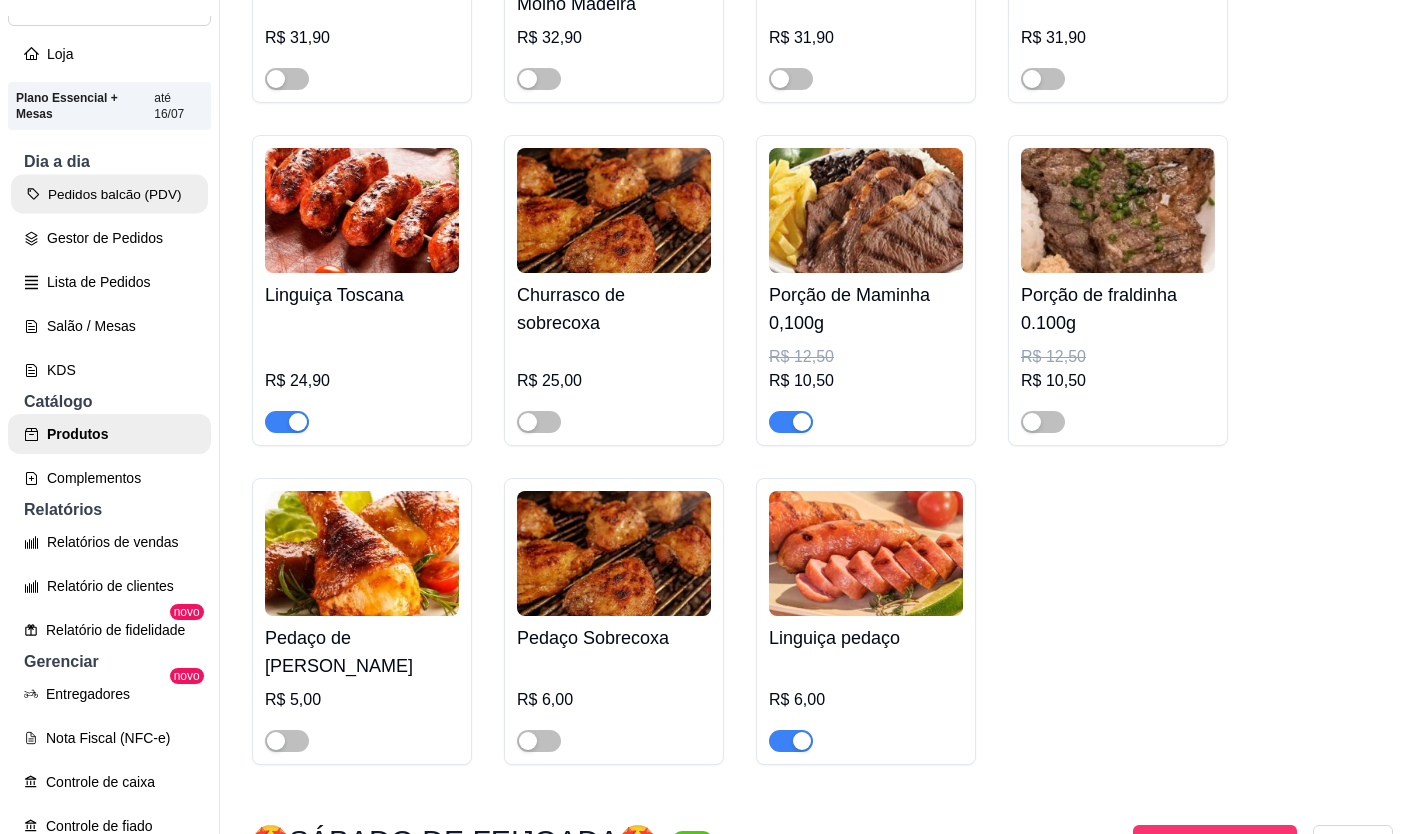 click on "Pedidos balcão (PDV)" at bounding box center (109, 194) 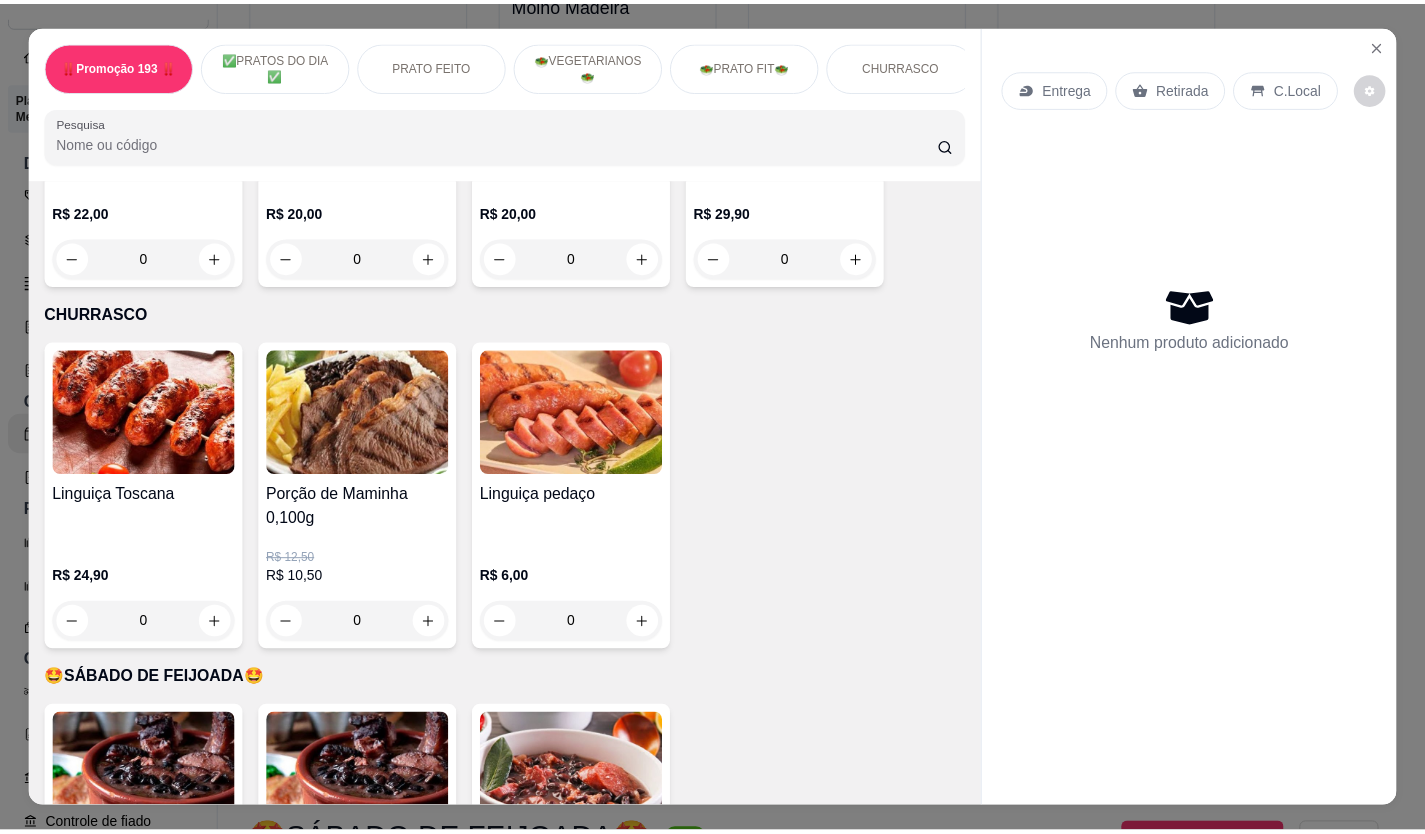scroll, scrollTop: 3200, scrollLeft: 0, axis: vertical 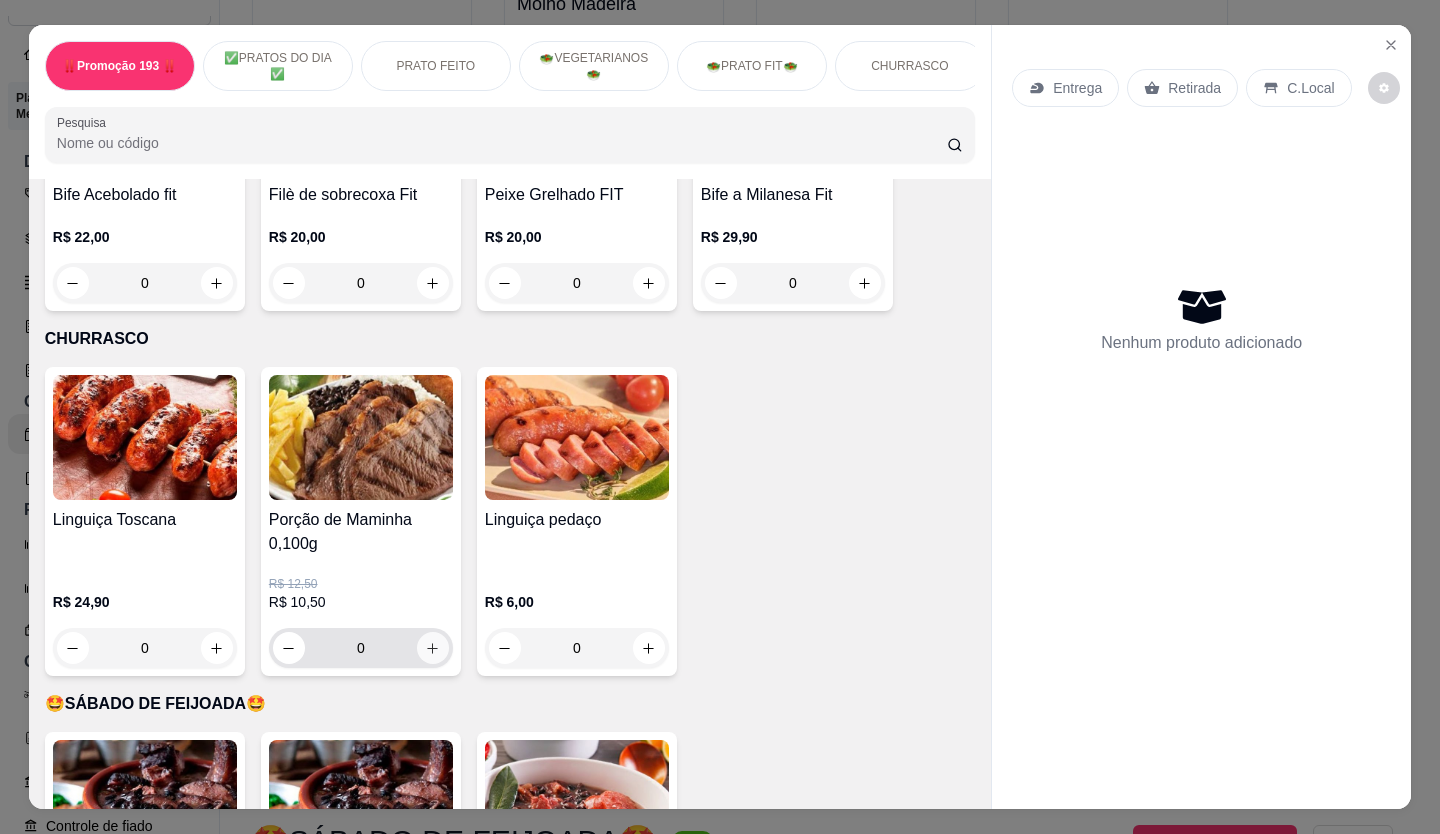 click 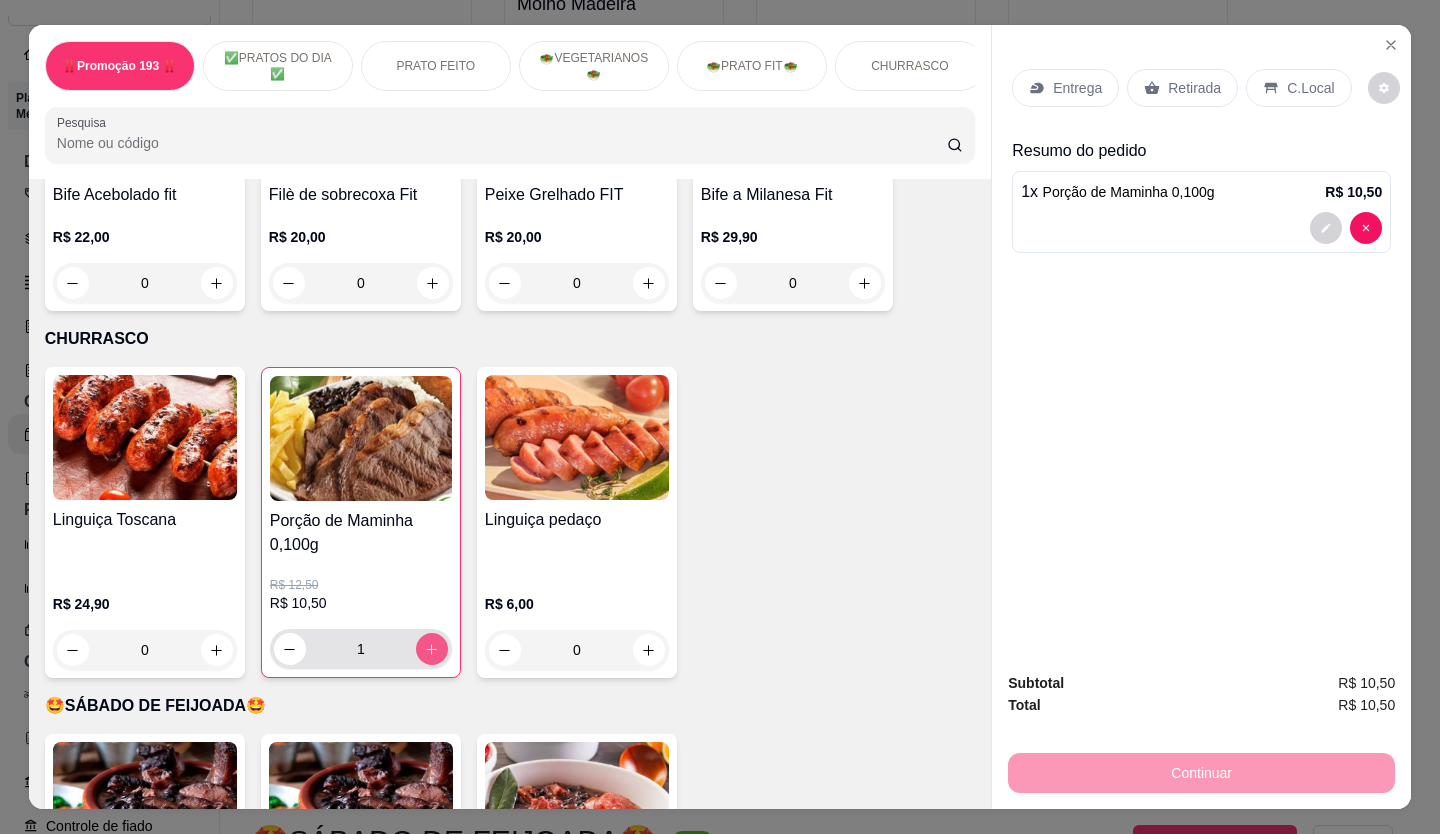 click 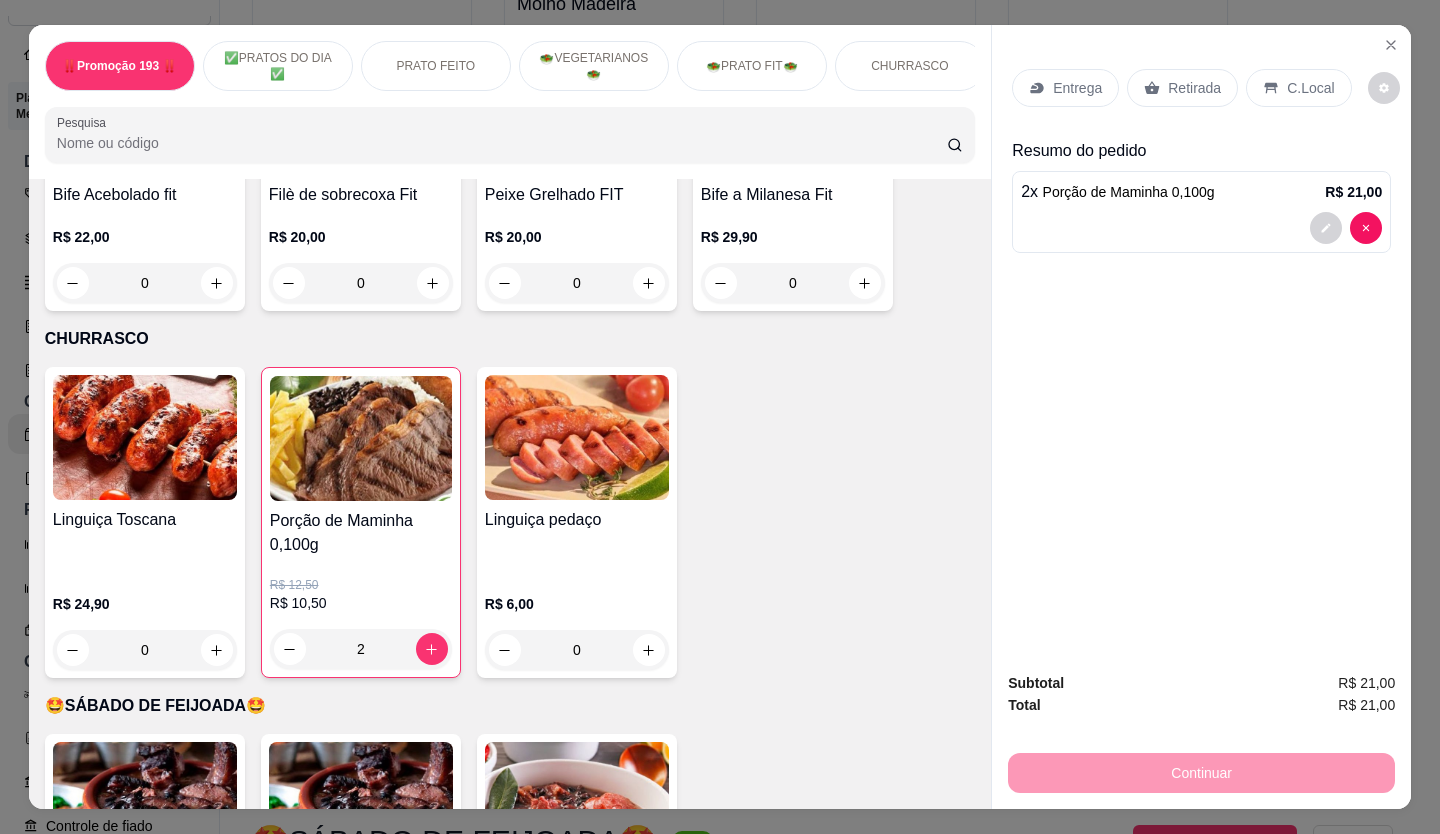 click on "Retirada" at bounding box center [1194, 88] 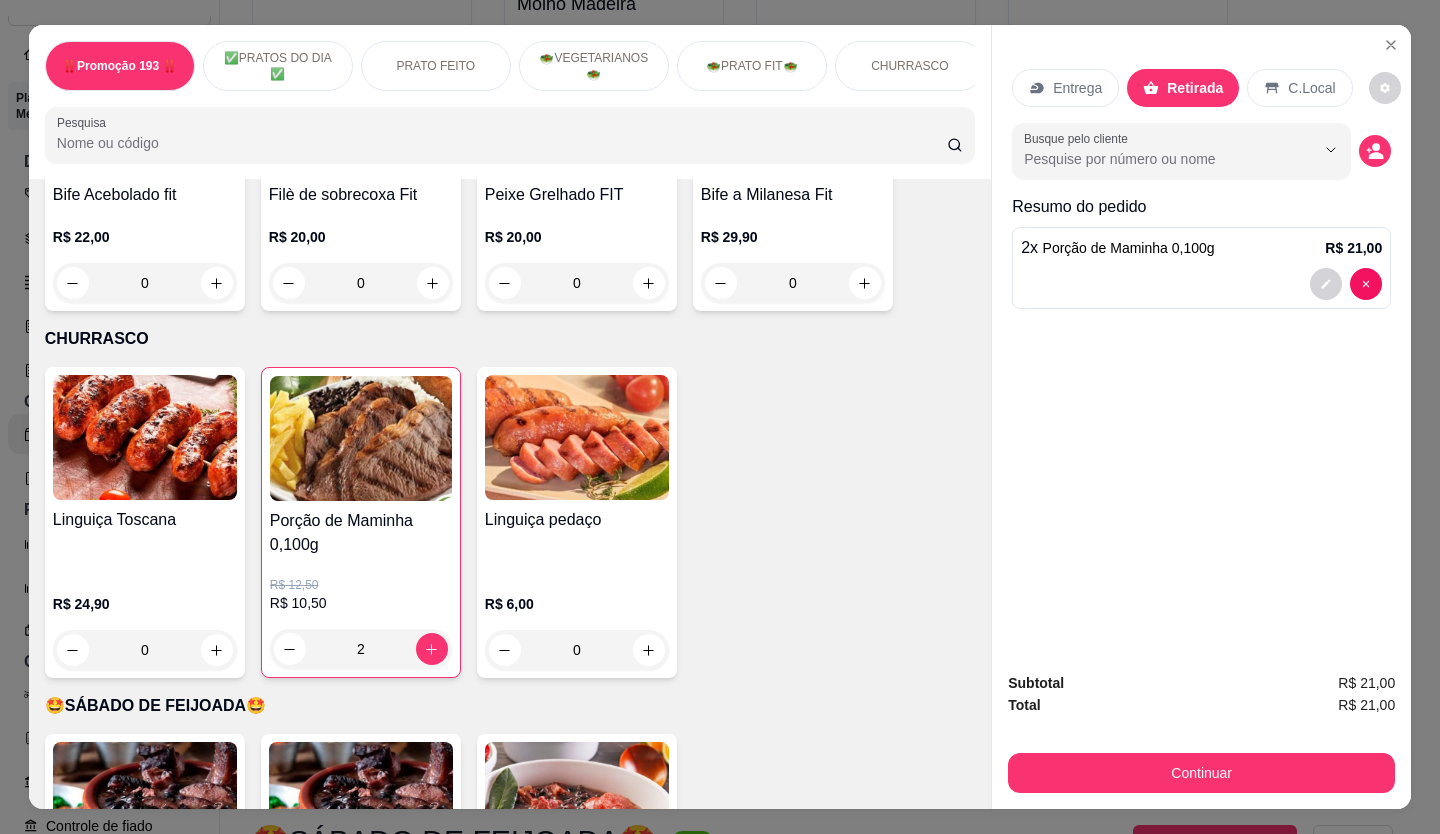 click on "Continuar" at bounding box center [1201, 773] 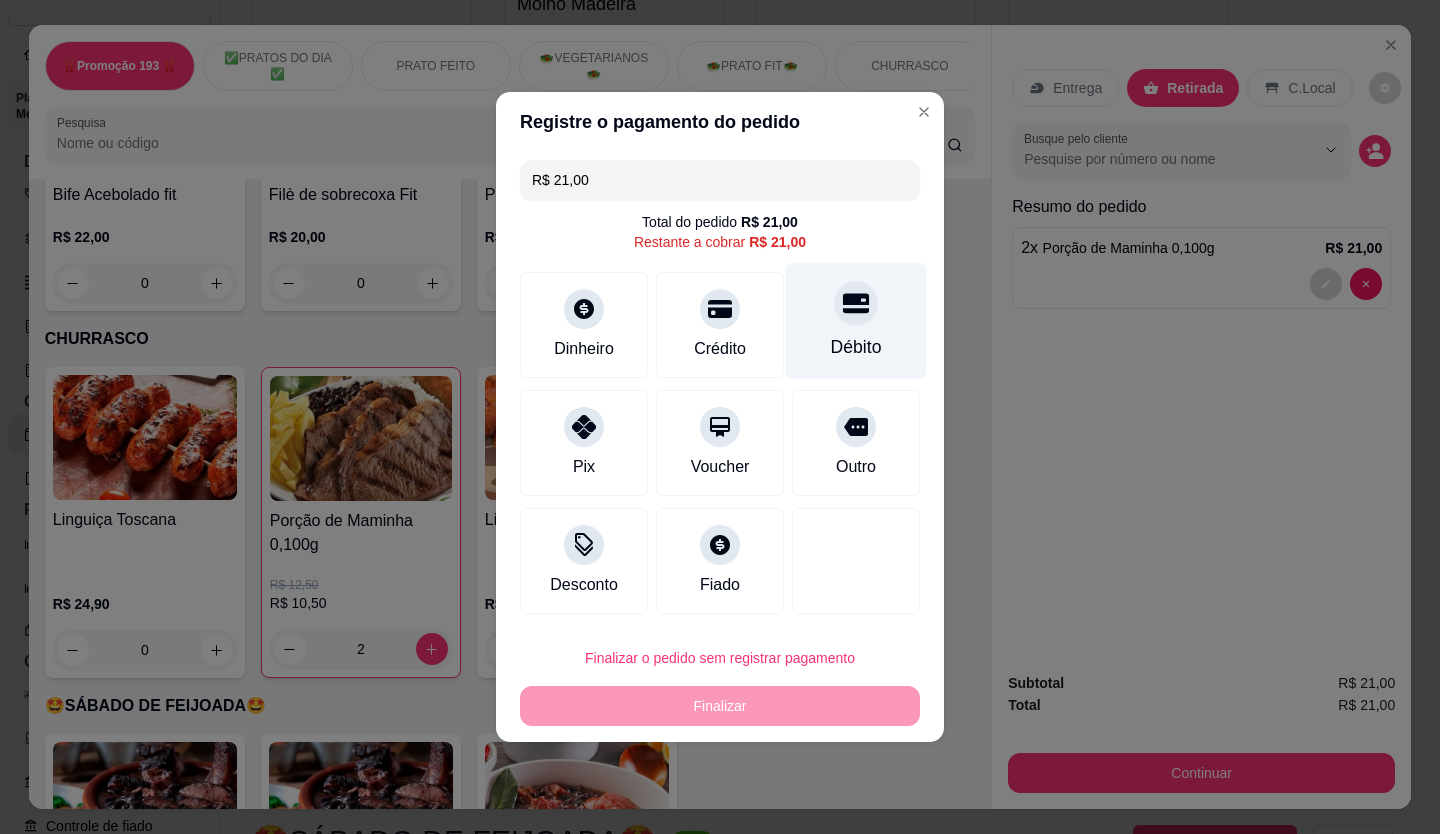 click on "Débito" at bounding box center (856, 321) 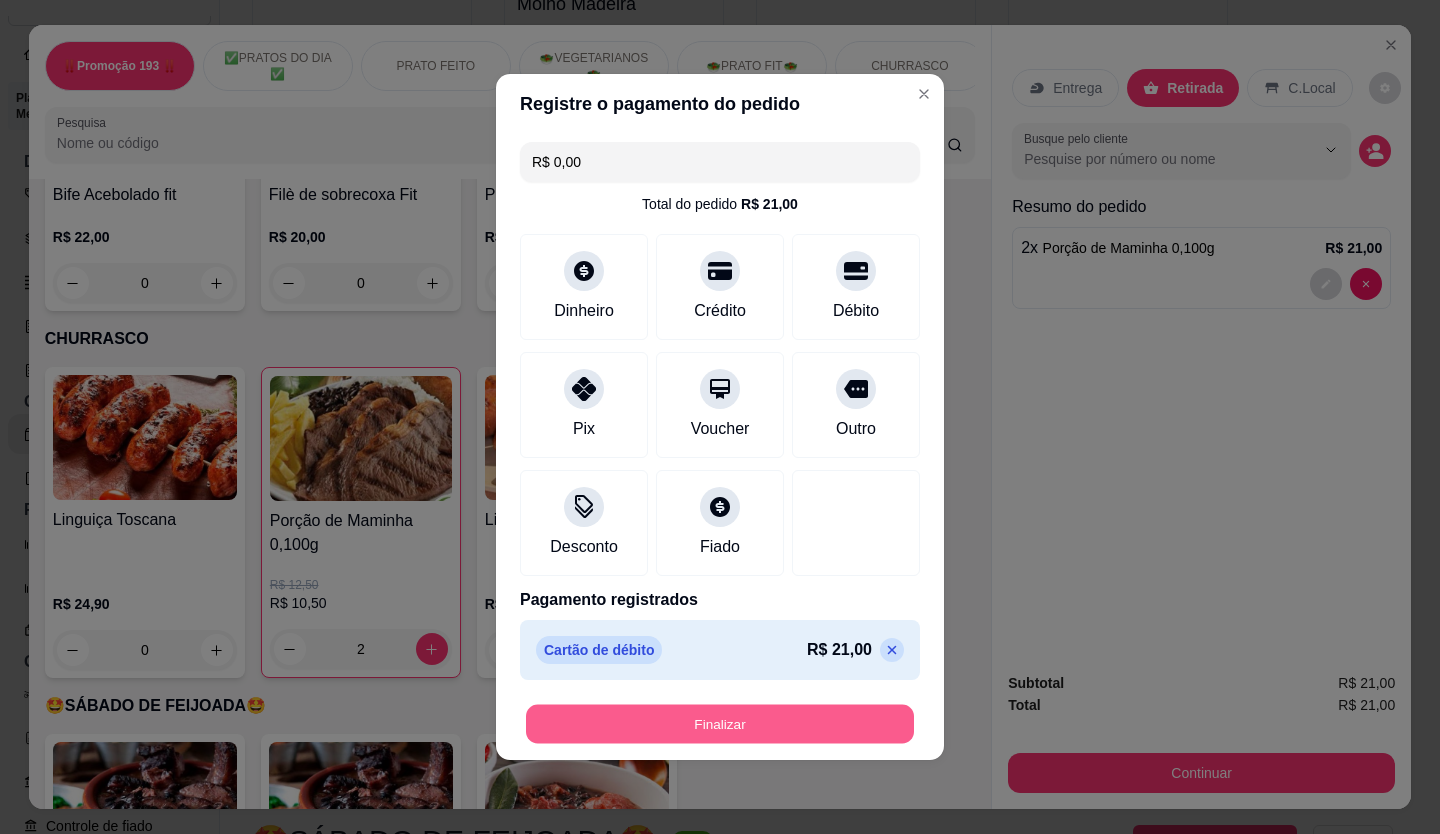 click on "Finalizar" at bounding box center (720, 724) 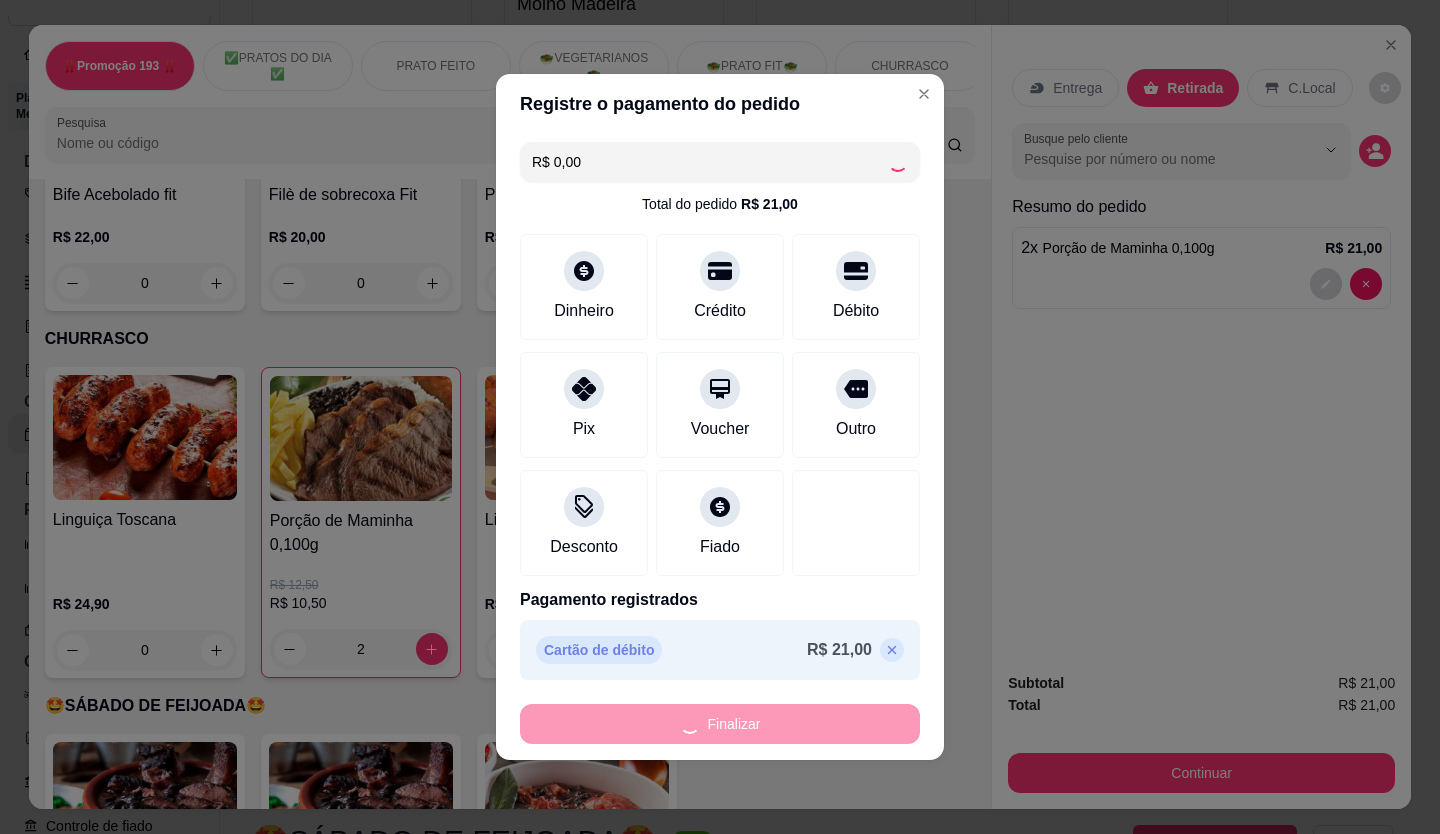 type on "0" 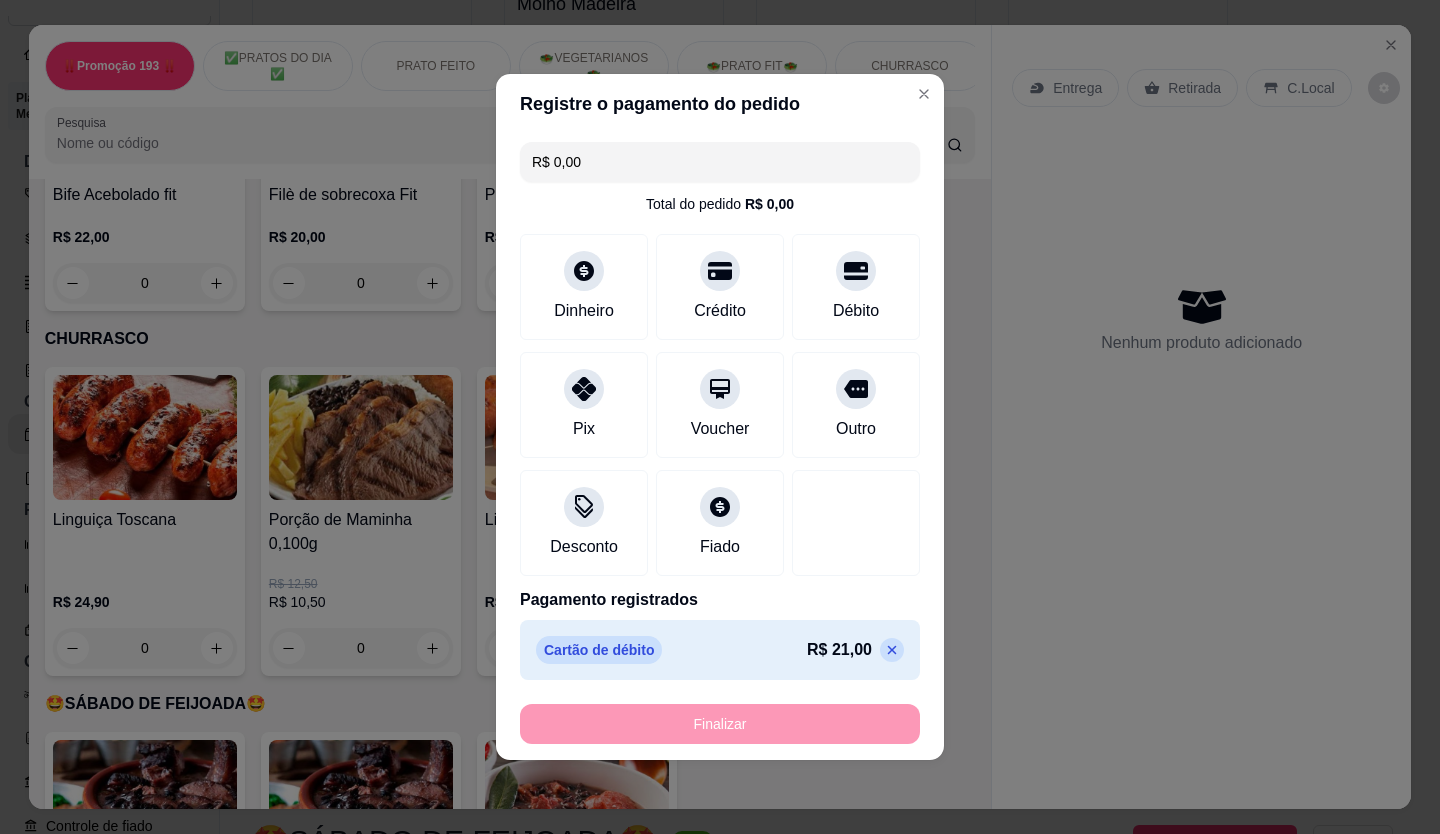 type on "-R$ 21,00" 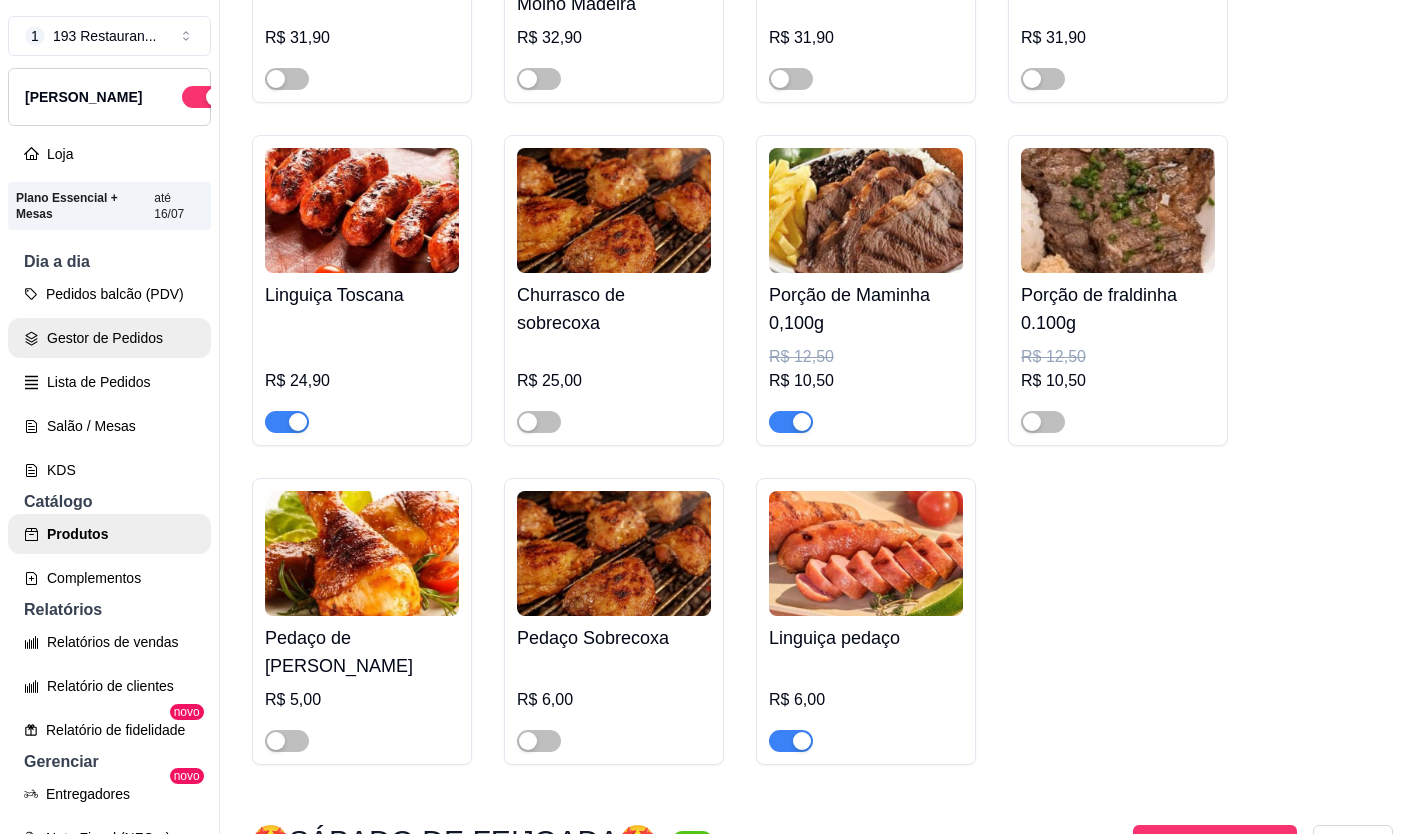 scroll, scrollTop: 0, scrollLeft: 0, axis: both 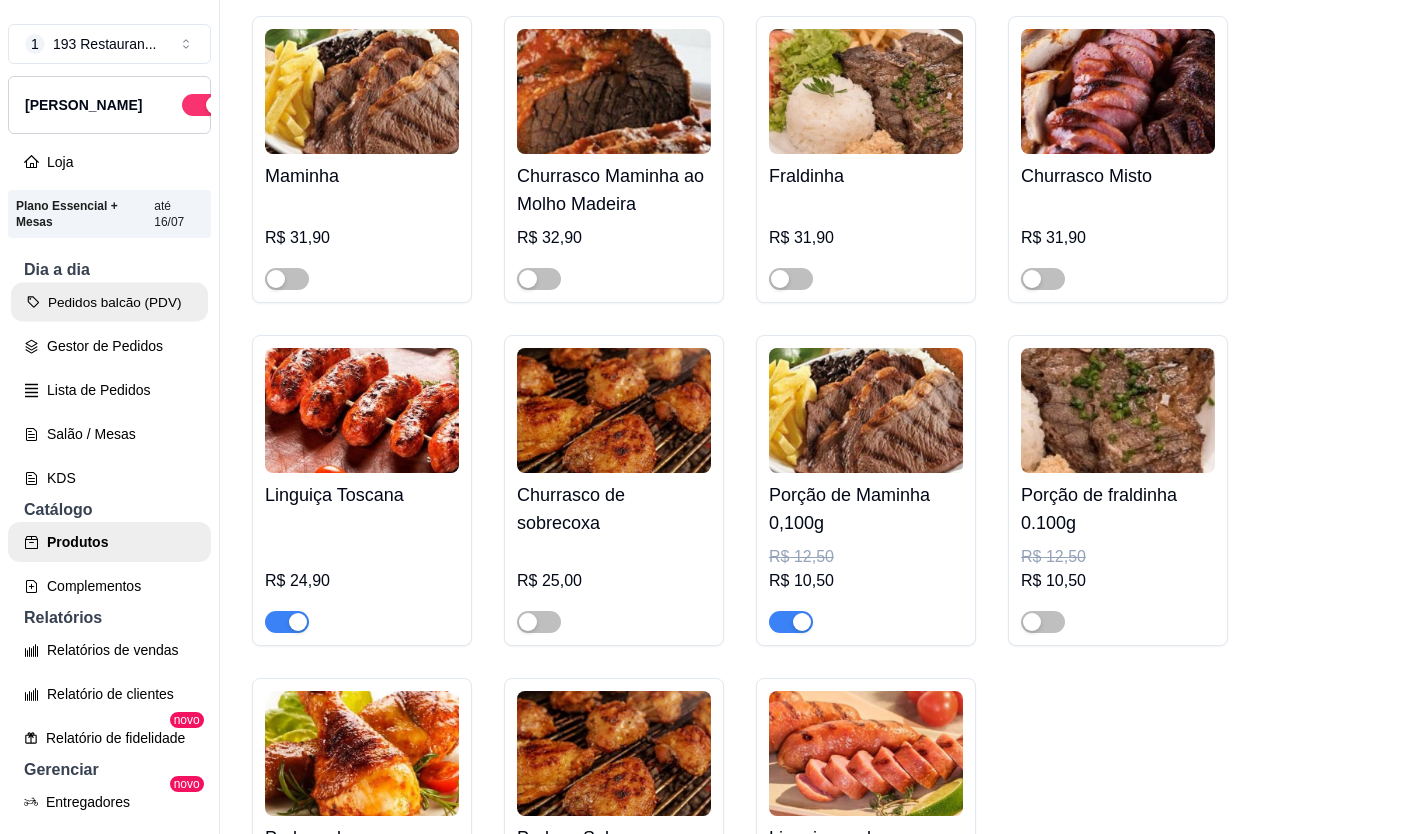 click on "1 193 Restauran ... Loja Aberta Loja Plano Essencial + Mesas até 16/07   Dia a dia Pedidos balcão (PDV) Gestor de Pedidos Lista de Pedidos Salão / Mesas KDS Catálogo Produtos Complementos Relatórios Relatórios de vendas Relatório de clientes Relatório de fidelidade novo Gerenciar Entregadores novo Nota Fiscal (NFC-e) Controle de caixa Controle de fiado Cupons Clientes Estoque Configurações Diggy Planos Precisa de ajuda? Sair" at bounding box center [109, 433] 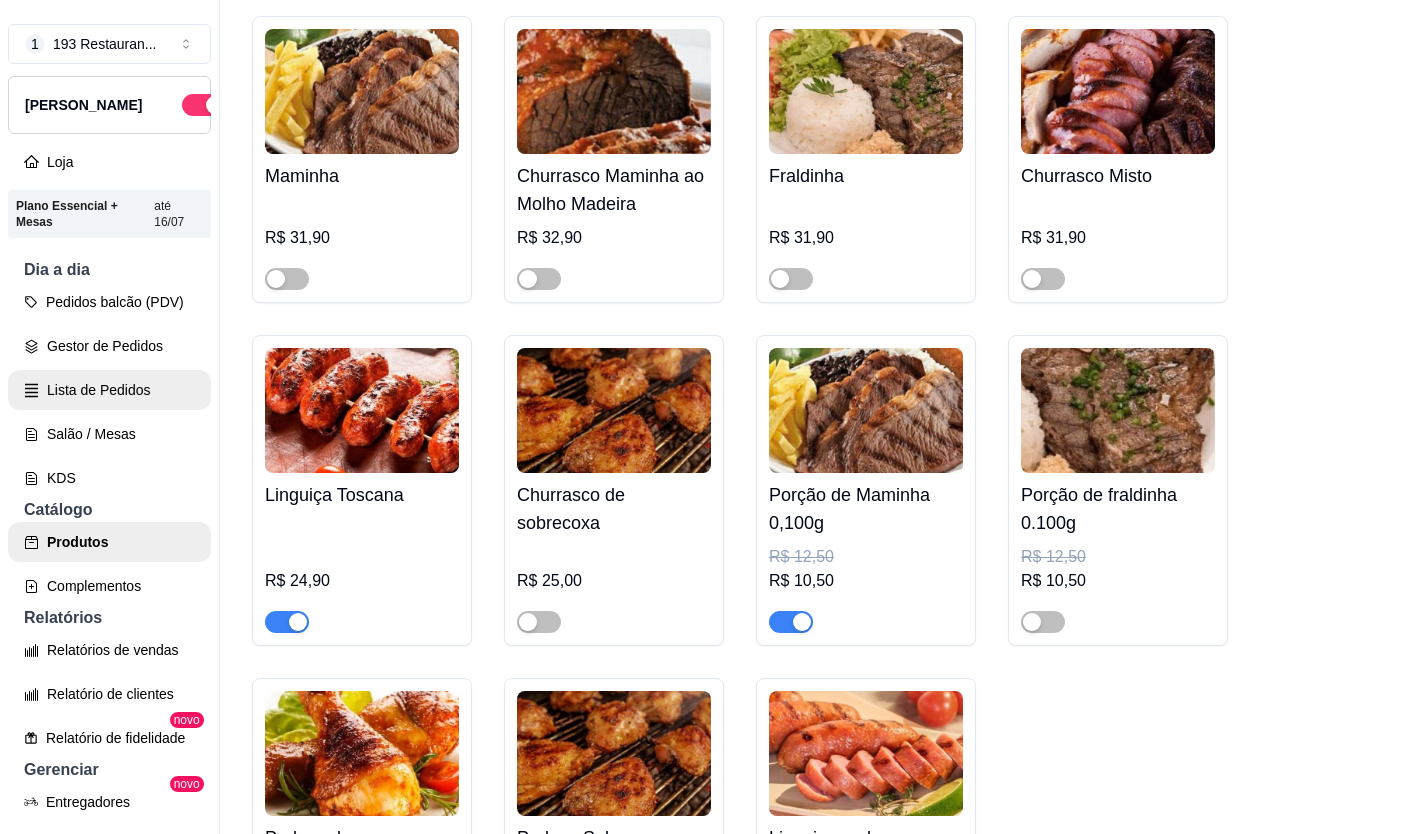 click on "Lista de Pedidos" at bounding box center [109, 390] 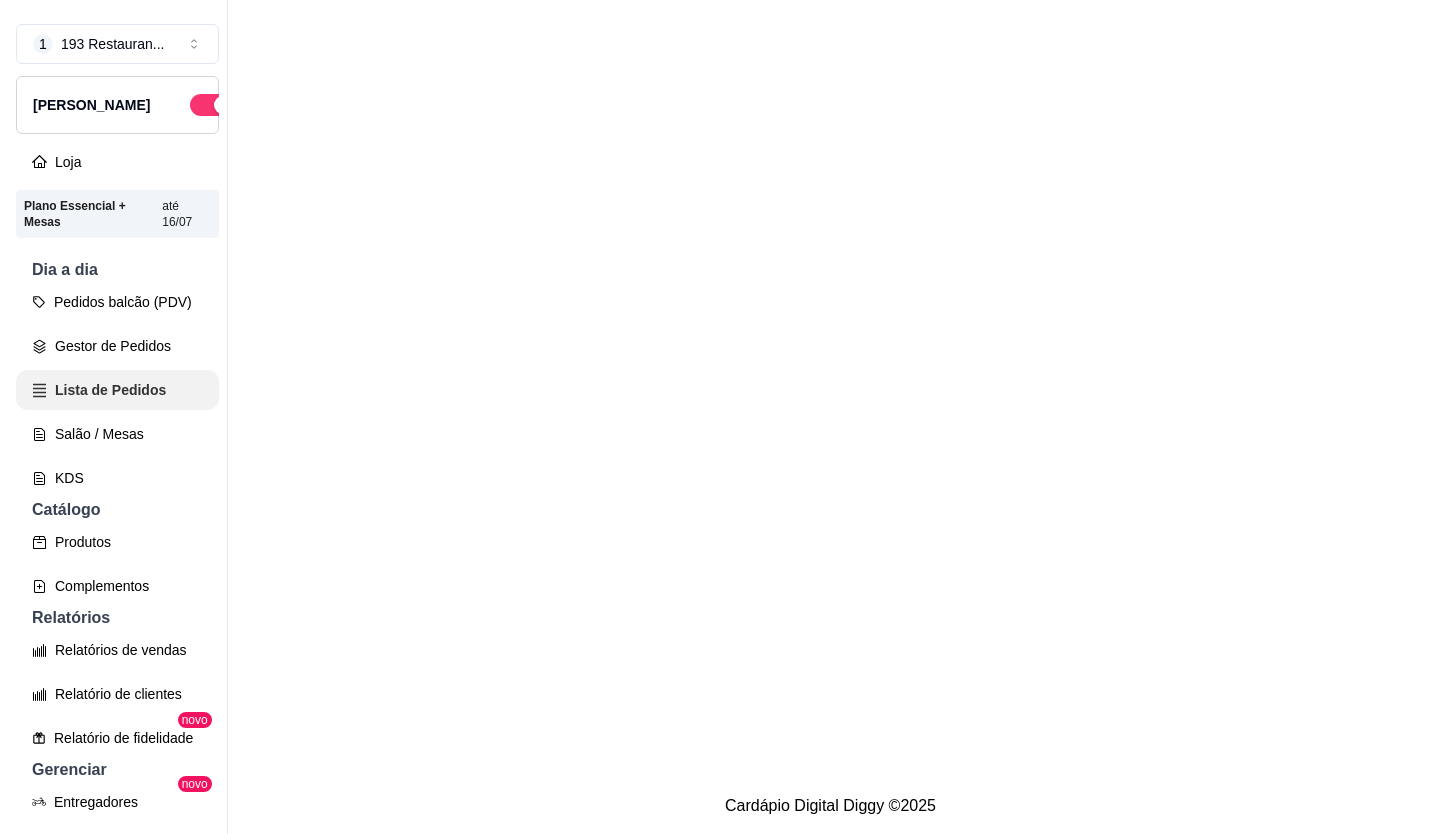 scroll, scrollTop: 0, scrollLeft: 0, axis: both 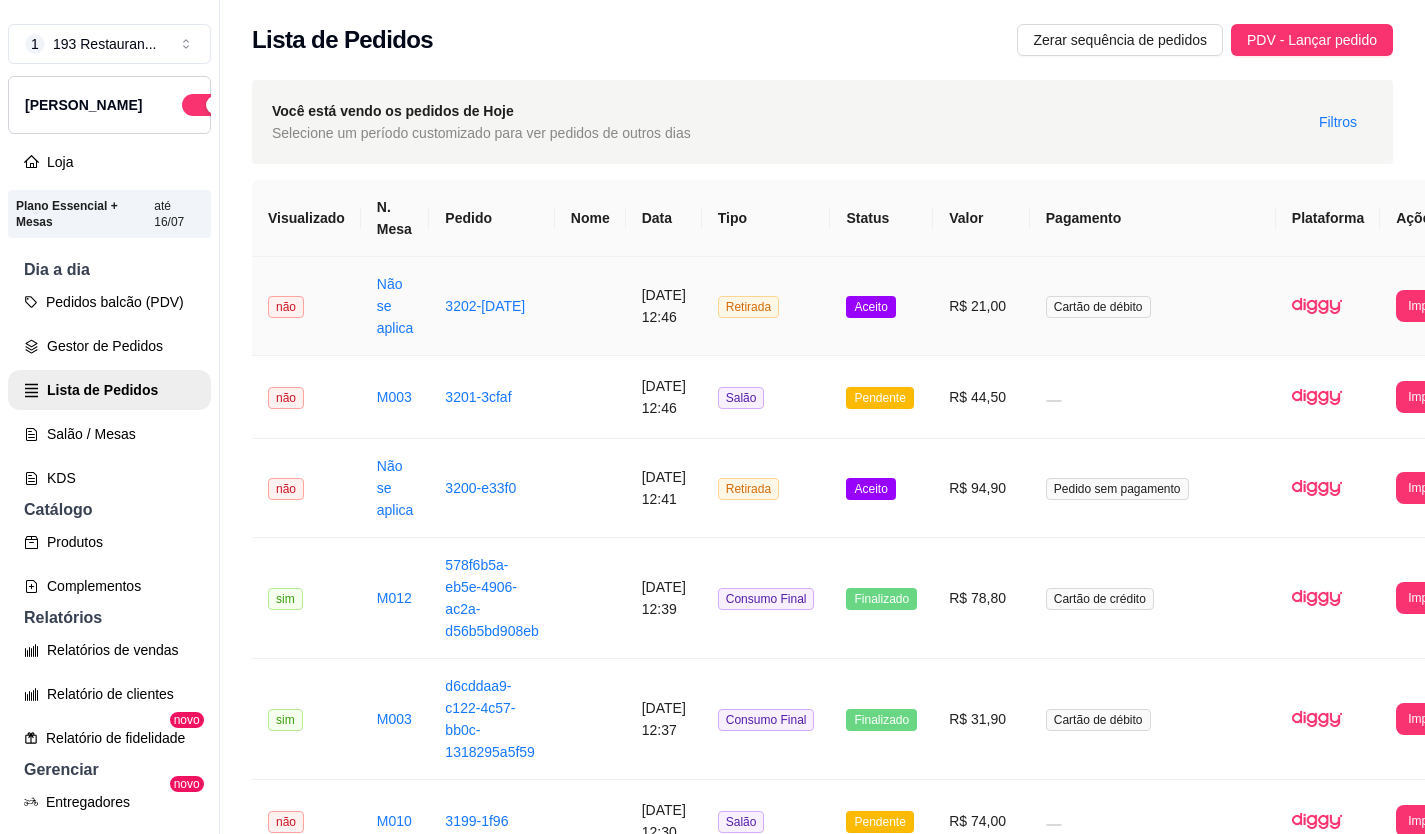drag, startPoint x: 635, startPoint y: 319, endPoint x: 406, endPoint y: 310, distance: 229.17679 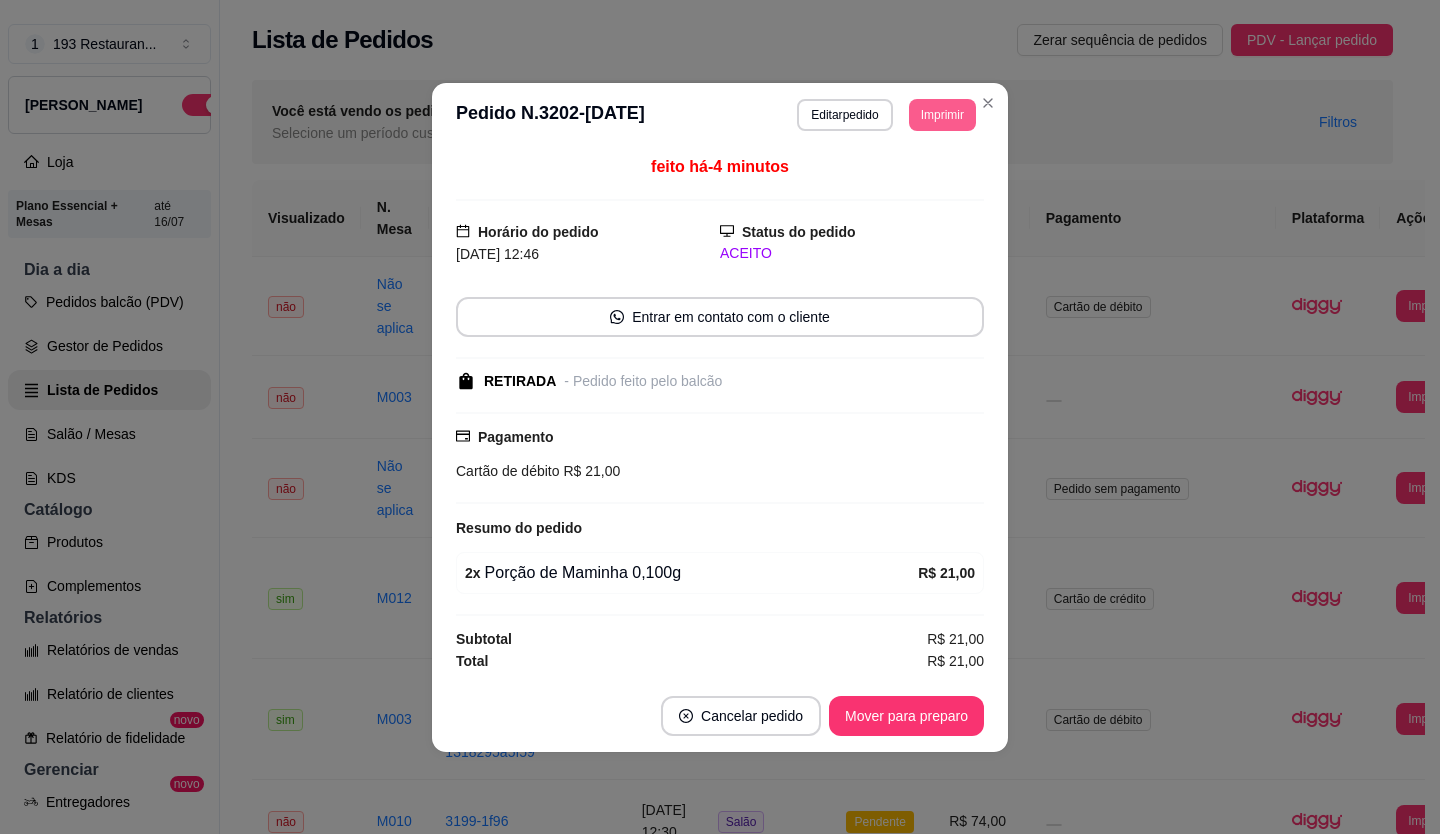 click on "Imprimir" at bounding box center (942, 115) 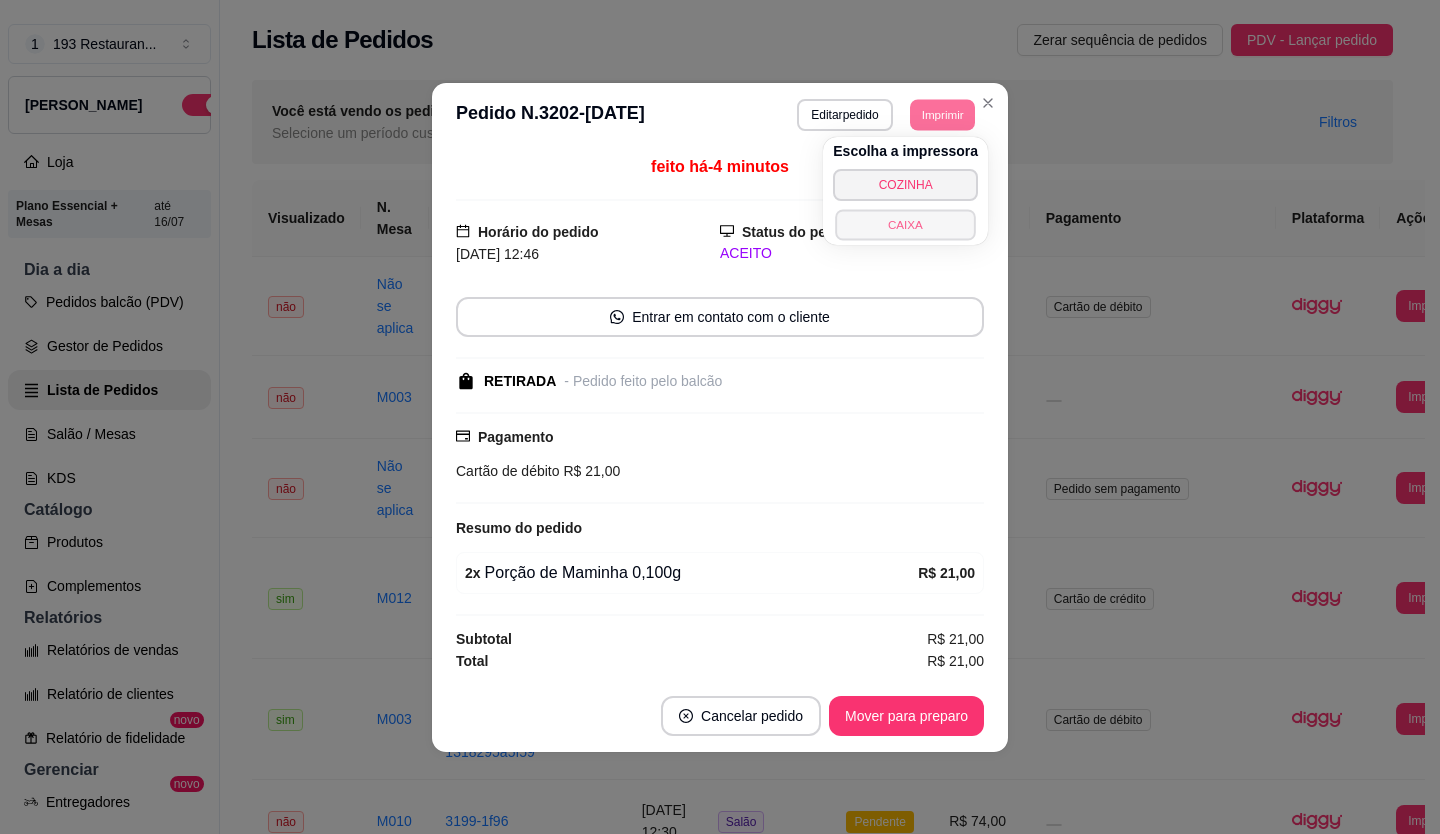 click on "CAIXA" at bounding box center [905, 224] 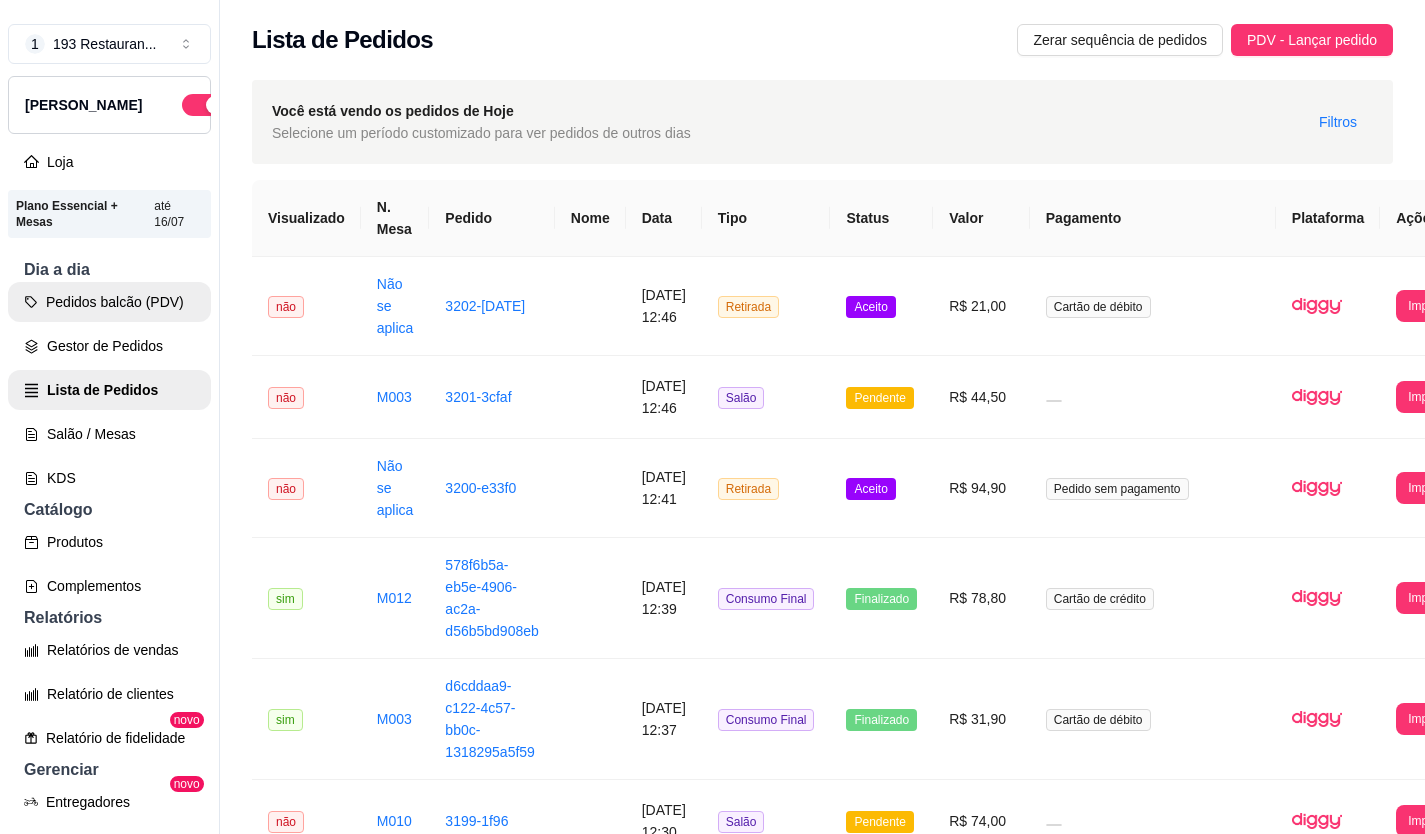 click on "Pedidos balcão (PDV)" at bounding box center [109, 302] 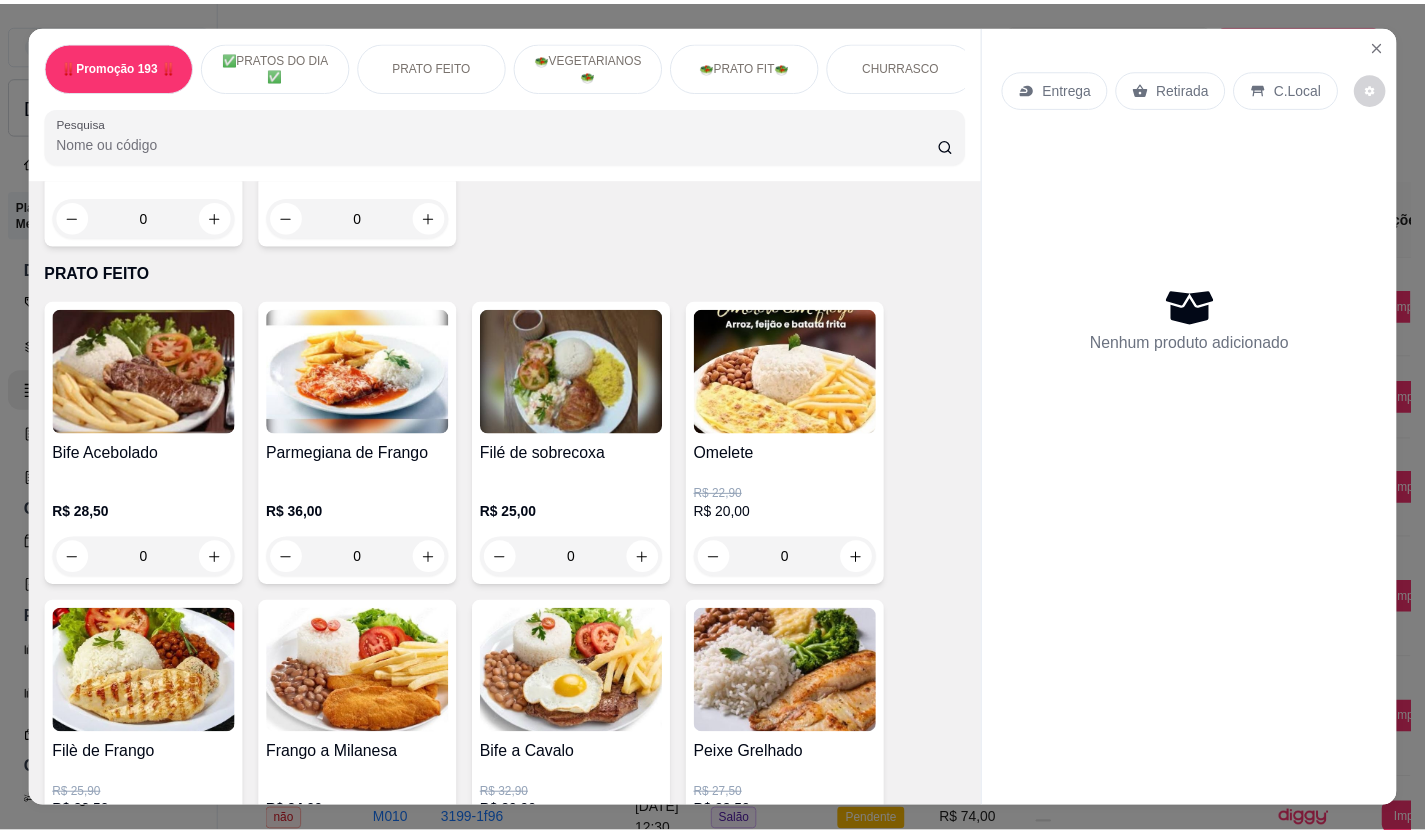 scroll, scrollTop: 900, scrollLeft: 0, axis: vertical 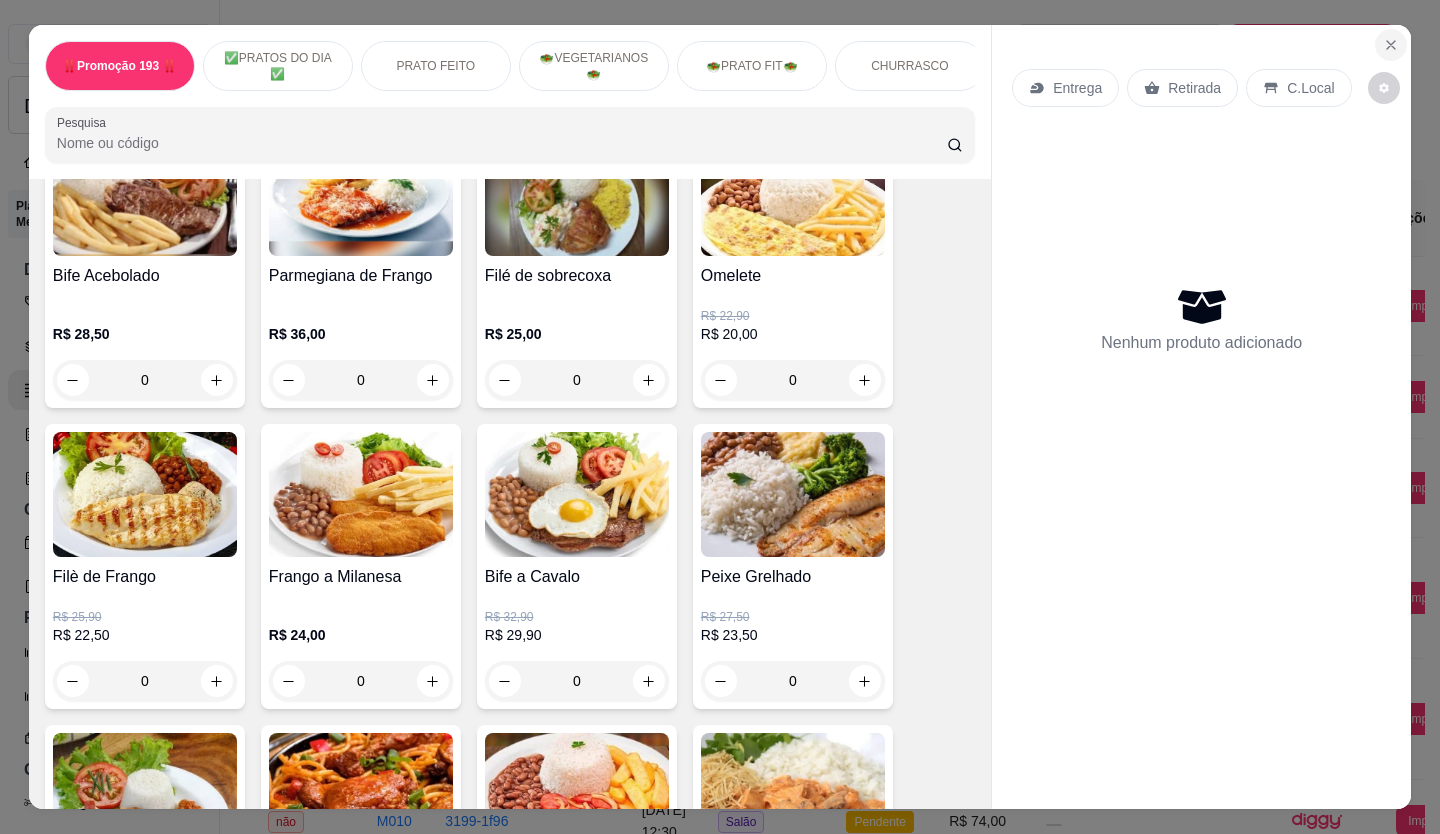 click at bounding box center (1391, 45) 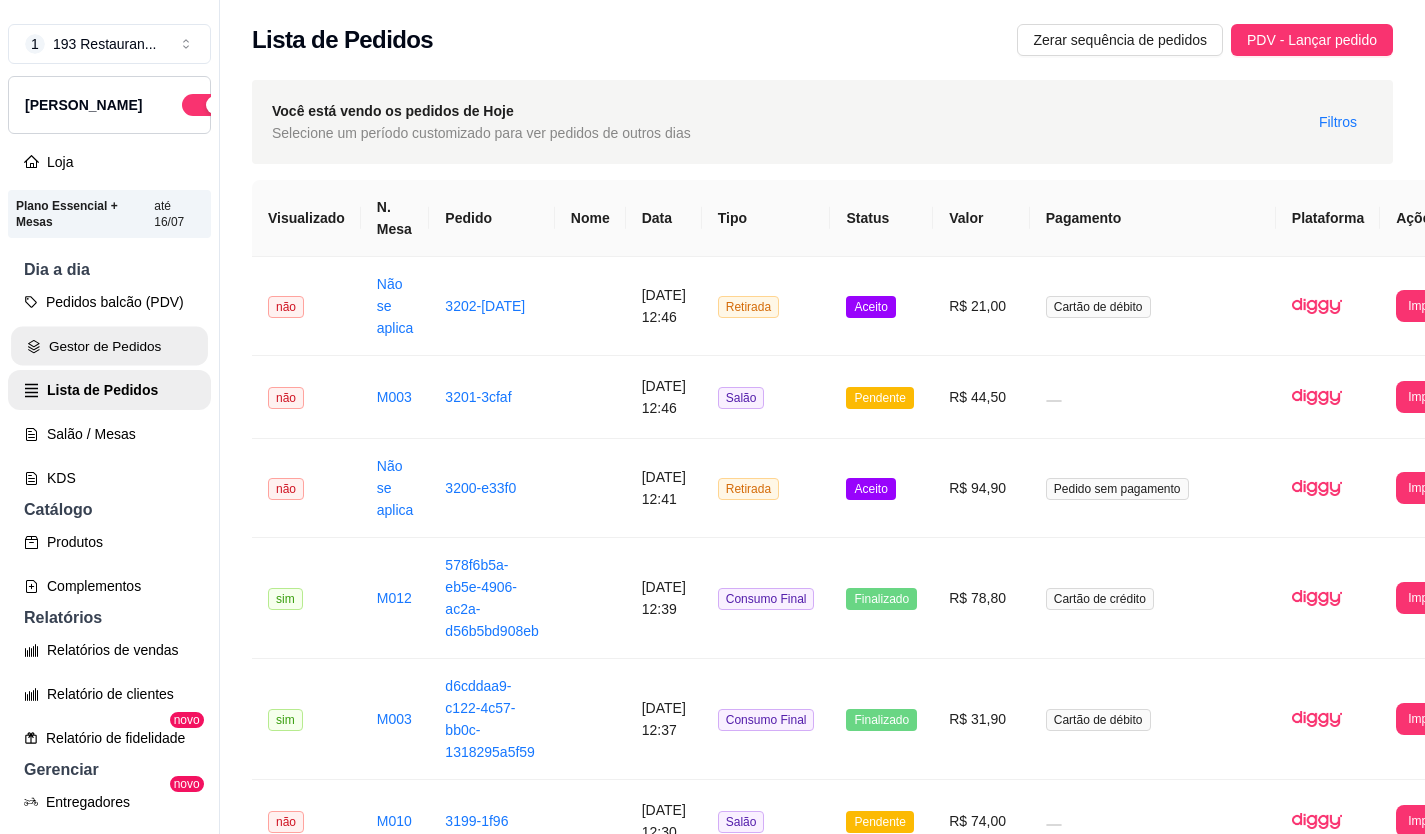 click on "Gestor de Pedidos" at bounding box center (109, 346) 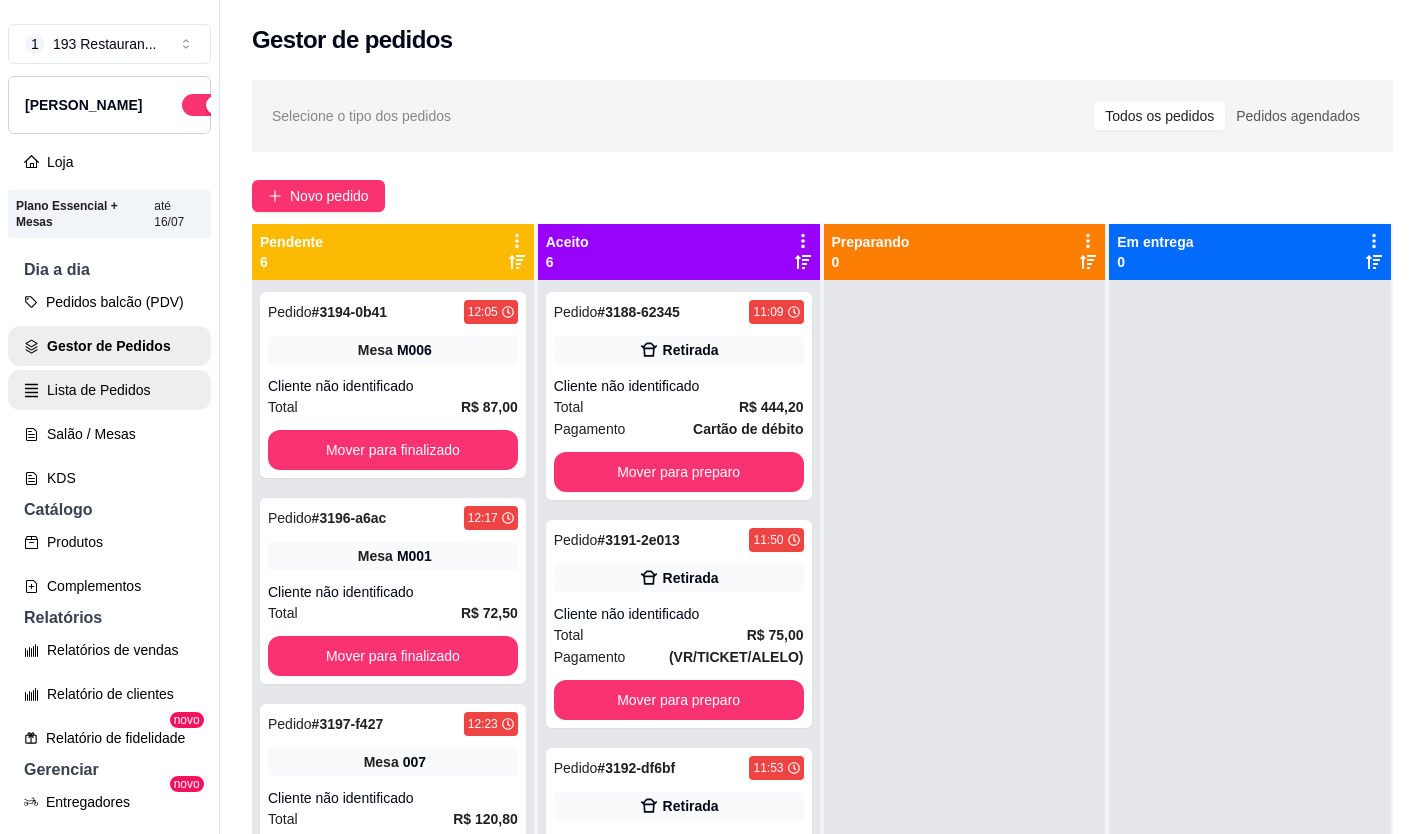 click on "Lista de Pedidos" at bounding box center (109, 390) 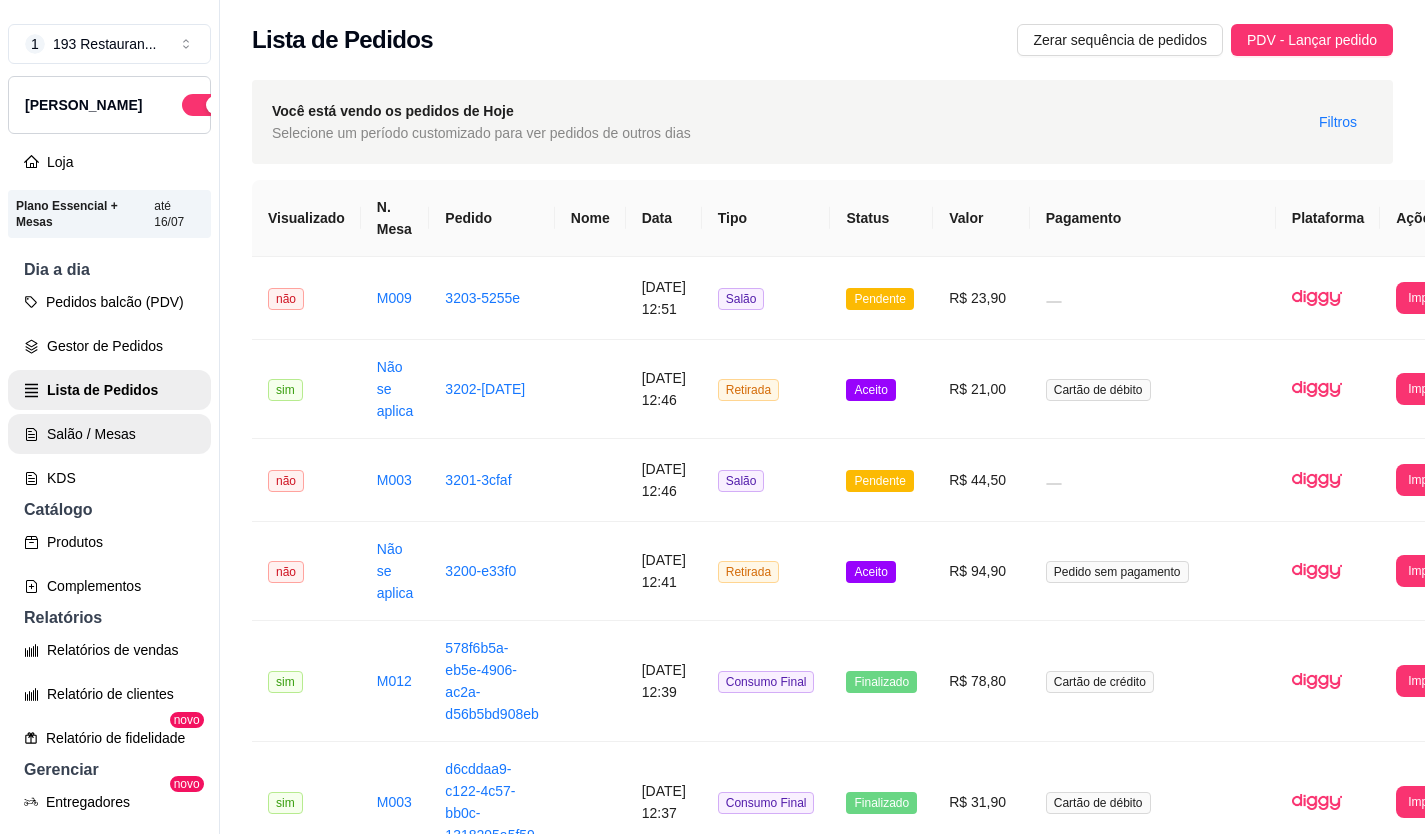 click on "Salão / Mesas" at bounding box center [109, 434] 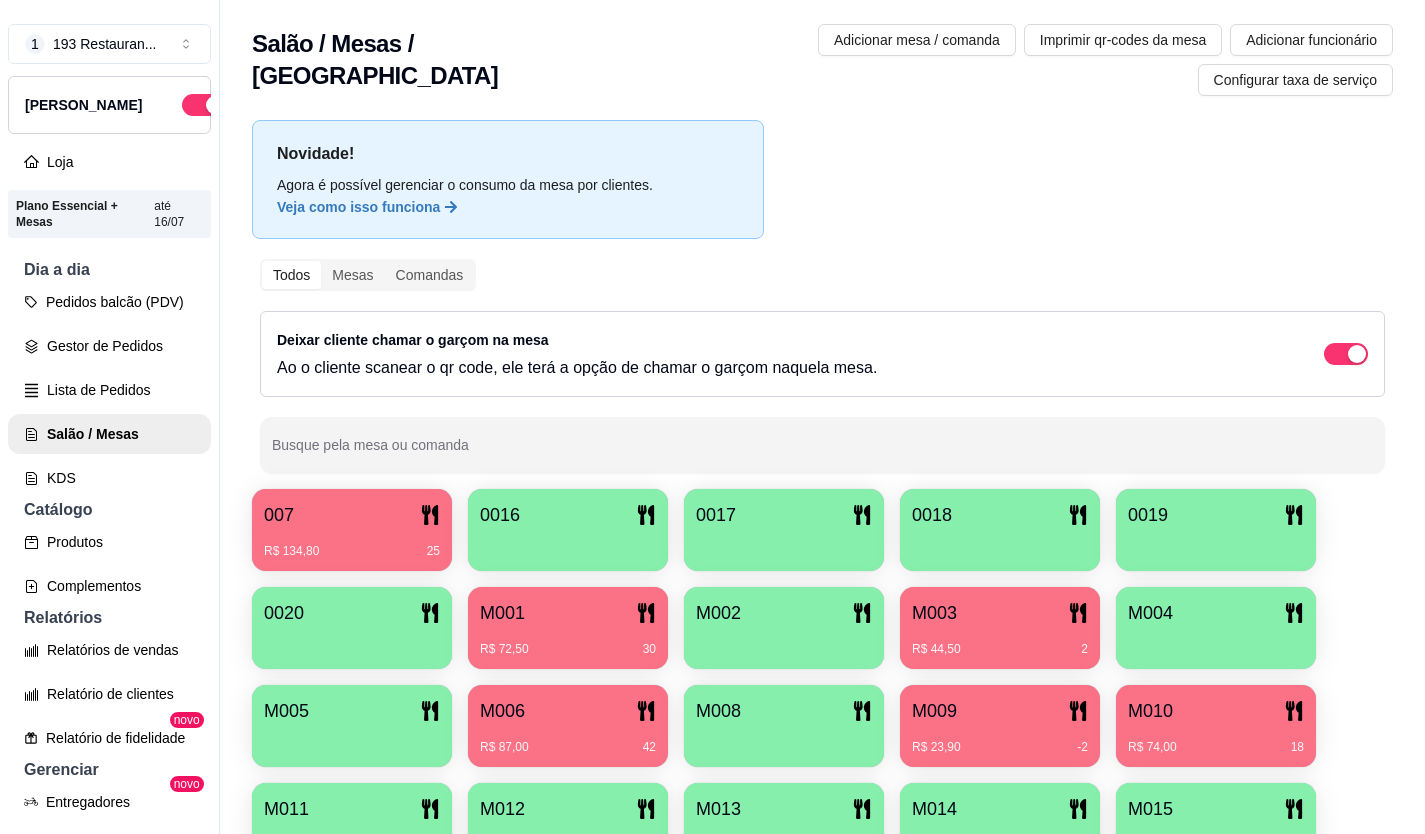 click on "R$ 87,00 42" at bounding box center [568, 740] 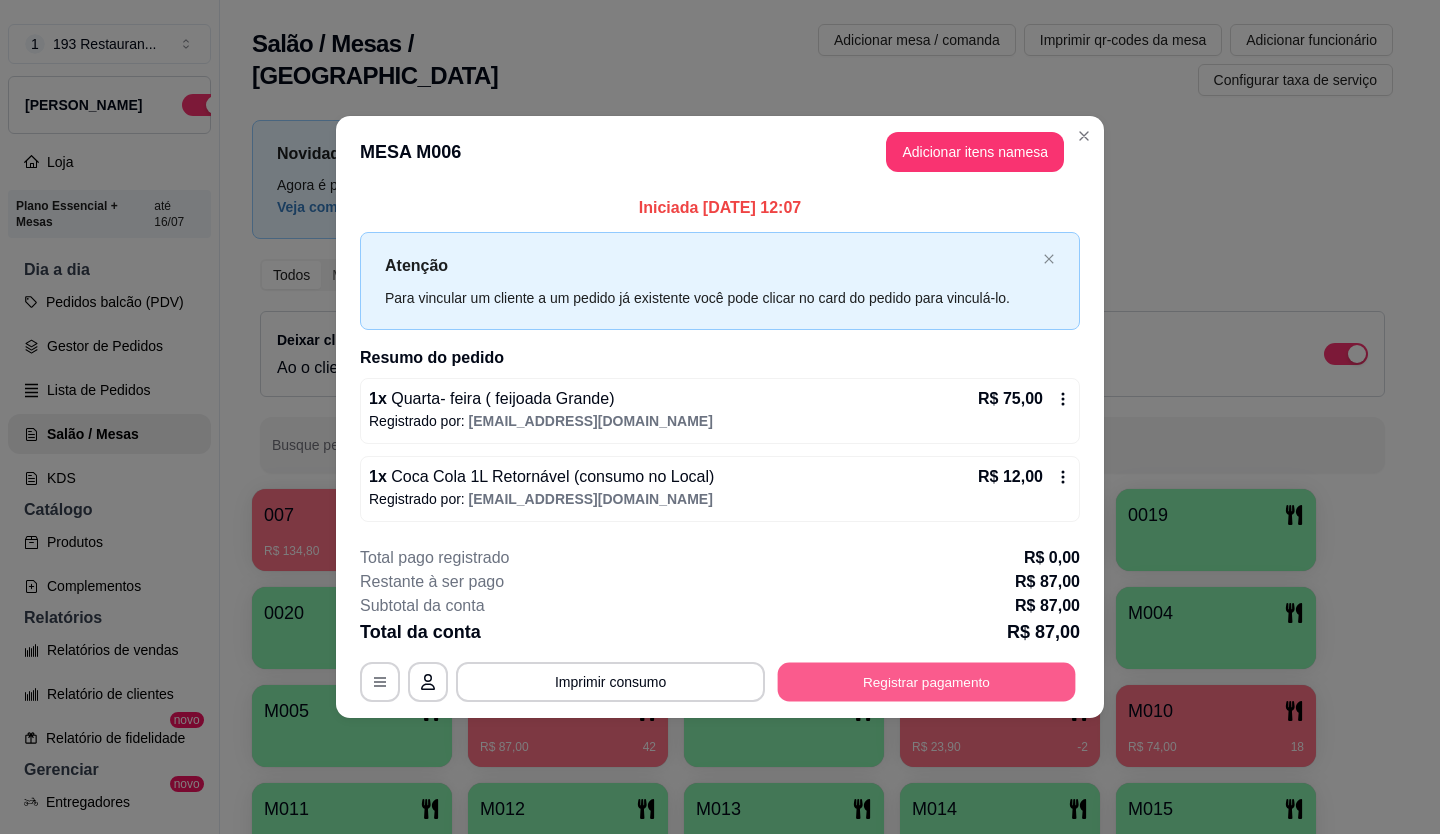 click on "Registrar pagamento" at bounding box center [927, 681] 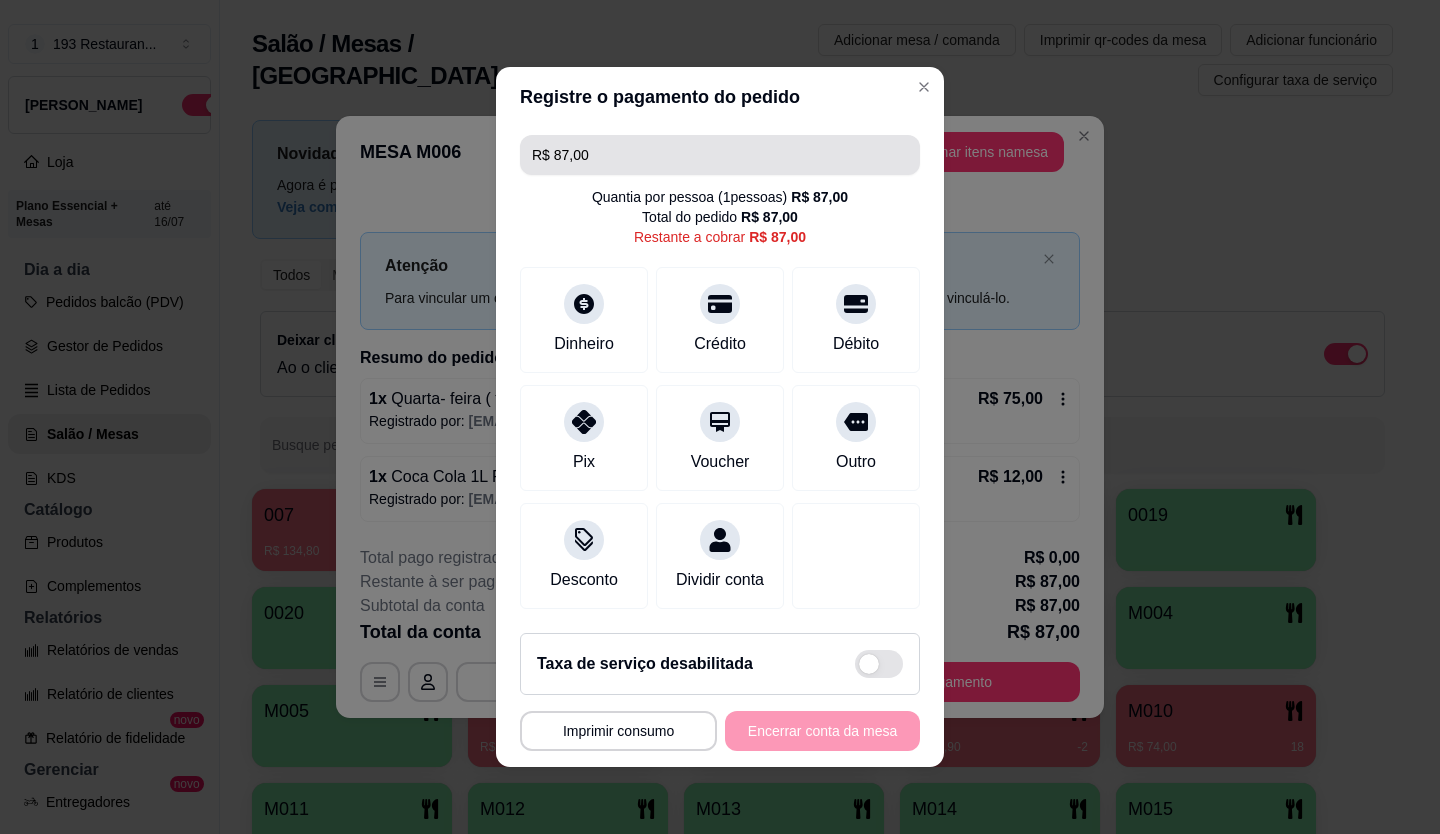 click on "R$ 87,00" at bounding box center [720, 155] 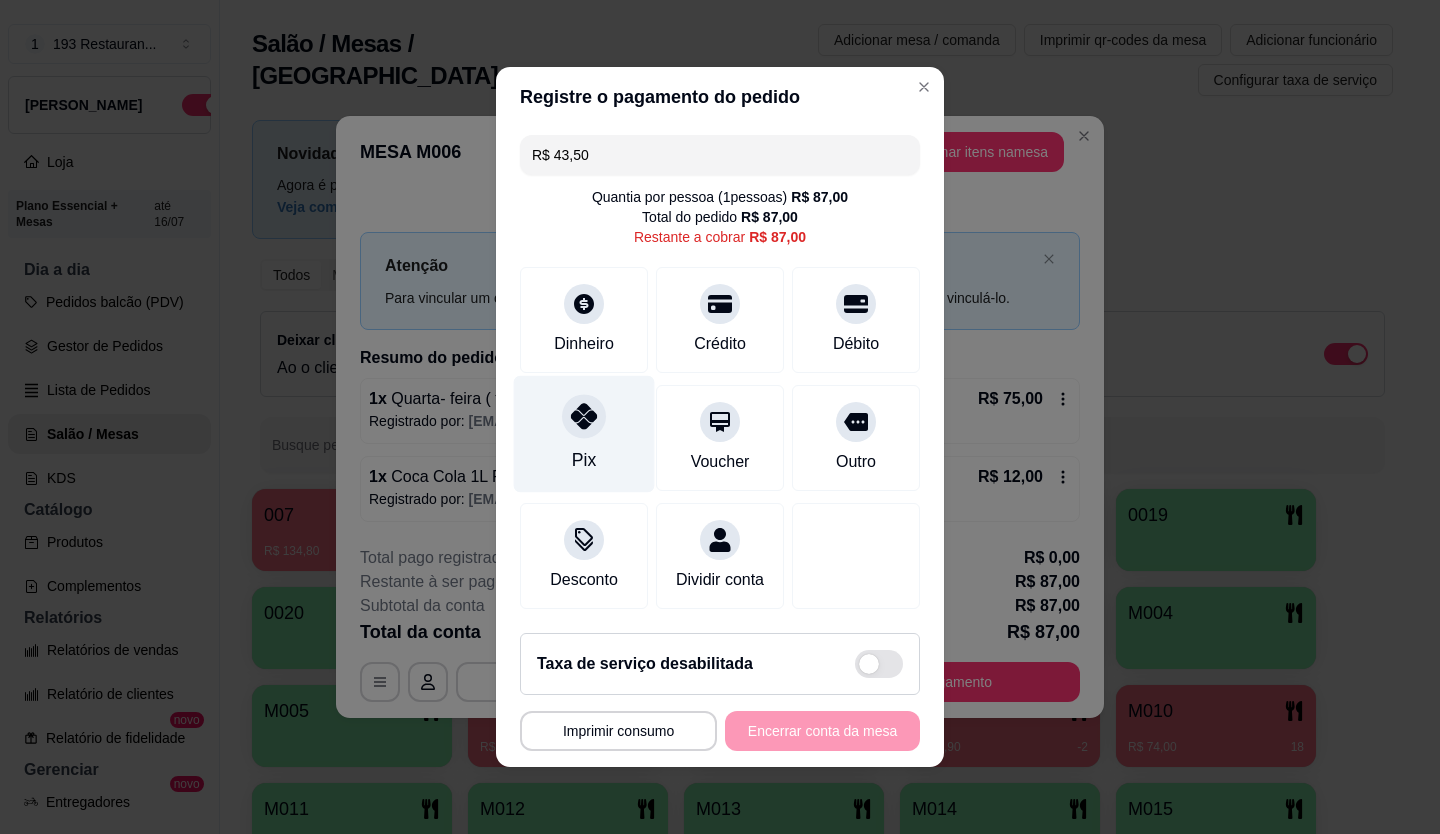 click on "Pix" at bounding box center [584, 434] 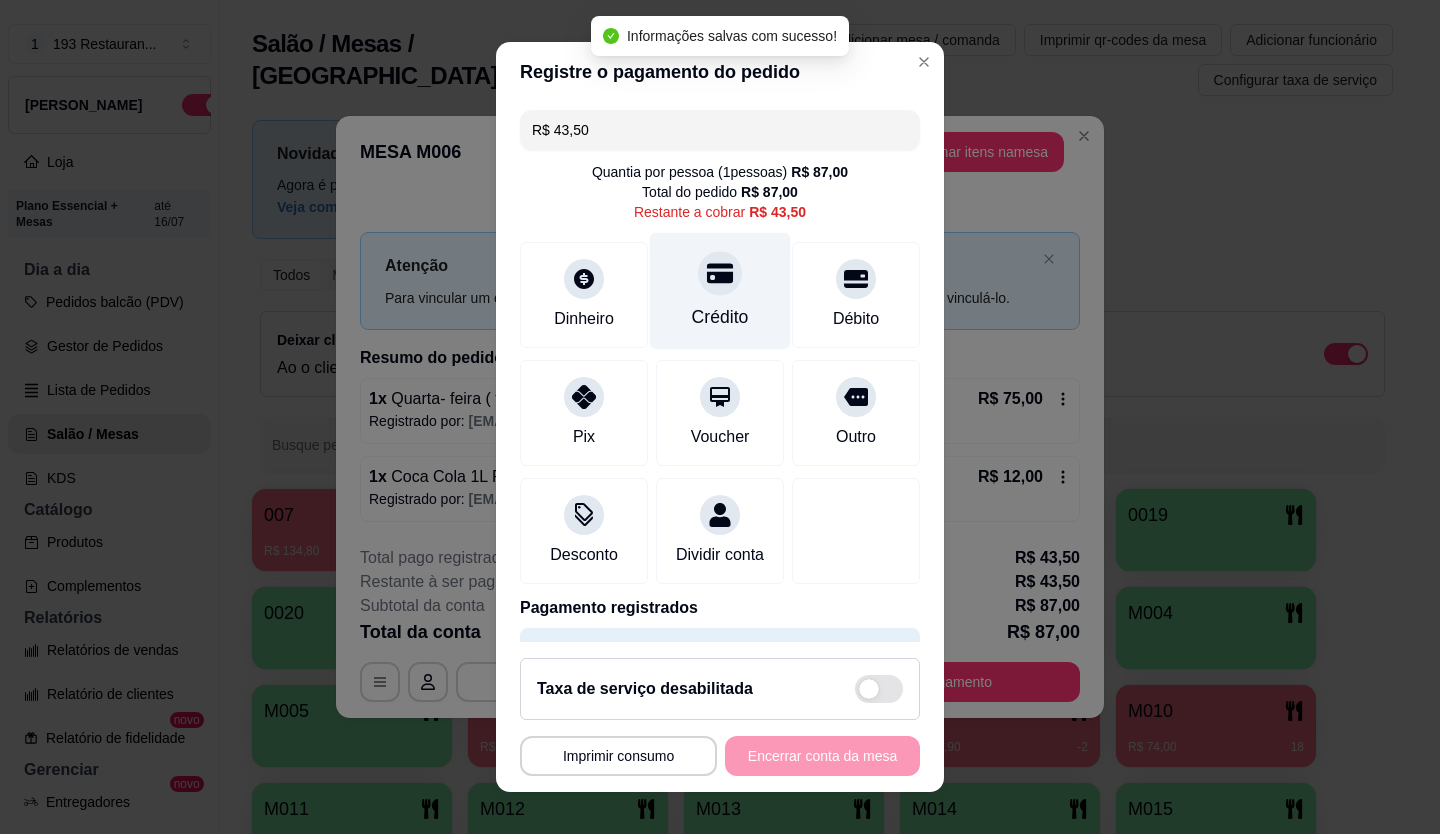 click at bounding box center [720, 273] 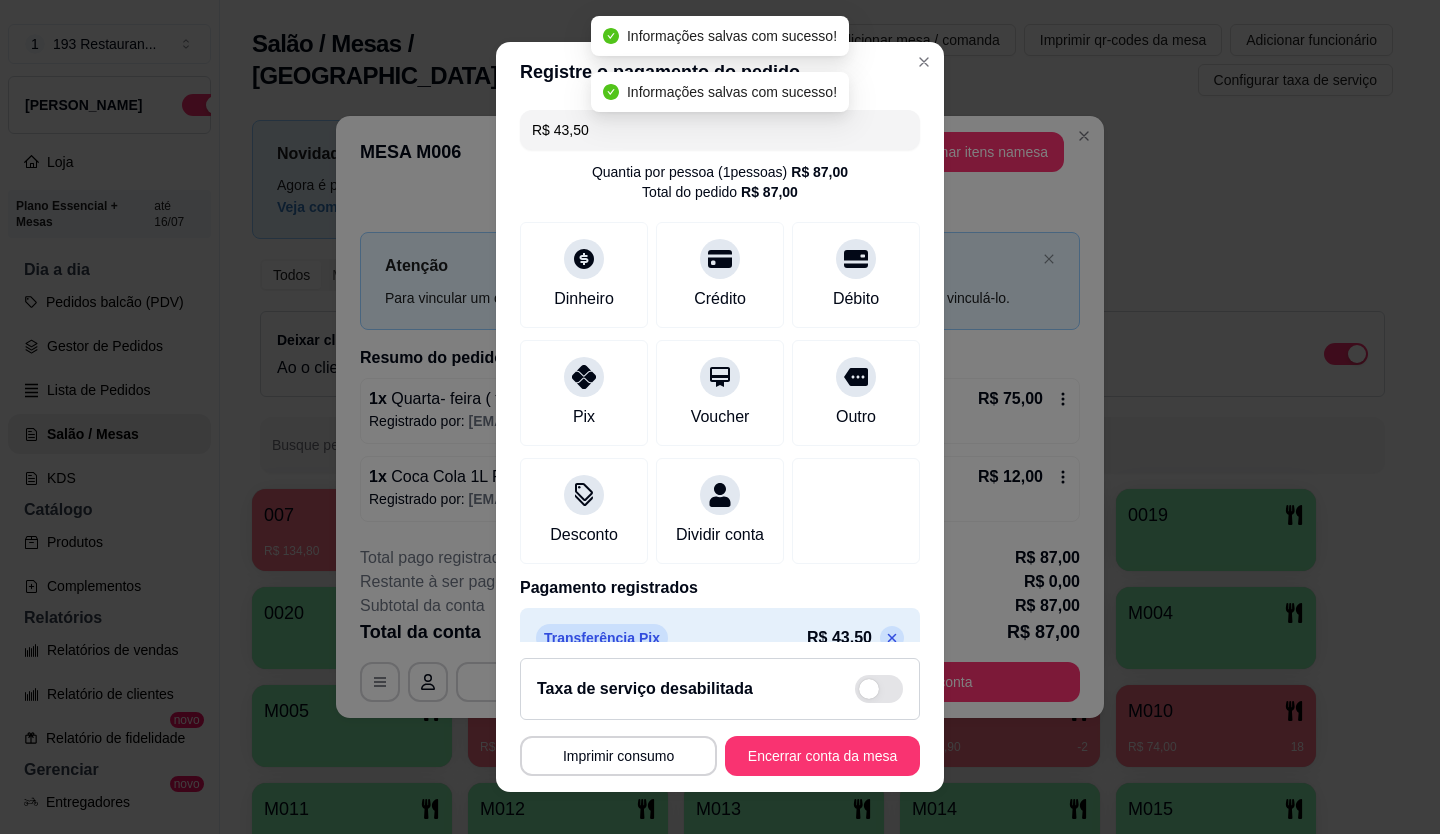 type on "R$ 0,00" 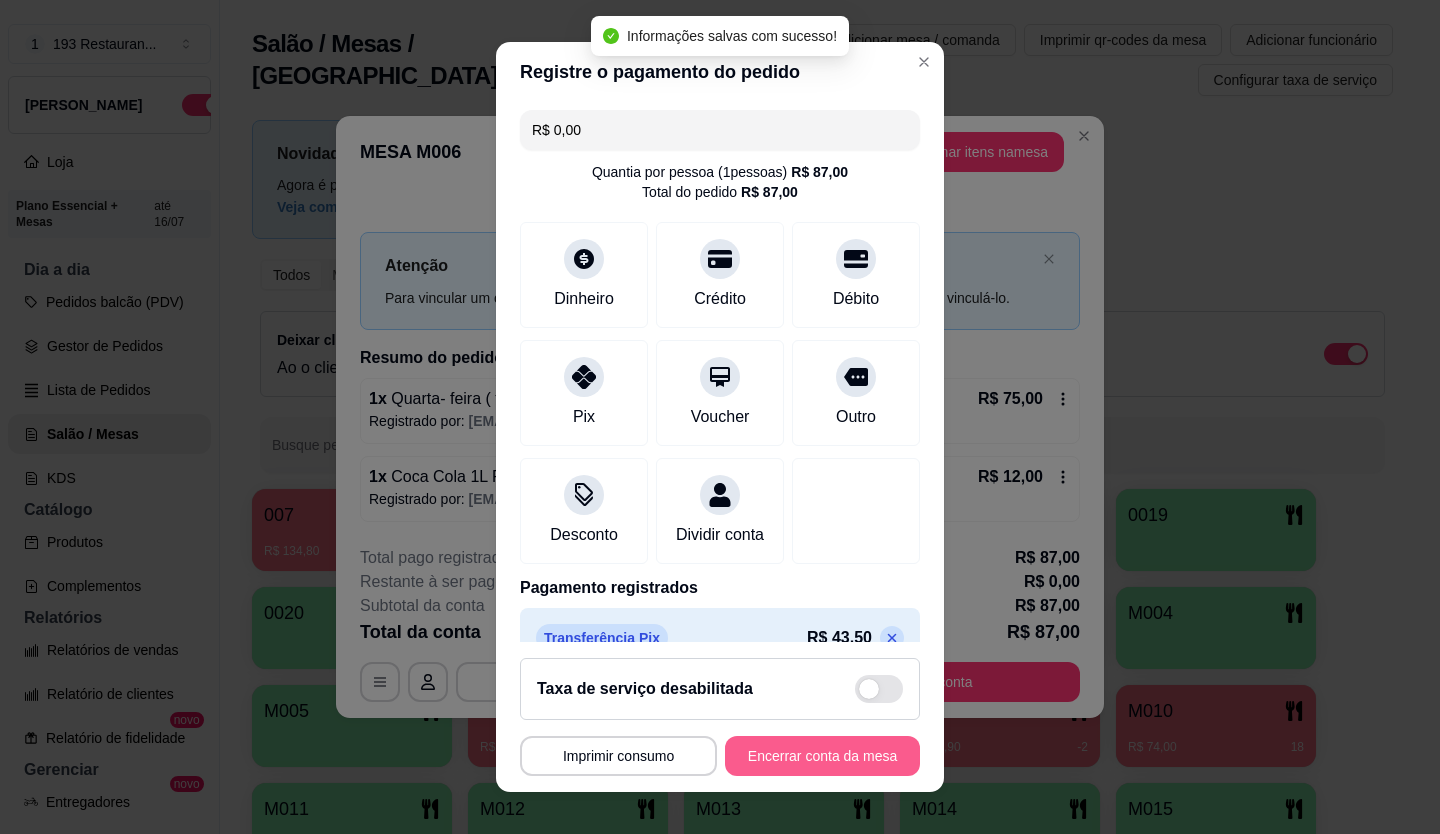 click on "Encerrar conta da mesa" at bounding box center [822, 756] 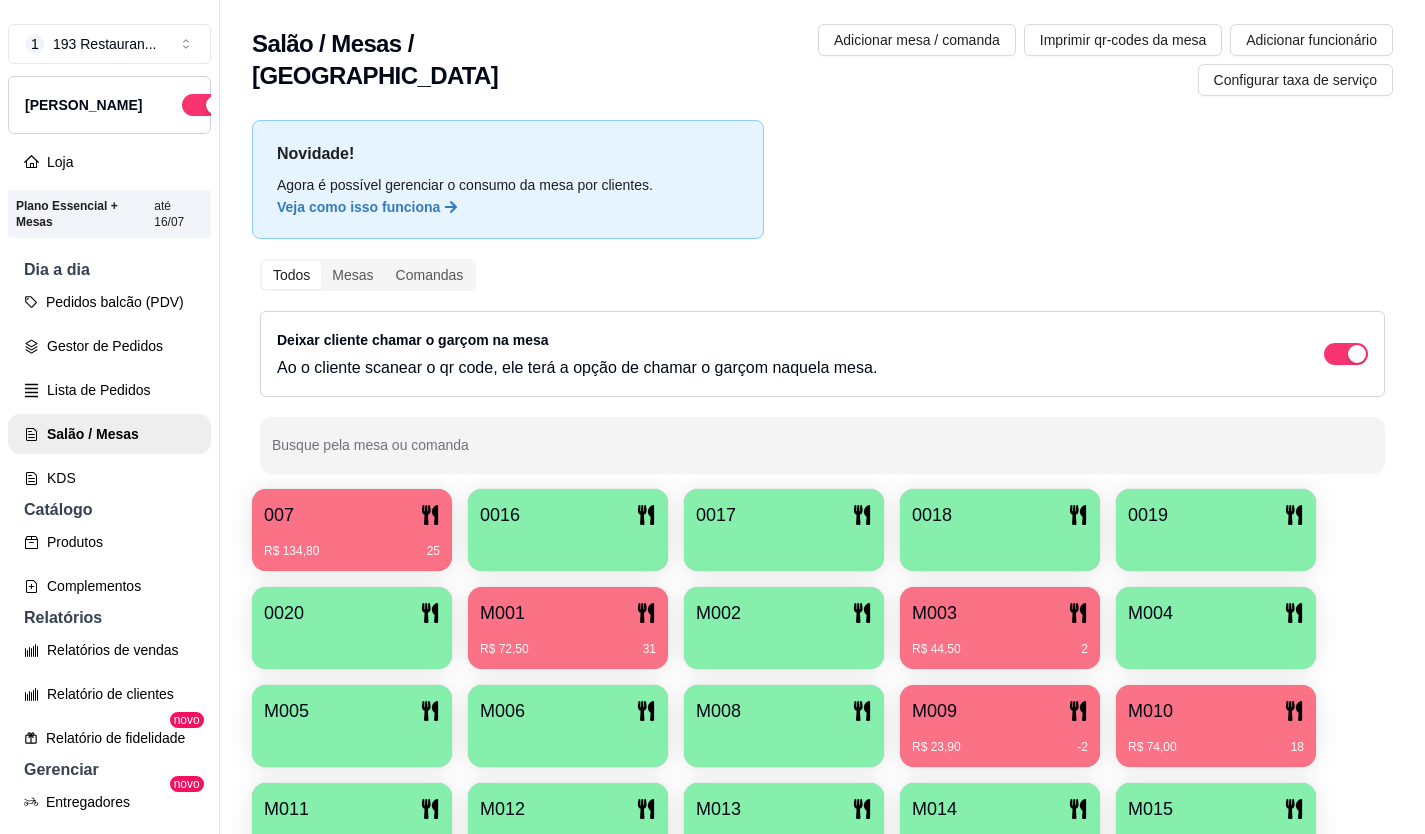 click on "007 R$ 134,80 25 0016 0017 0018 0019 0020 M001 R$ 72,50 31 M002 M003 R$ 44,50 2 M004 M005 M006 M008 M009 R$ 23,90 -2 M010 R$ 74,00 18 M011 M012 M013 M014 M015" at bounding box center [822, 677] 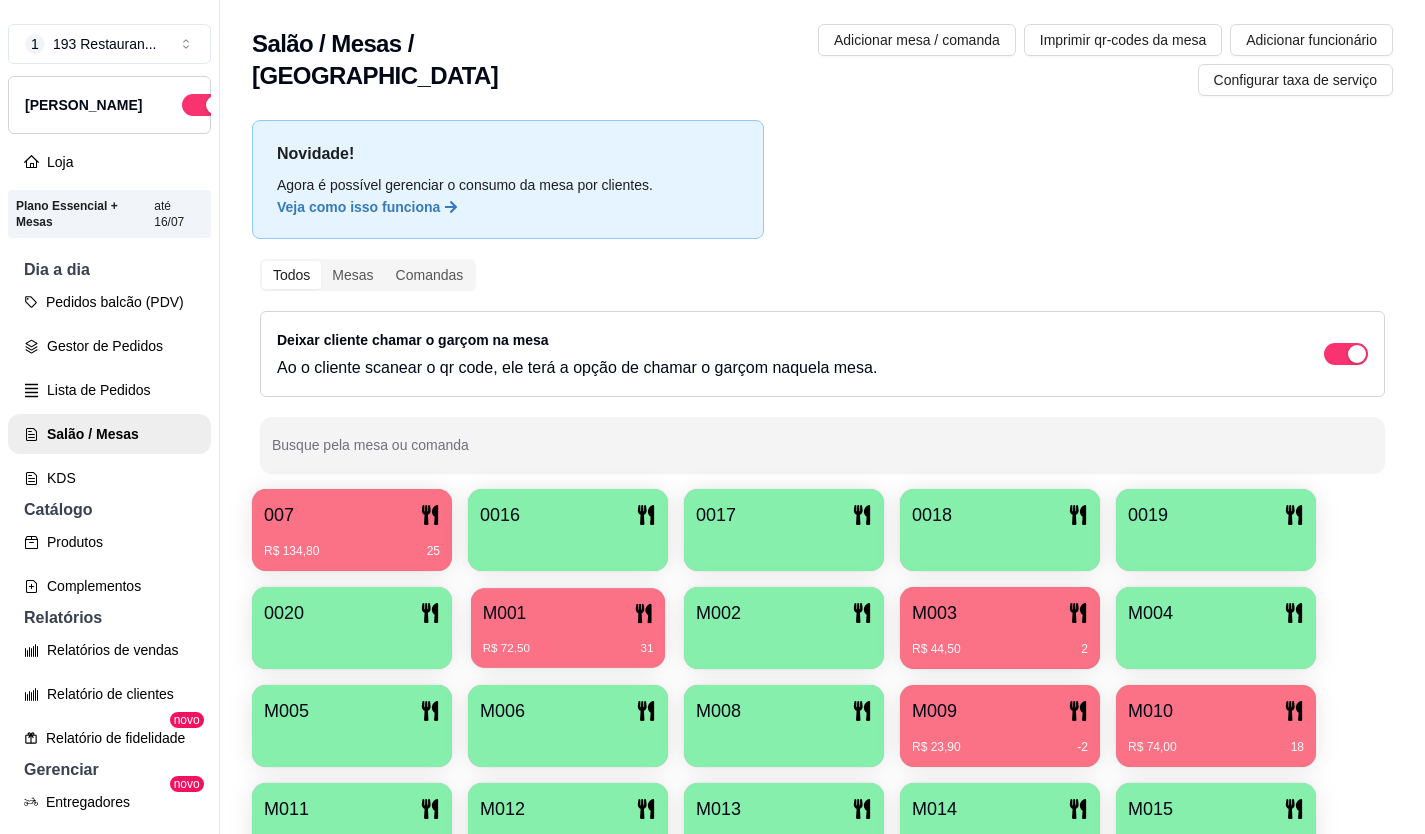 click on "R$ 72,50 31" at bounding box center (568, 641) 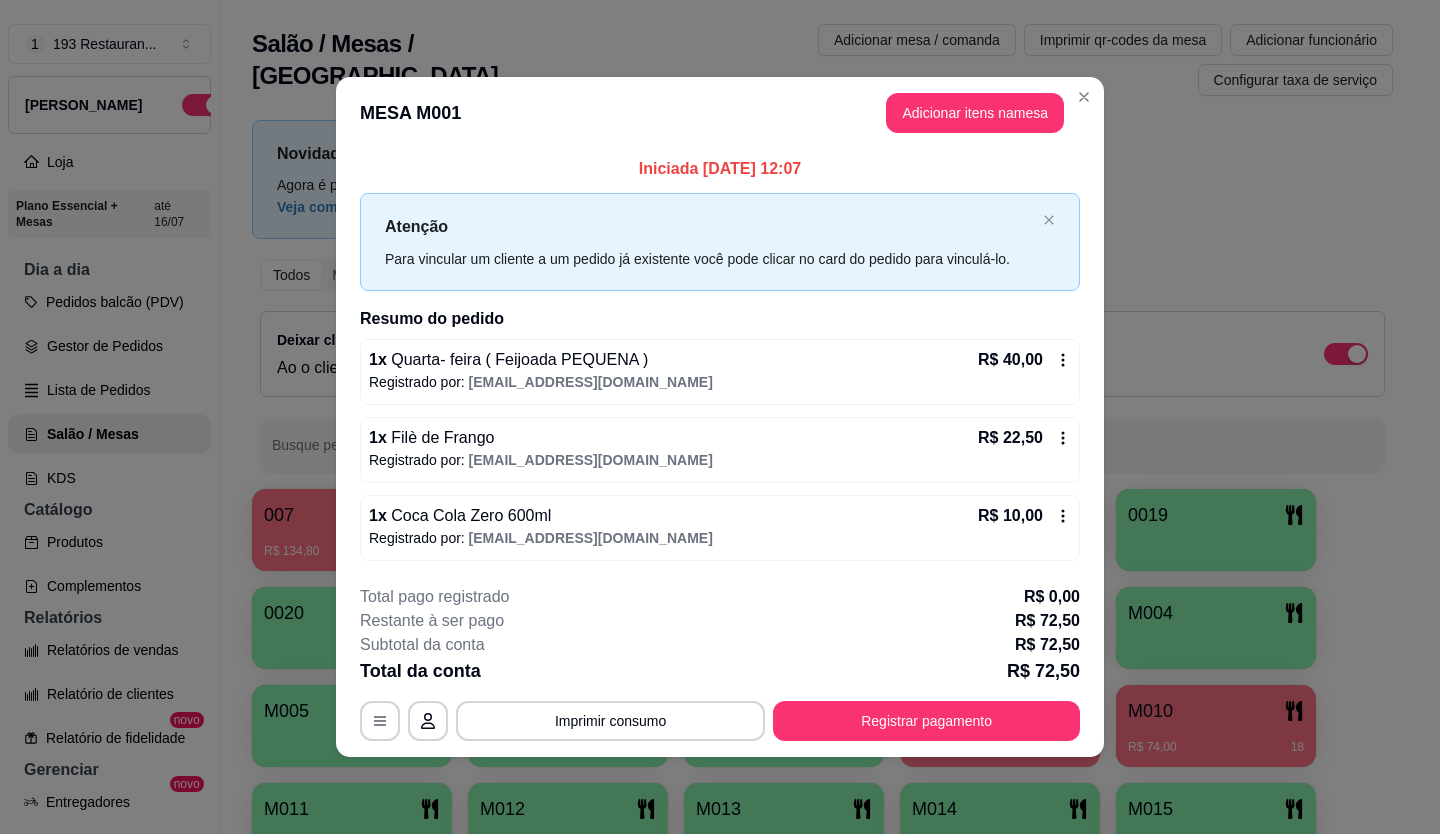 click on "Registrar pagamento" at bounding box center (926, 721) 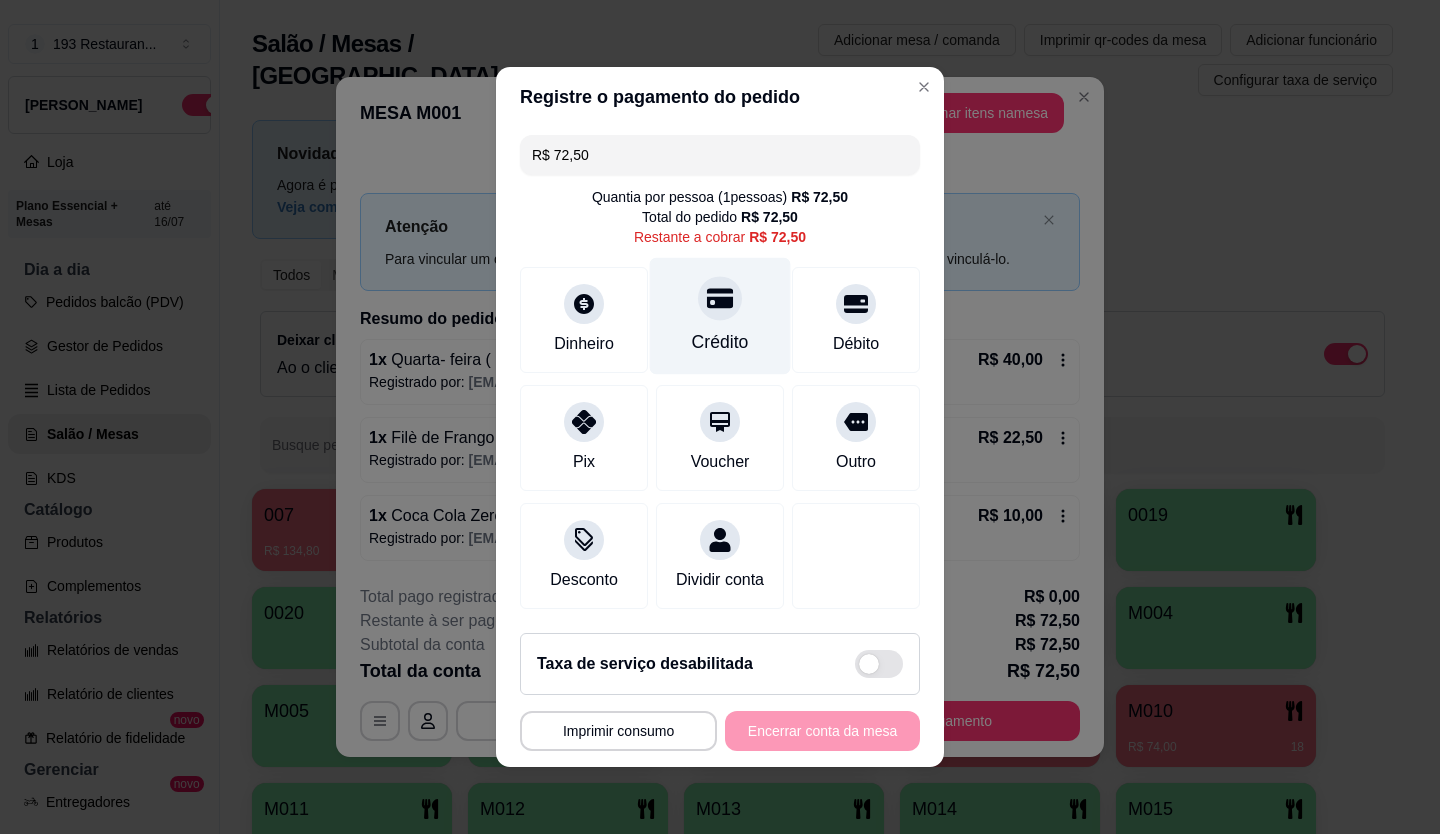 click on "Crédito" at bounding box center (720, 316) 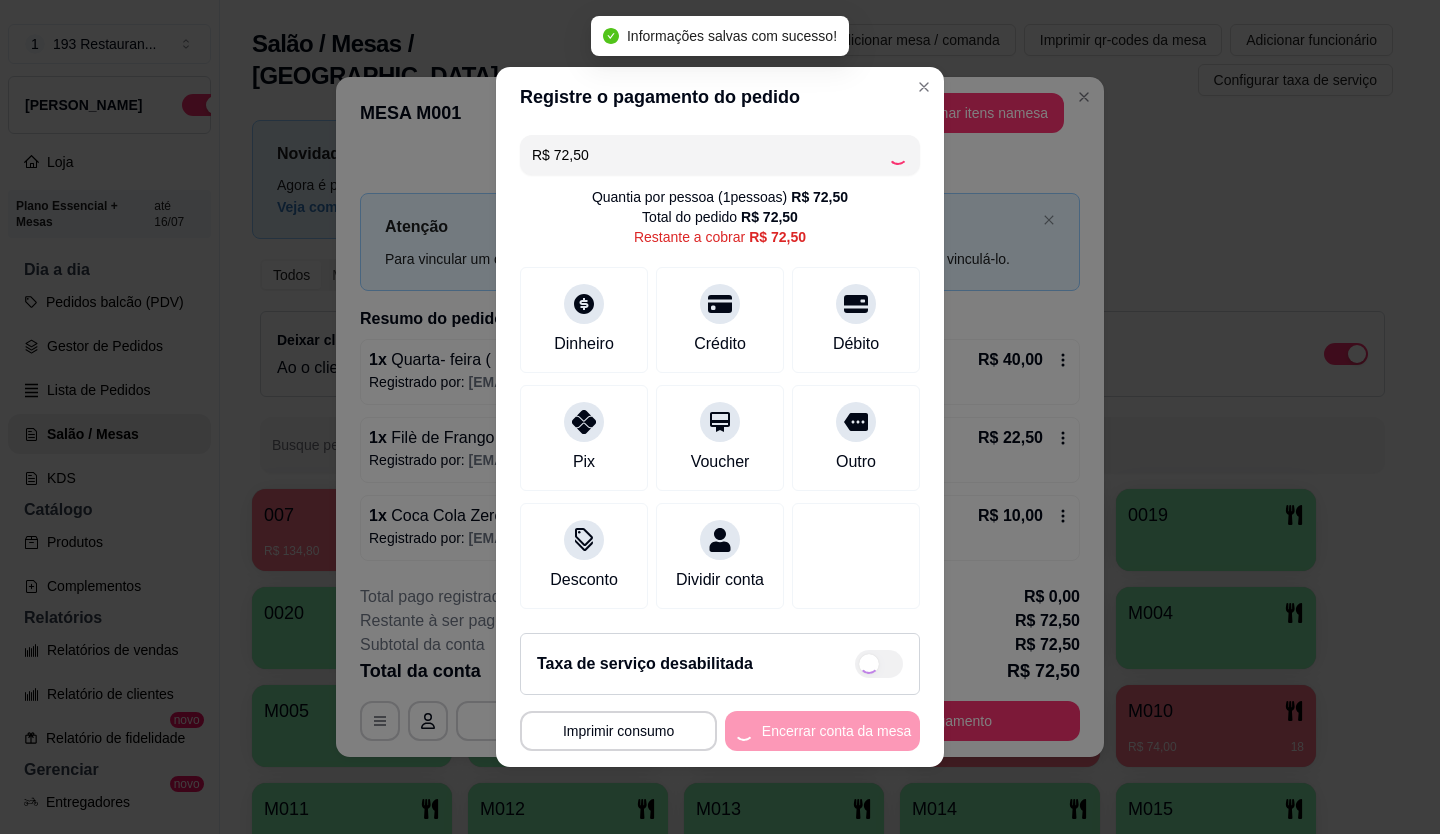 type on "R$ 0,00" 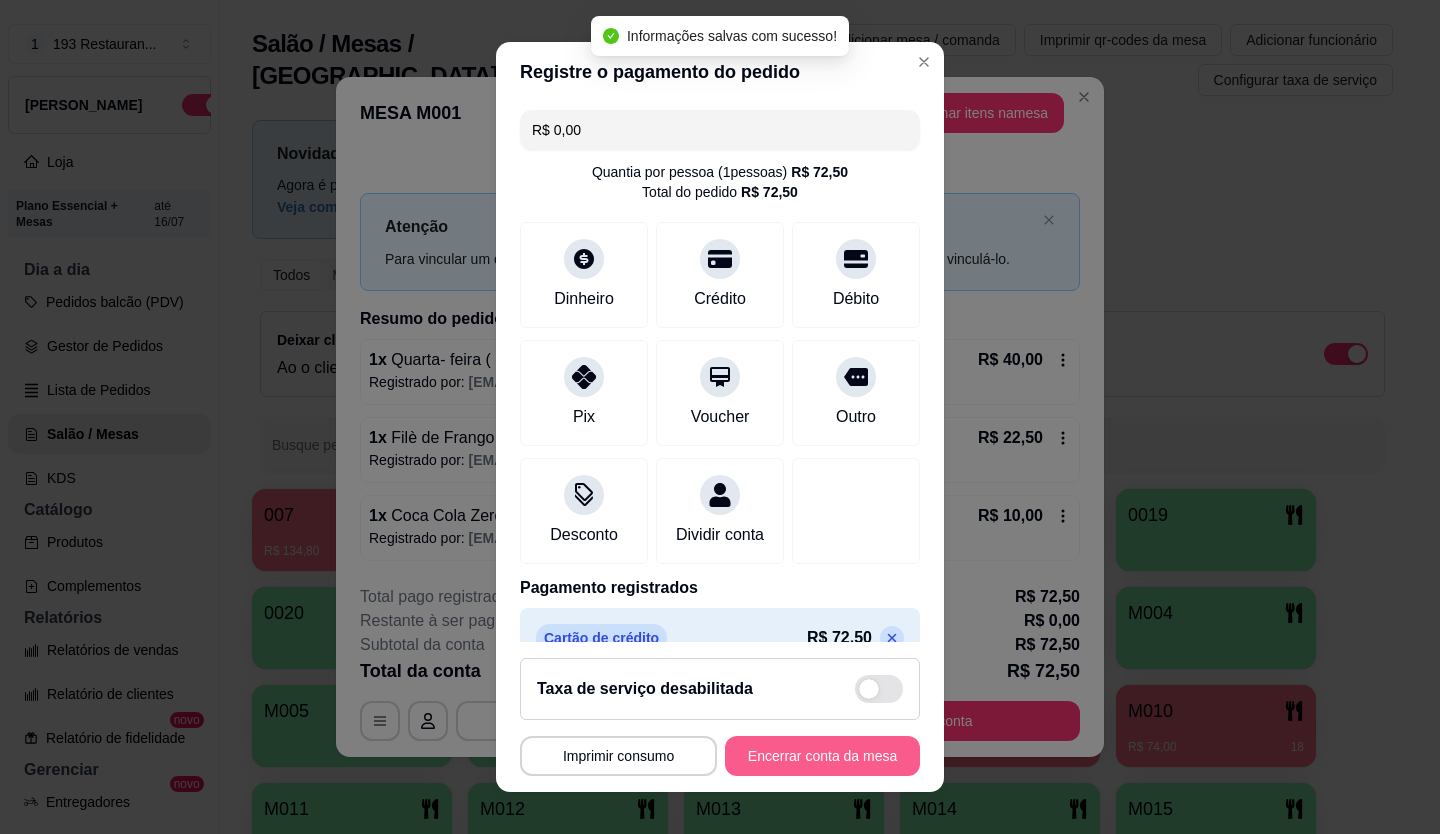 click on "Encerrar conta da mesa" at bounding box center (822, 756) 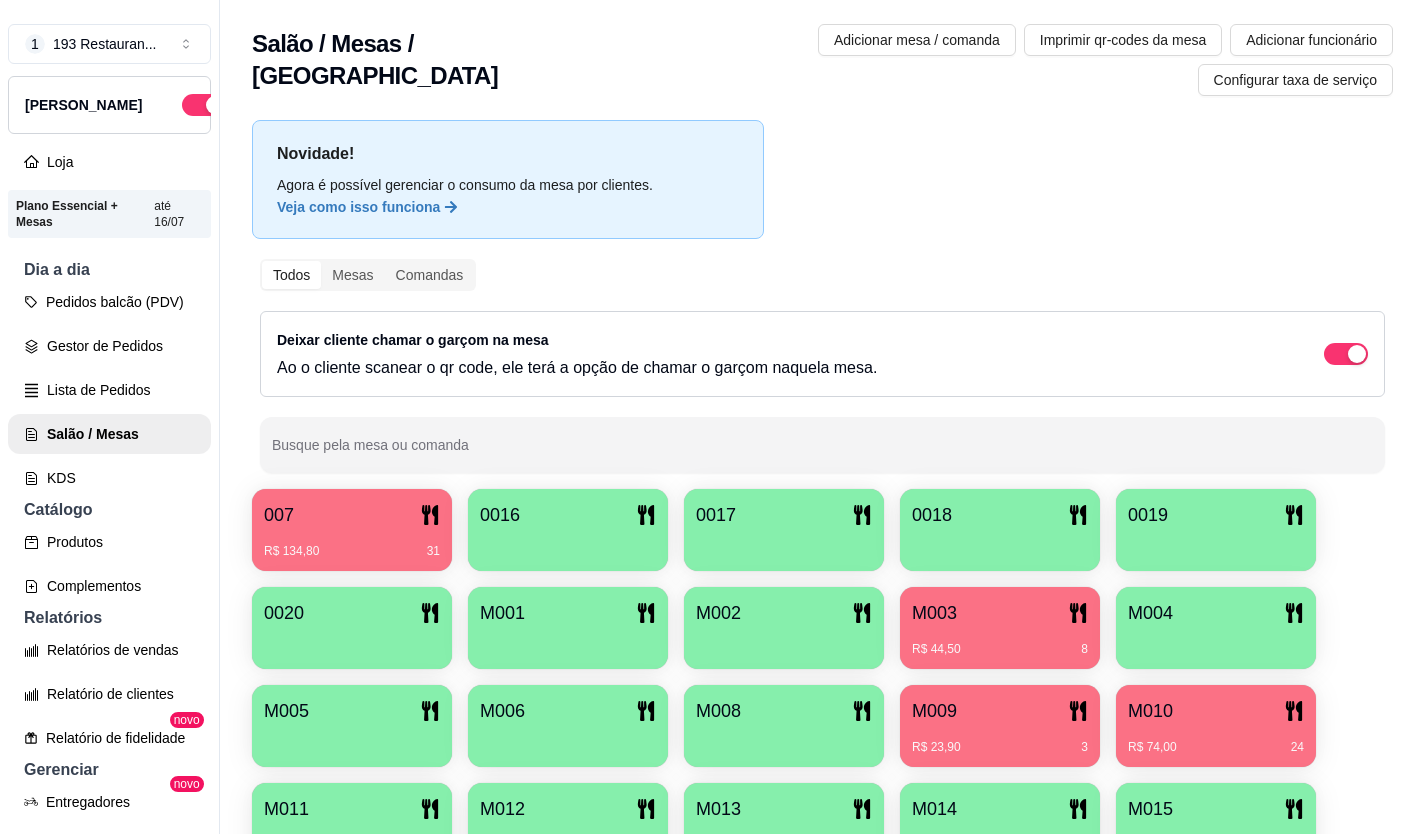 click on "007" at bounding box center [352, 515] 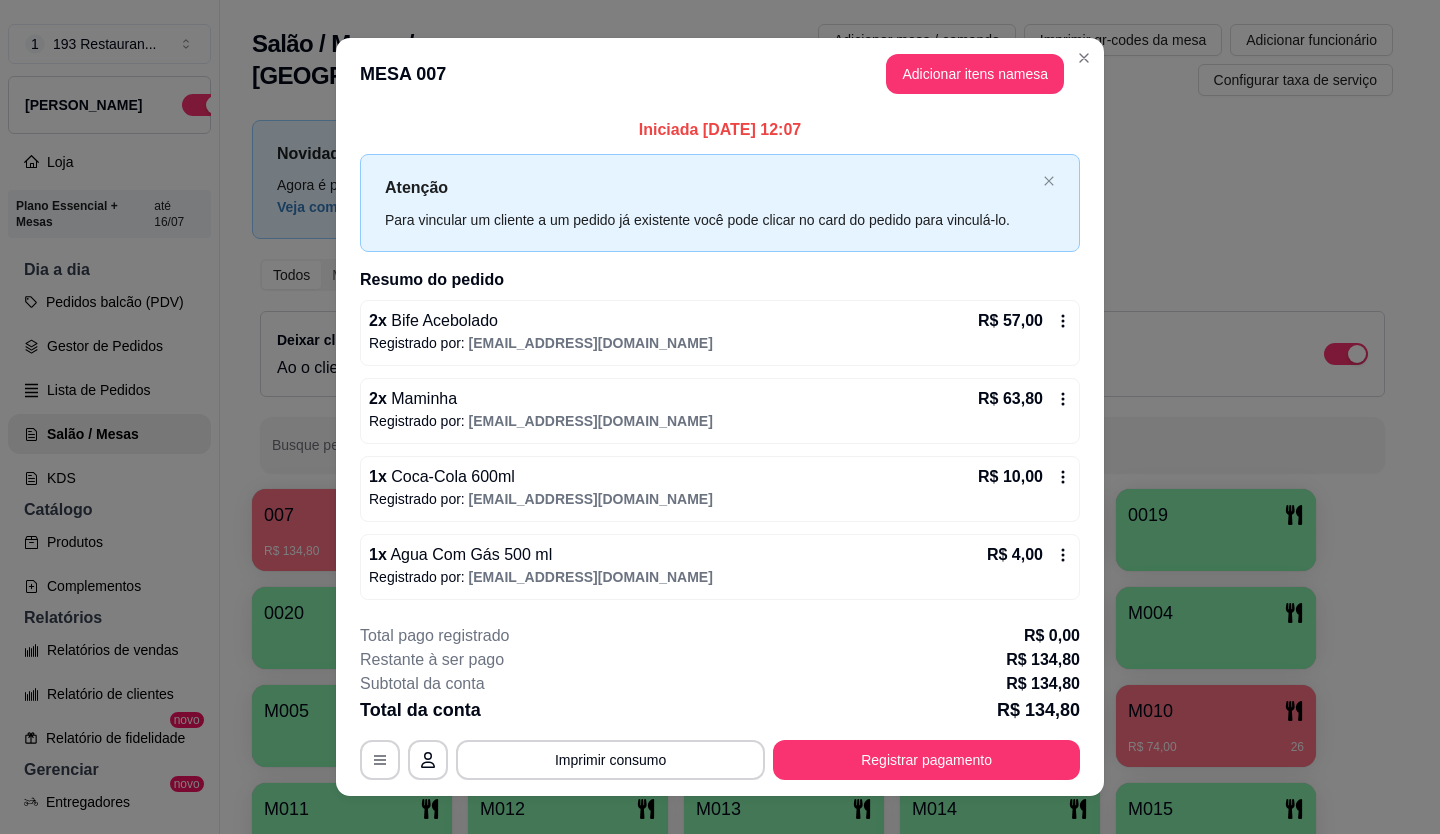 click 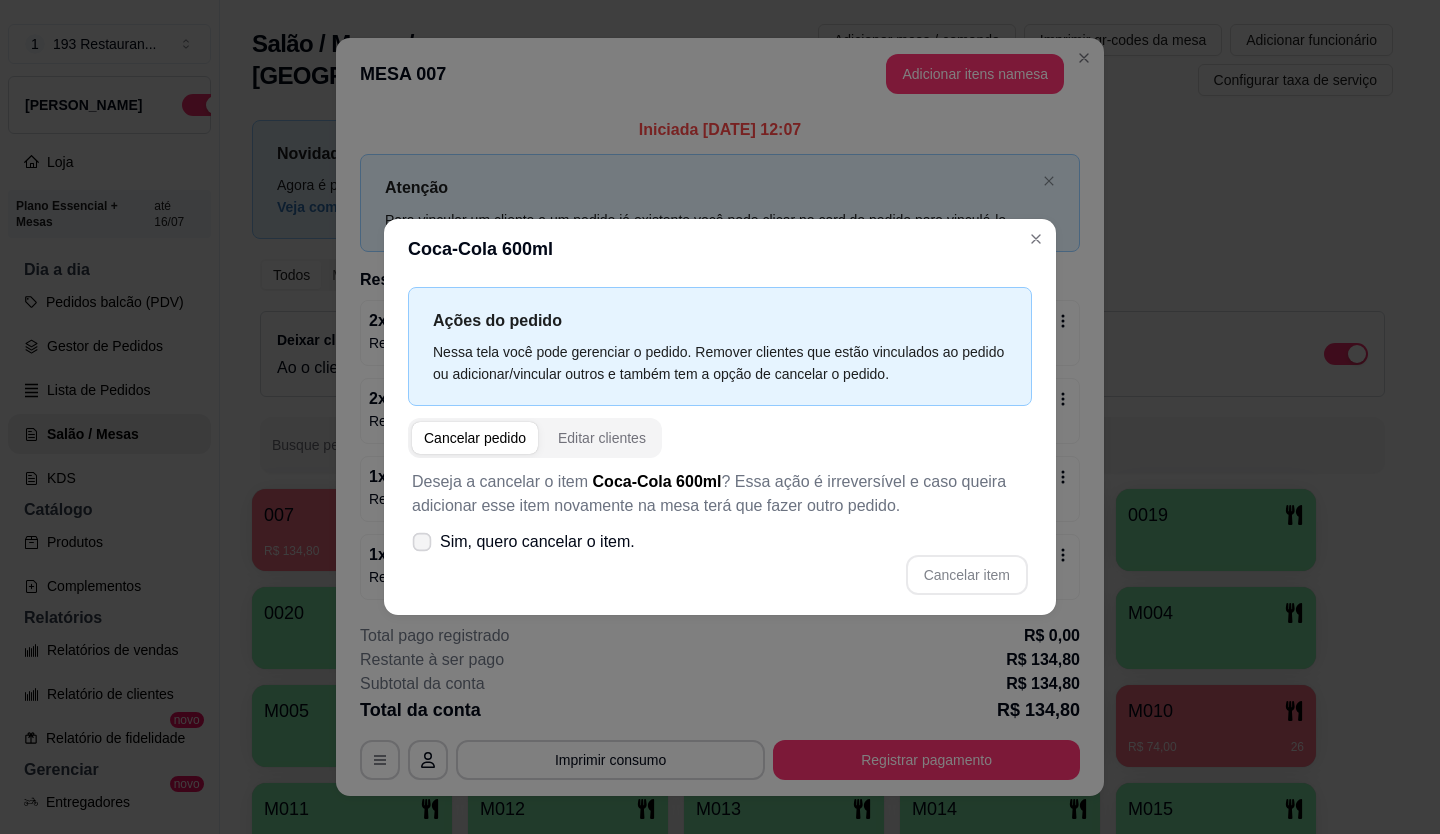 click on "Sim, quero cancelar o item." at bounding box center (537, 542) 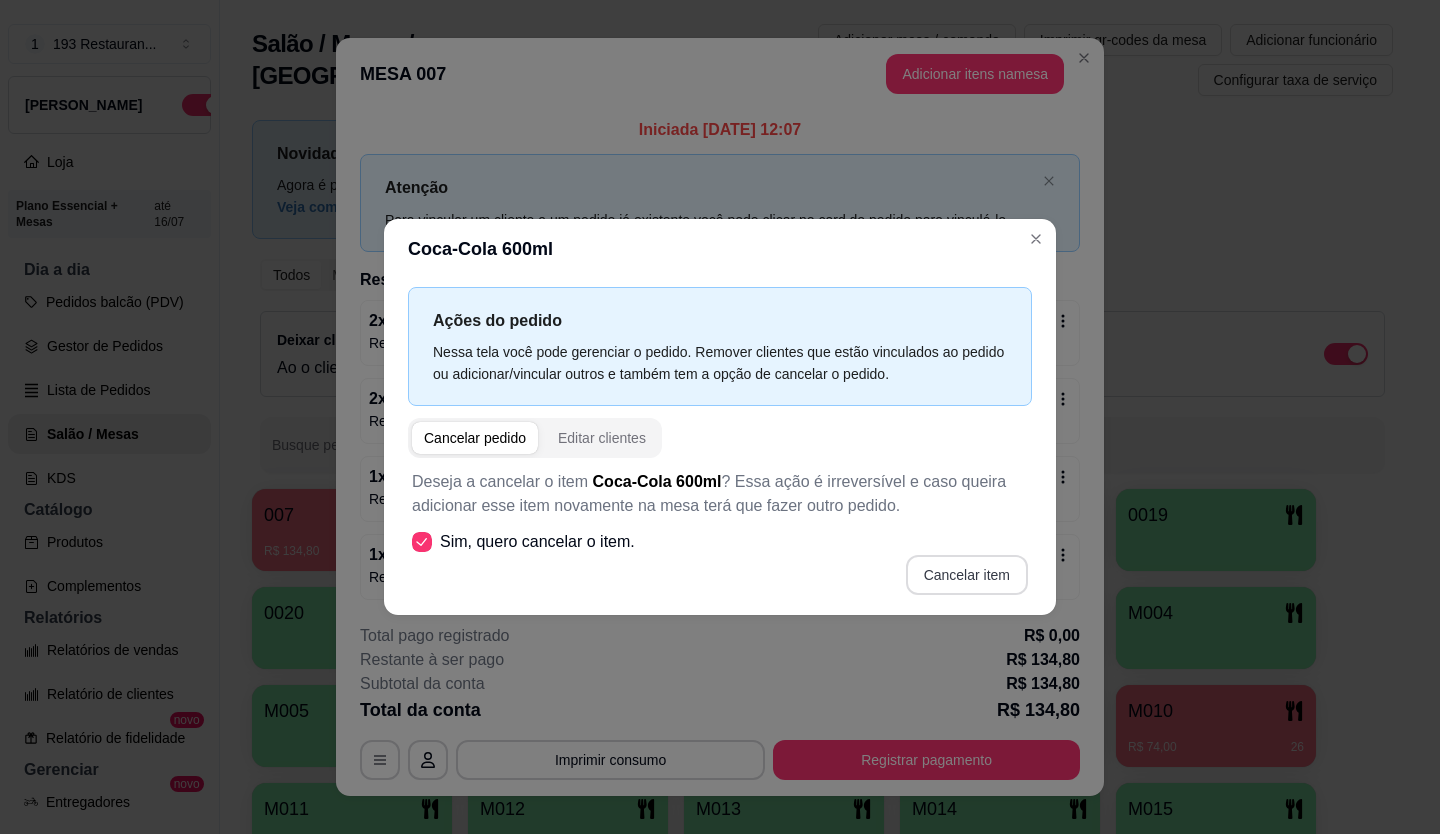 click on "Cancelar item" at bounding box center [967, 575] 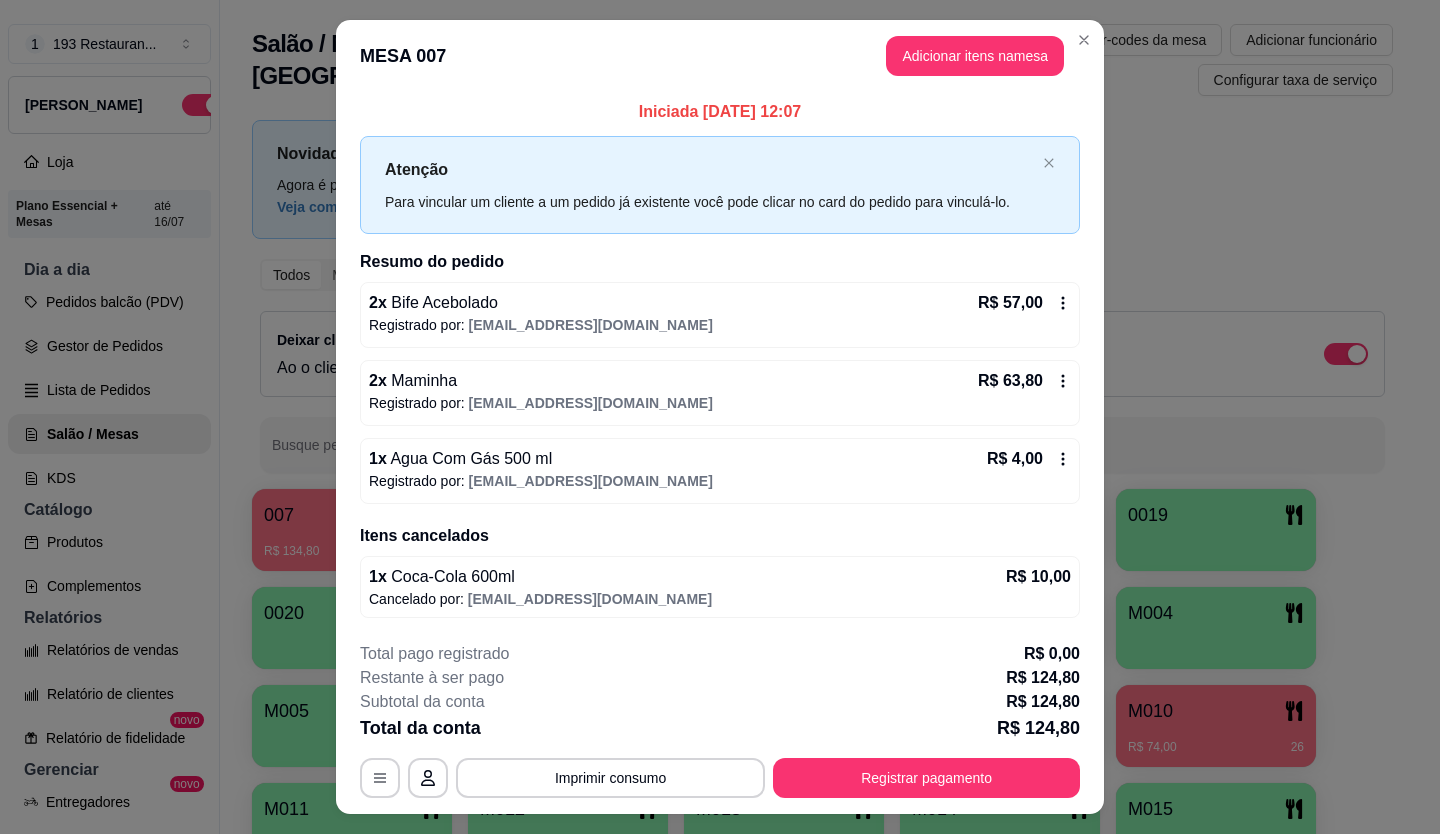 click 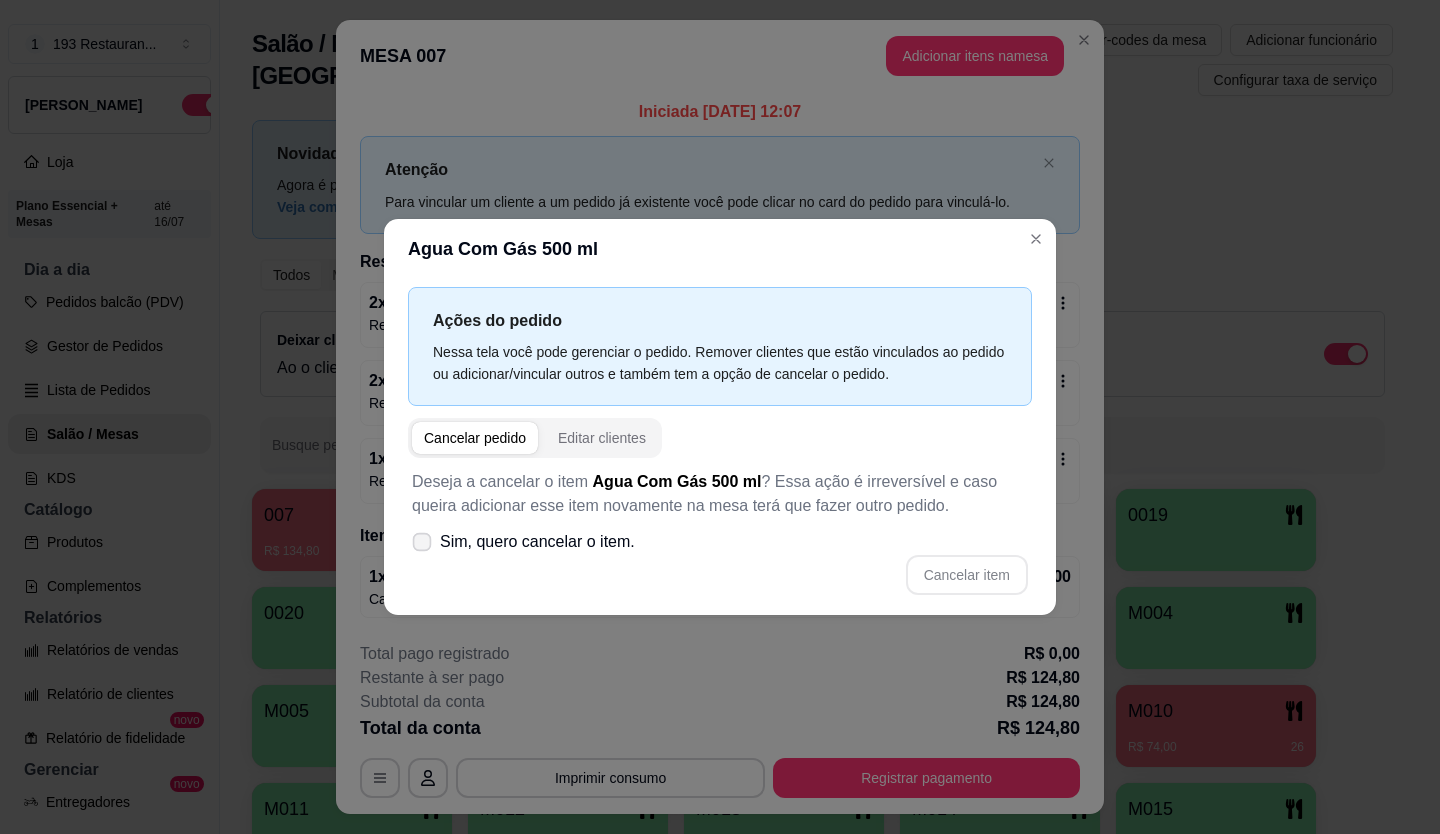 click on "Sim, quero cancelar o item." at bounding box center (523, 542) 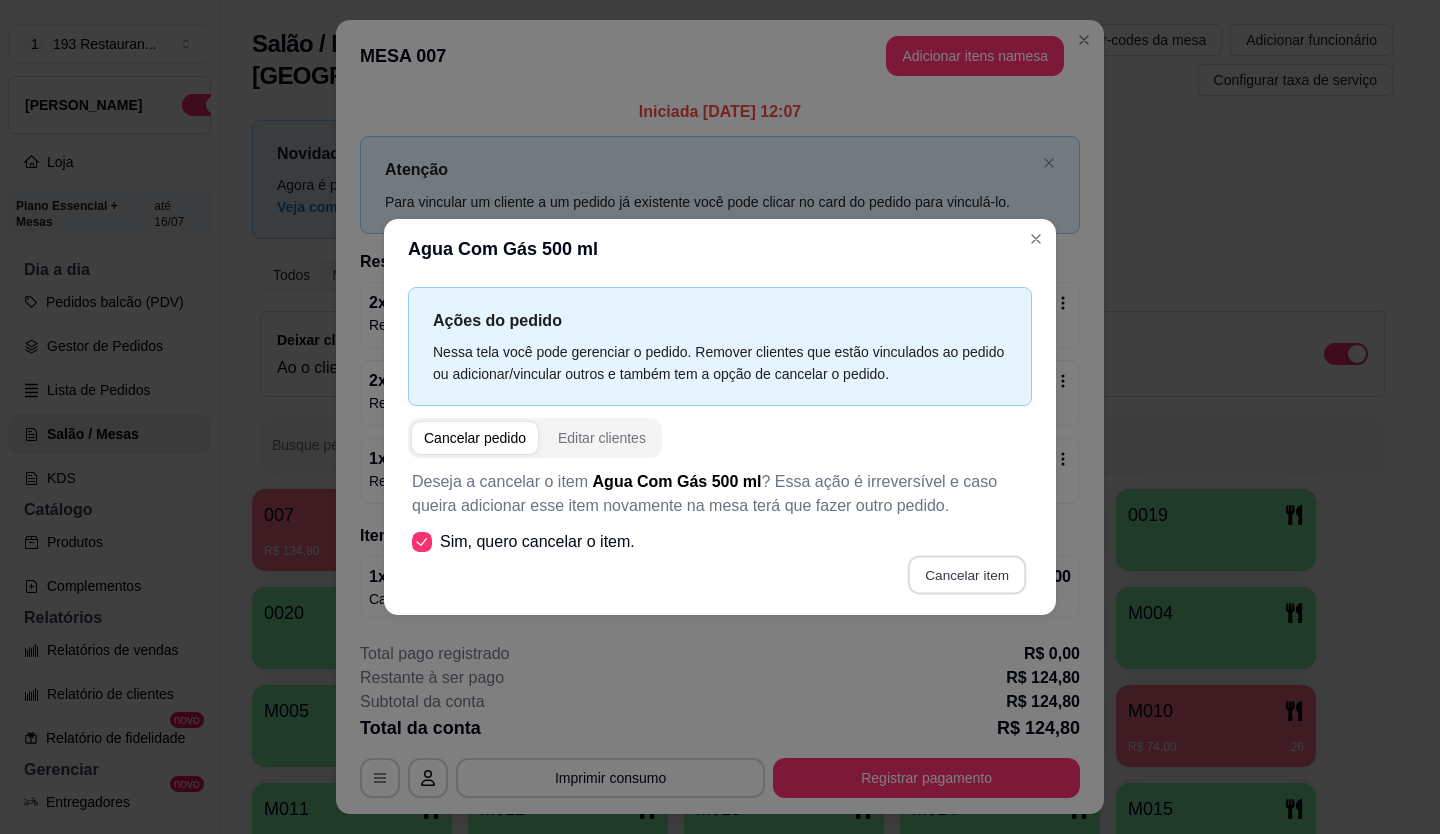 click on "Cancelar item" at bounding box center (966, 575) 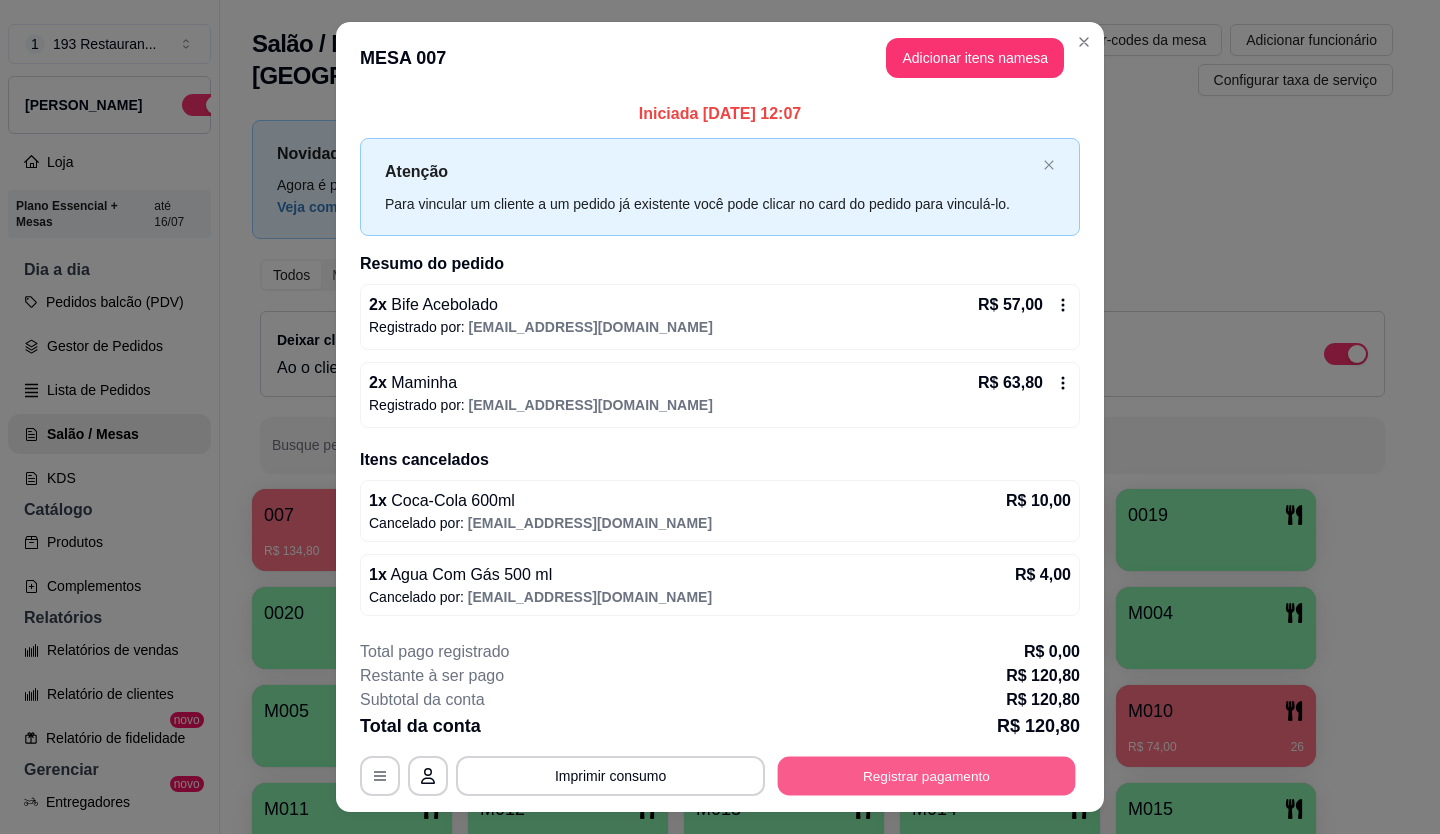 click on "Registrar pagamento" at bounding box center (927, 775) 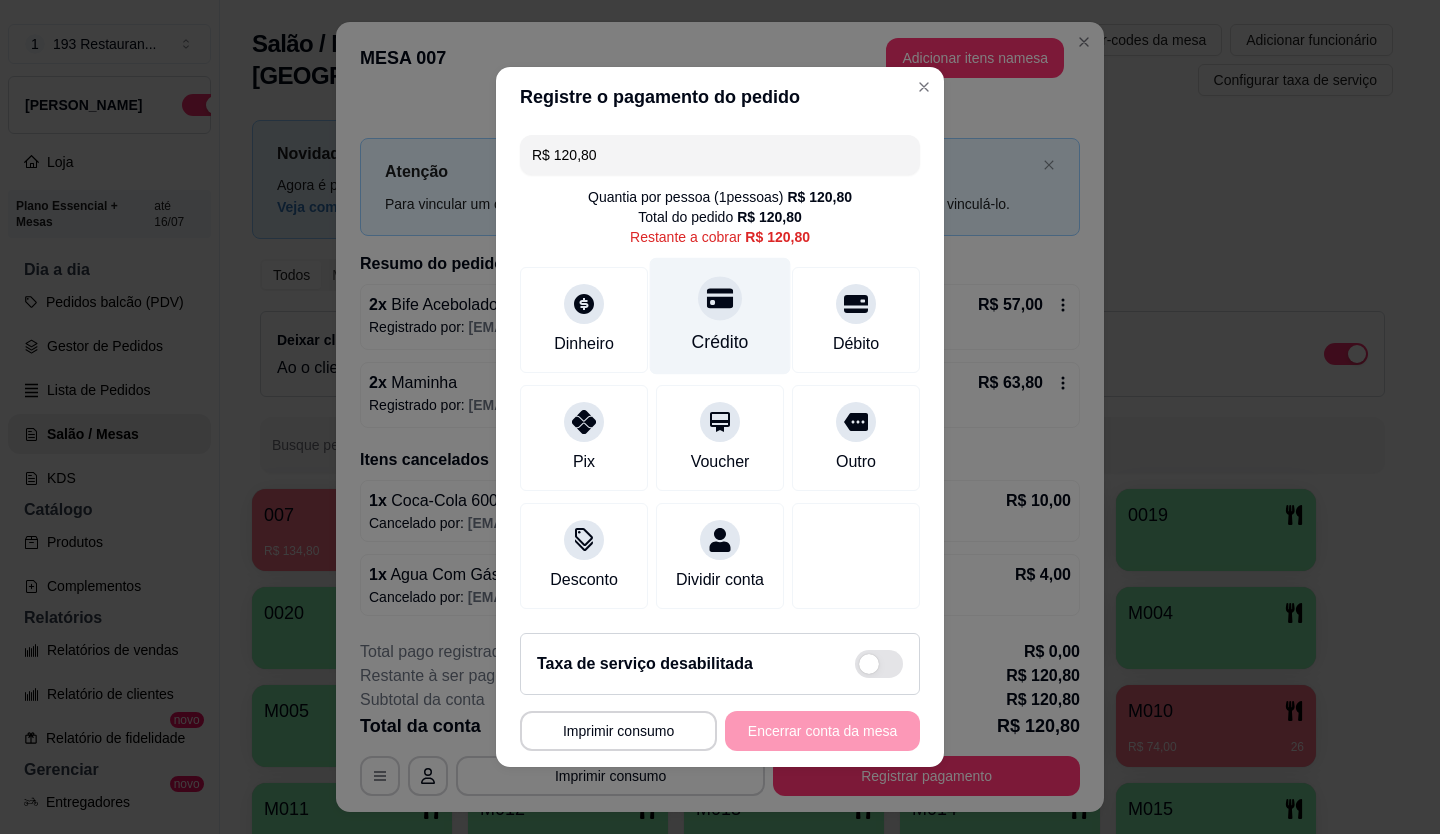 click 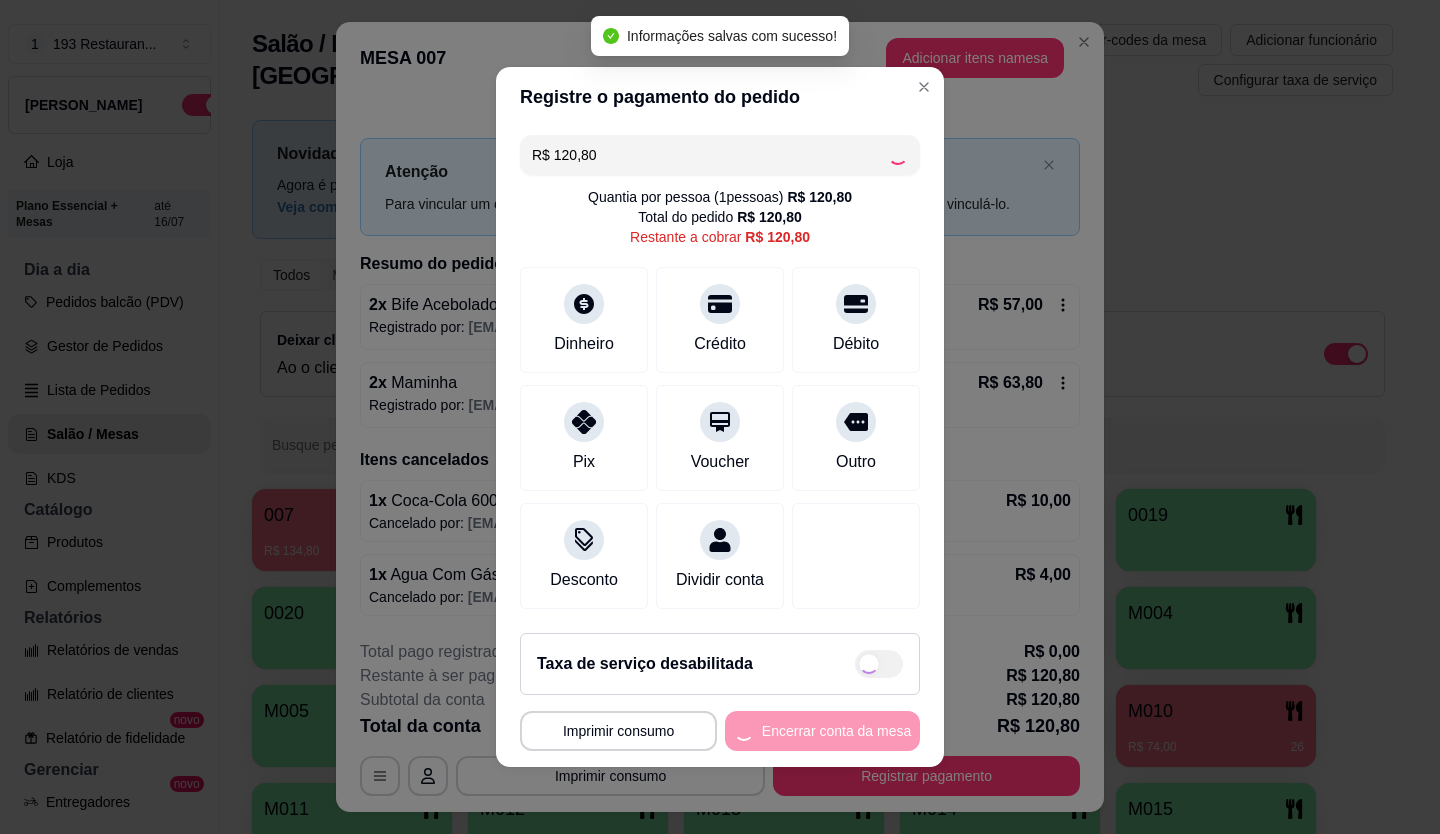 type on "R$ 0,00" 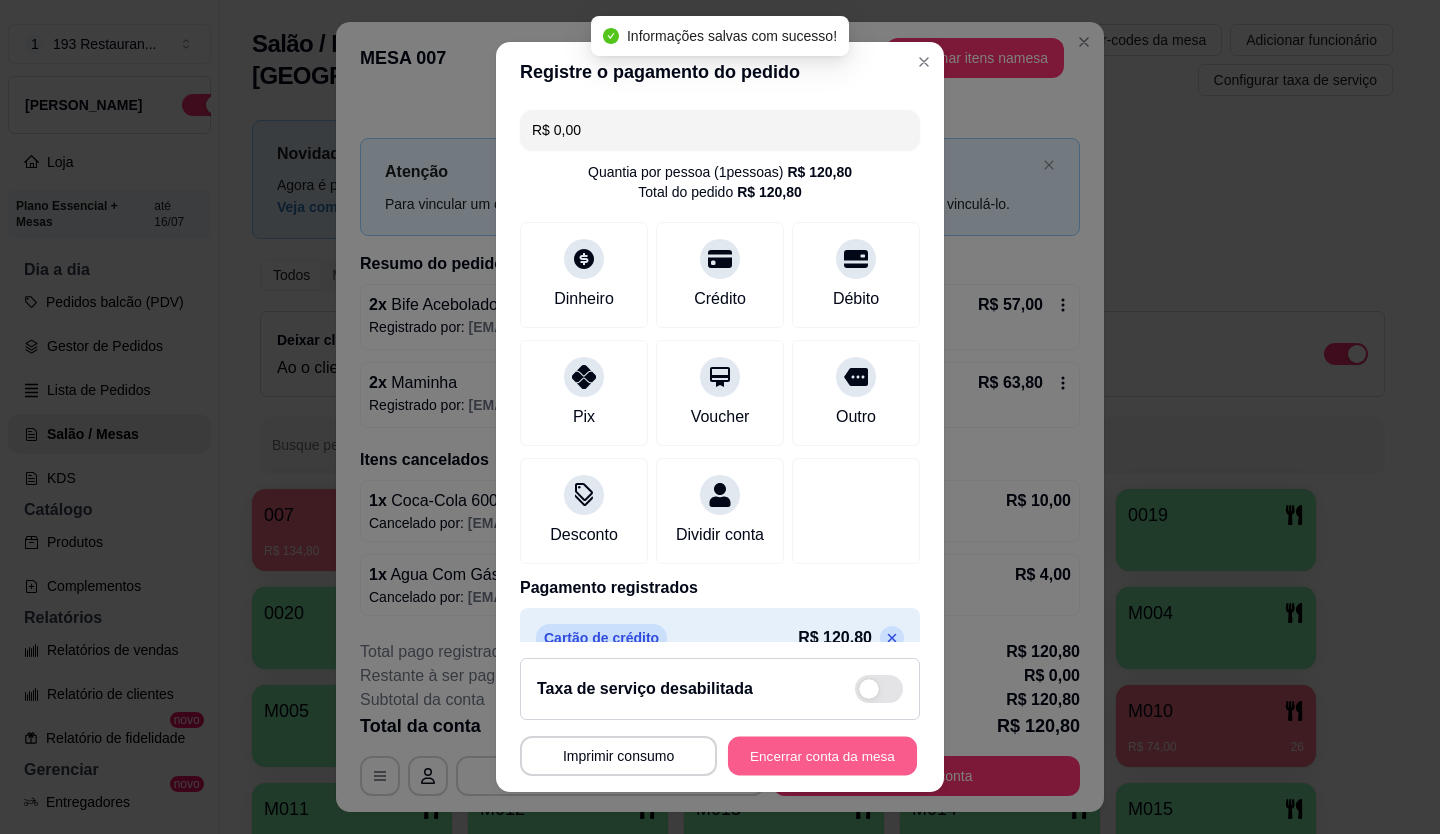 click on "Encerrar conta da mesa" at bounding box center (822, 756) 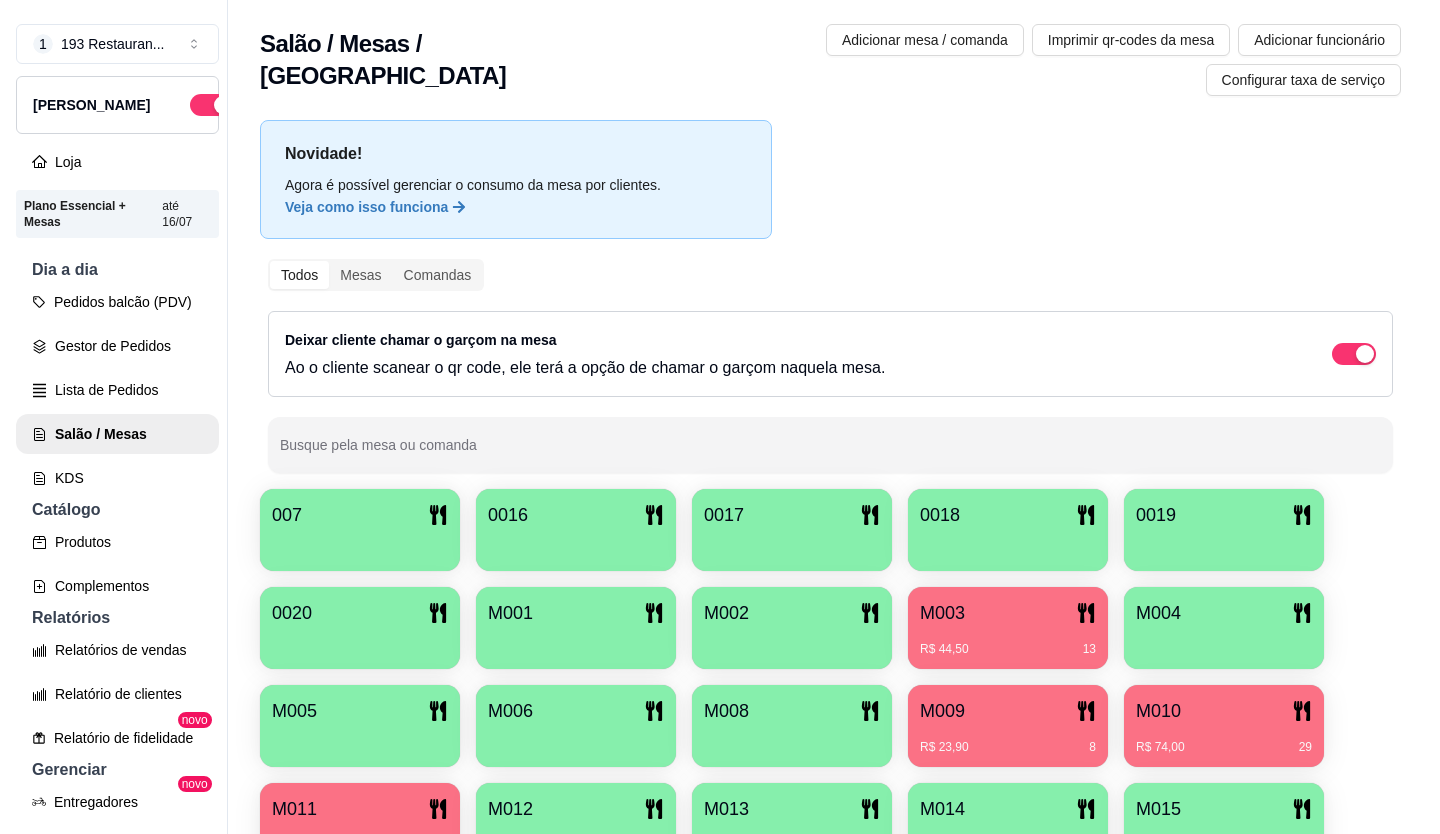 scroll, scrollTop: 86, scrollLeft: 0, axis: vertical 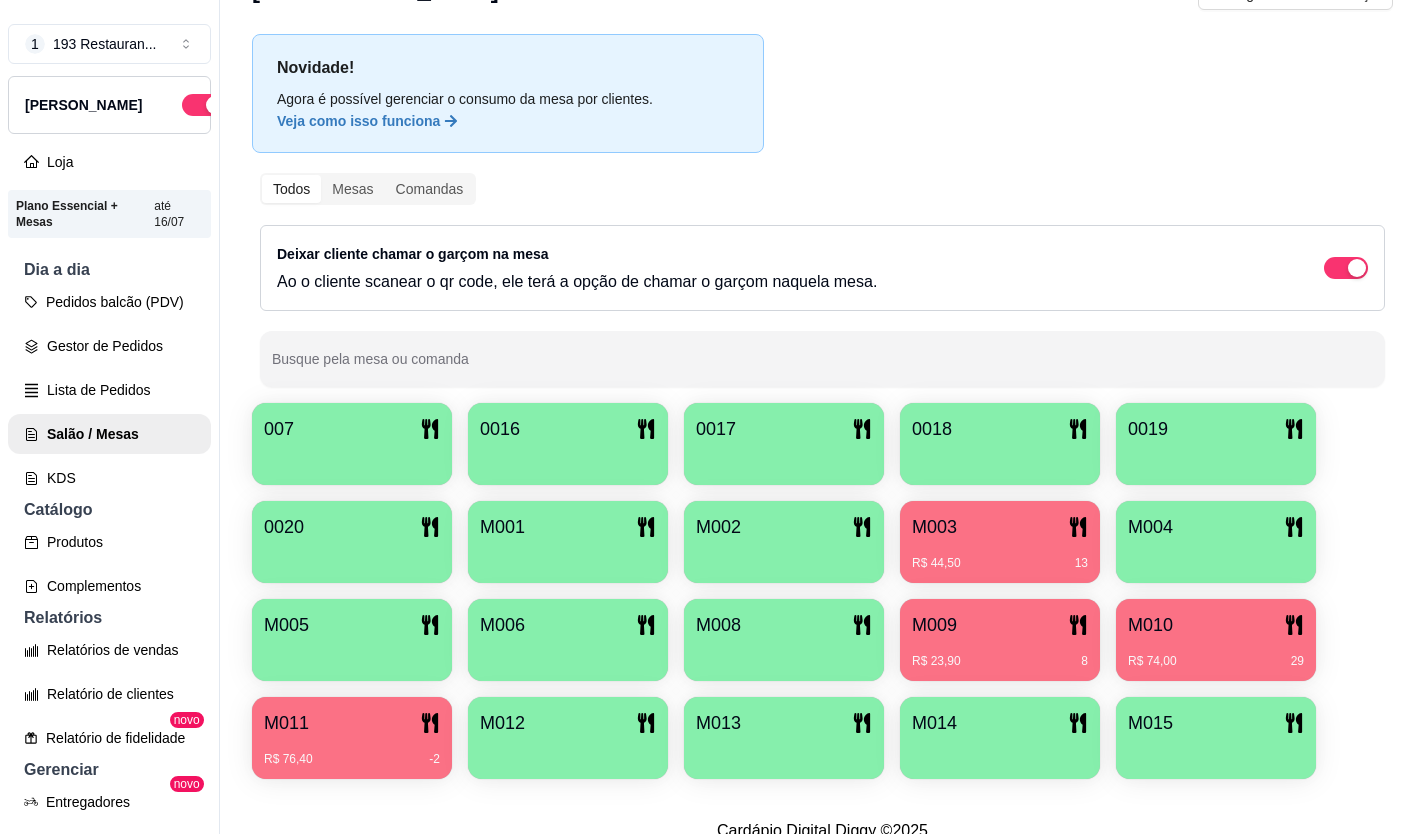 click on "R$ 76,40 -2" at bounding box center (352, 759) 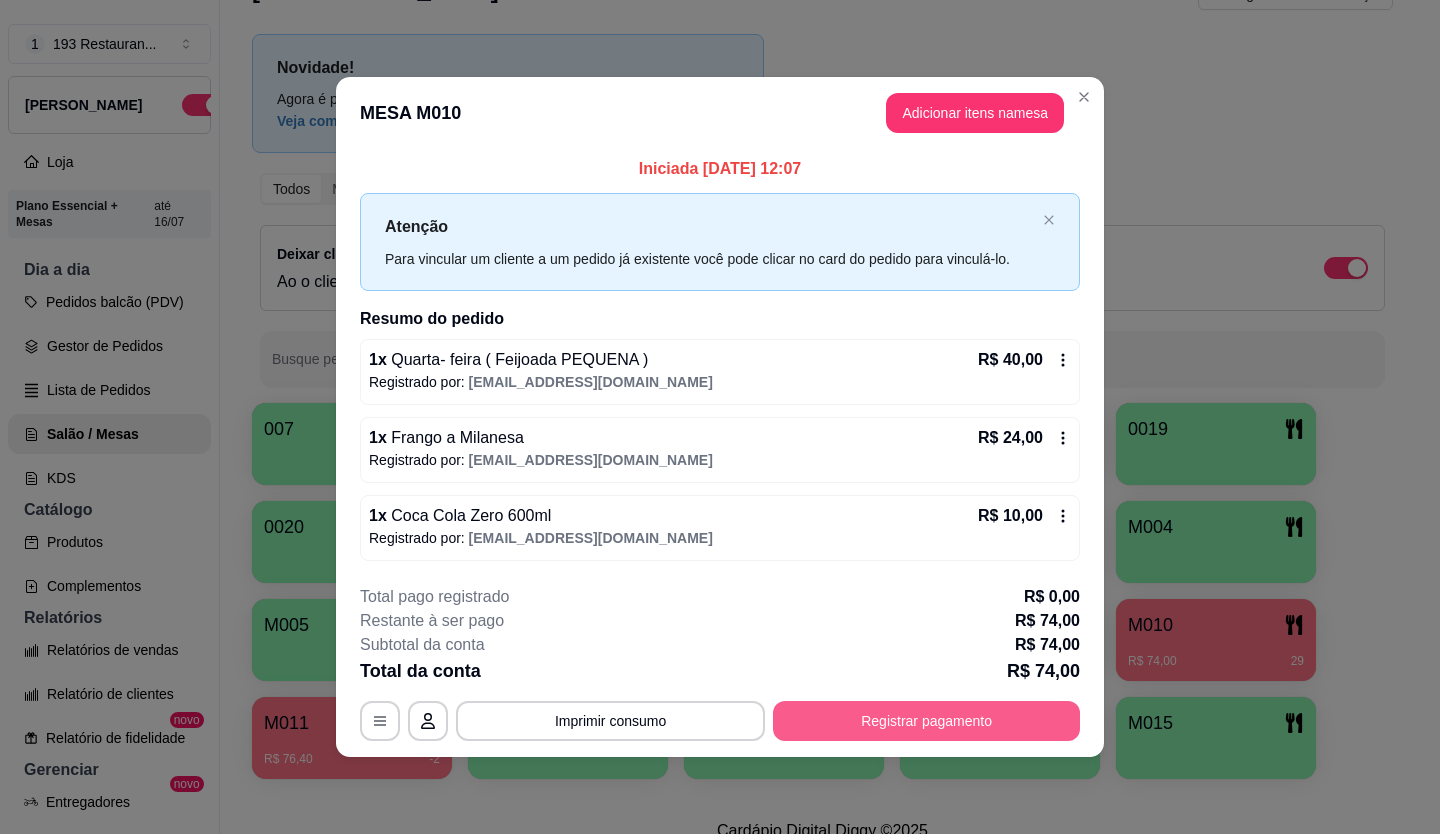 click on "Registrar pagamento" at bounding box center [926, 721] 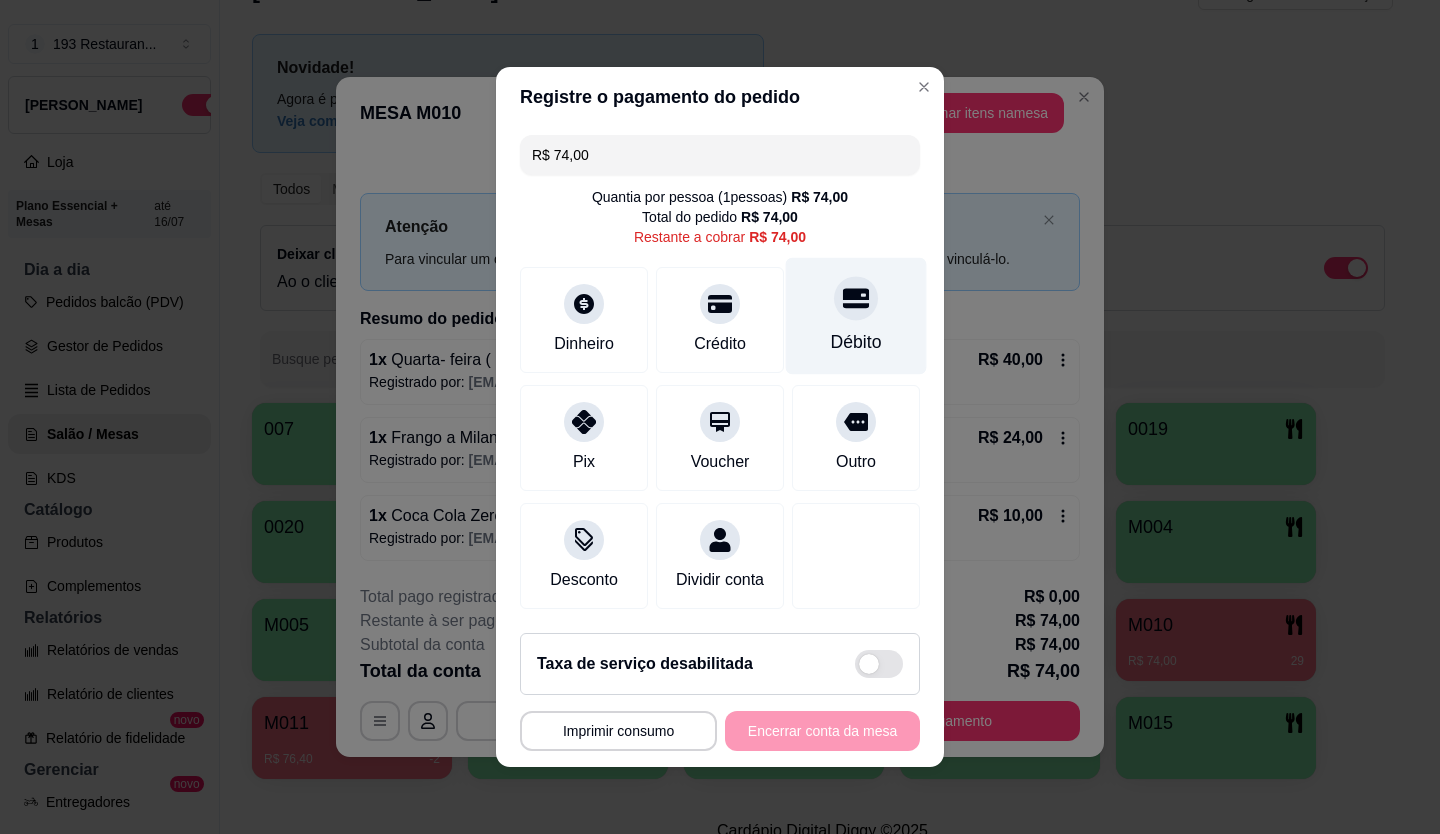 click on "Débito" at bounding box center [856, 316] 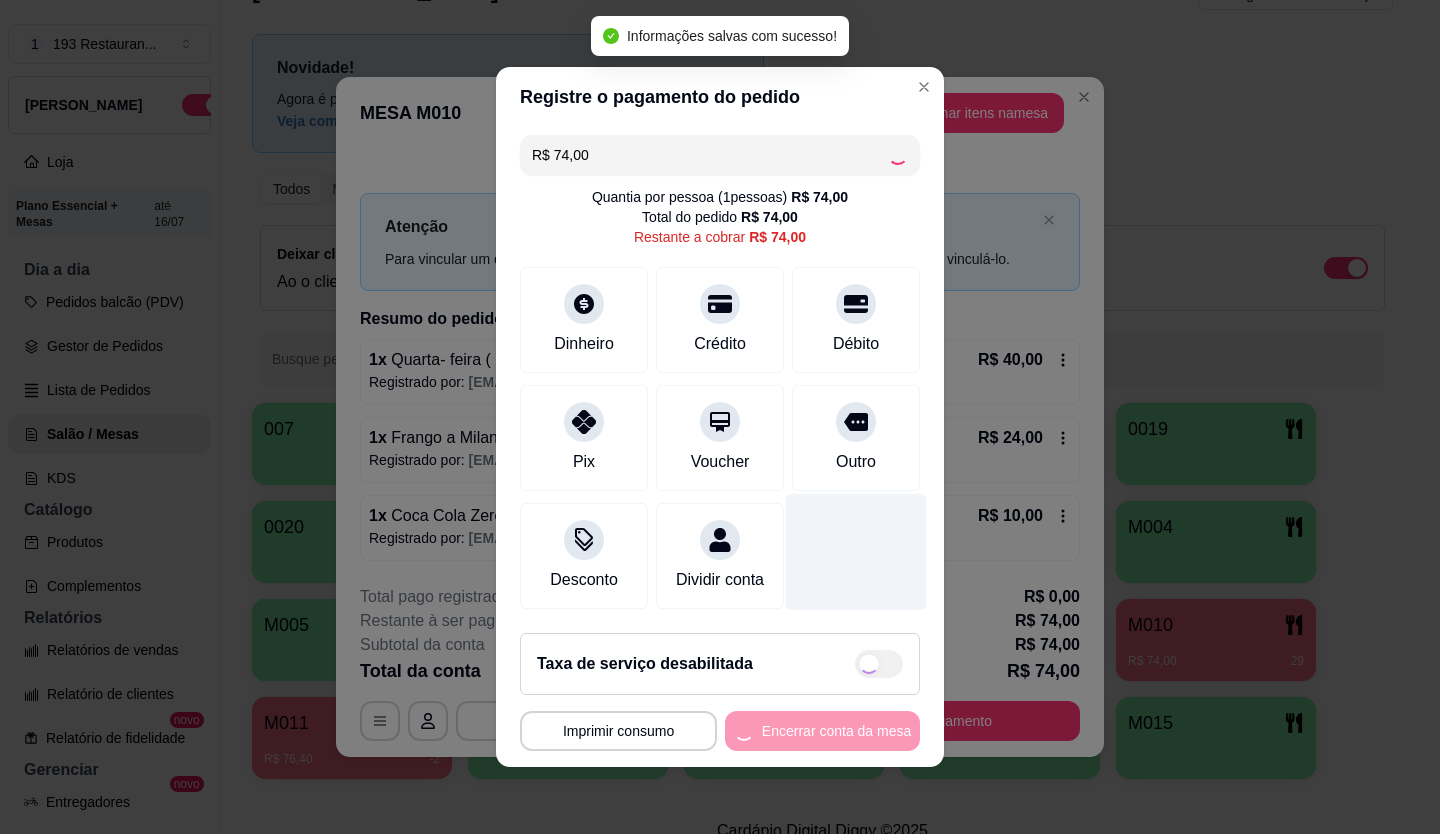 type on "R$ 0,00" 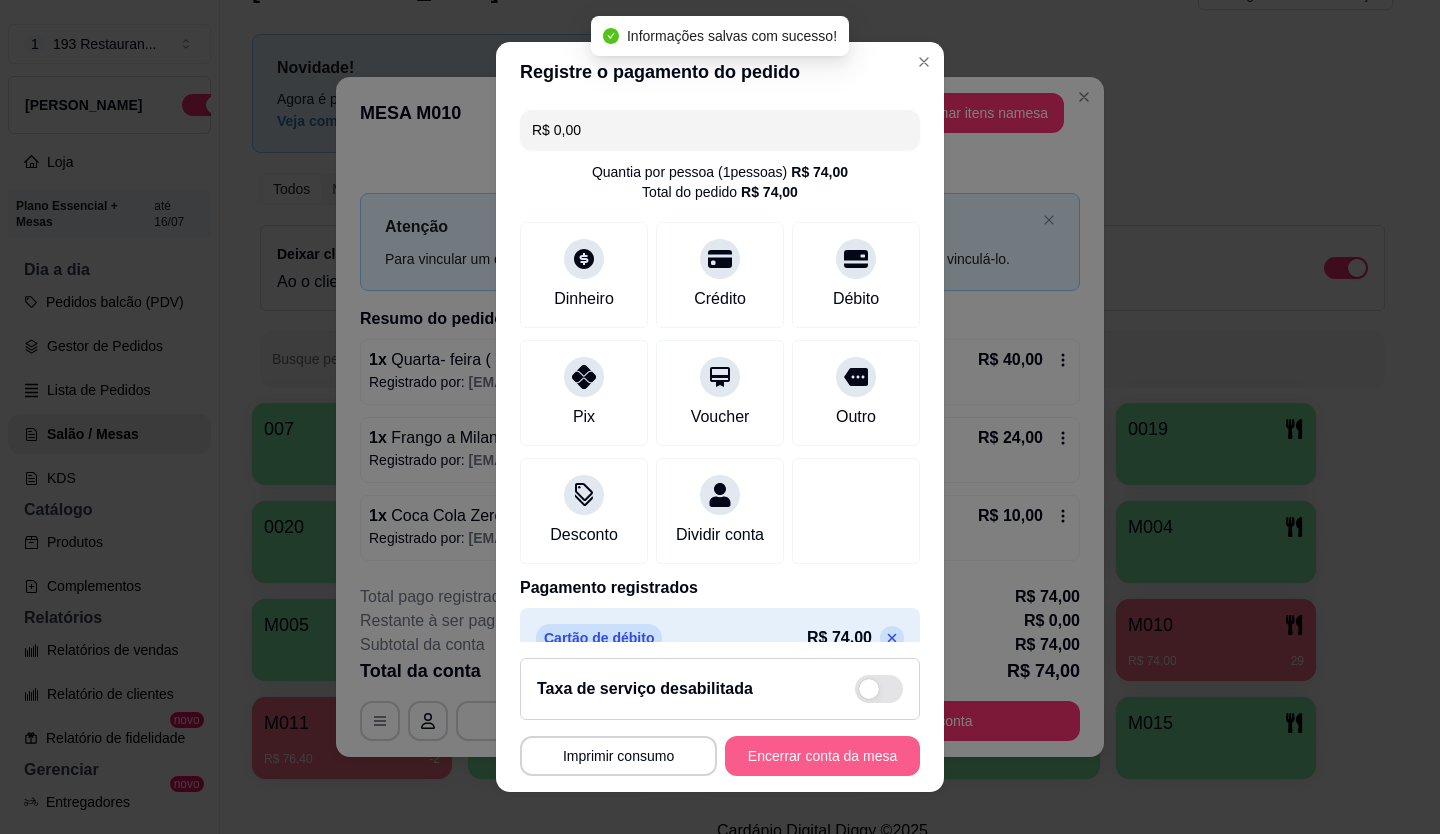 click on "Encerrar conta da mesa" at bounding box center (822, 756) 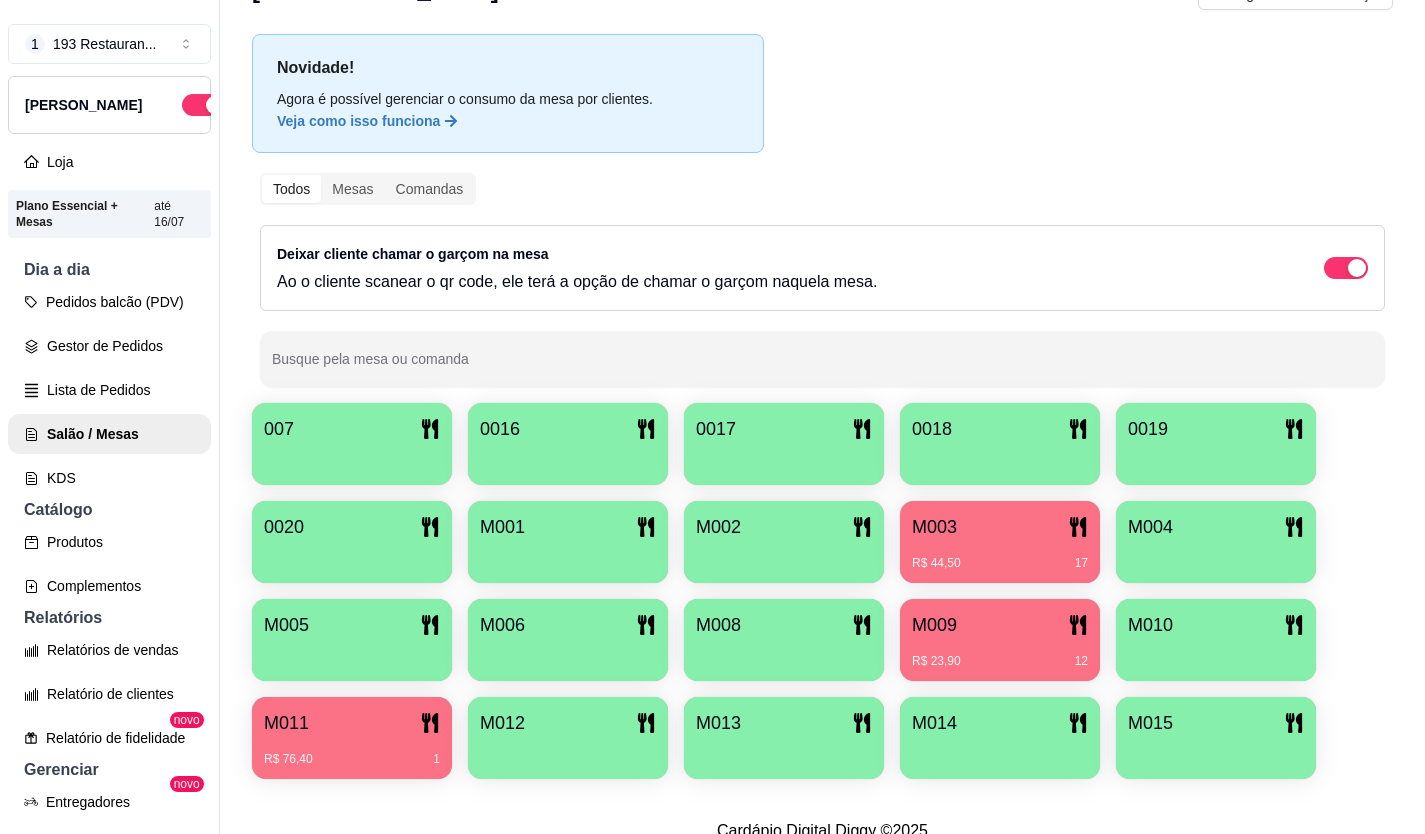 click on "Pedidos balcão (PDV)" at bounding box center [109, 302] 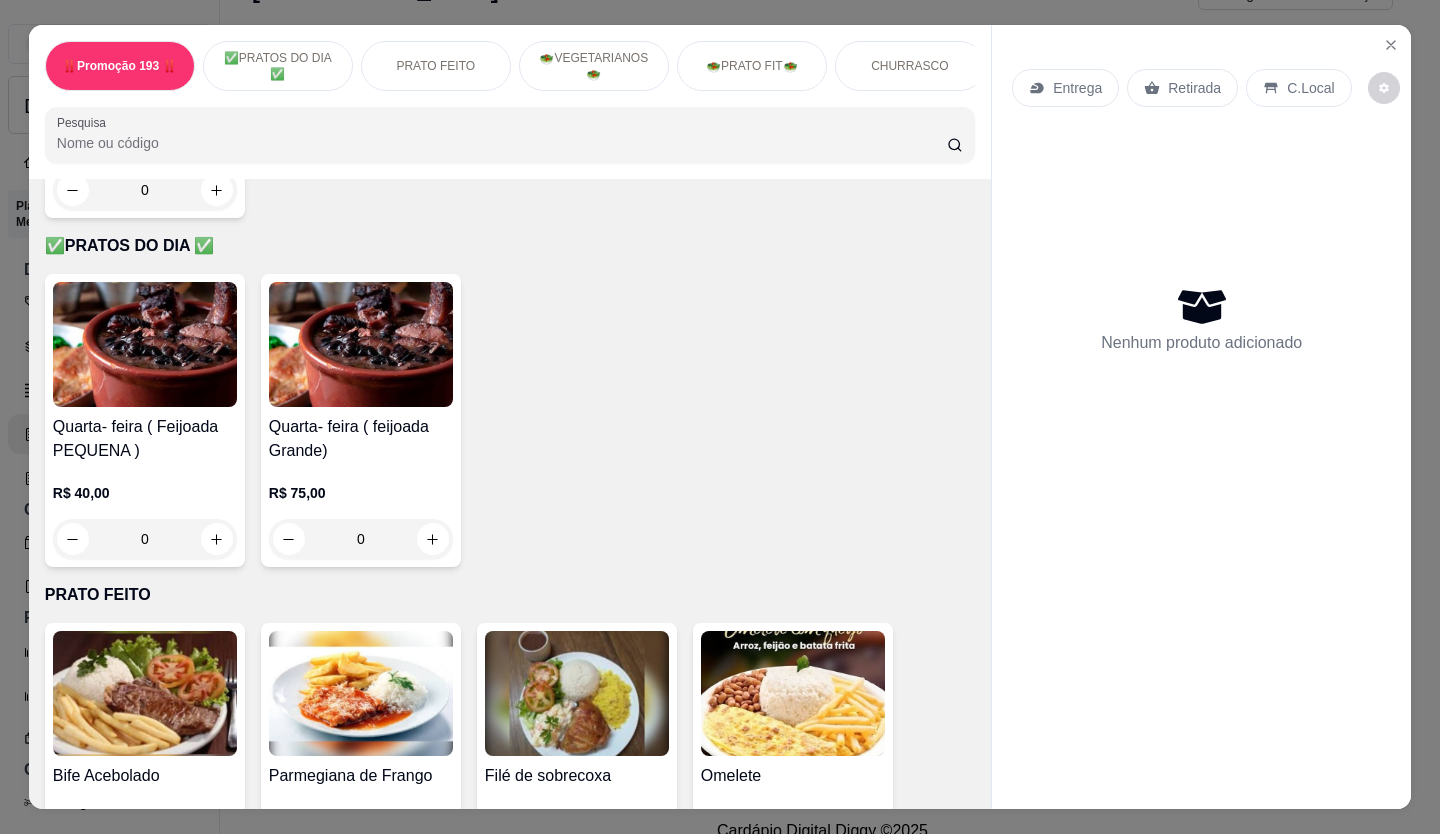 scroll, scrollTop: 1300, scrollLeft: 0, axis: vertical 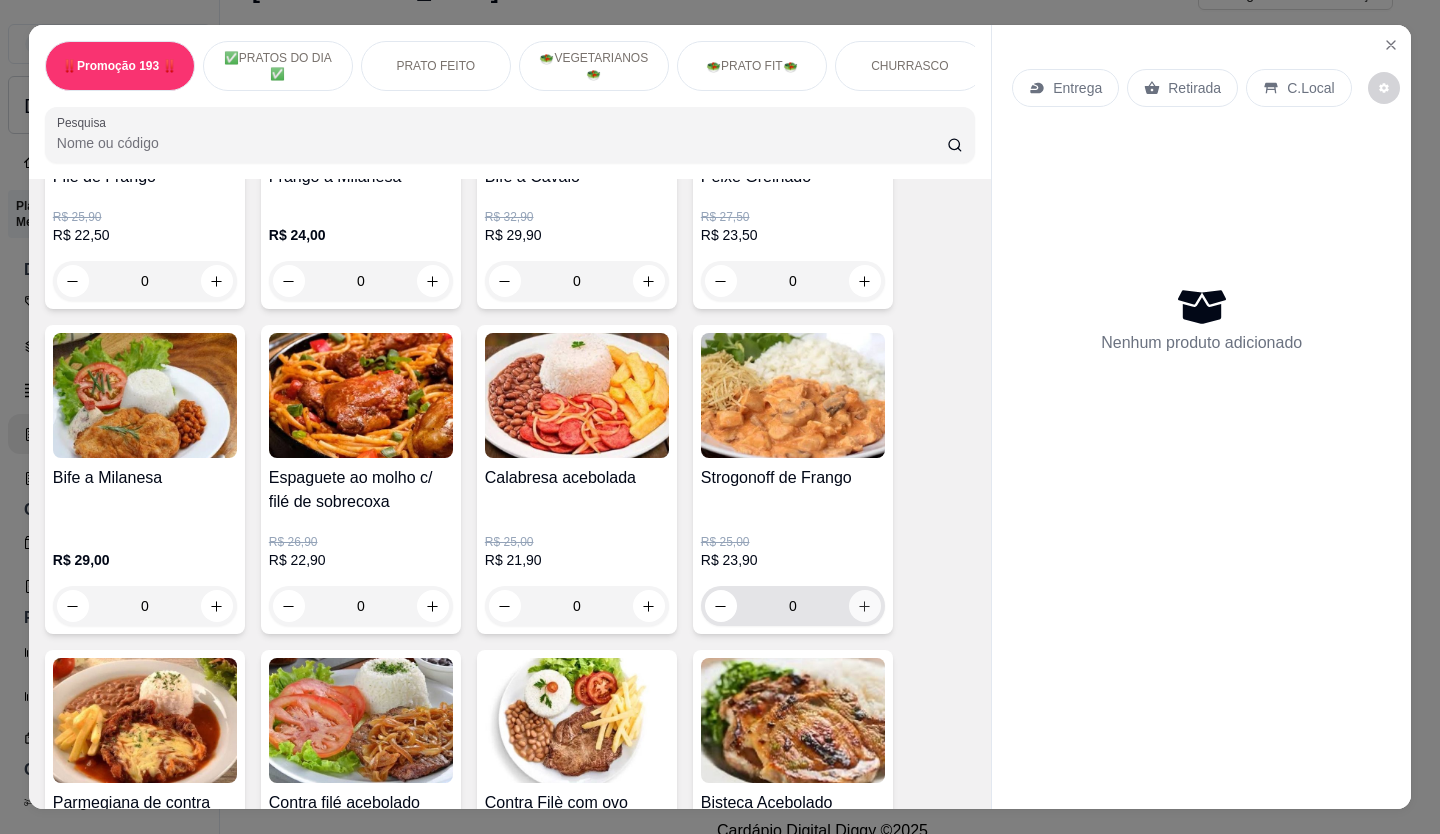 click at bounding box center [865, 606] 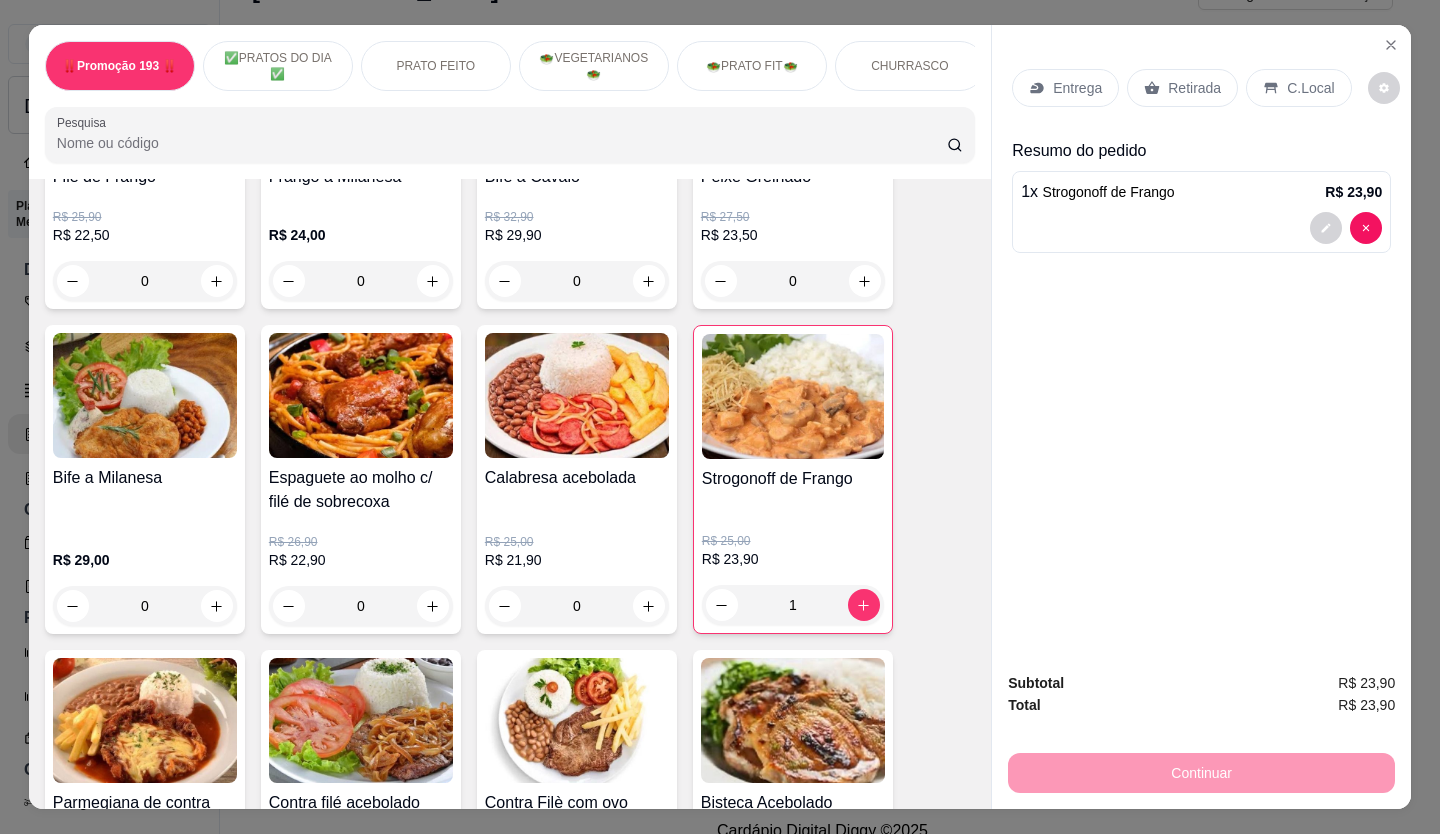 click on "Retirada" at bounding box center (1194, 88) 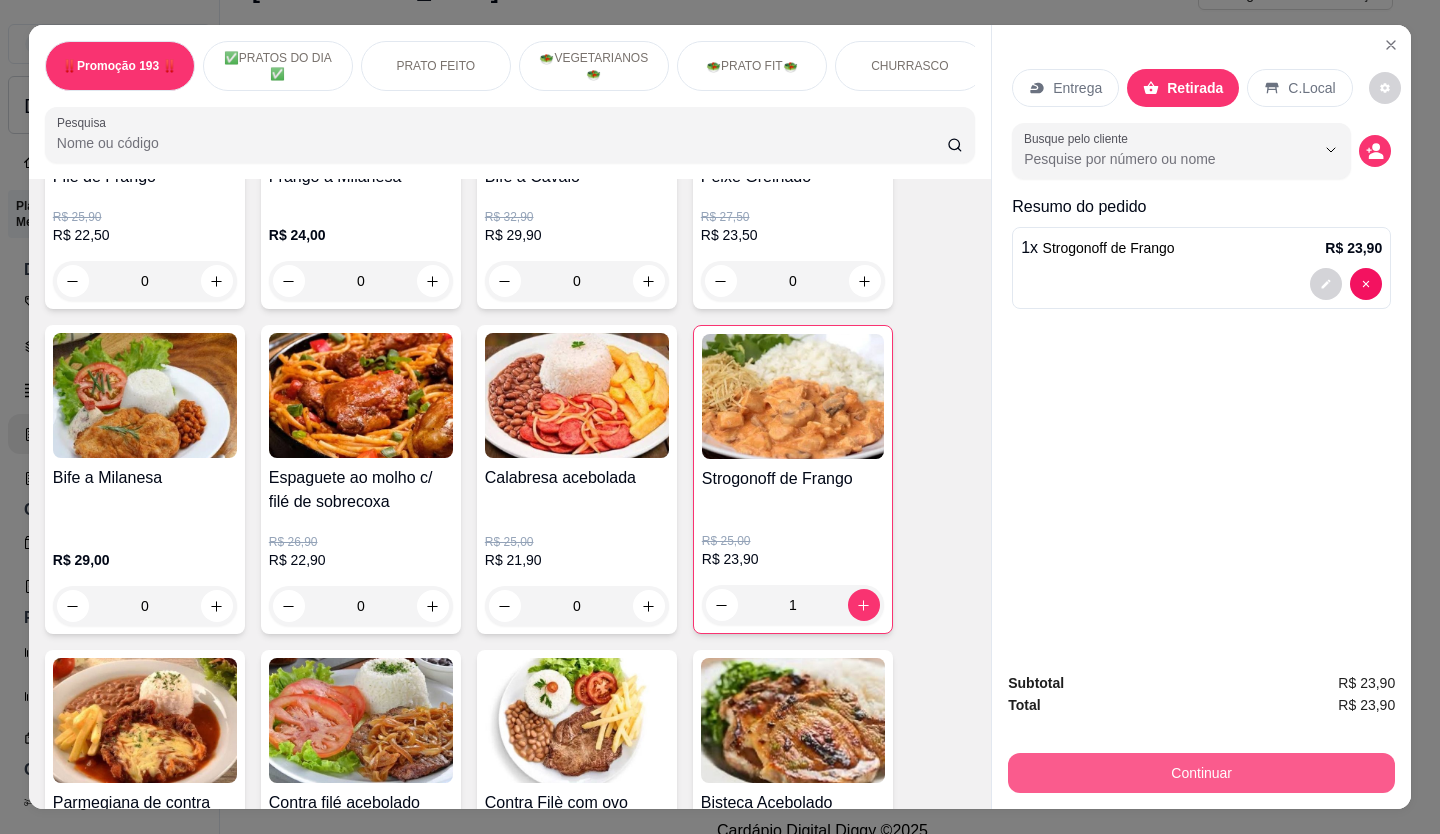 click on "Continuar" at bounding box center [1201, 773] 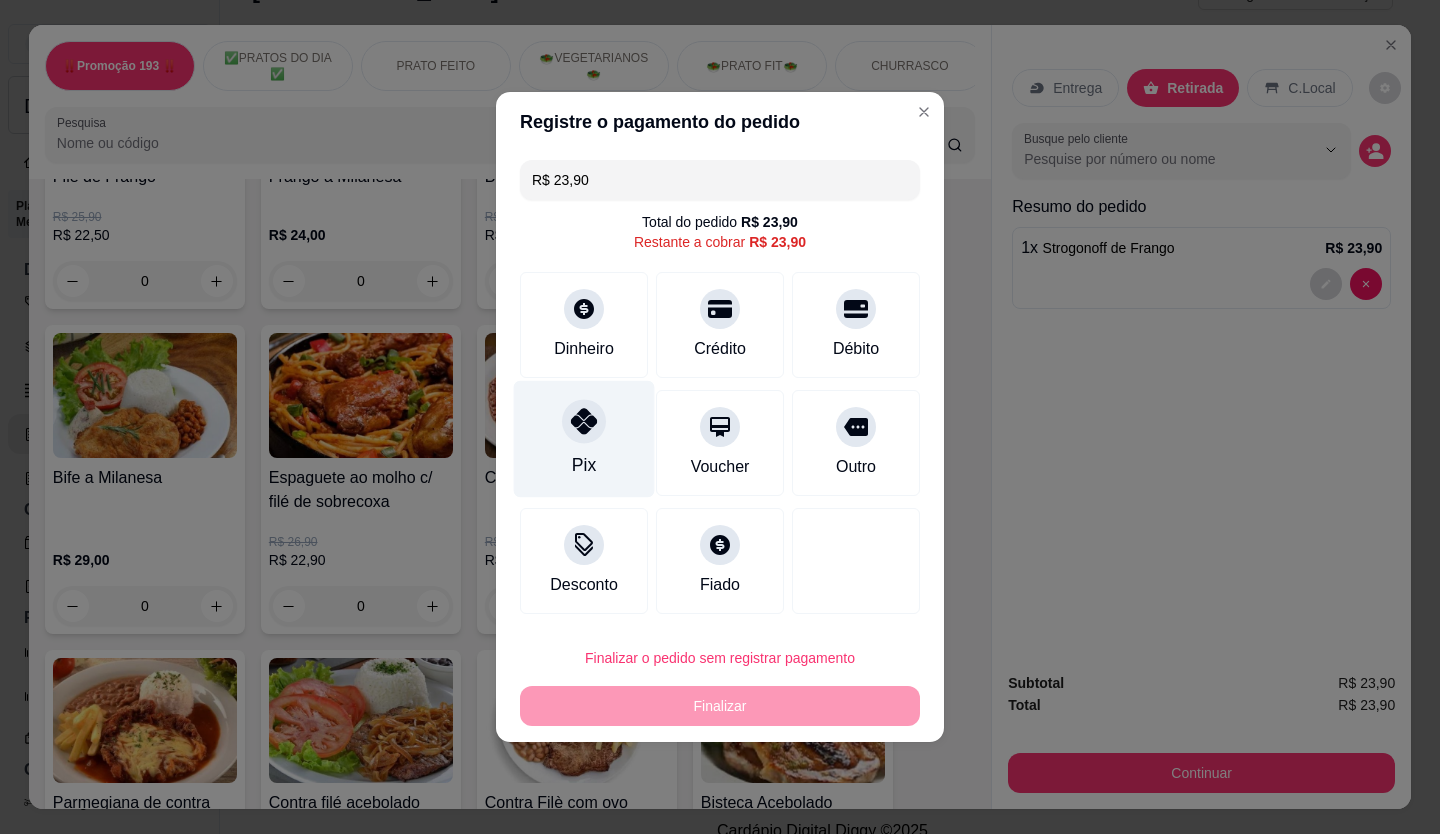 click at bounding box center (584, 421) 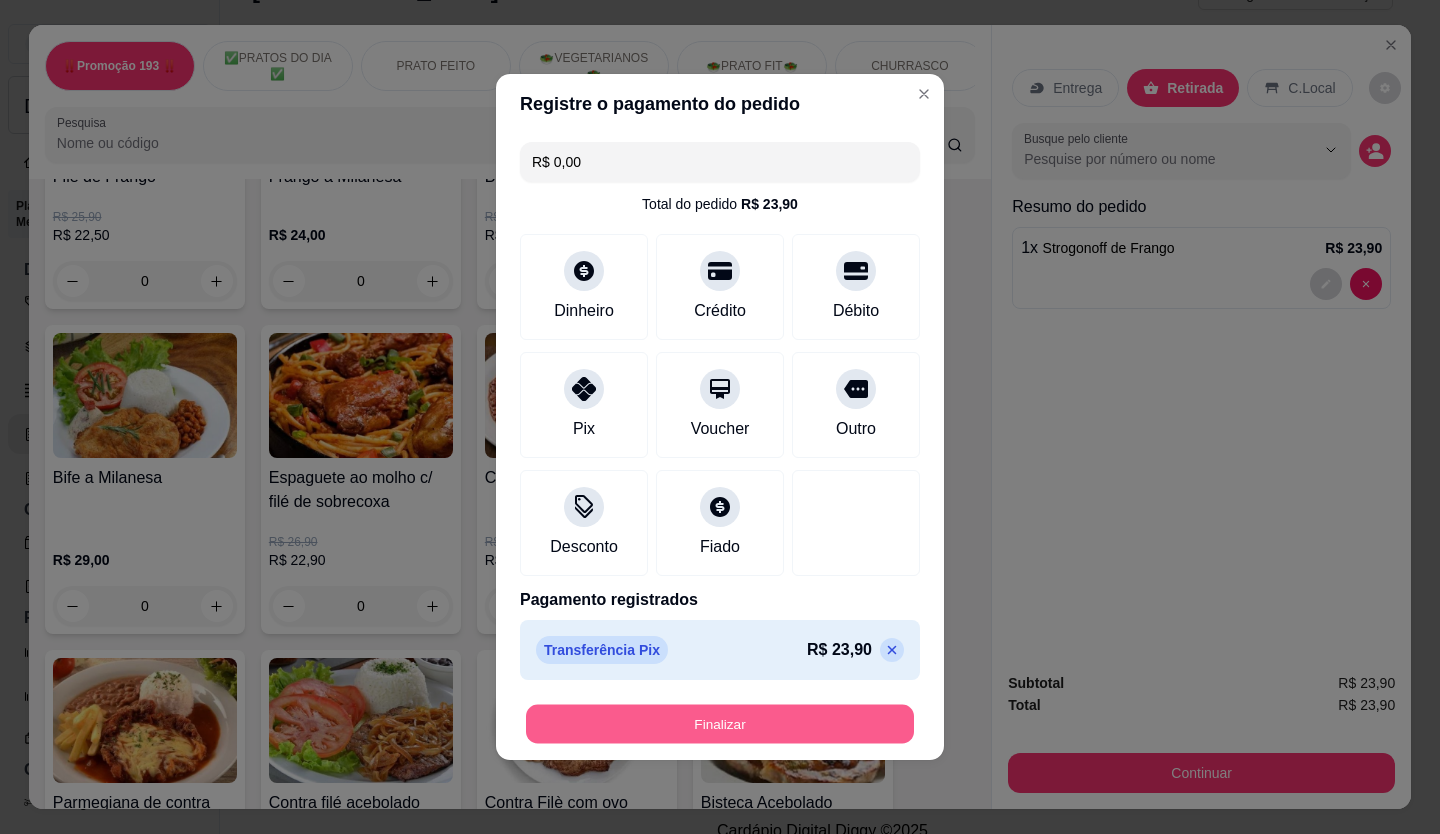 click on "Finalizar" at bounding box center (720, 724) 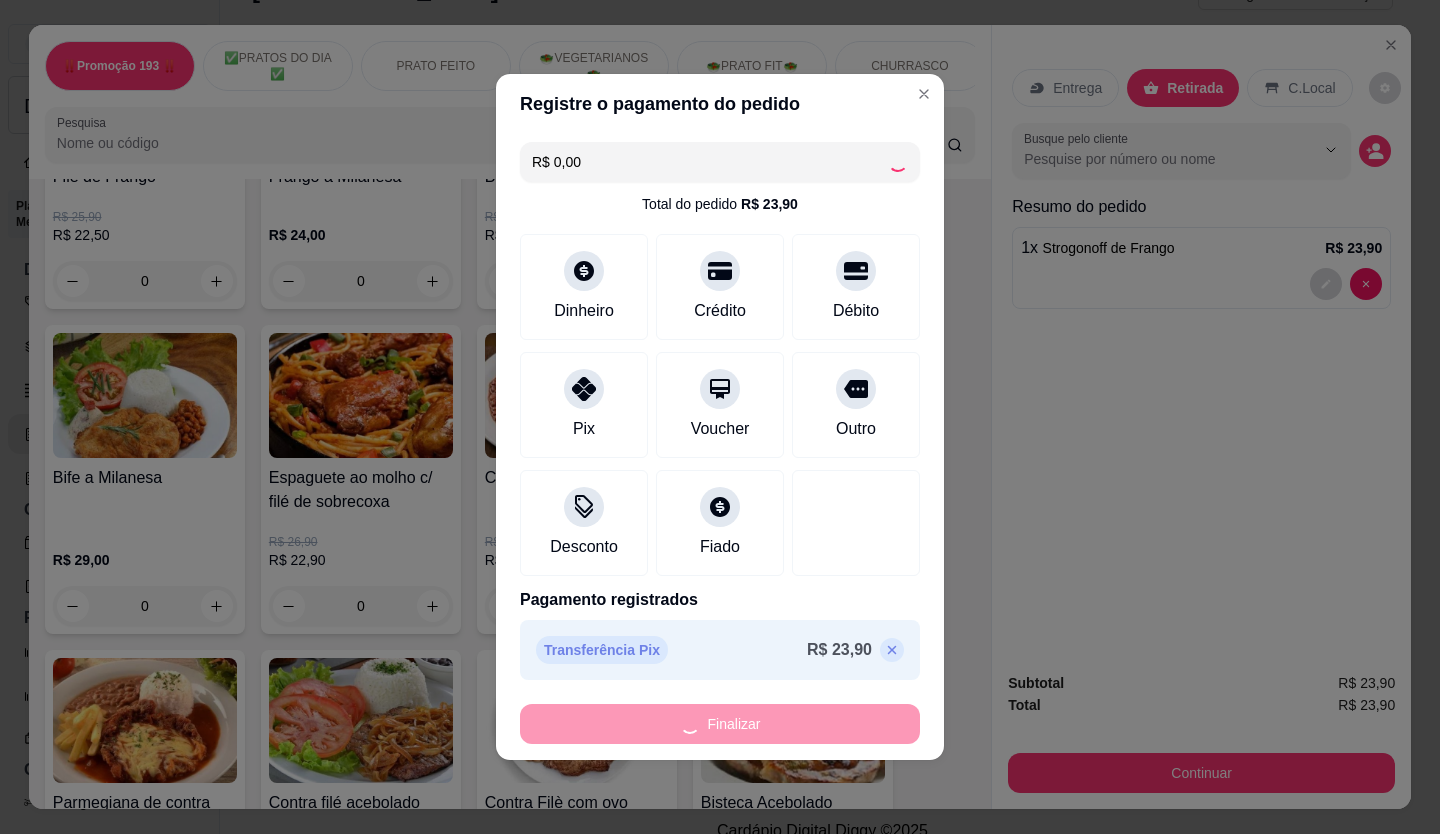 type on "0" 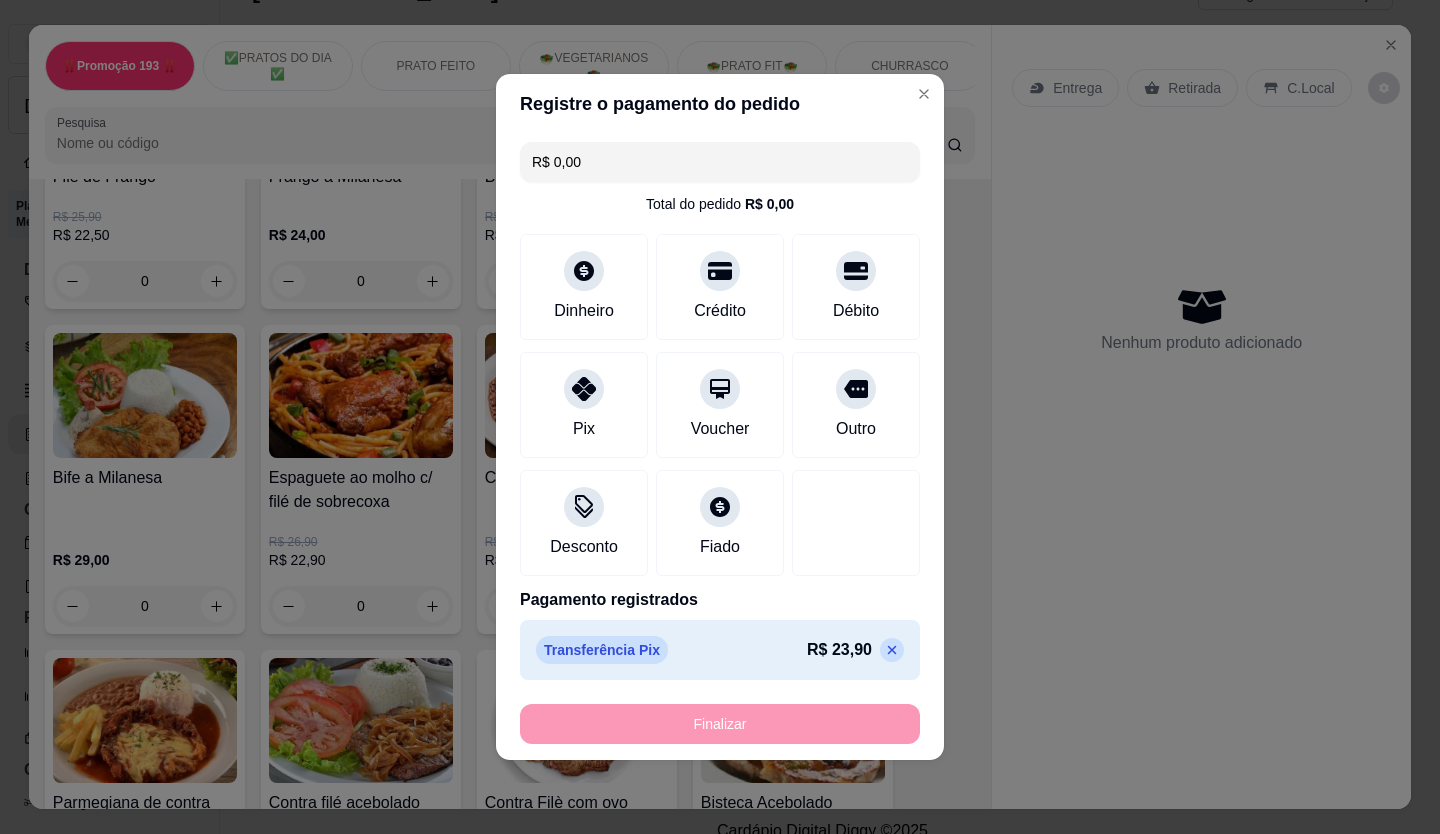 type on "-R$ 23,90" 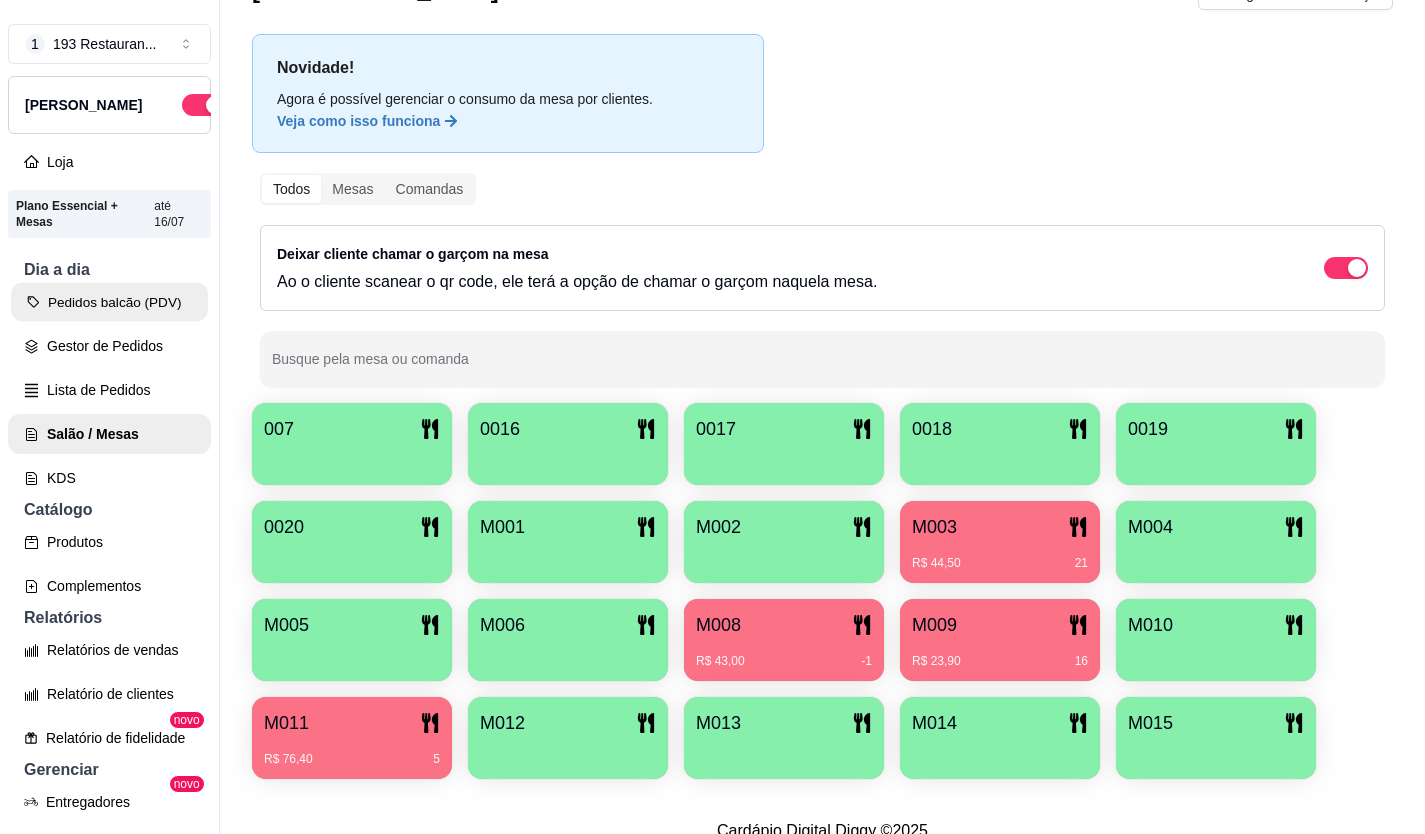 click on "Pedidos balcão (PDV)" at bounding box center [109, 302] 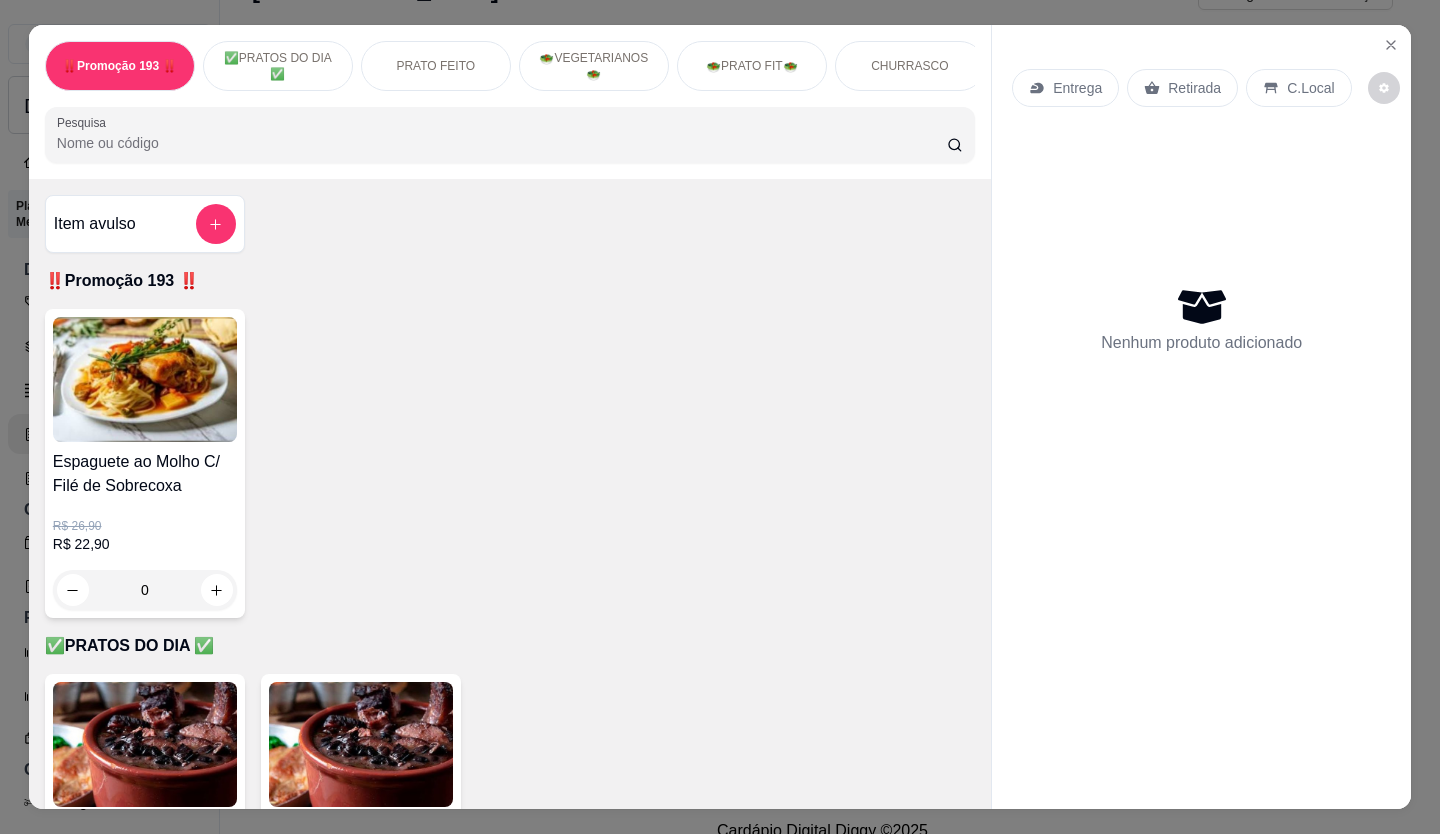 click on "Retirada" at bounding box center (1194, 88) 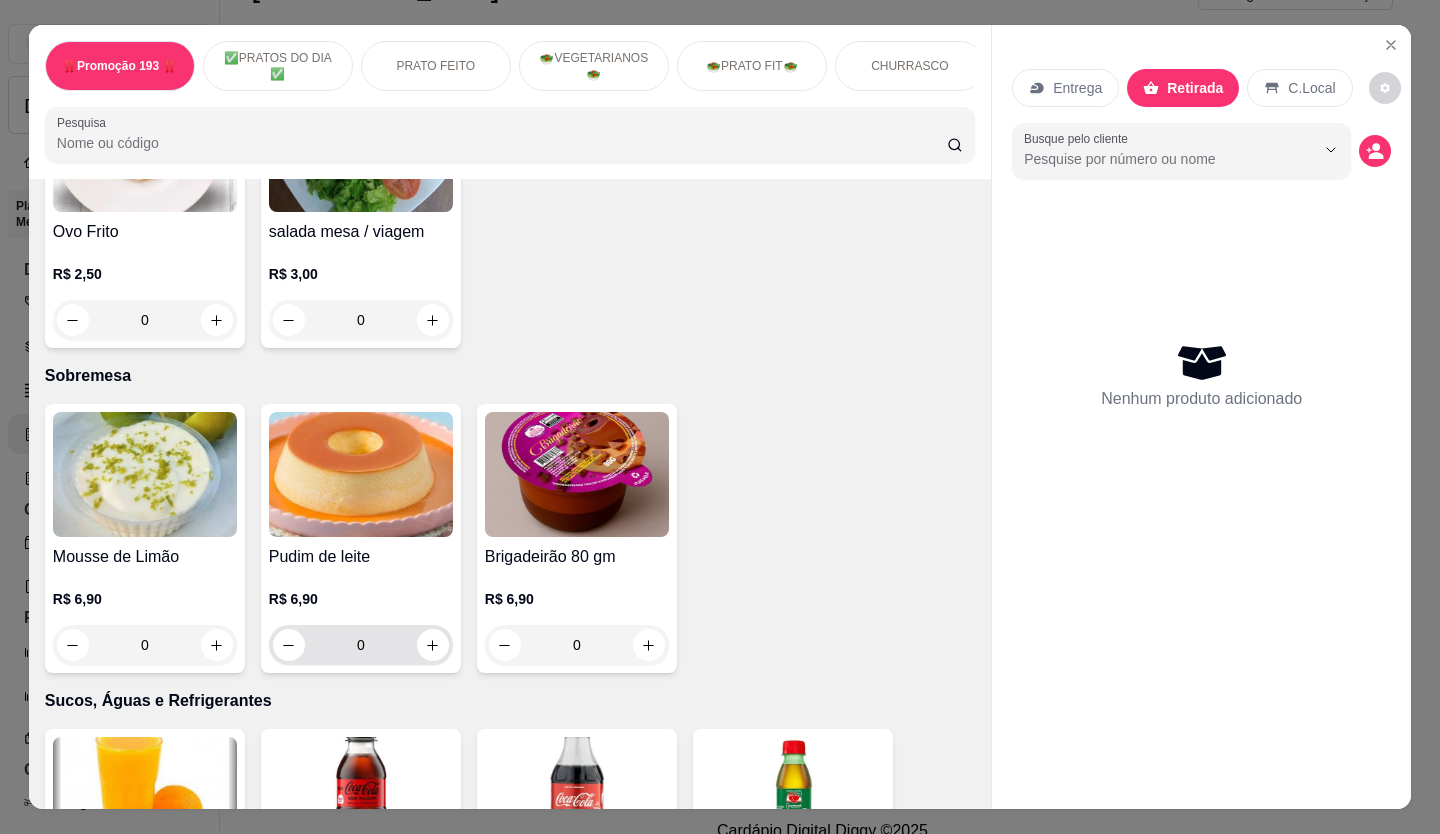 scroll, scrollTop: 4900, scrollLeft: 0, axis: vertical 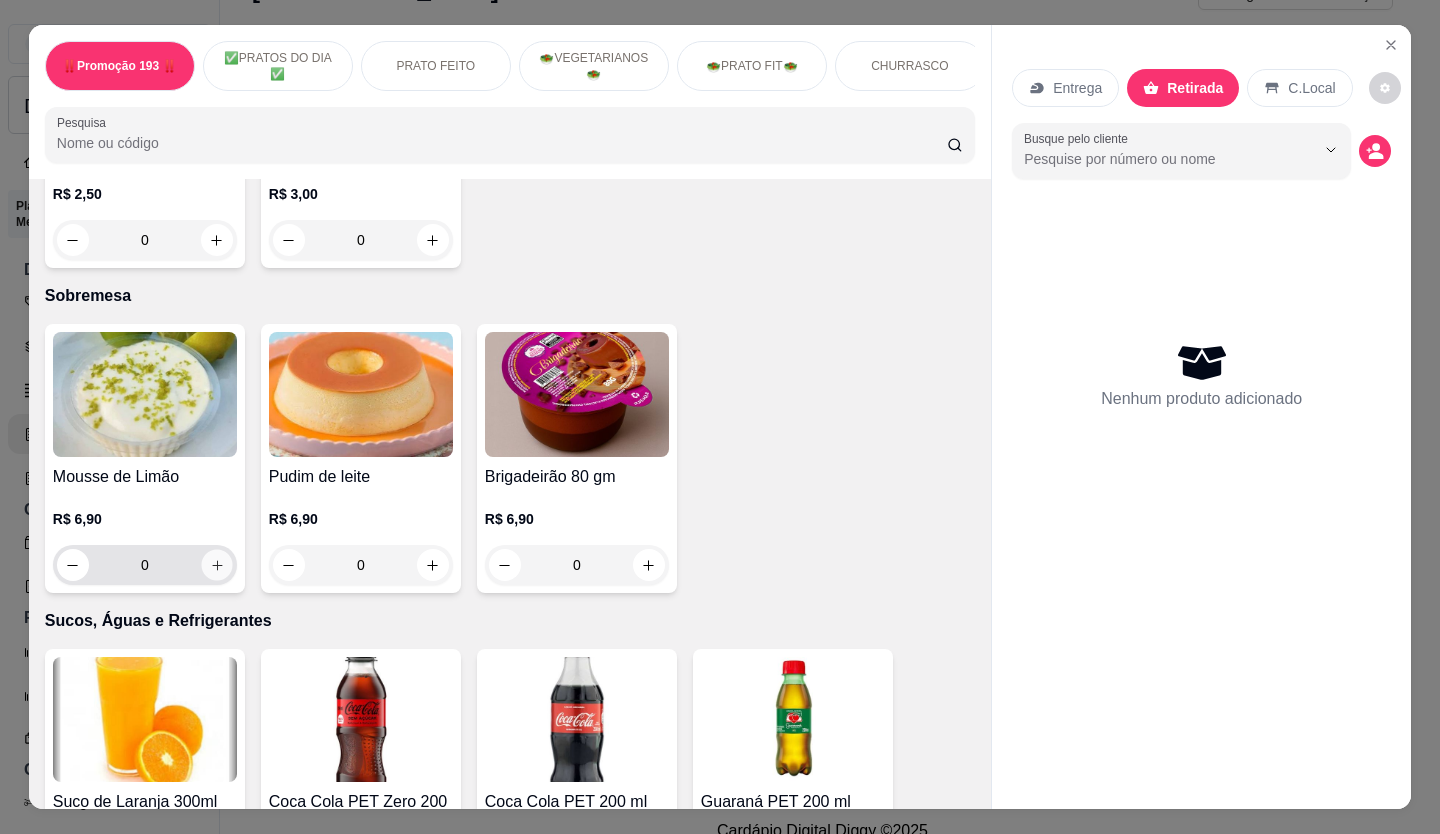 click at bounding box center (216, 565) 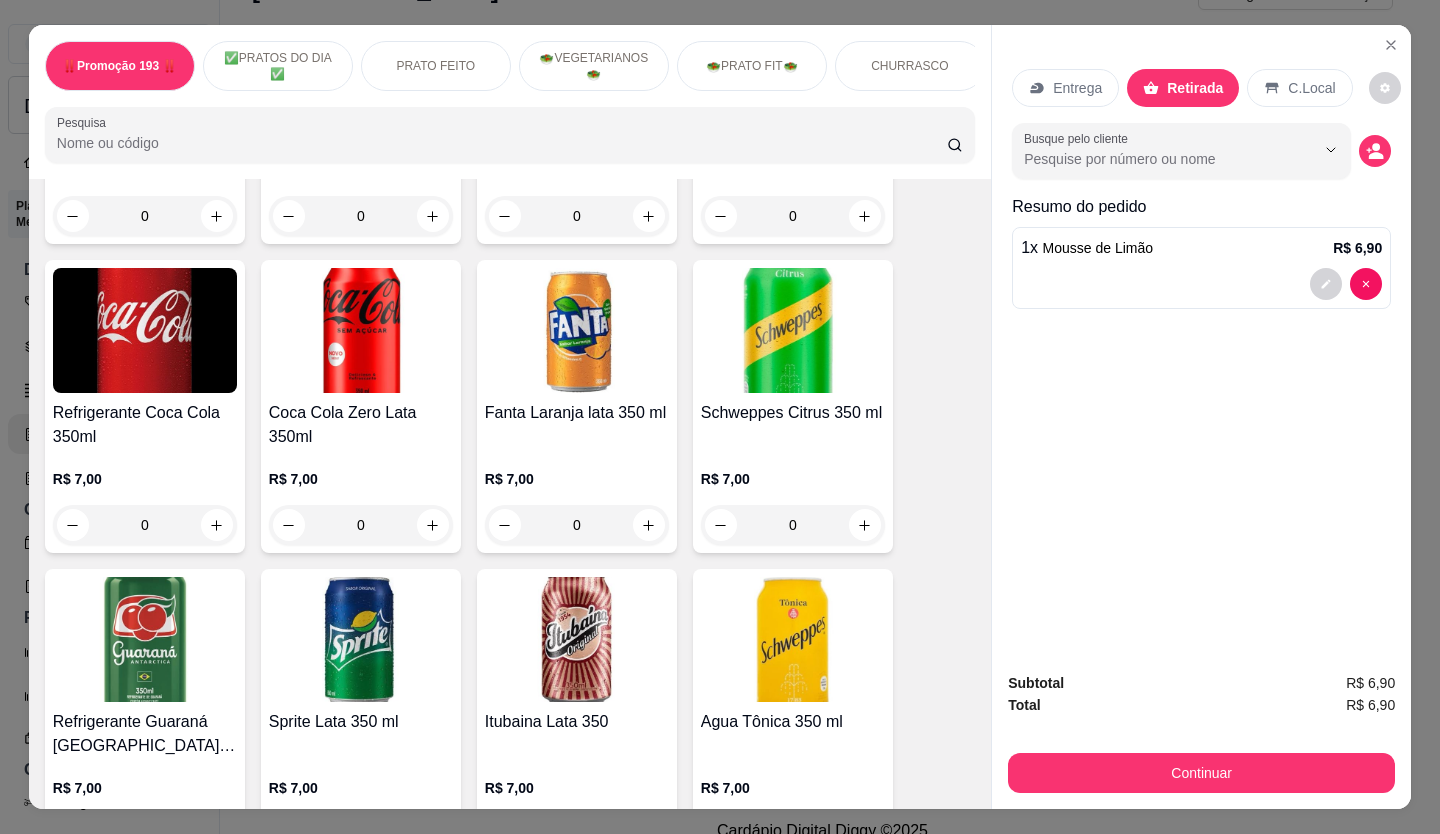 scroll, scrollTop: 5200, scrollLeft: 0, axis: vertical 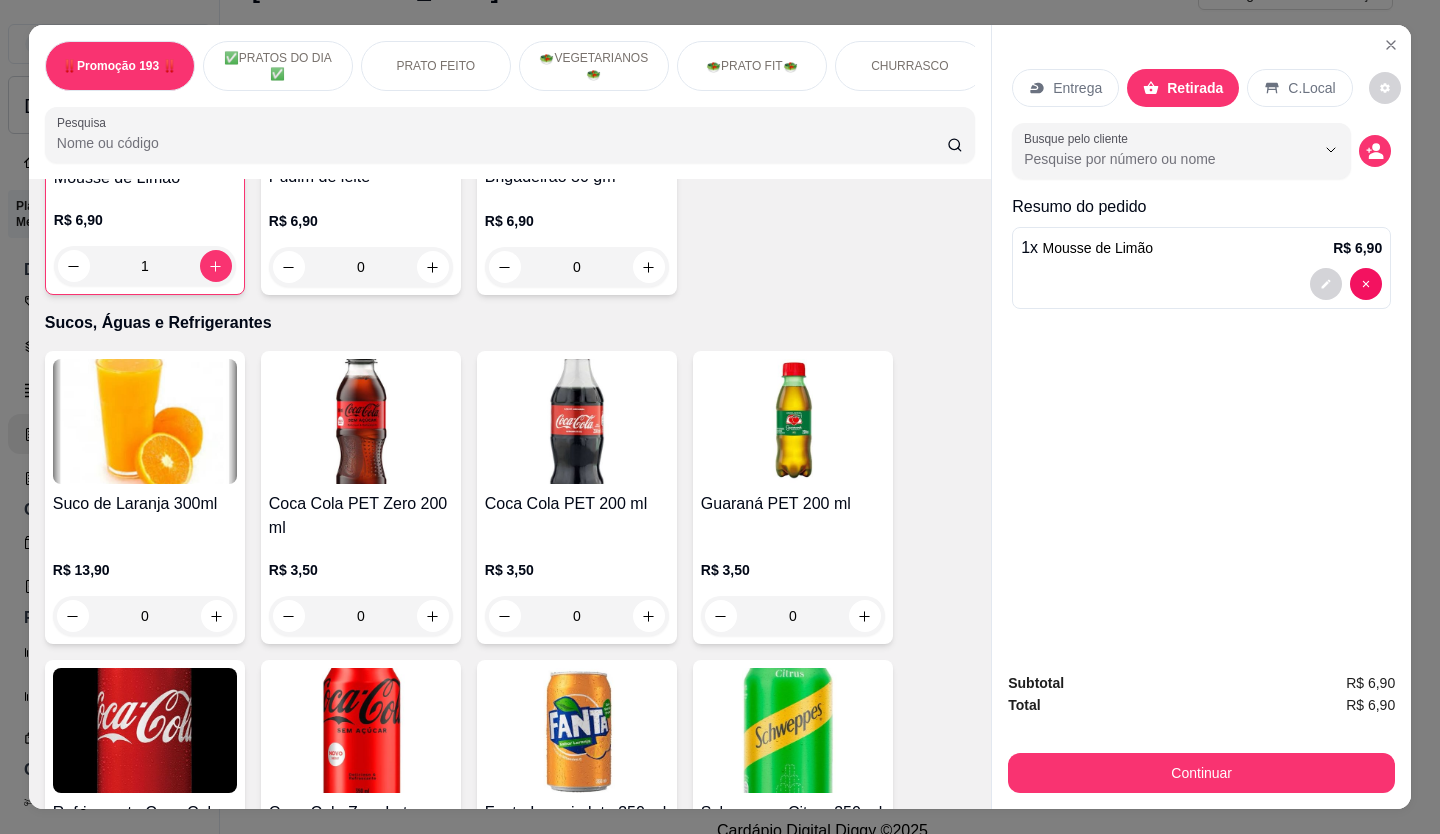 click at bounding box center (649, 616) 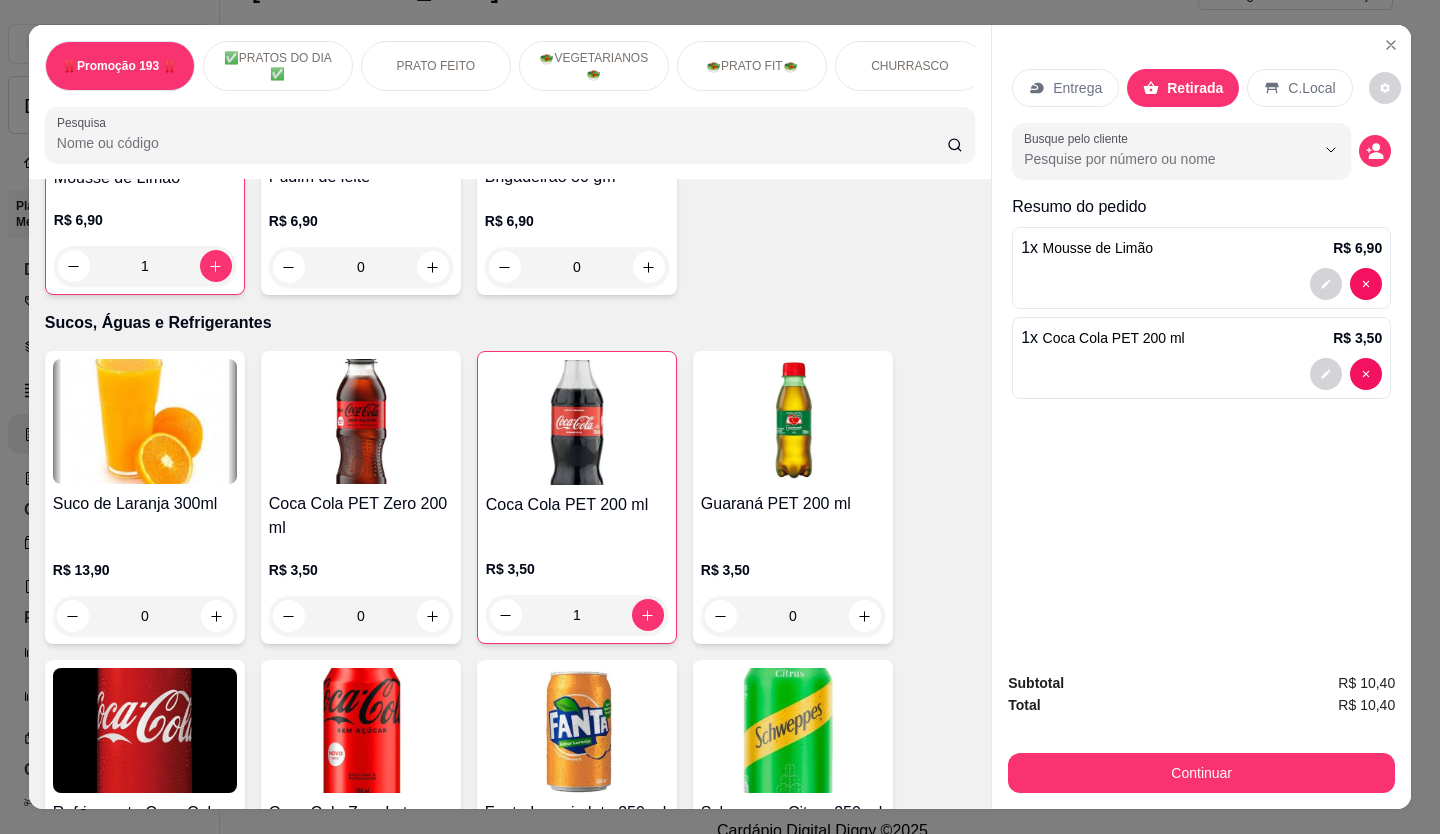 type on "1" 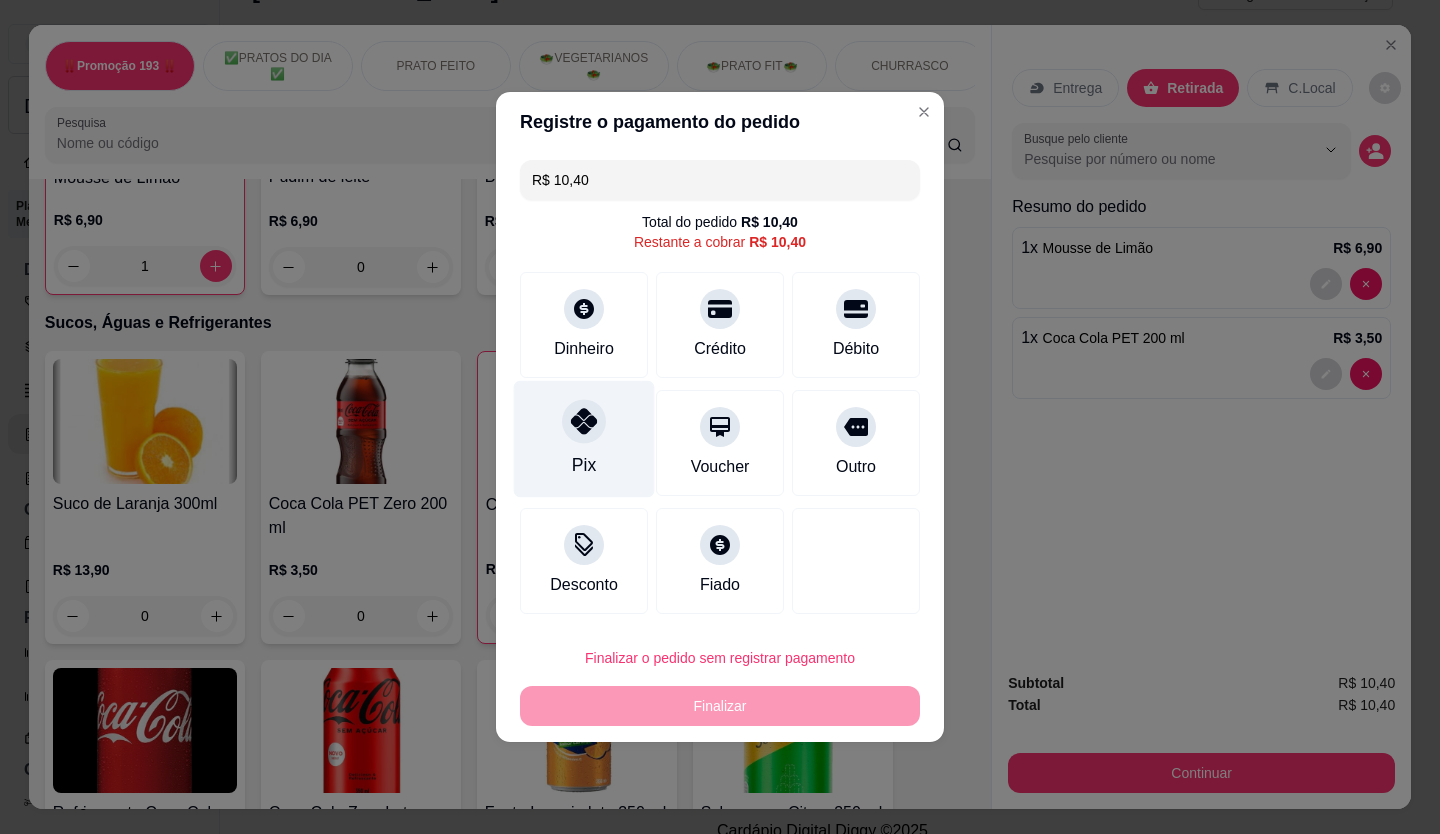 click on "Pix" at bounding box center [584, 439] 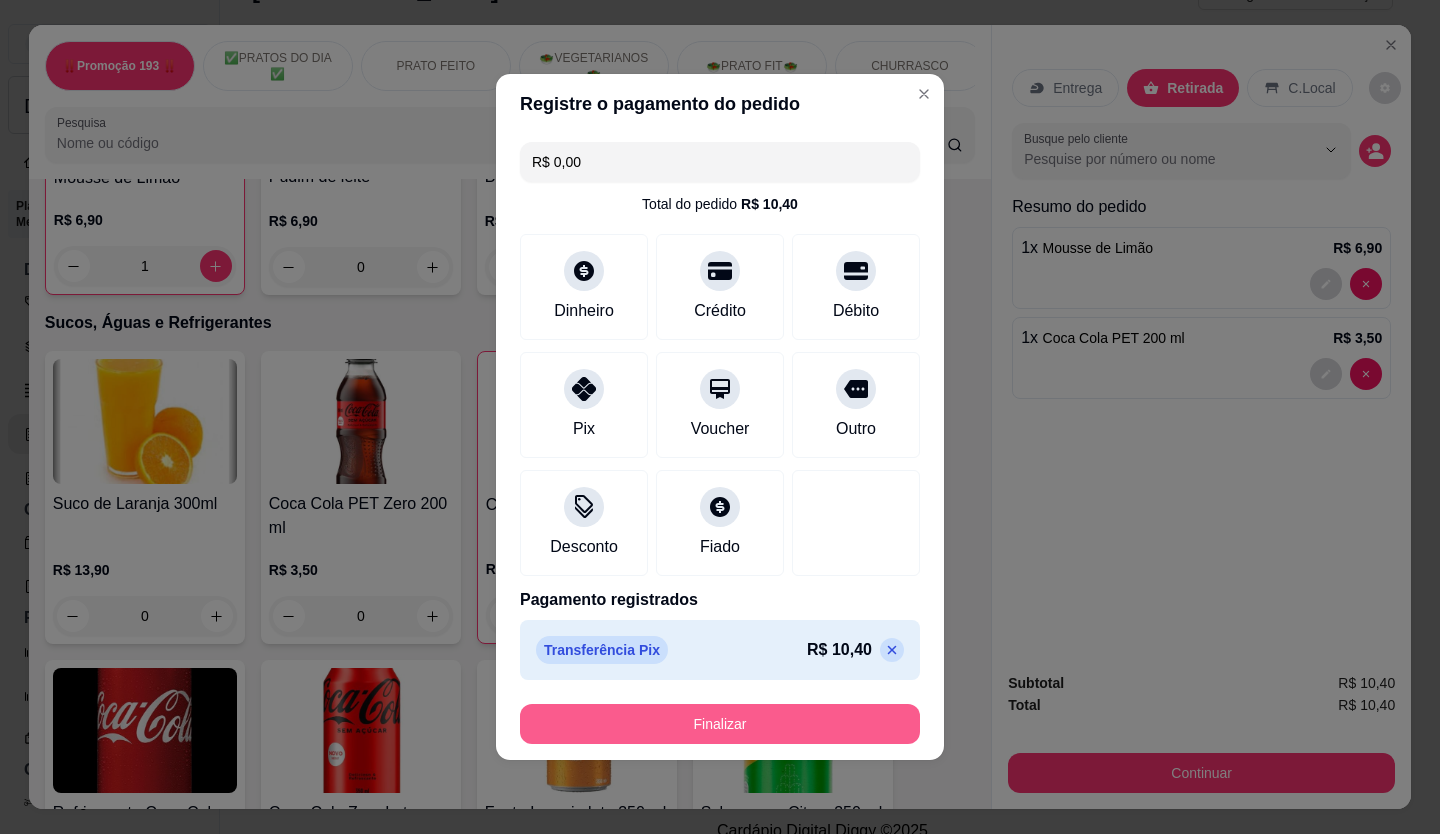 click on "Finalizar" at bounding box center (720, 724) 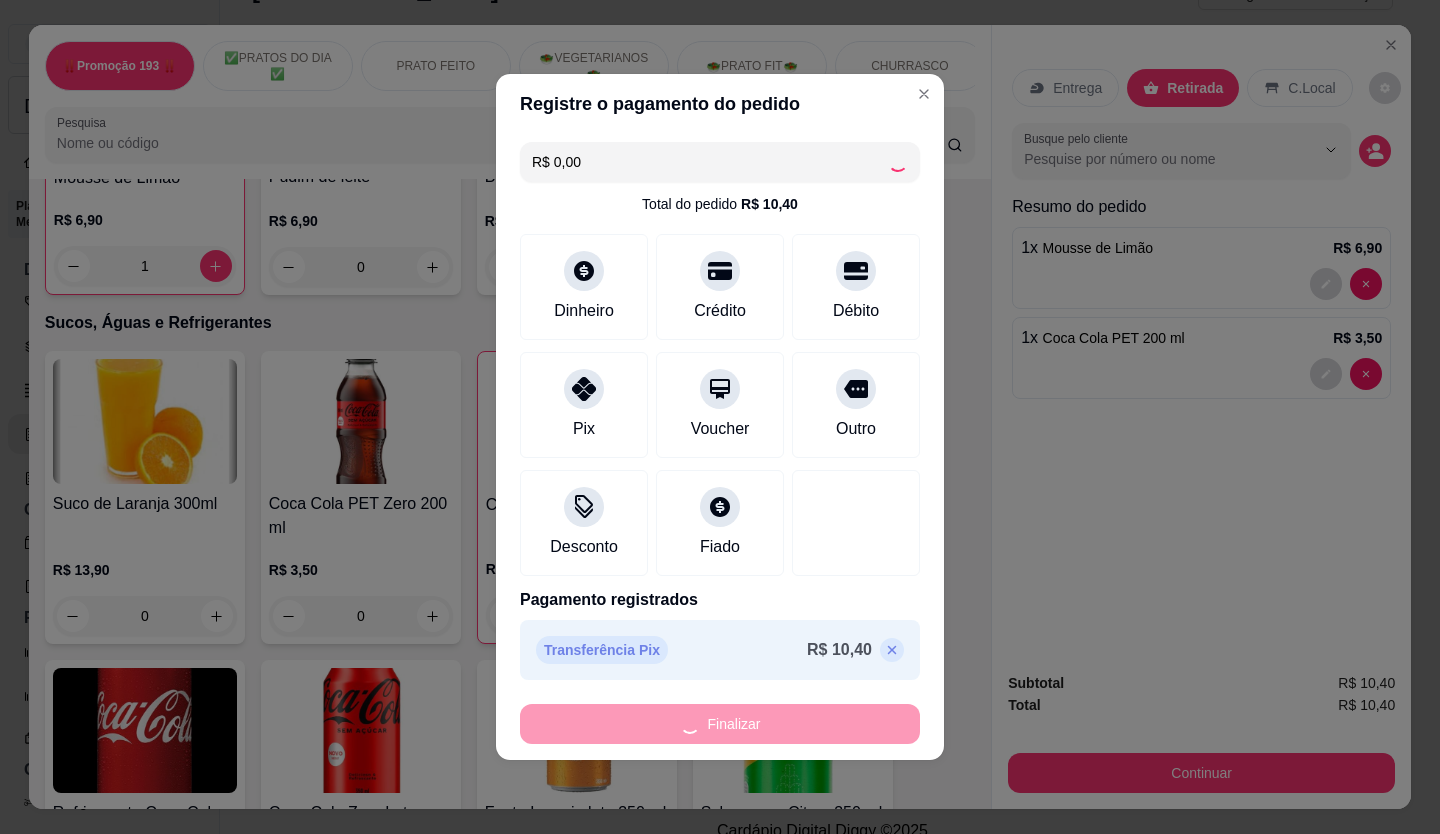 type on "0" 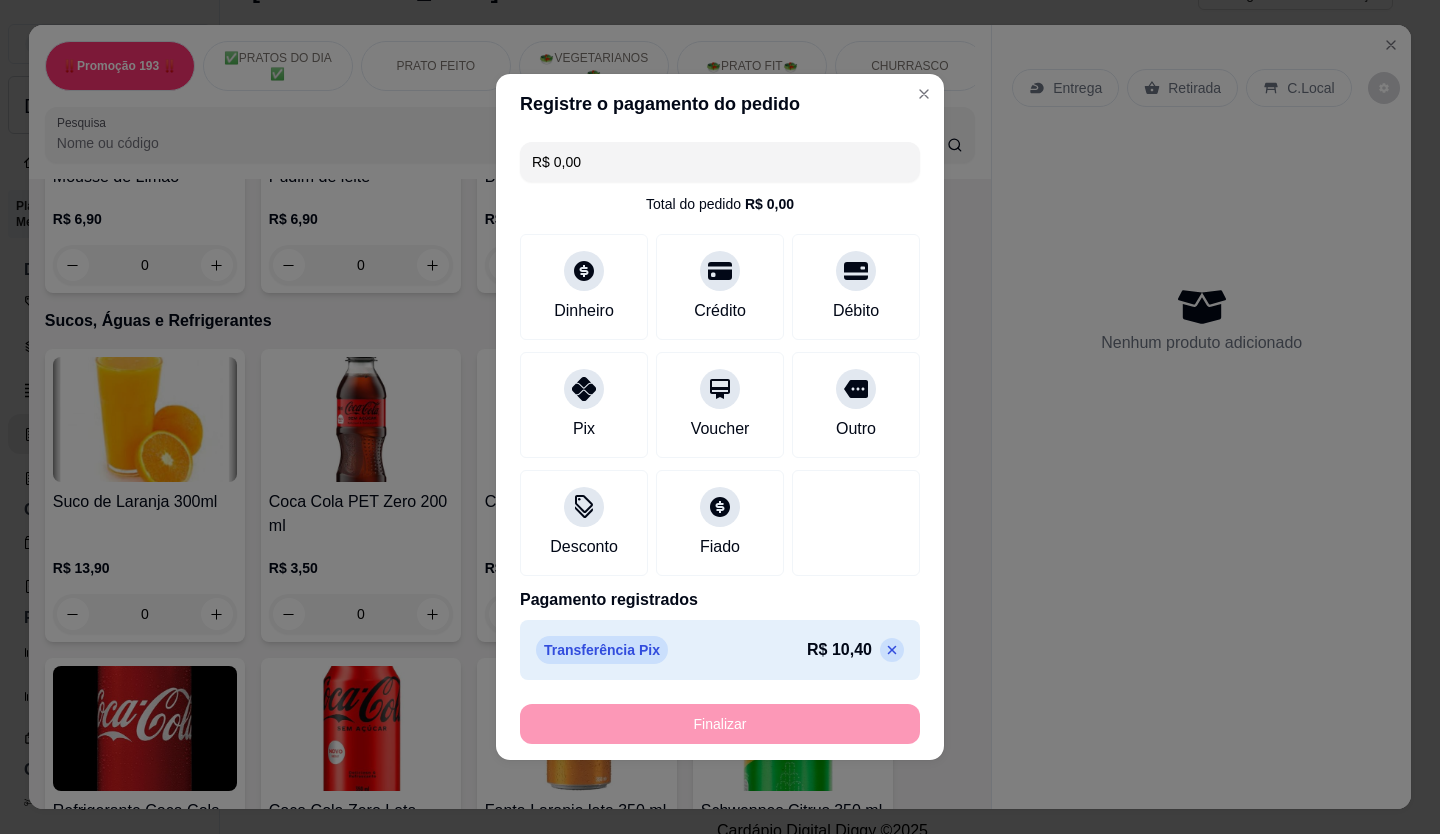 type on "-R$ 10,40" 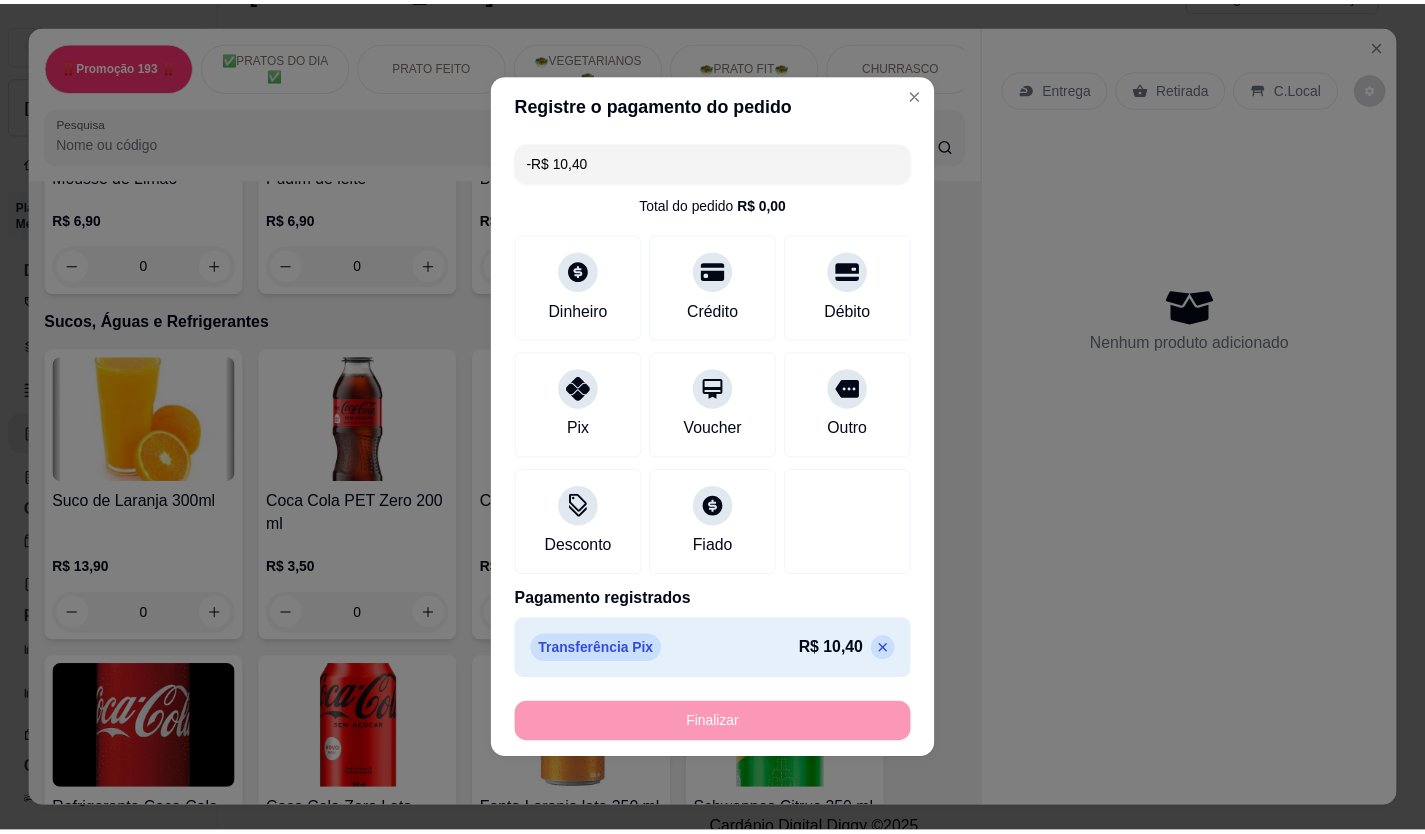 scroll, scrollTop: 5199, scrollLeft: 0, axis: vertical 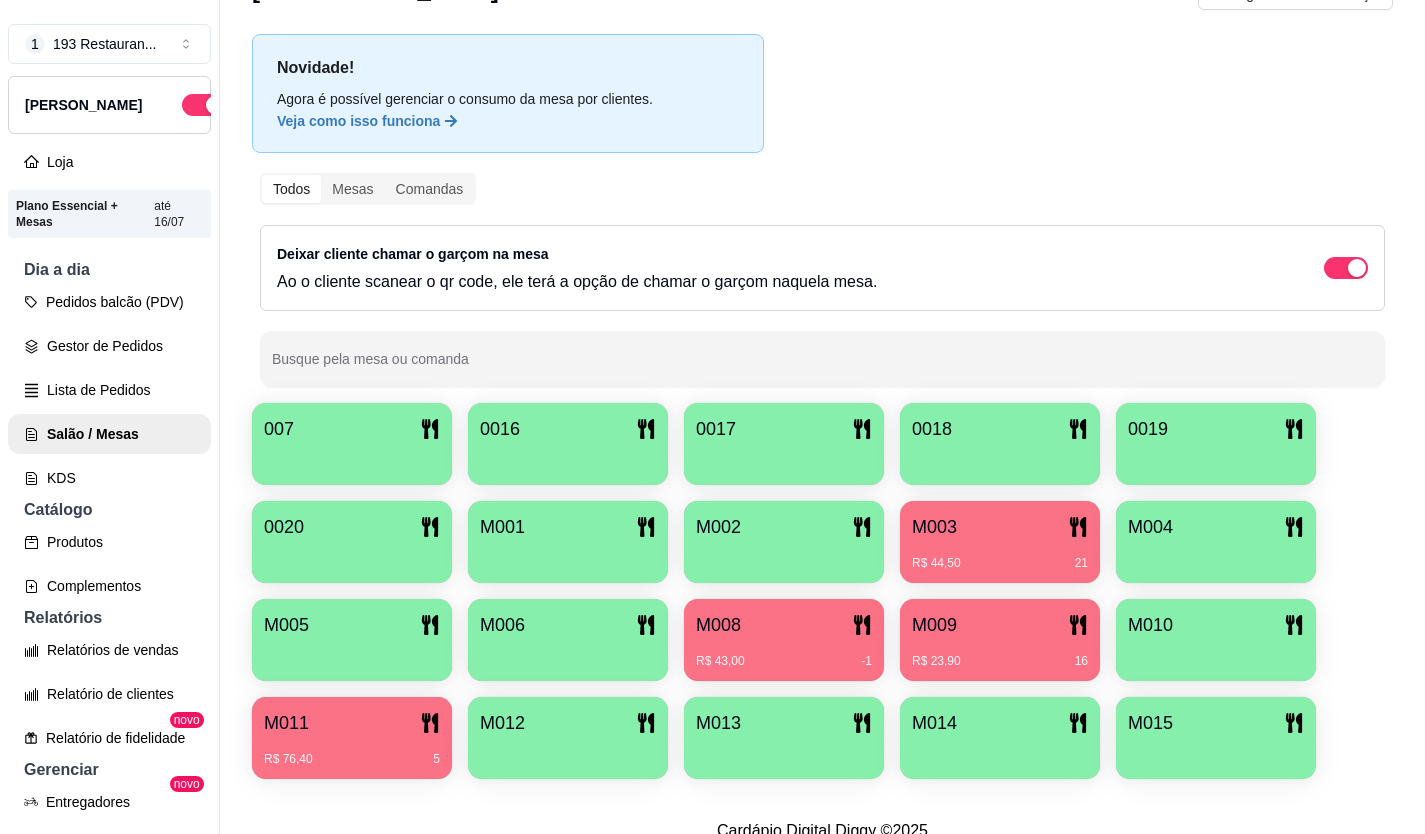 click on "R$ 23,90 16" at bounding box center (1000, 654) 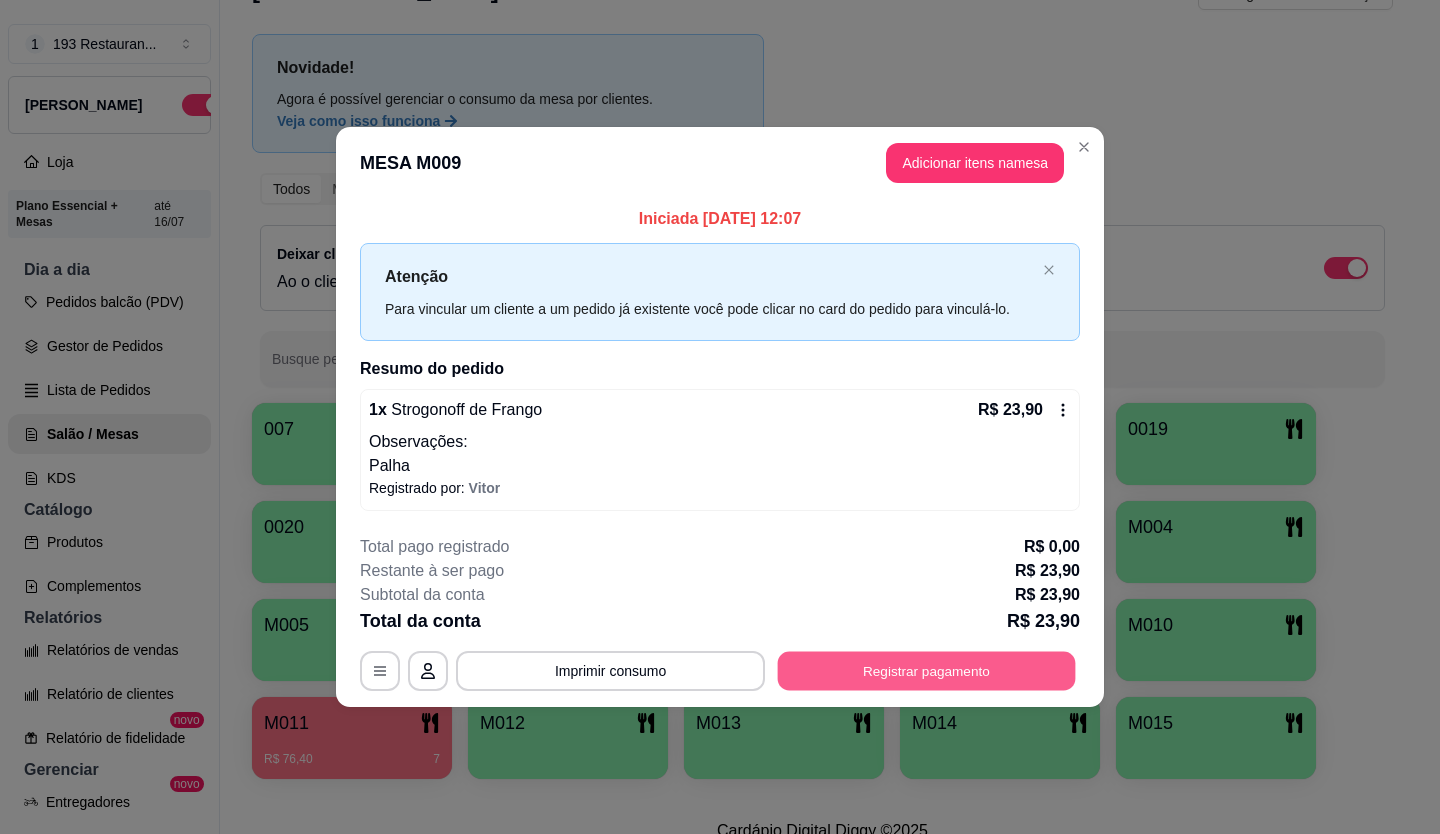 click on "Registrar pagamento" at bounding box center [927, 670] 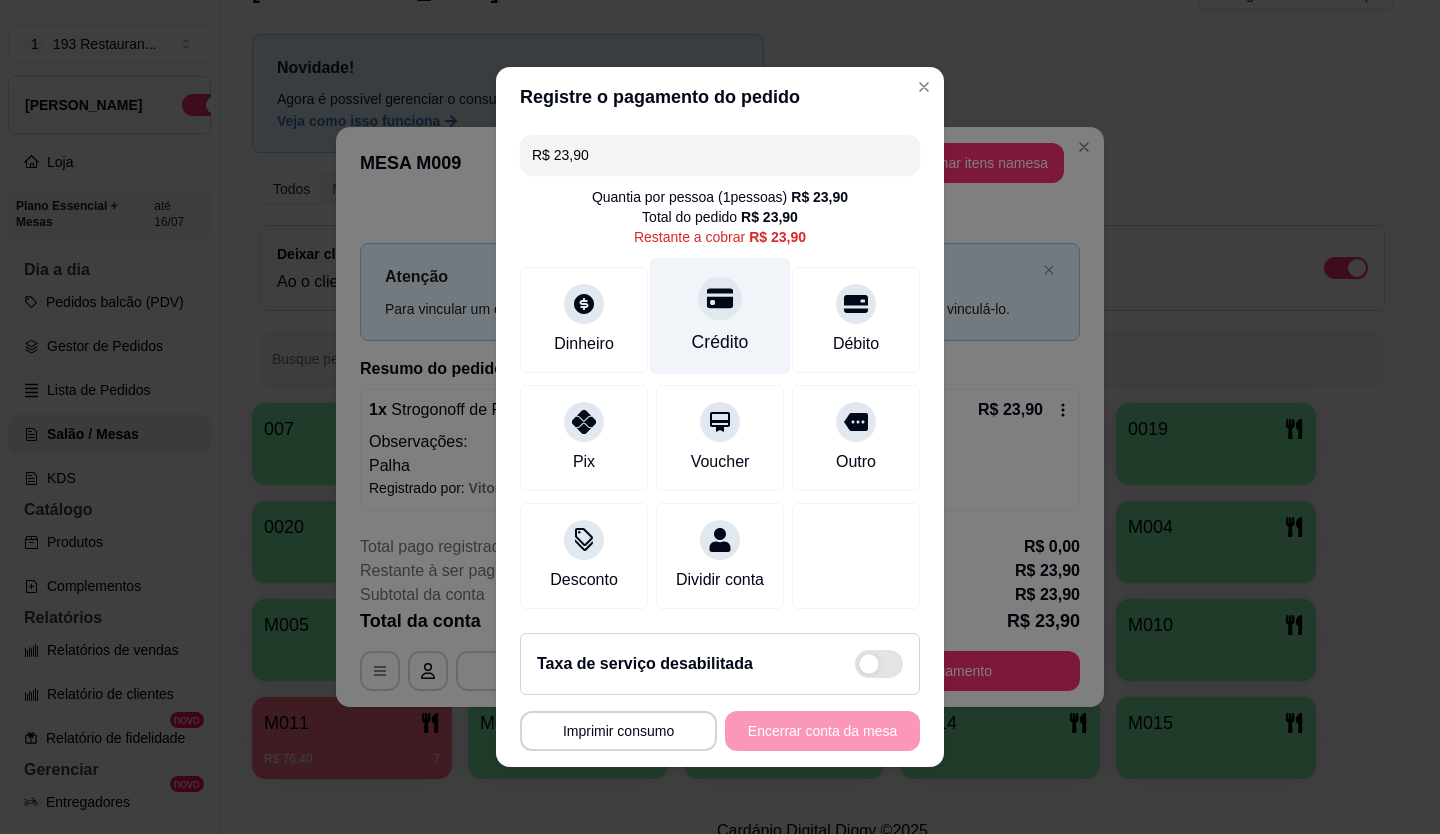 click 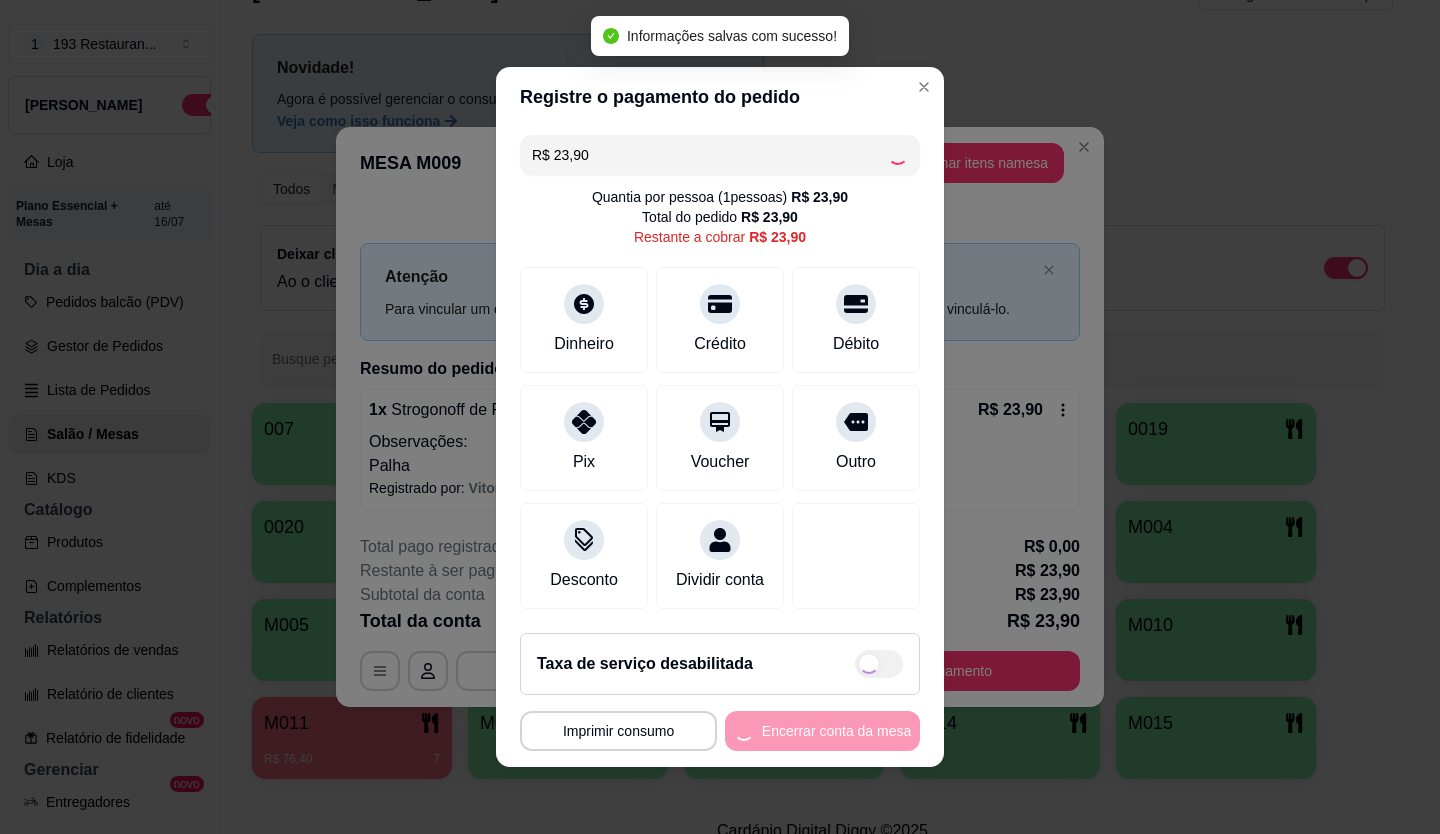 type on "R$ 0,00" 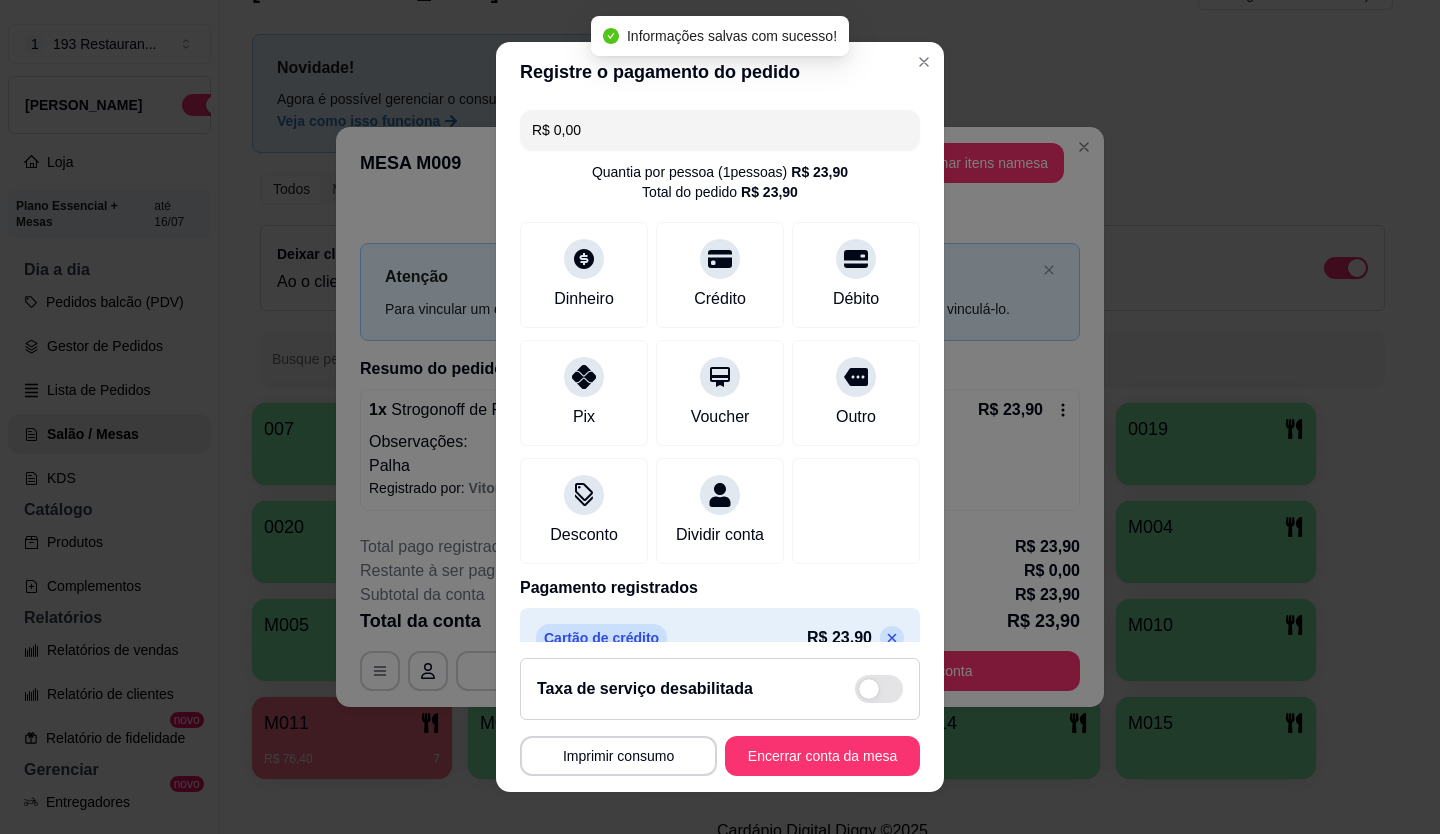 click on "Encerrar conta da mesa" at bounding box center (822, 756) 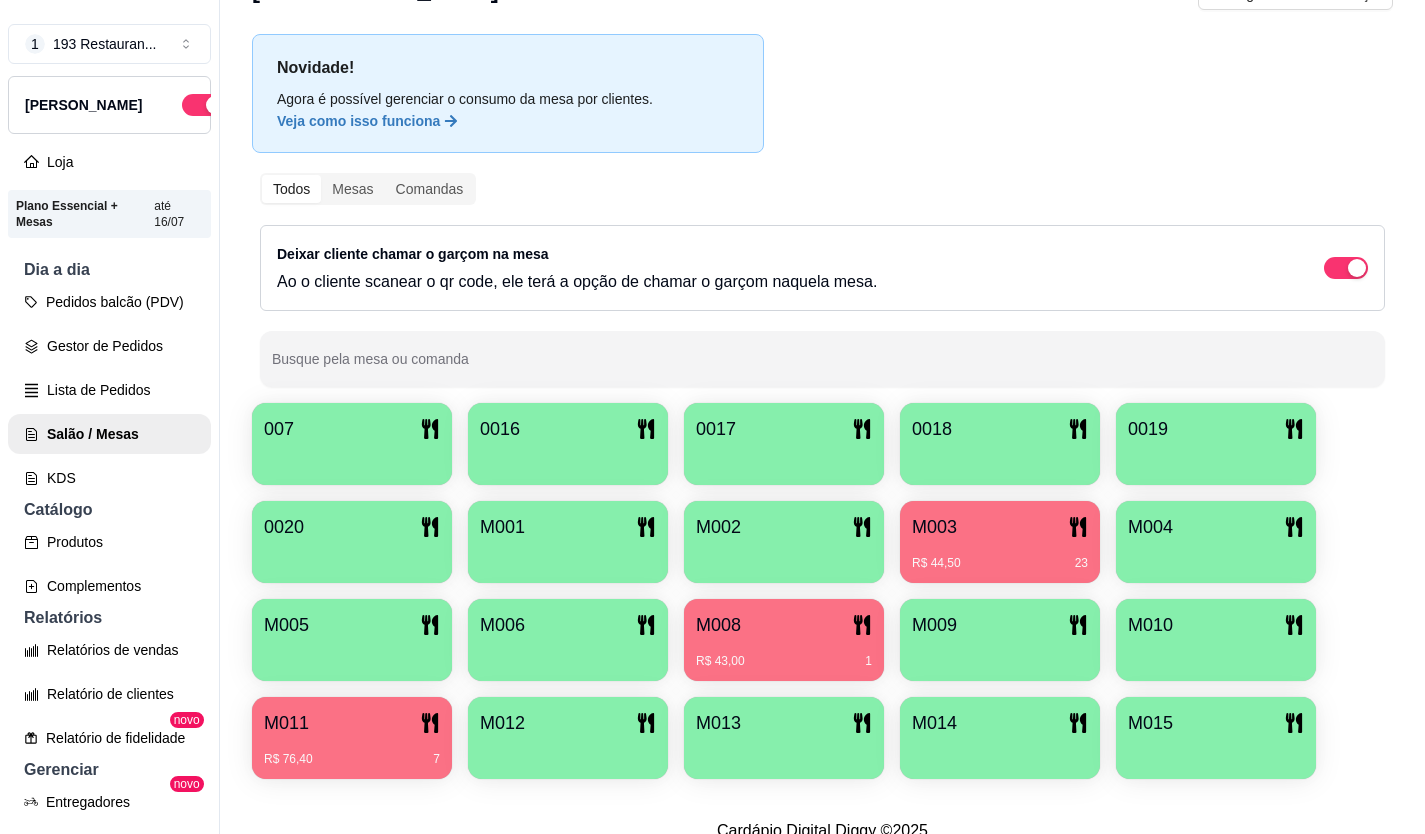 click on "Deixar cliente chamar o garçom na mesa Ao o cliente scanear o qr code, ele terá a opção de chamar o garçom naquela mesa." at bounding box center [822, 268] 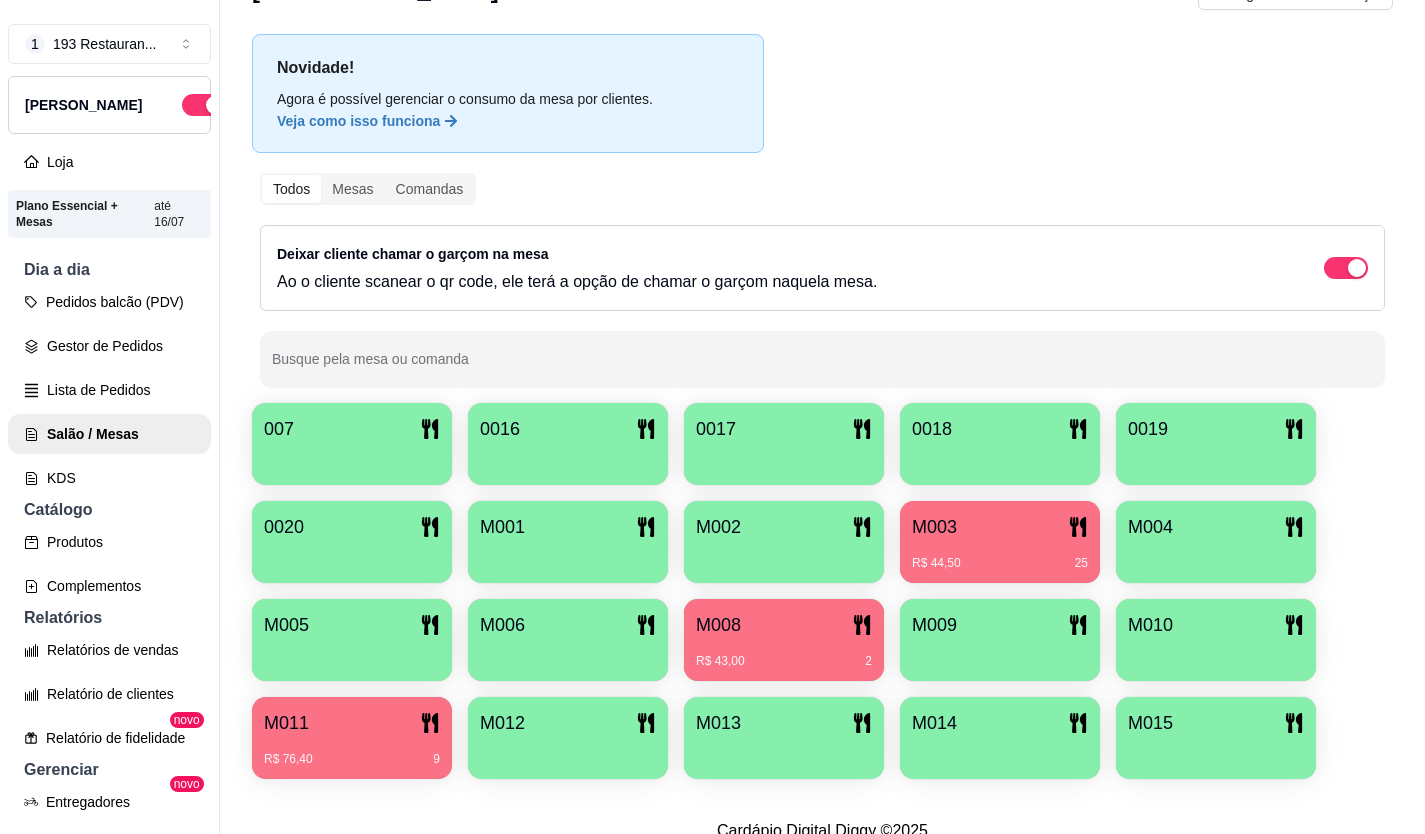 click on "M003" at bounding box center [1000, 527] 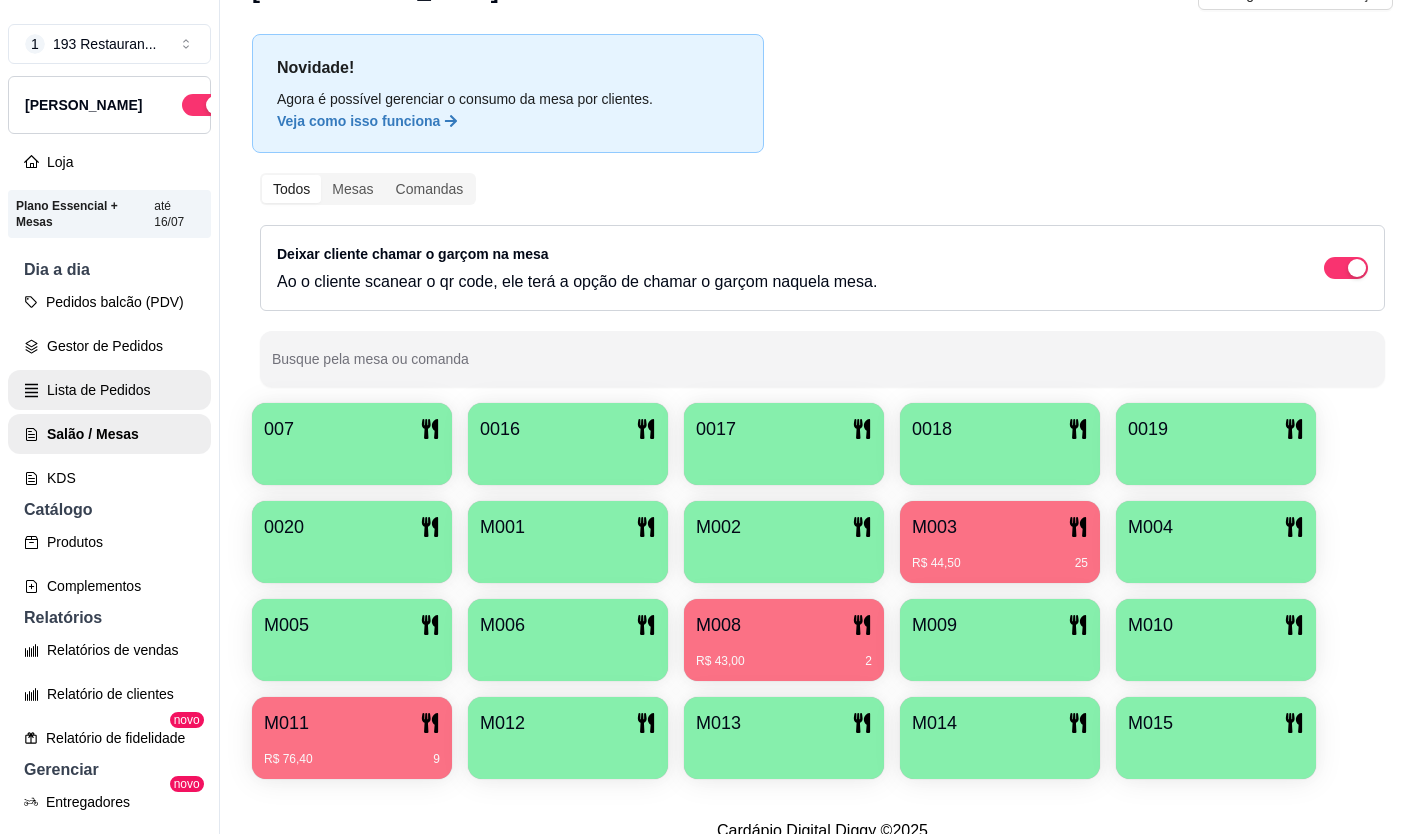click on "Lista de Pedidos" at bounding box center (109, 390) 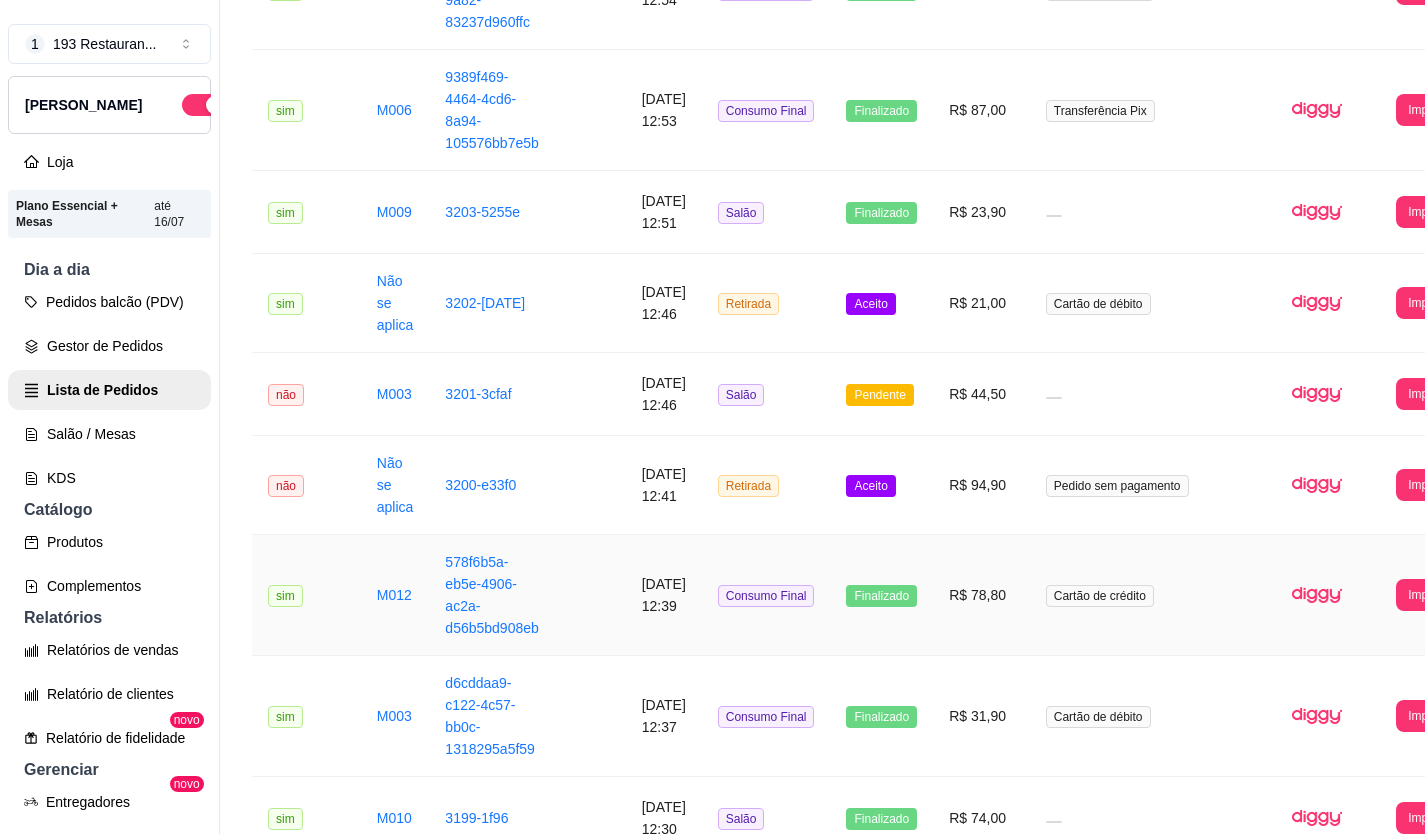 scroll, scrollTop: 1200, scrollLeft: 0, axis: vertical 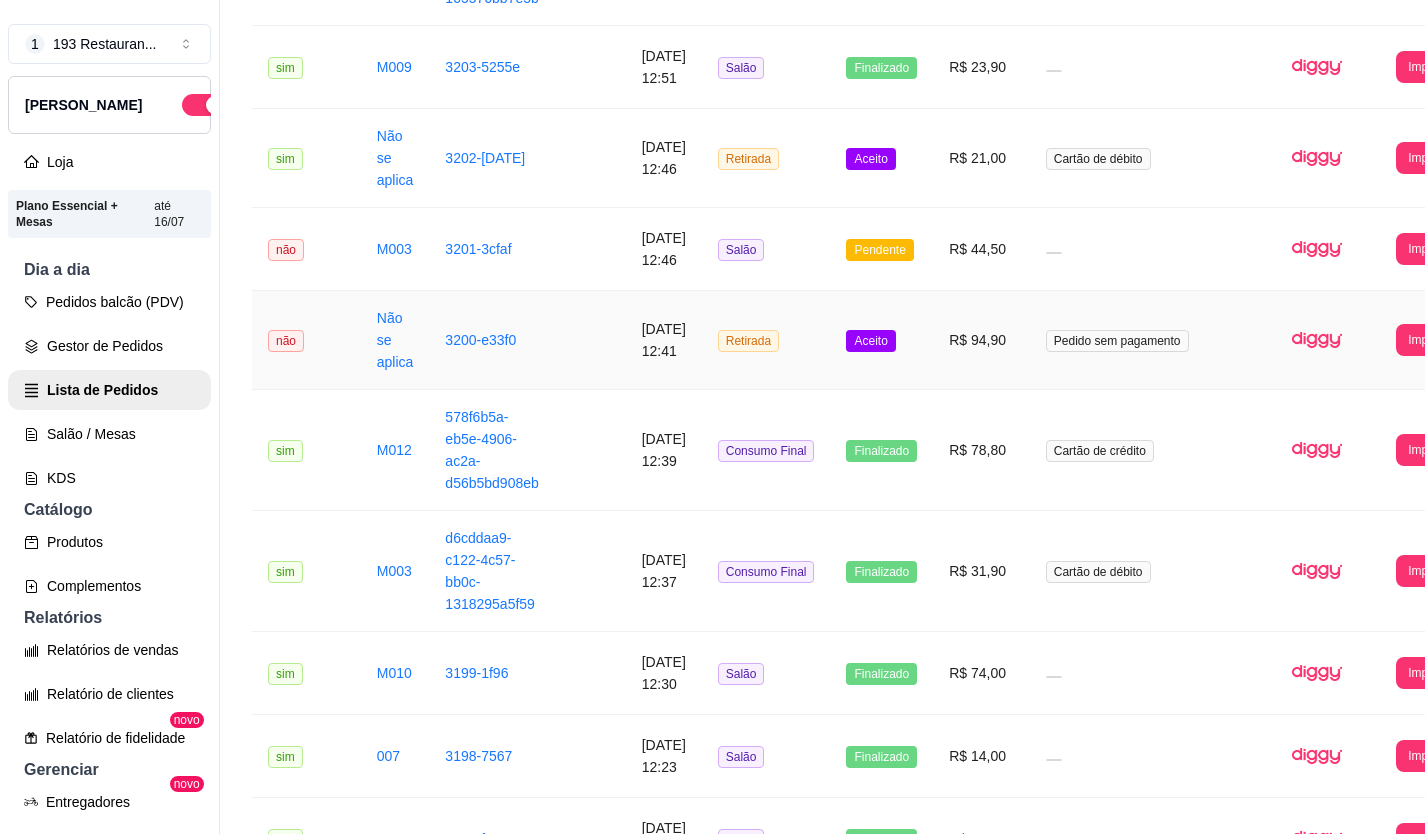 click on "R$ 94,90" at bounding box center (981, 340) 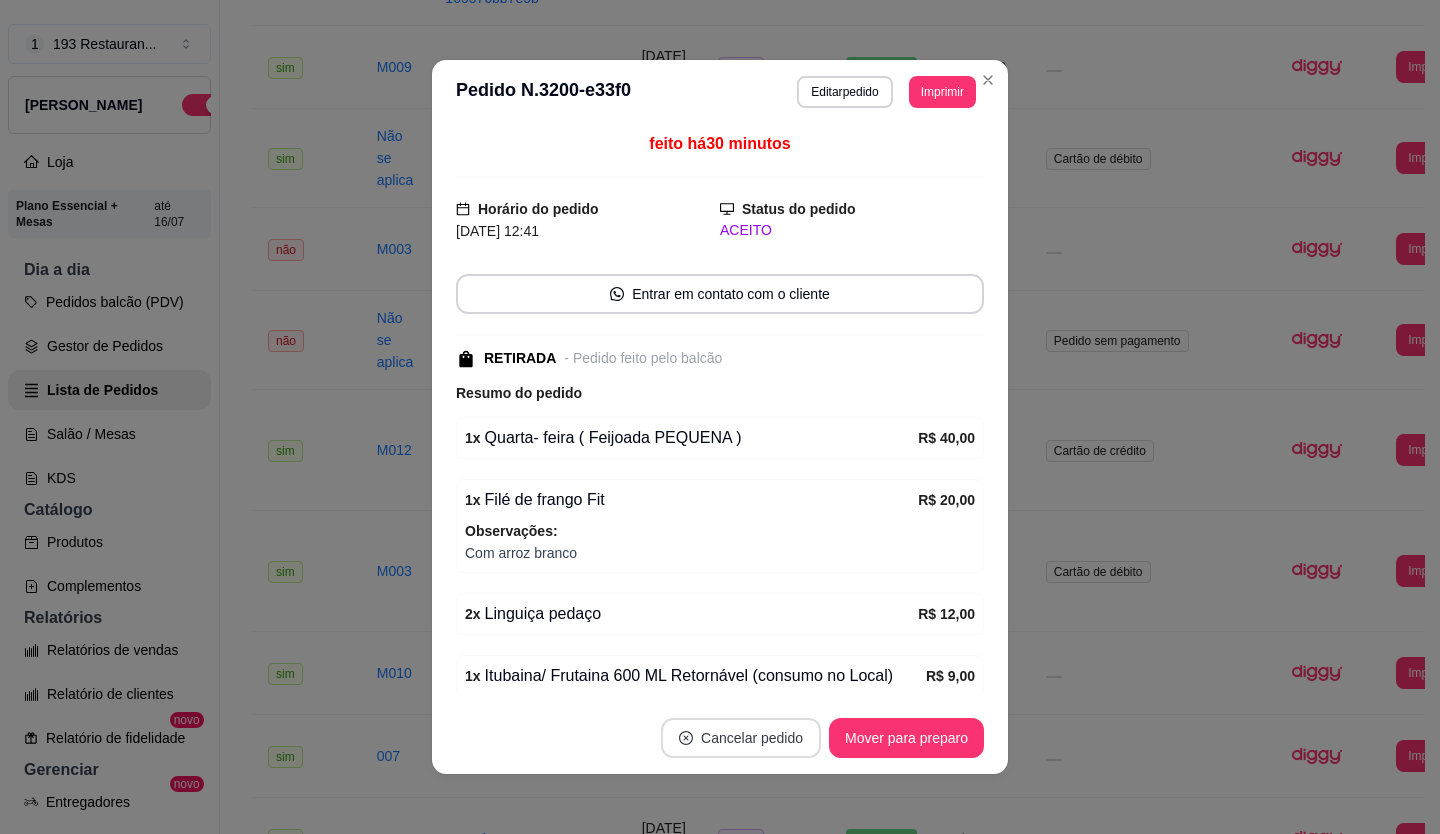 click on "Cancelar pedido" at bounding box center (741, 738) 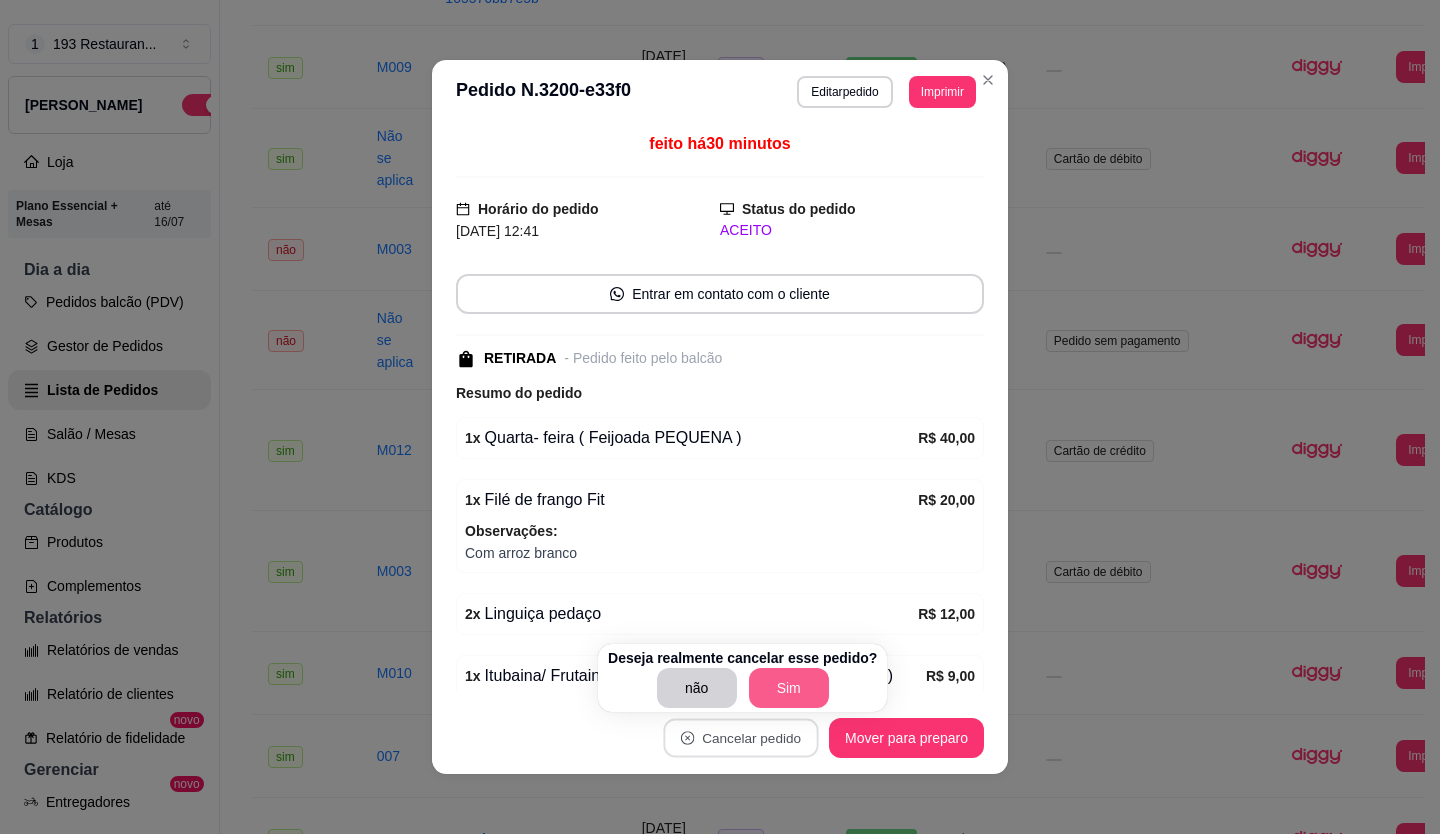 click on "Sim" at bounding box center [789, 688] 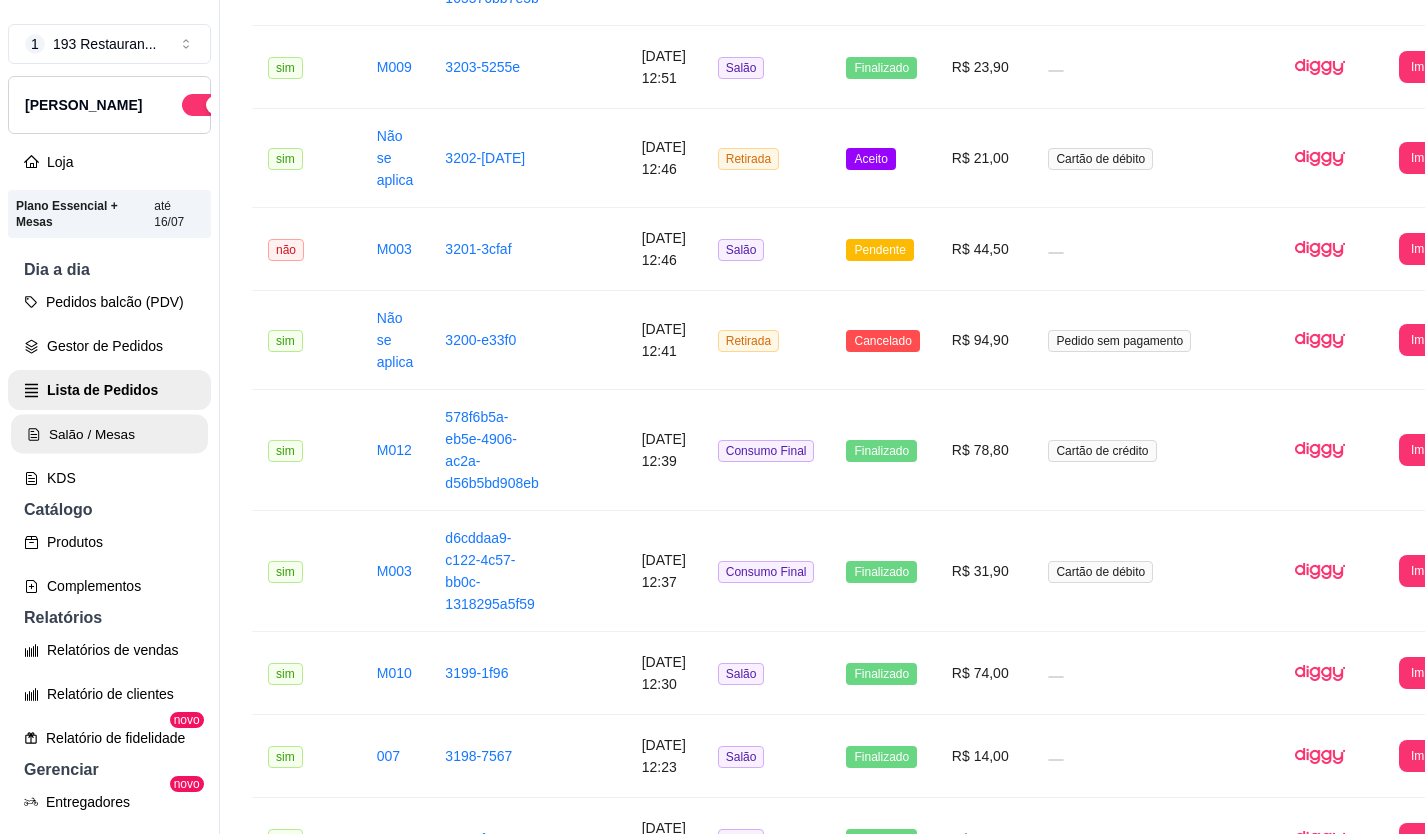 click on "Salão / Mesas" at bounding box center [109, 434] 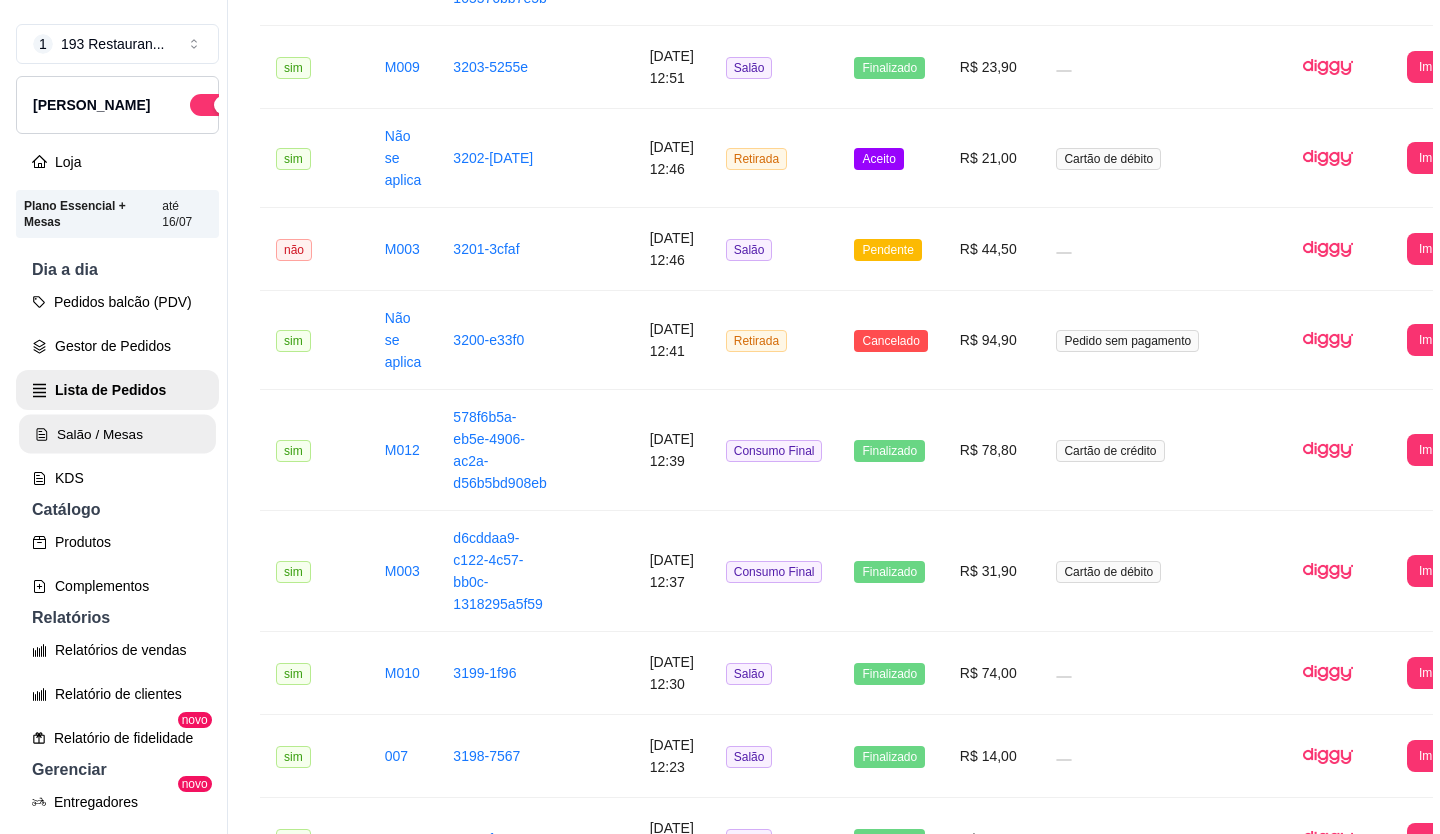 scroll, scrollTop: 0, scrollLeft: 0, axis: both 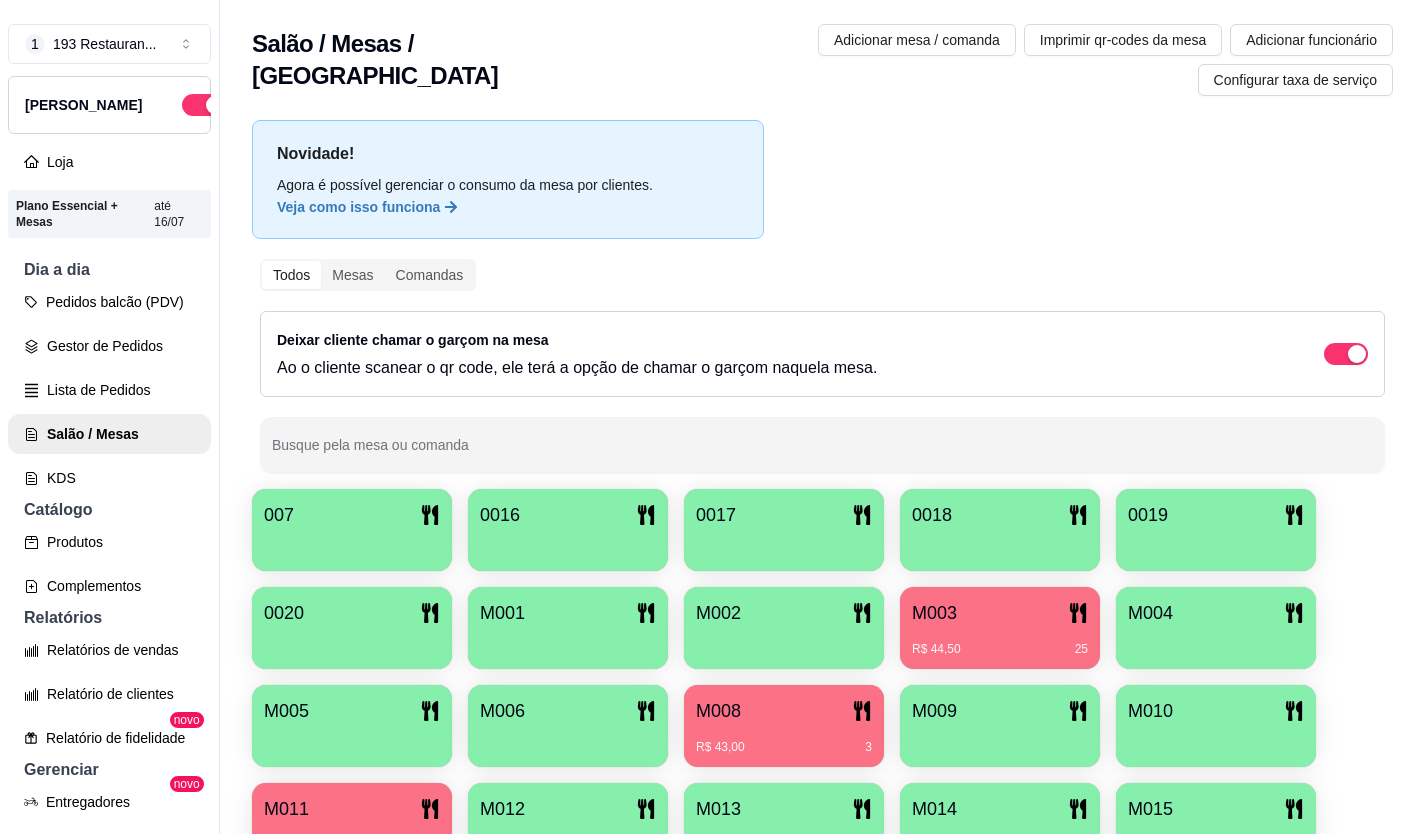 click at bounding box center (1216, 642) 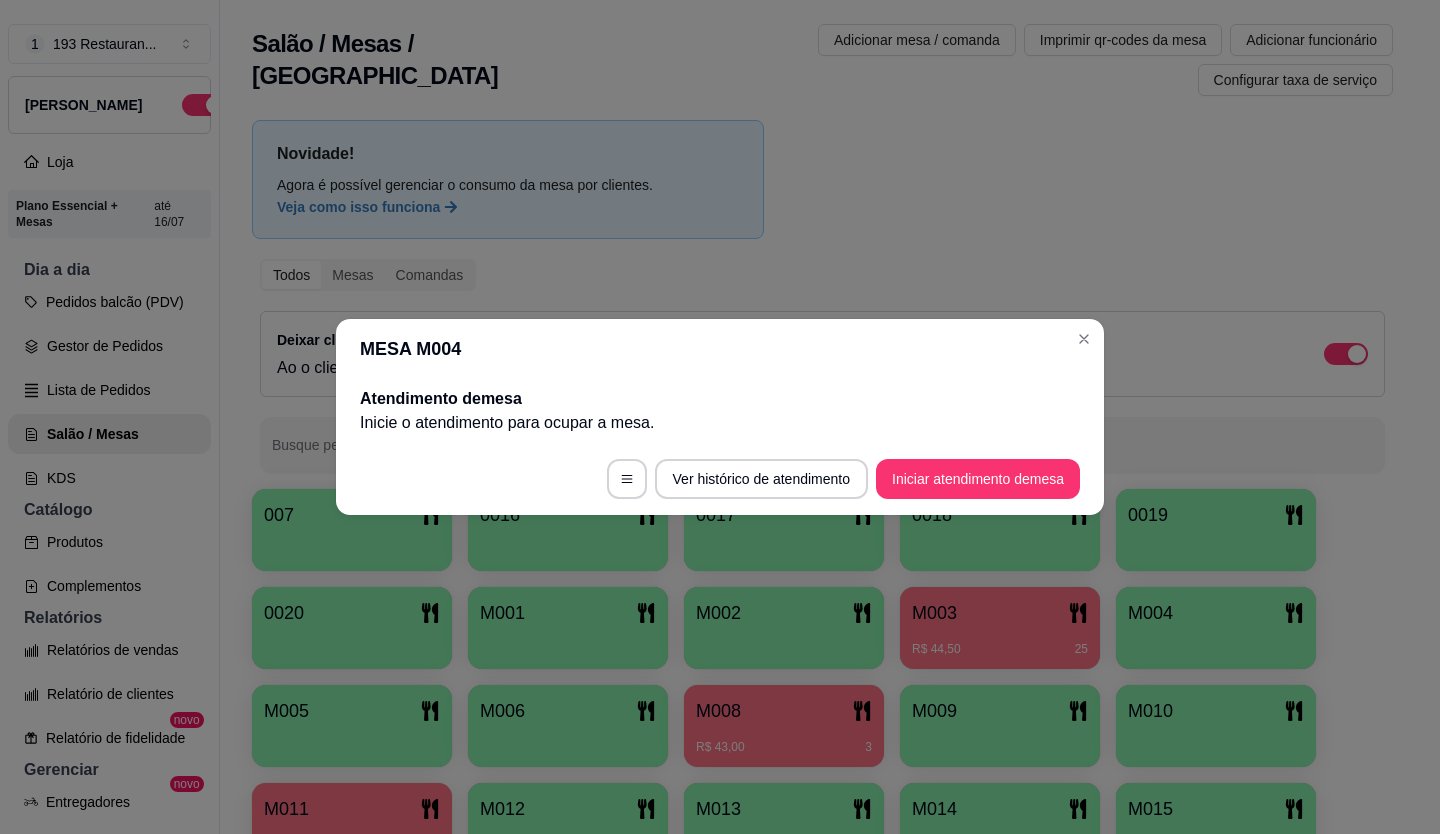click on "Iniciar atendimento de  mesa" at bounding box center (978, 479) 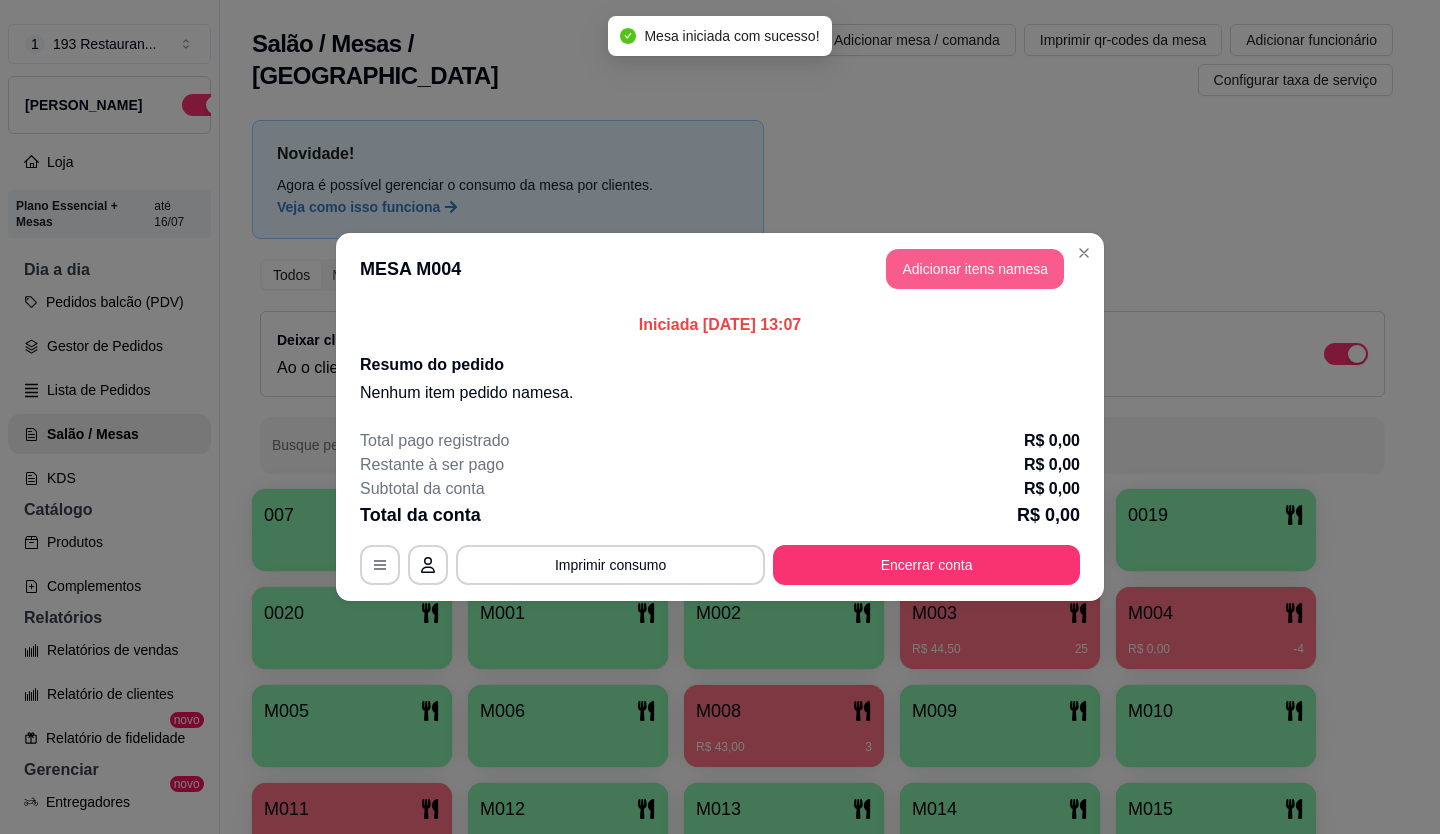 click on "Adicionar itens na  mesa" at bounding box center [975, 269] 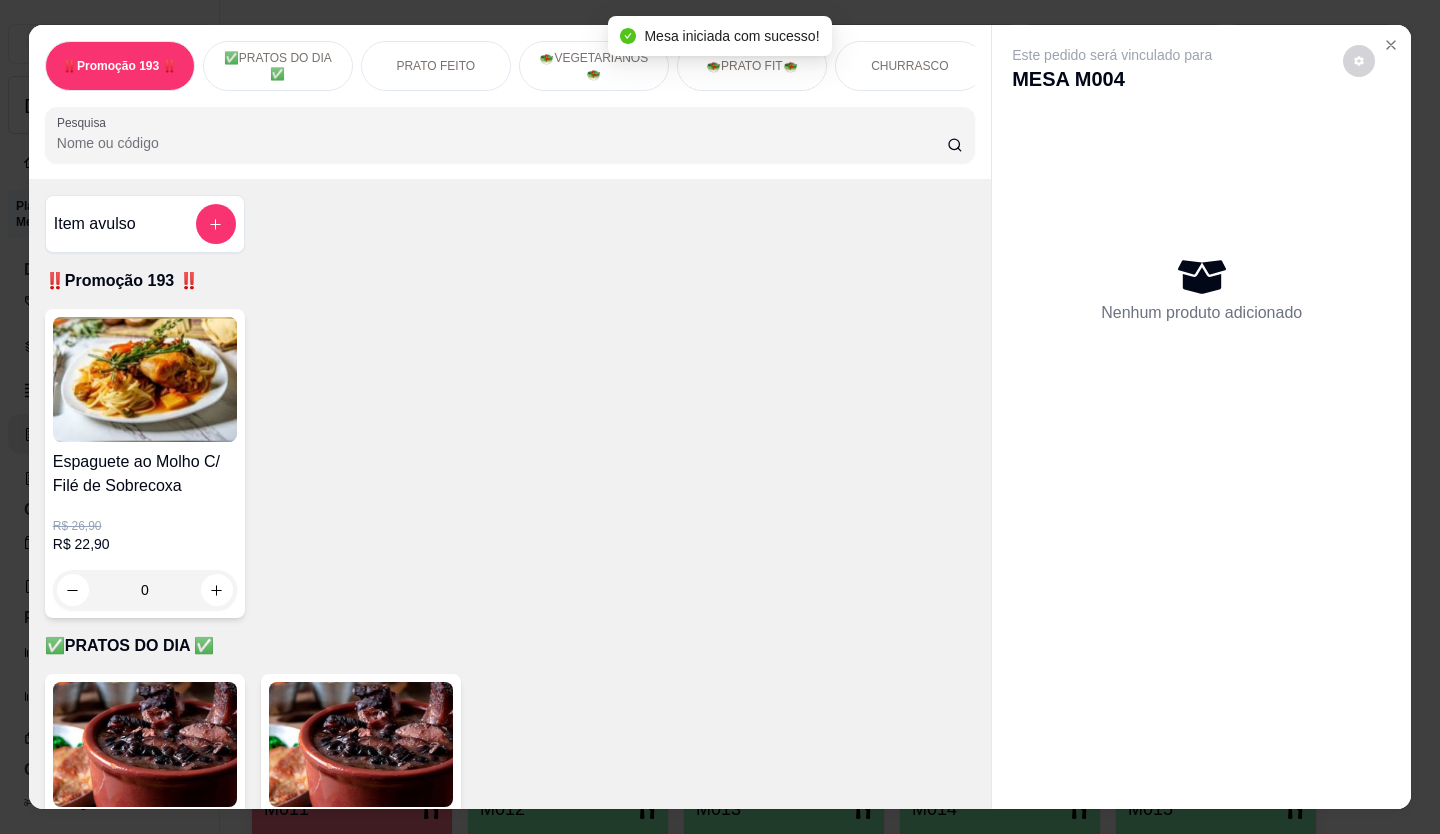 scroll, scrollTop: 400, scrollLeft: 0, axis: vertical 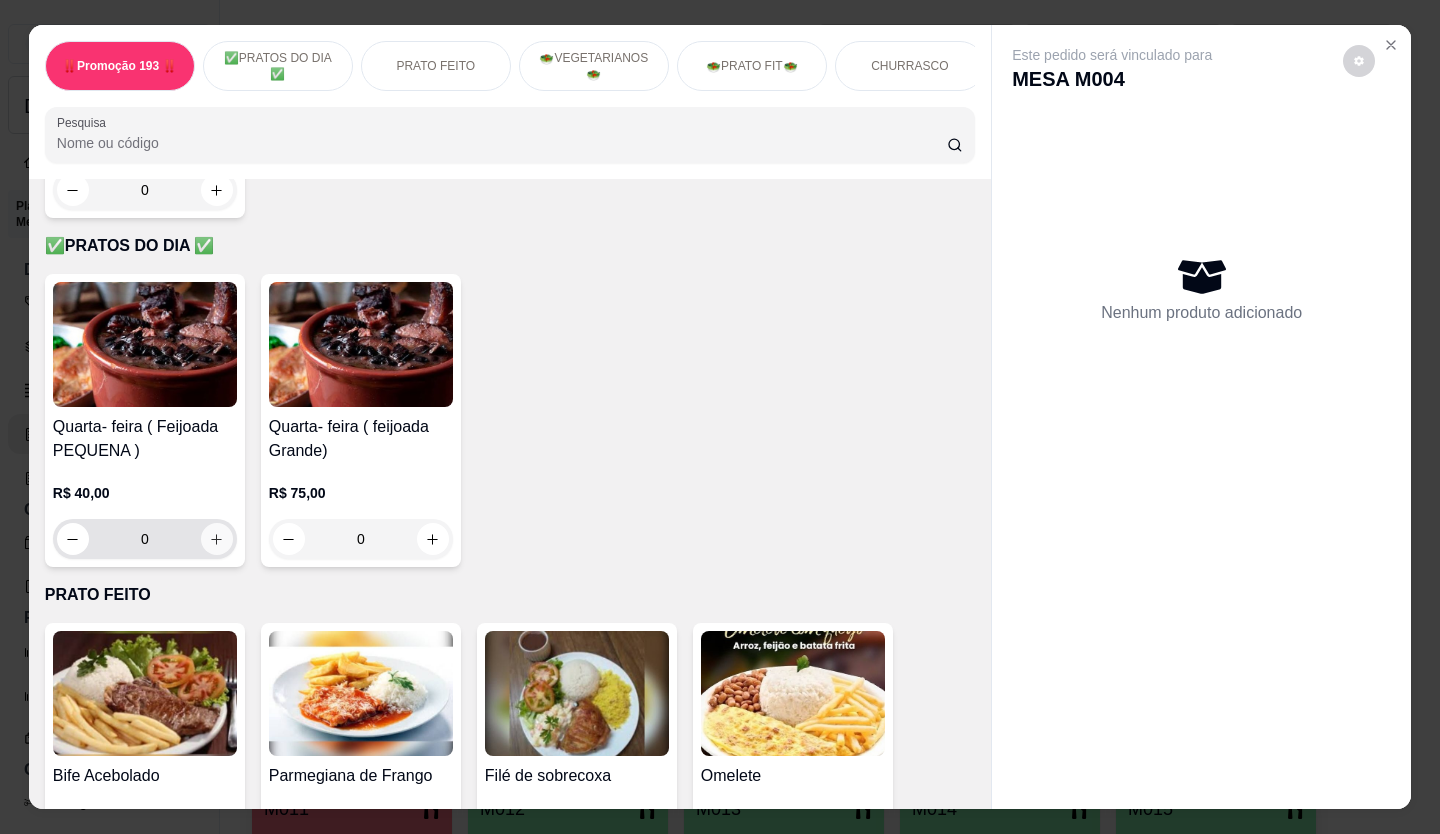 click at bounding box center (217, 539) 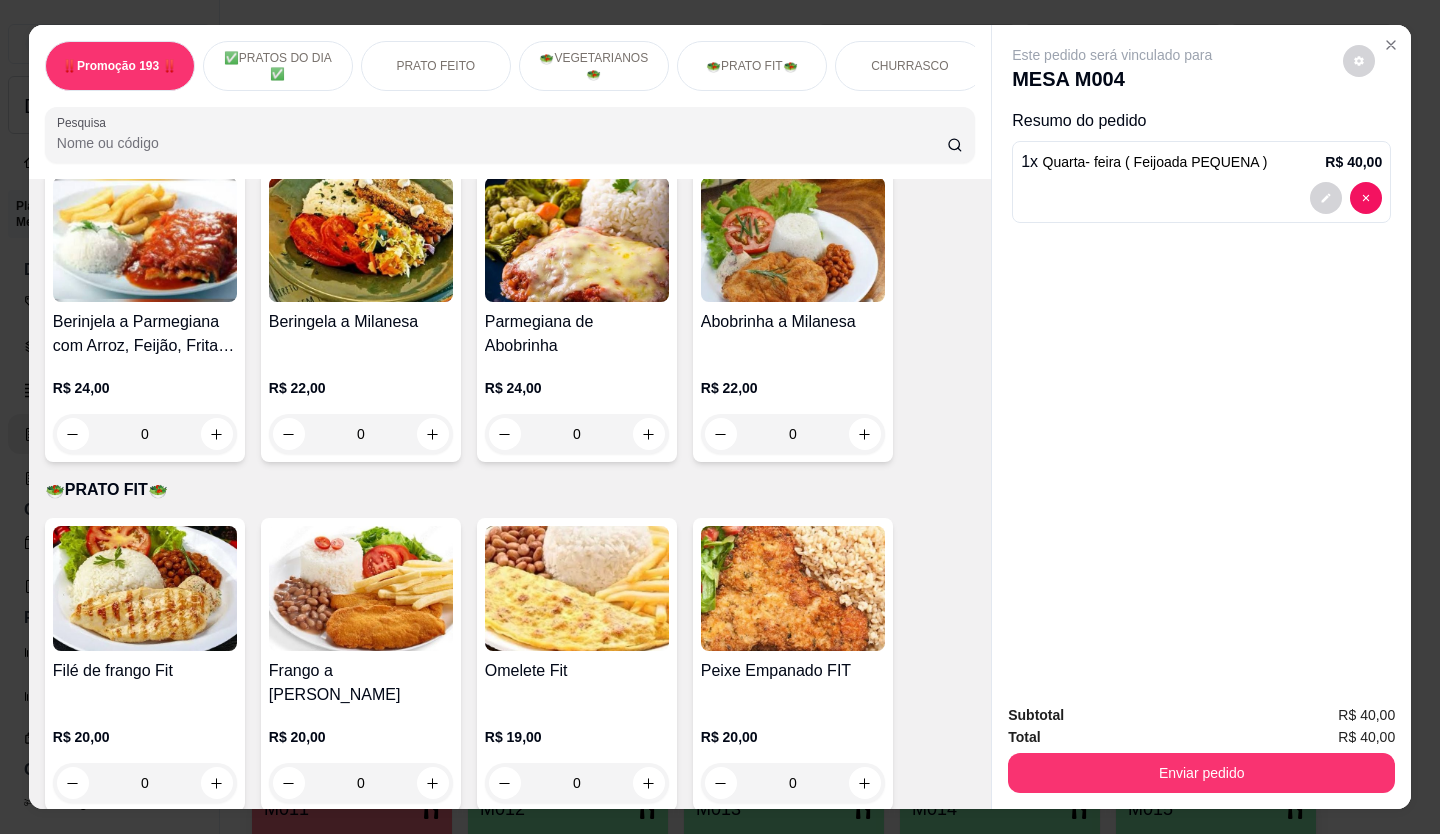 scroll, scrollTop: 2500, scrollLeft: 0, axis: vertical 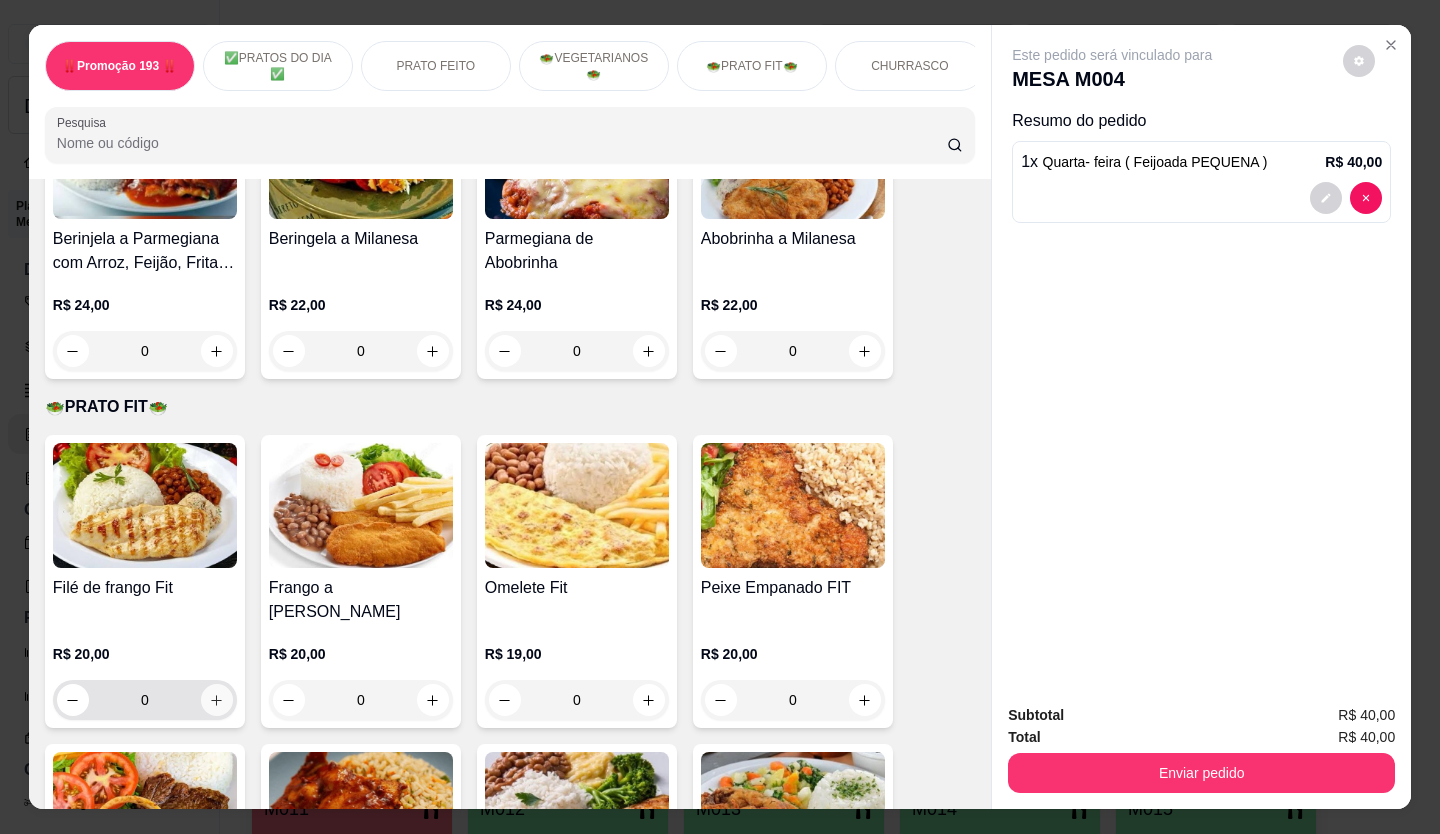 click 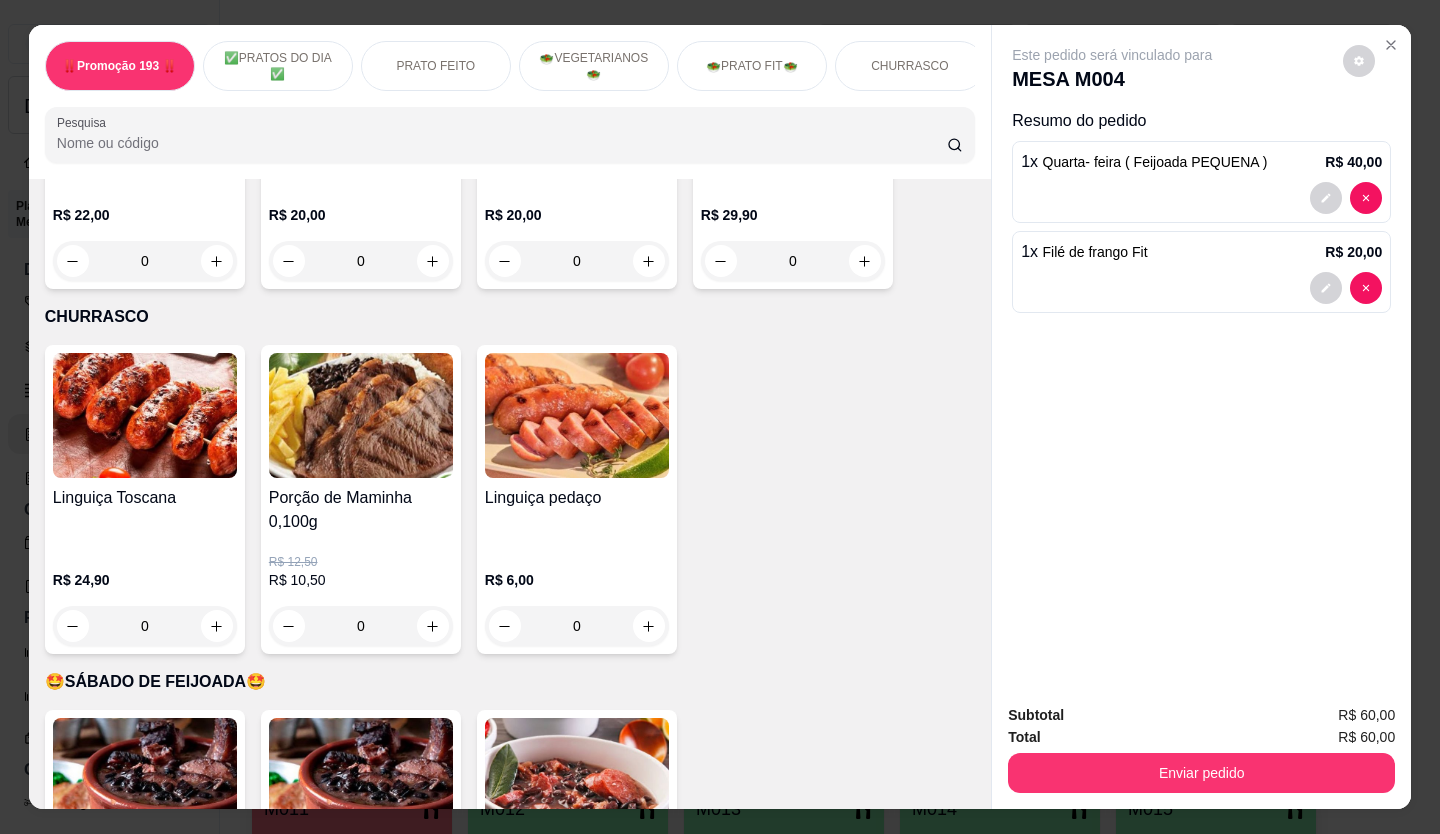 scroll, scrollTop: 3200, scrollLeft: 0, axis: vertical 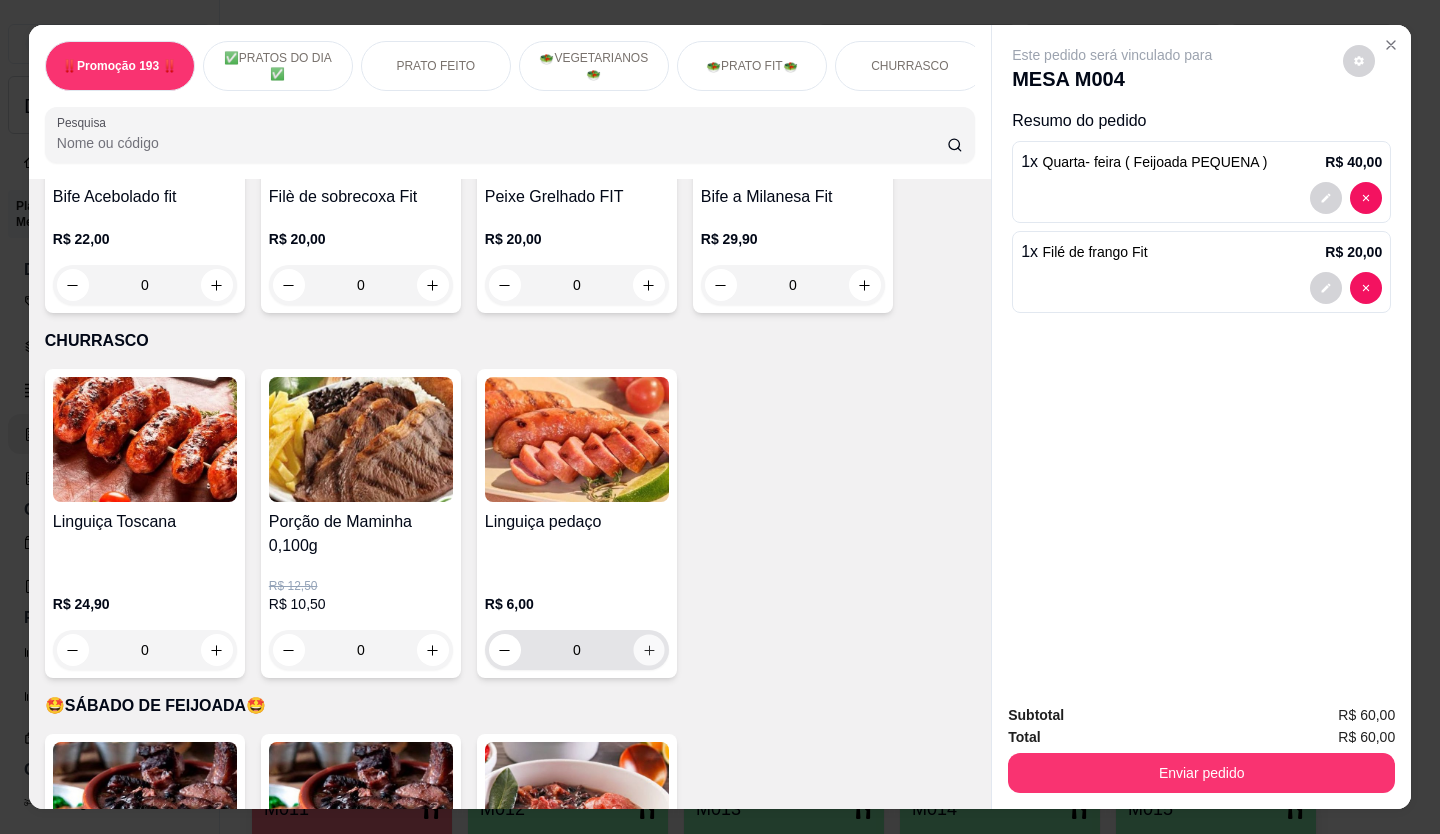 click at bounding box center (648, 650) 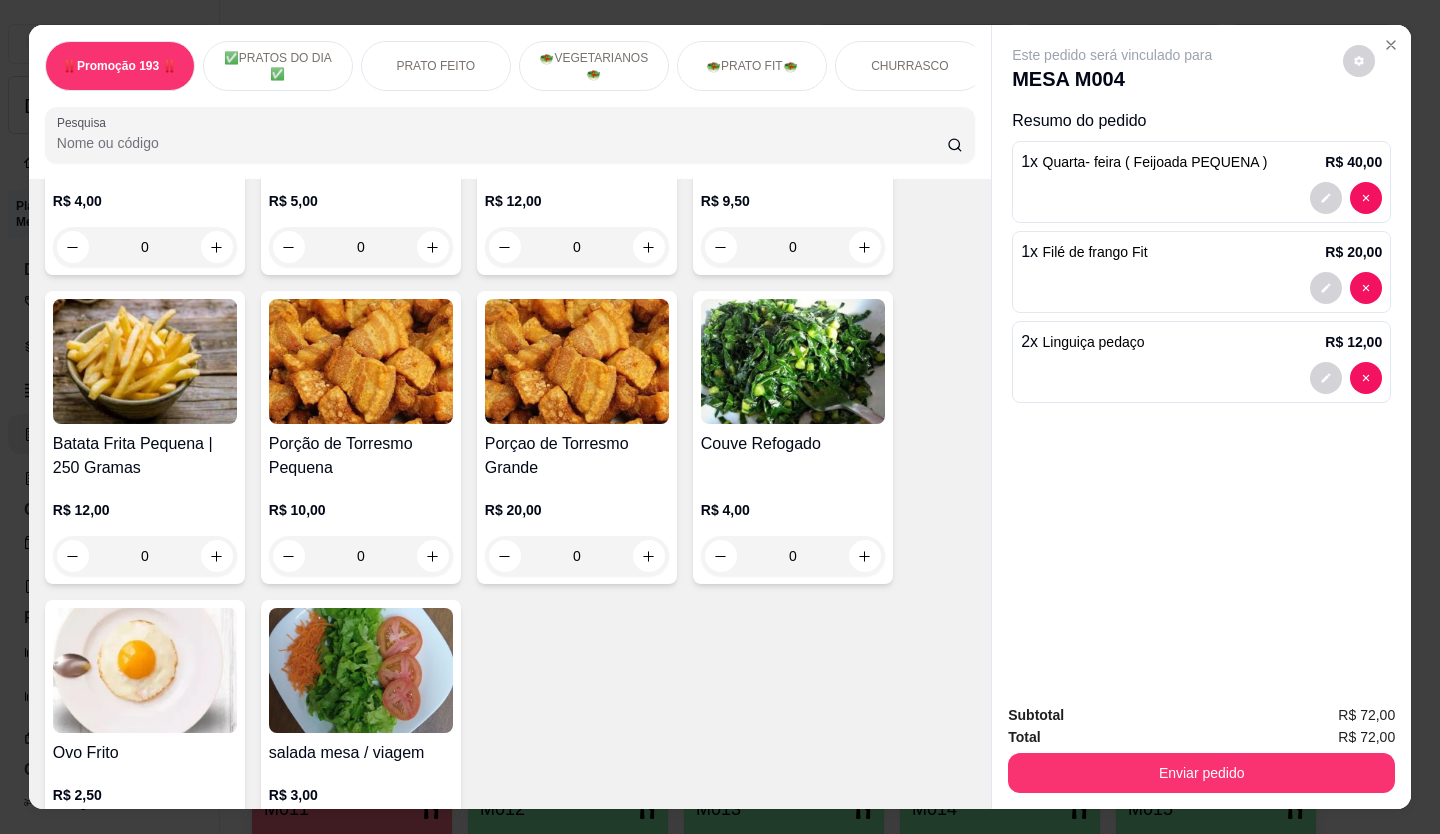 scroll, scrollTop: 4400, scrollLeft: 0, axis: vertical 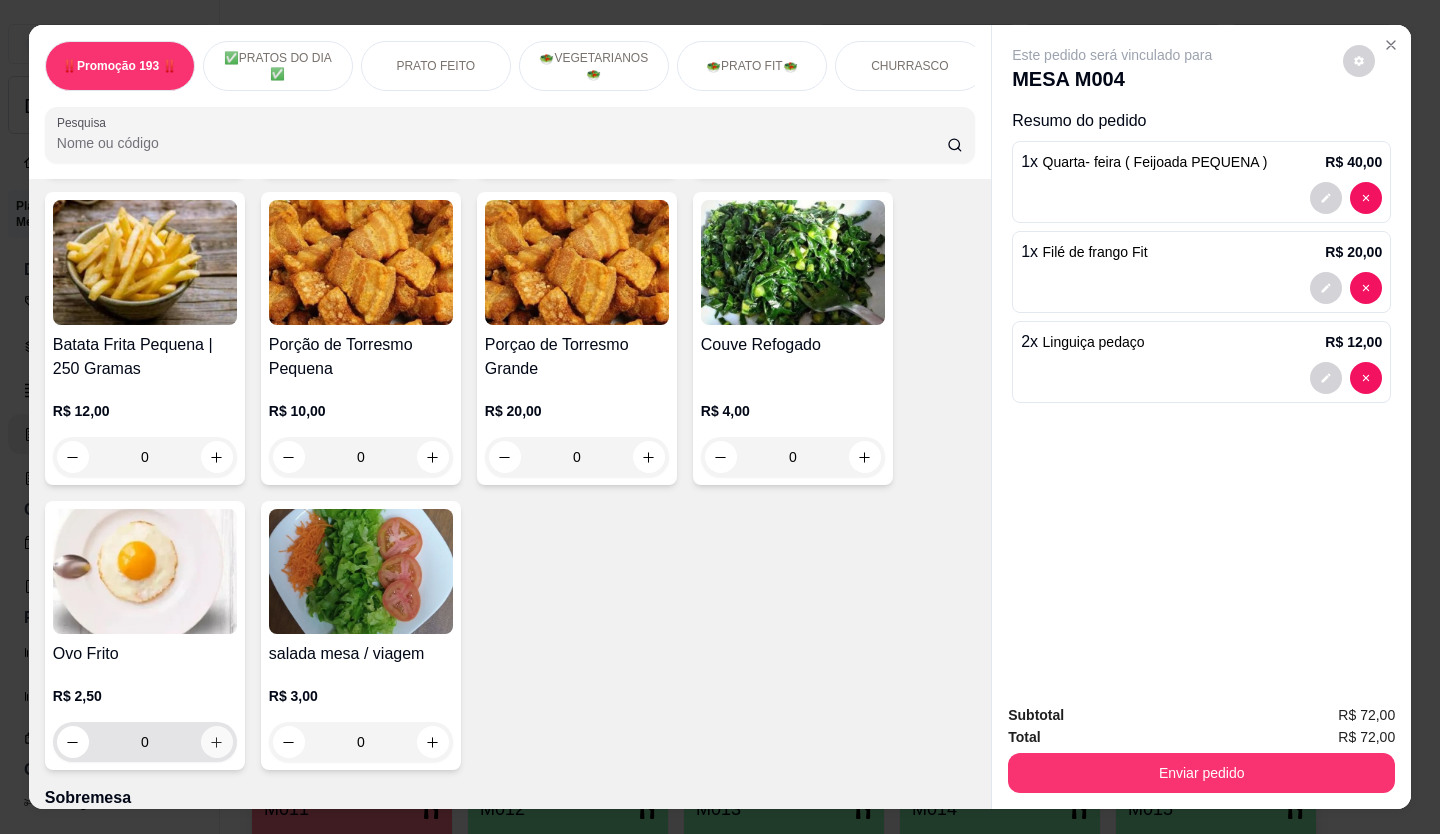 click at bounding box center [217, 742] 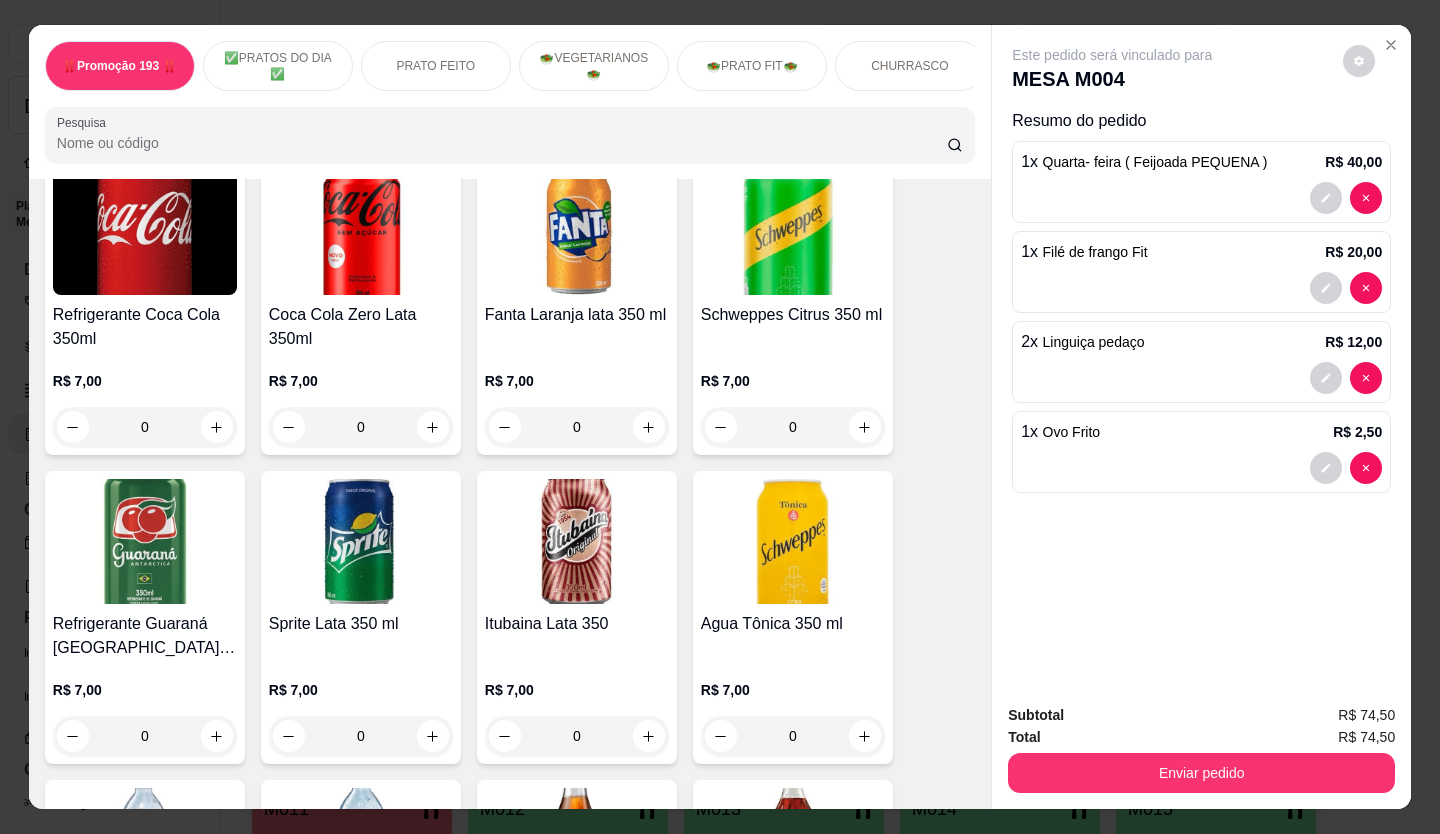 scroll, scrollTop: 5100, scrollLeft: 0, axis: vertical 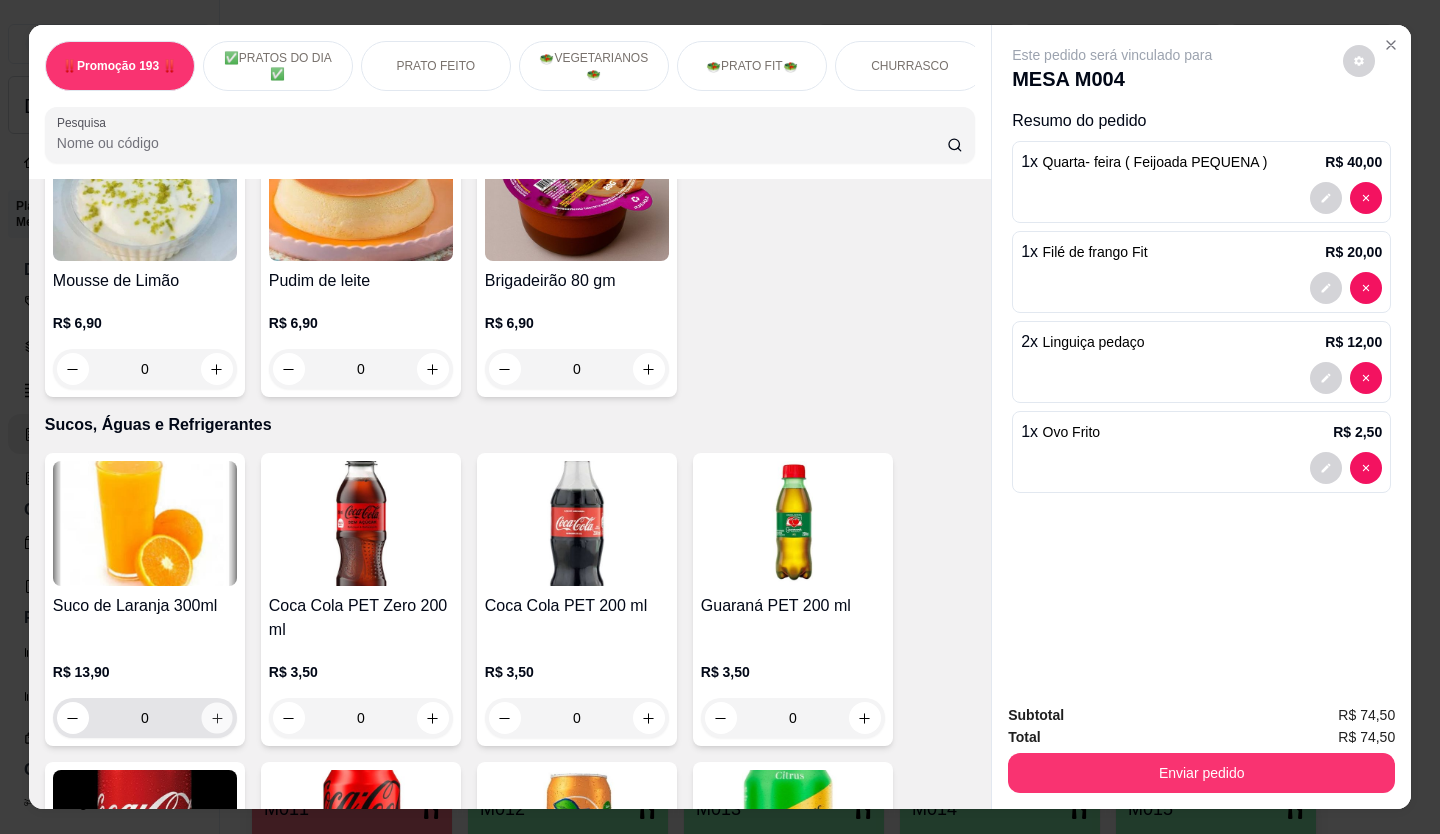 click 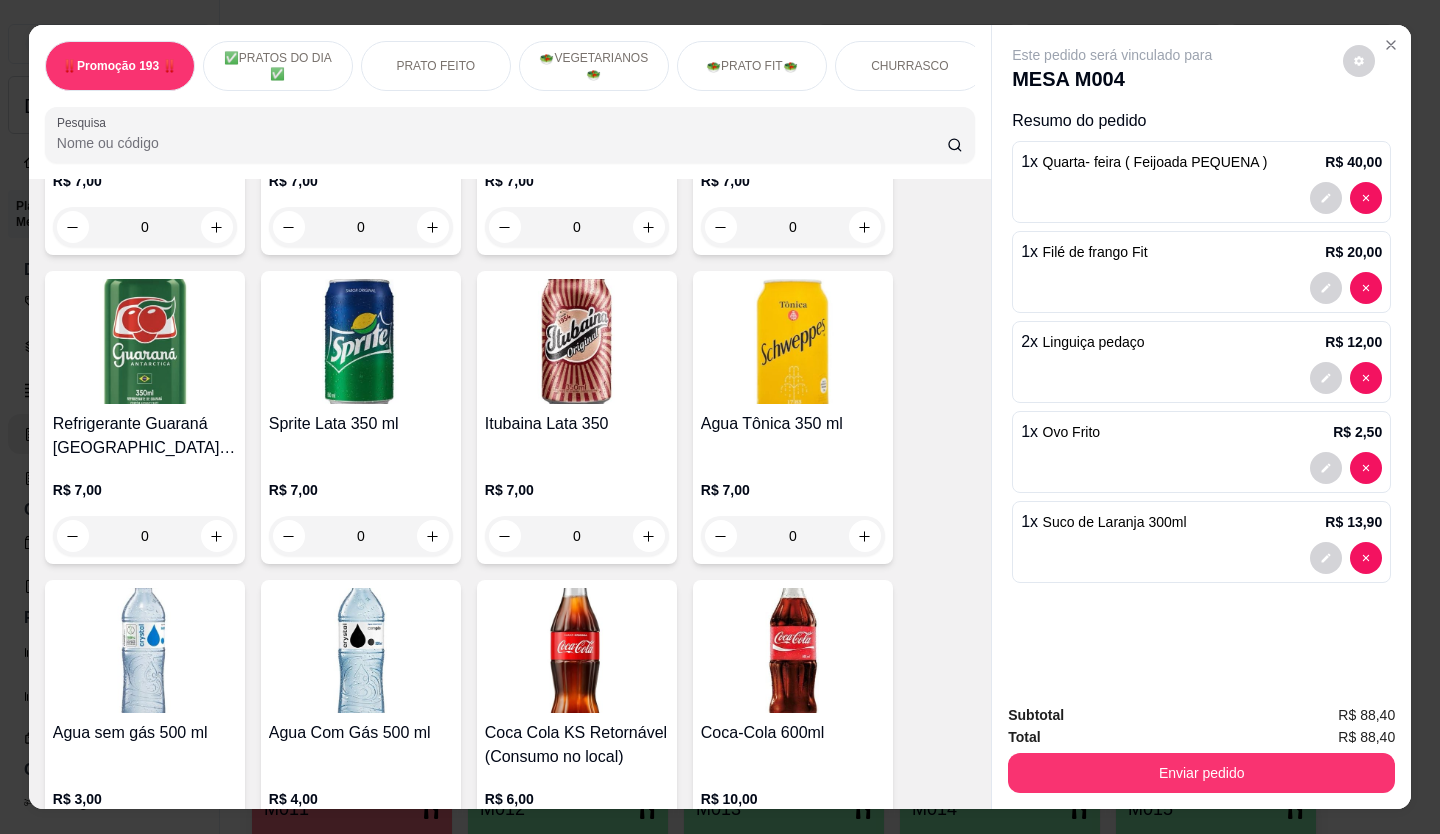 scroll, scrollTop: 6200, scrollLeft: 0, axis: vertical 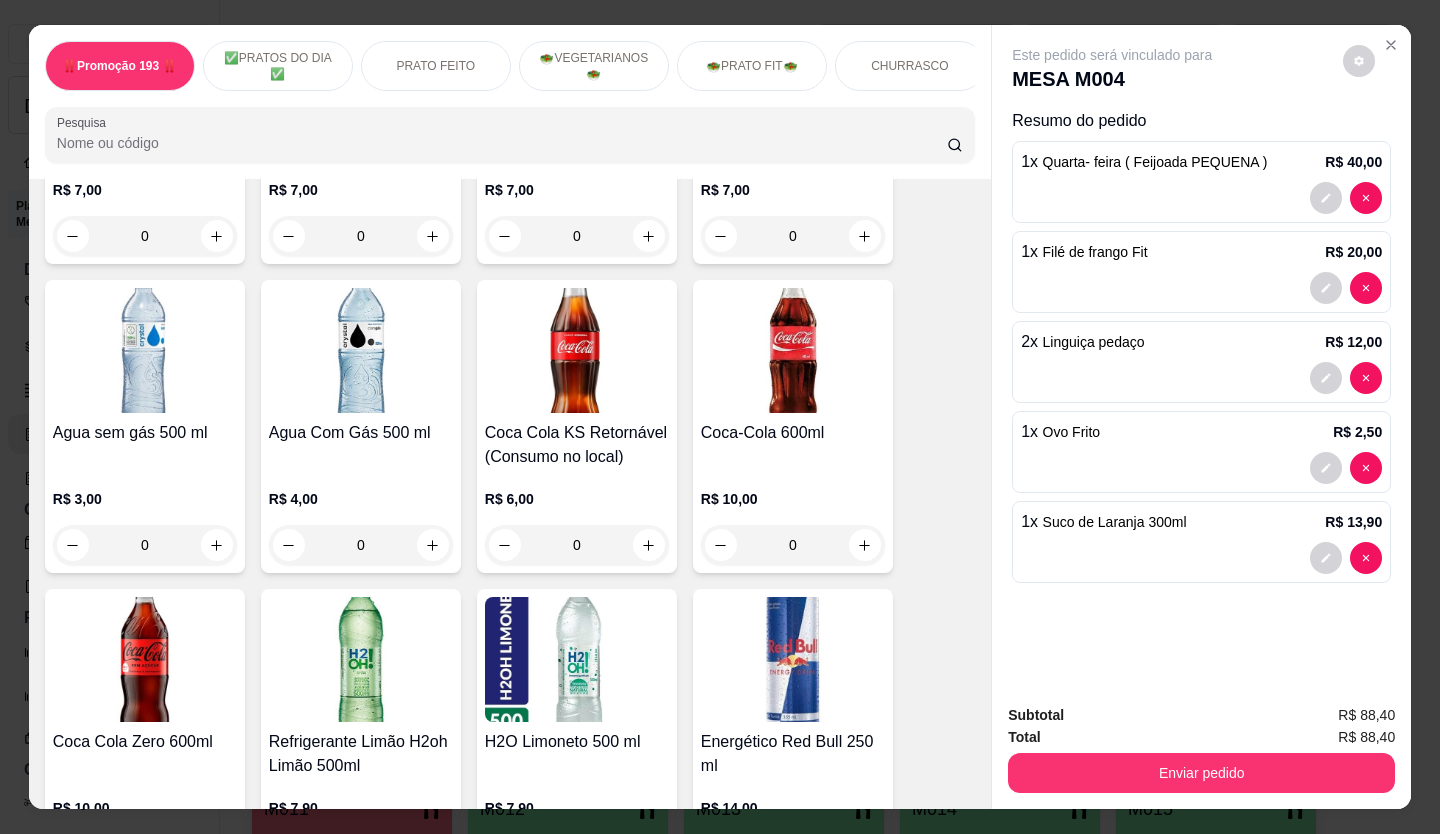 click 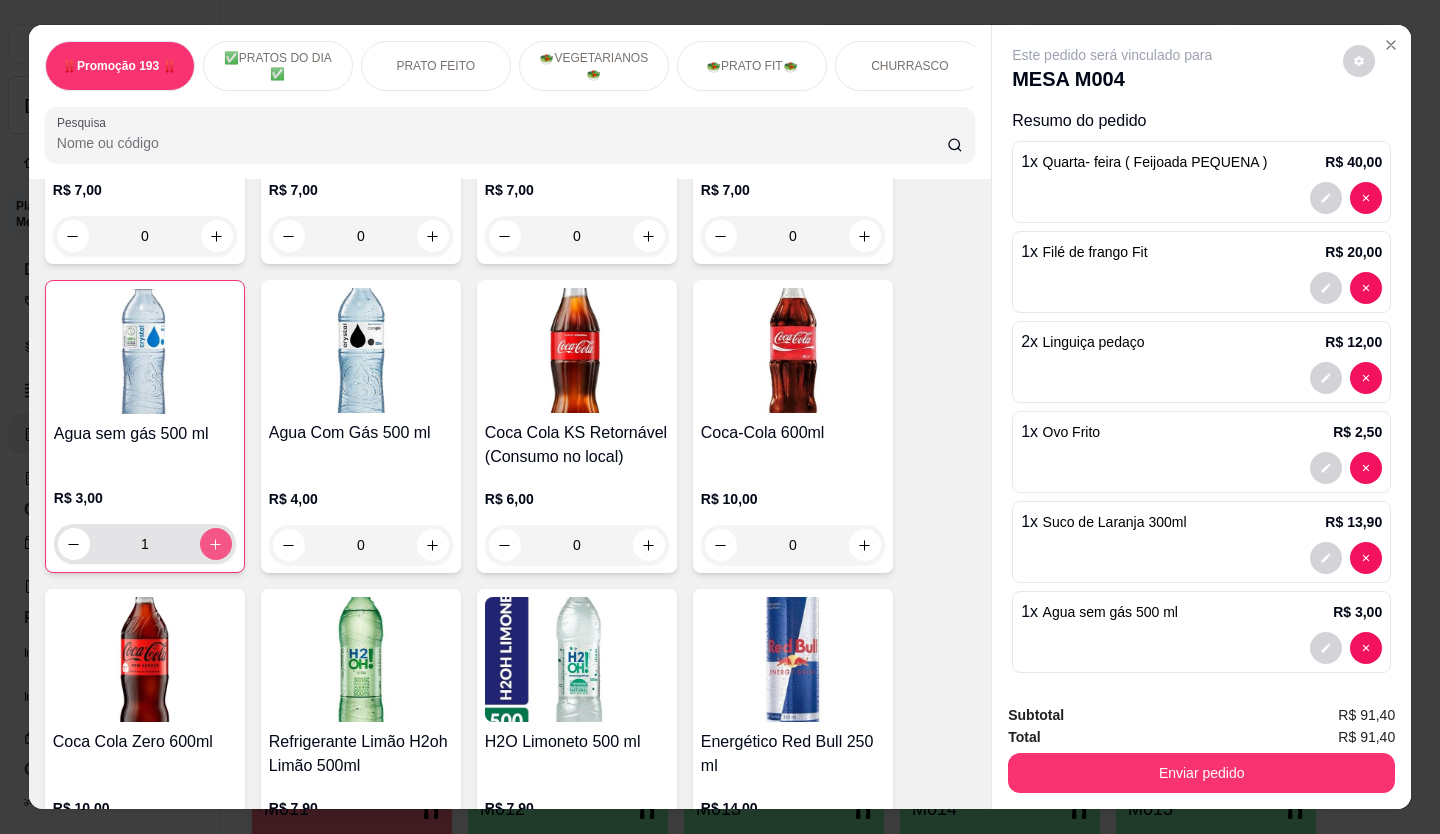 type on "1" 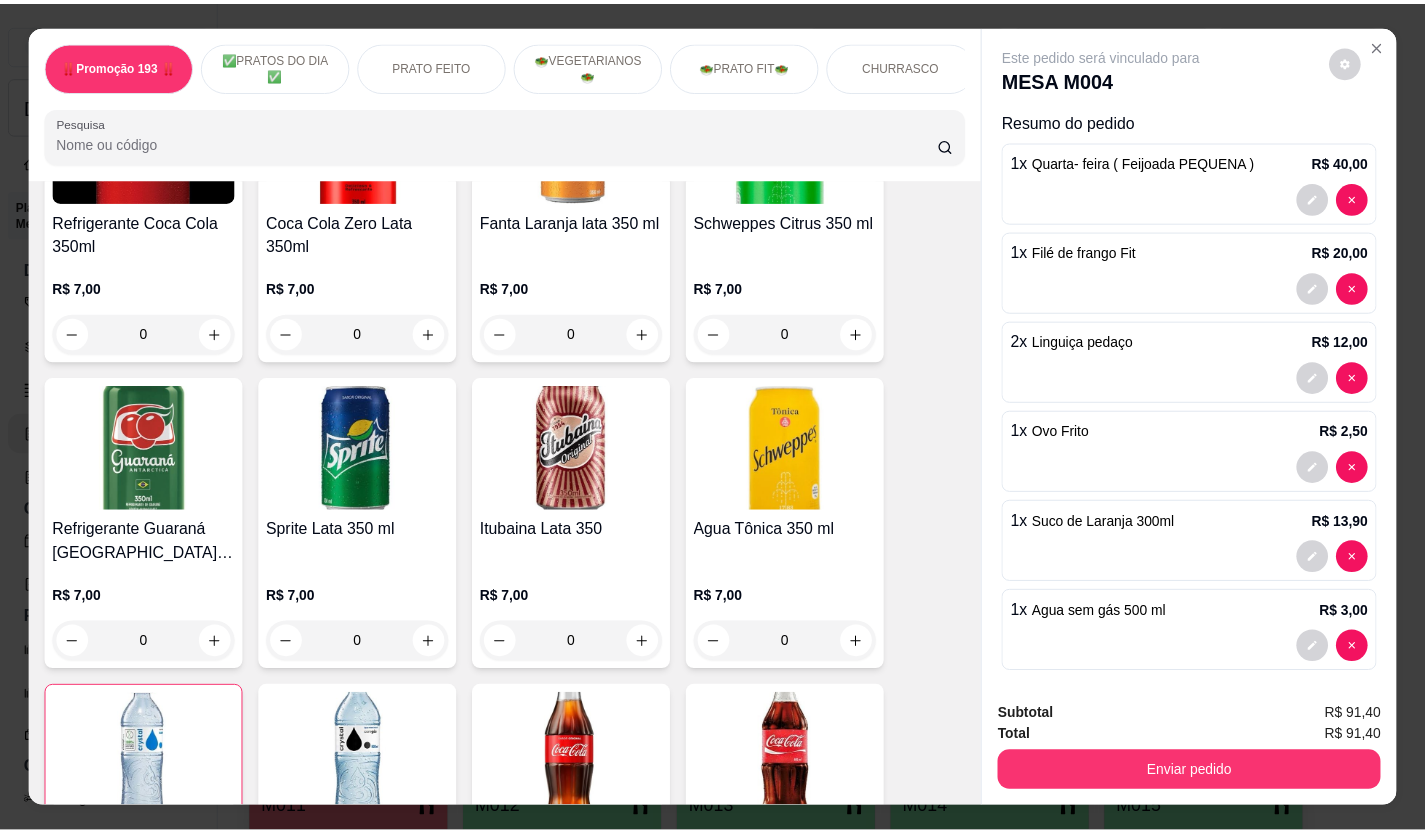 scroll, scrollTop: 5700, scrollLeft: 0, axis: vertical 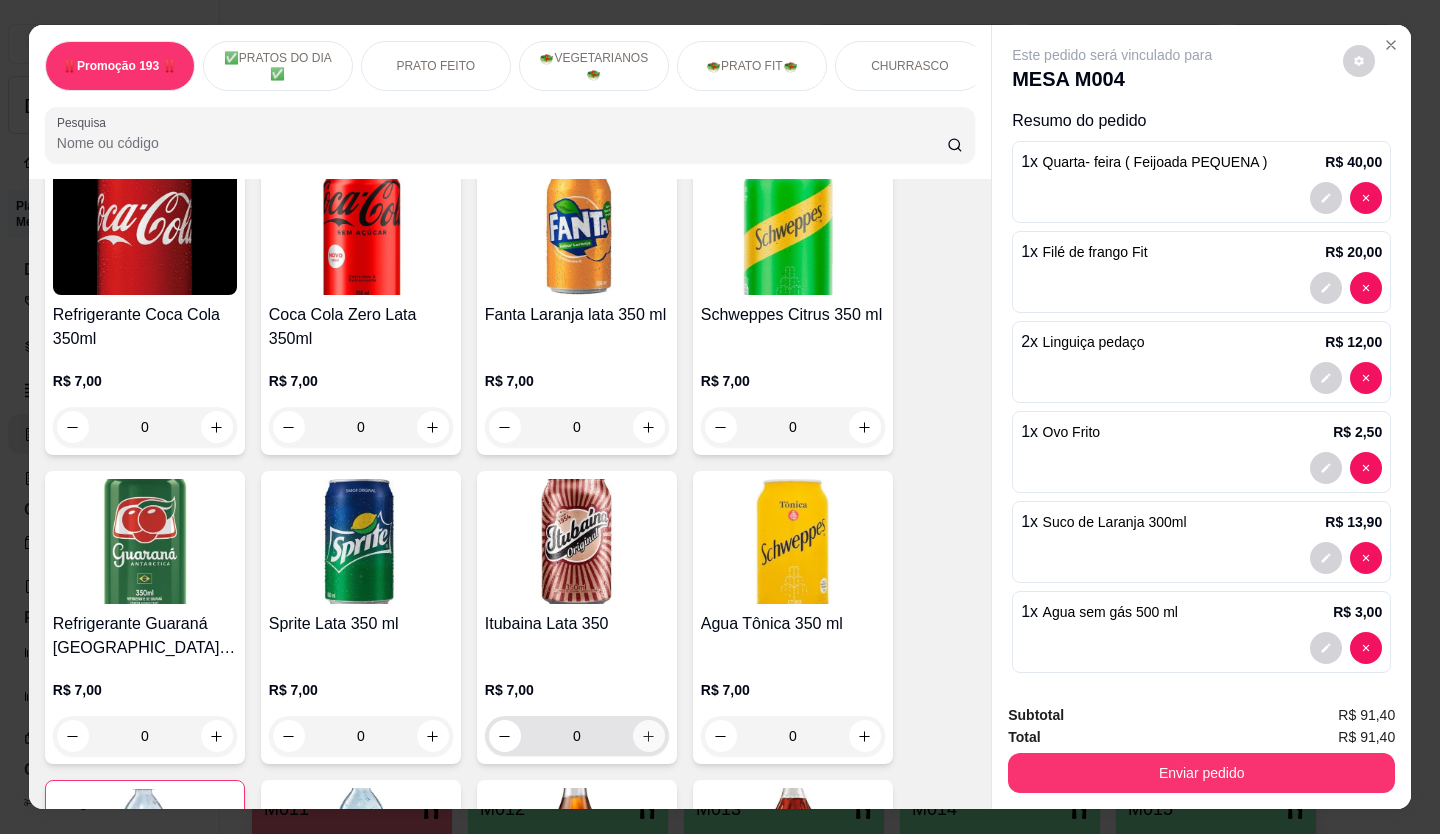 click 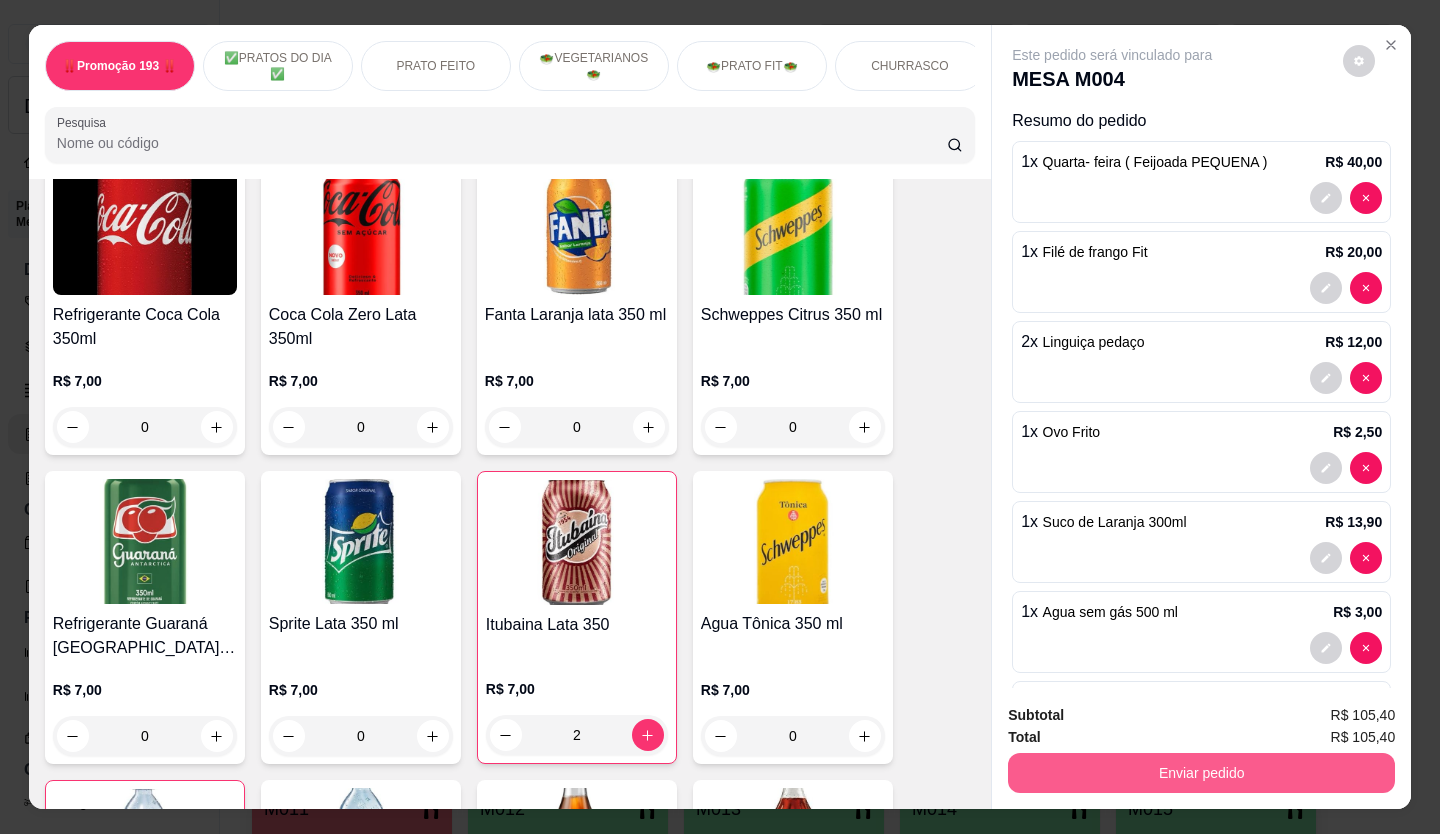 click on "Enviar pedido" at bounding box center [1201, 773] 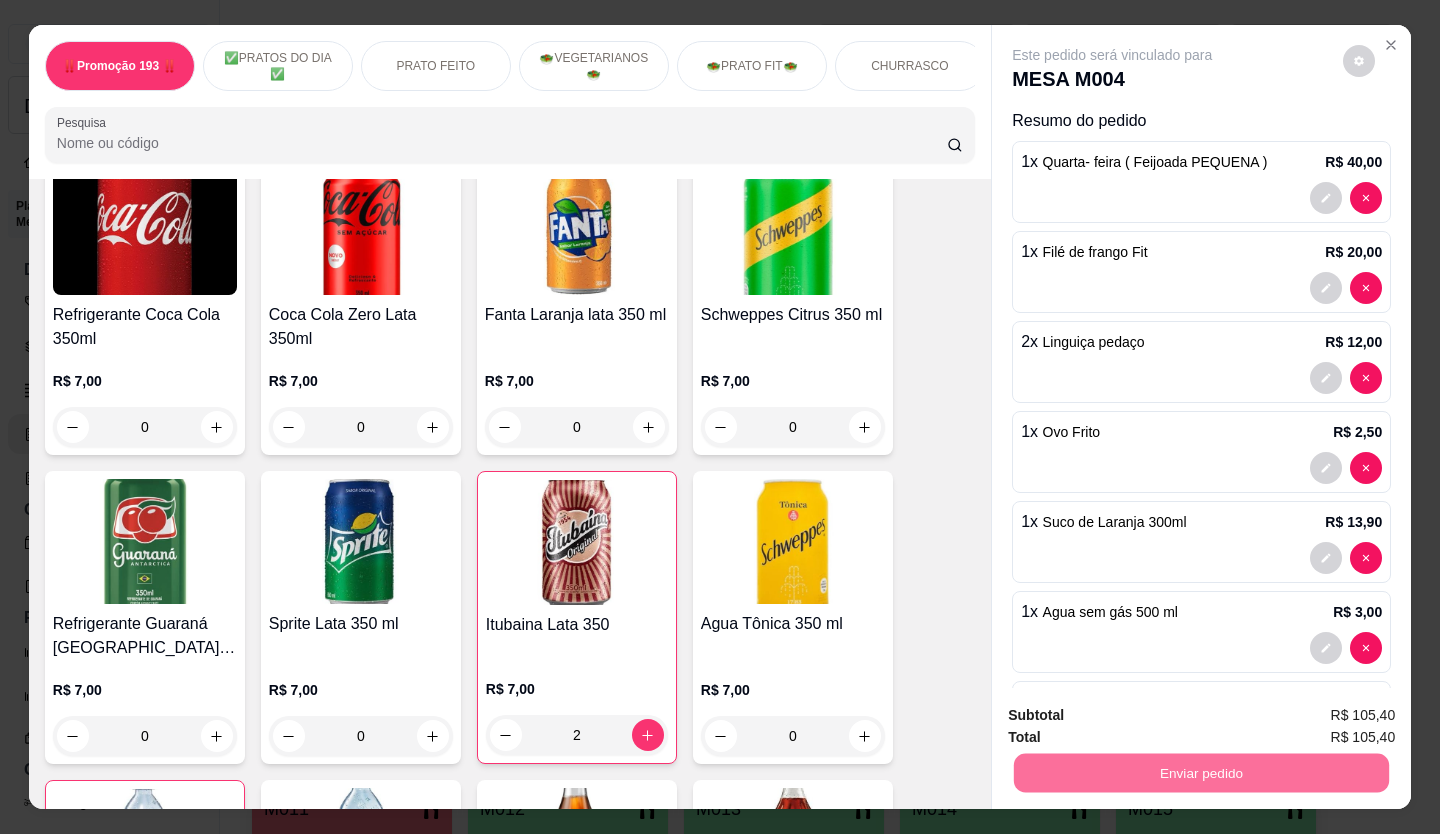 click on "Não registrar e enviar pedido" at bounding box center [1135, 716] 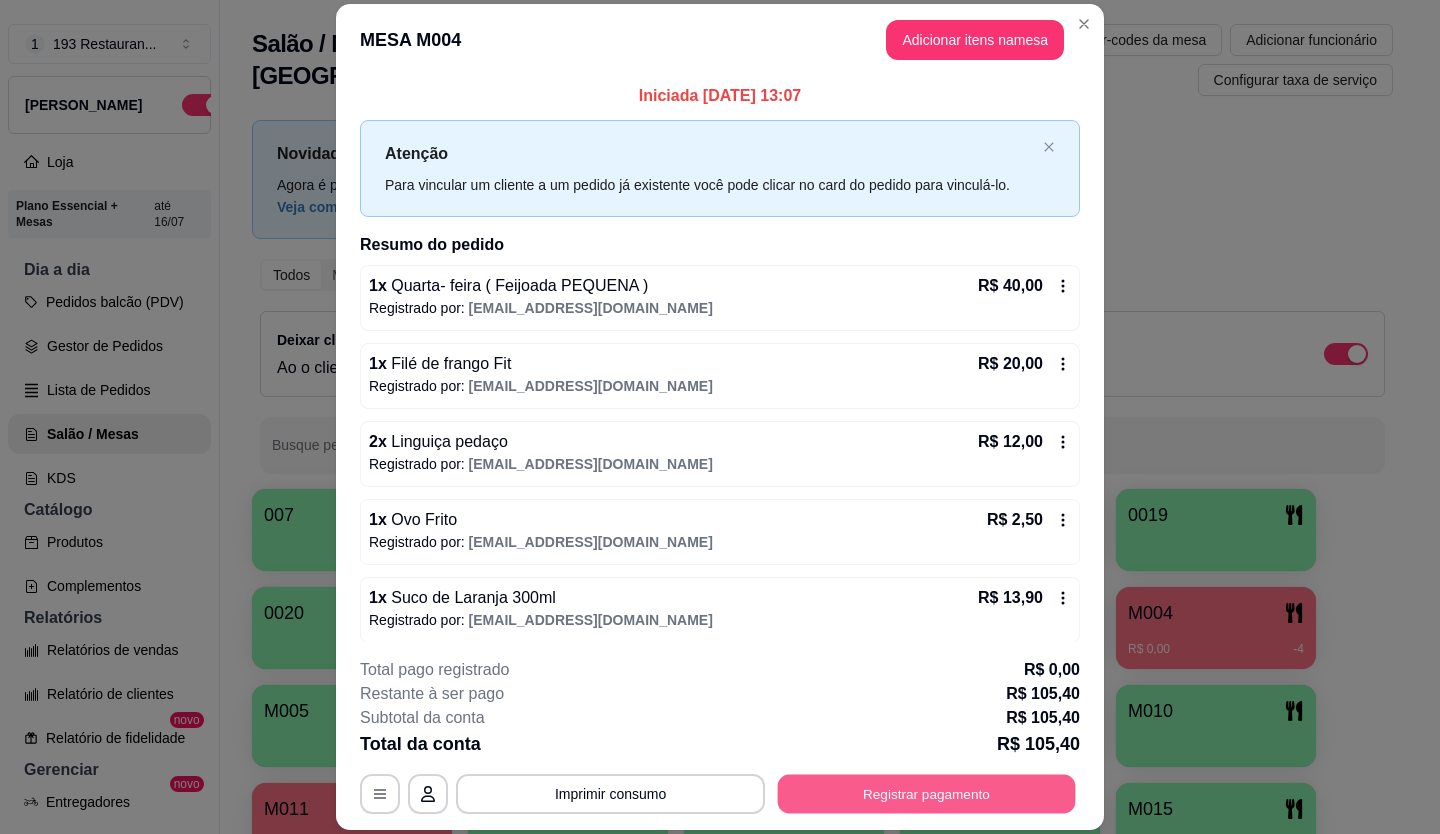 click on "Registrar pagamento" at bounding box center (927, 793) 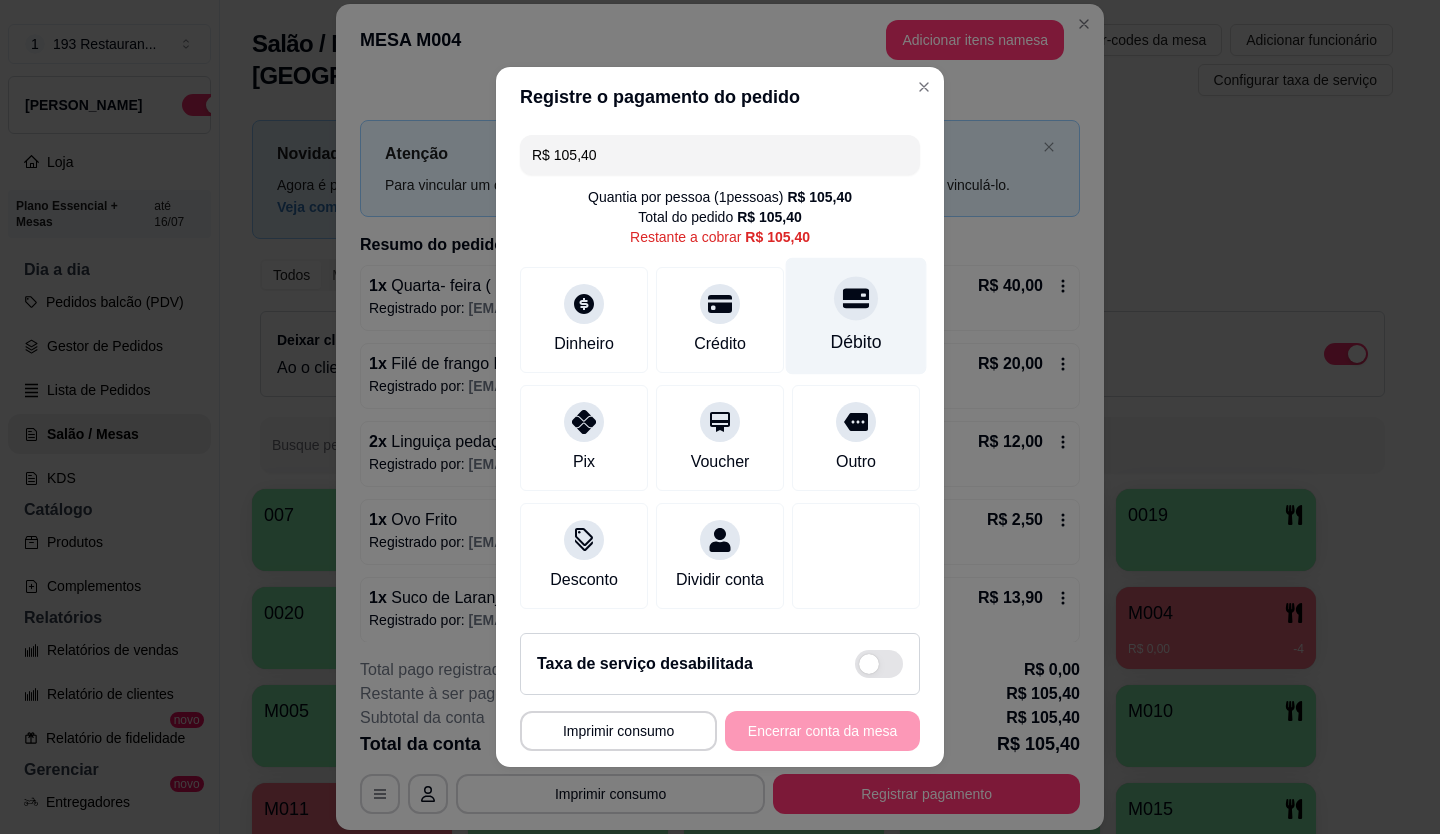 click at bounding box center [856, 298] 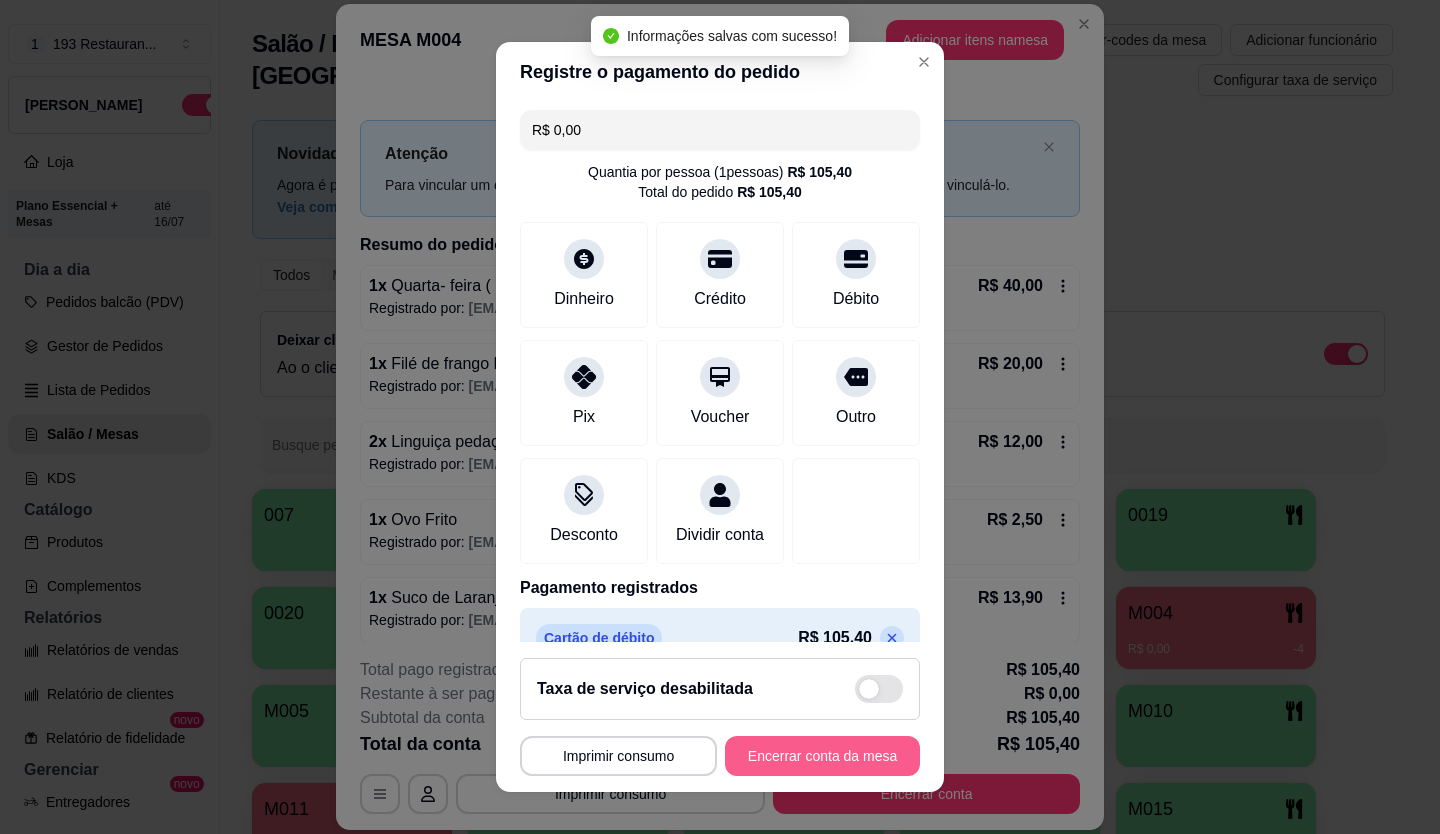 type on "R$ 0,00" 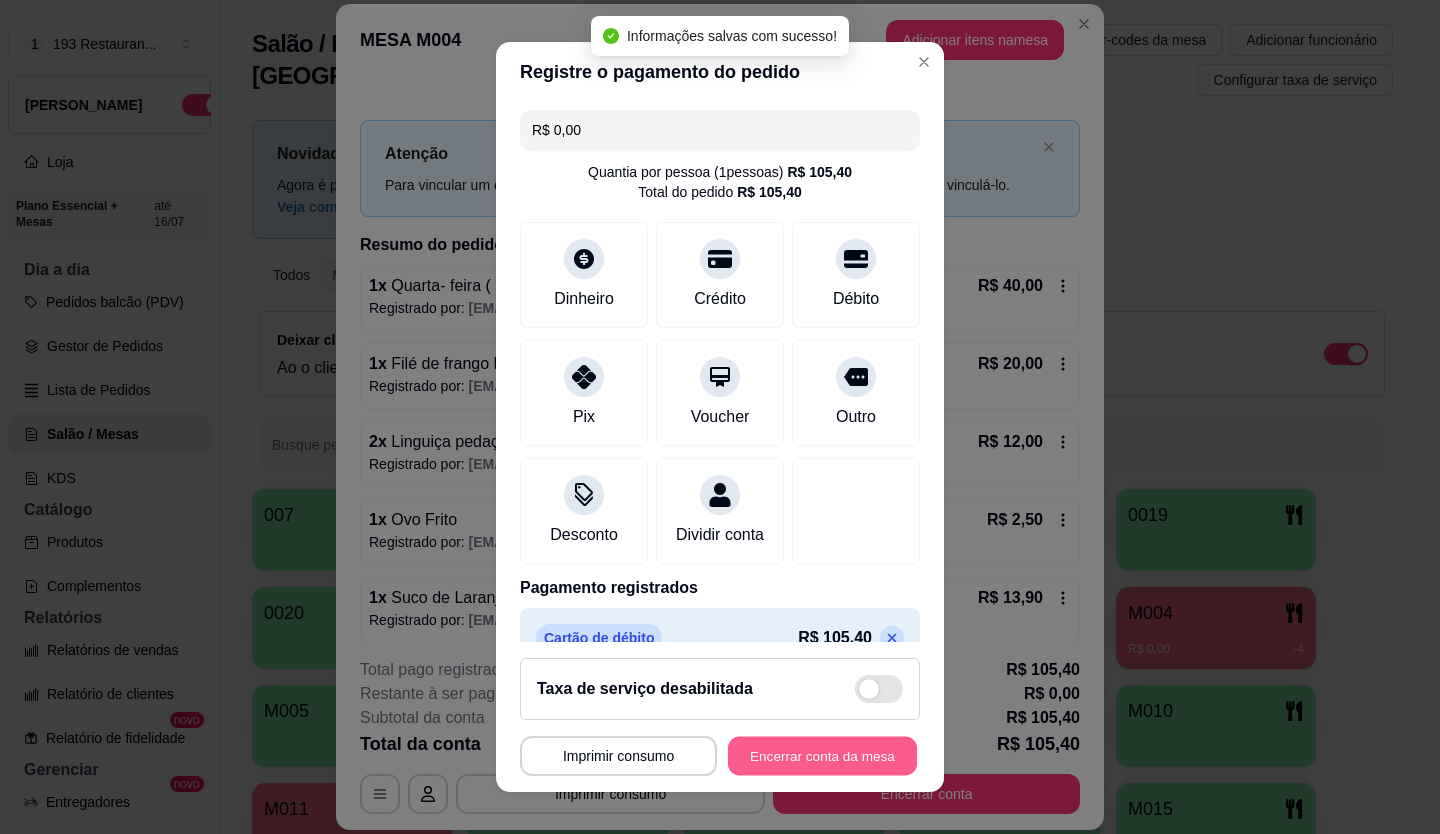 click on "Encerrar conta da mesa" at bounding box center (822, 756) 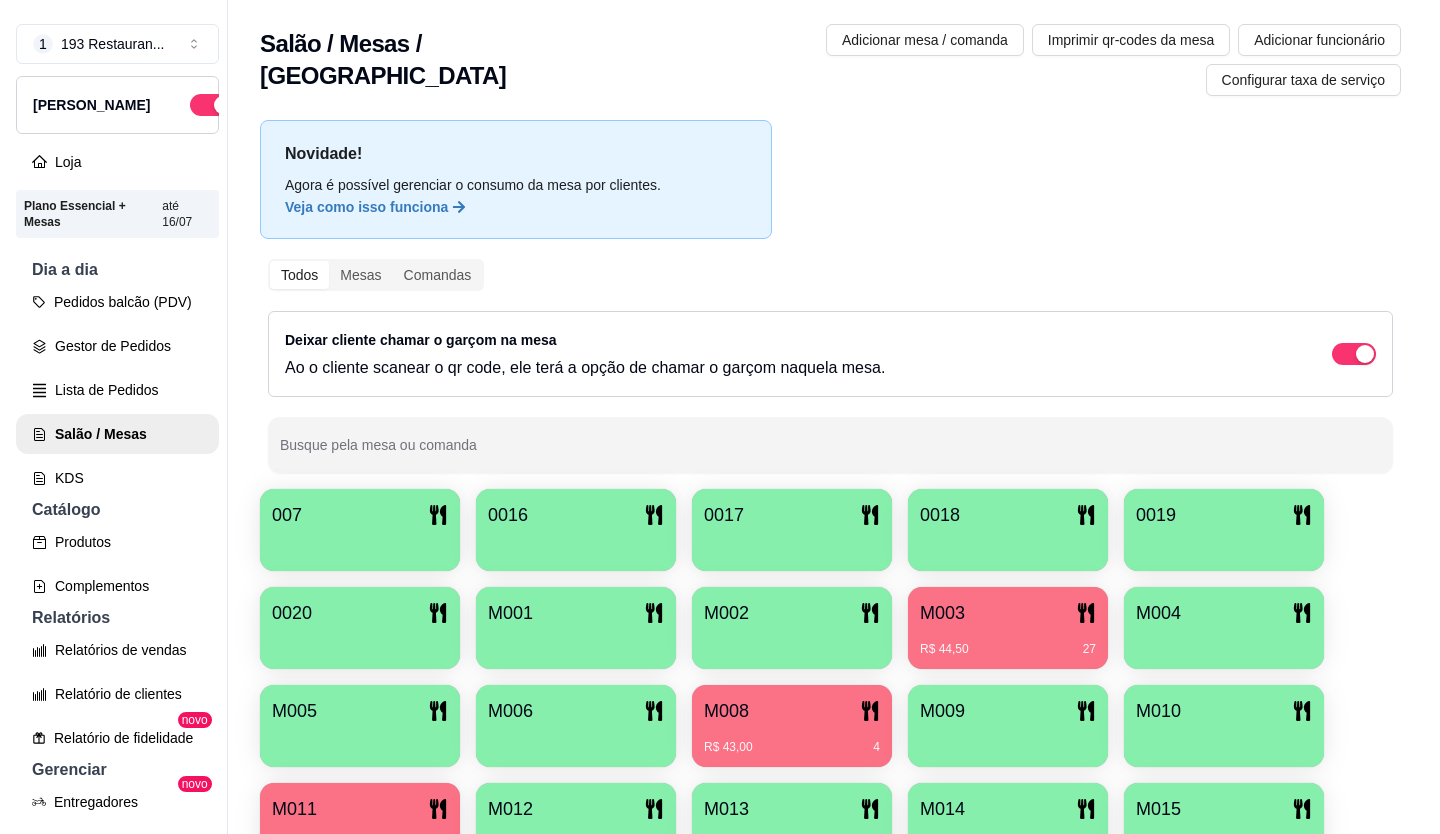 scroll, scrollTop: 86, scrollLeft: 0, axis: vertical 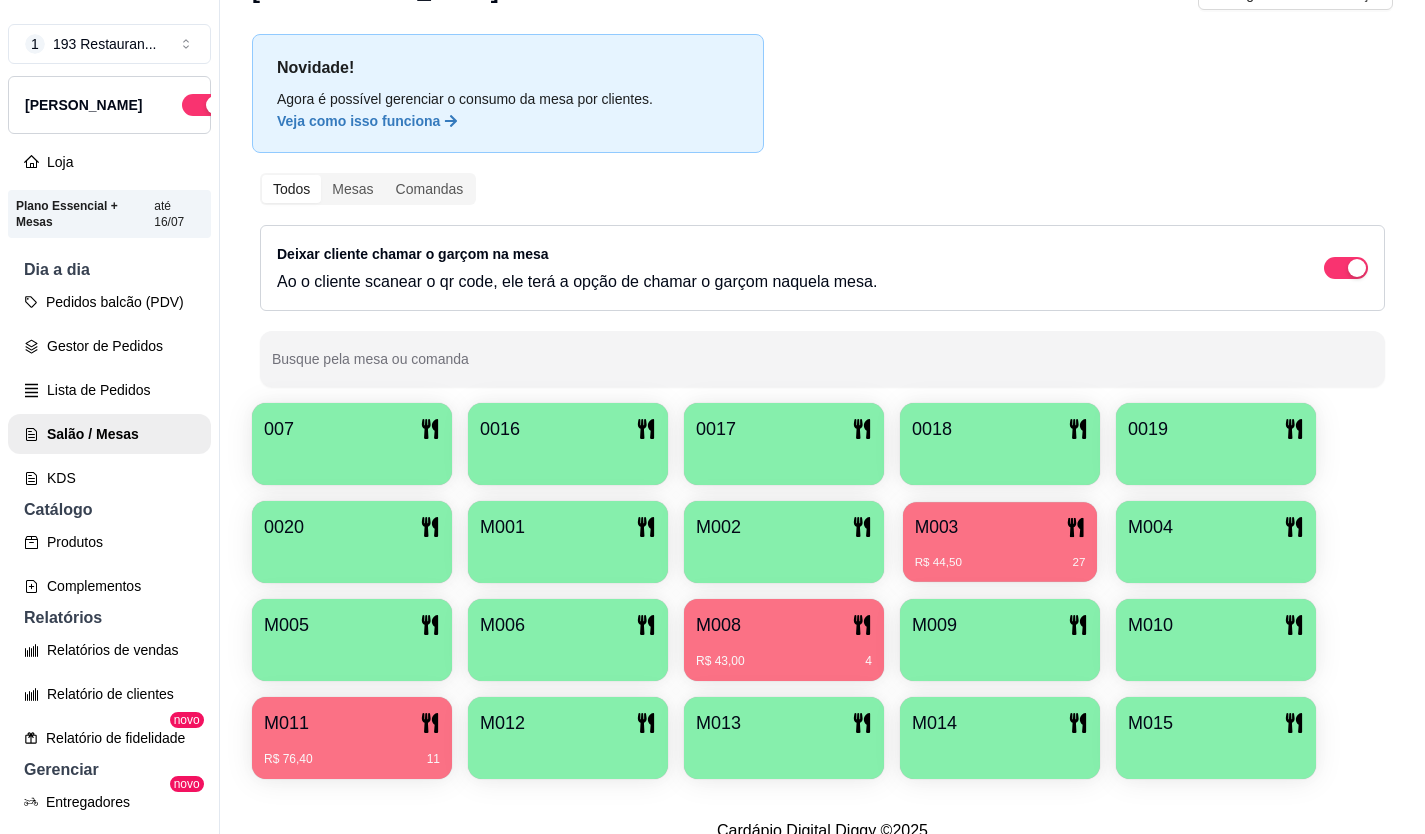 click on "M003" at bounding box center (1000, 527) 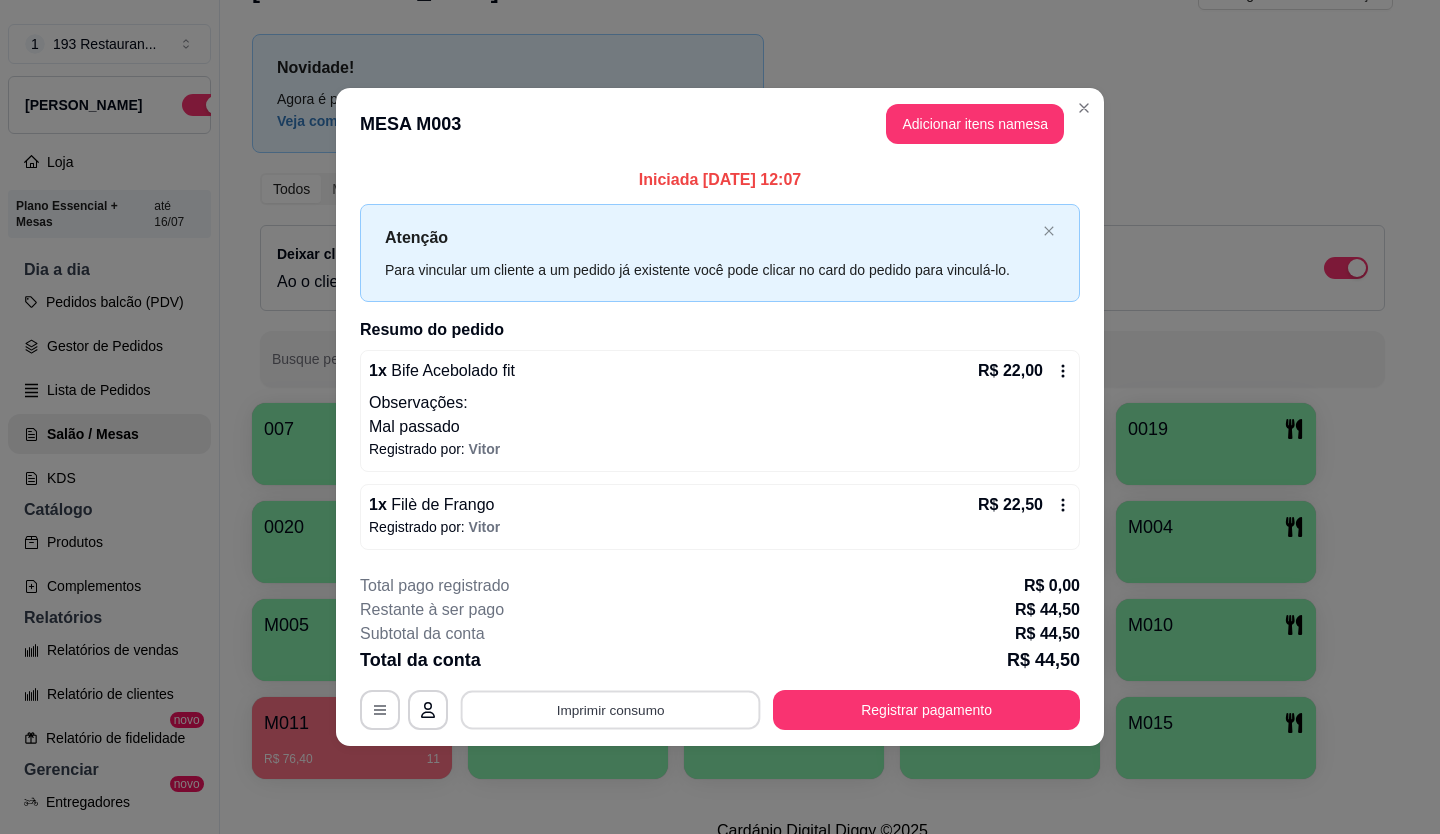 click on "Imprimir consumo" at bounding box center [611, 709] 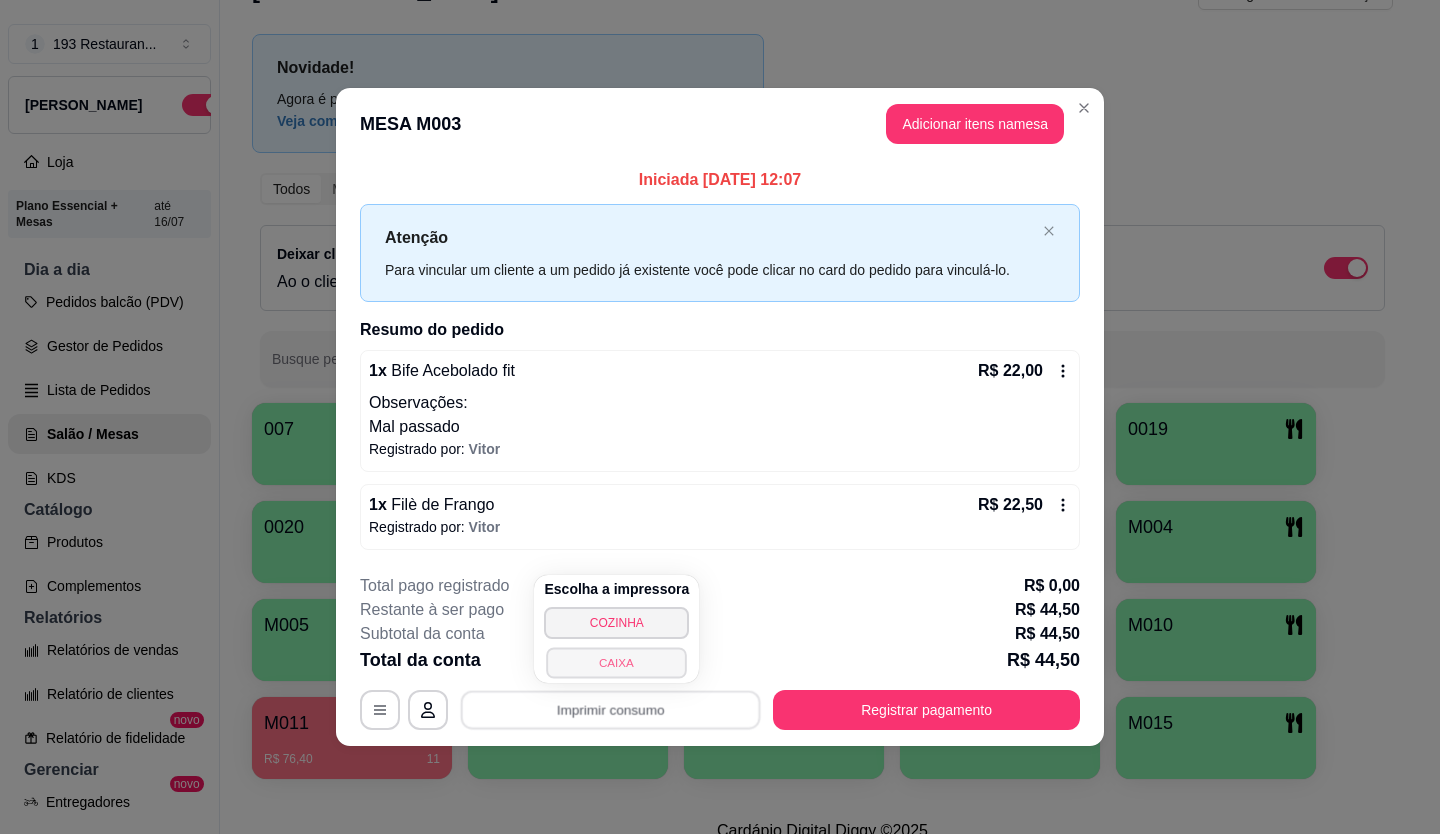 click on "CAIXA" at bounding box center [617, 662] 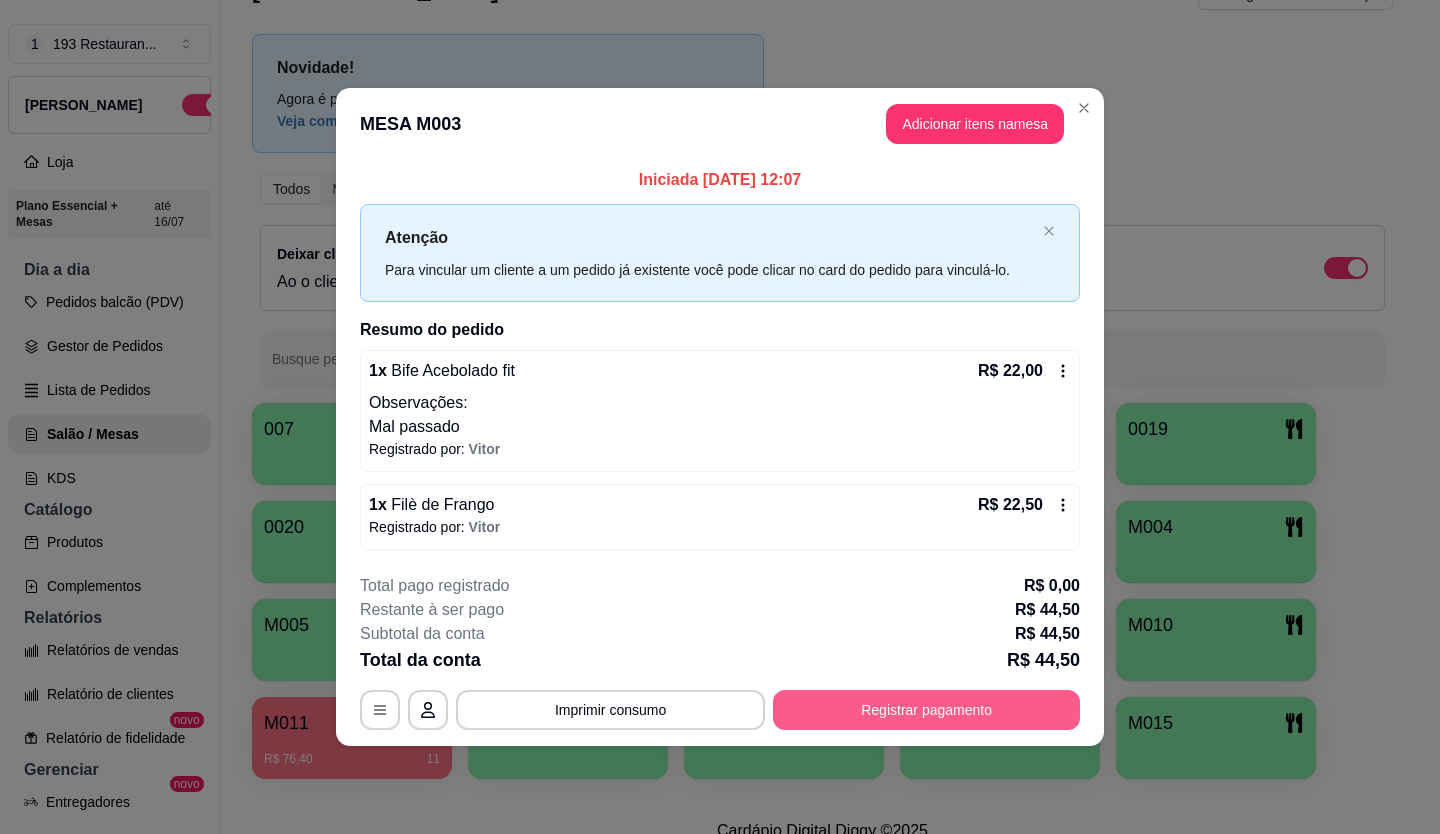 click on "Registrar pagamento" at bounding box center [926, 710] 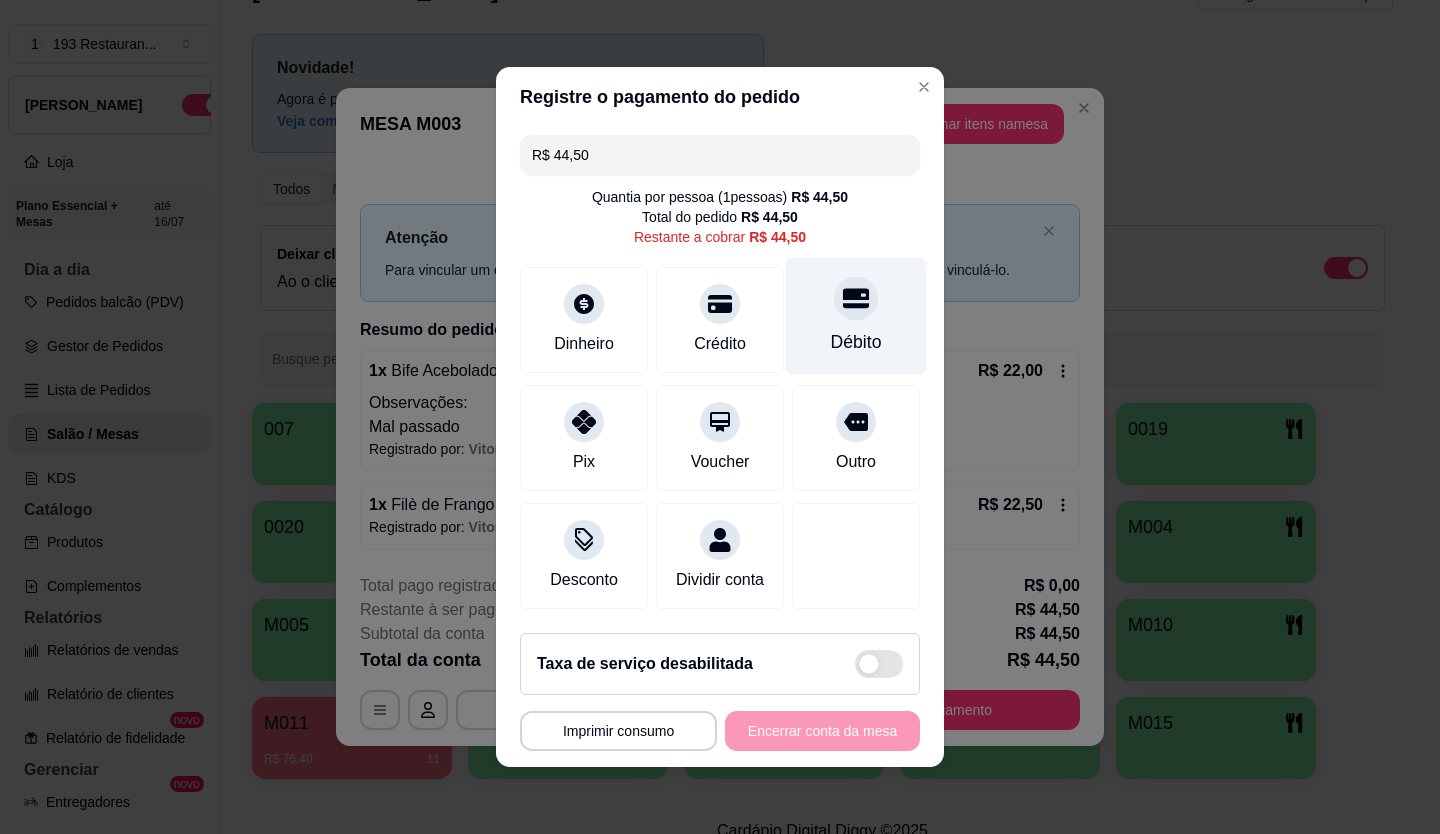 click on "Débito" at bounding box center [856, 316] 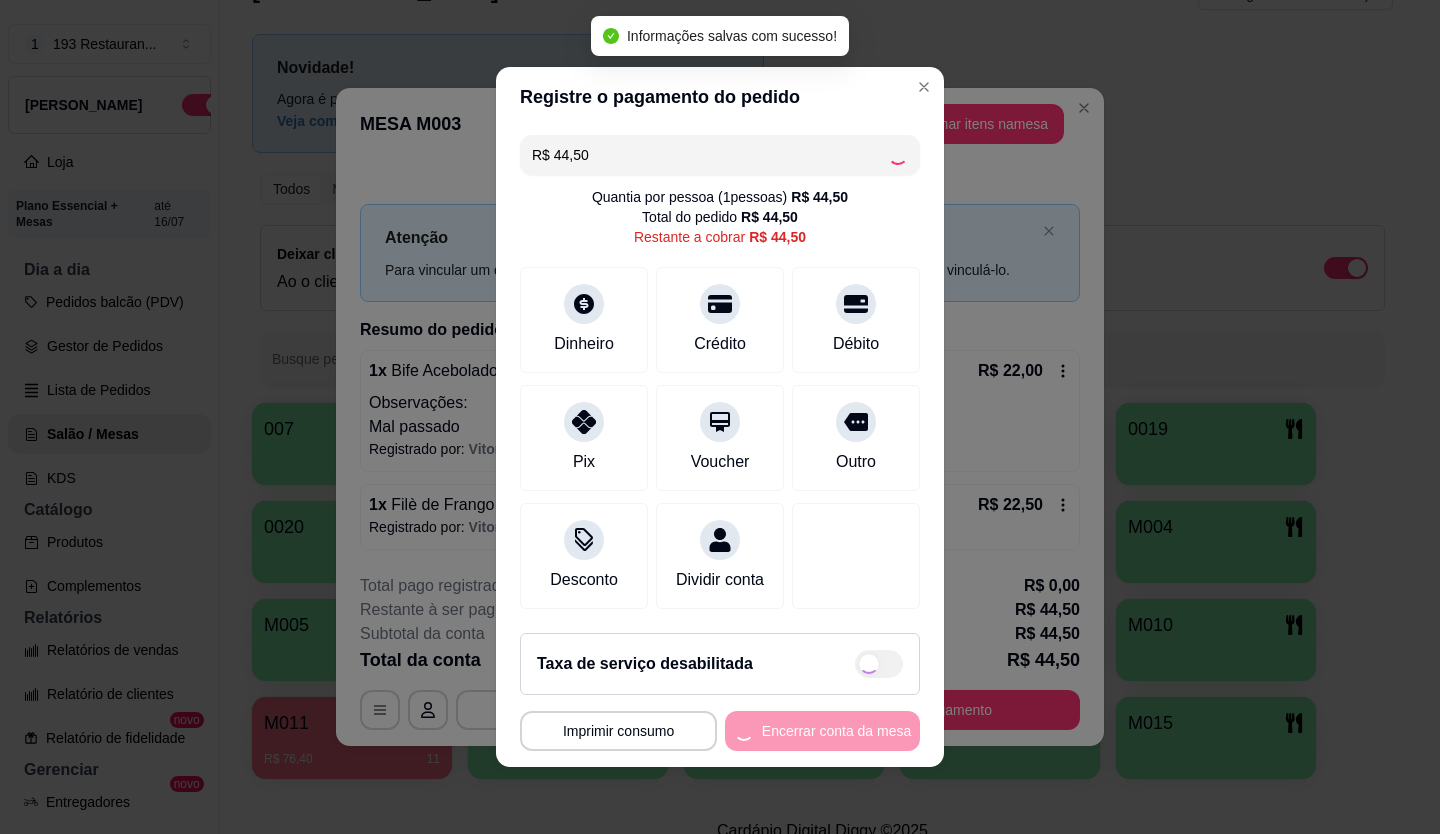 type on "R$ 0,00" 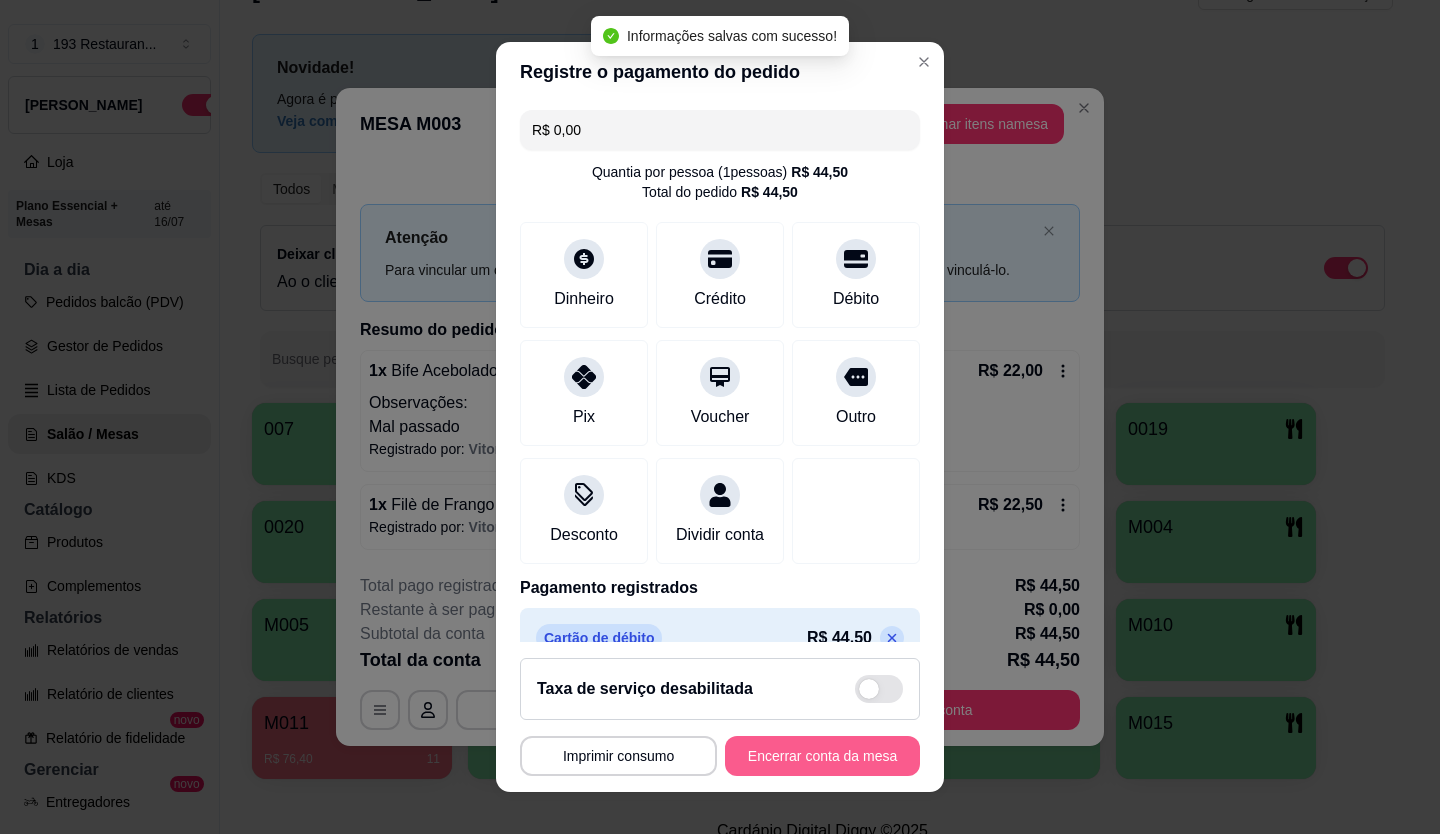 click on "Encerrar conta da mesa" at bounding box center [822, 756] 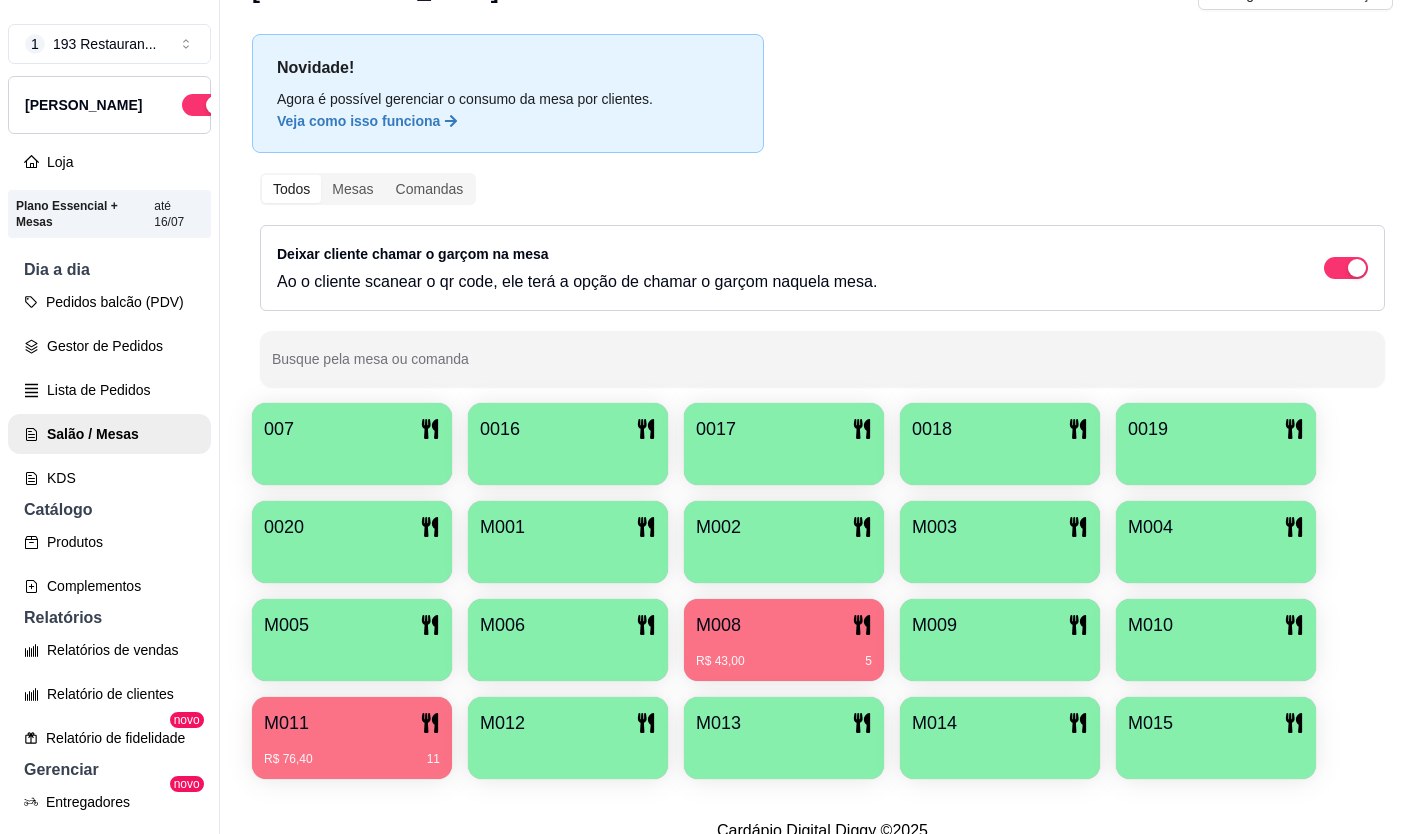click on "R$ 43,00 5" at bounding box center [784, 654] 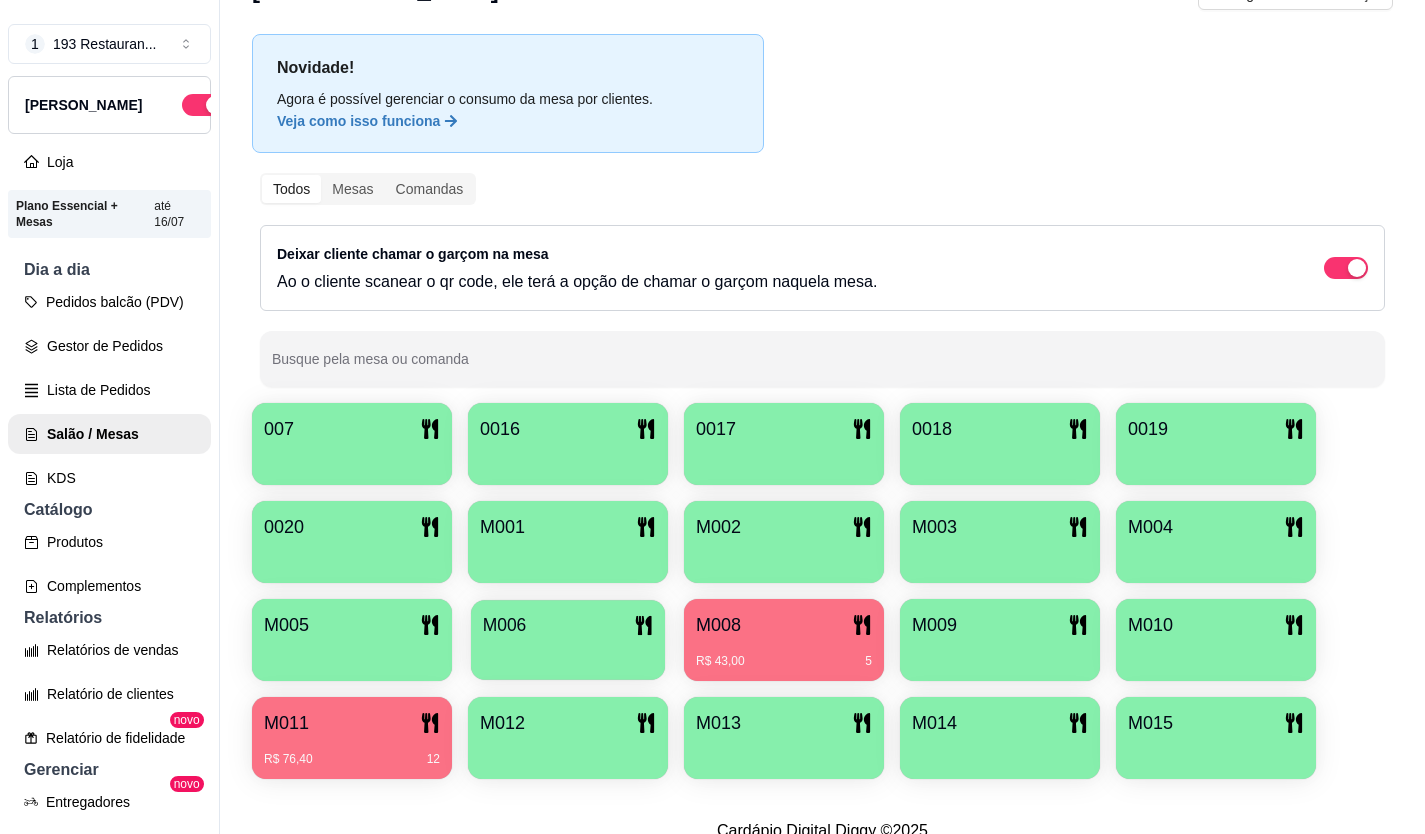 click on "M006" at bounding box center [568, 625] 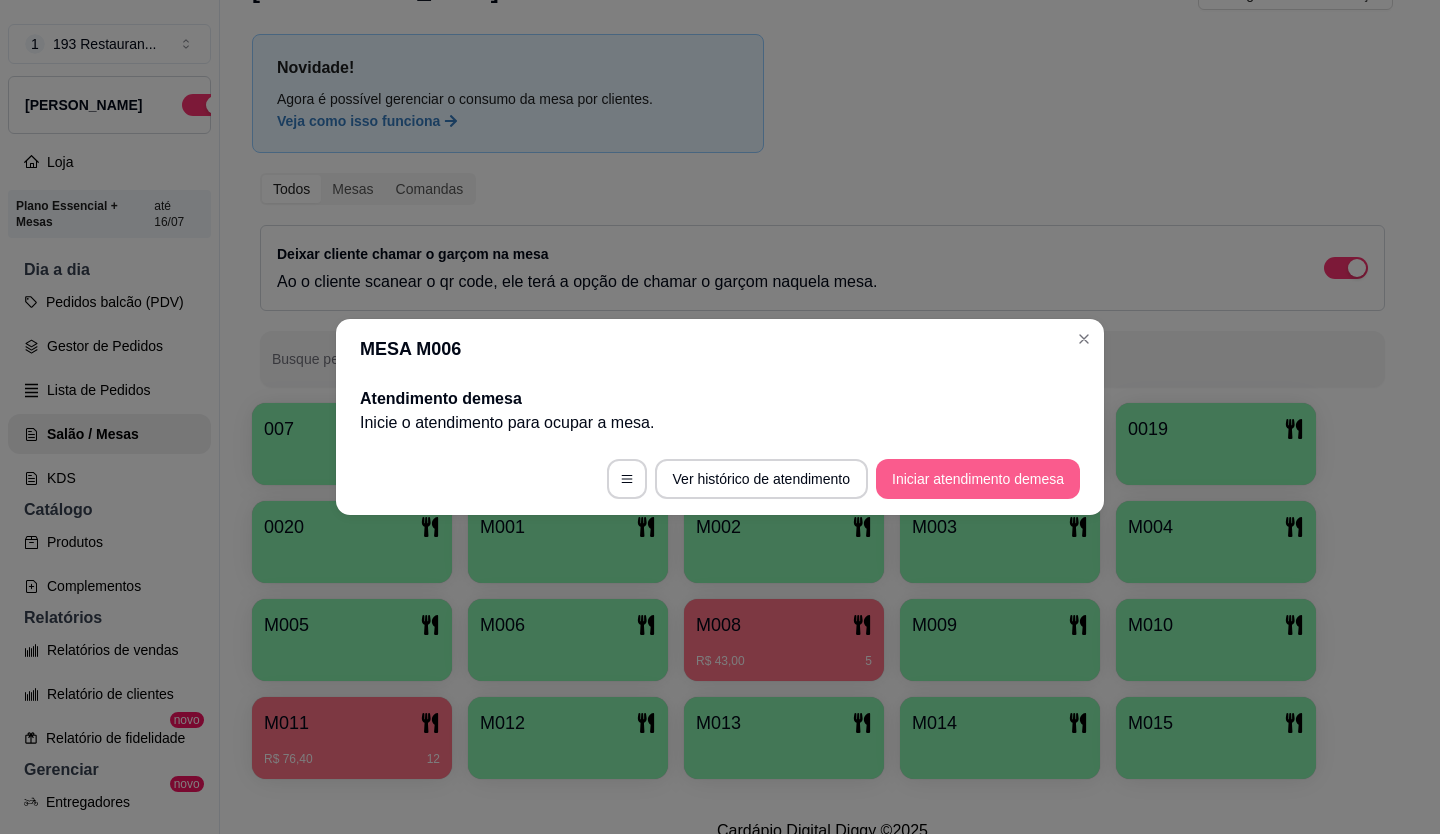 click on "Iniciar atendimento de  mesa" at bounding box center [978, 479] 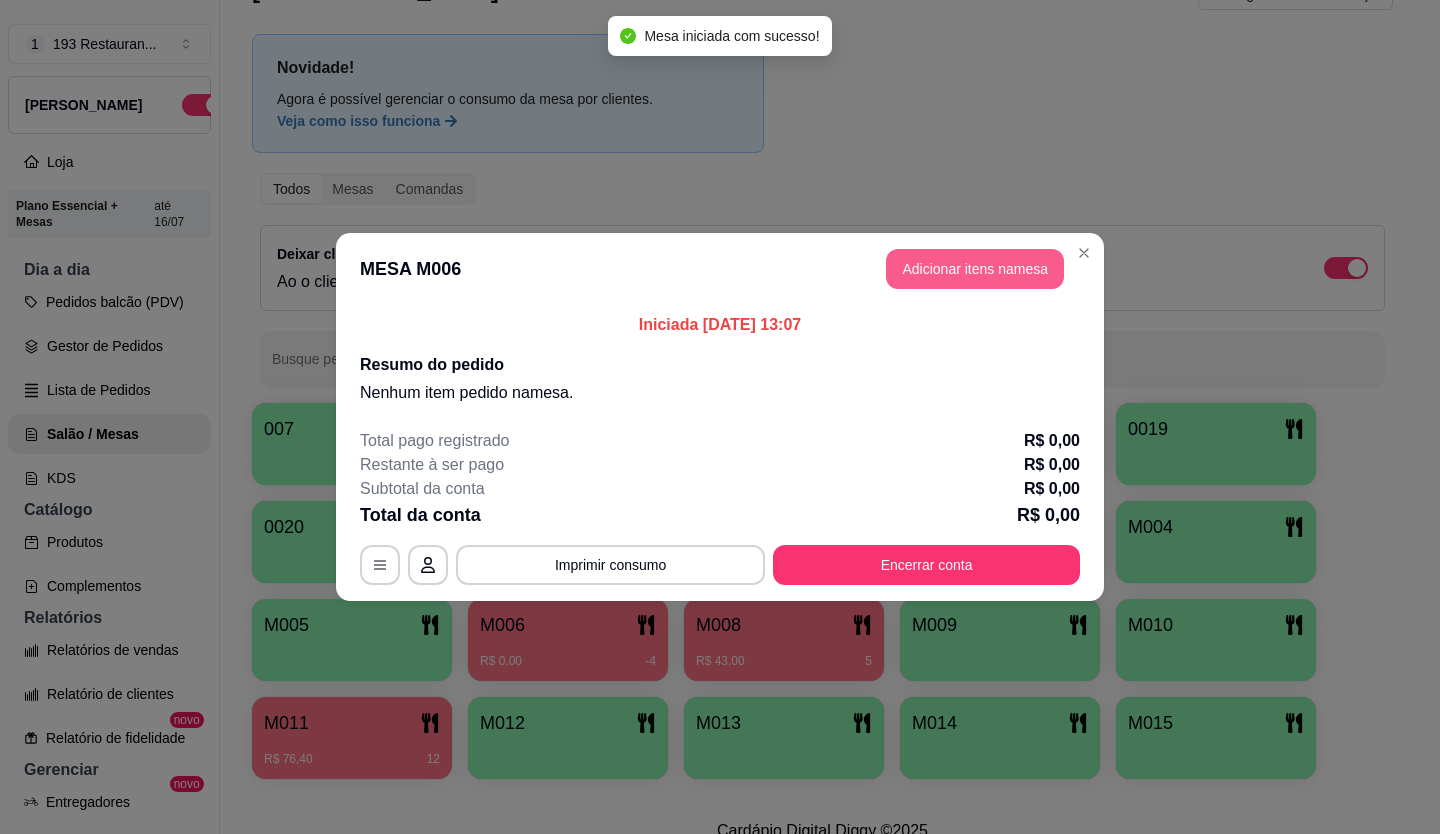 click on "Adicionar itens na  mesa" at bounding box center (975, 269) 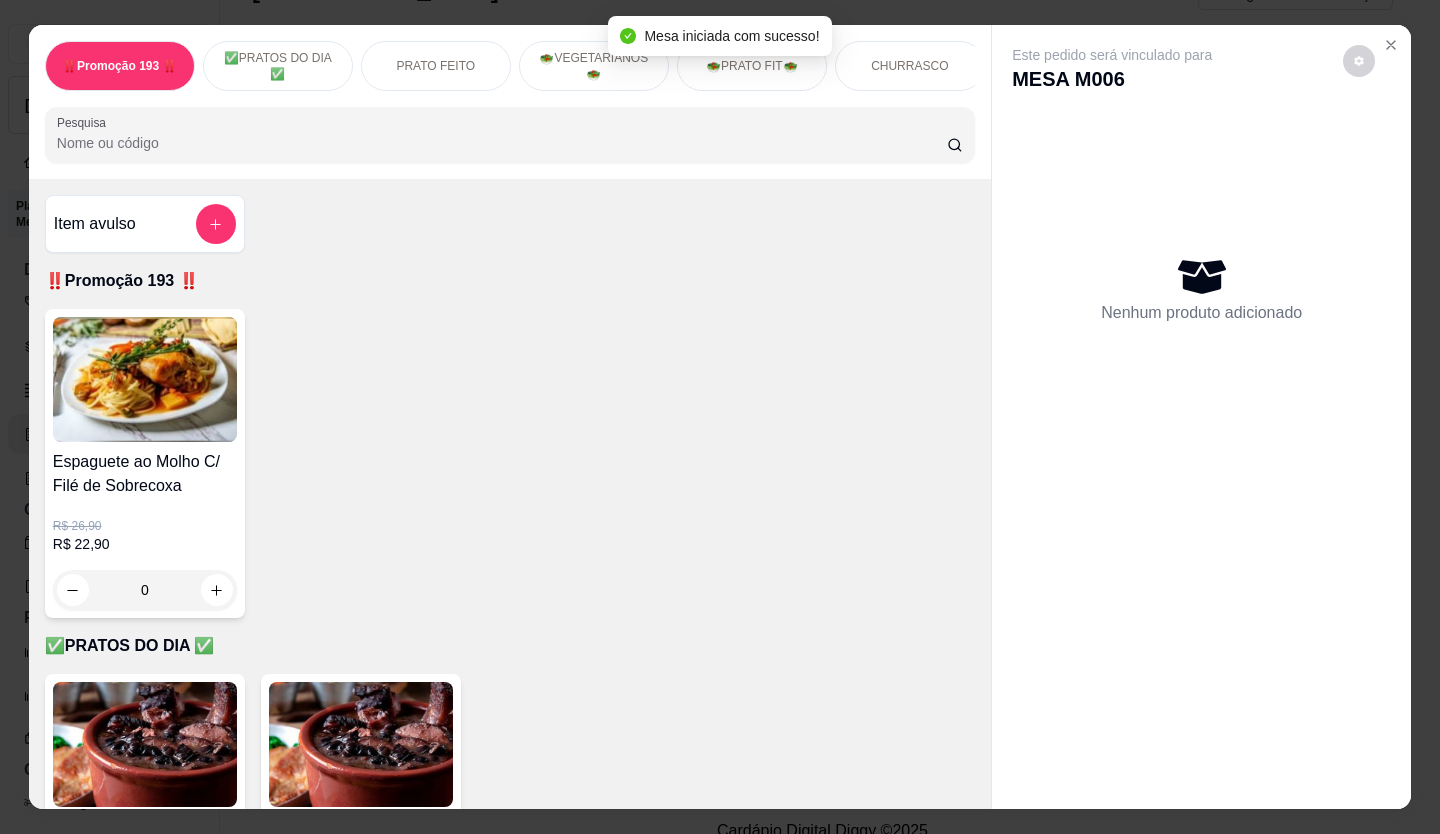 scroll, scrollTop: 600, scrollLeft: 0, axis: vertical 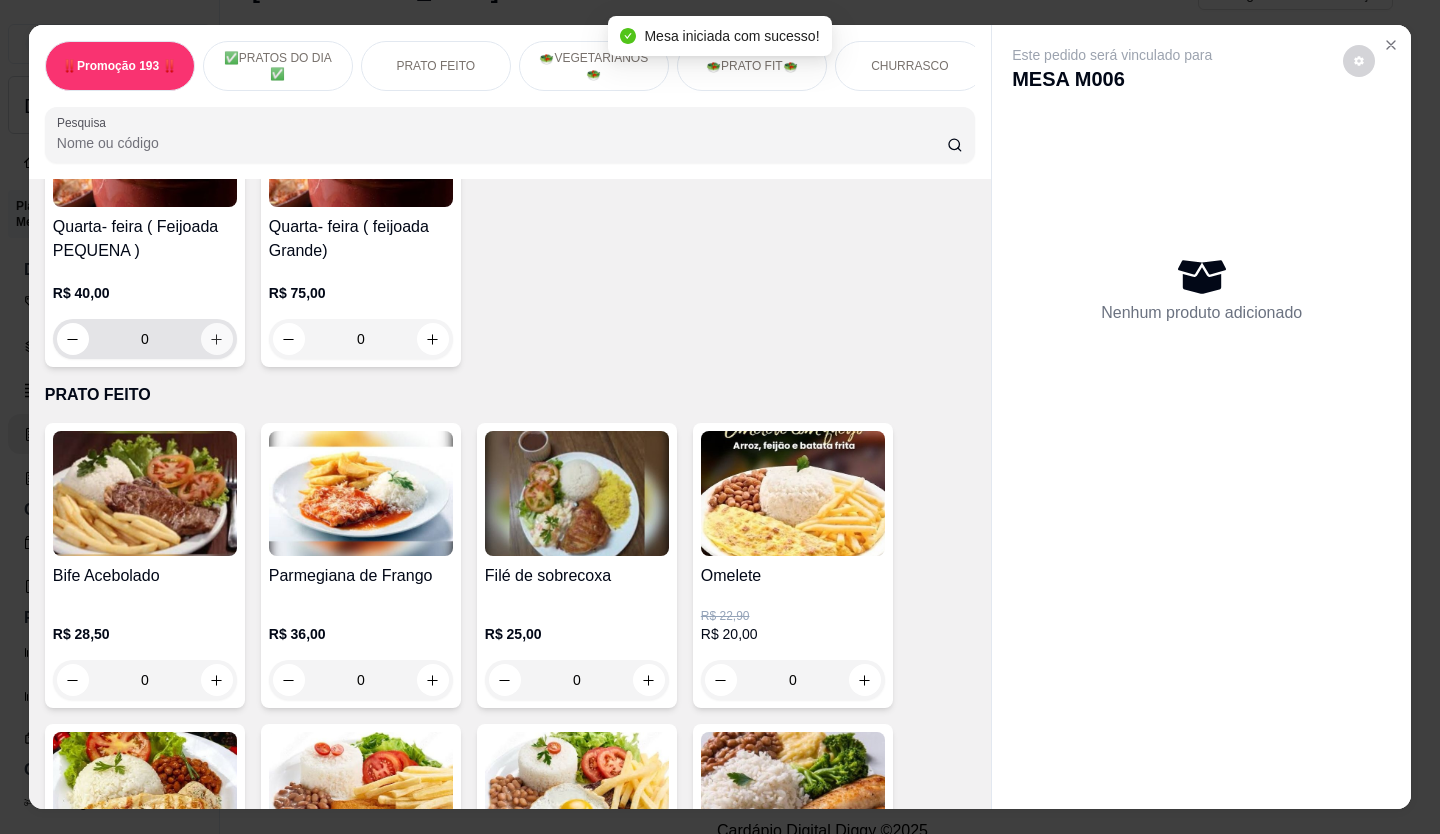 click 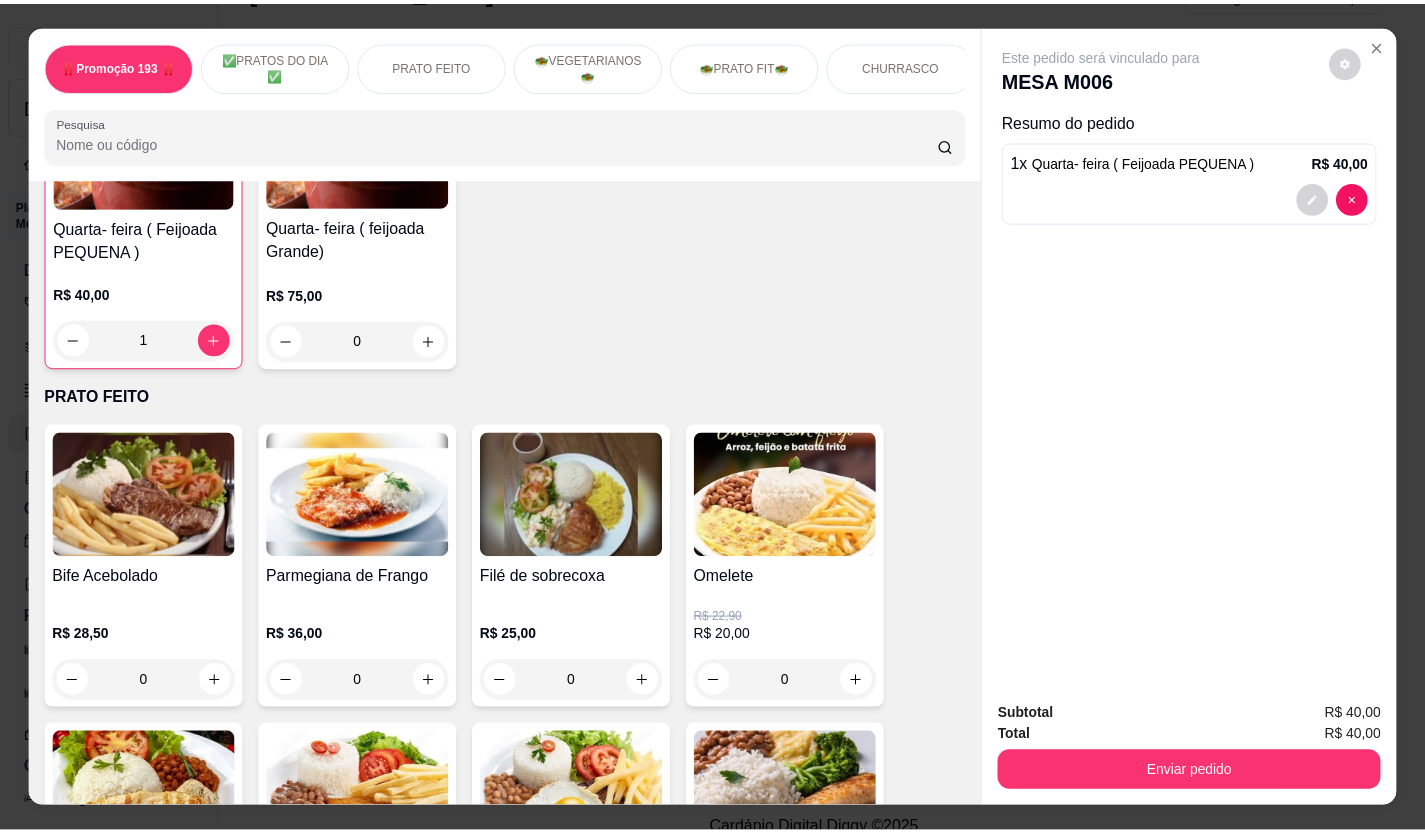 scroll, scrollTop: 601, scrollLeft: 0, axis: vertical 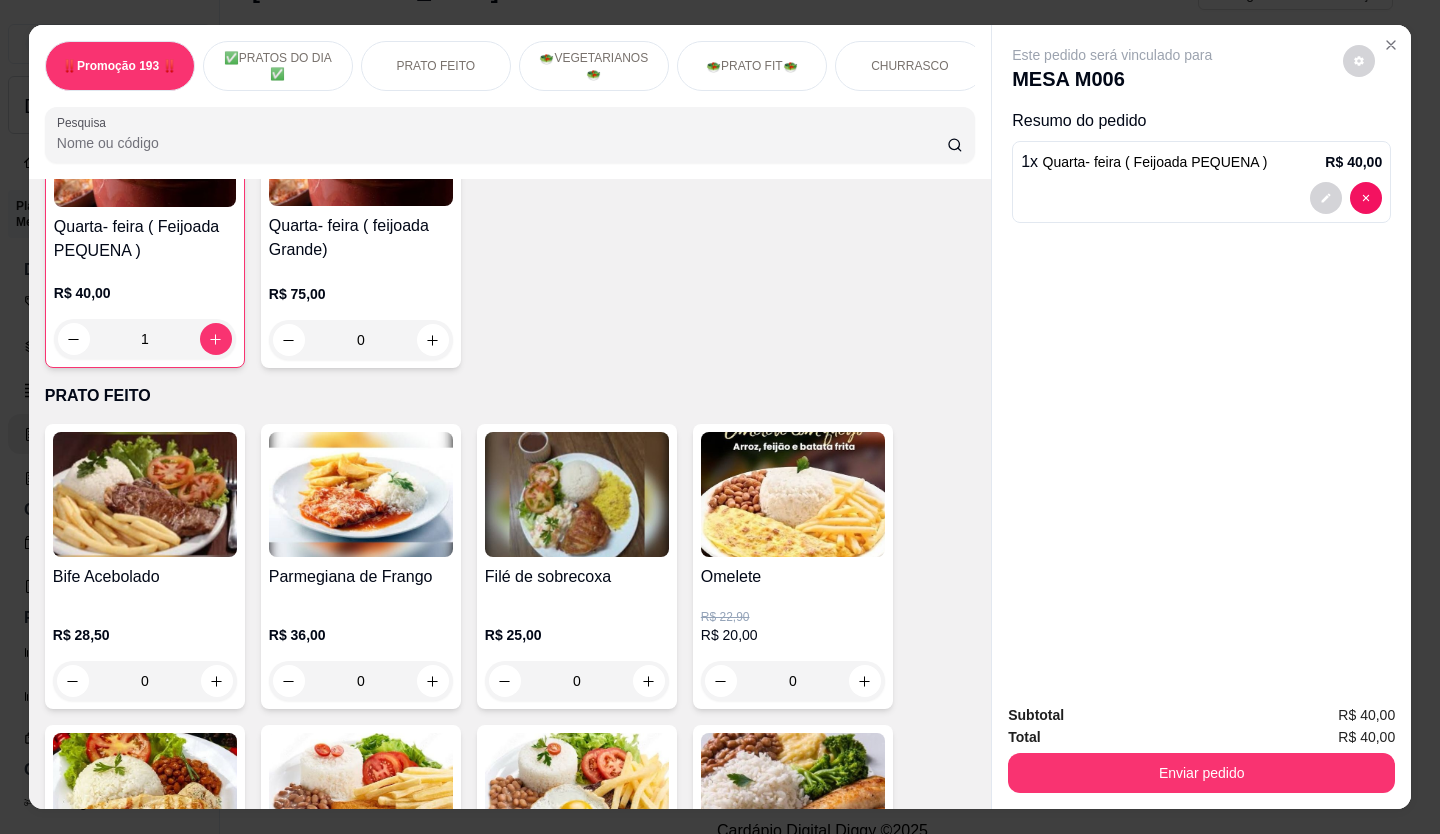 click on "Enviar pedido" at bounding box center [1201, 773] 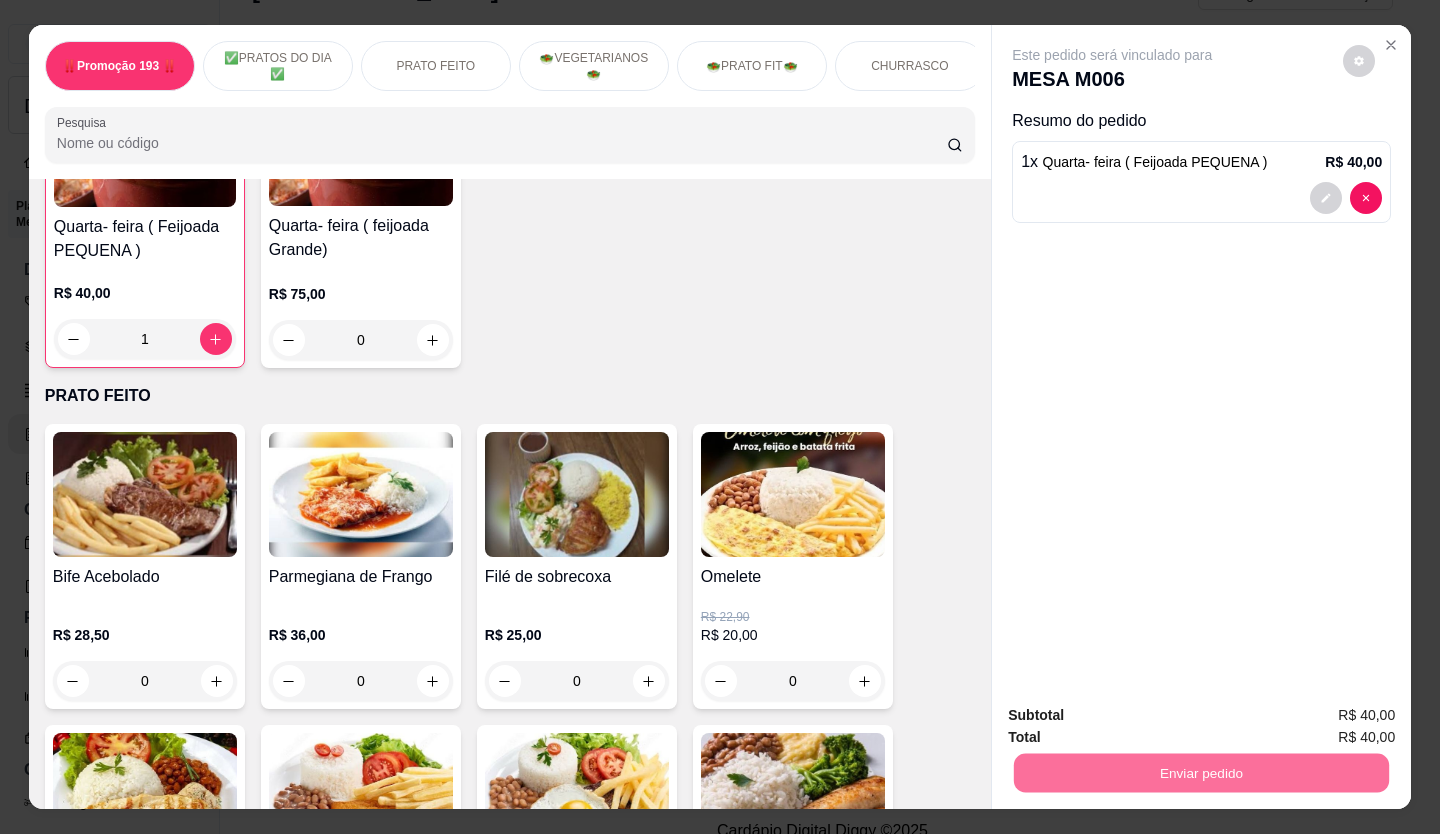 click on "Não registrar e enviar pedido" at bounding box center (1135, 716) 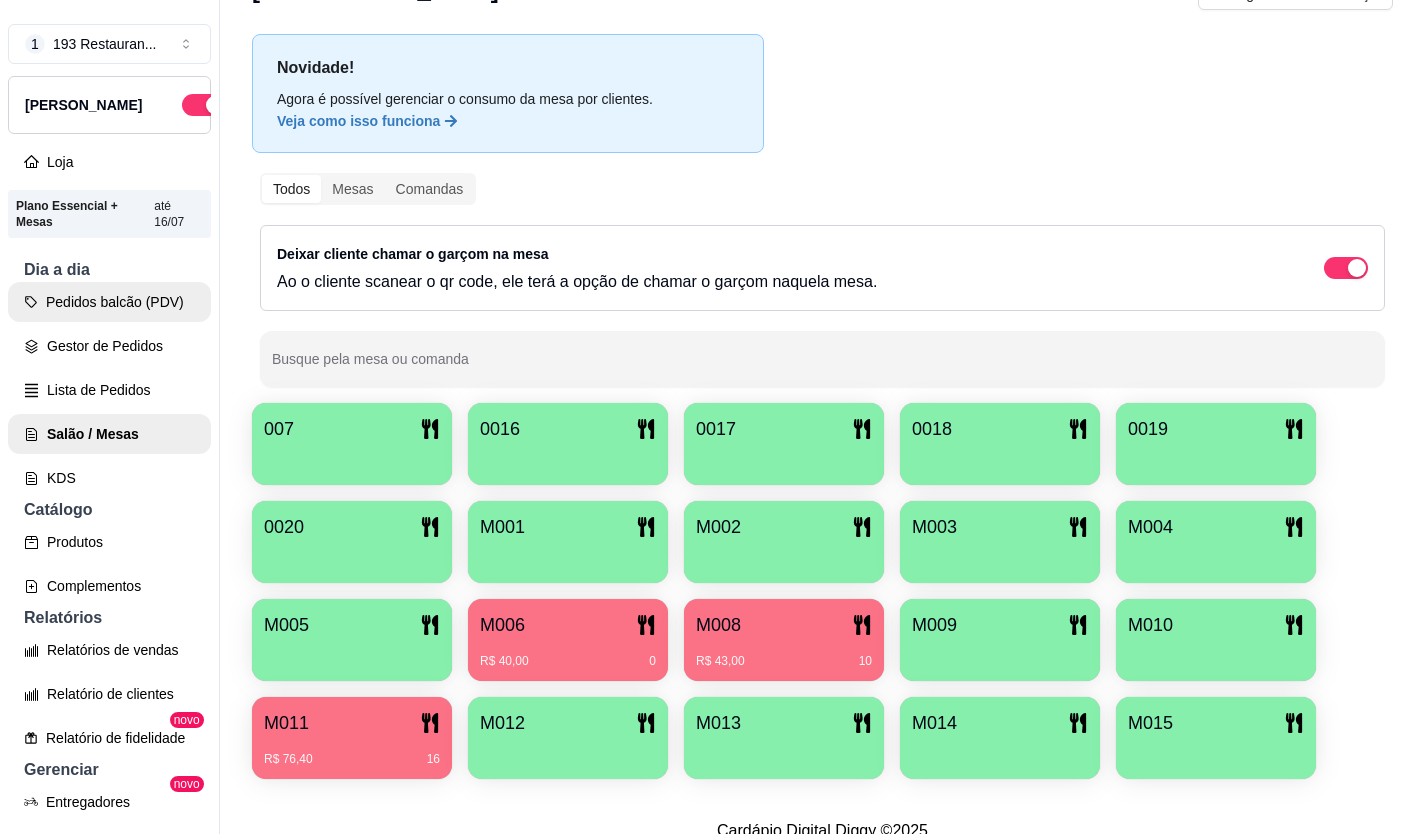 click on "Pedidos balcão (PDV)" at bounding box center [109, 302] 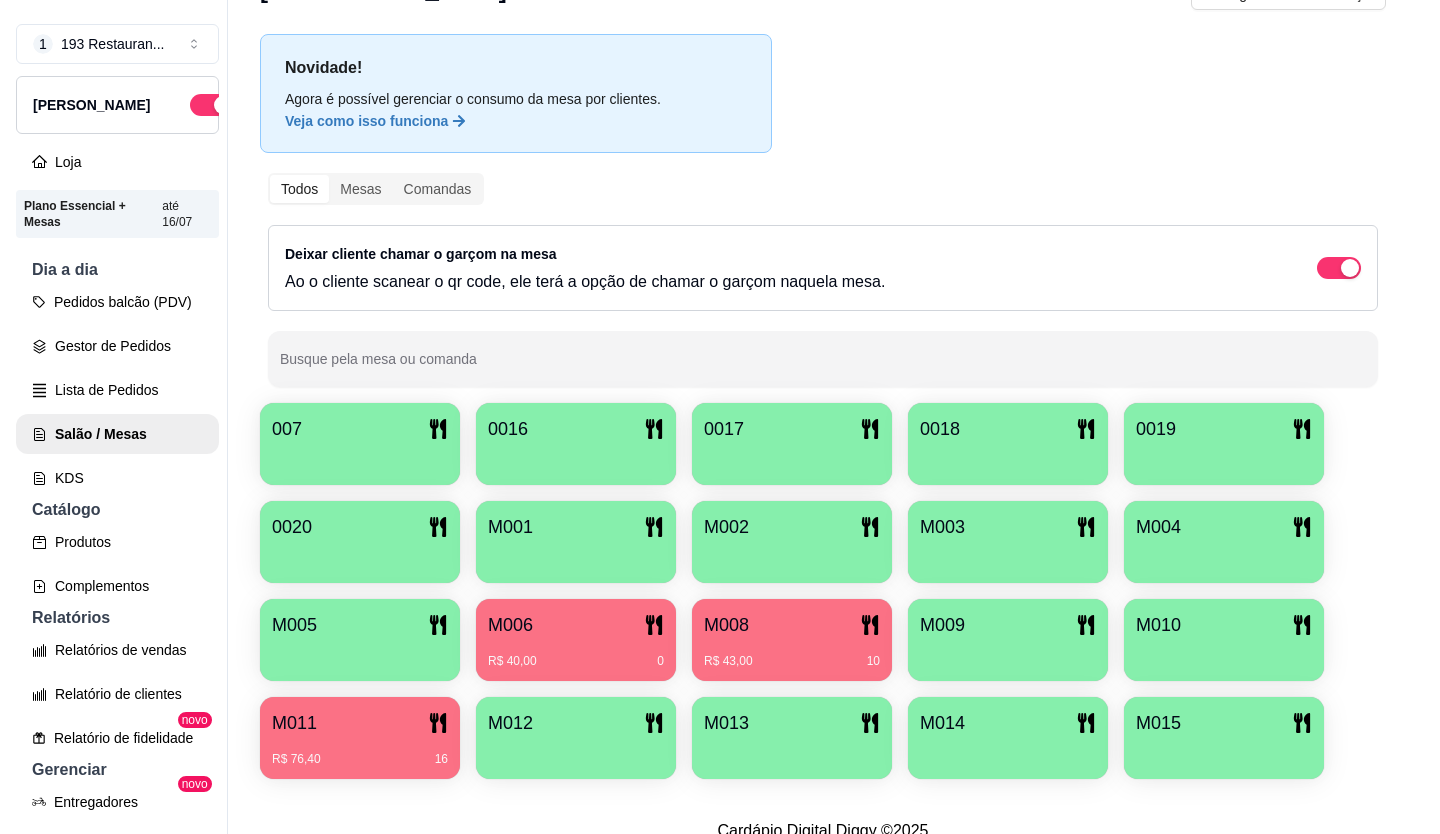 scroll, scrollTop: 32, scrollLeft: 0, axis: vertical 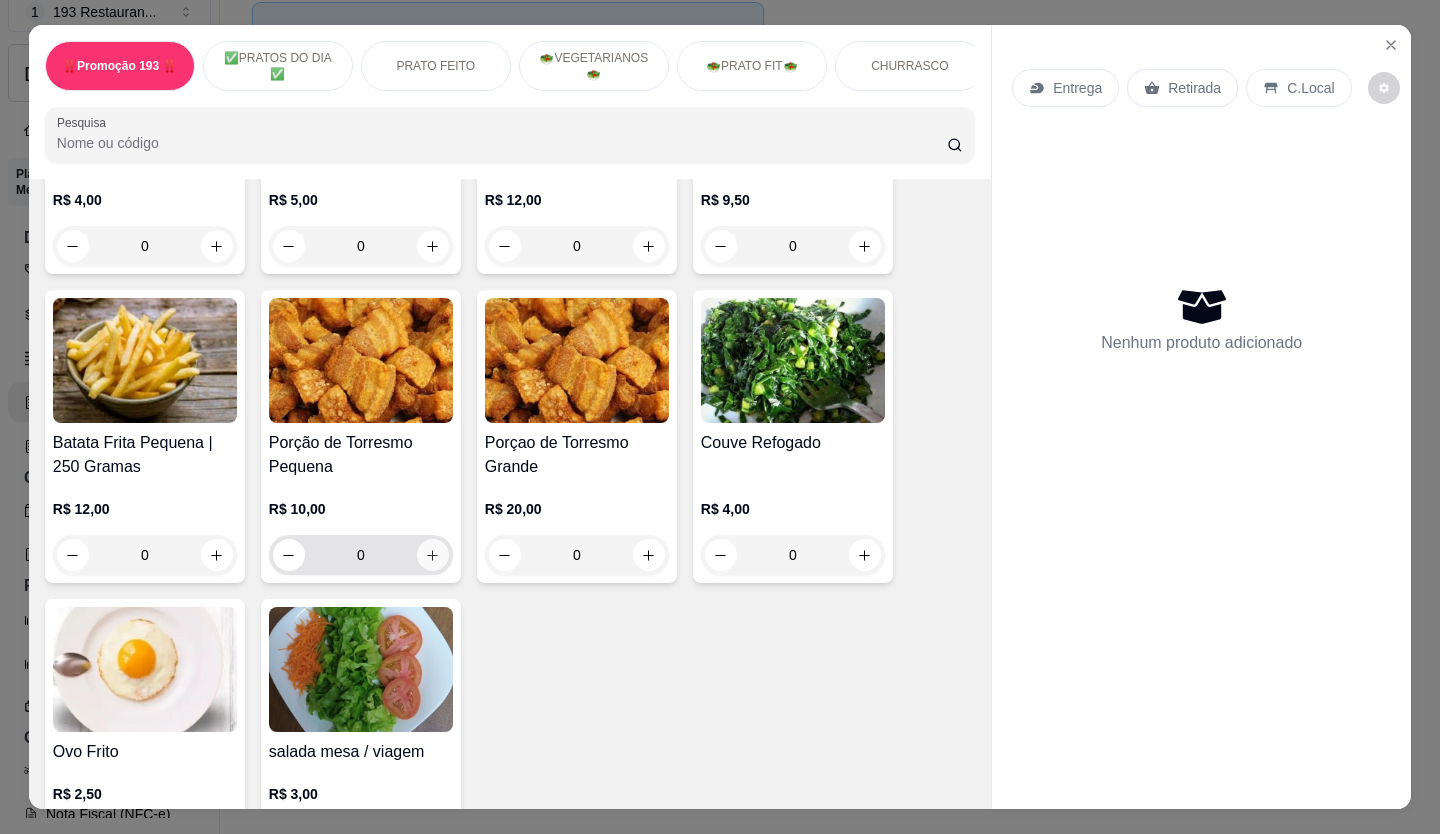 click 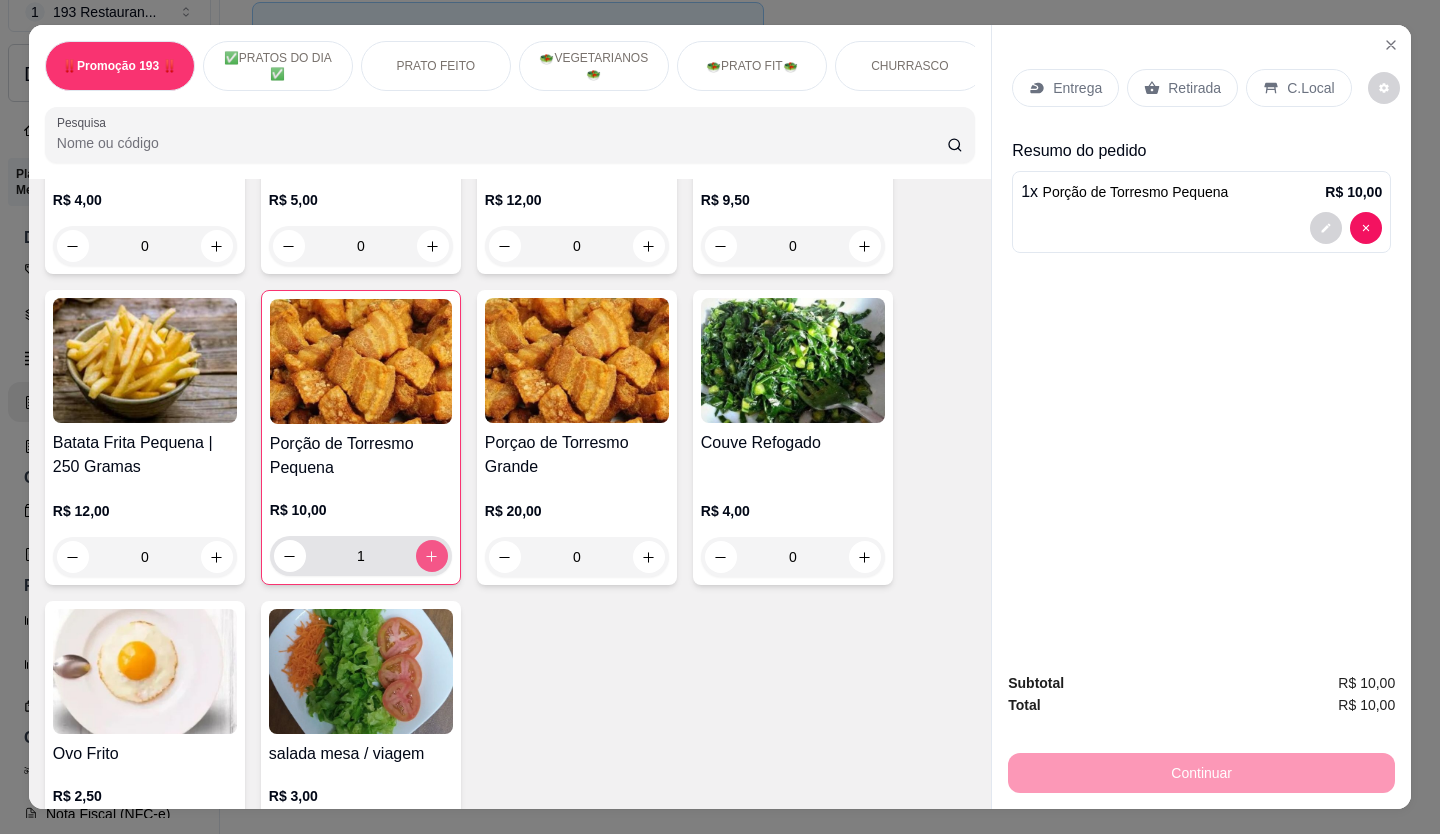 type on "1" 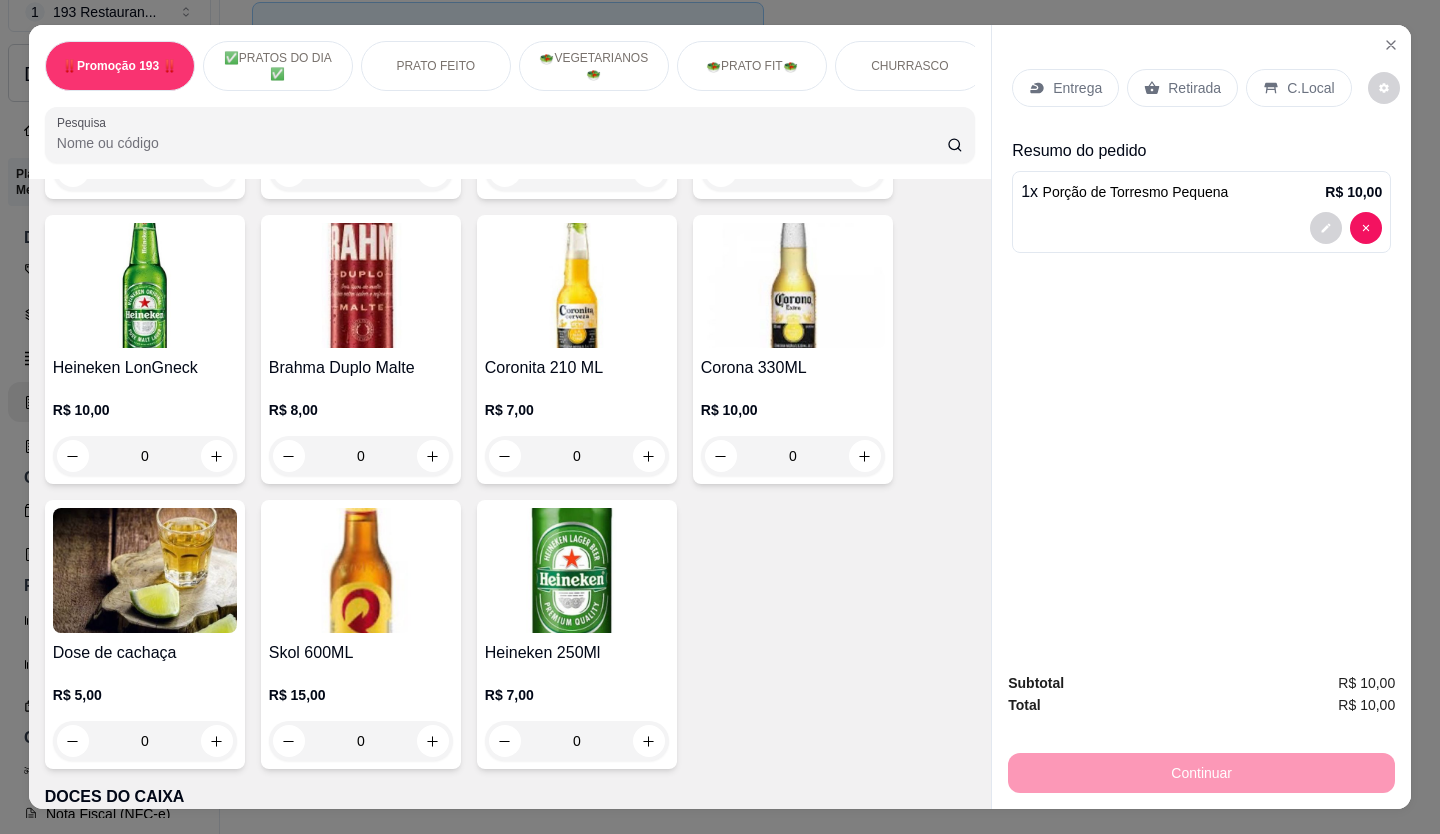 scroll, scrollTop: 8385, scrollLeft: 0, axis: vertical 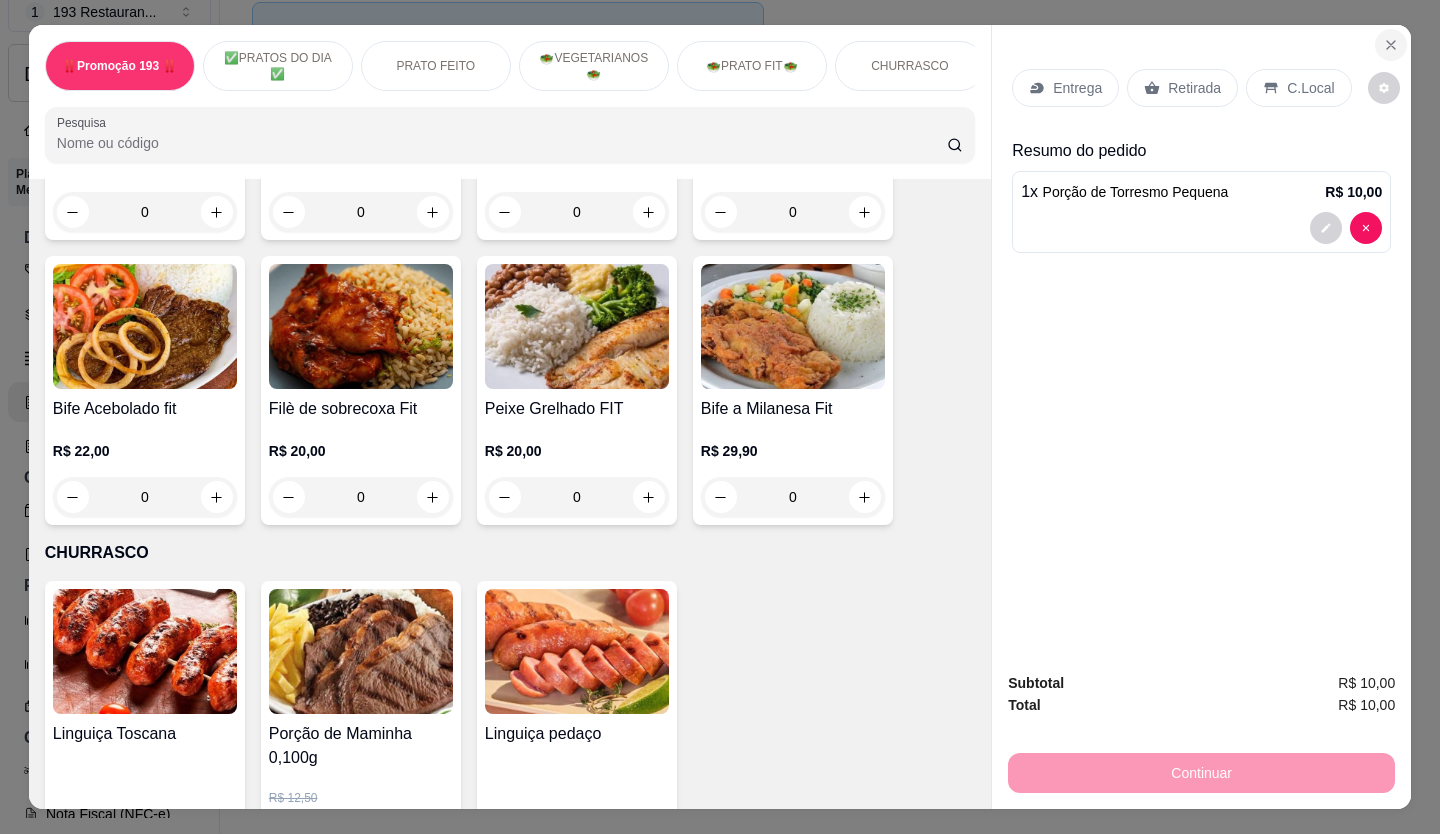 click 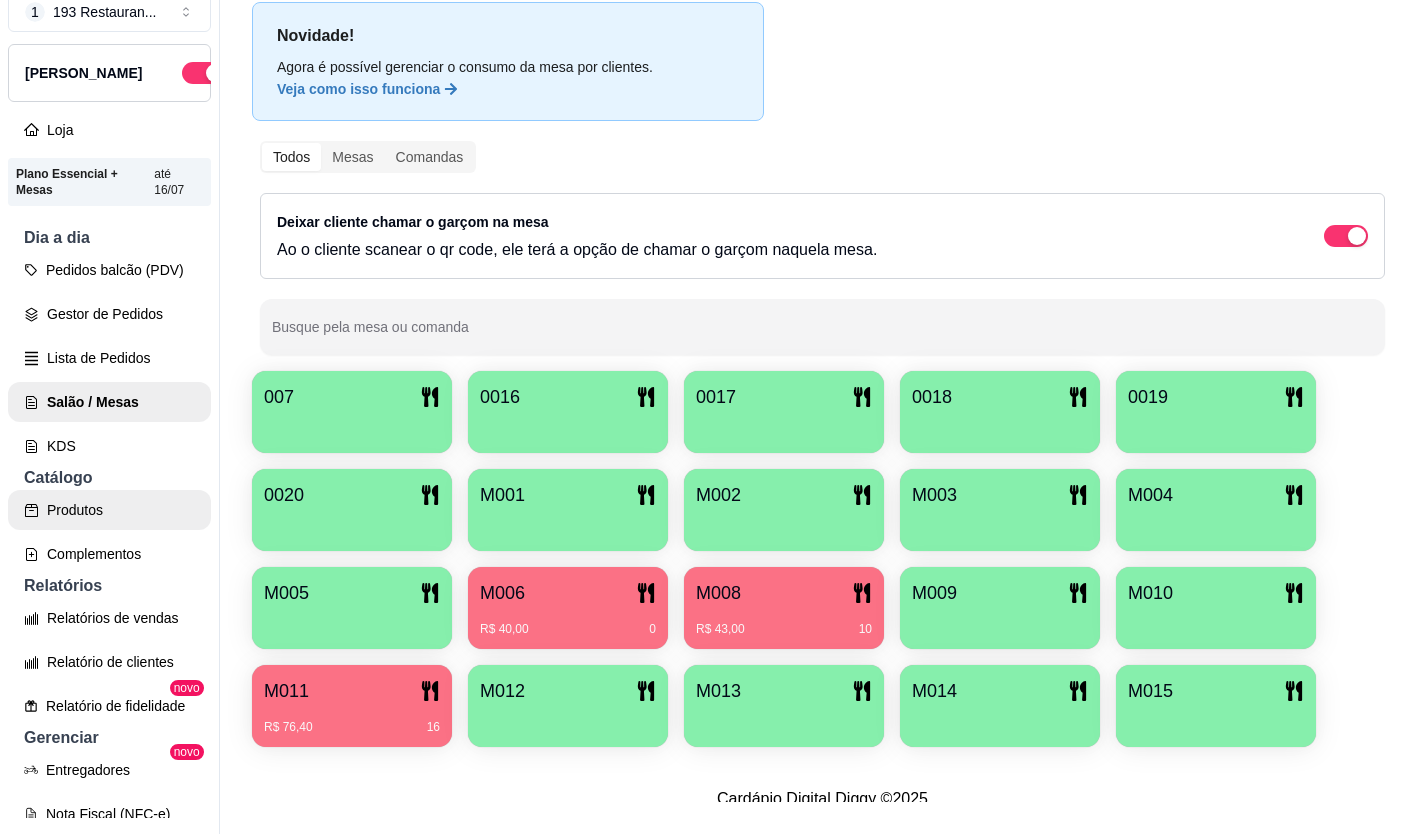 click on "Produtos" at bounding box center (109, 510) 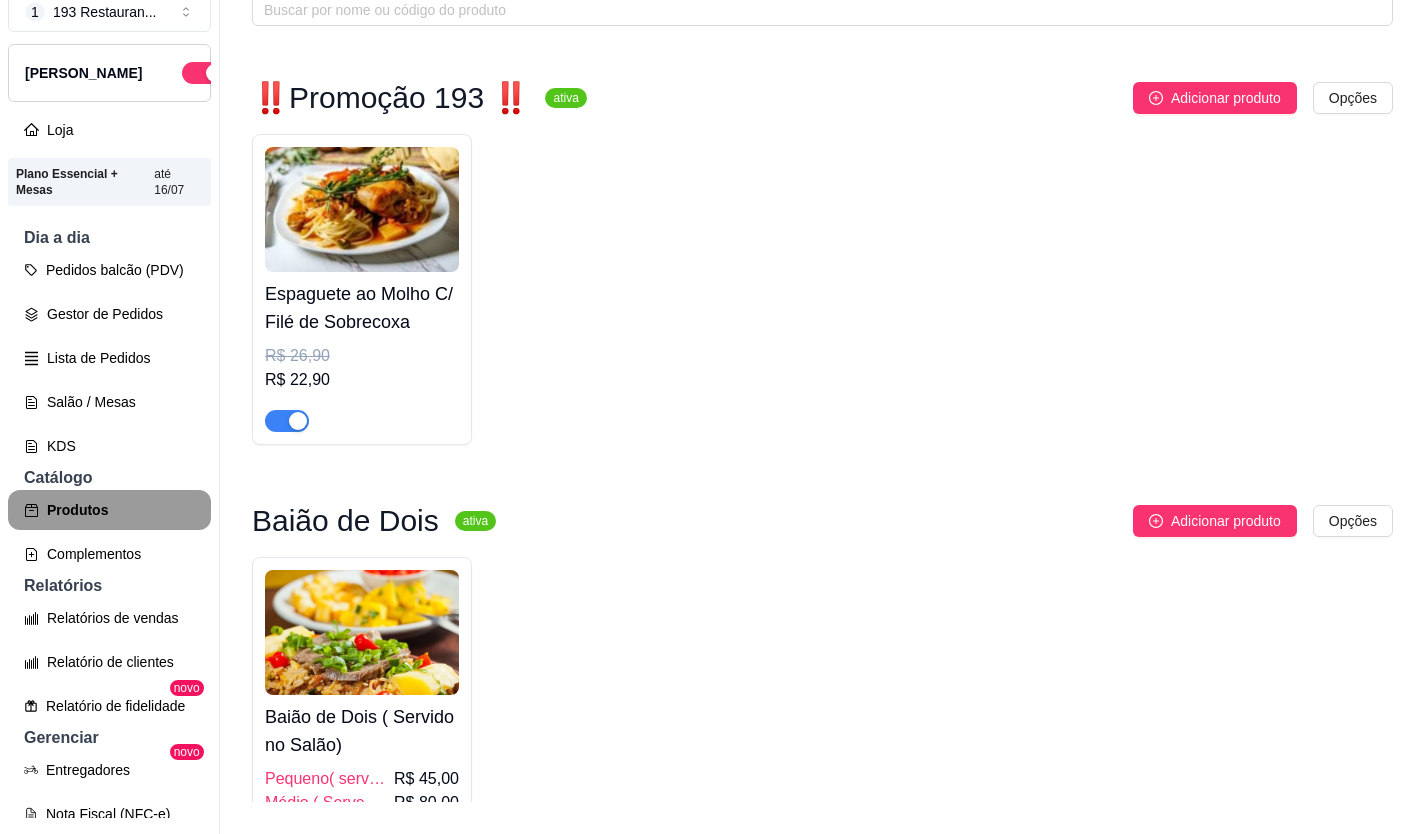 scroll, scrollTop: 0, scrollLeft: 0, axis: both 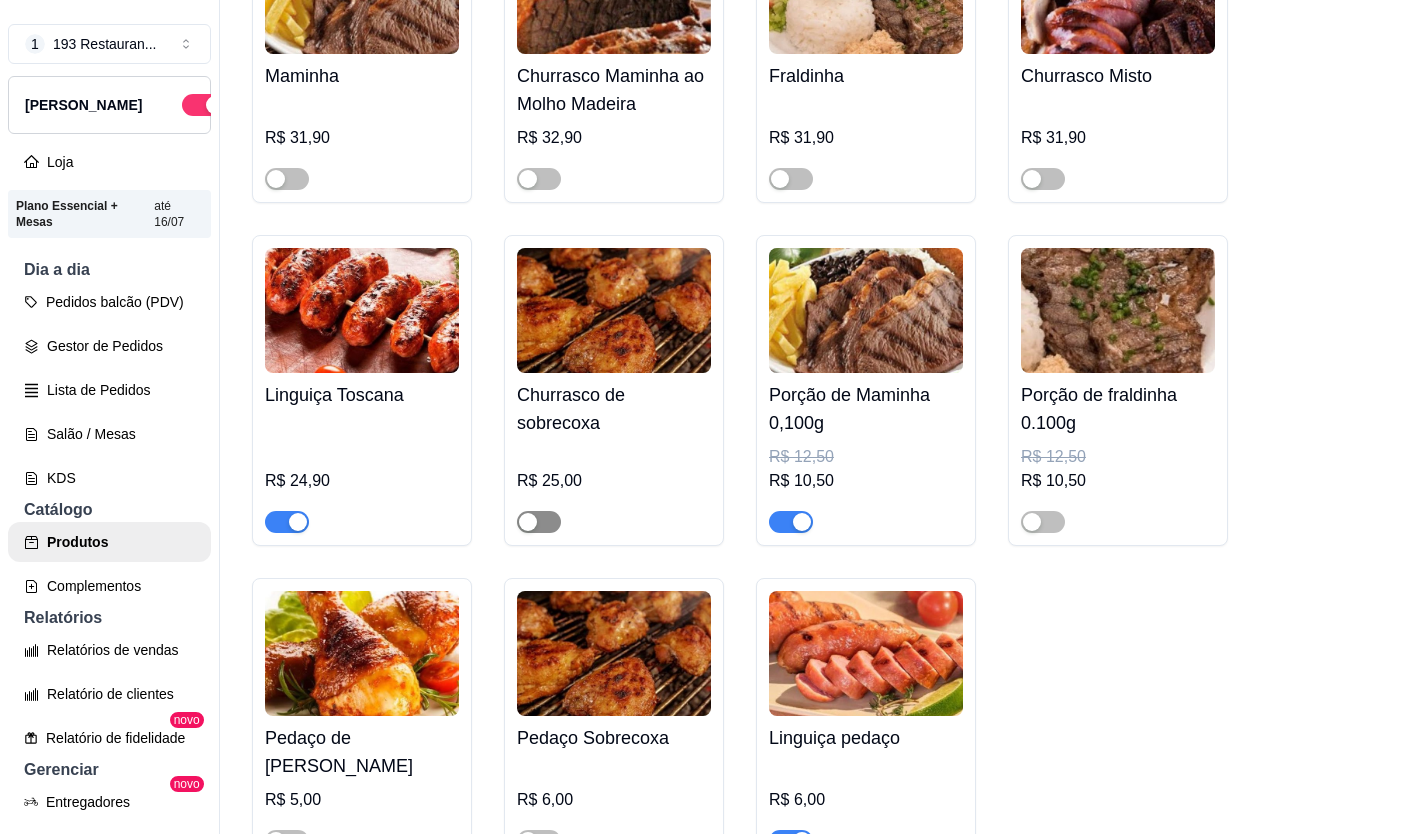 click at bounding box center (539, 522) 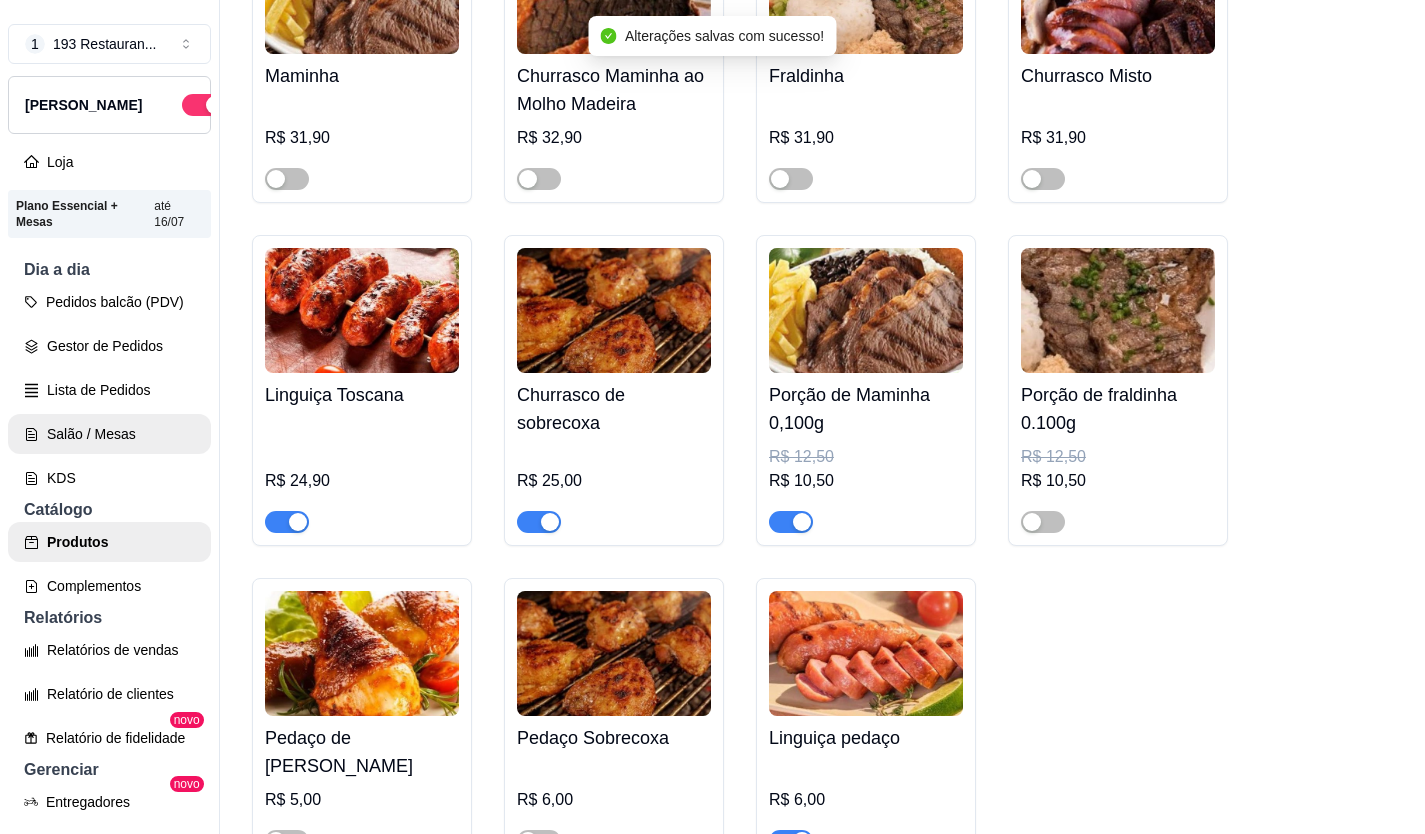 click on "Salão / Mesas" at bounding box center [109, 434] 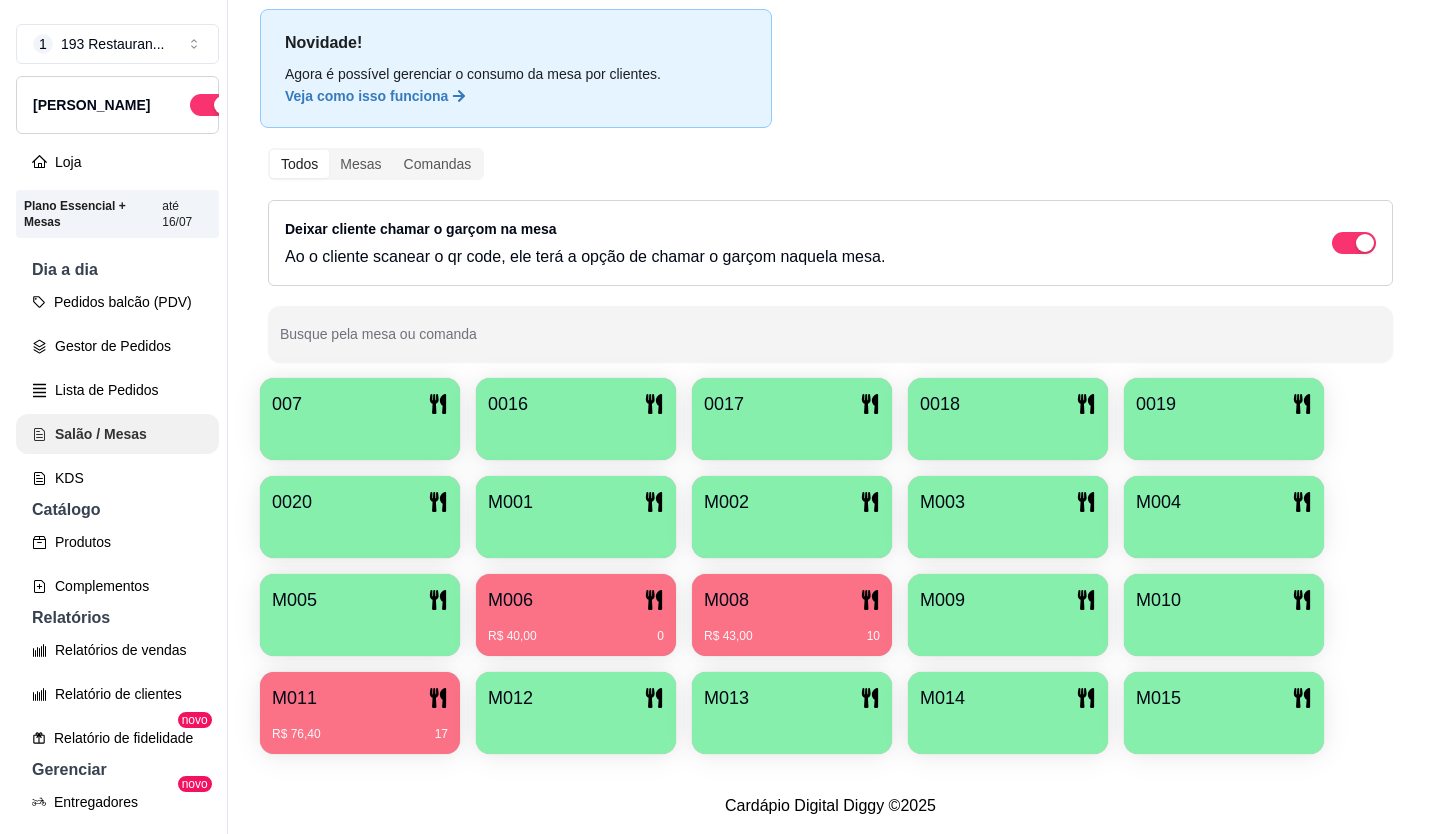 scroll, scrollTop: 0, scrollLeft: 0, axis: both 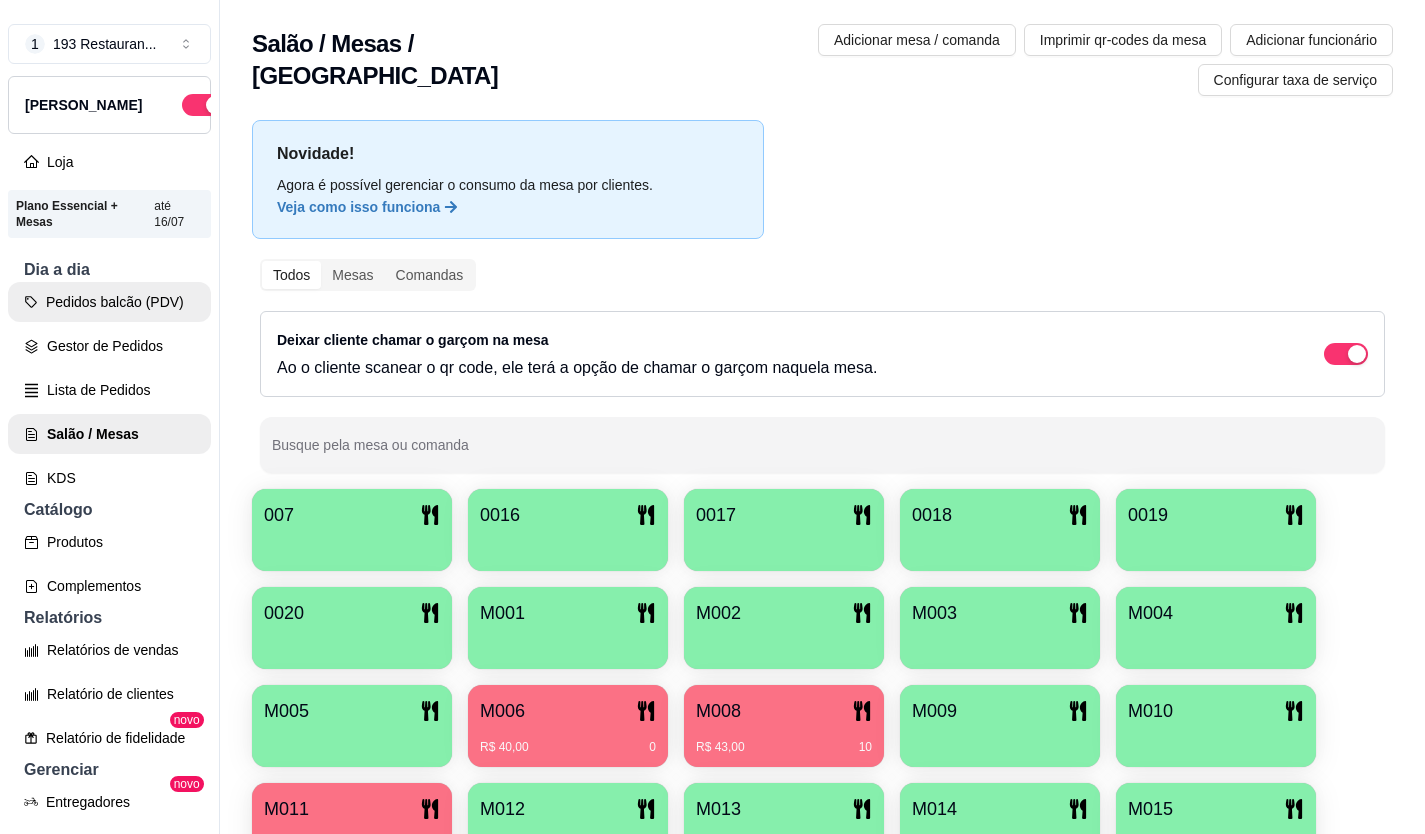 click on "Pedidos balcão (PDV)" at bounding box center (109, 302) 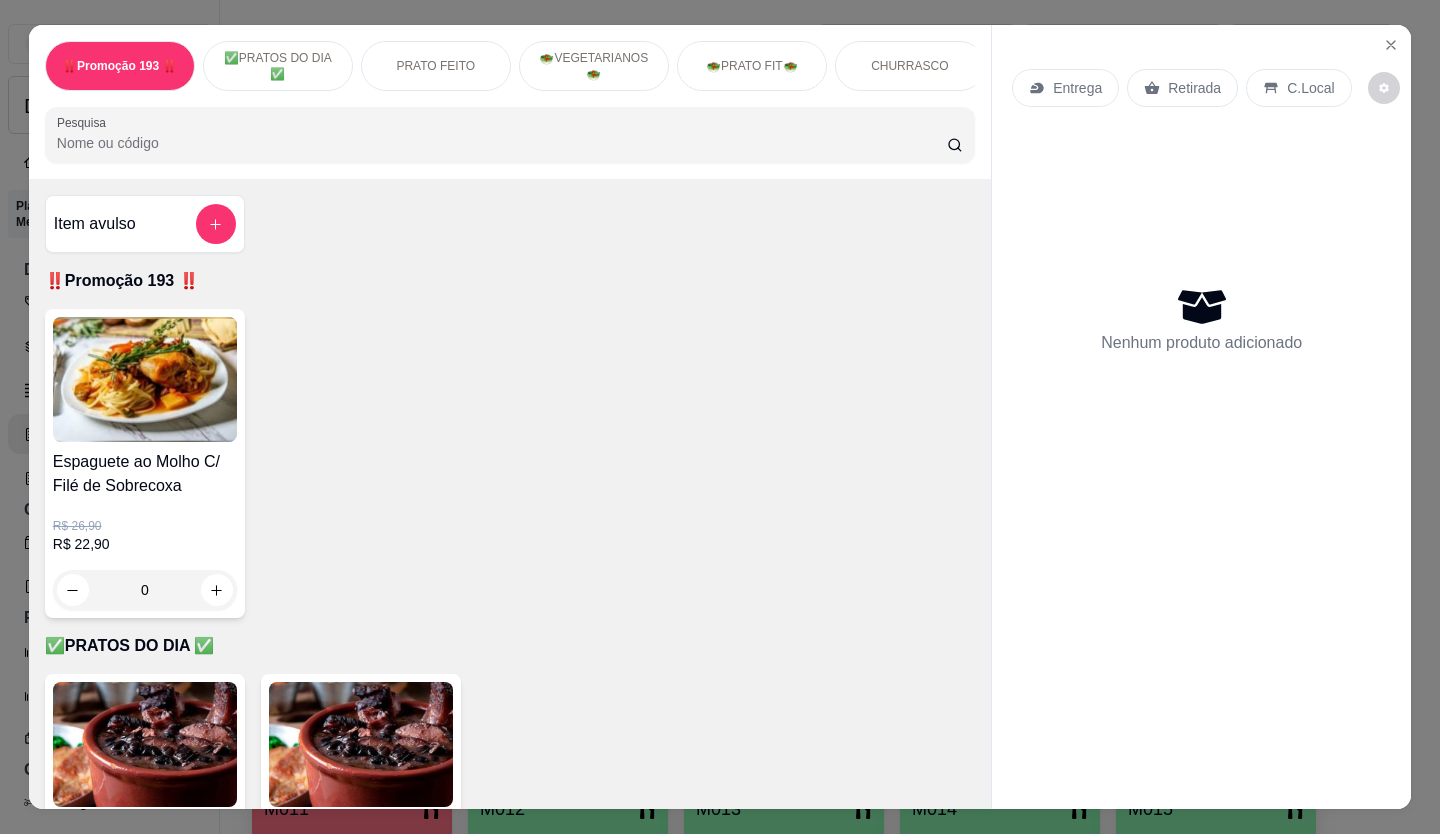click on "Retirada" at bounding box center (1194, 88) 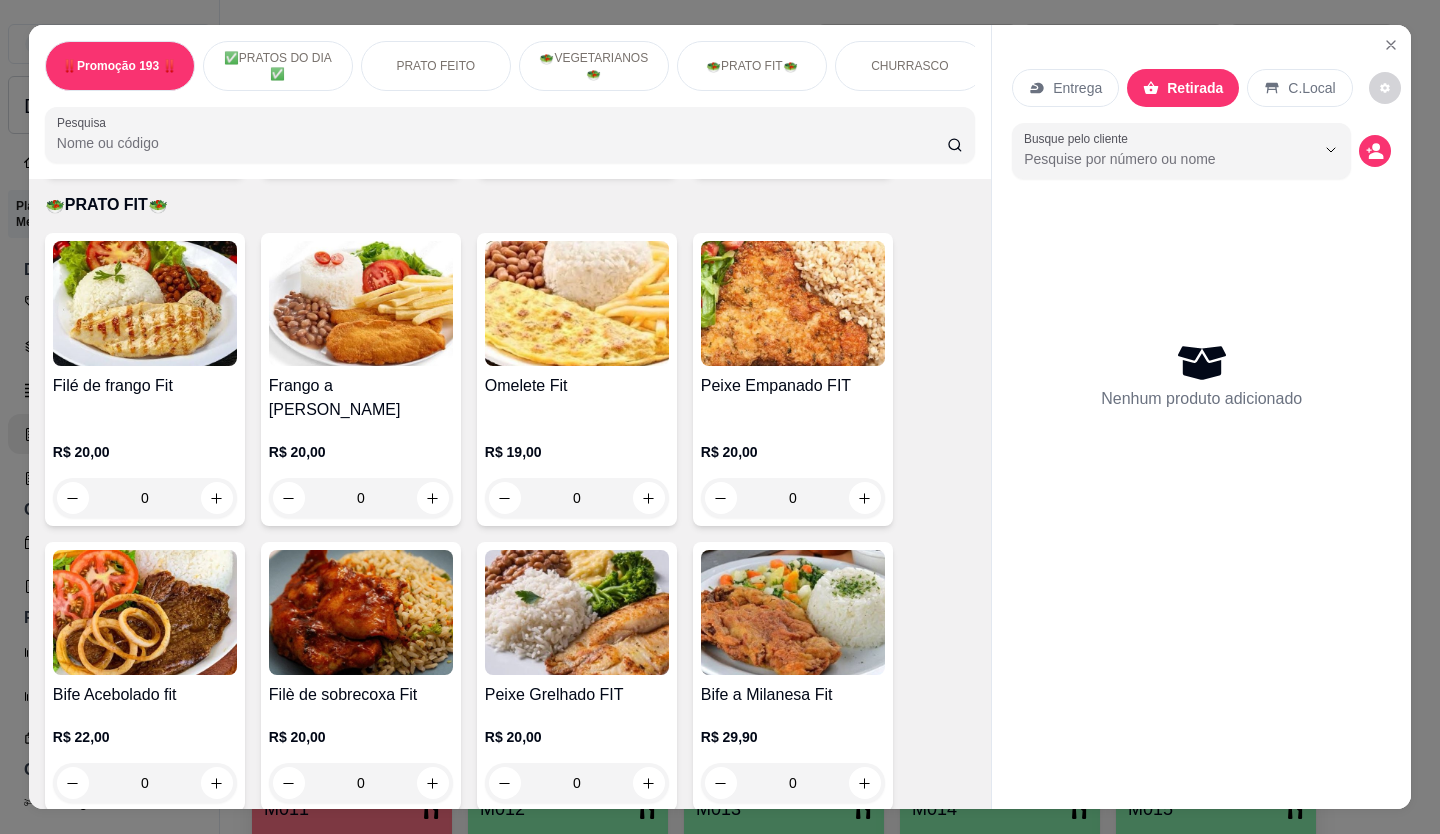 scroll, scrollTop: 3400, scrollLeft: 0, axis: vertical 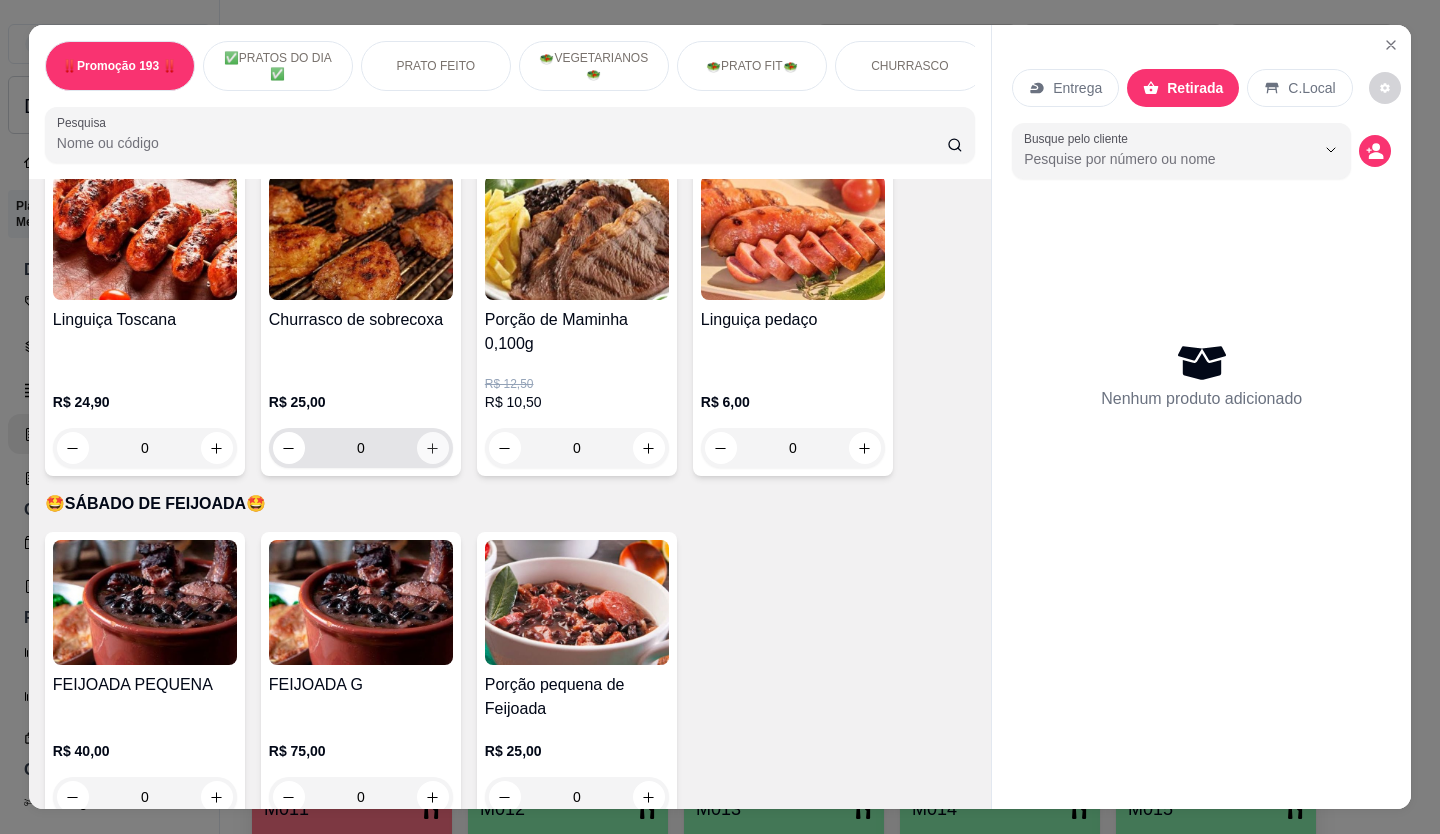 click 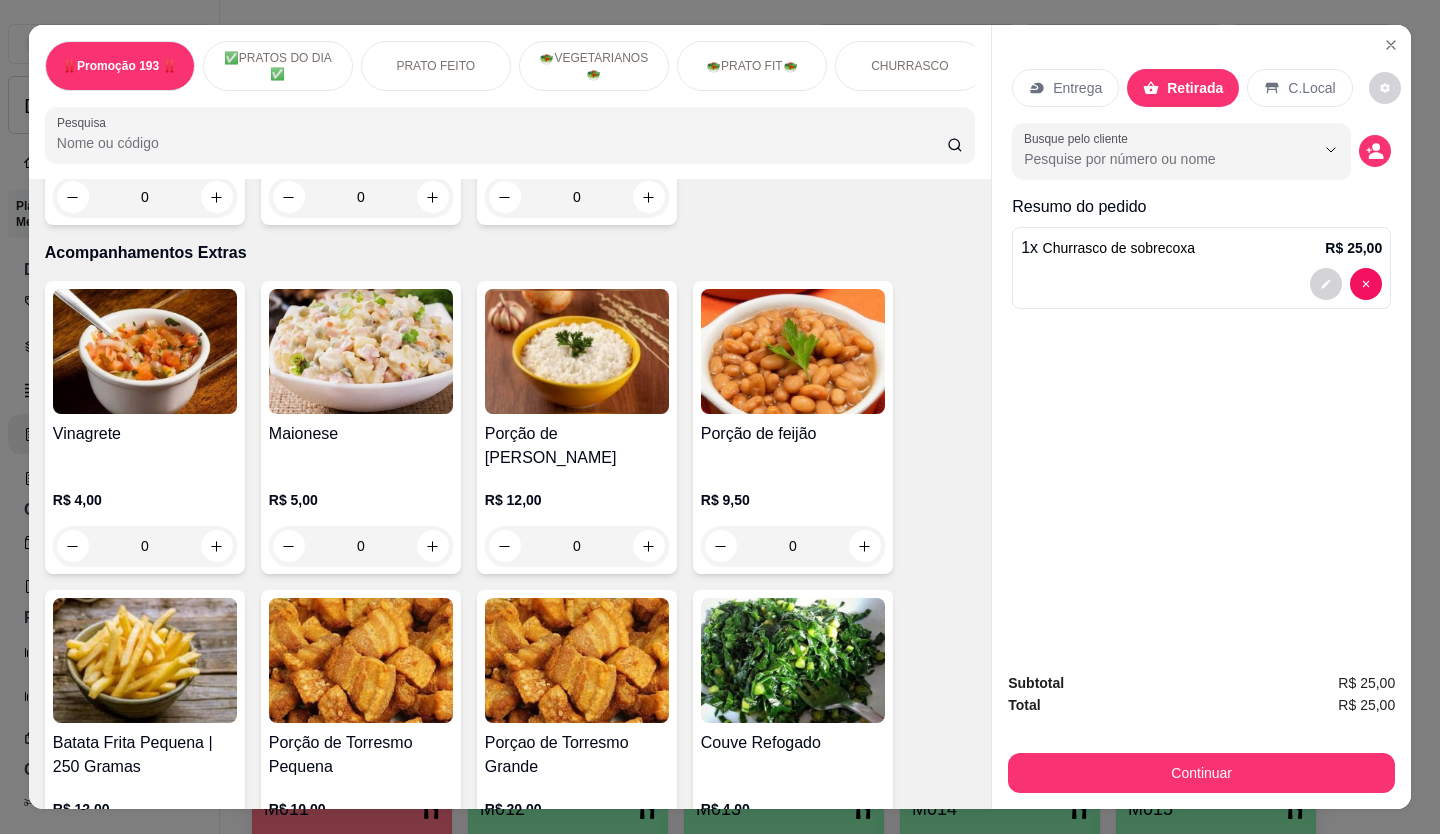 scroll, scrollTop: 4100, scrollLeft: 0, axis: vertical 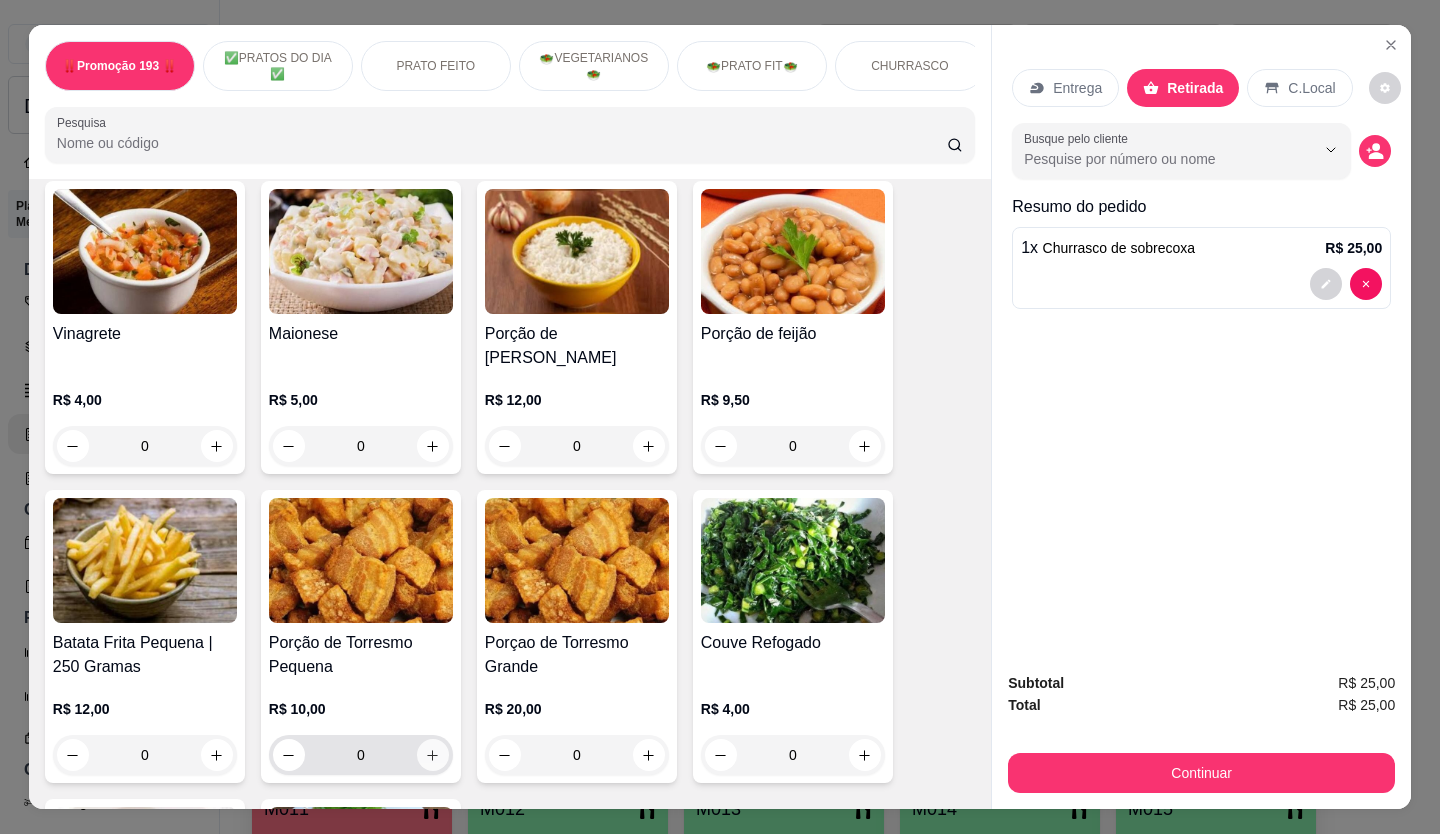 click at bounding box center [433, 755] 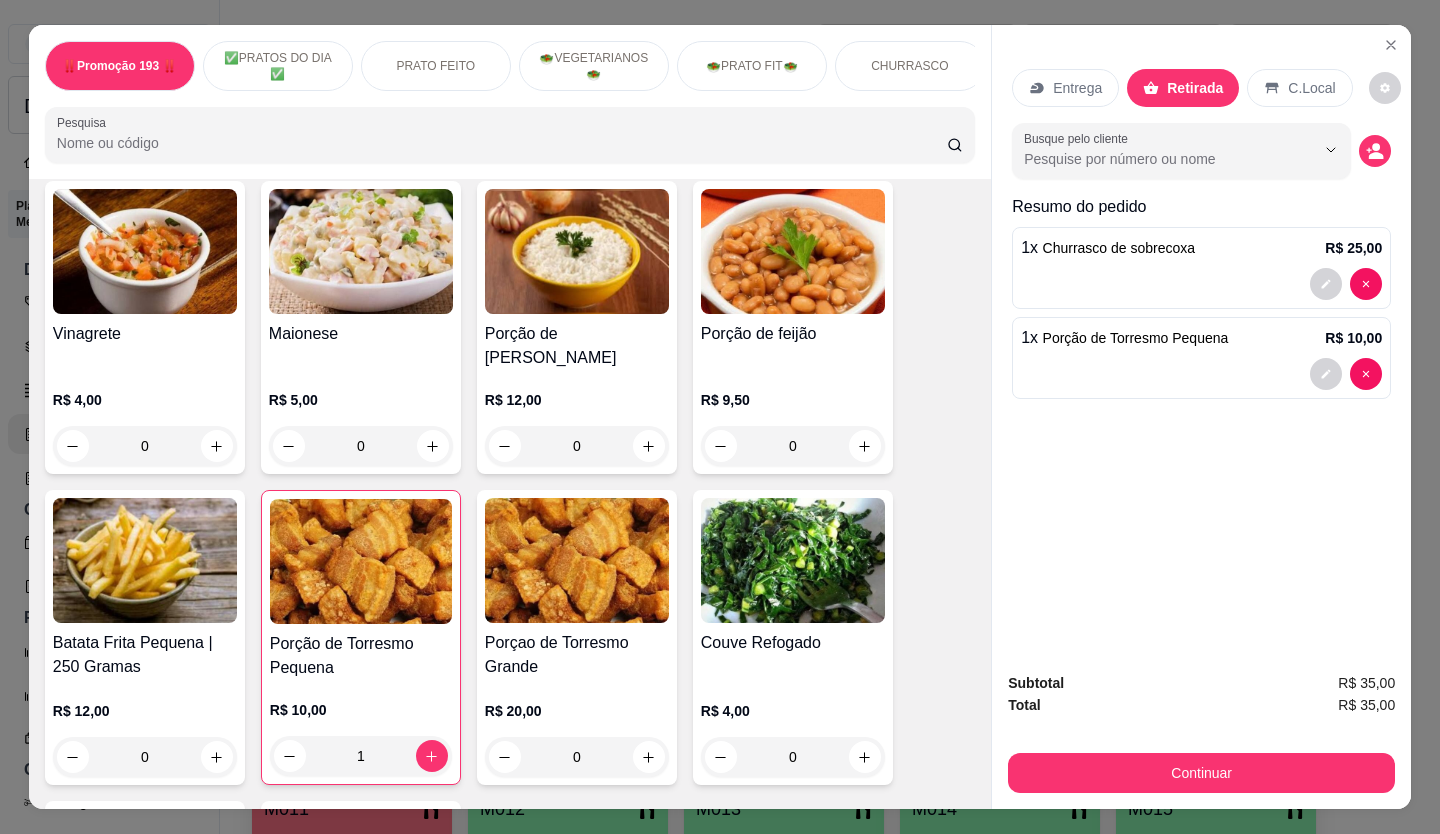 click on "Continuar" at bounding box center (1201, 773) 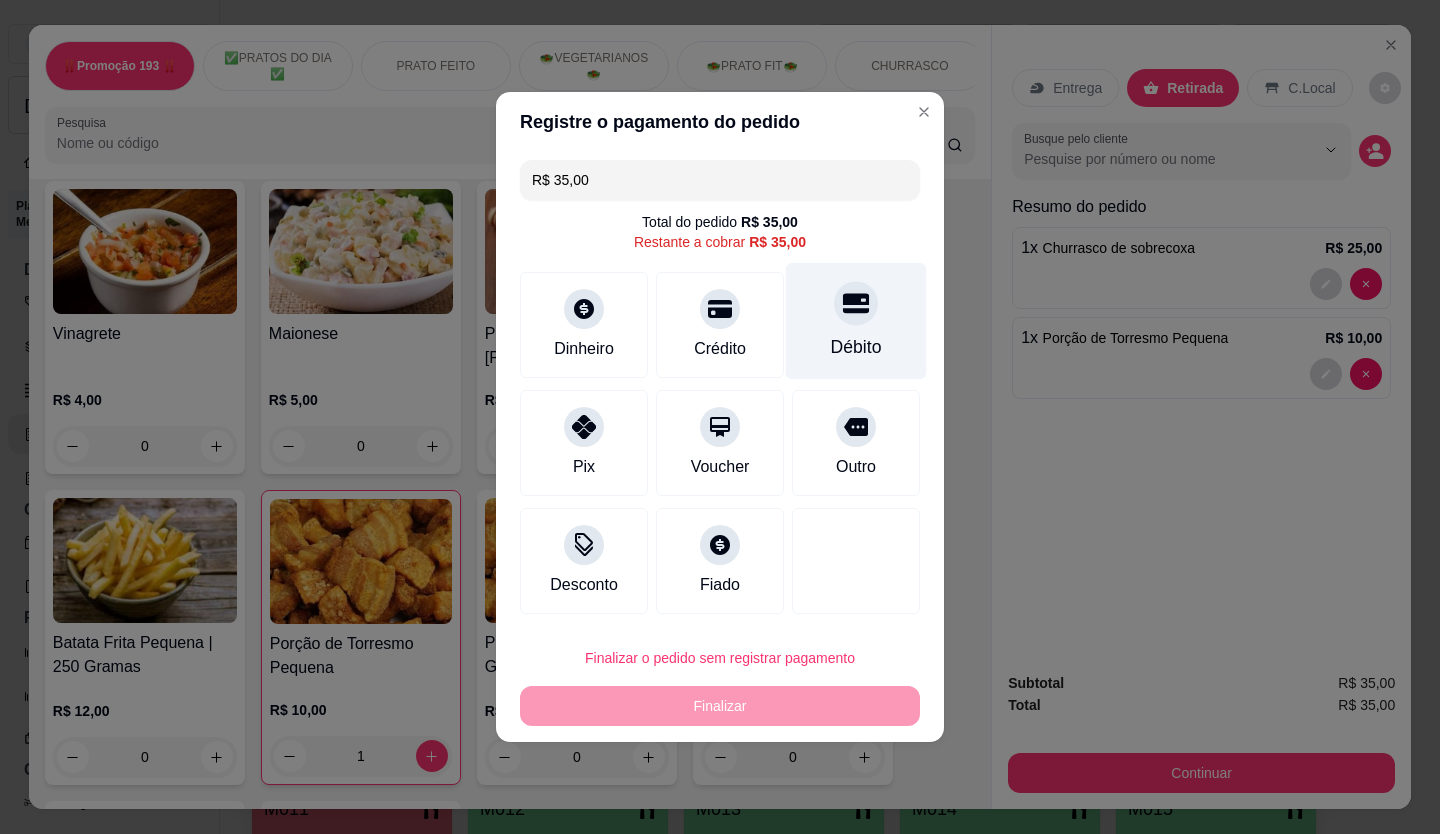 click on "Débito" at bounding box center [856, 321] 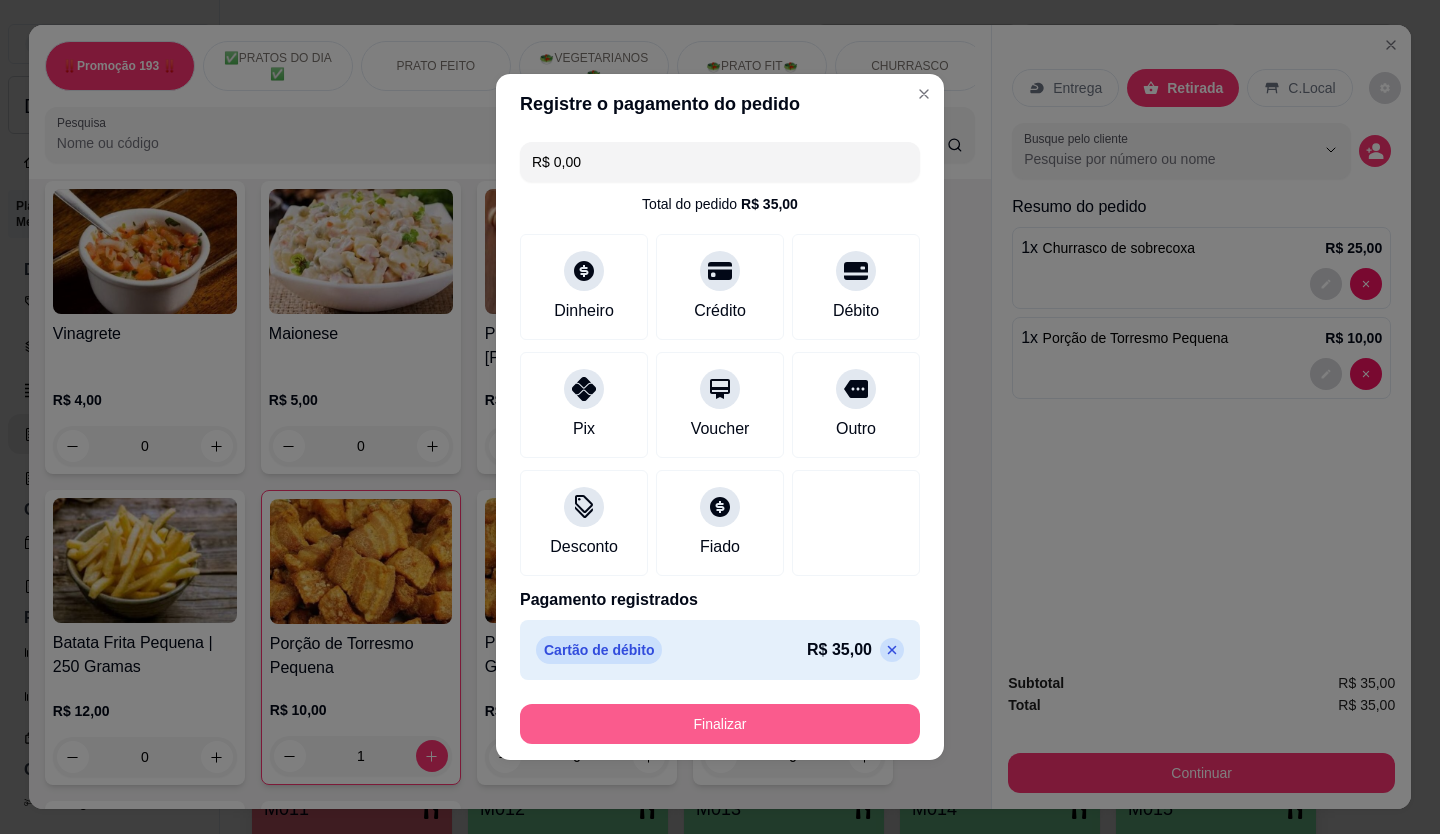 click on "Finalizar" at bounding box center (720, 724) 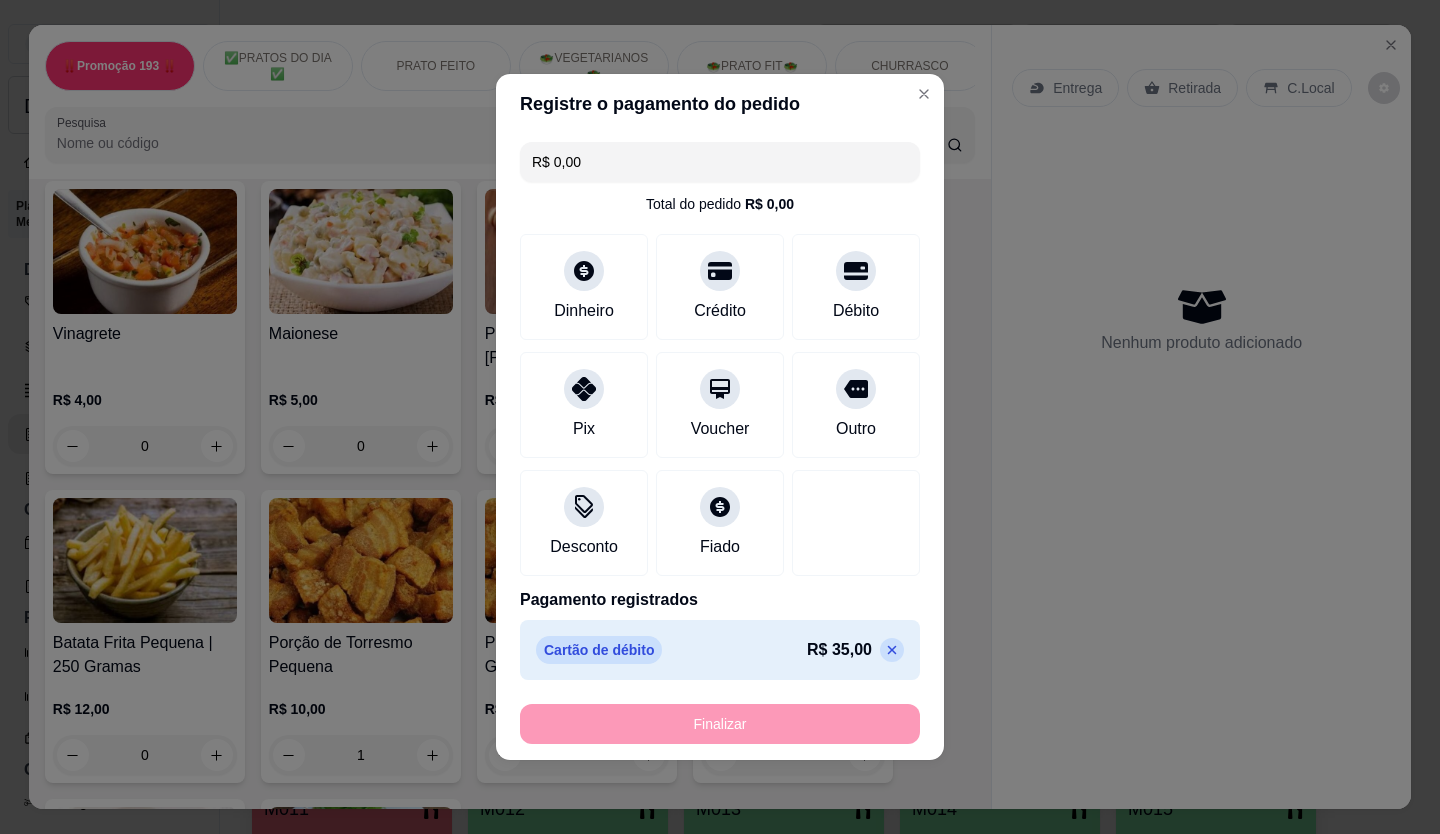 type on "0" 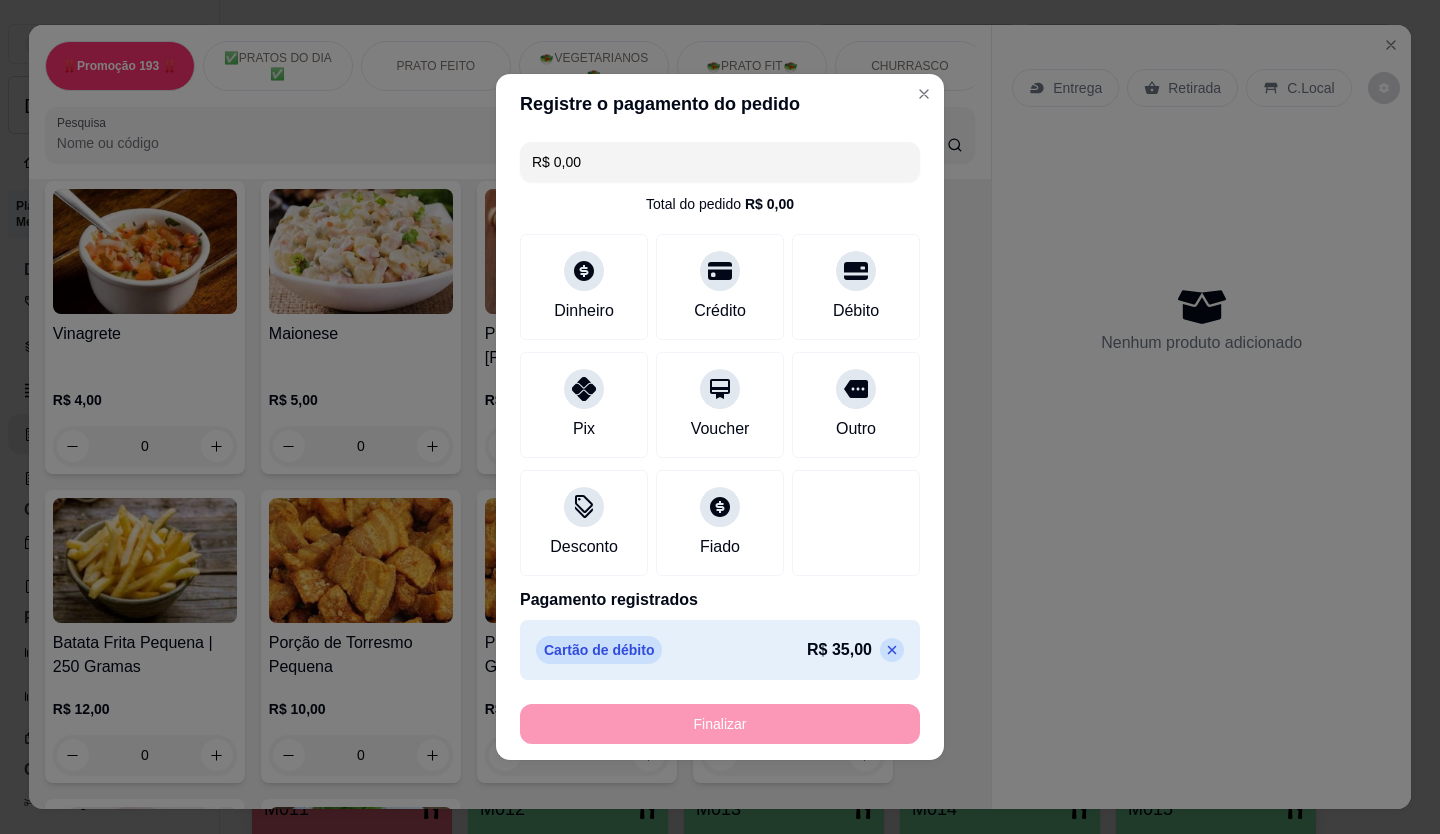 type on "-R$ 35,00" 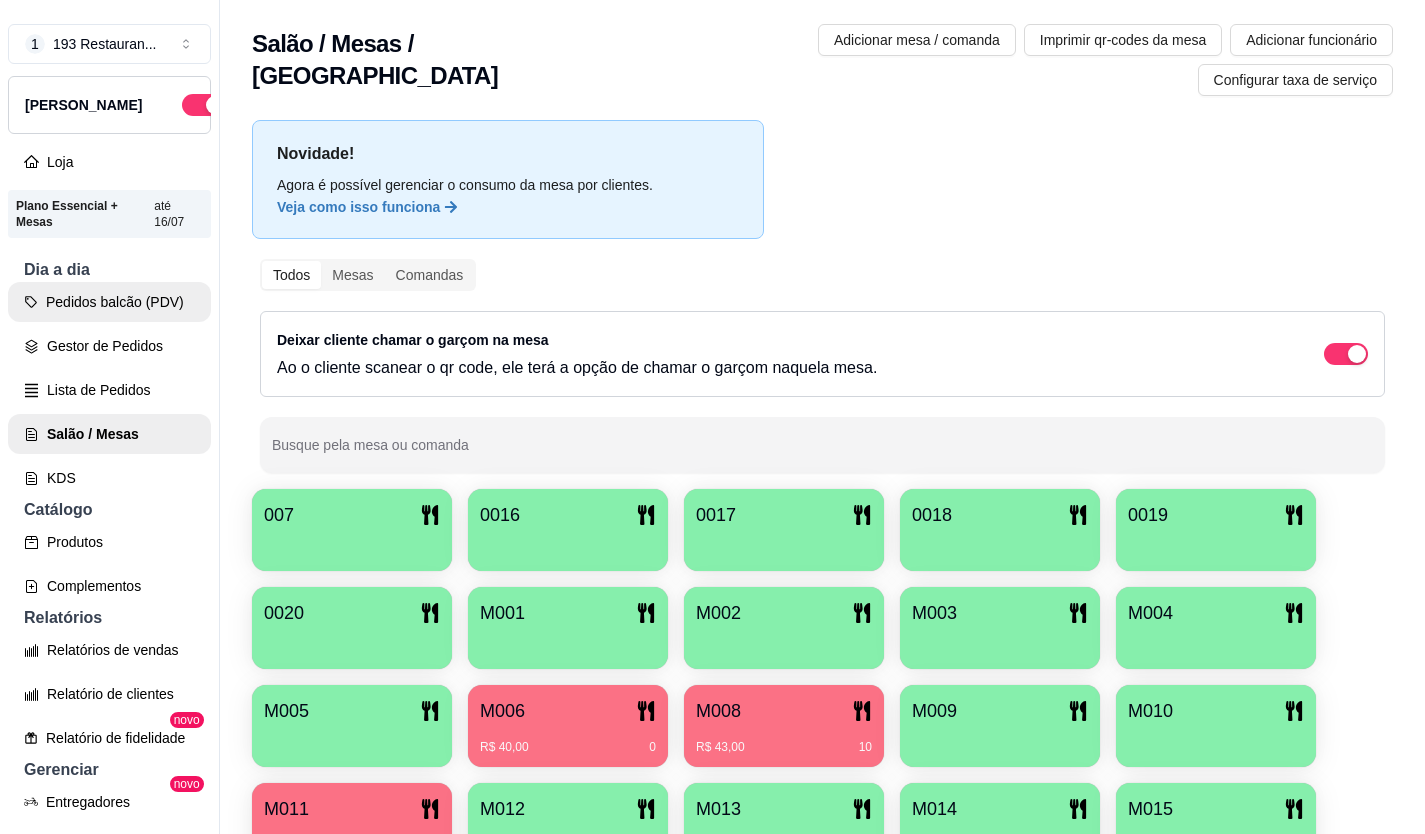 click on "Pedidos balcão (PDV)" at bounding box center (109, 302) 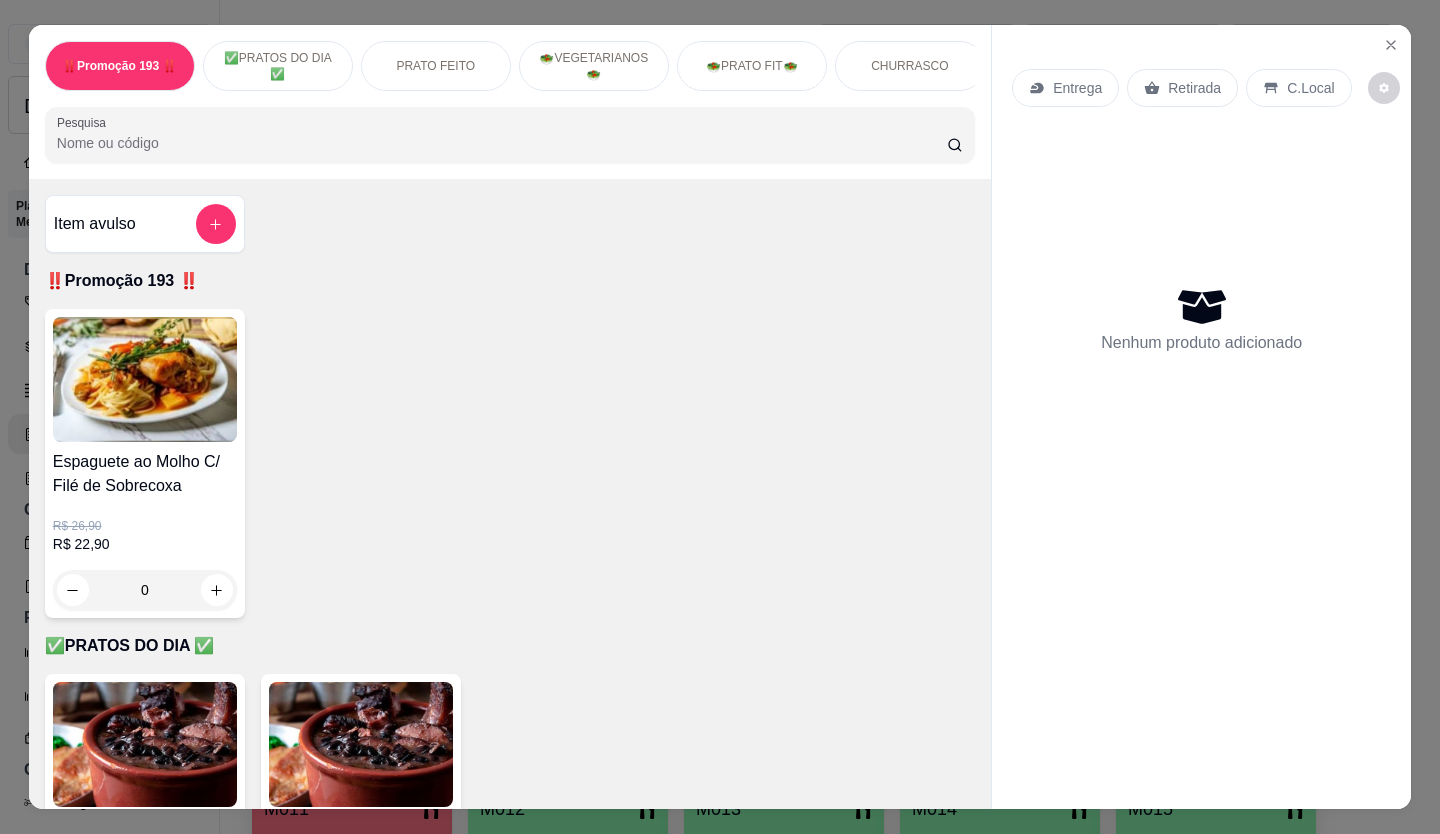 click on "Retirada" at bounding box center [1194, 88] 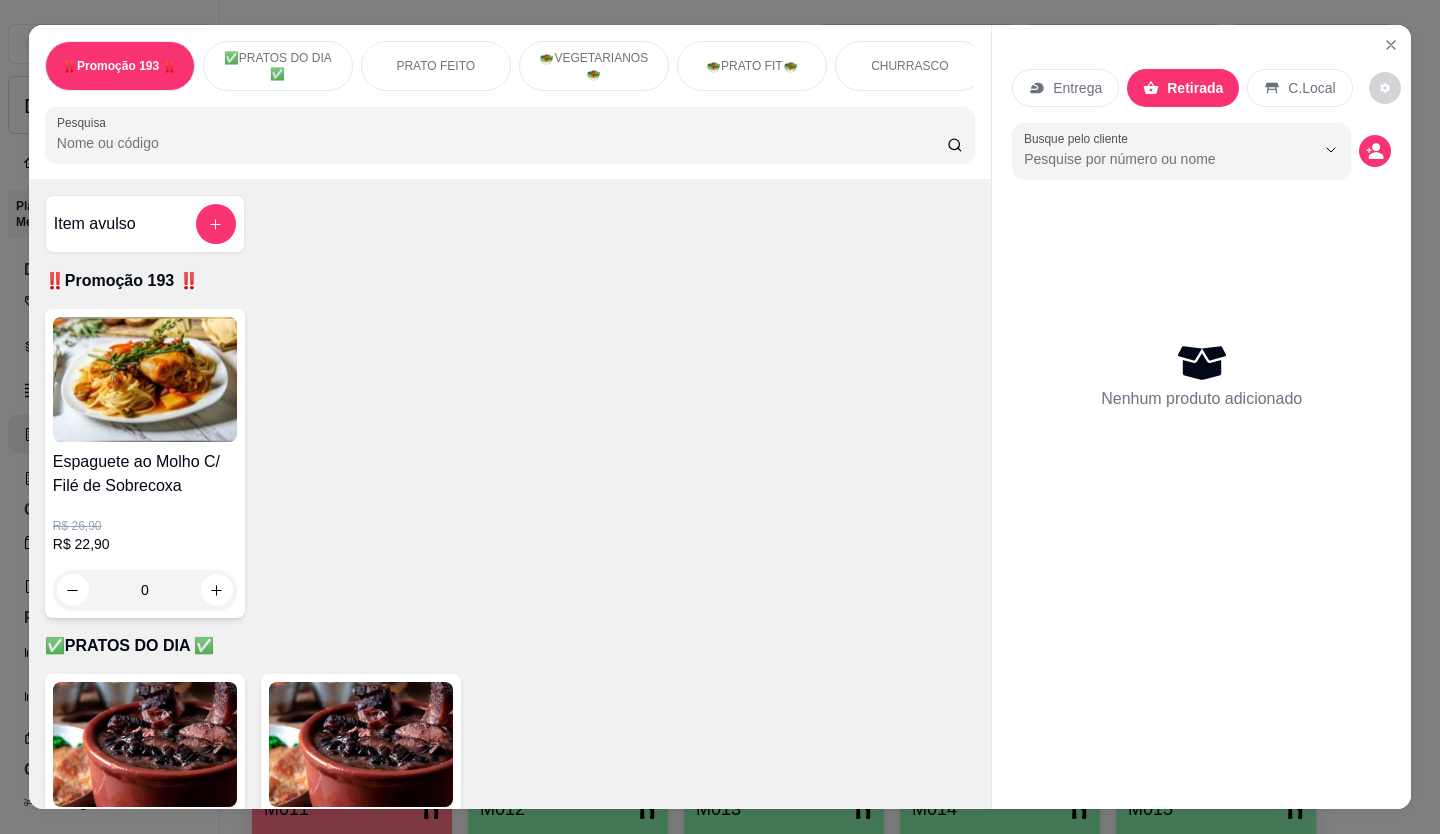 scroll, scrollTop: 400, scrollLeft: 0, axis: vertical 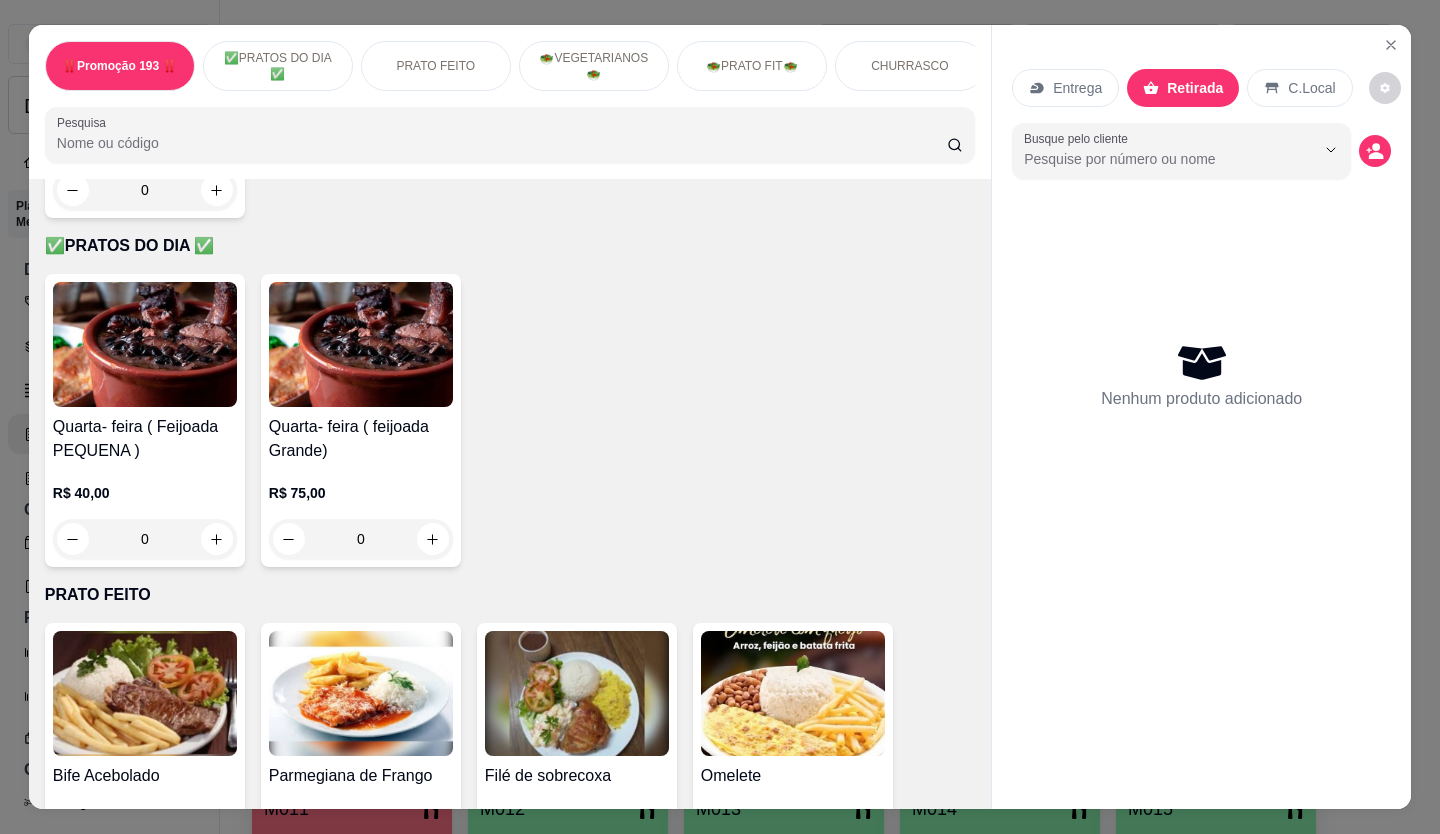 click at bounding box center [433, 539] 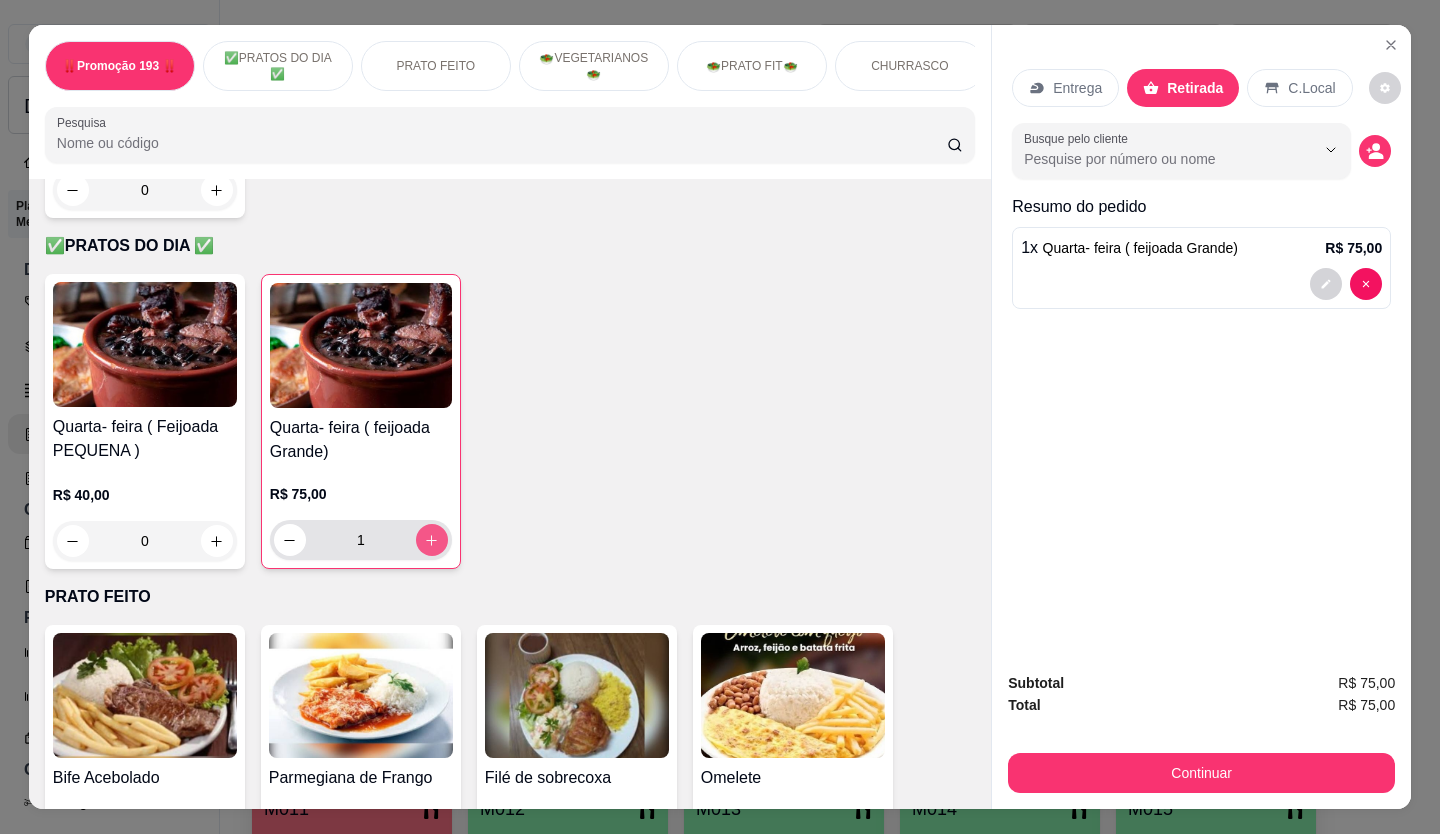 type on "1" 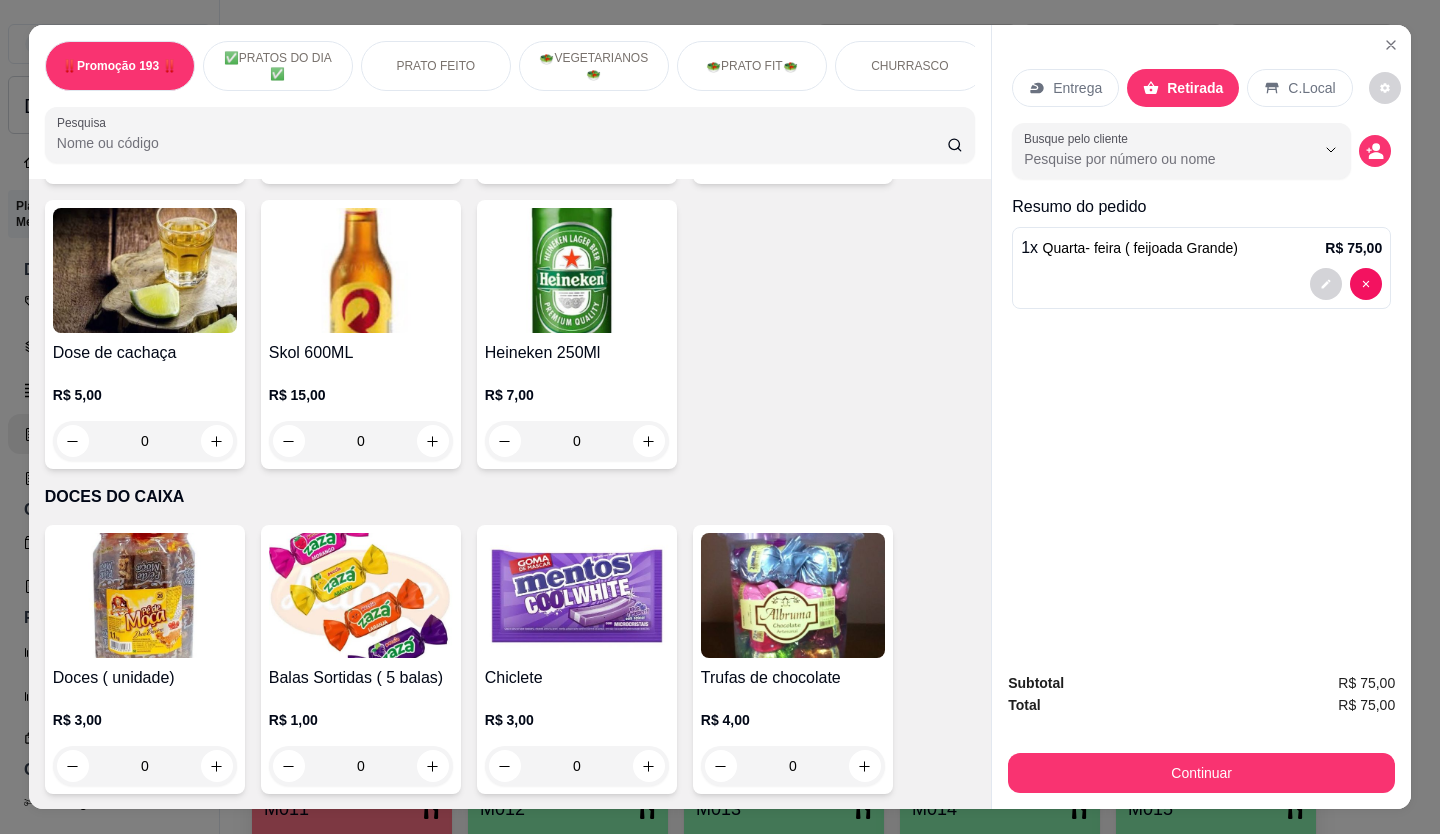 scroll, scrollTop: 8385, scrollLeft: 0, axis: vertical 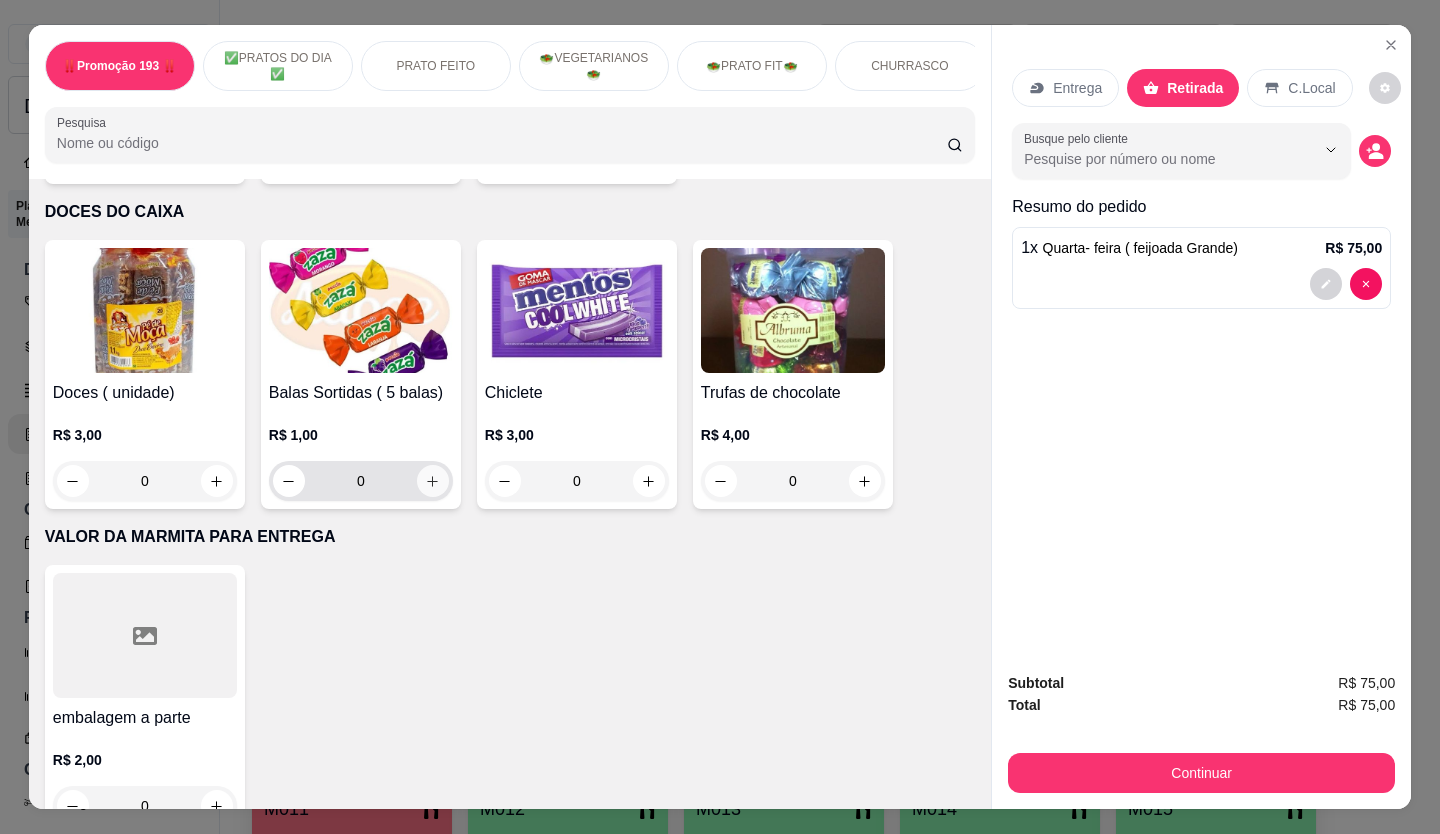 click 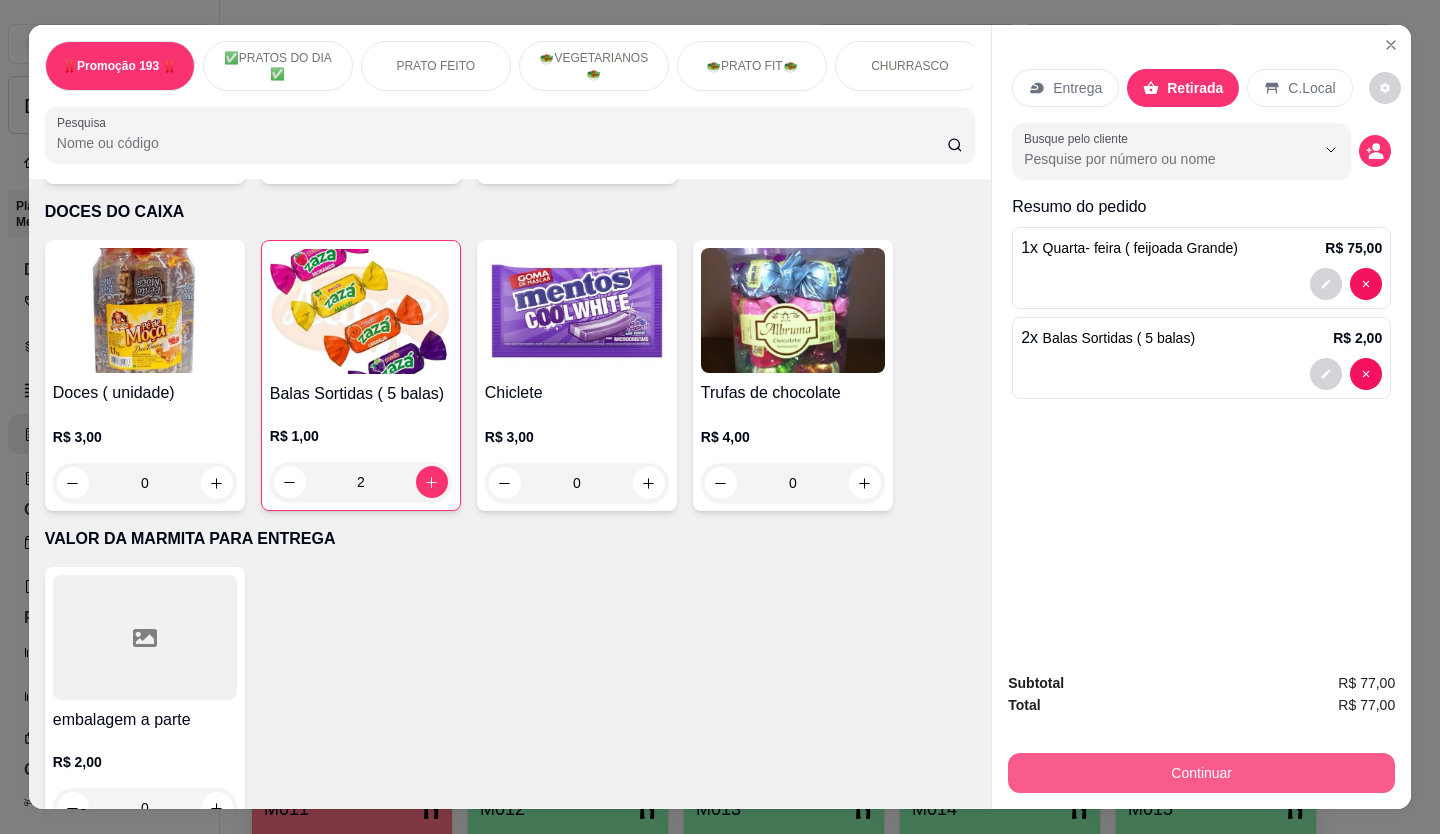 click on "Continuar" at bounding box center (1201, 773) 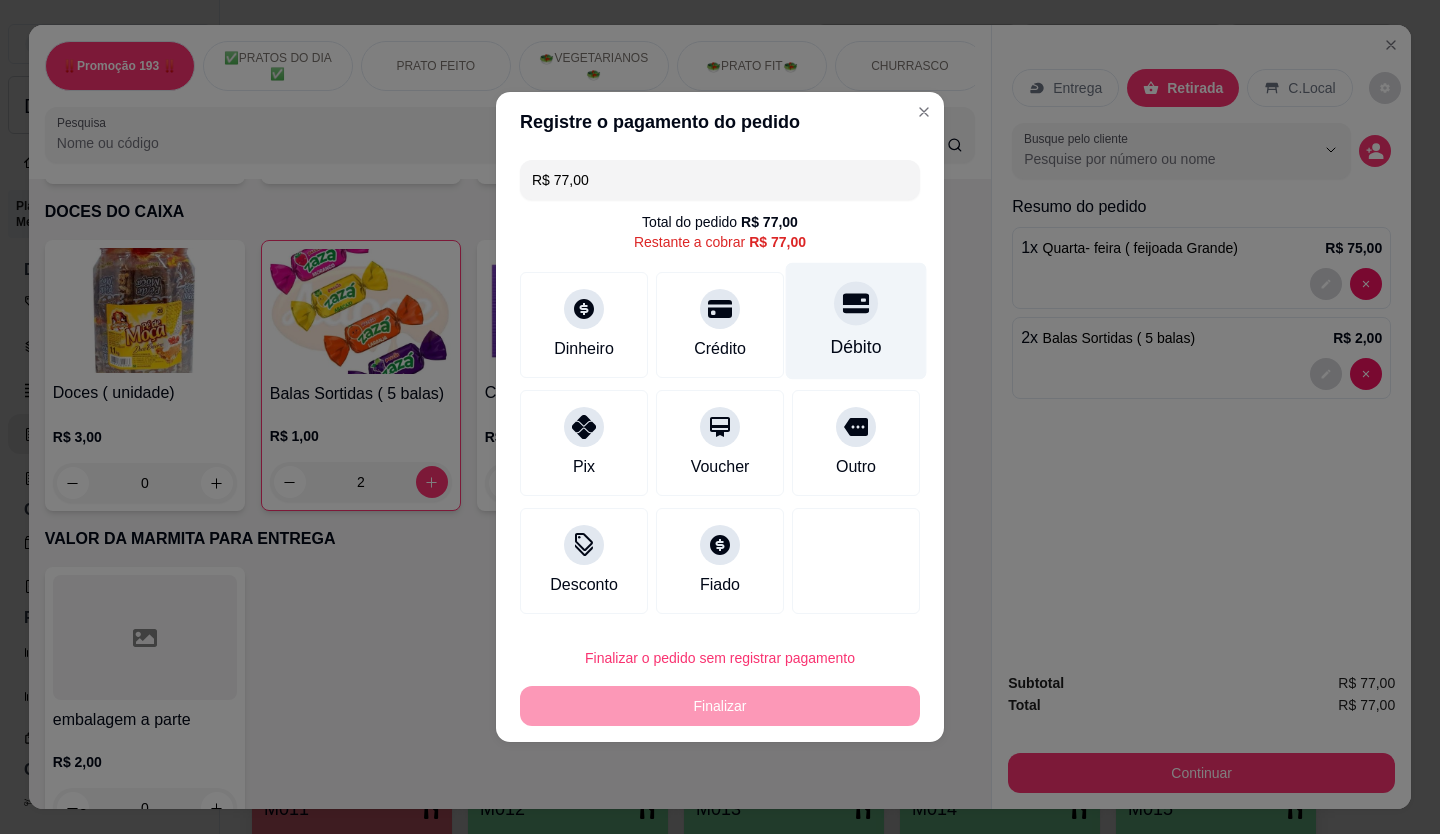 click 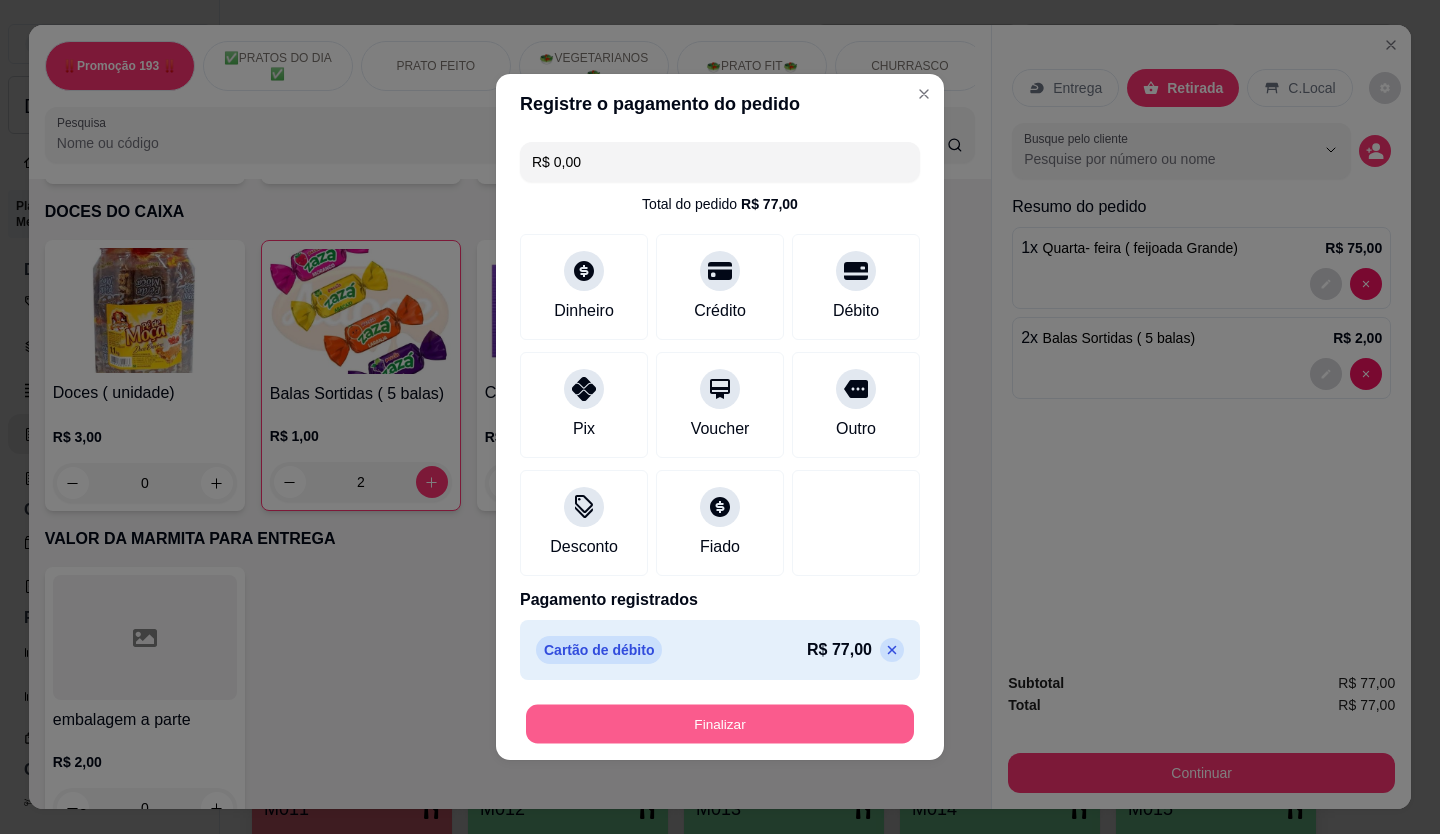 click on "Finalizar" at bounding box center (720, 724) 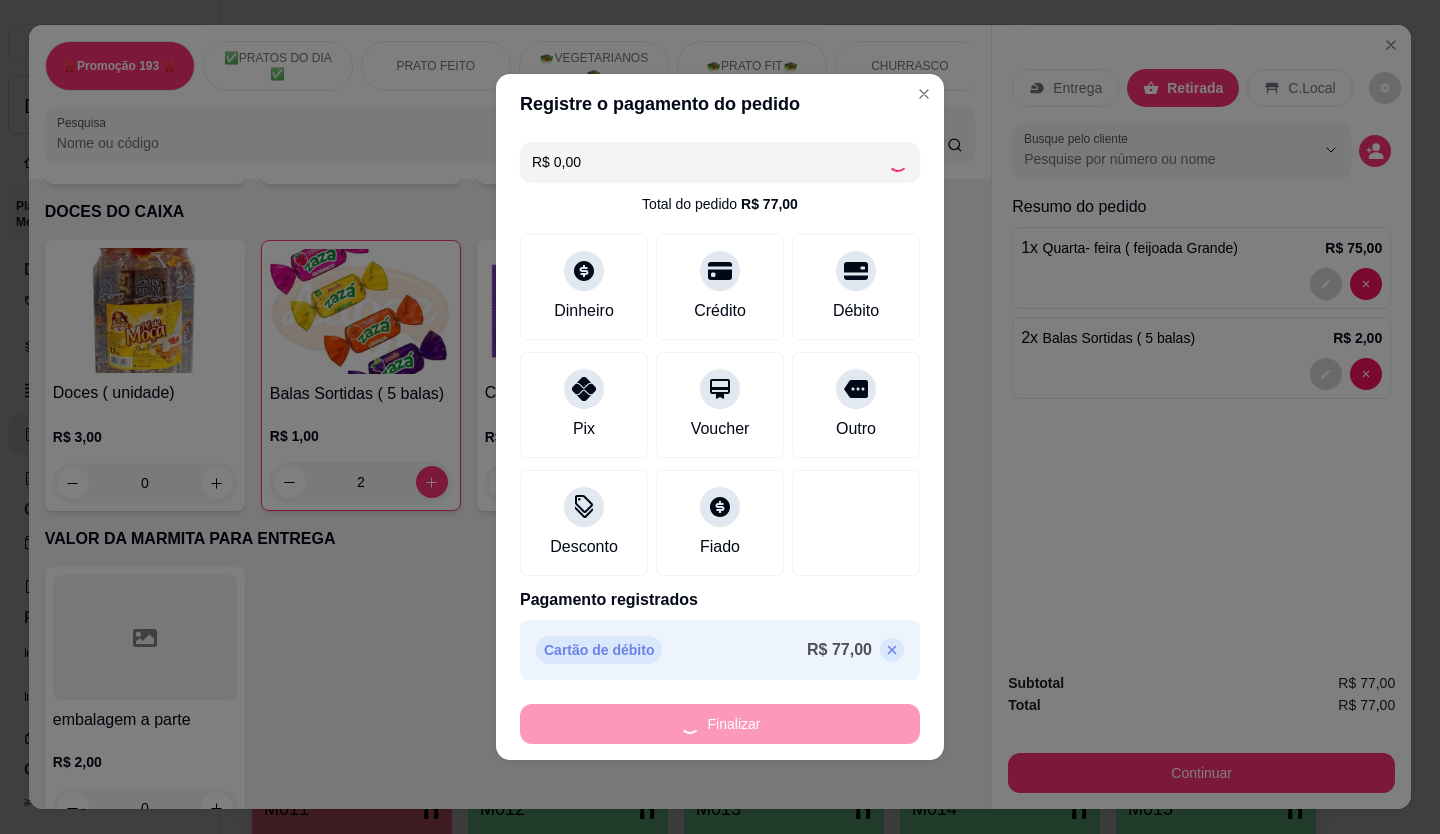 type on "0" 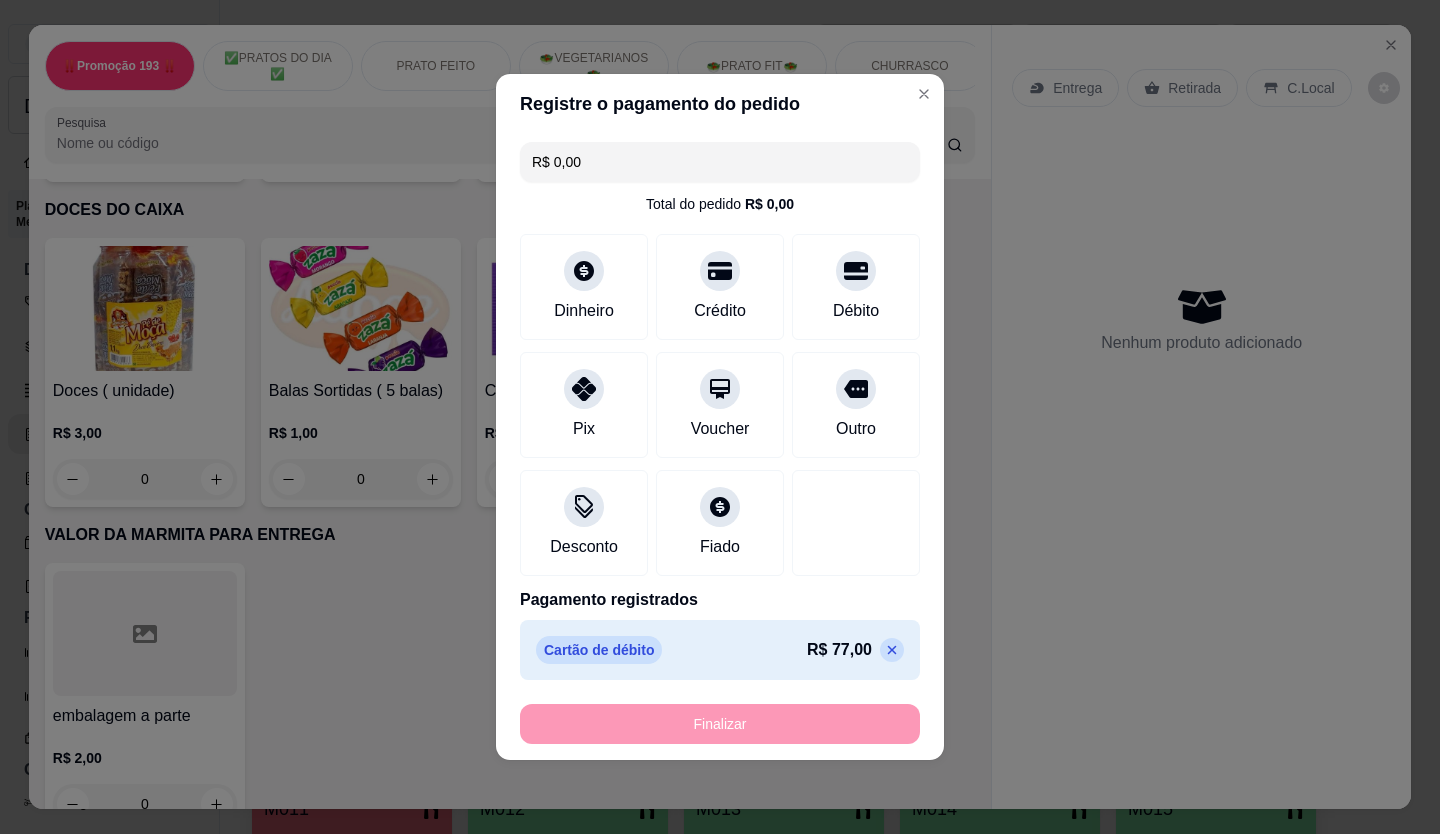 type on "-R$ 77,00" 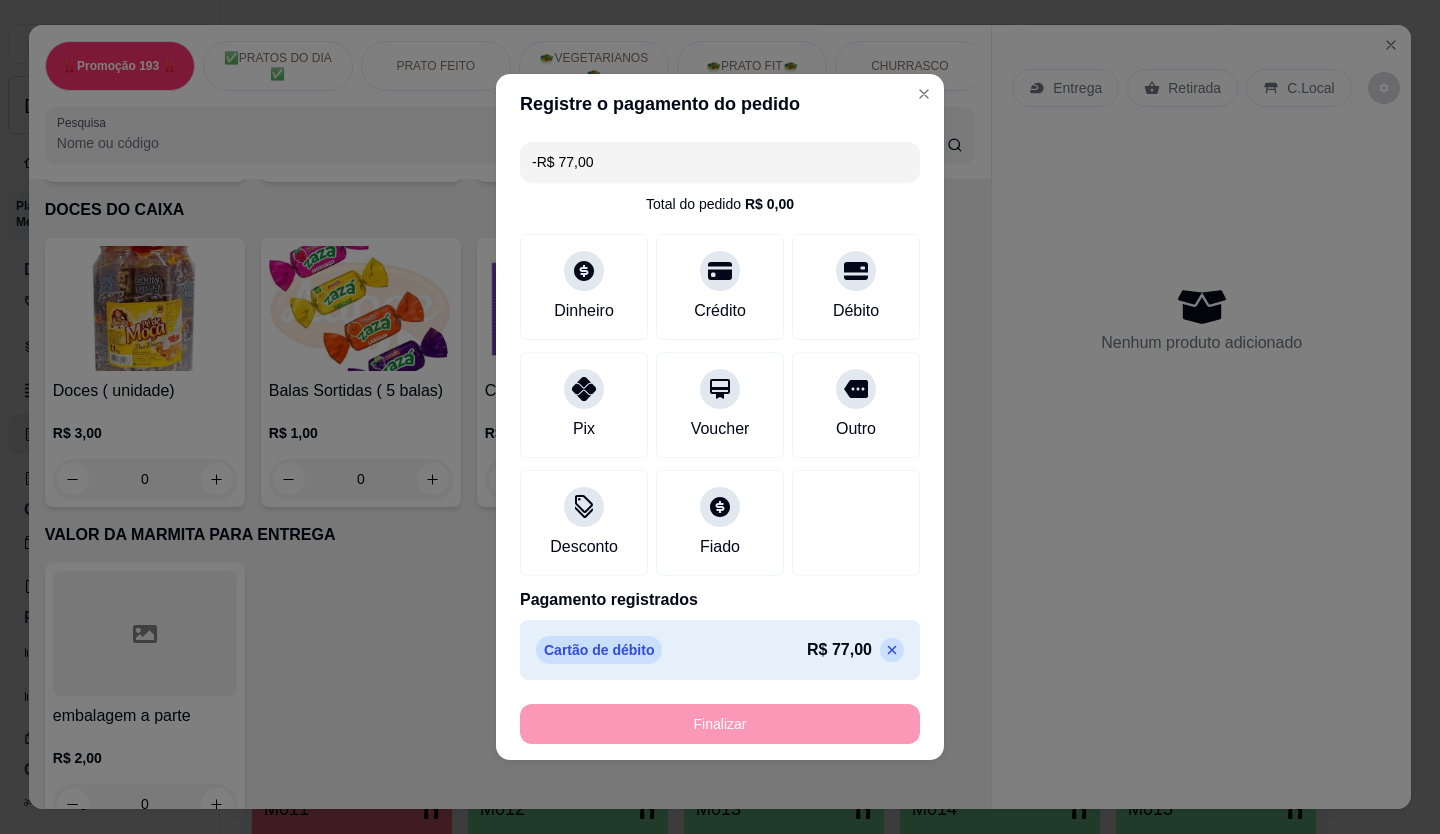 scroll, scrollTop: 8383, scrollLeft: 0, axis: vertical 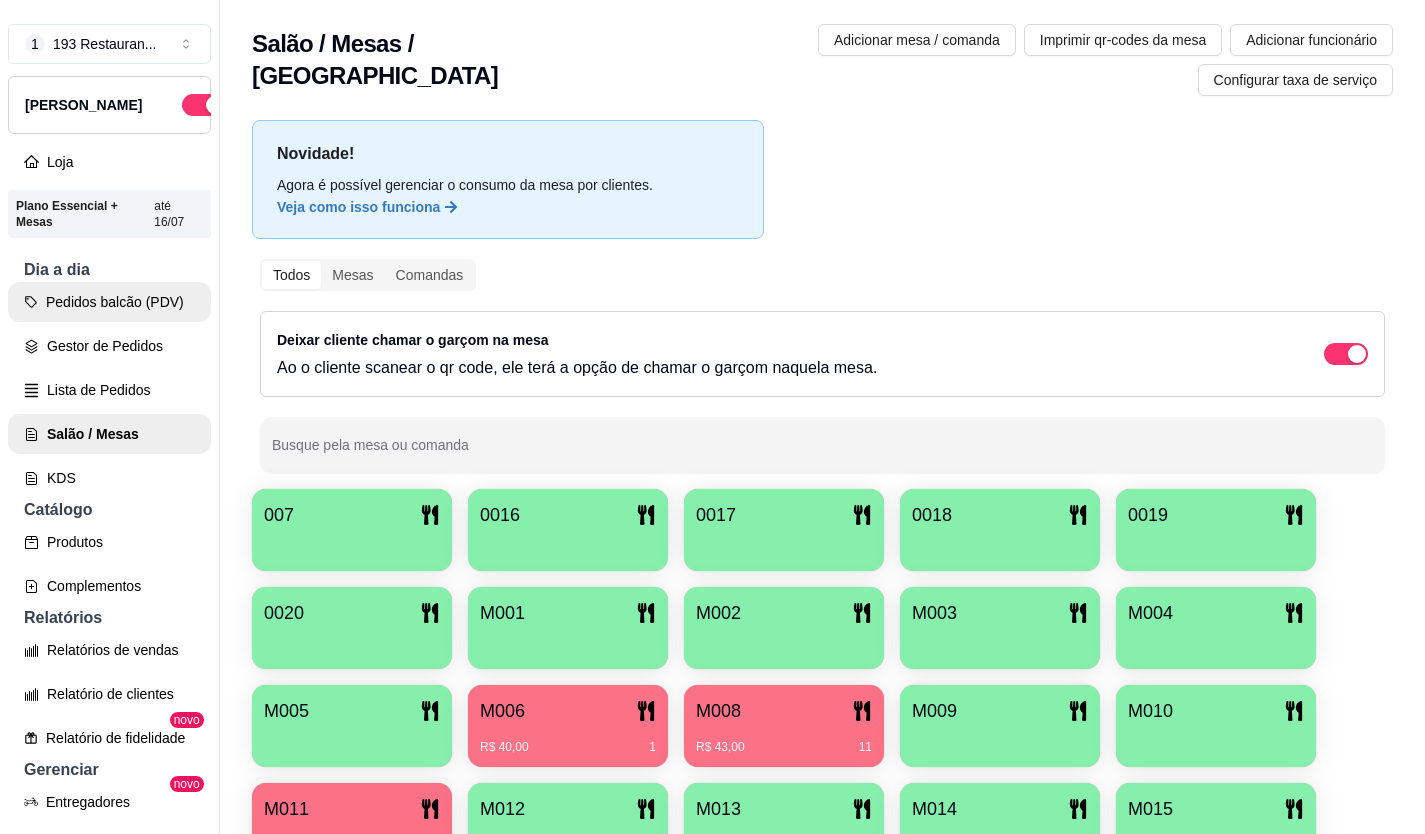 click on "Pedidos balcão (PDV)" at bounding box center [109, 302] 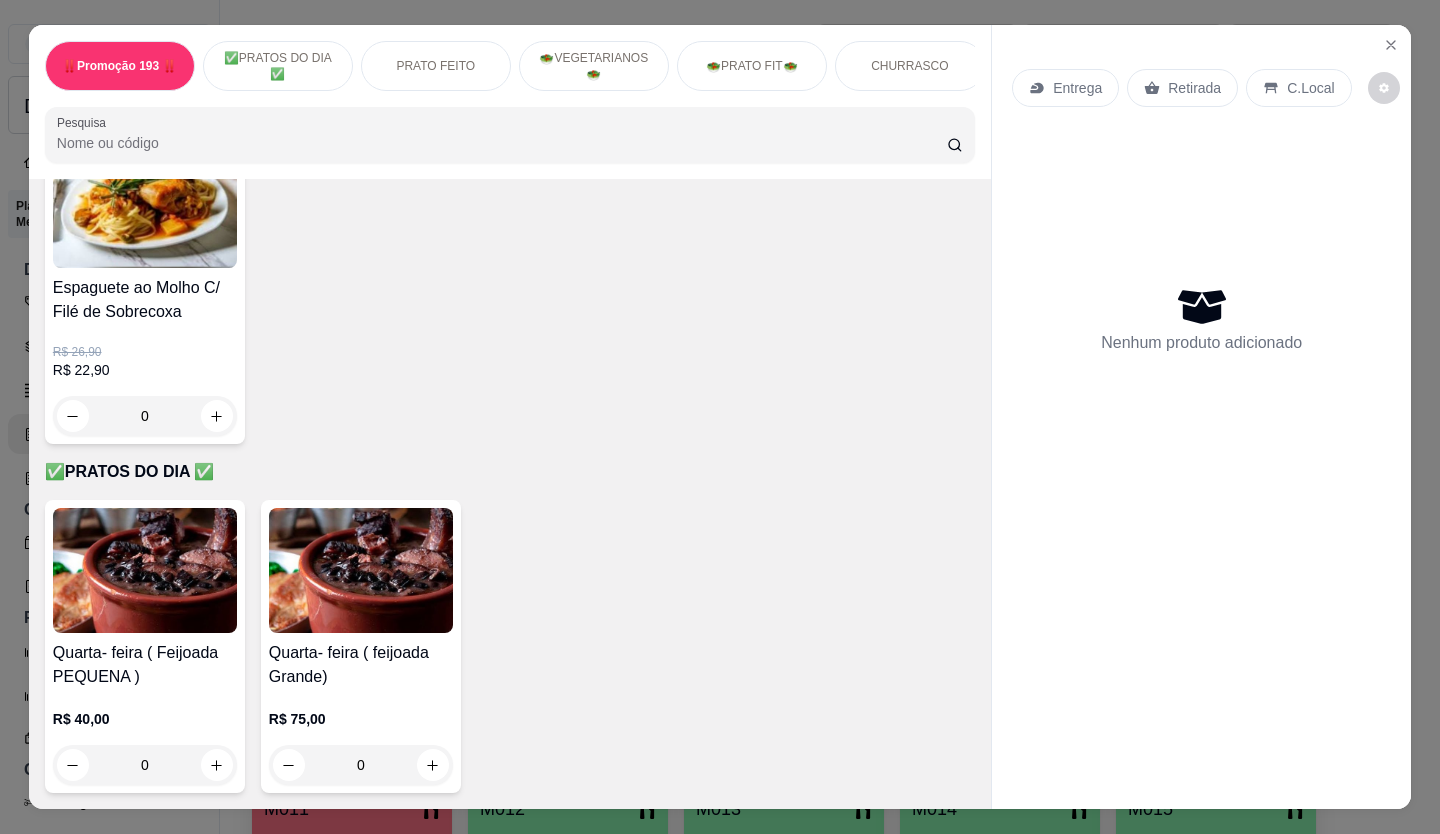 scroll, scrollTop: 0, scrollLeft: 0, axis: both 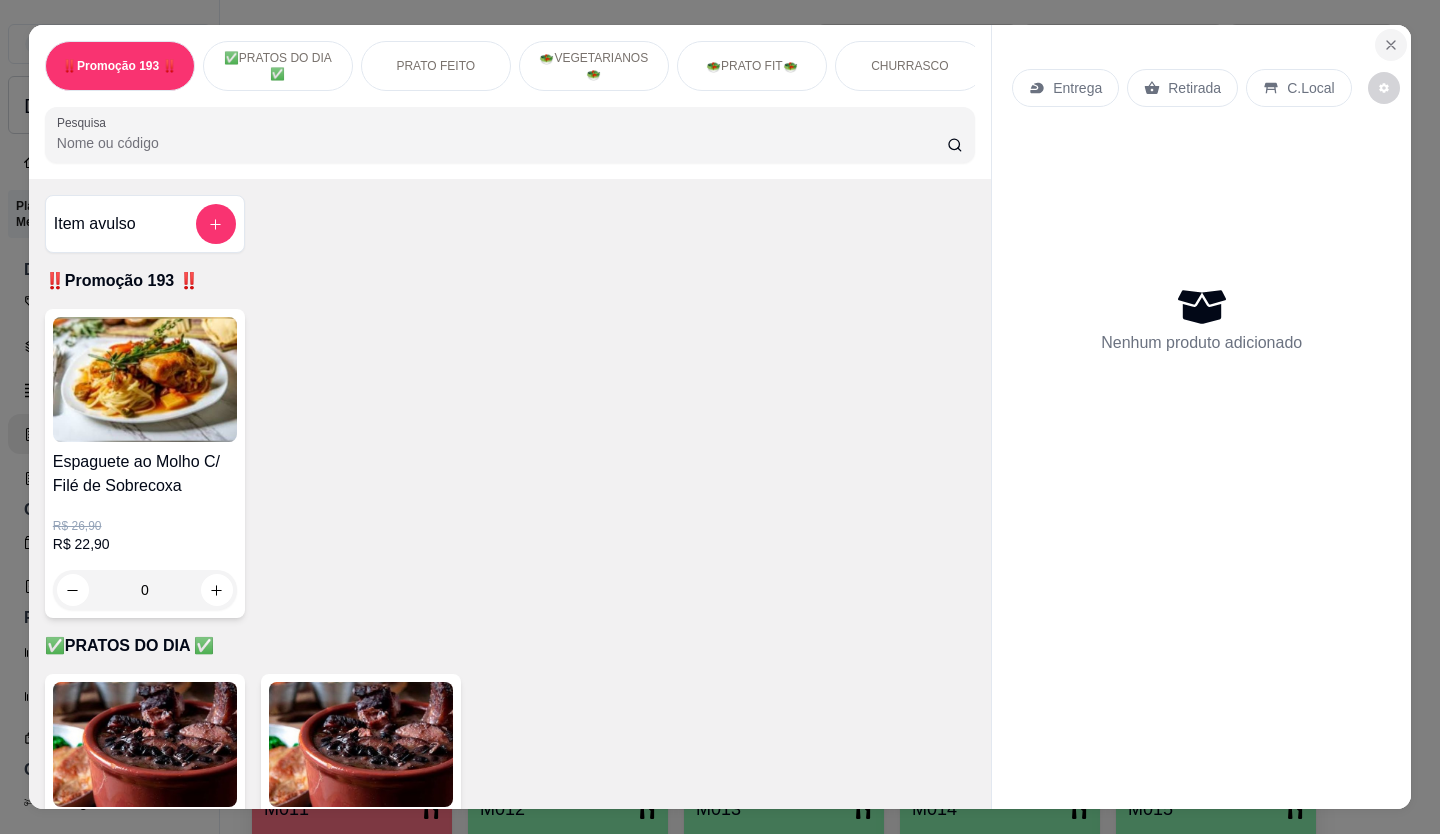 click 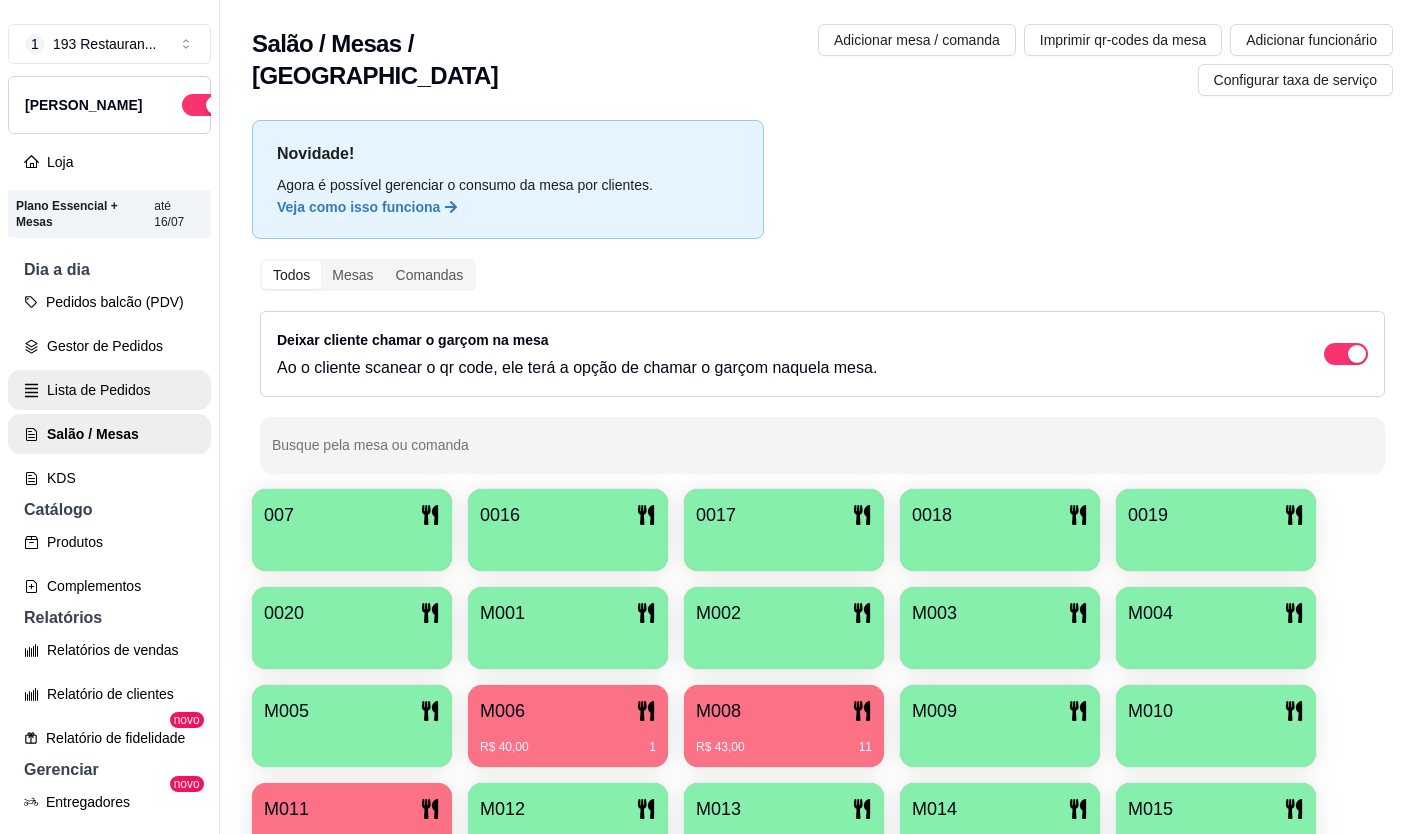 click on "Lista de Pedidos" at bounding box center (109, 390) 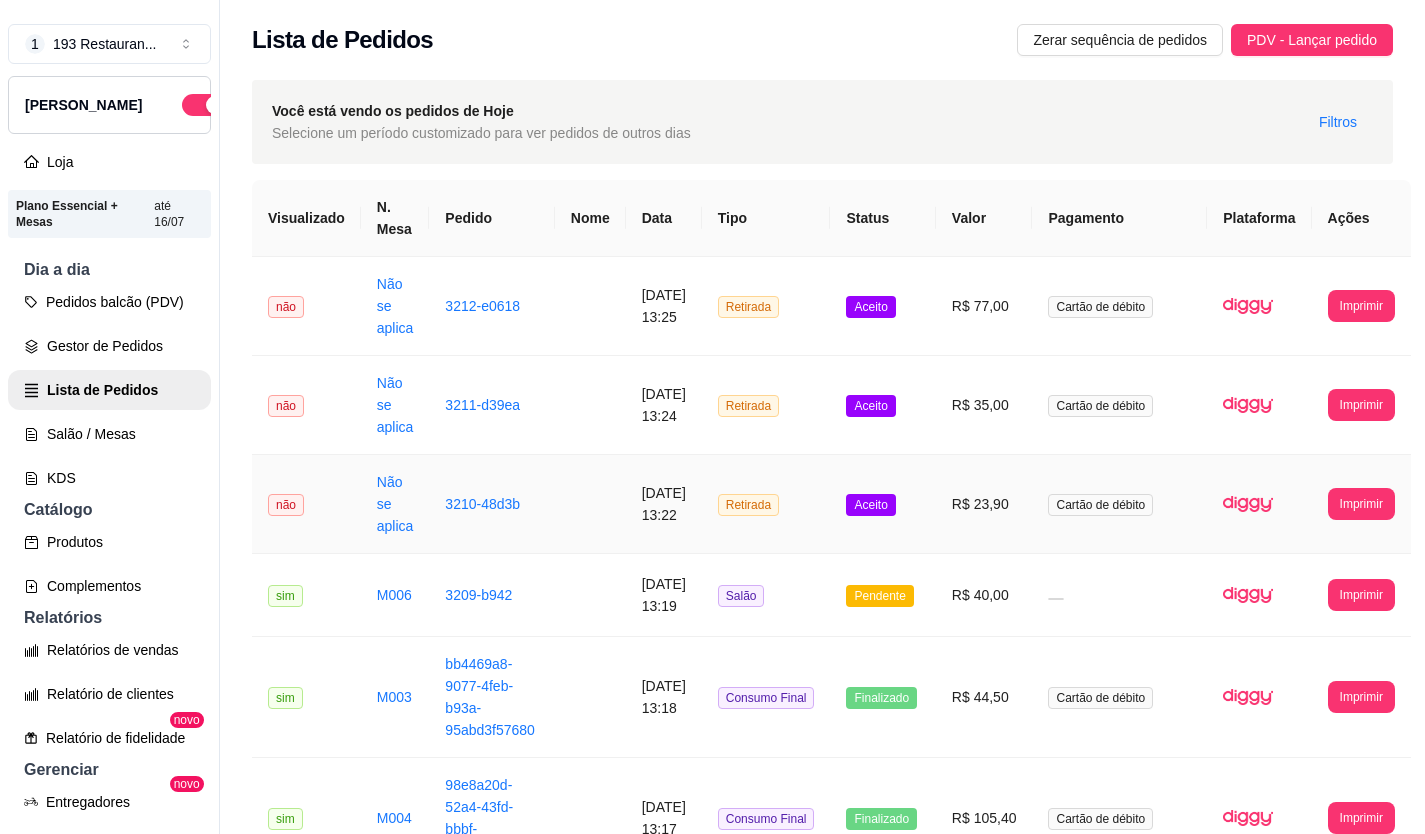 click on "R$ 23,90" at bounding box center (984, 504) 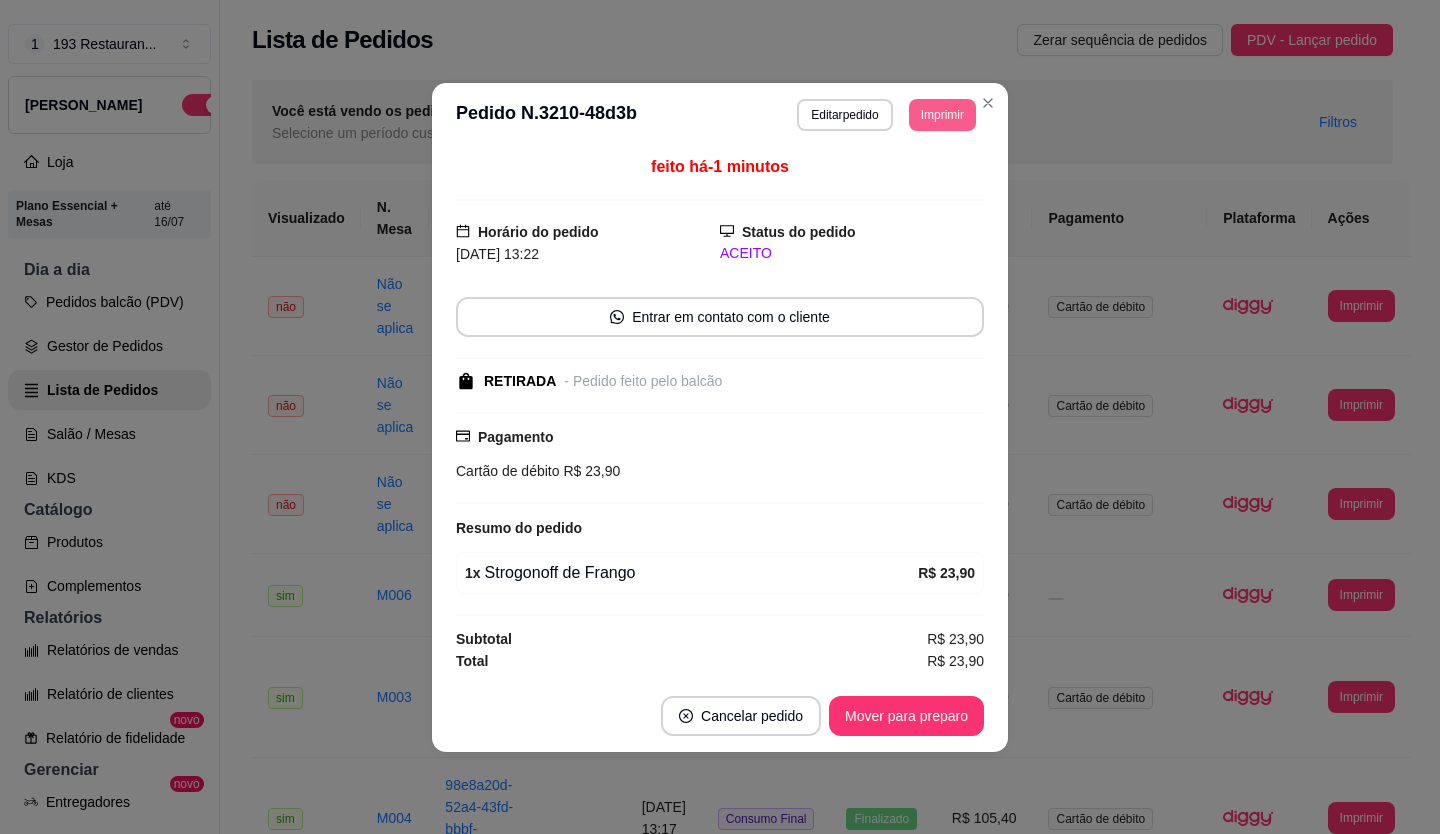 click on "Imprimir" at bounding box center (942, 115) 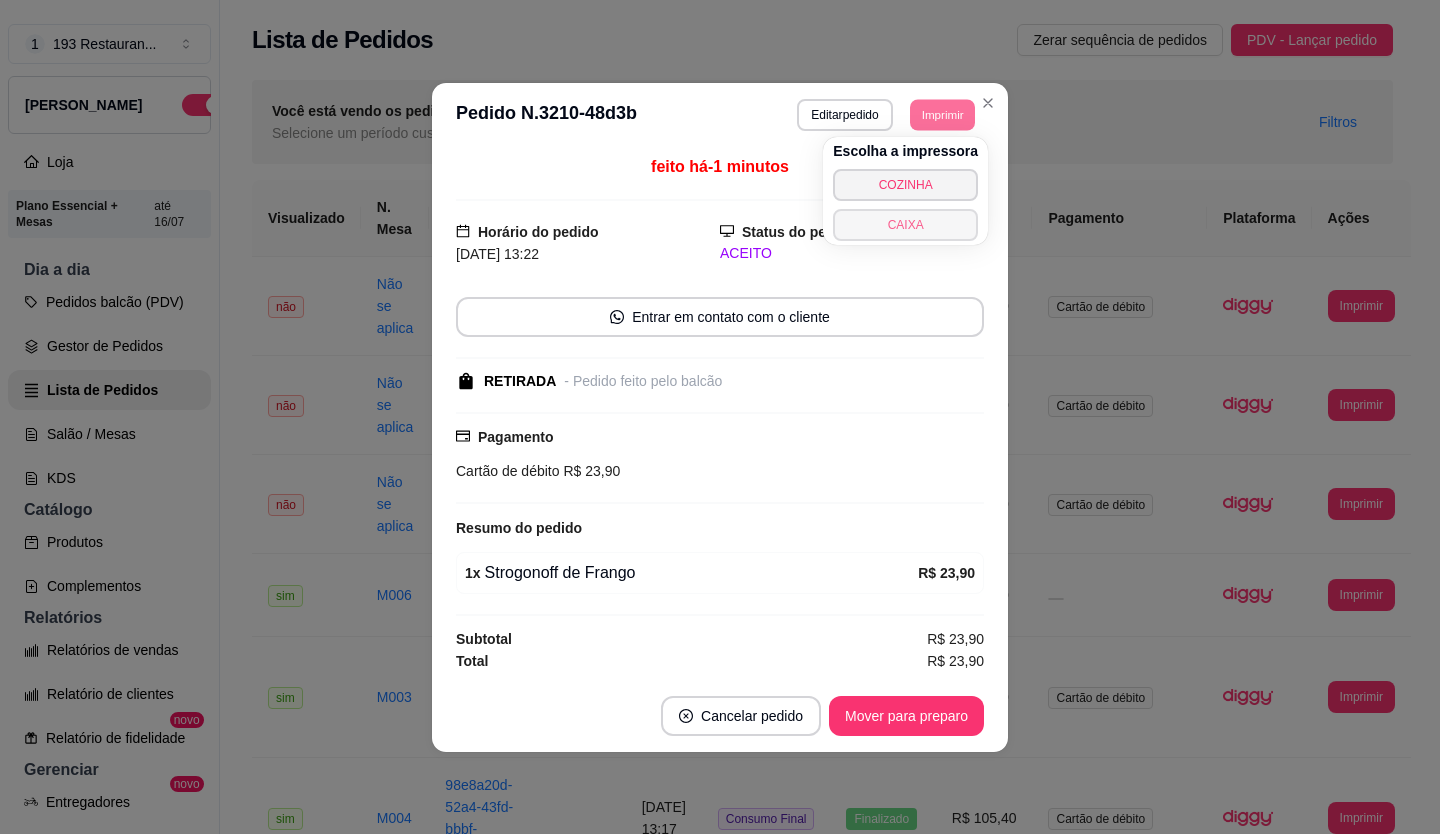 click on "CAIXA" at bounding box center (905, 225) 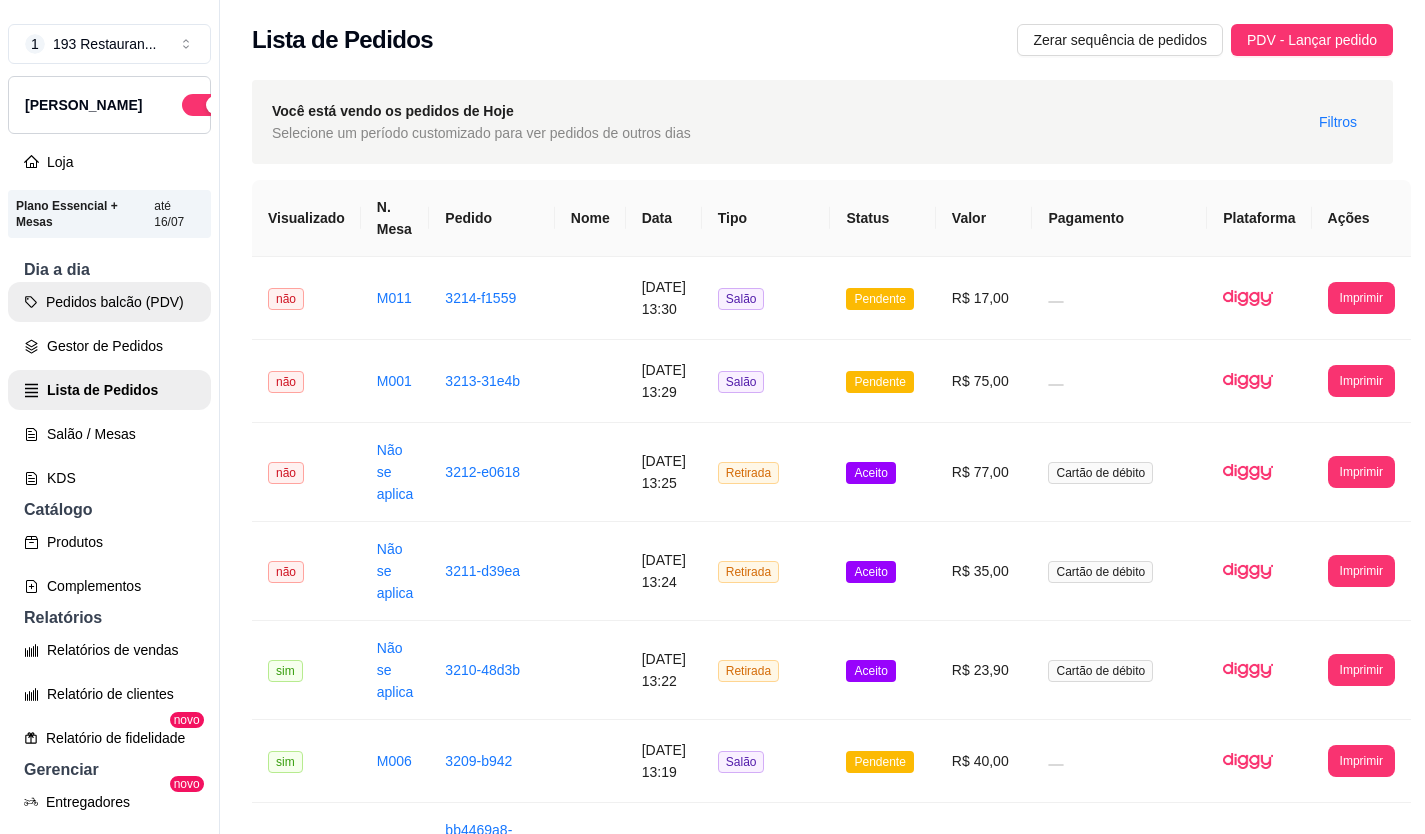 click on "Pedidos balcão (PDV)" at bounding box center [109, 302] 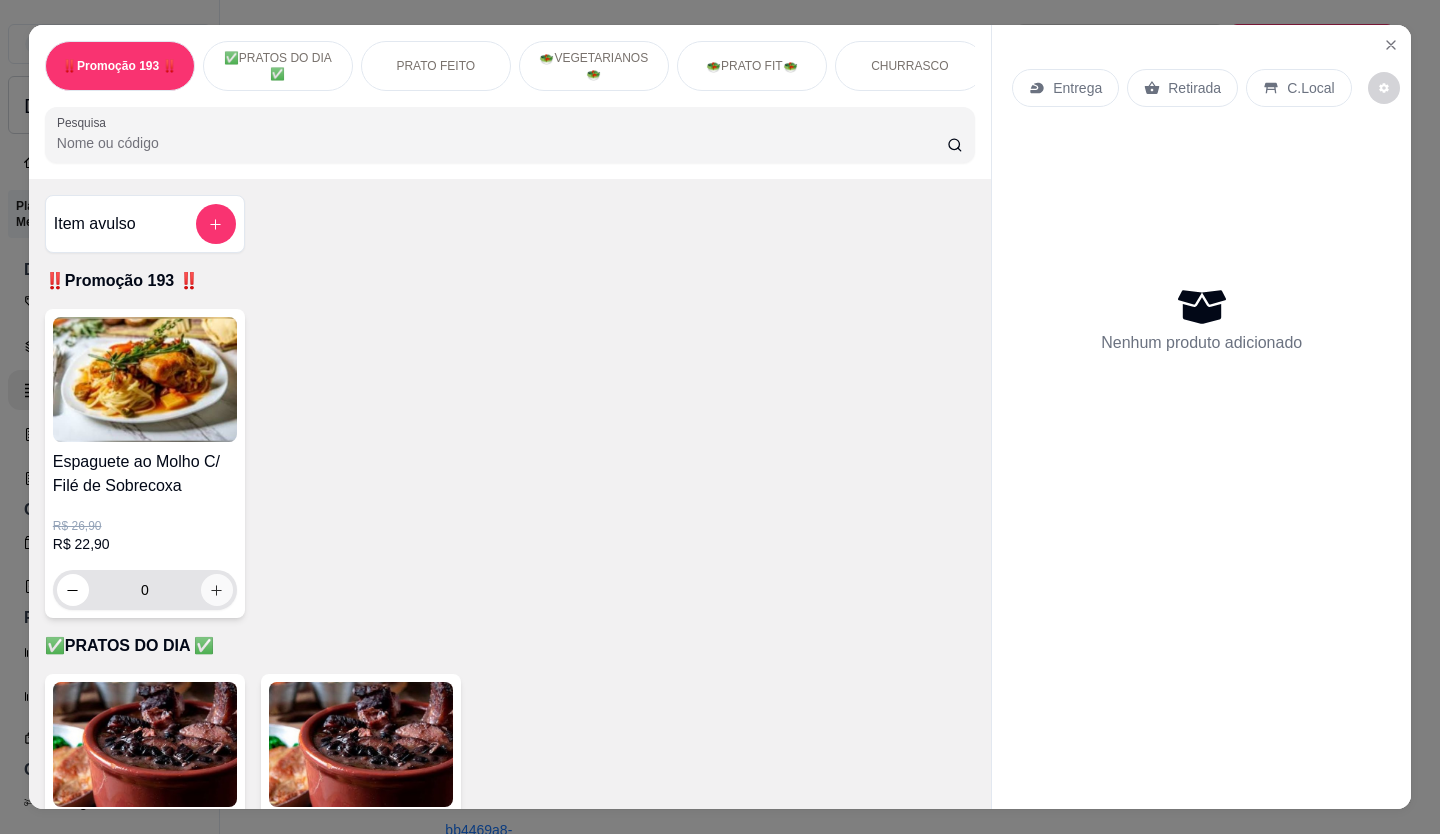 click 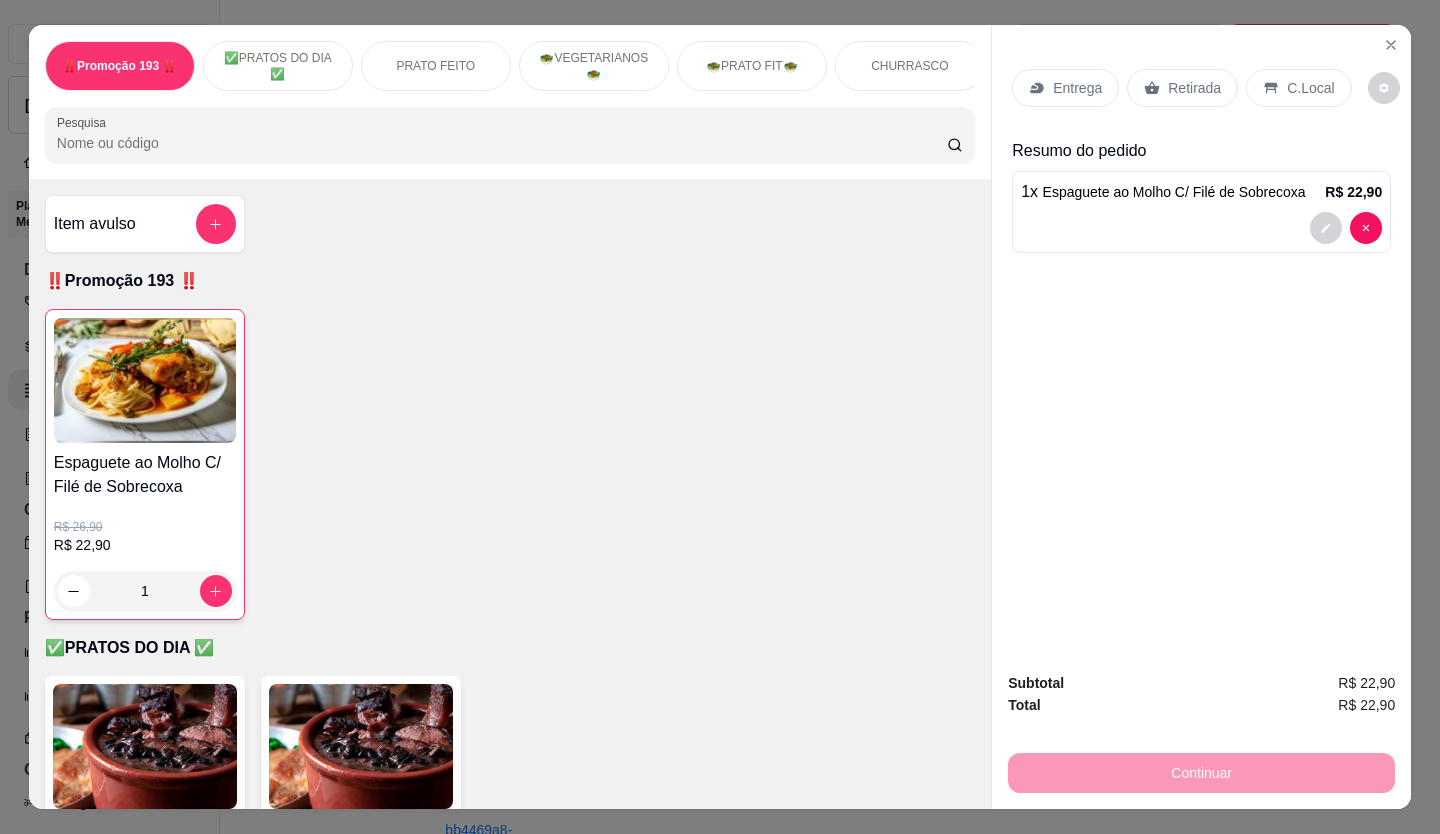 click on "Retirada" at bounding box center [1194, 88] 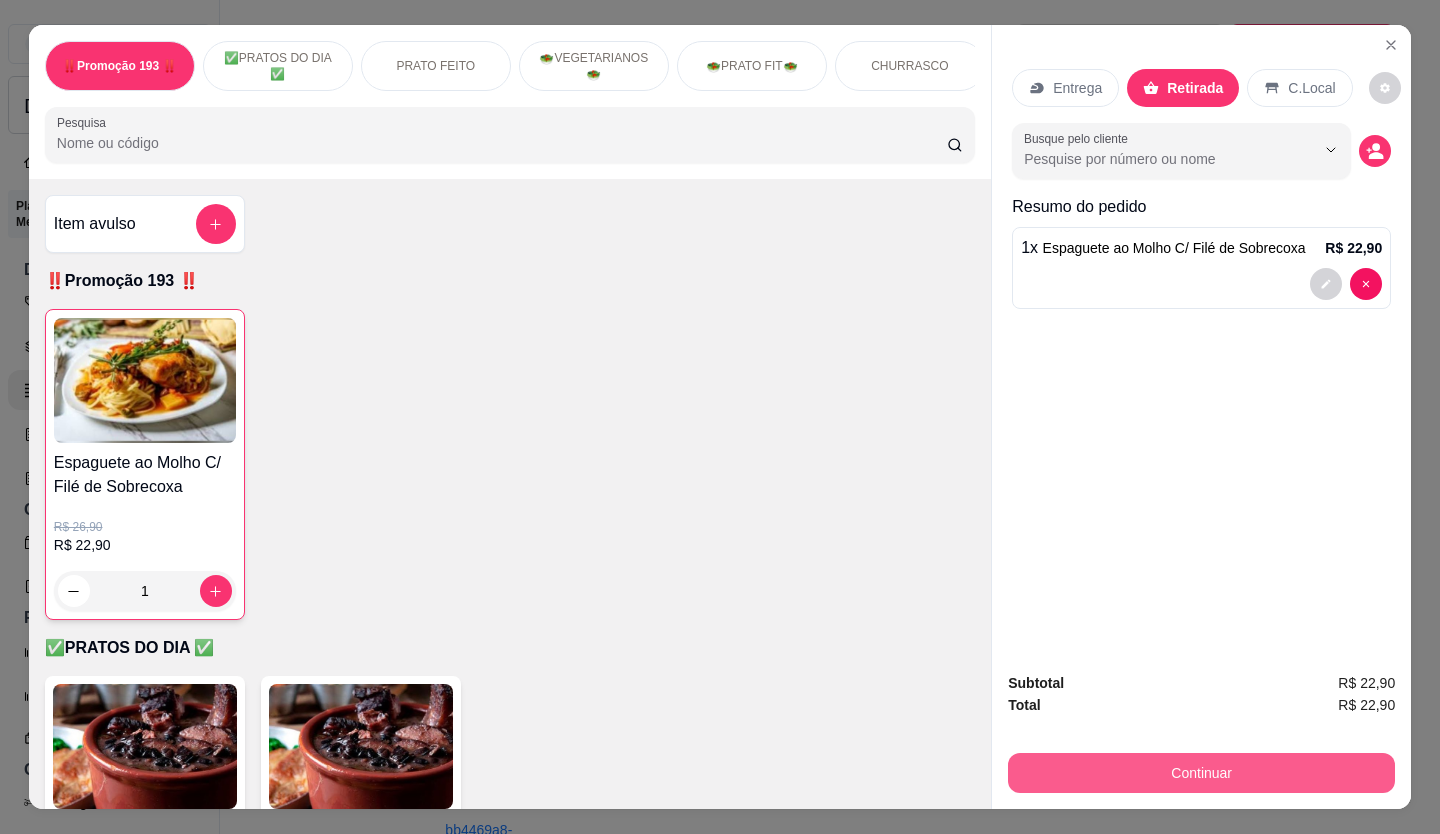 click on "Continuar" at bounding box center [1201, 773] 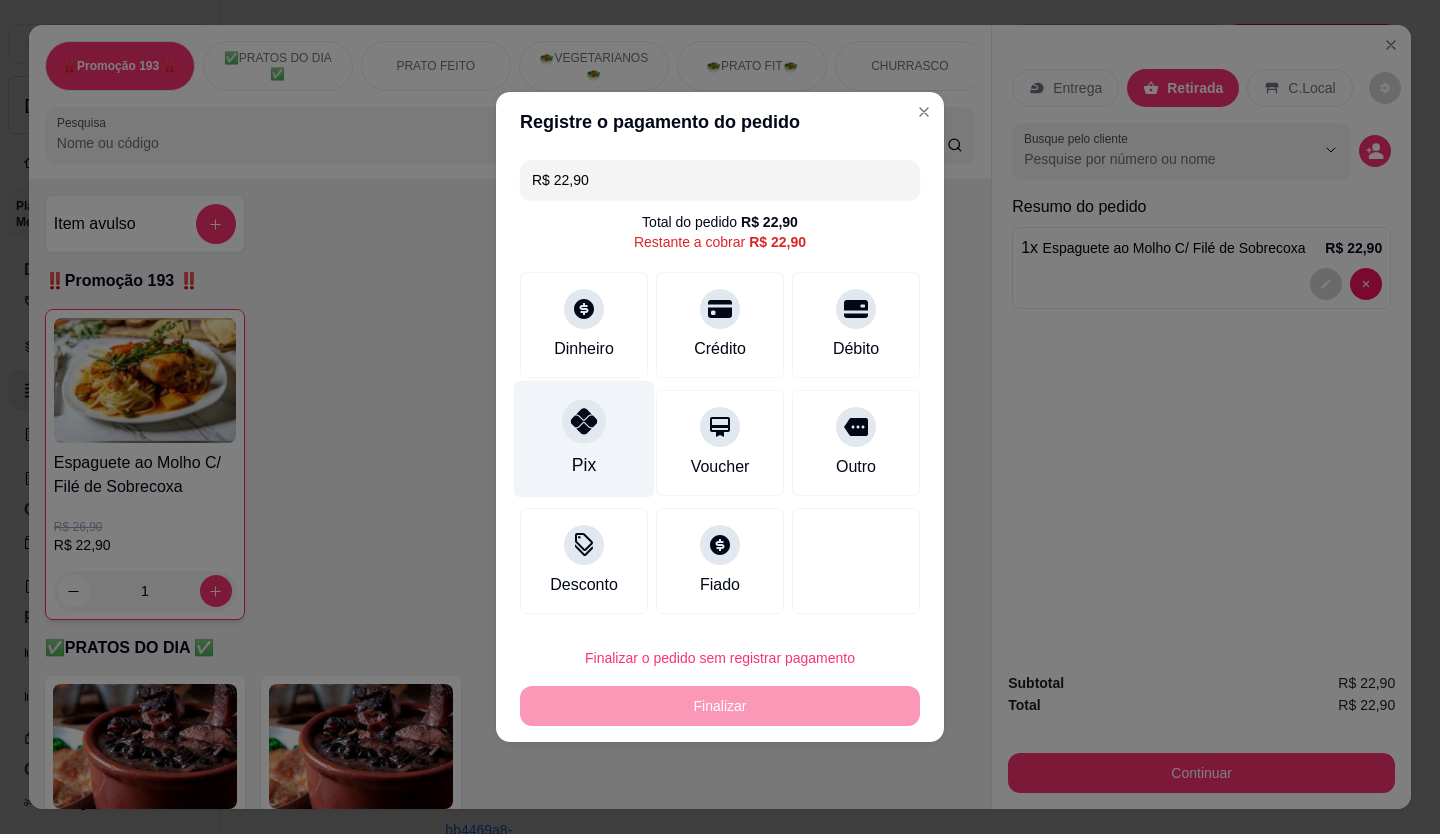 click 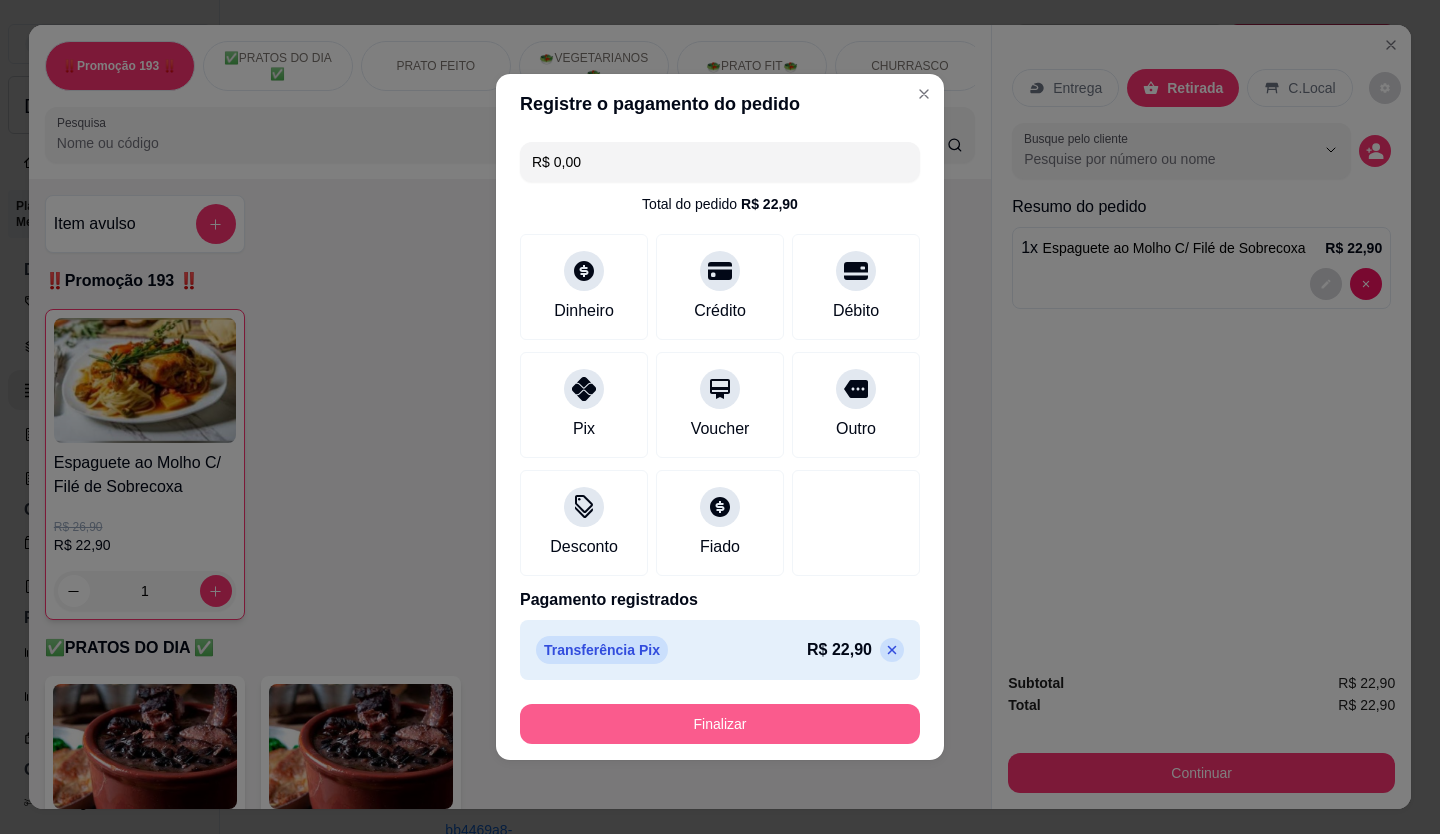 click on "Finalizar" at bounding box center (720, 724) 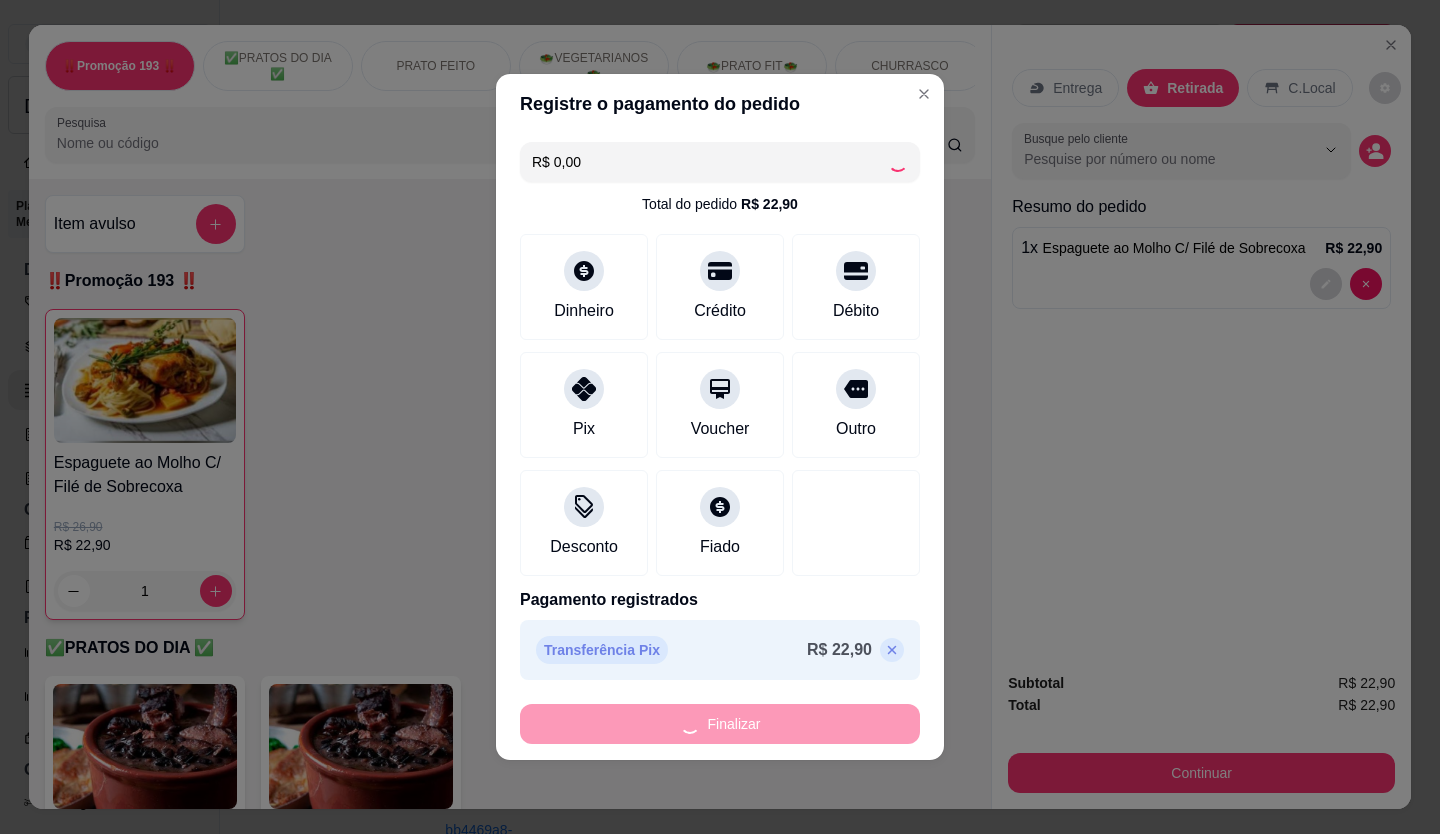 type on "0" 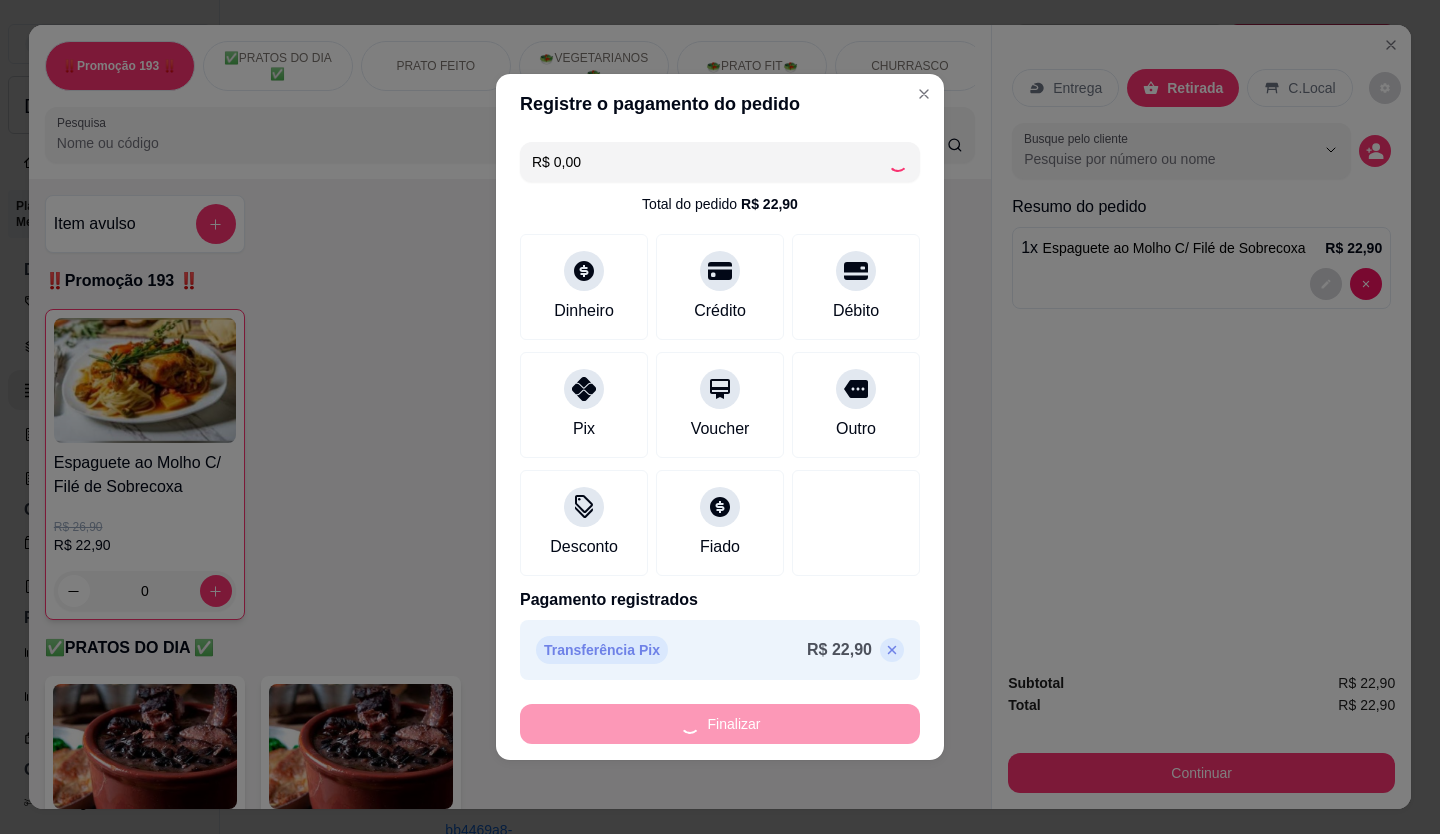 type on "-R$ 22,90" 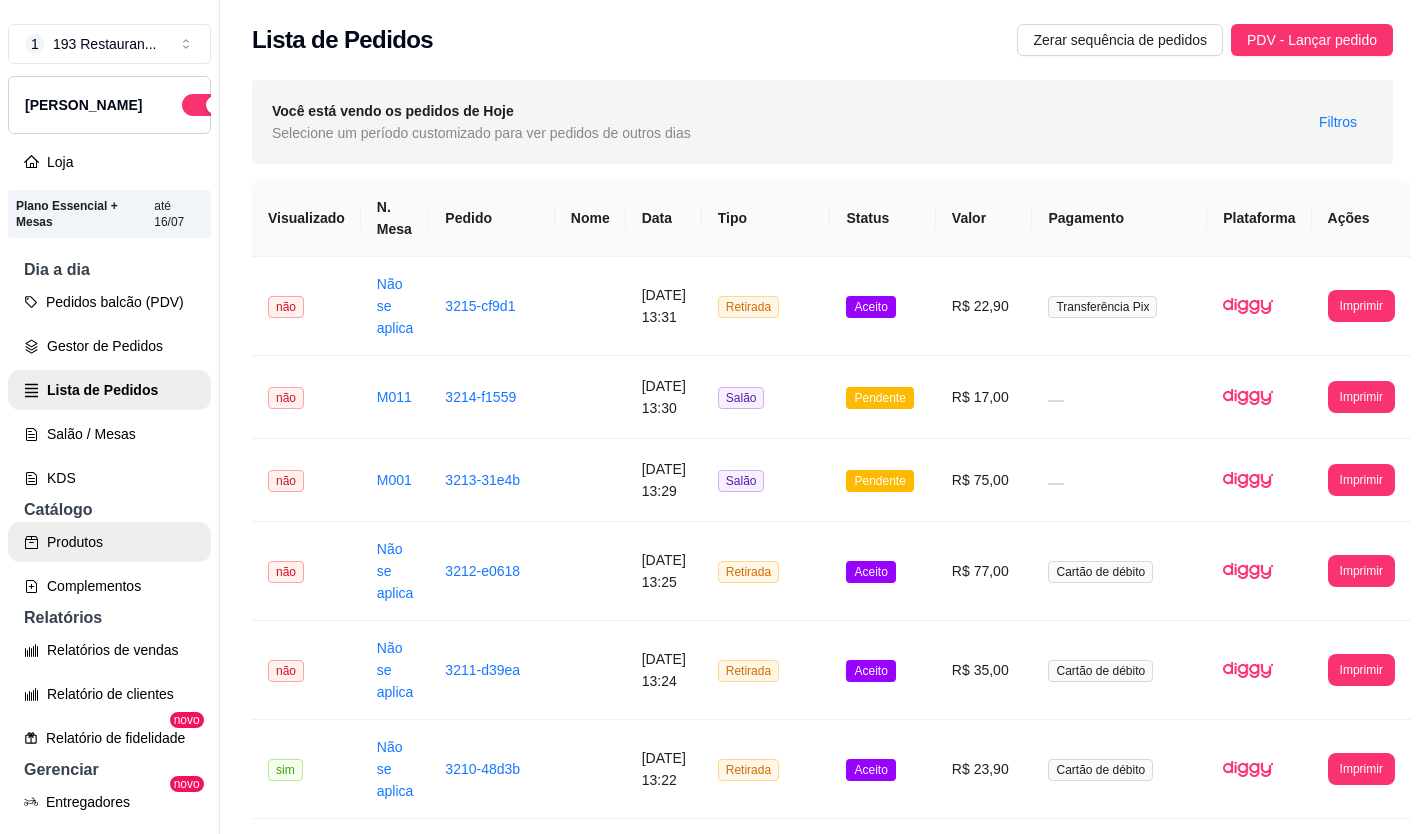 click on "Produtos" at bounding box center (109, 542) 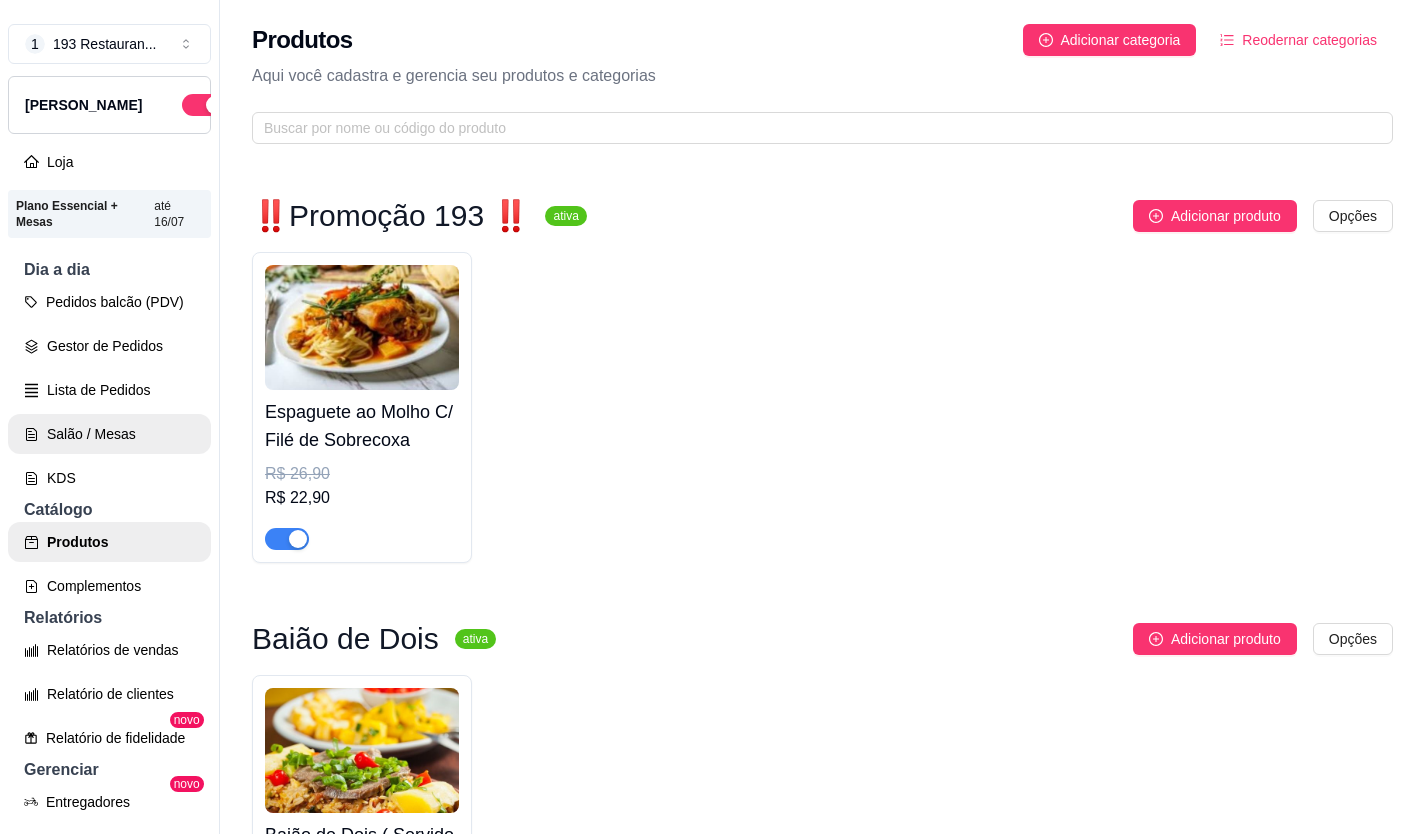 click on "Salão / Mesas" at bounding box center (109, 434) 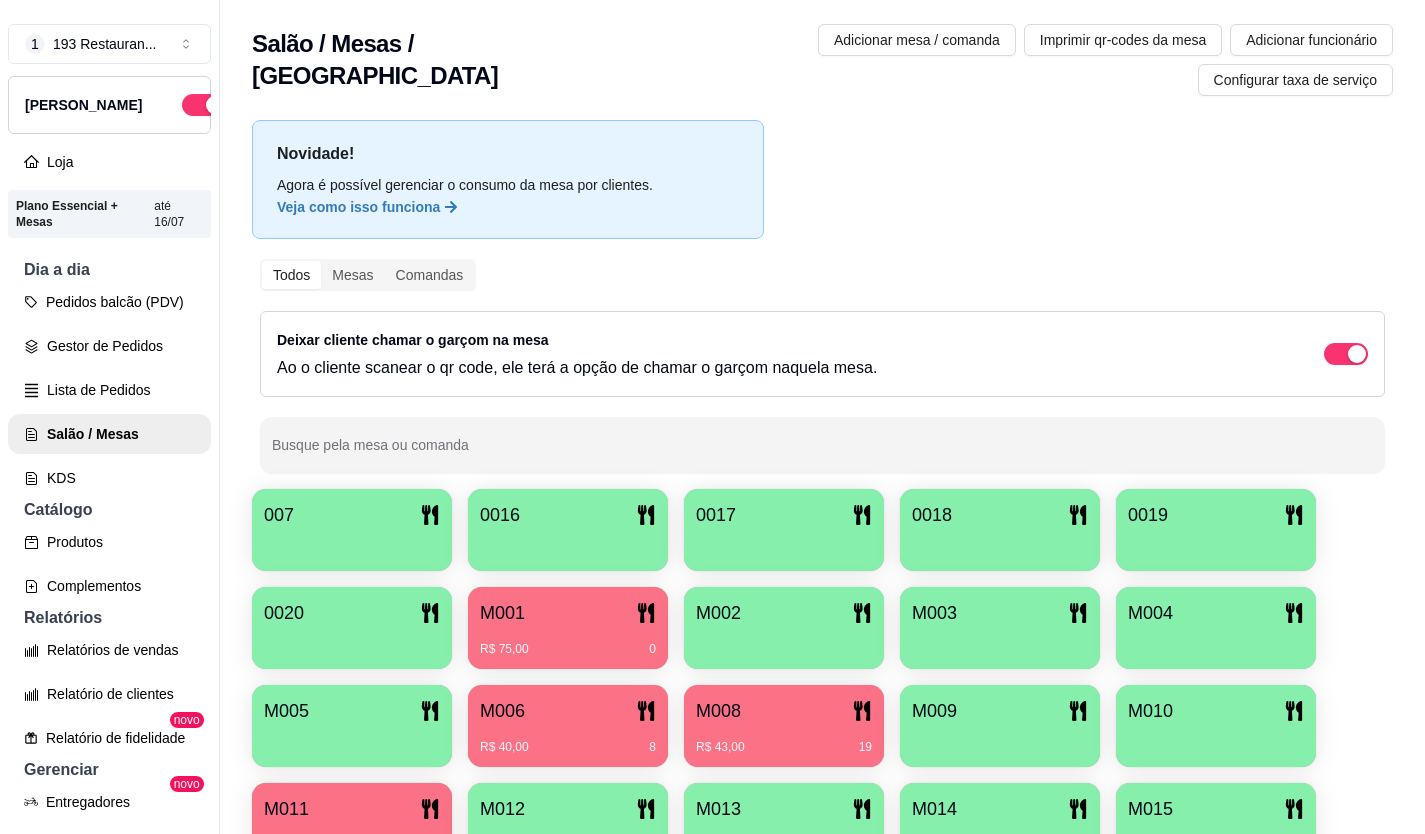 click on "R$ 43,00 19" at bounding box center (784, 740) 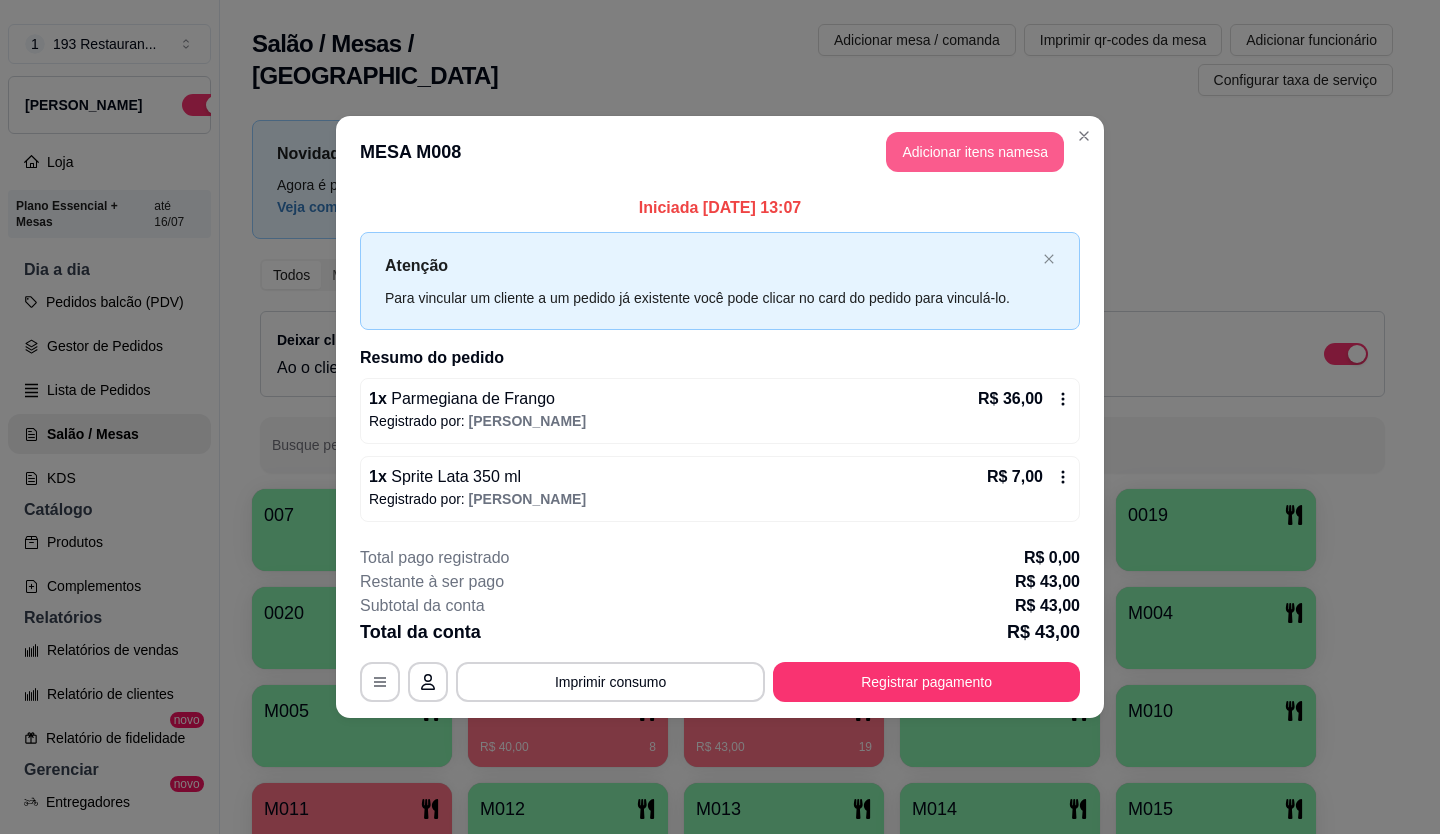 click on "Adicionar itens na  mesa" at bounding box center [975, 152] 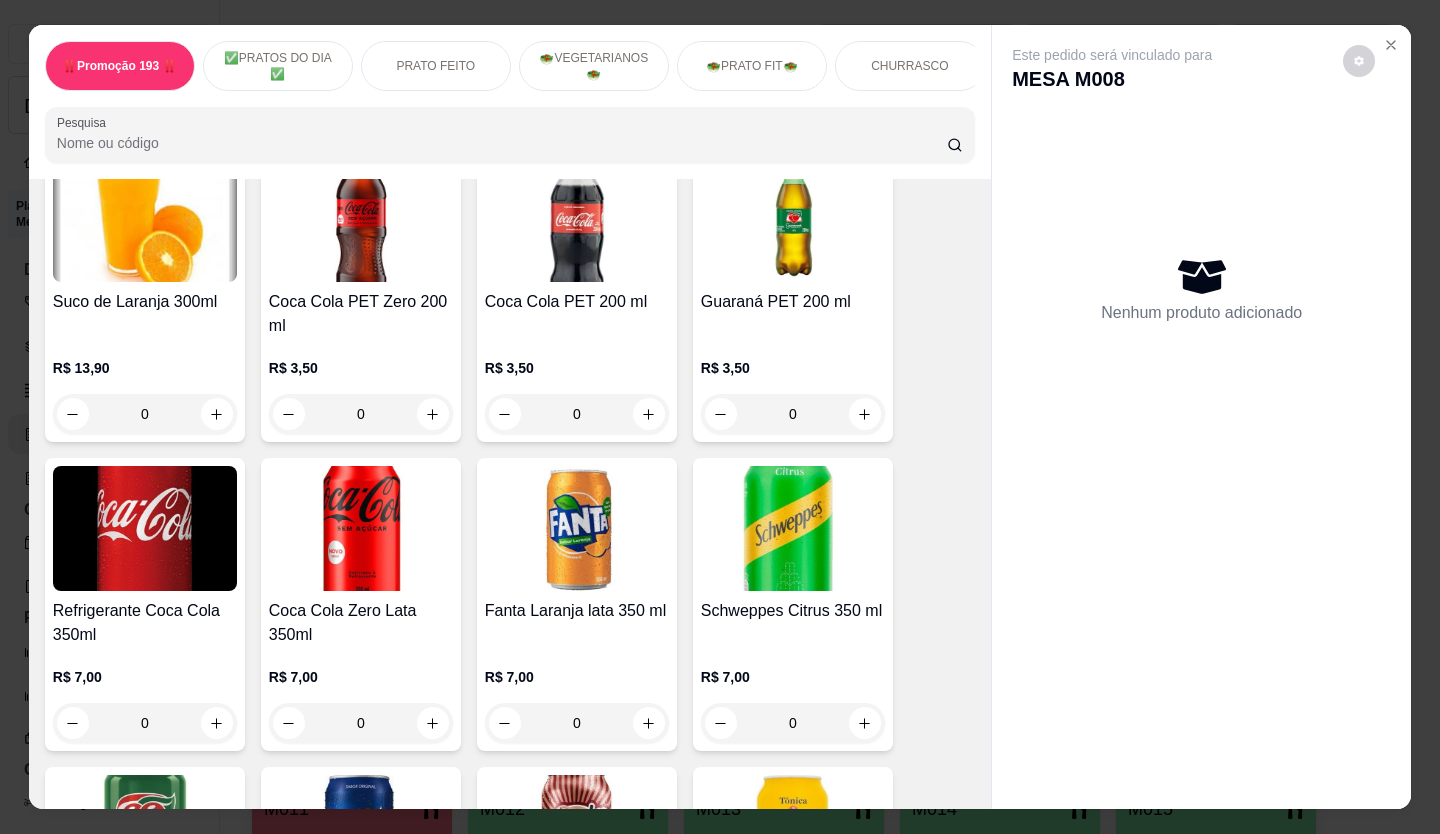 scroll, scrollTop: 5100, scrollLeft: 0, axis: vertical 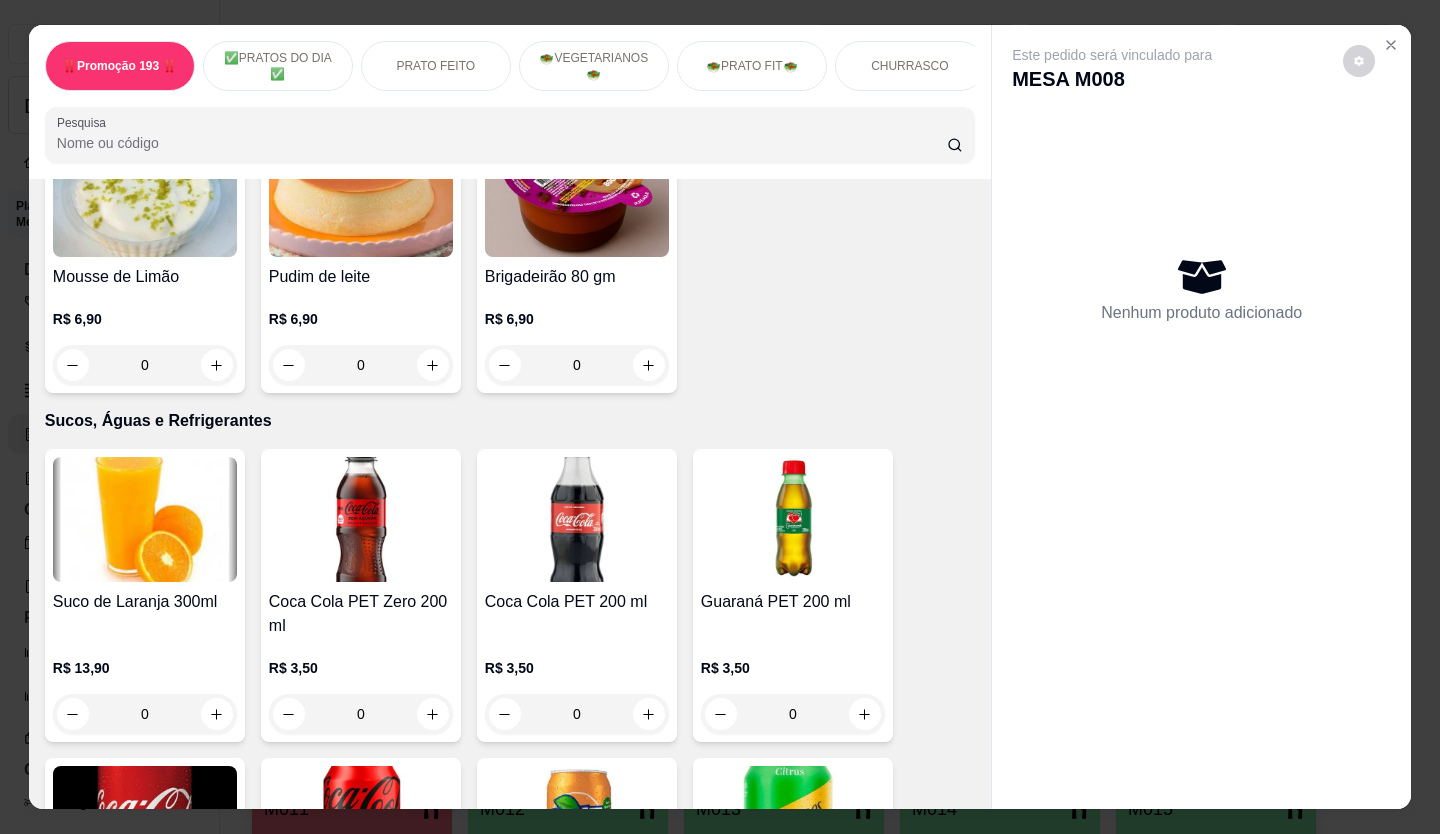 click at bounding box center (217, 365) 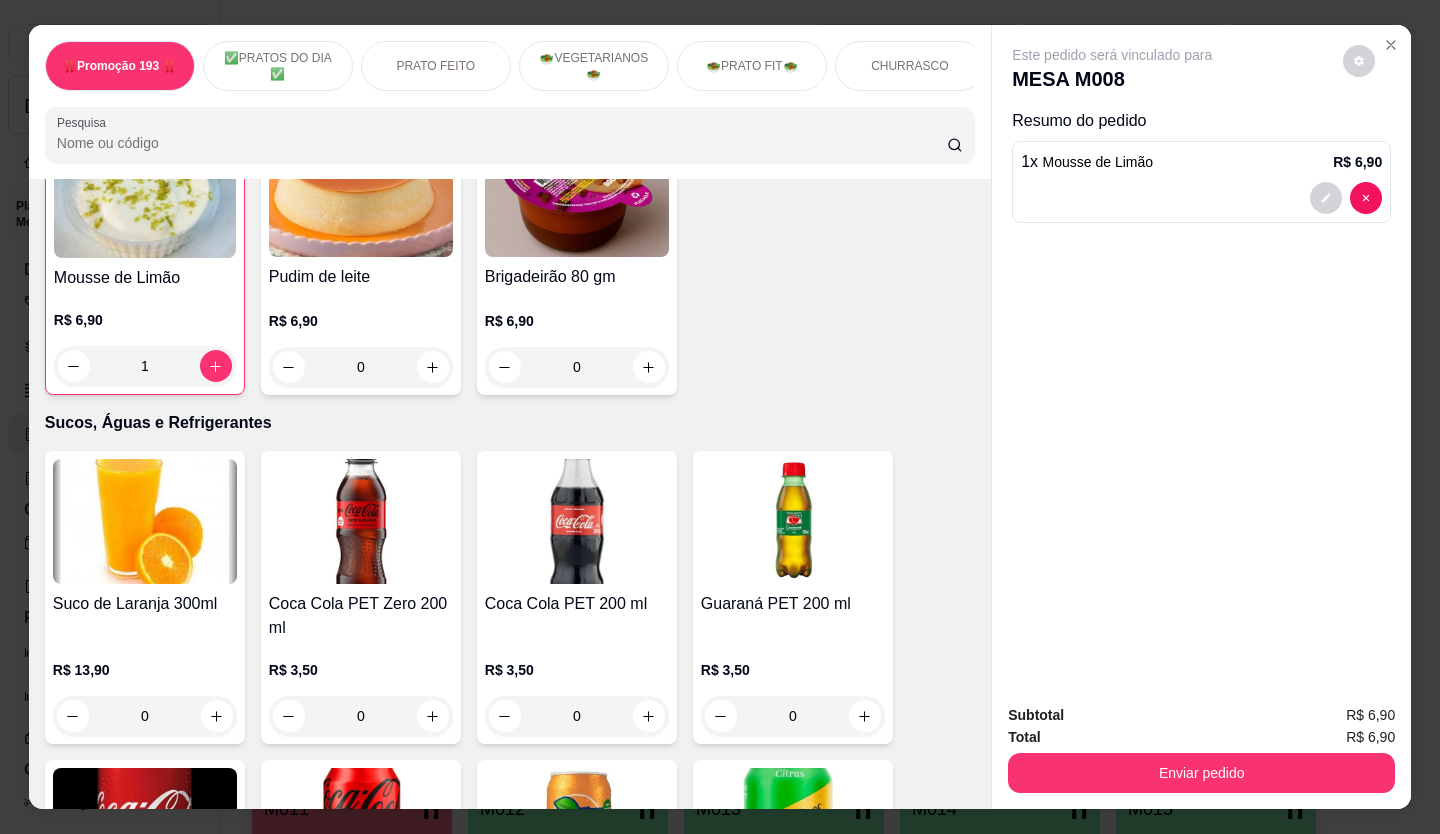 scroll, scrollTop: 5101, scrollLeft: 0, axis: vertical 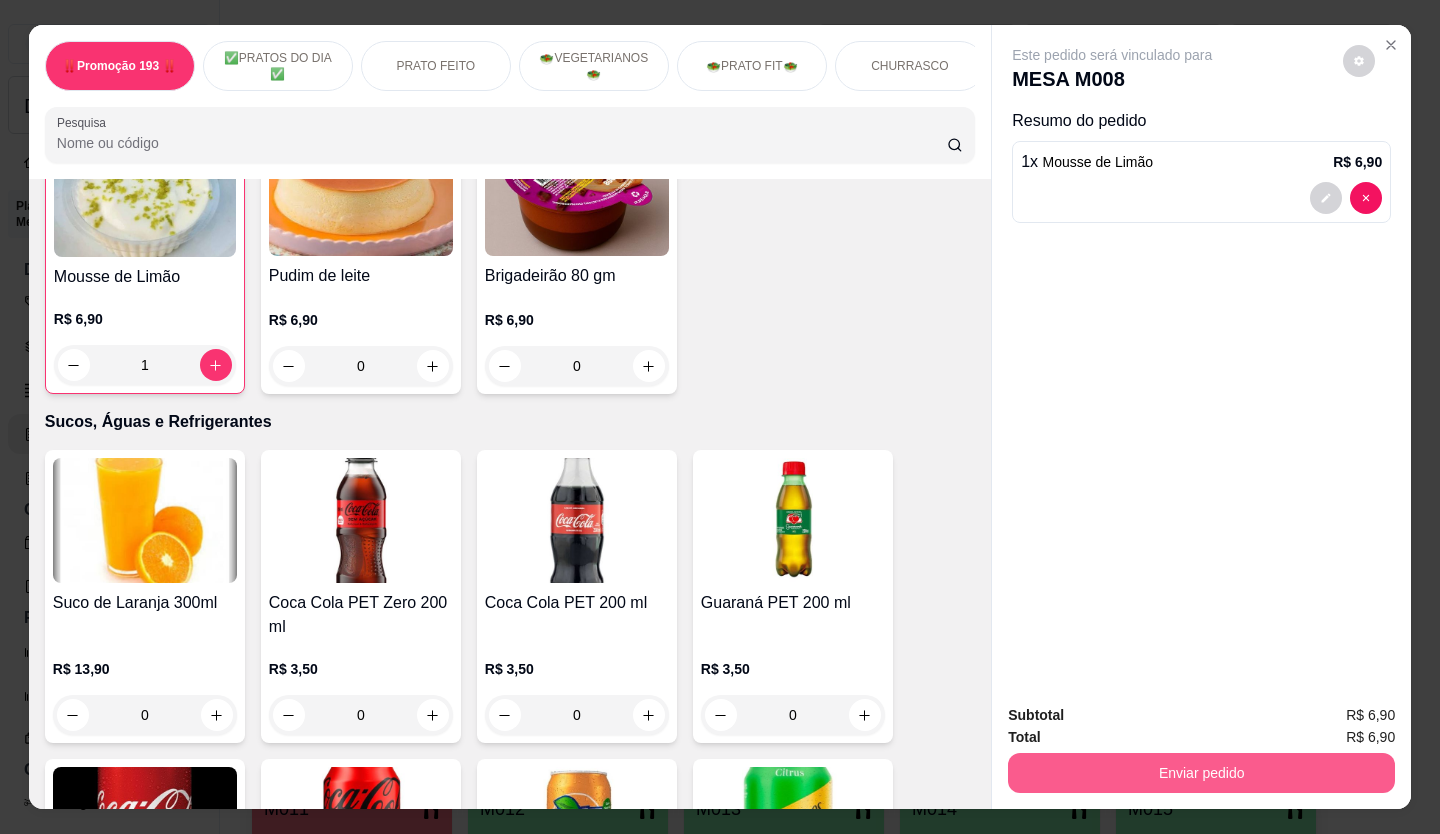 click on "Enviar pedido" at bounding box center (1201, 773) 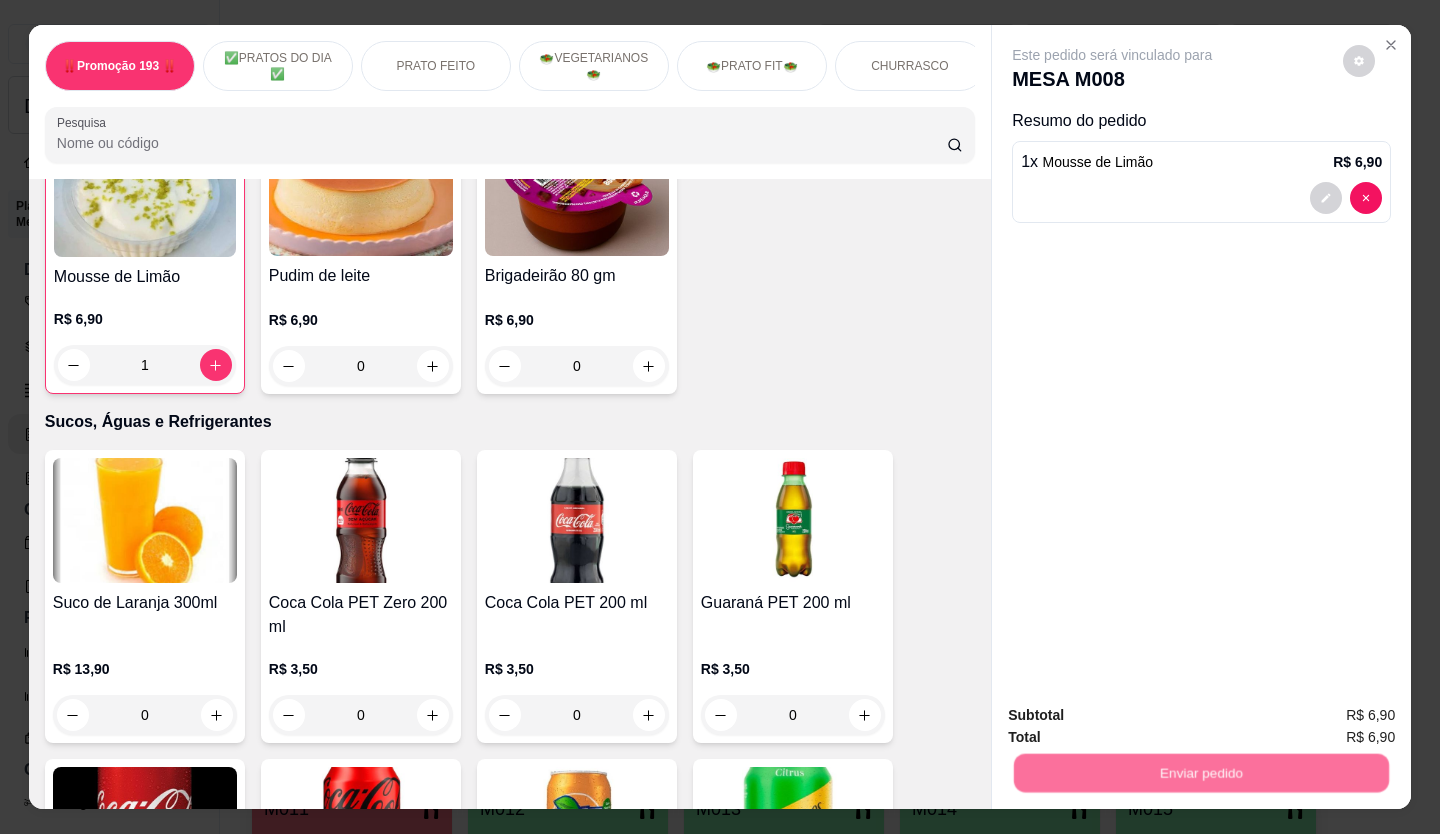 click on "Não registrar e enviar pedido" at bounding box center [1136, 715] 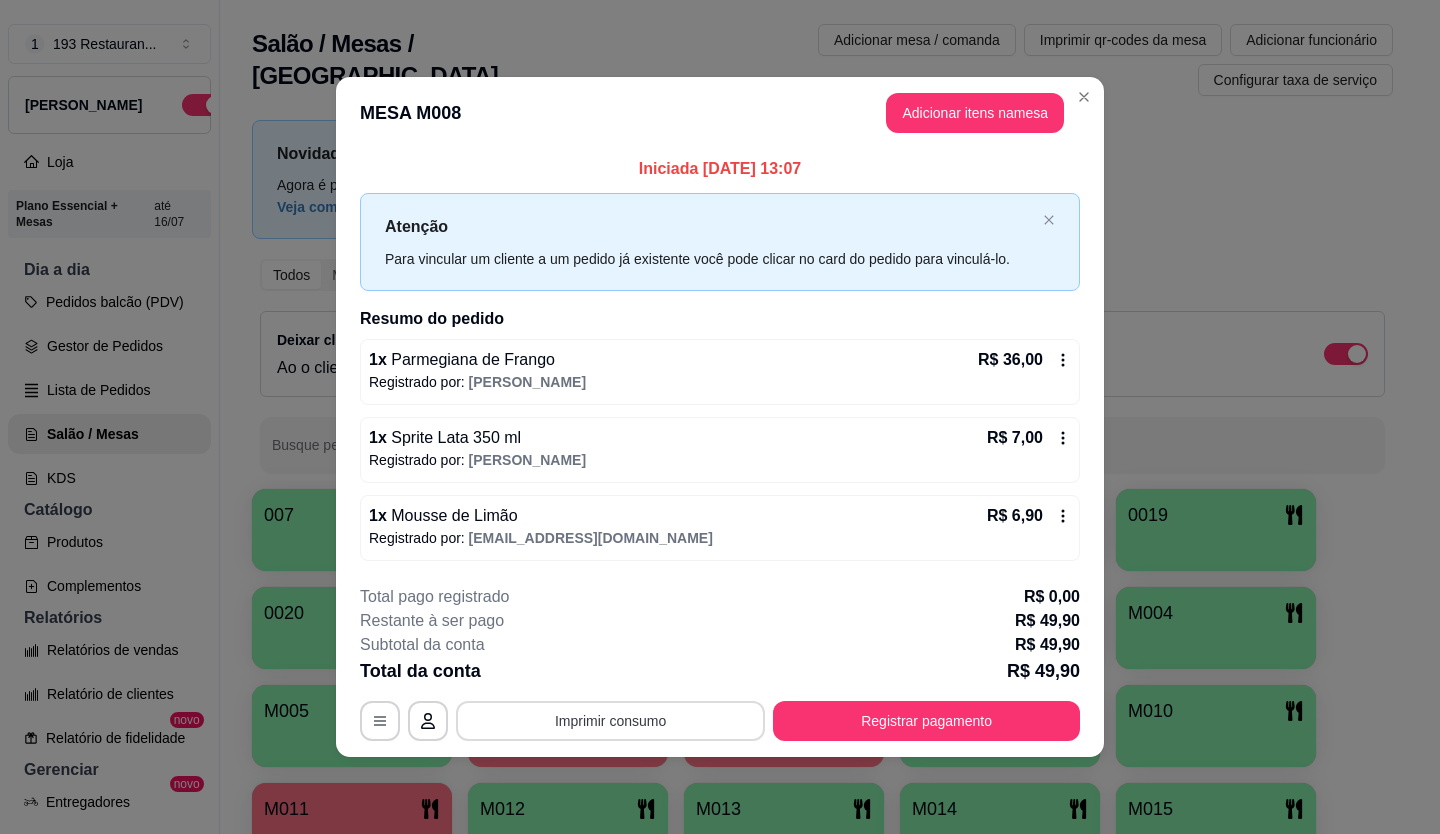 click on "Imprimir consumo" at bounding box center [610, 721] 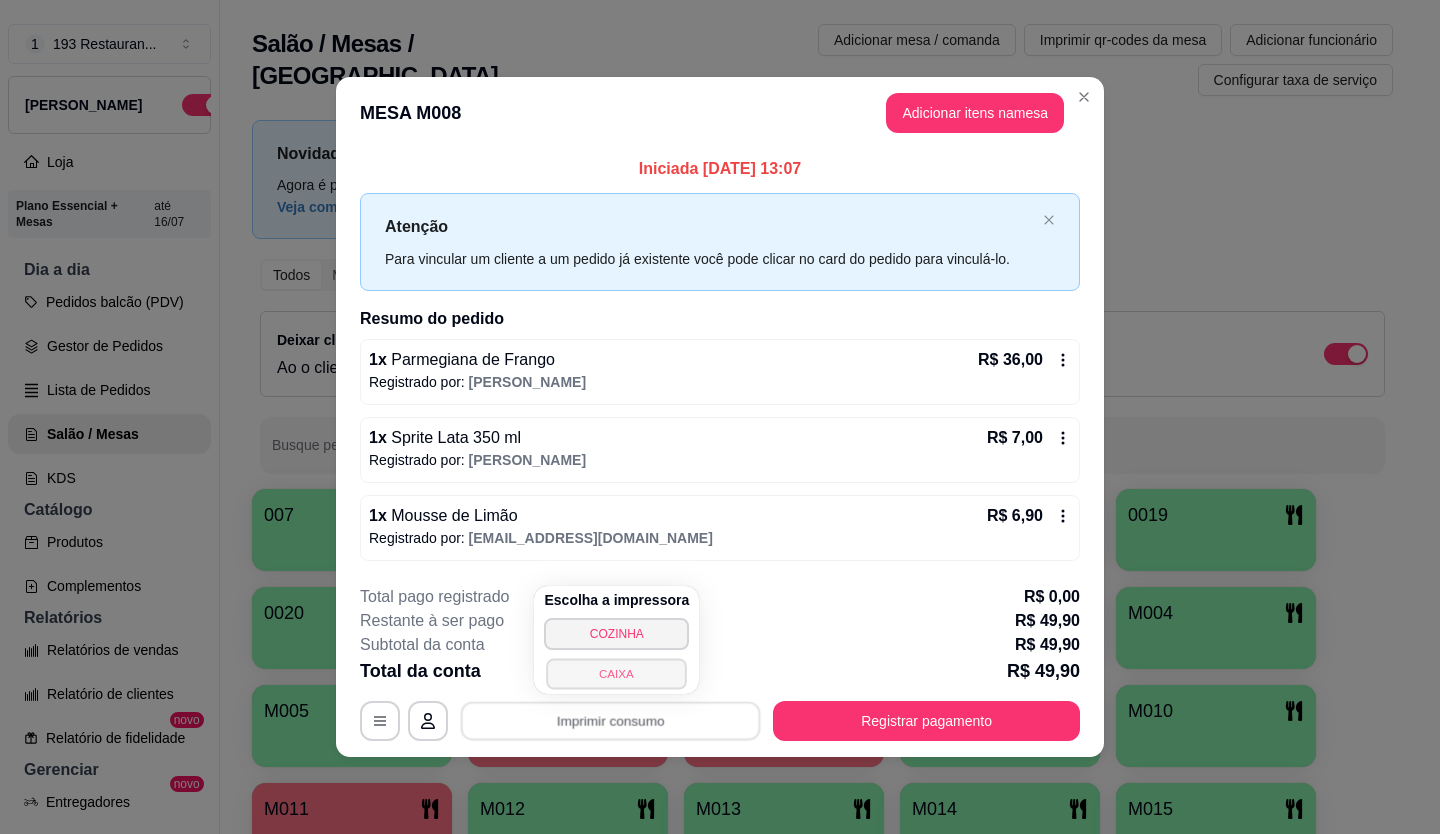 click on "CAIXA" at bounding box center (617, 673) 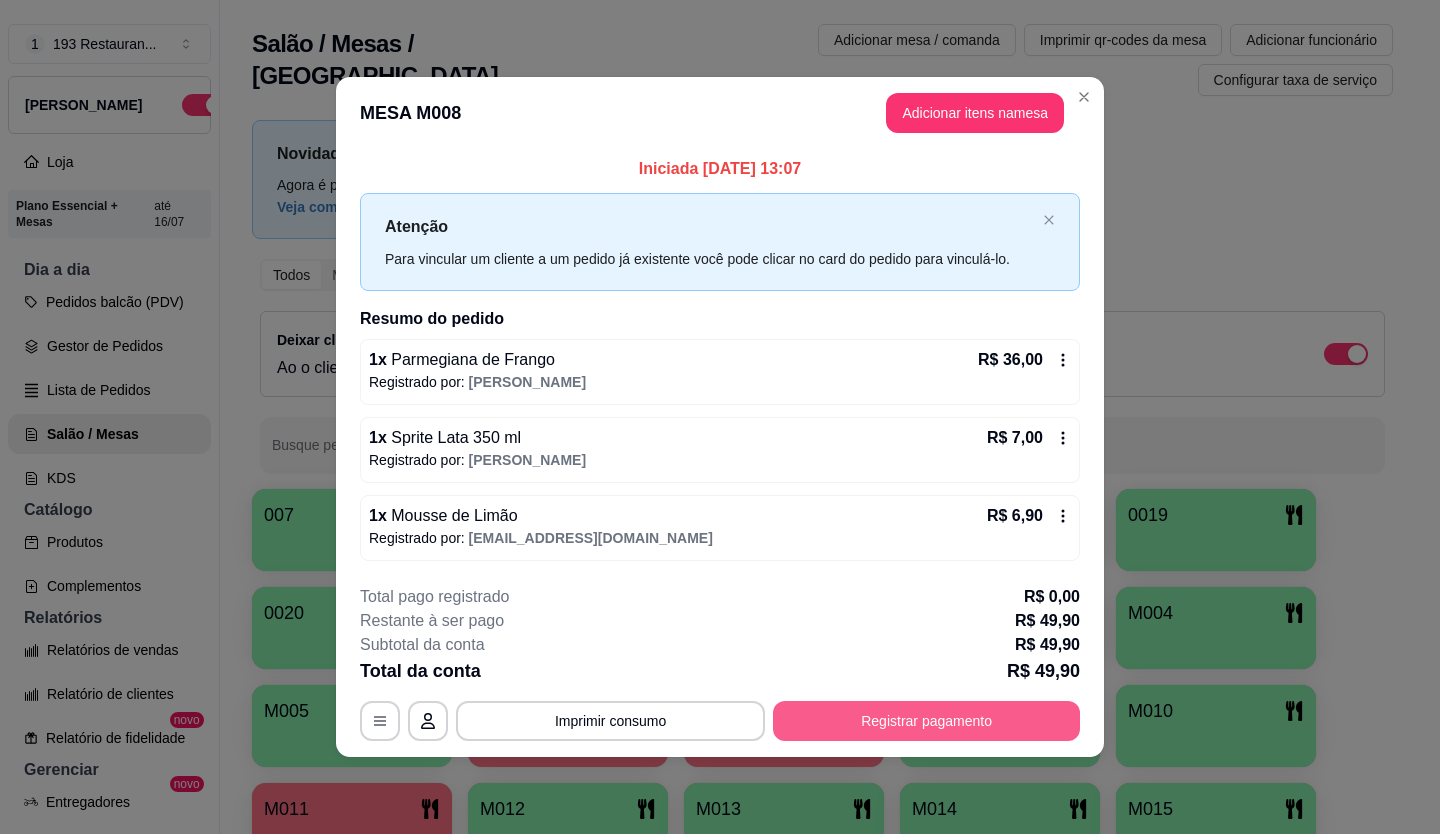 click on "Registrar pagamento" at bounding box center [926, 721] 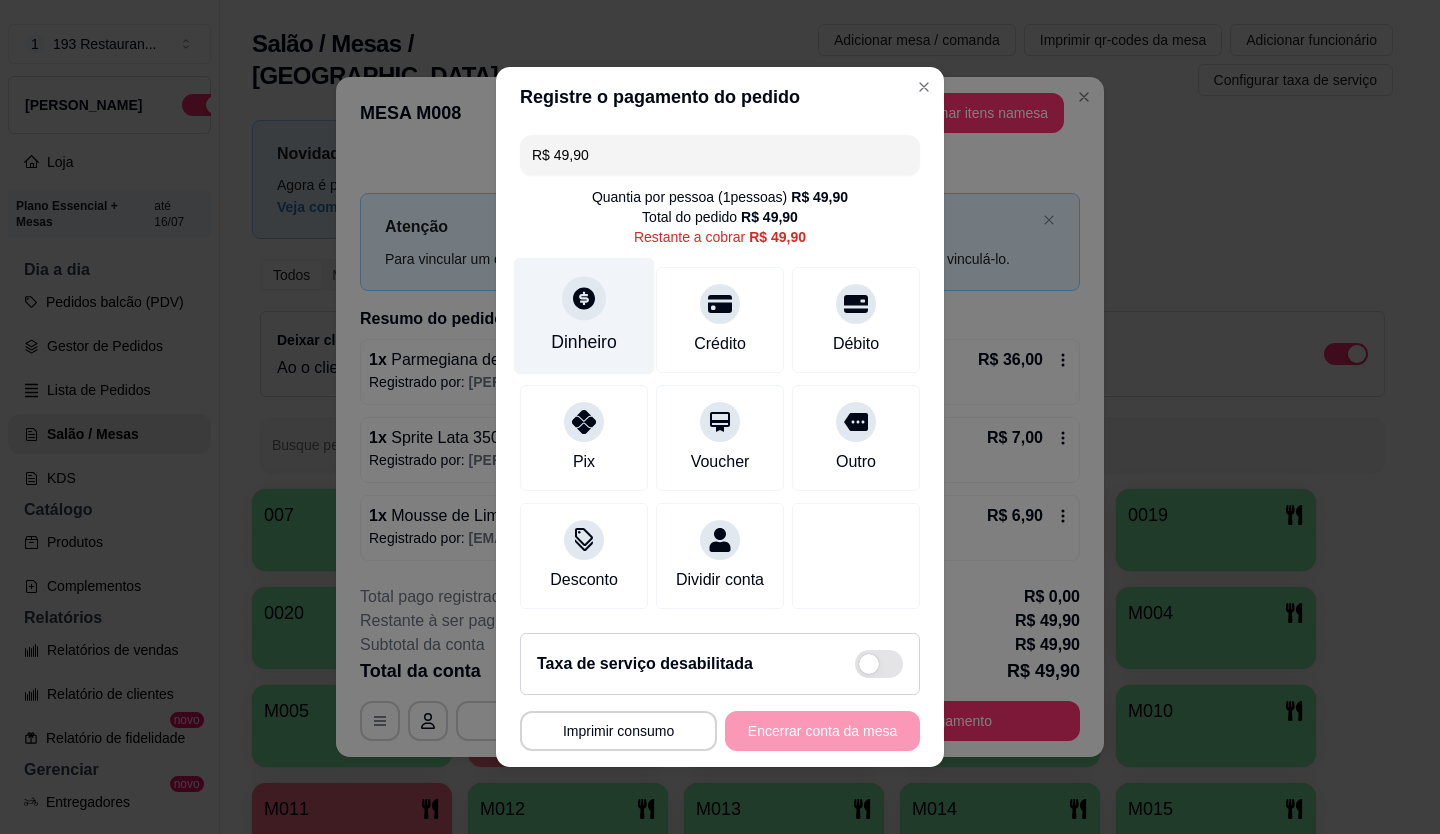 click 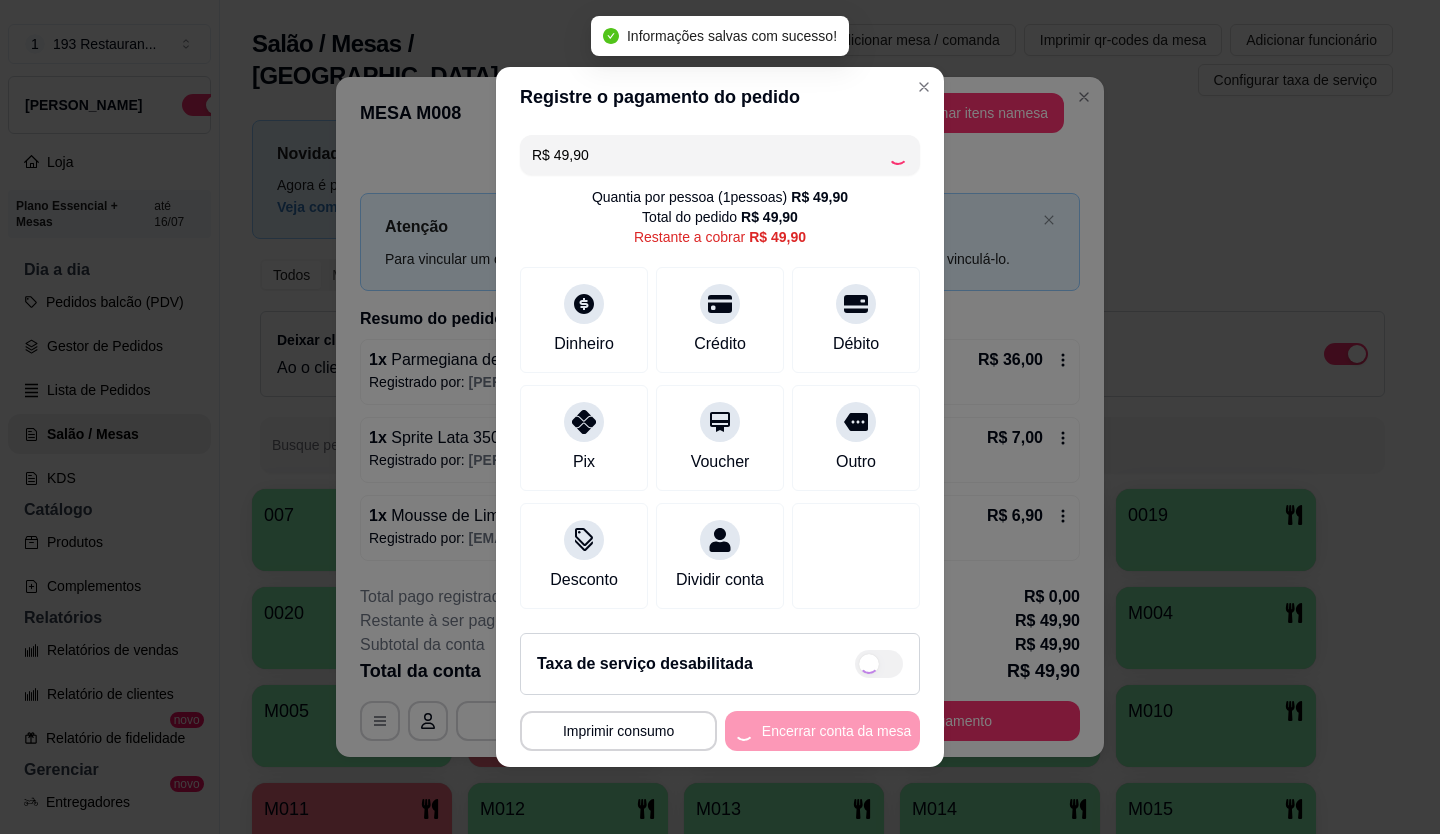 type on "R$ 0,00" 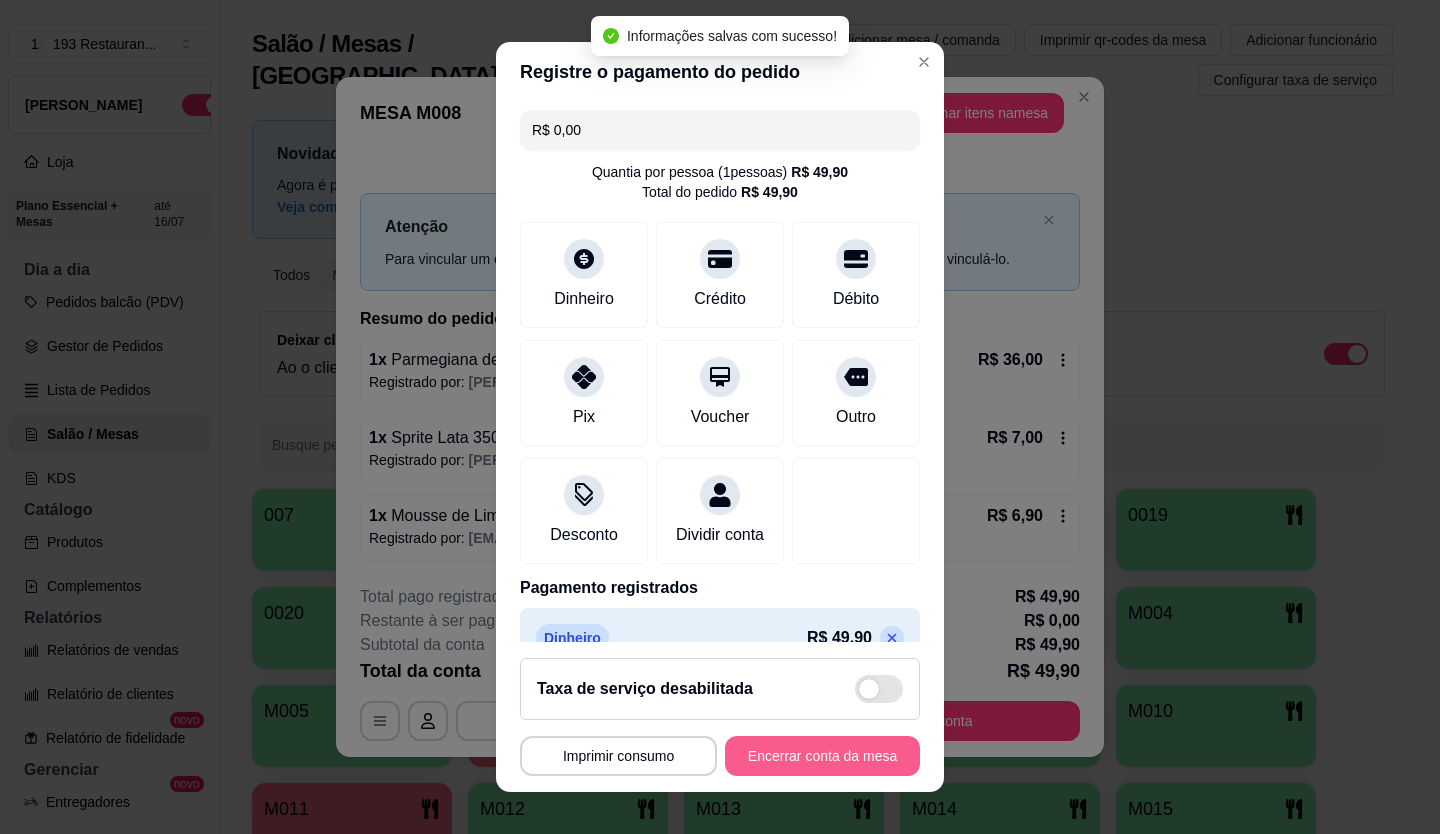 click on "Encerrar conta da mesa" at bounding box center (822, 756) 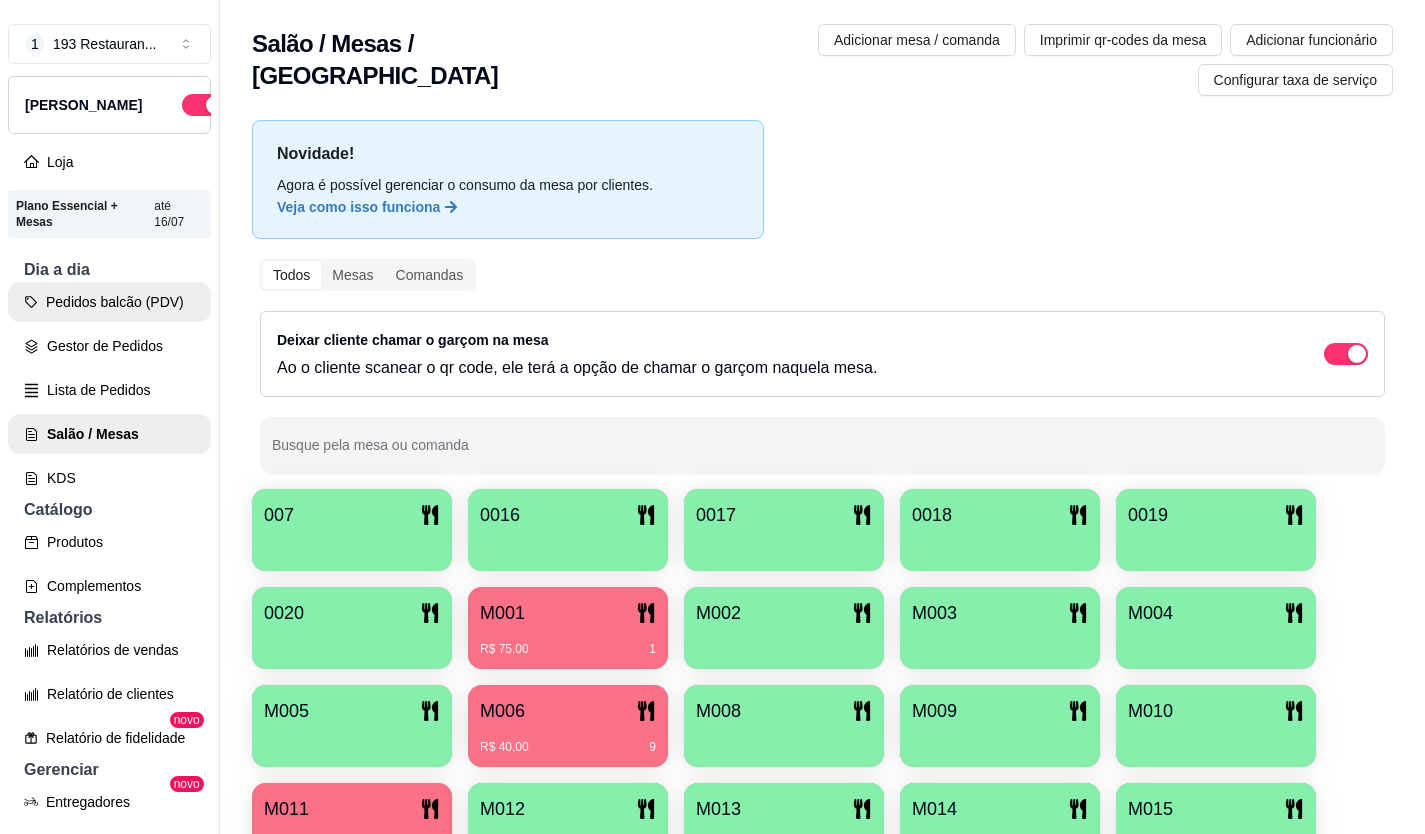 click on "Pedidos balcão (PDV)" at bounding box center [109, 302] 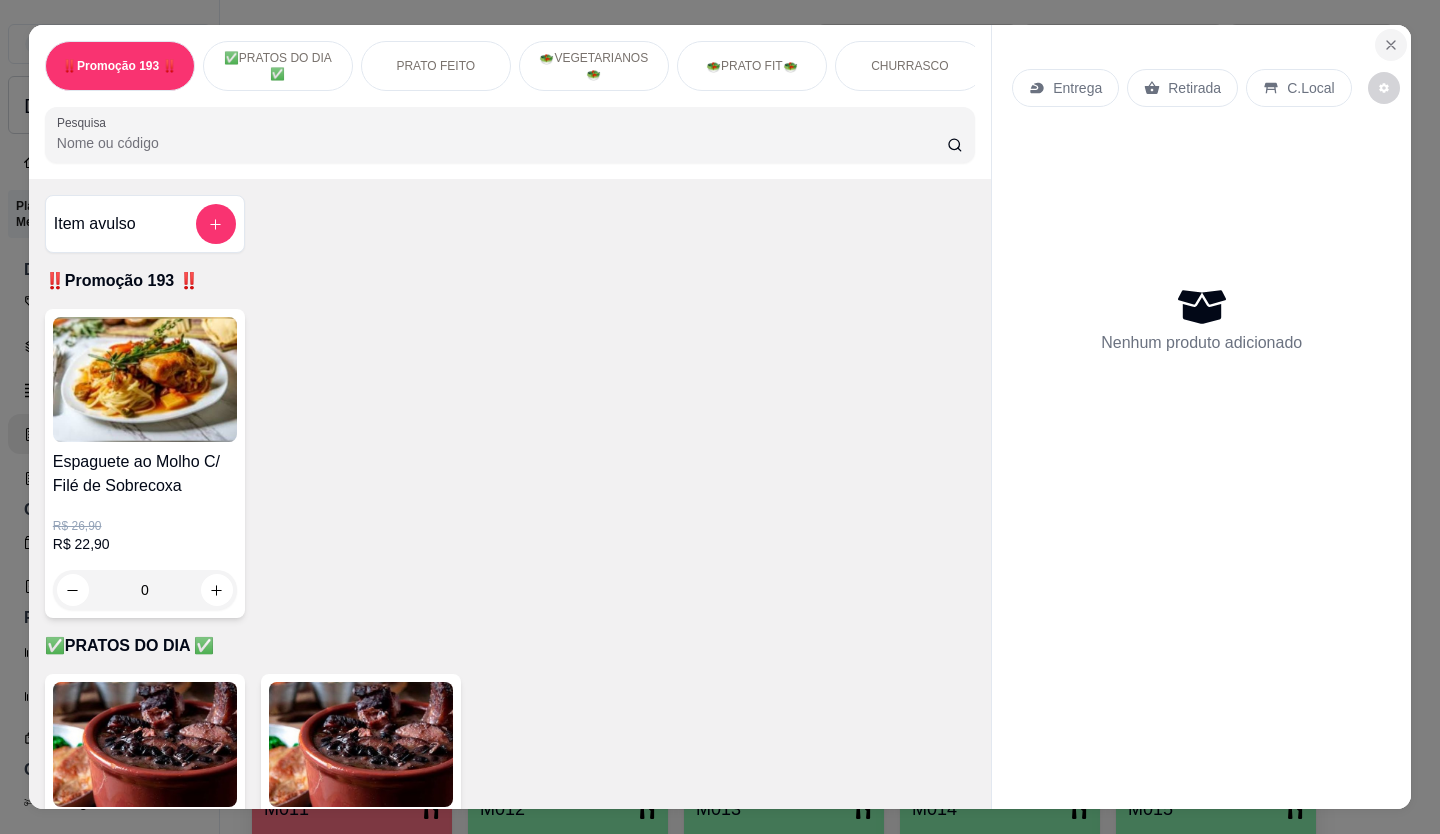 click 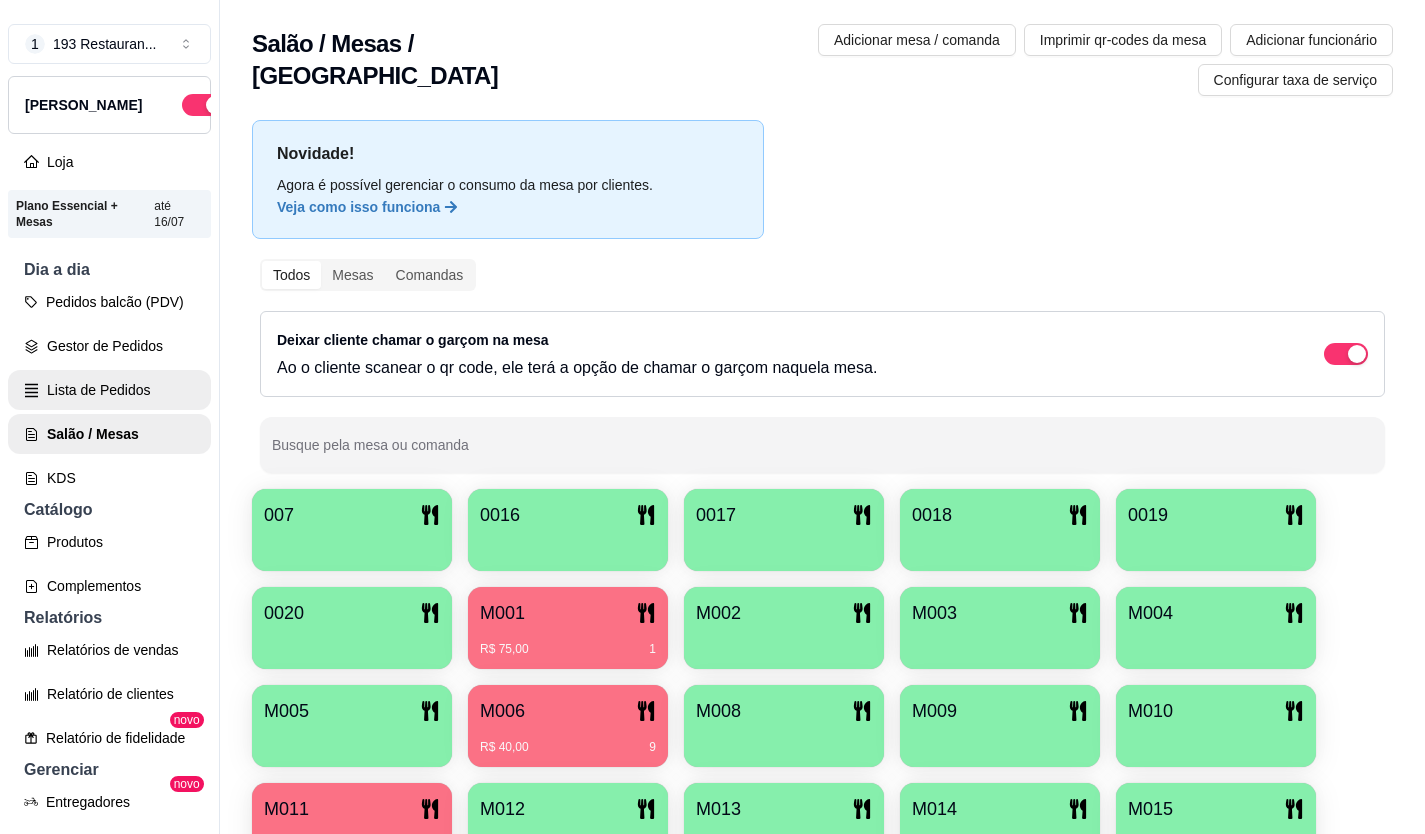 click on "Lista de Pedidos" at bounding box center (109, 390) 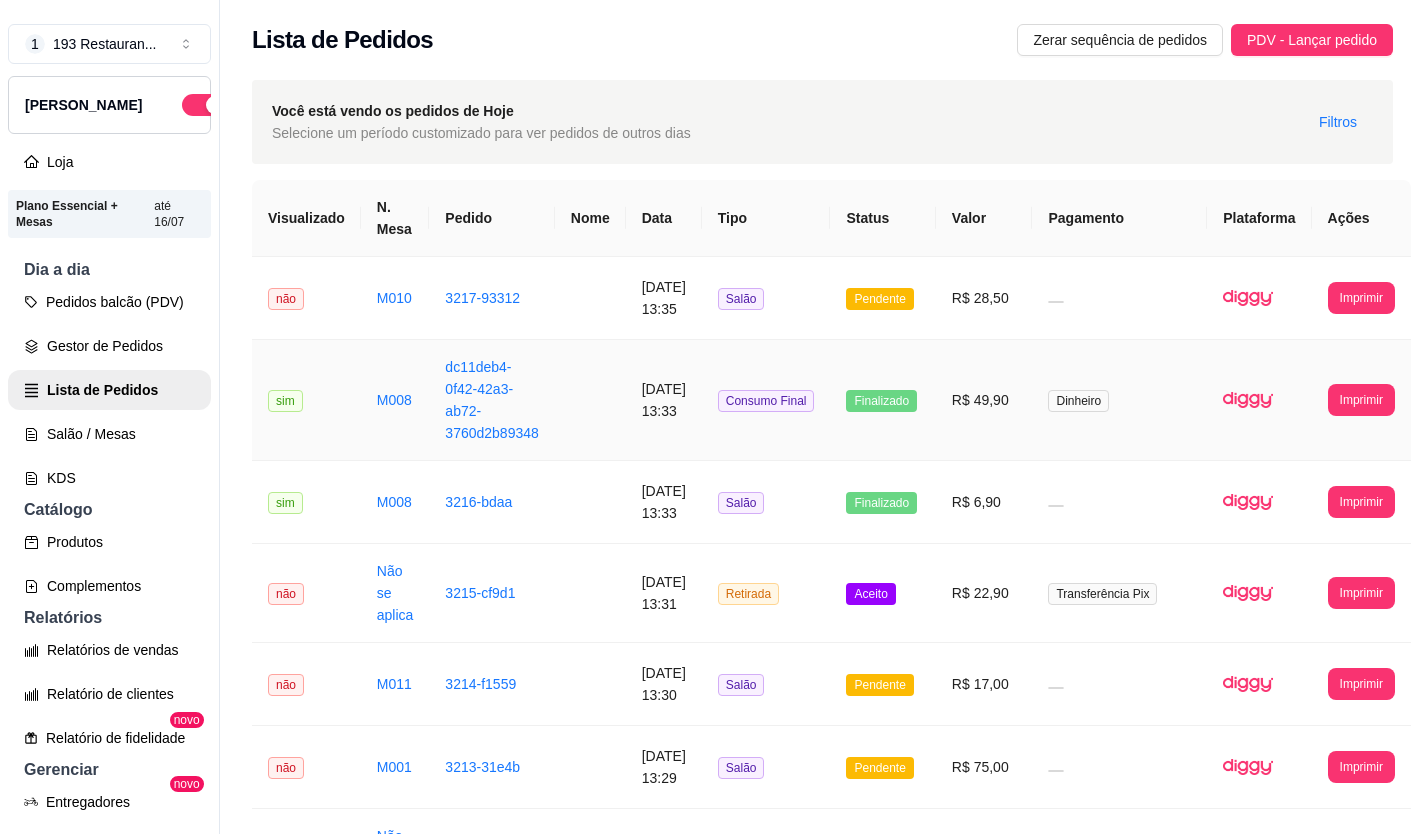 click on "R$ 49,90" at bounding box center (984, 400) 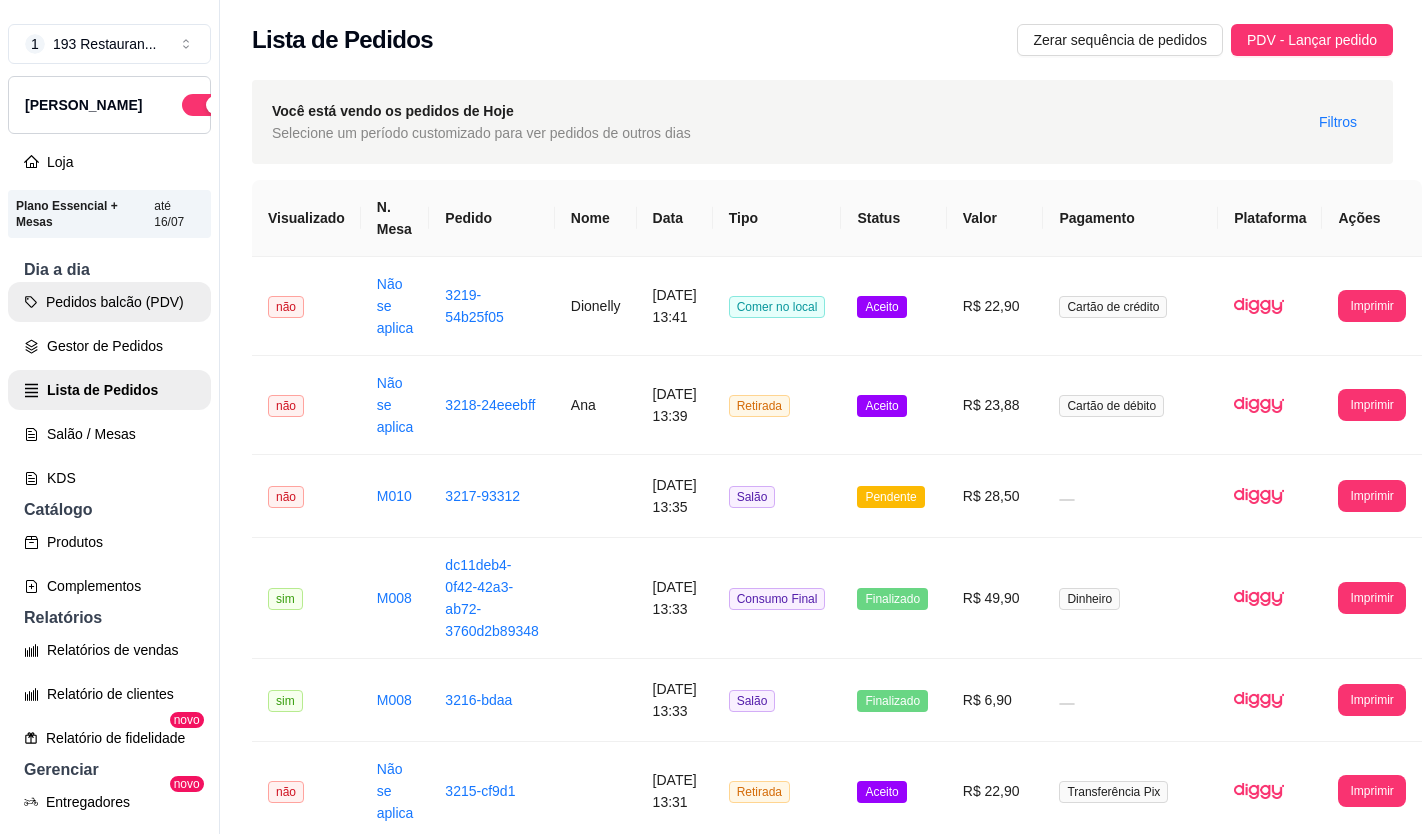 click on "Pedidos balcão (PDV)" at bounding box center [109, 302] 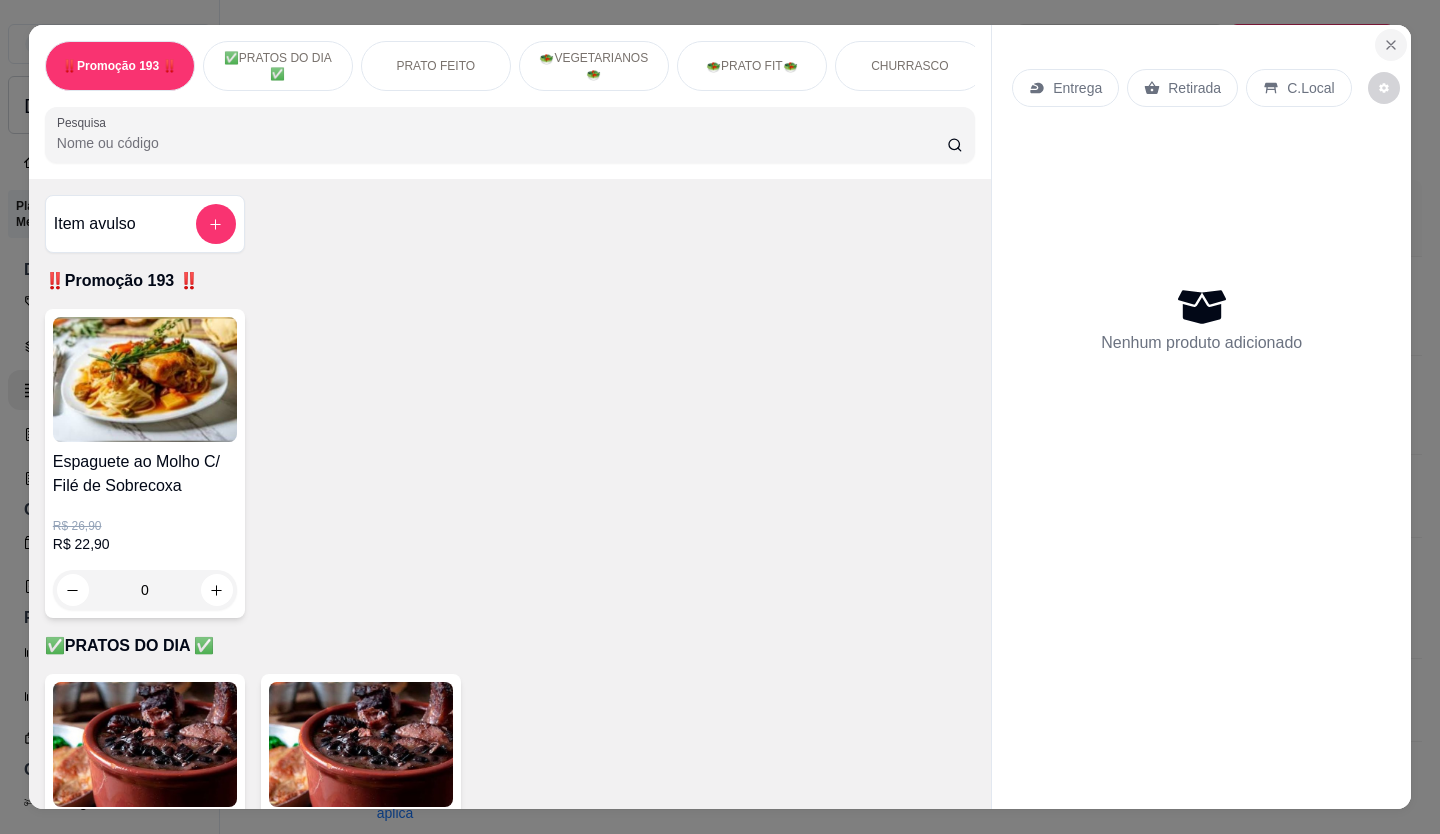 click 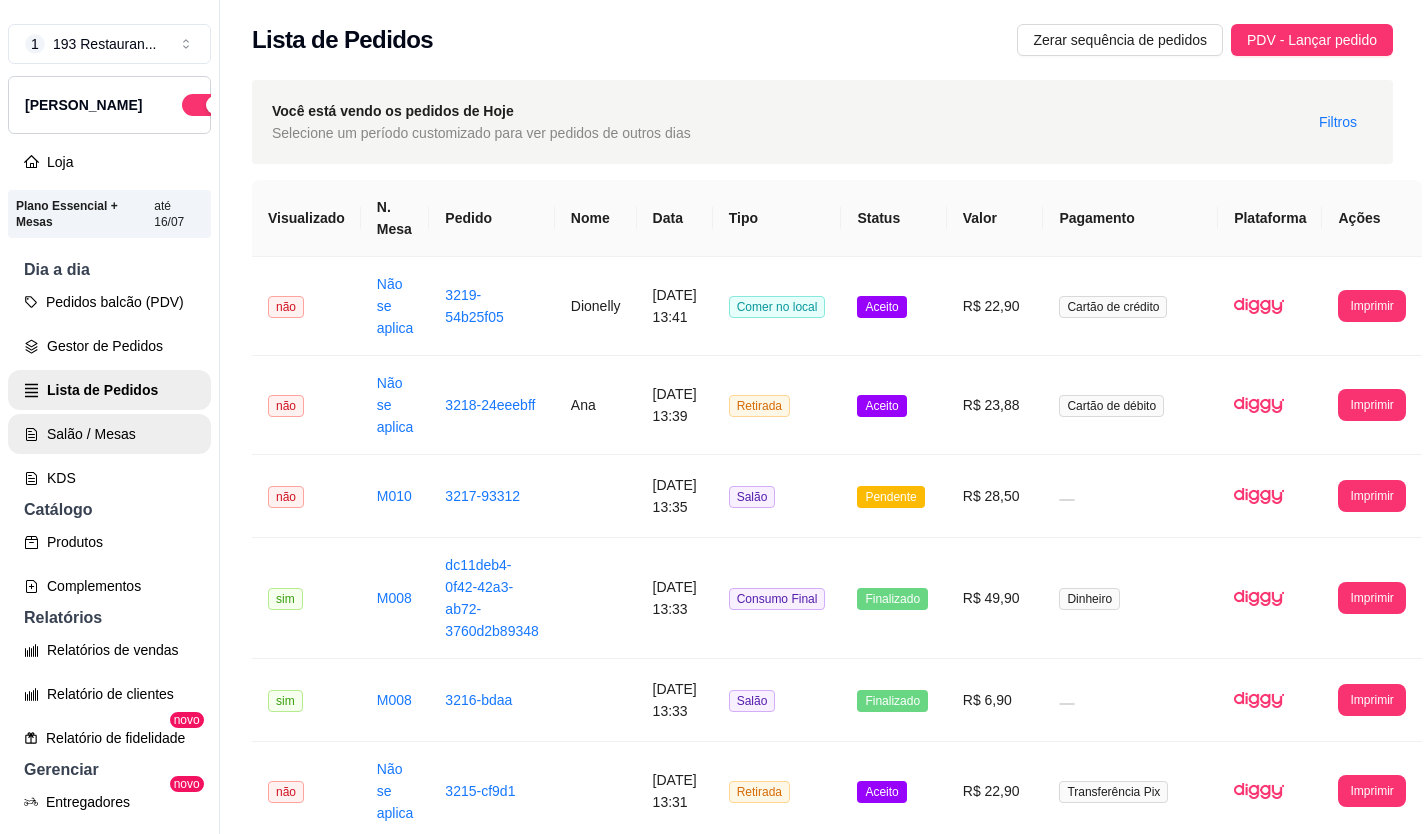 click on "Salão / Mesas" at bounding box center (109, 434) 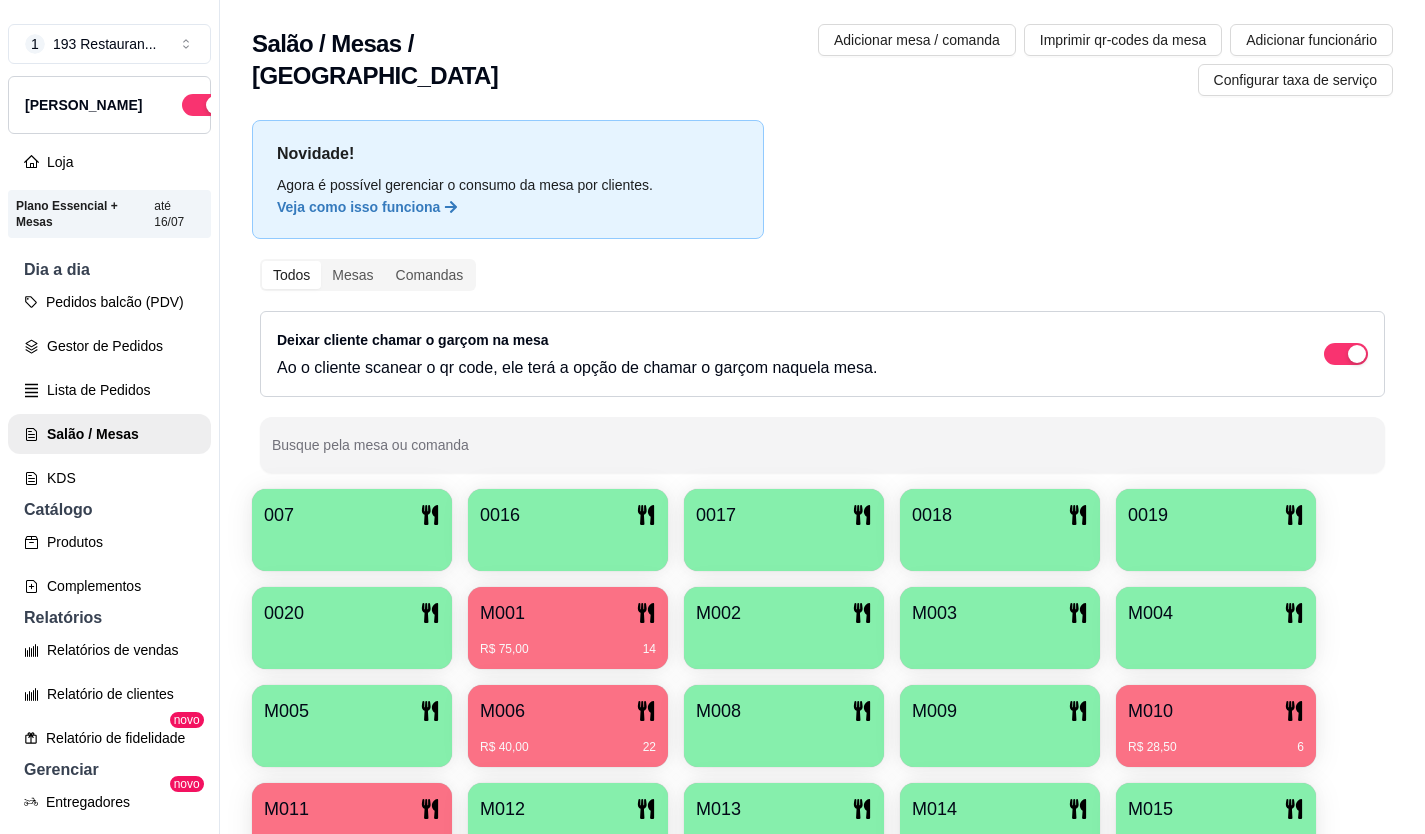 click on "007" at bounding box center [352, 515] 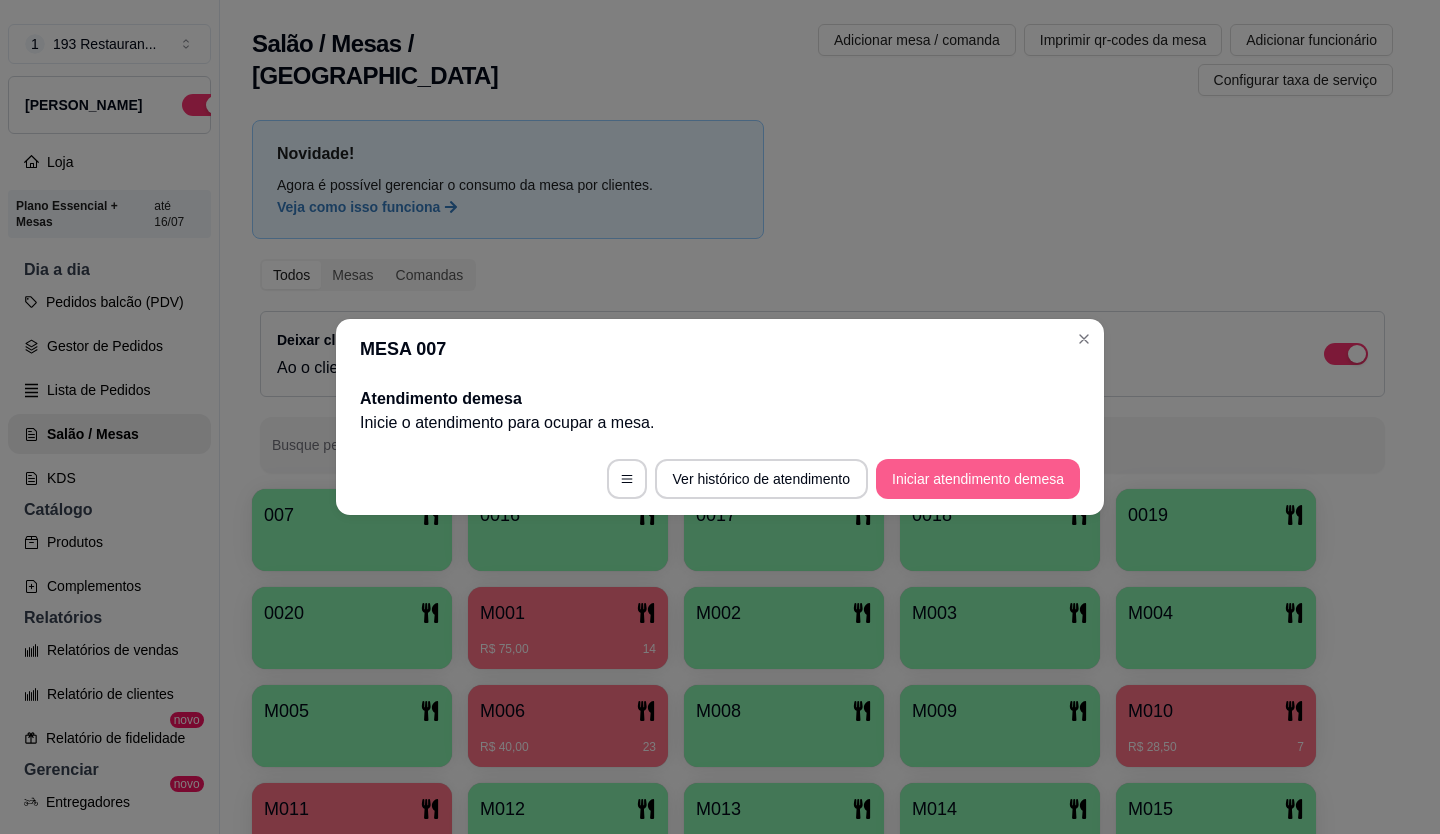 click on "Iniciar atendimento de  mesa" at bounding box center [978, 479] 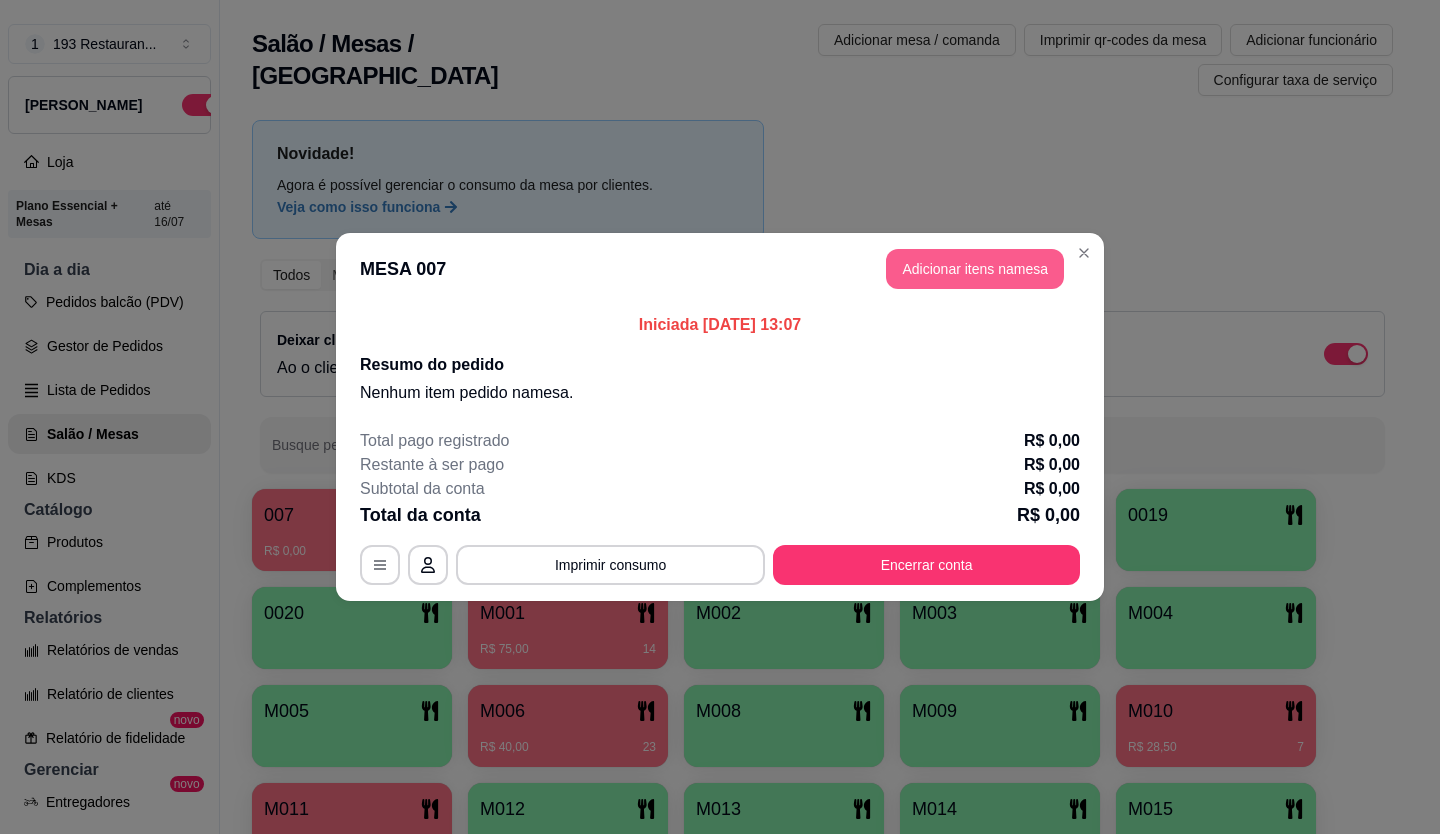 click on "Adicionar itens na  mesa" at bounding box center [975, 269] 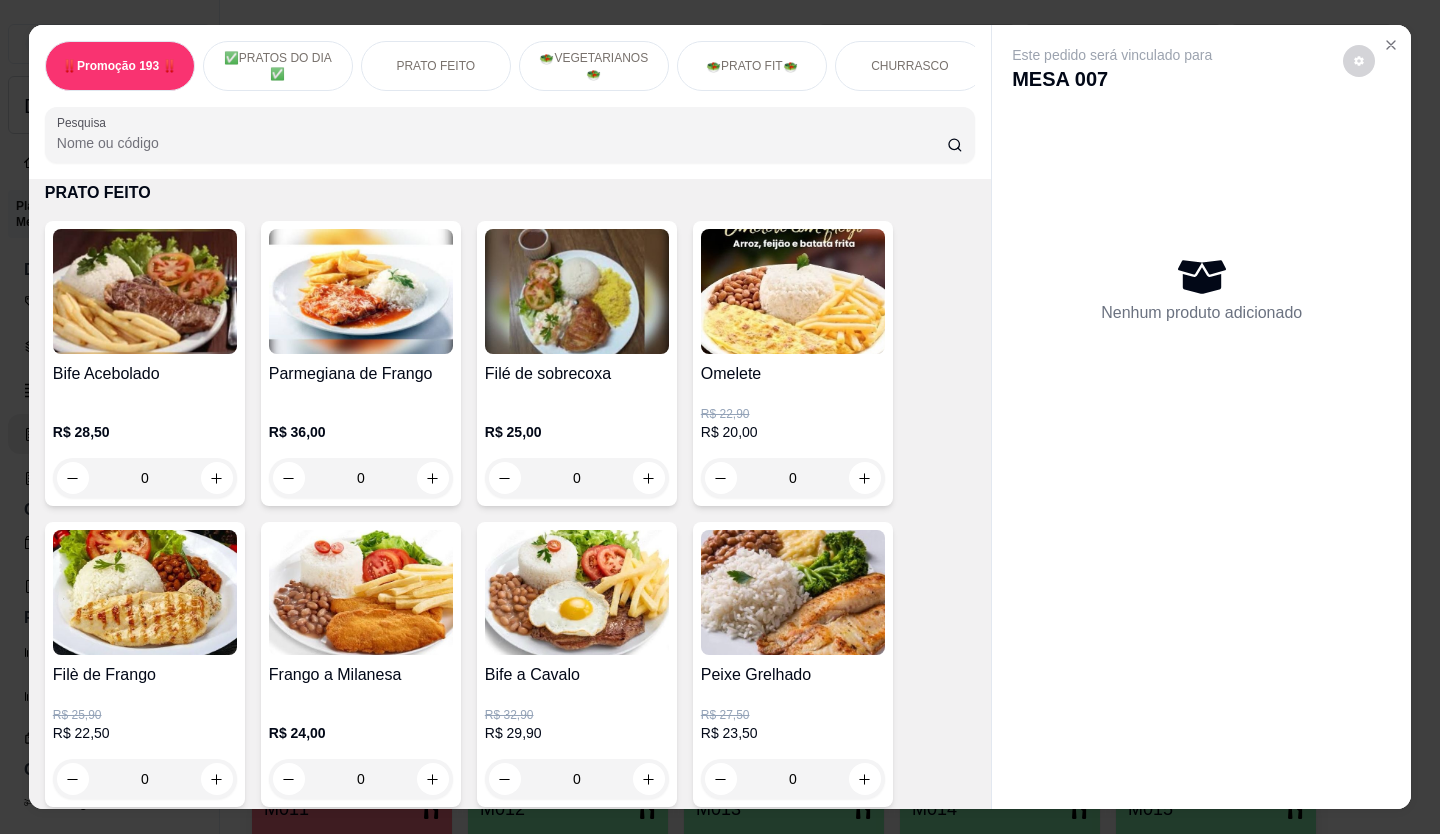 scroll, scrollTop: 800, scrollLeft: 0, axis: vertical 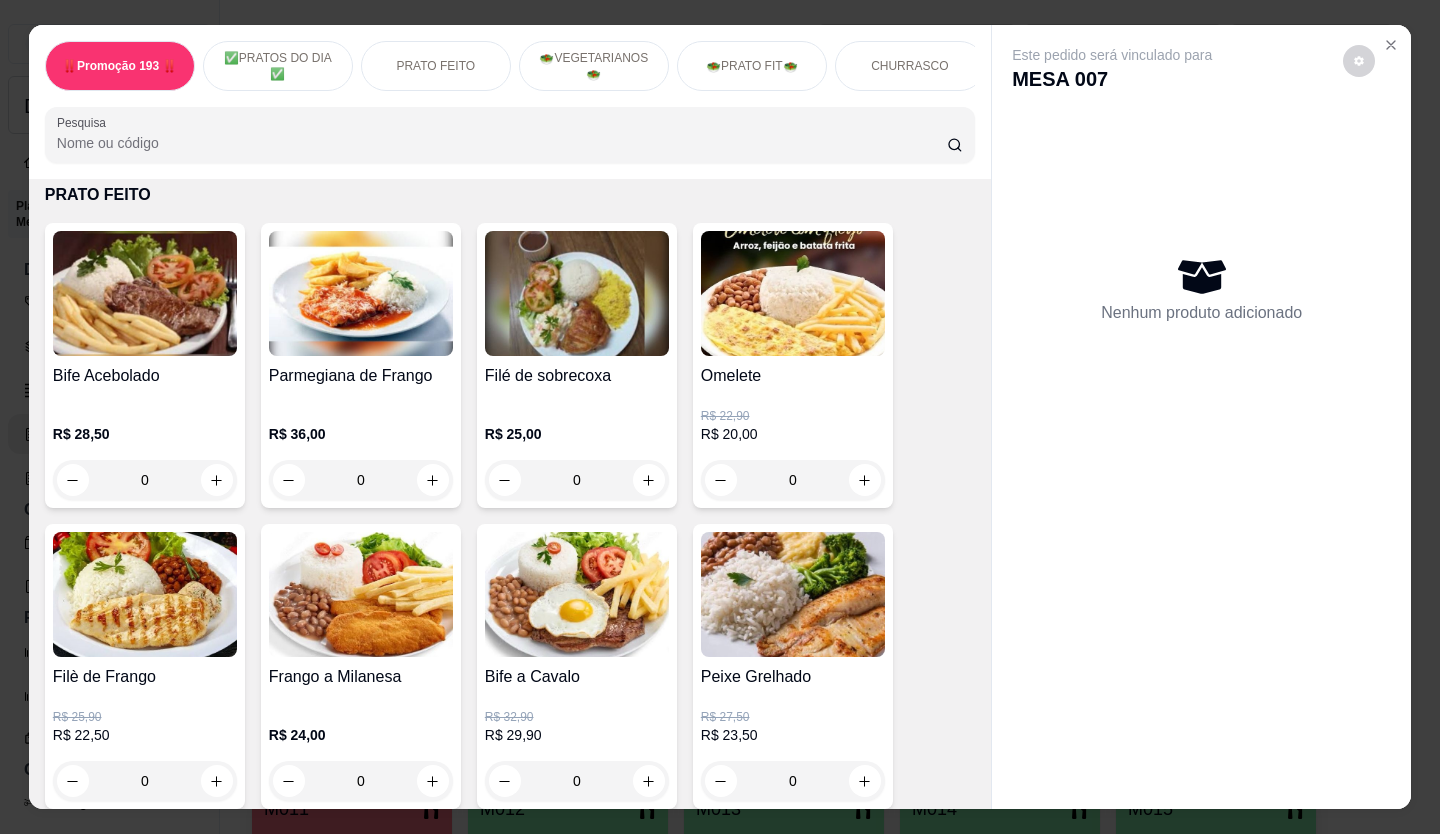 click 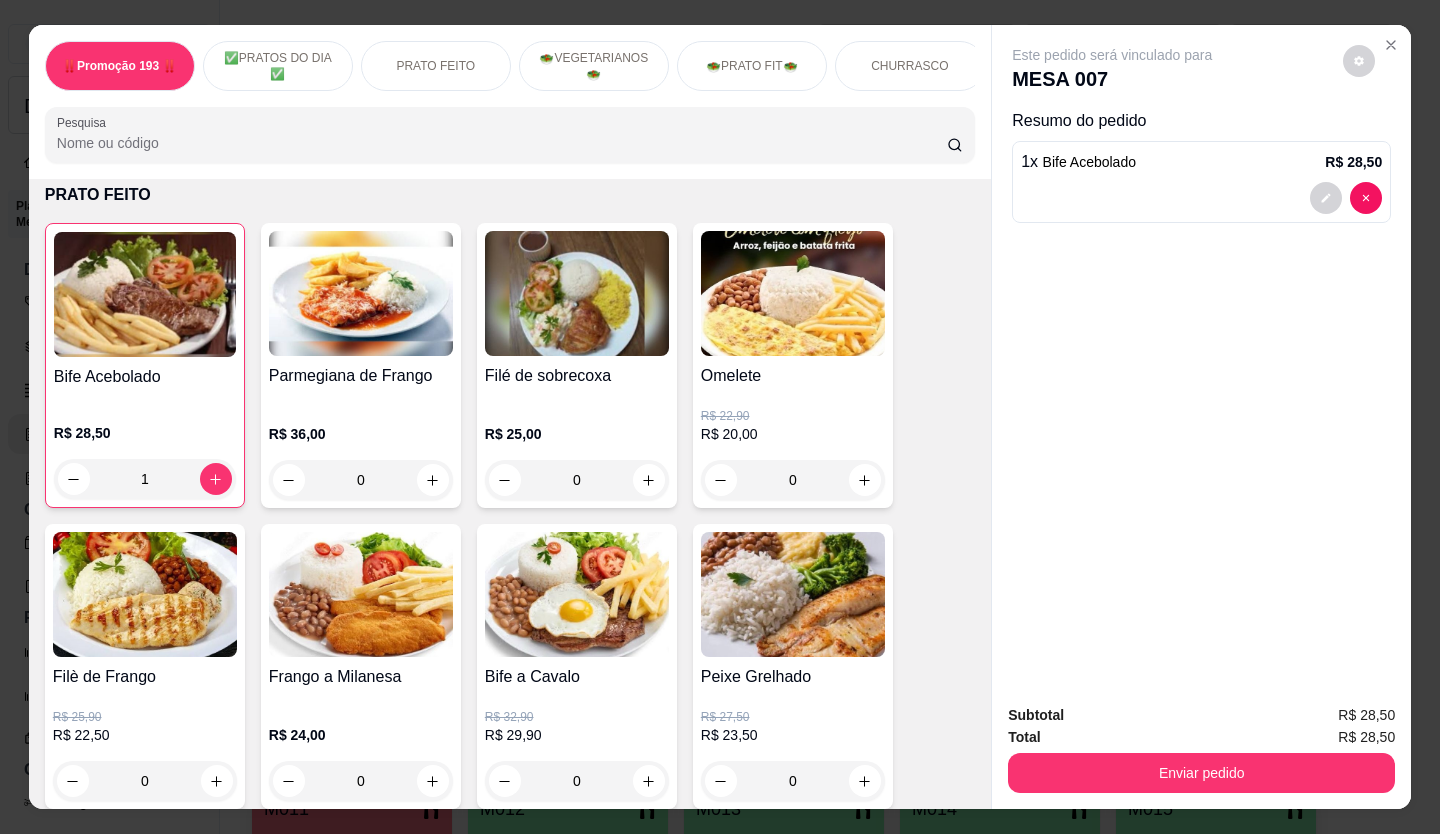 click on "Enviar pedido" at bounding box center [1201, 773] 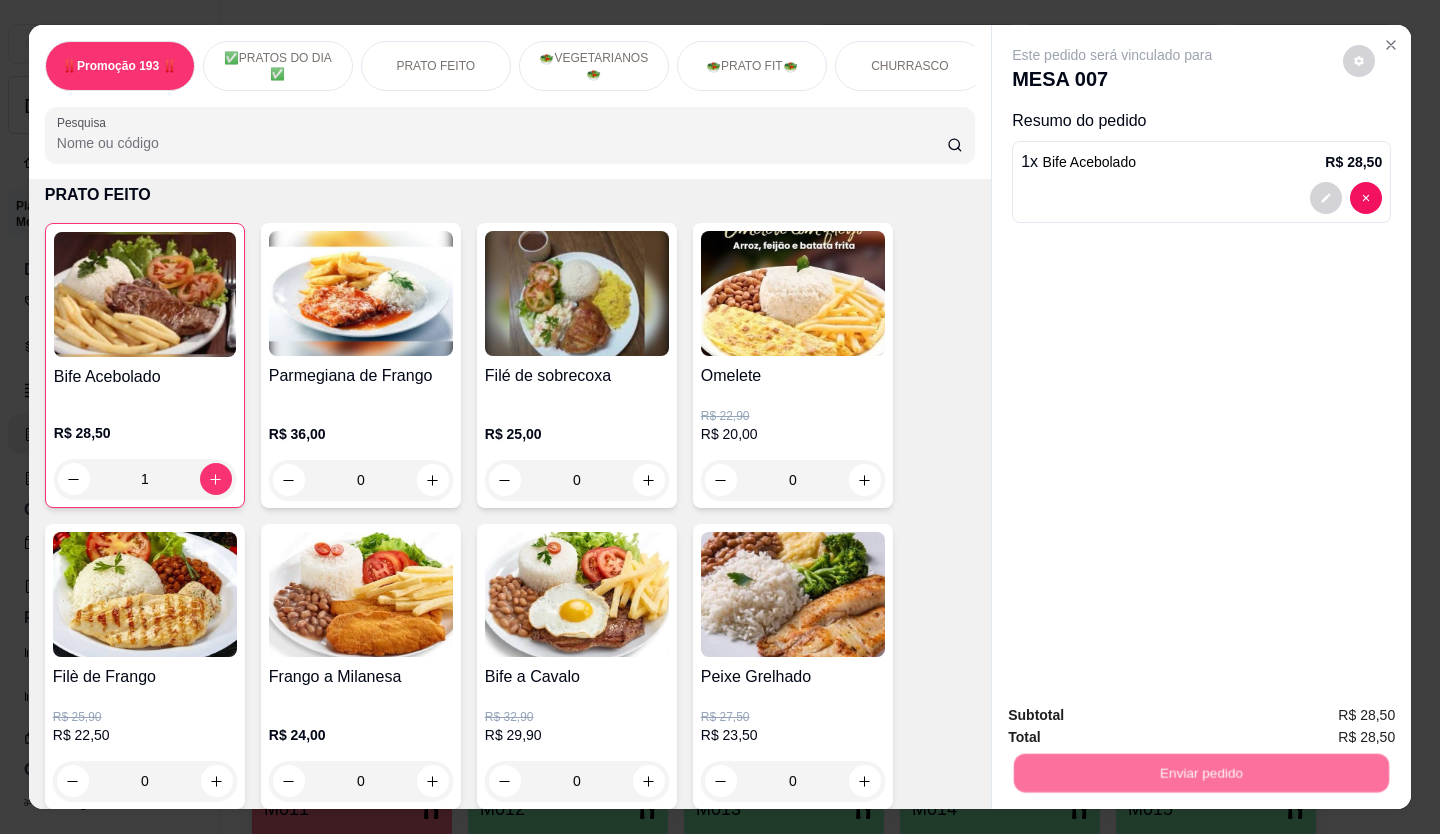 click on "Não registrar e enviar pedido" at bounding box center (1135, 716) 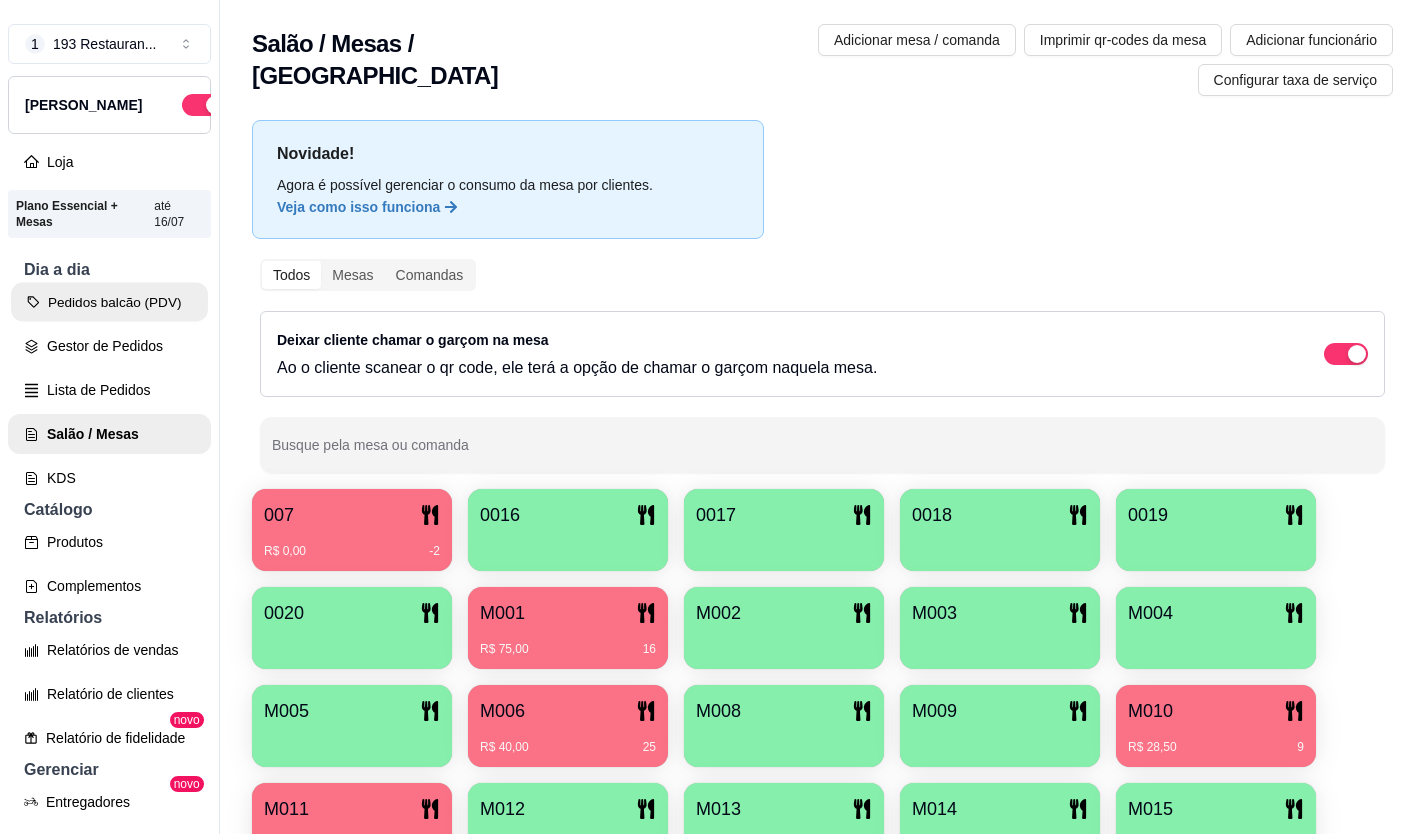 click on "Pedidos balcão (PDV)" at bounding box center (109, 302) 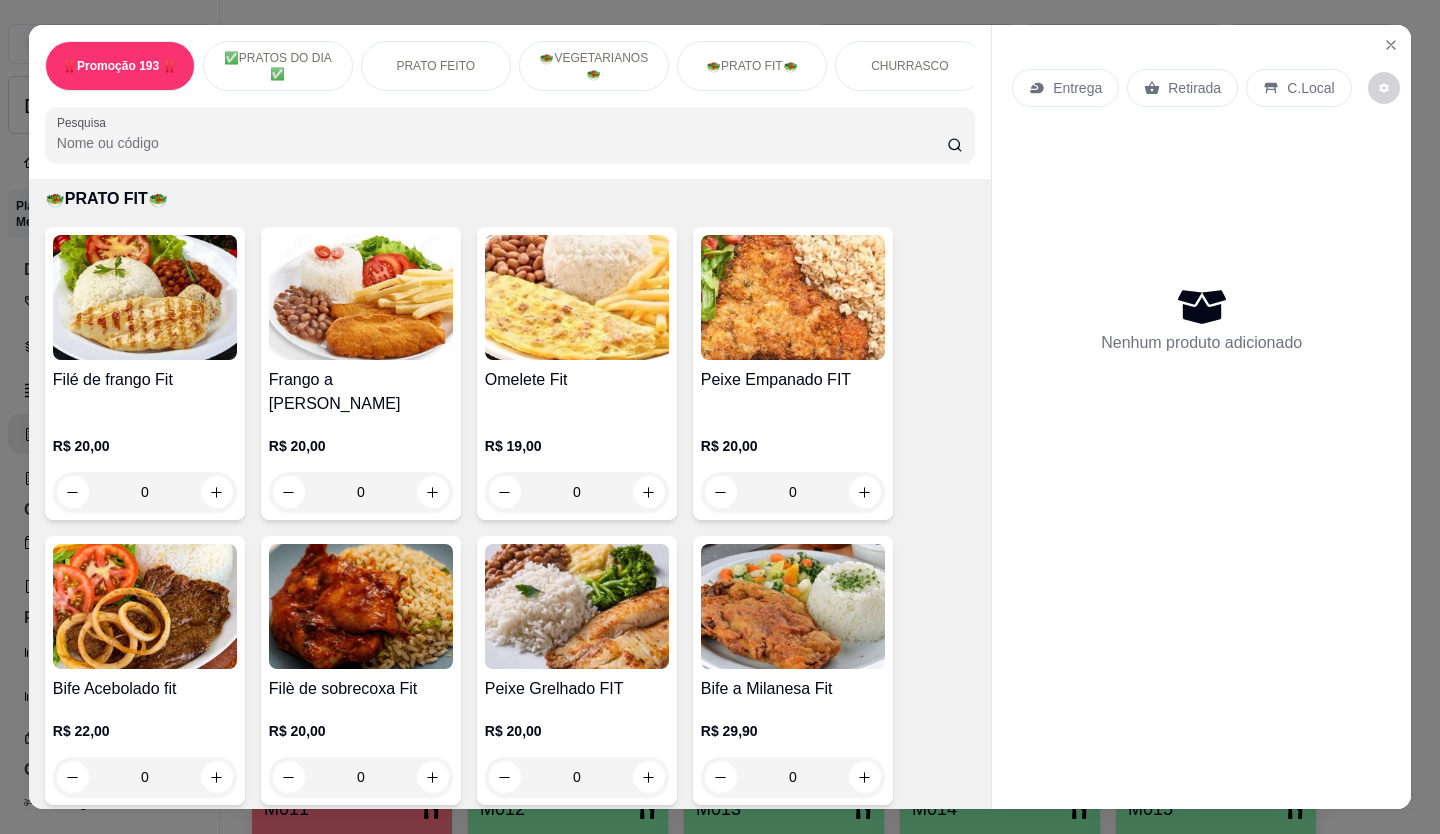 scroll, scrollTop: 2700, scrollLeft: 0, axis: vertical 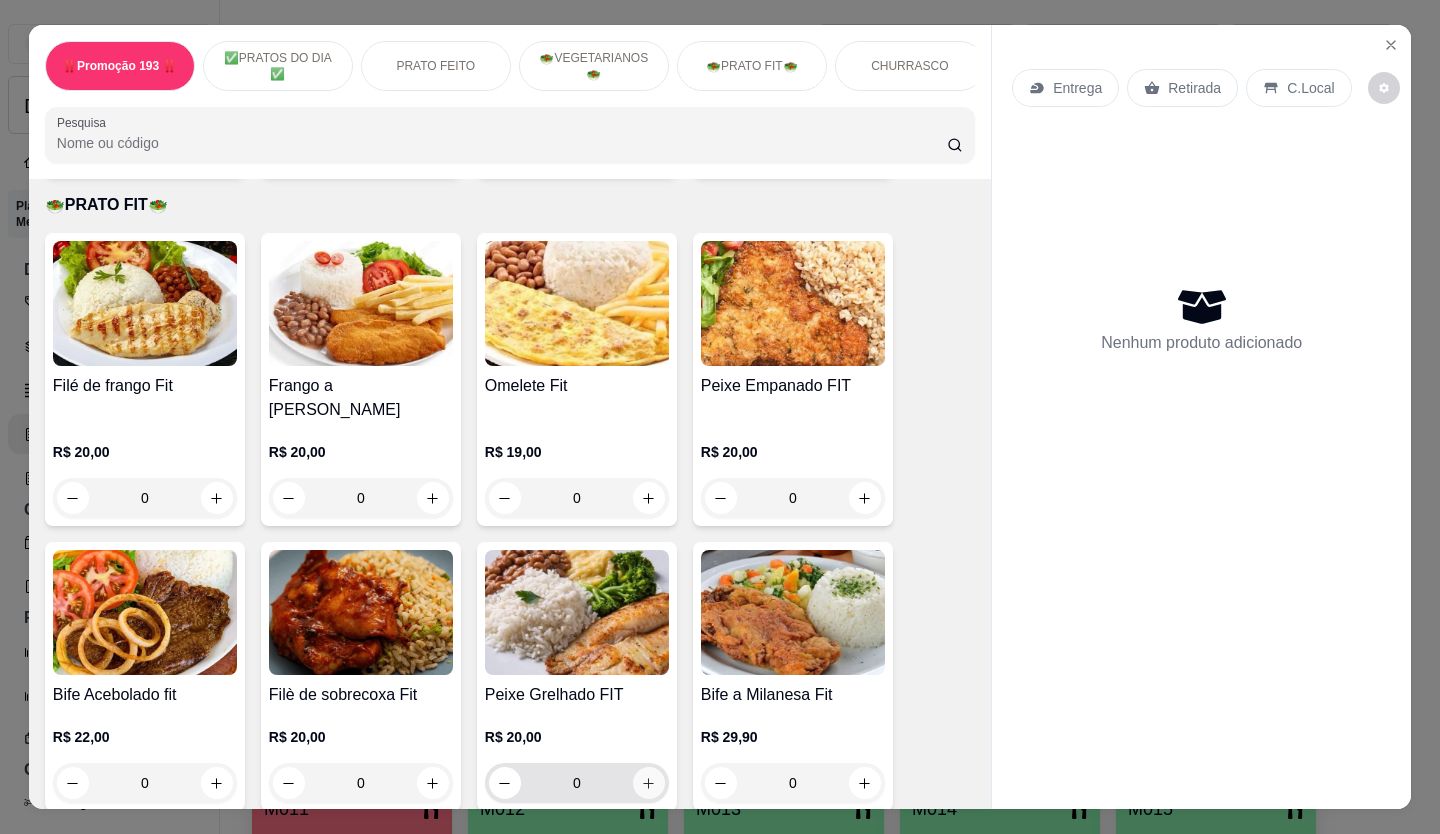 click 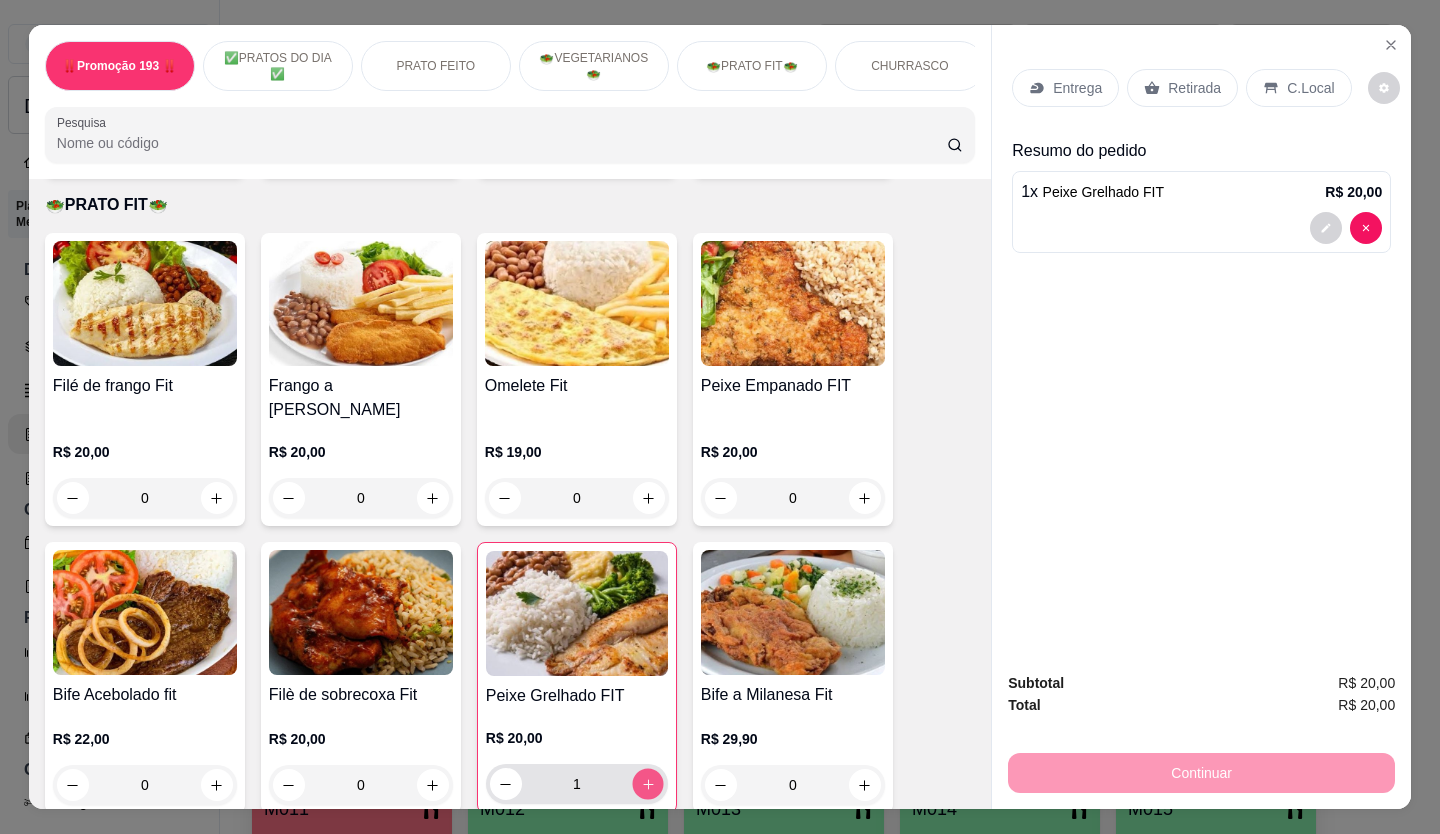 click 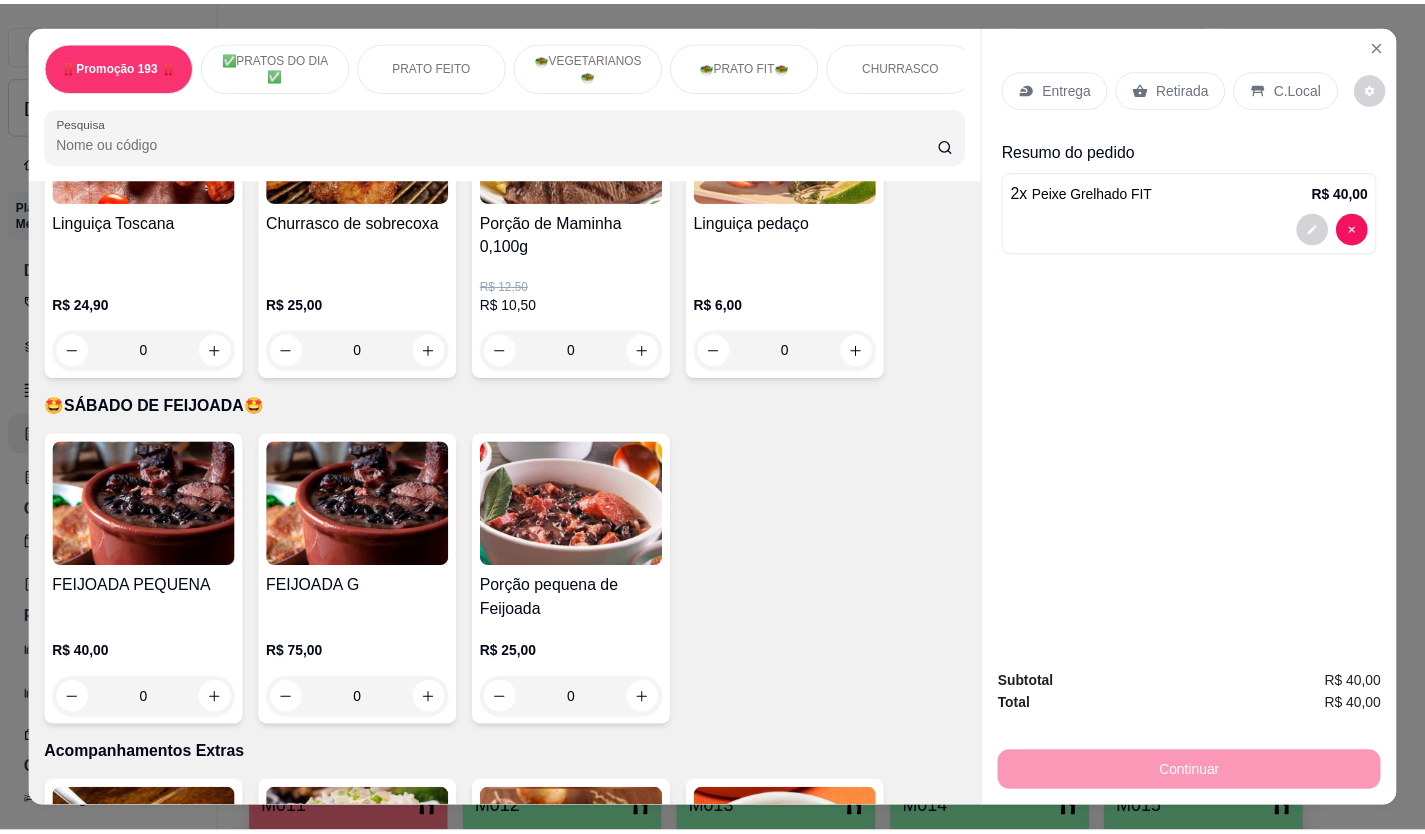 scroll, scrollTop: 3000, scrollLeft: 0, axis: vertical 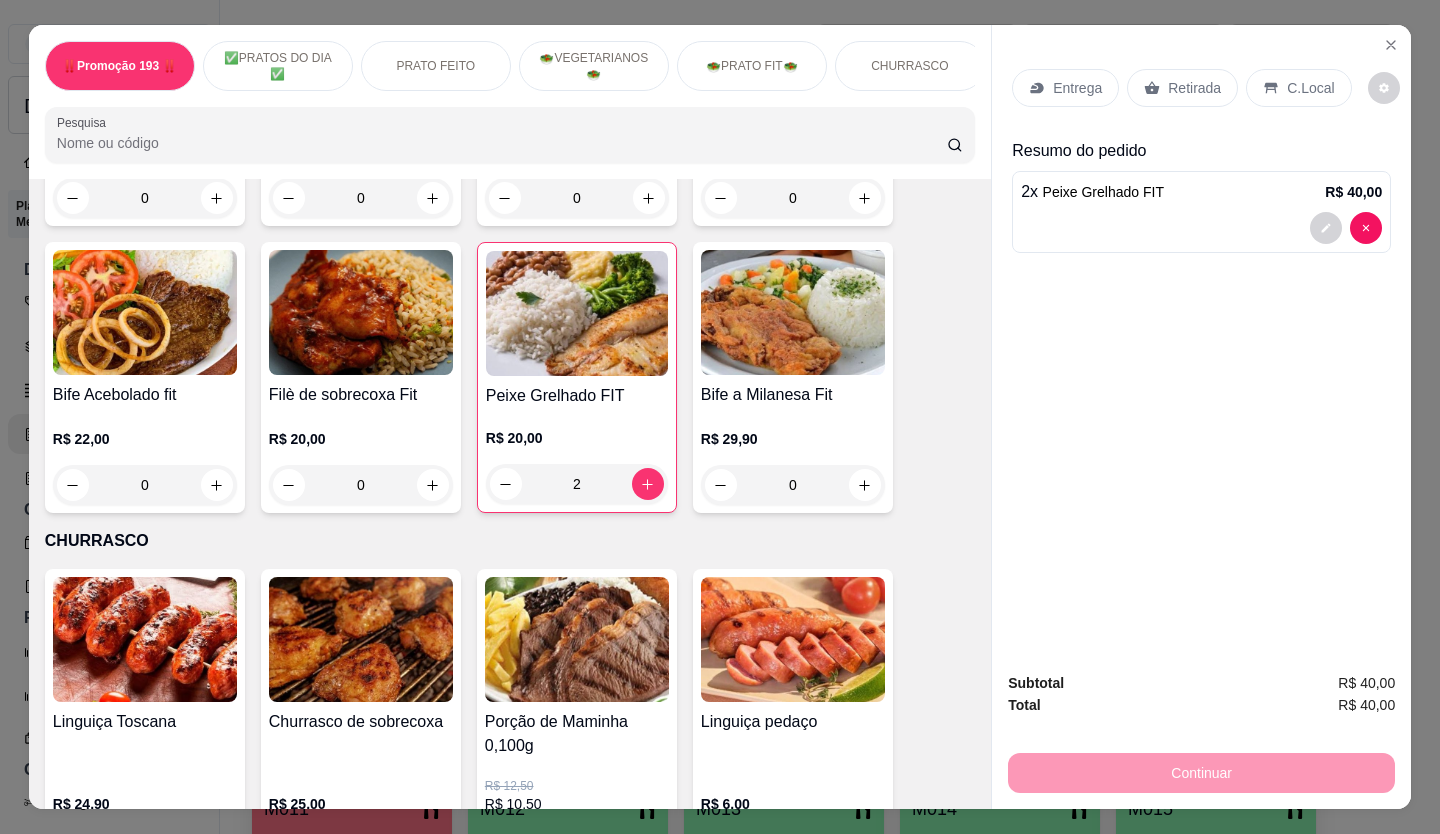 click on "Retirada" at bounding box center [1194, 88] 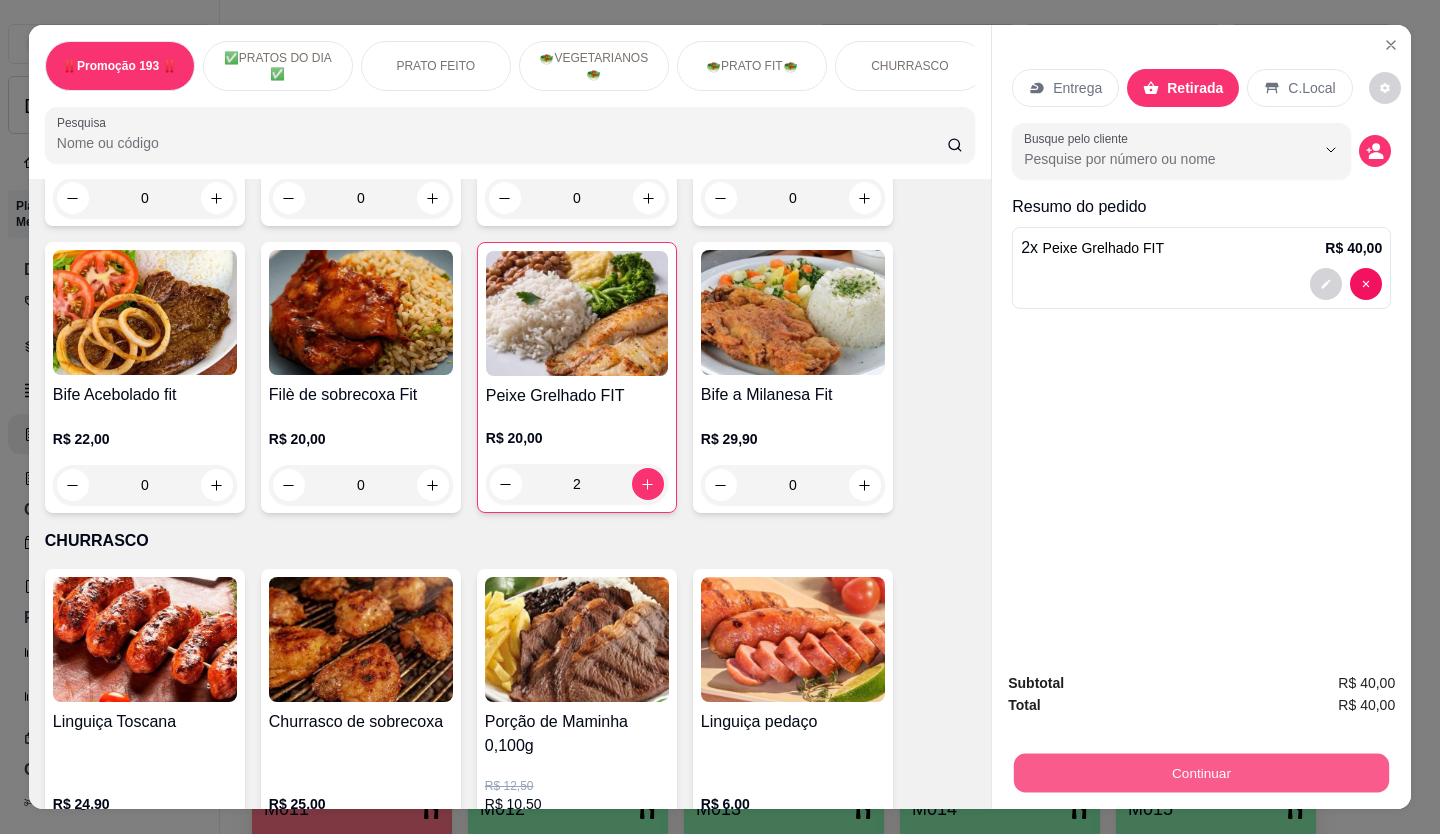 click on "Continuar" at bounding box center (1201, 773) 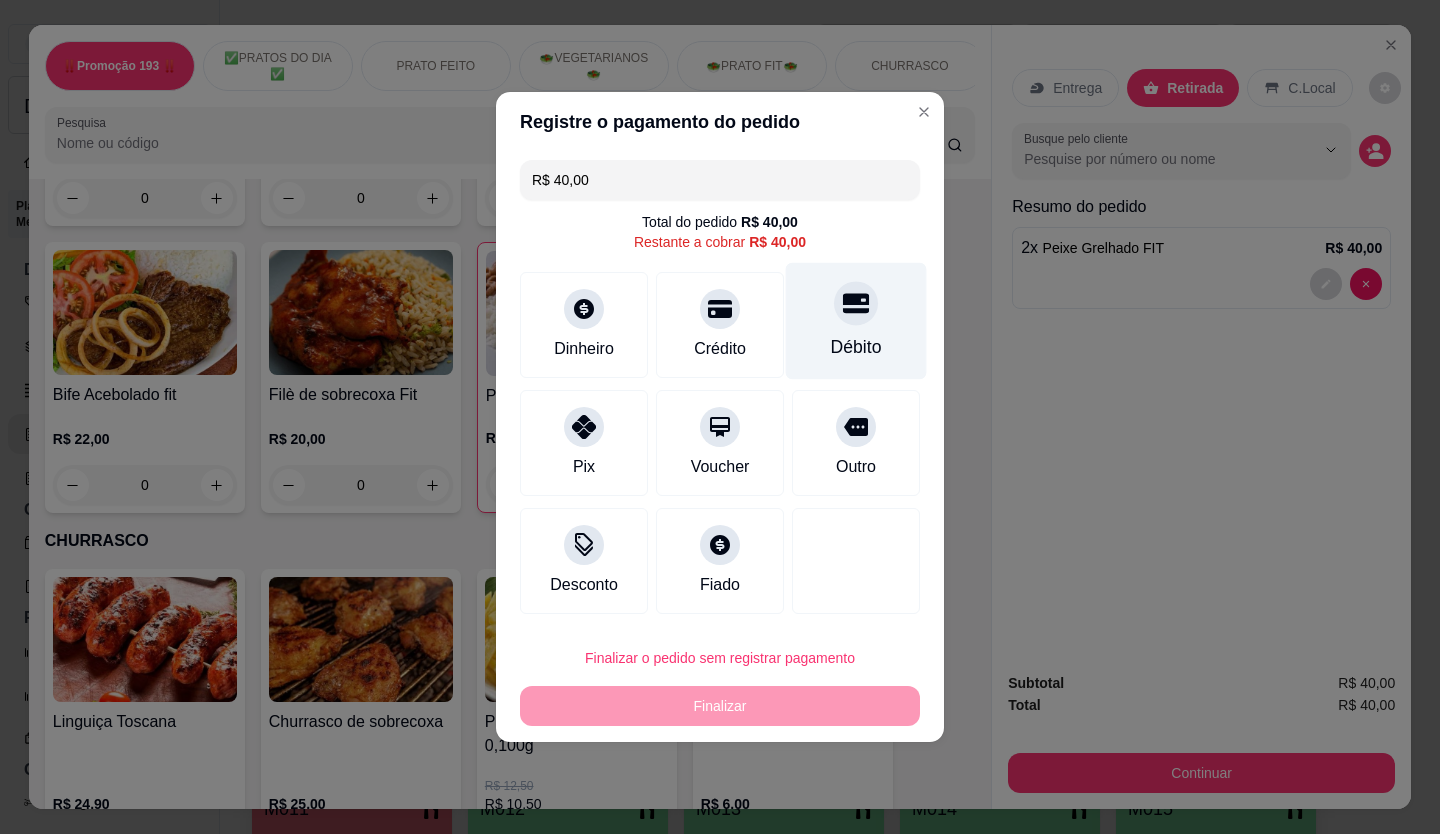 click at bounding box center (856, 303) 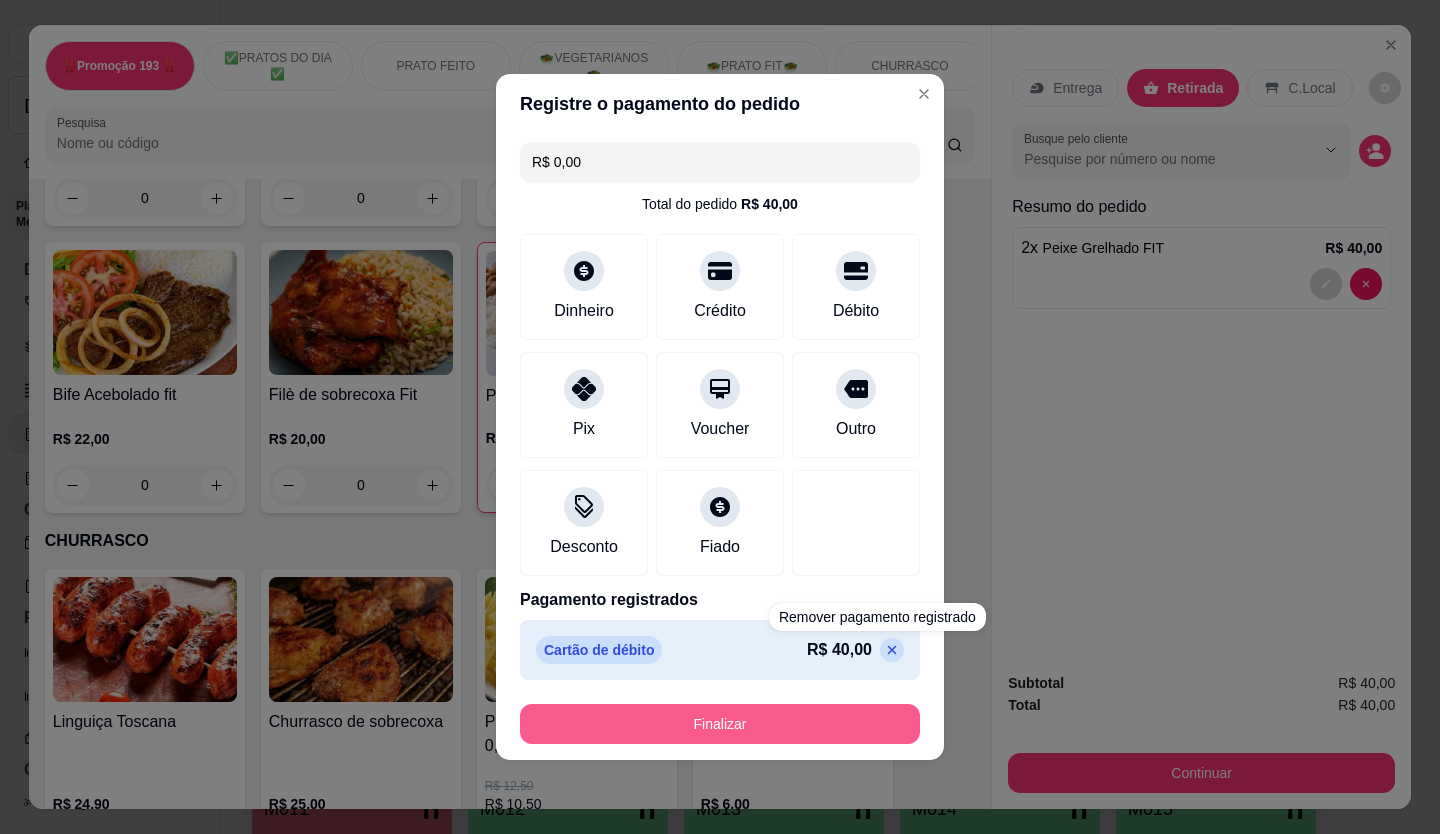 click on "Finalizar" at bounding box center (720, 724) 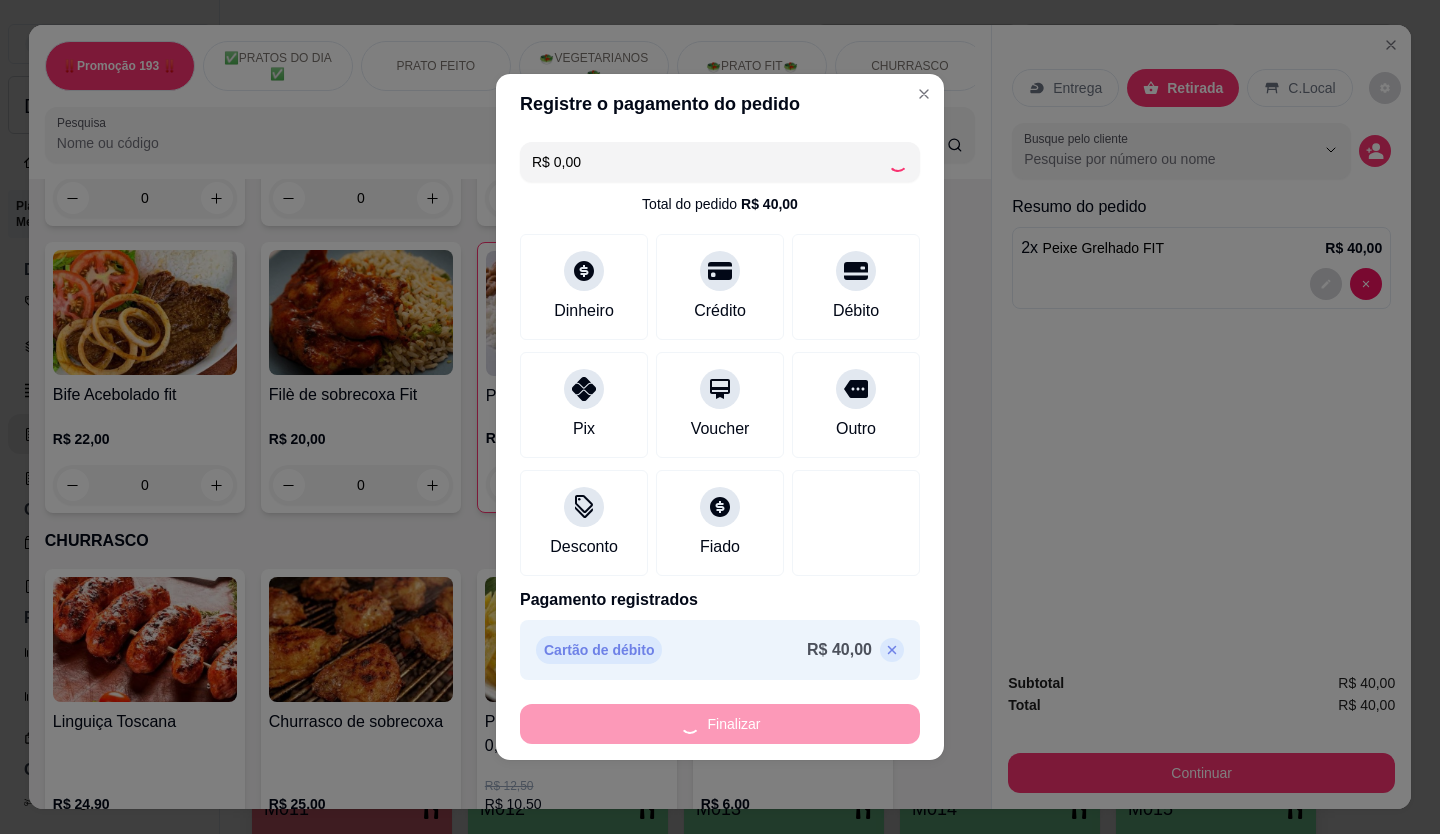 type on "0" 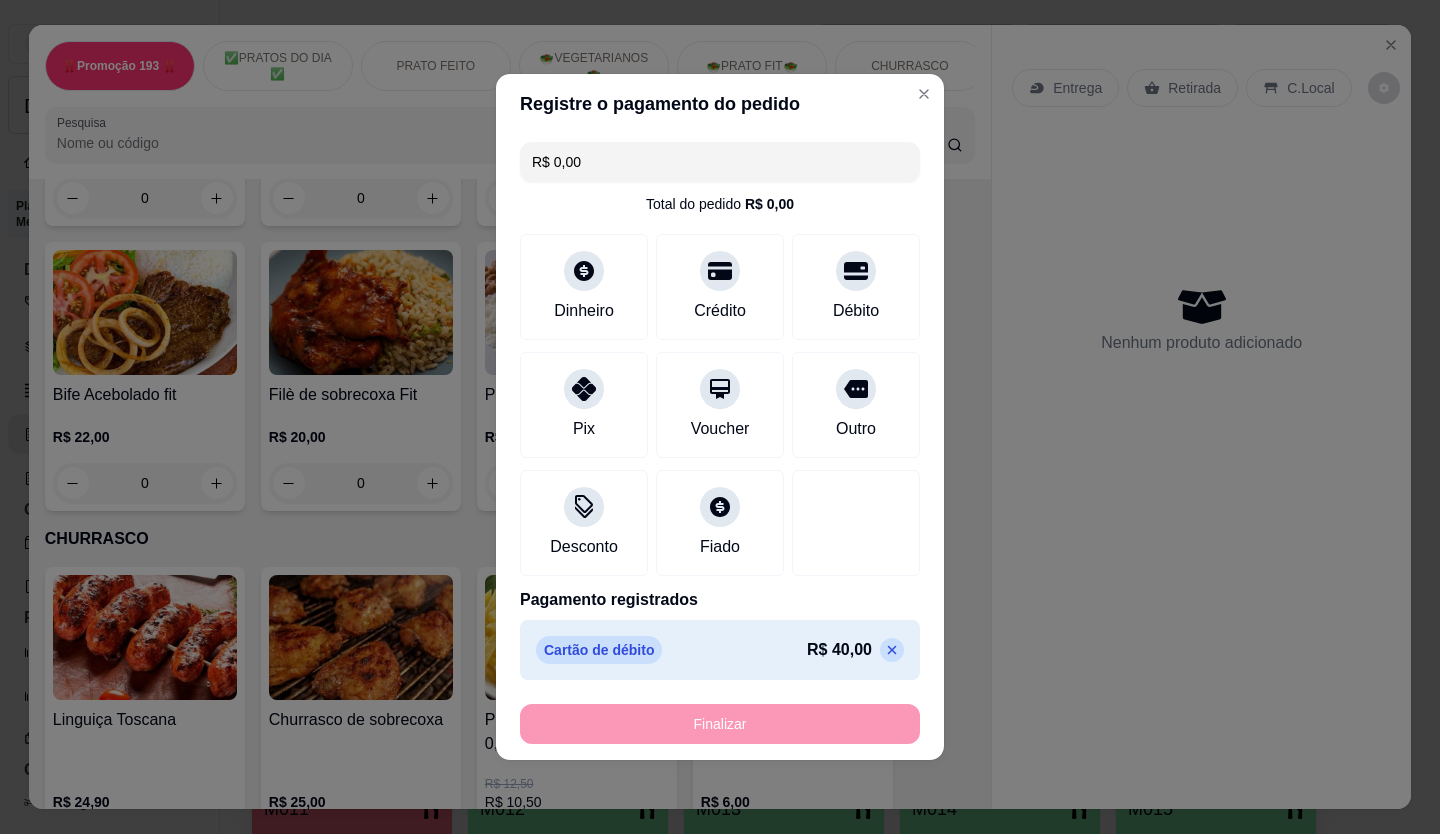 type on "-R$ 40,00" 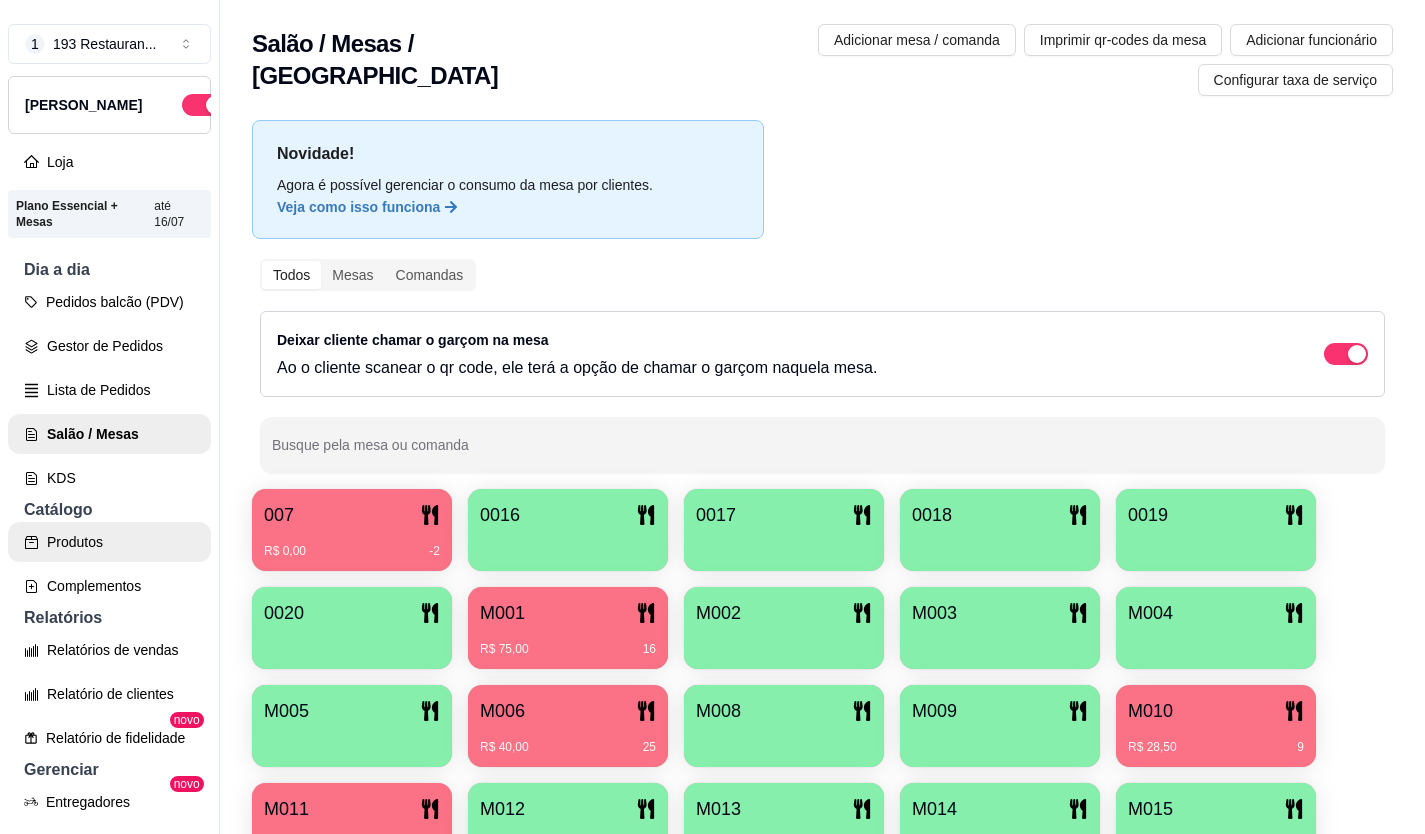 click on "Produtos" at bounding box center (109, 542) 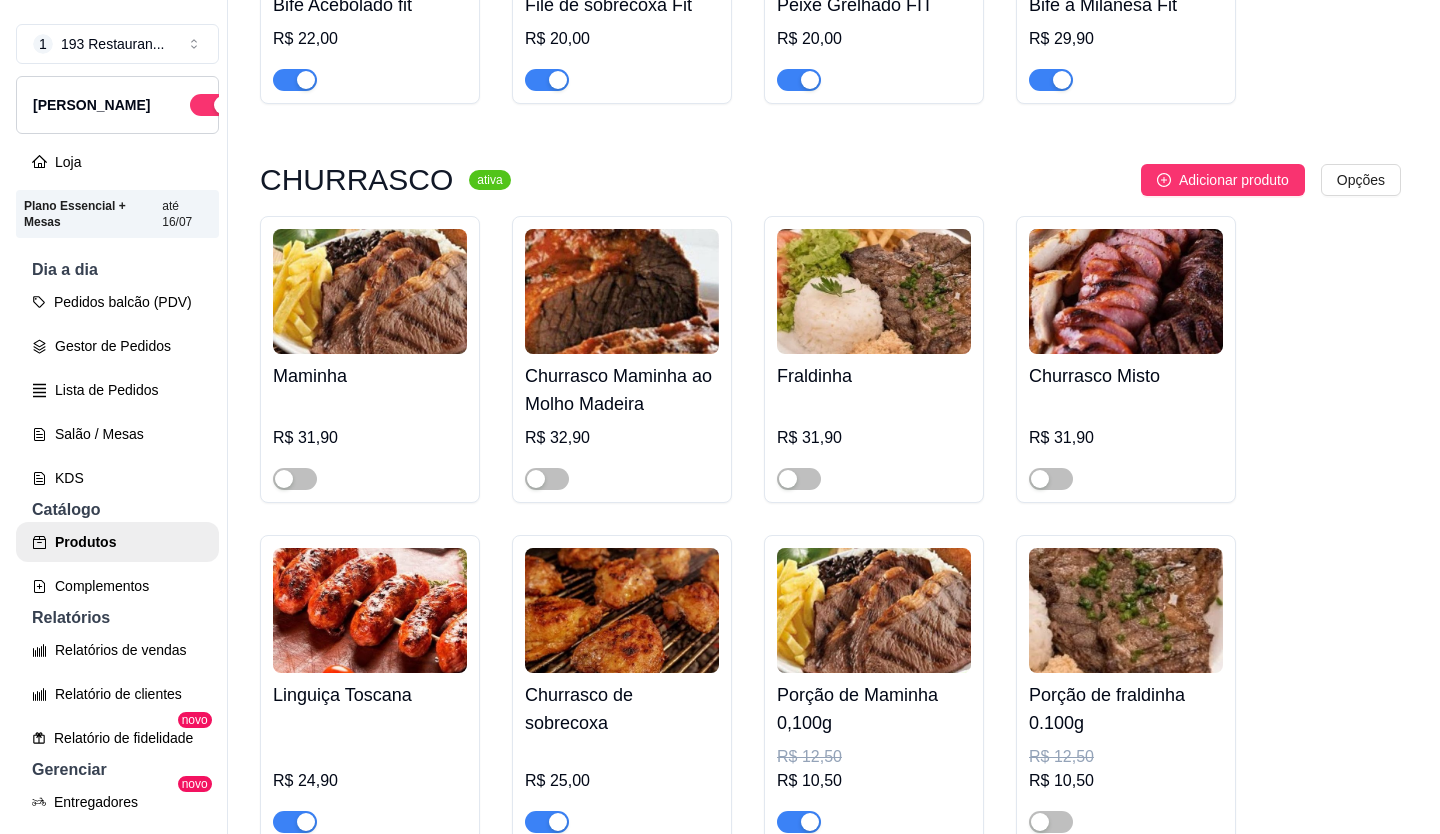scroll, scrollTop: 4700, scrollLeft: 0, axis: vertical 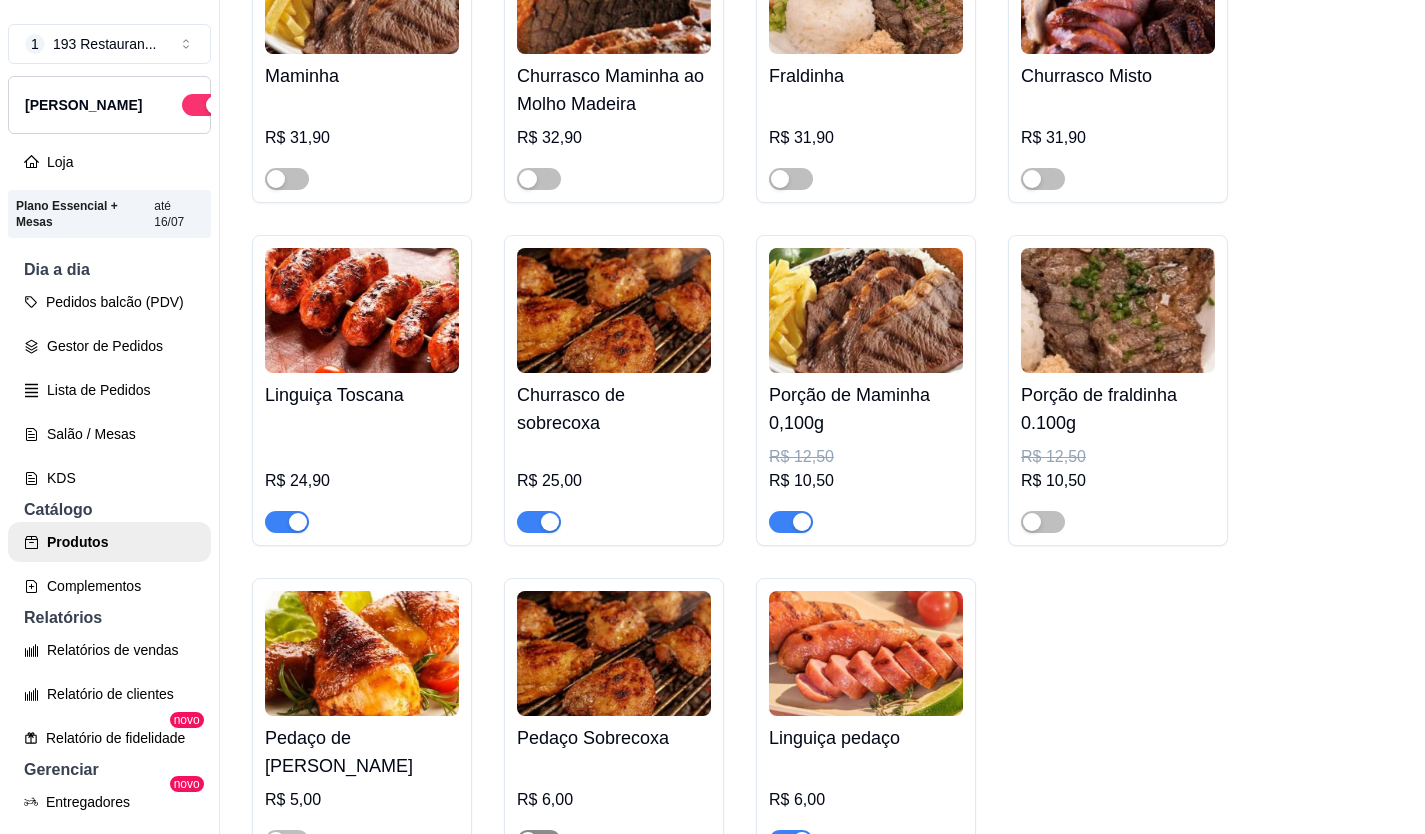 click at bounding box center (539, 841) 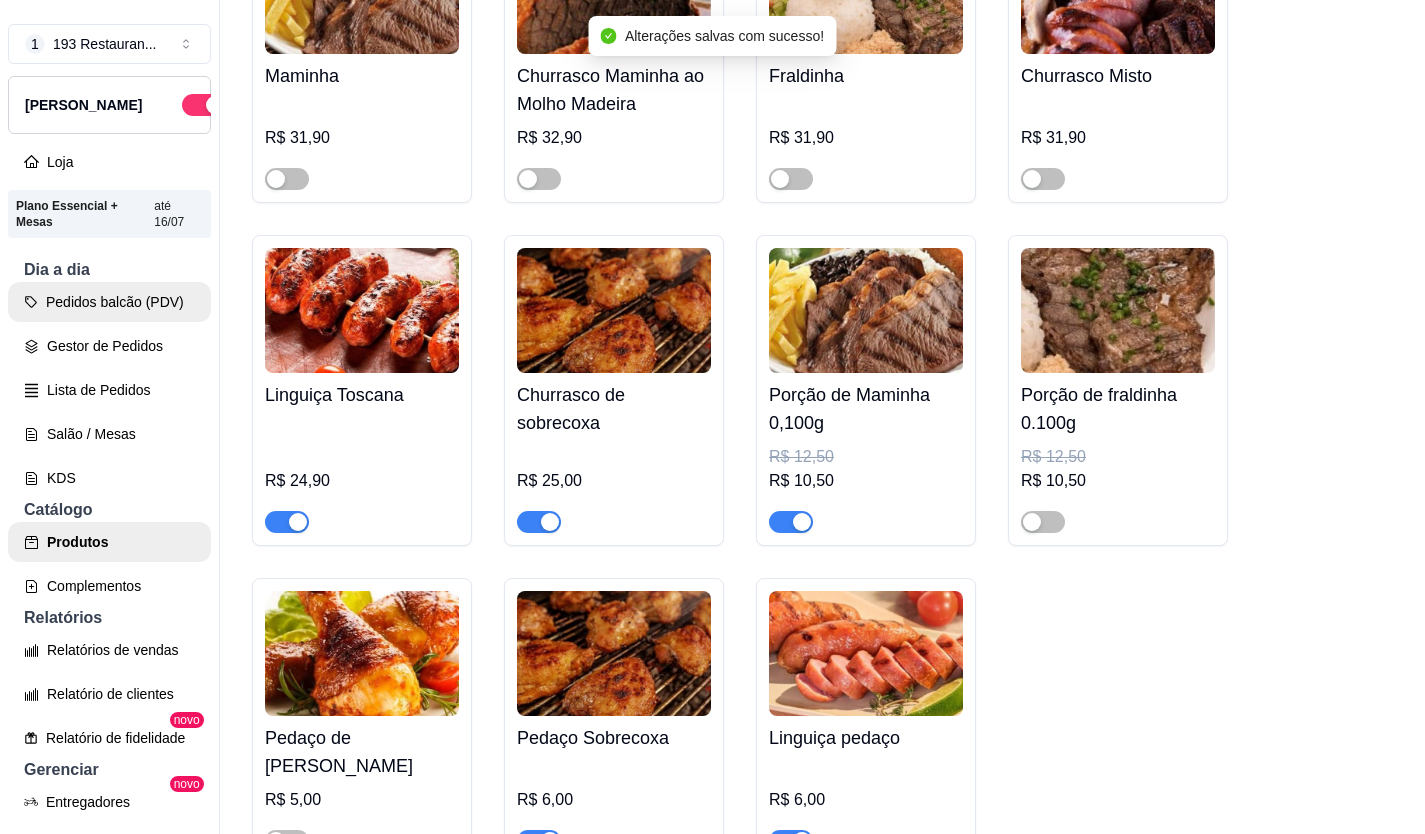 click on "Pedidos balcão (PDV)" at bounding box center (109, 302) 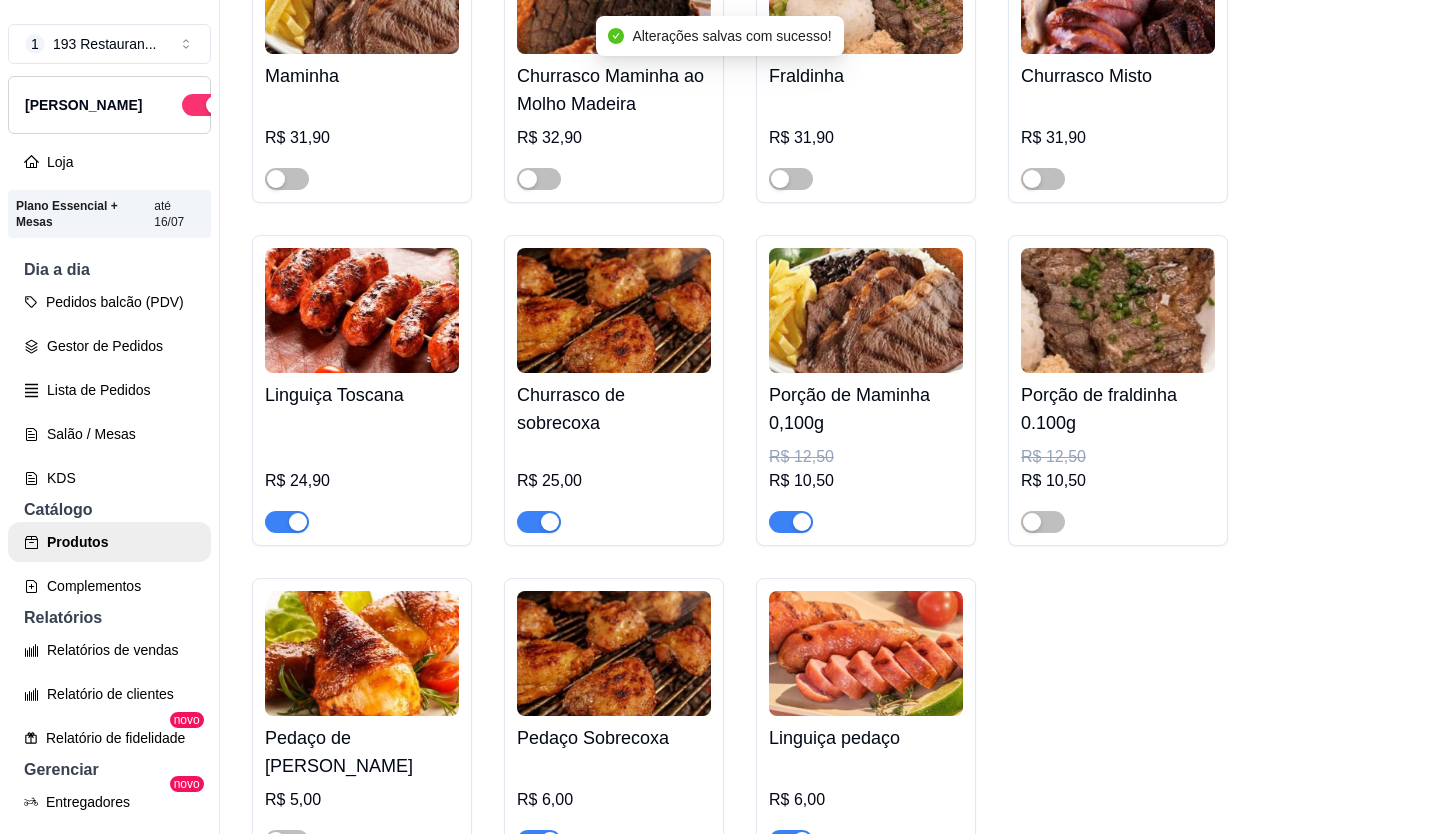 click 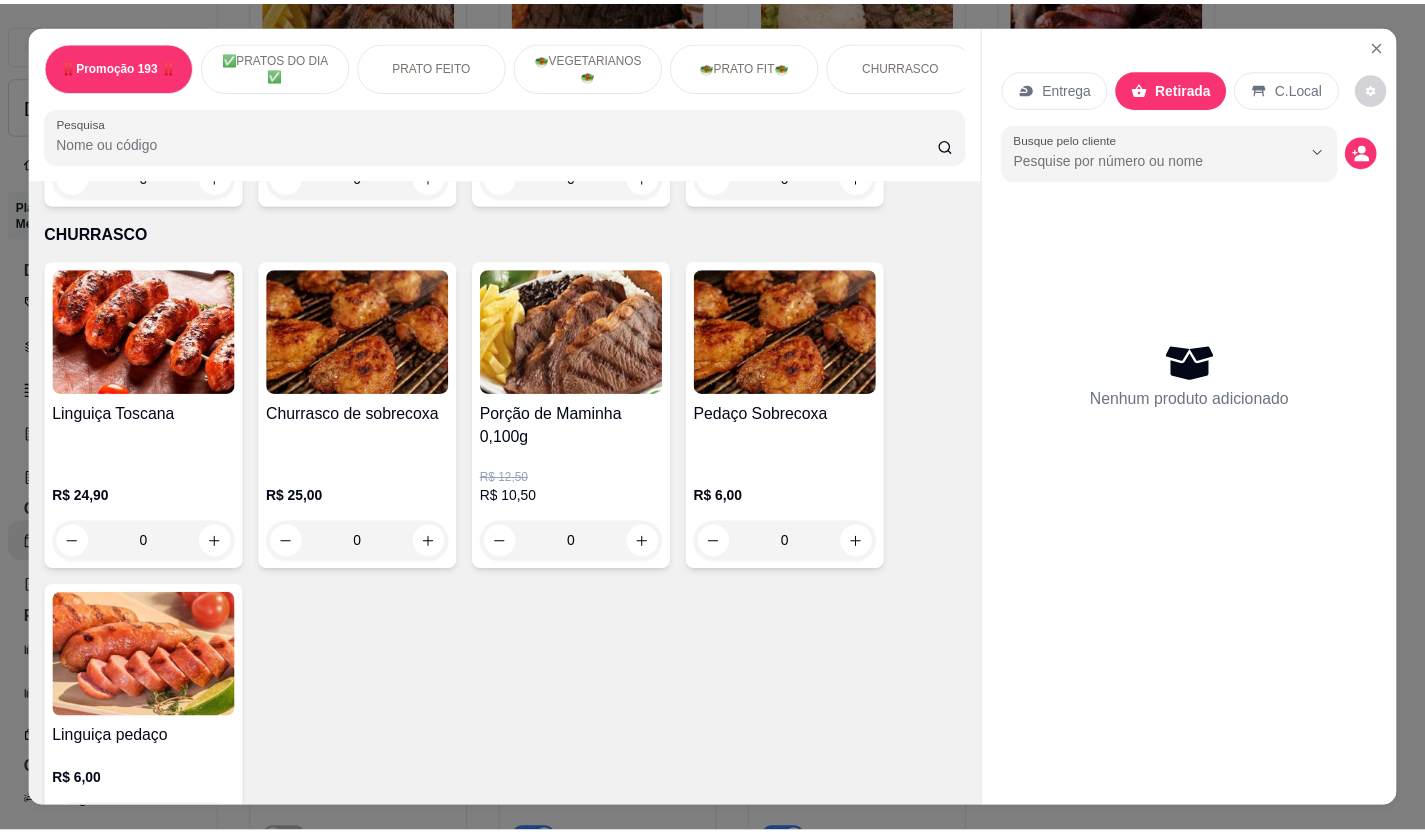 scroll, scrollTop: 3300, scrollLeft: 0, axis: vertical 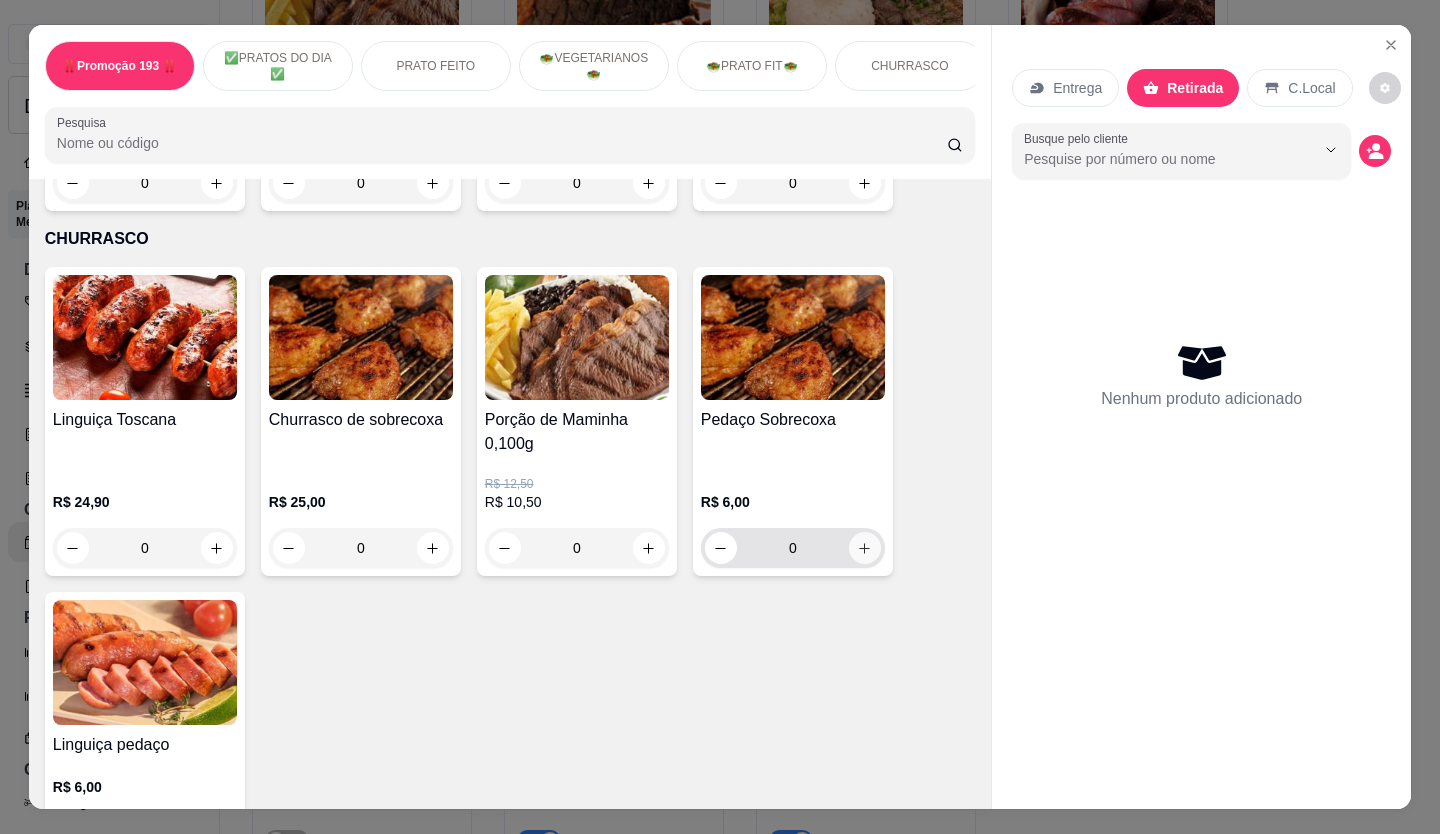 click at bounding box center [865, 548] 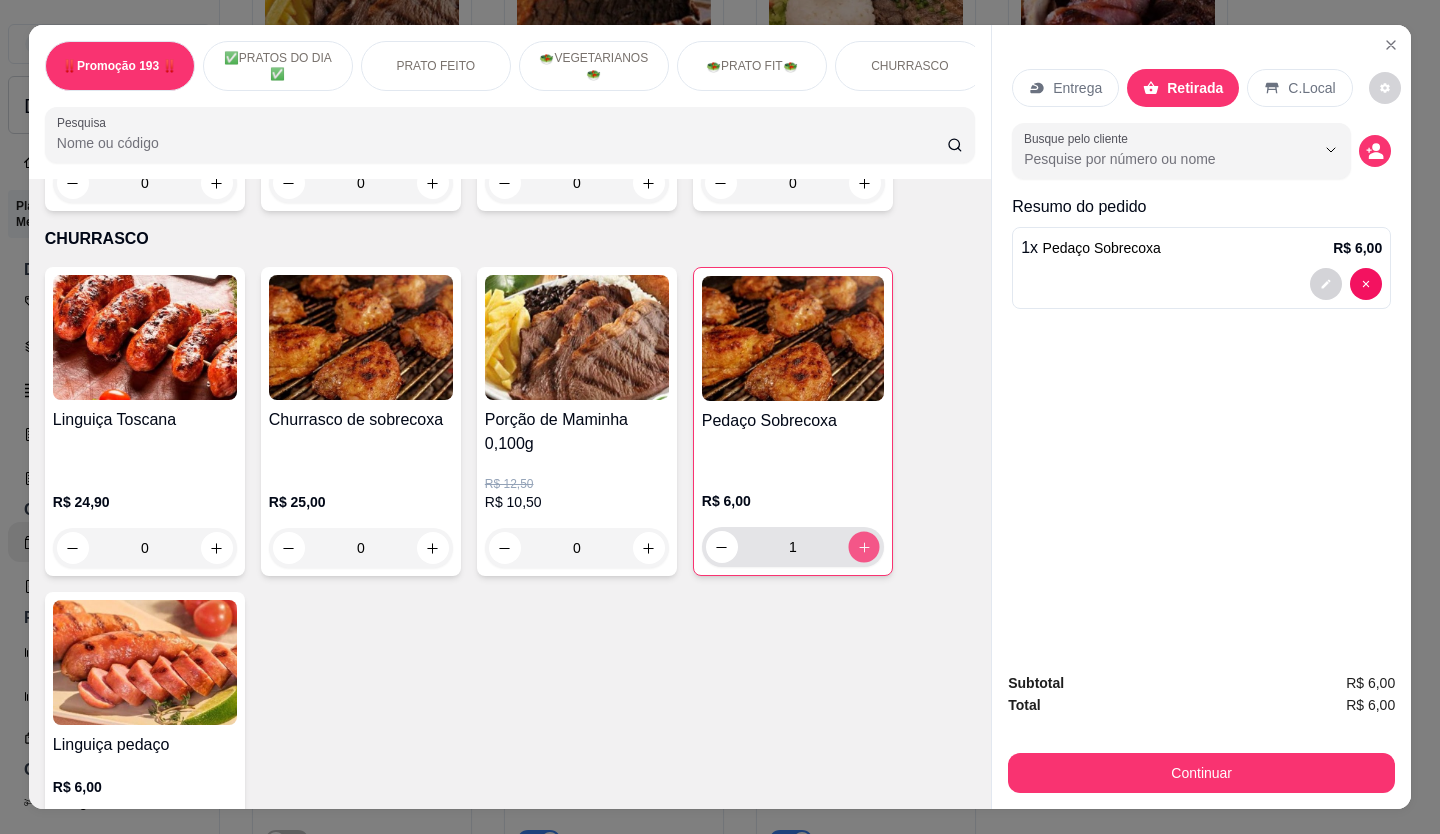 click at bounding box center [863, 547] 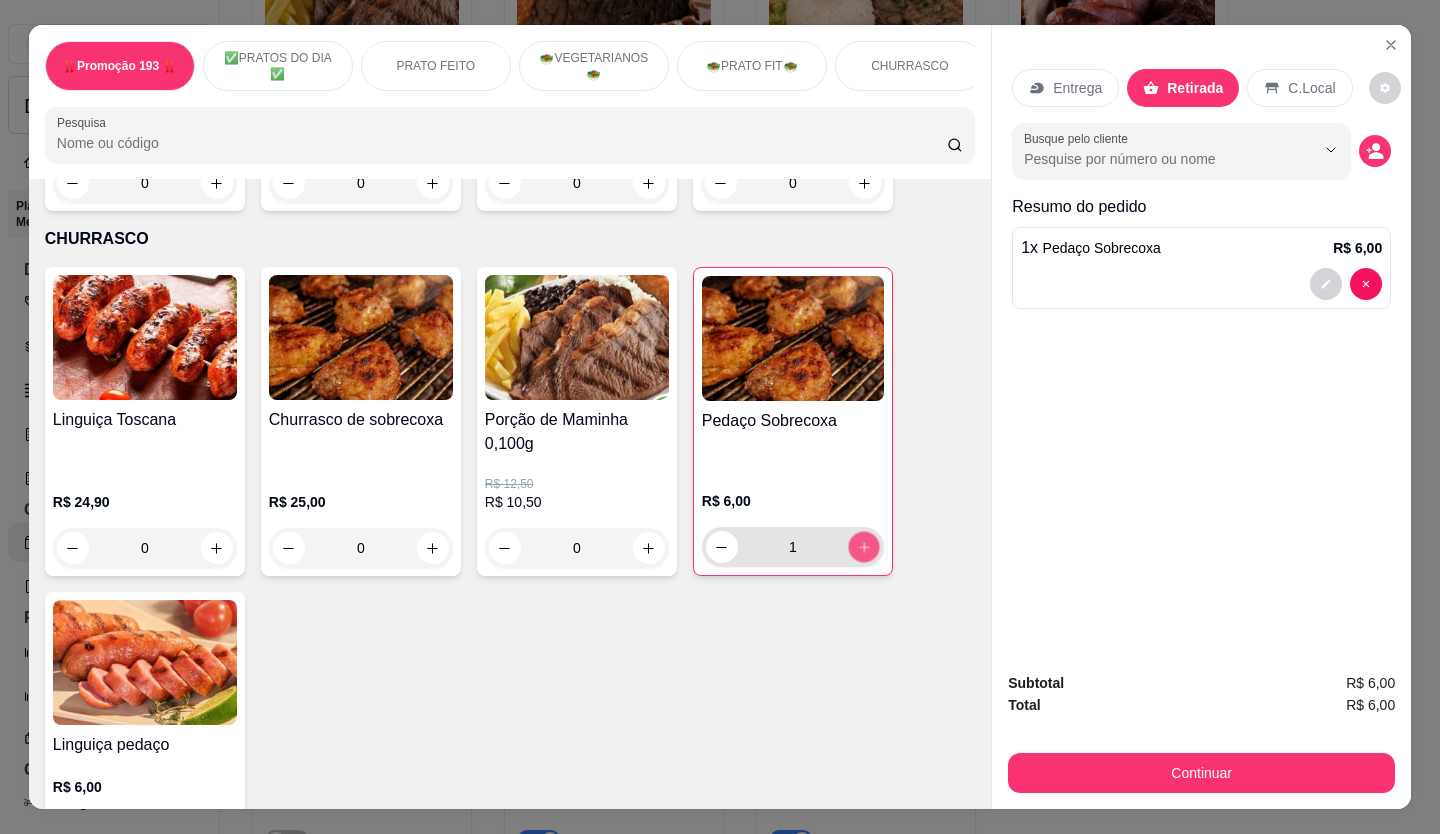 type on "2" 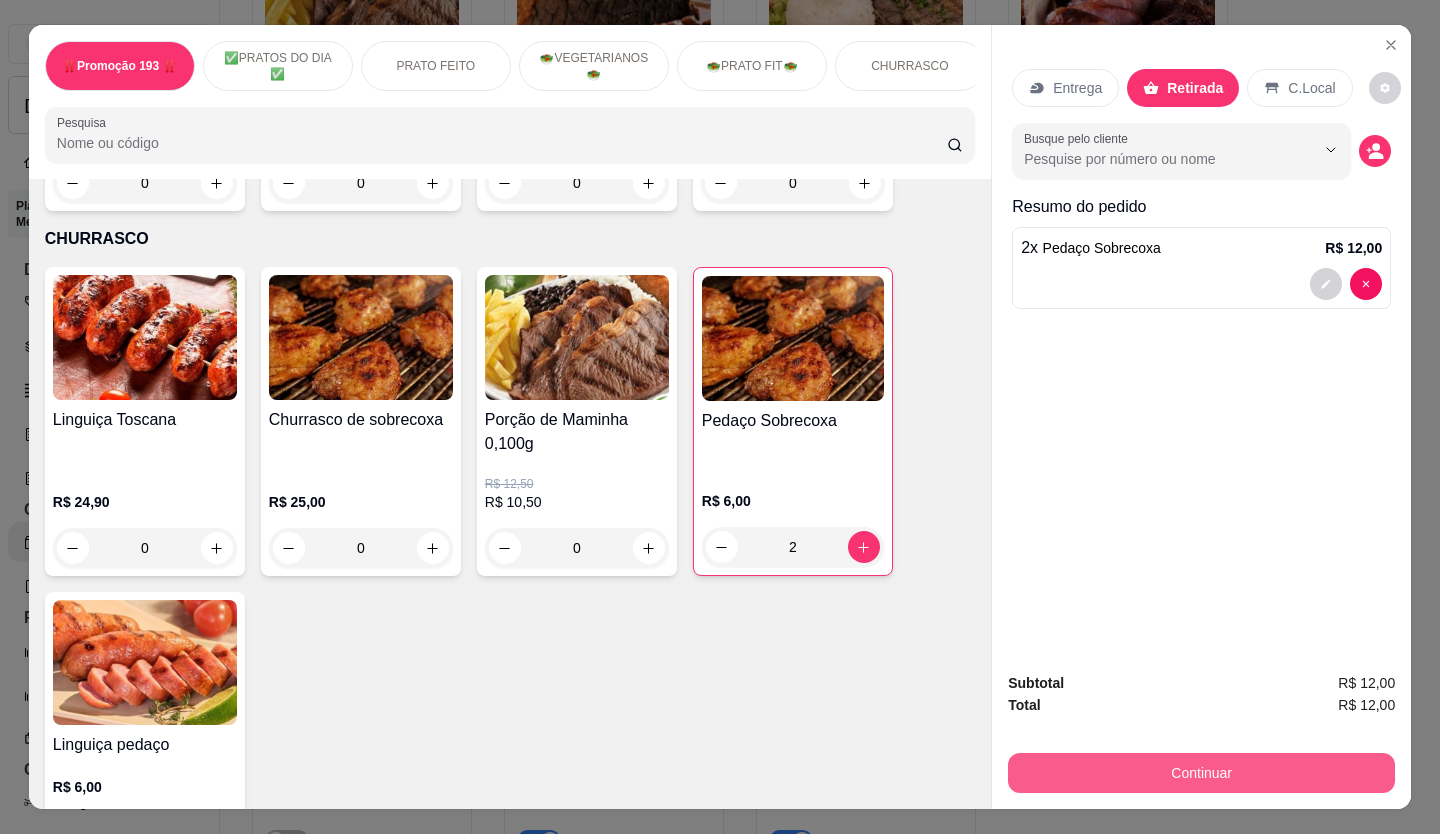 click on "Continuar" at bounding box center (1201, 773) 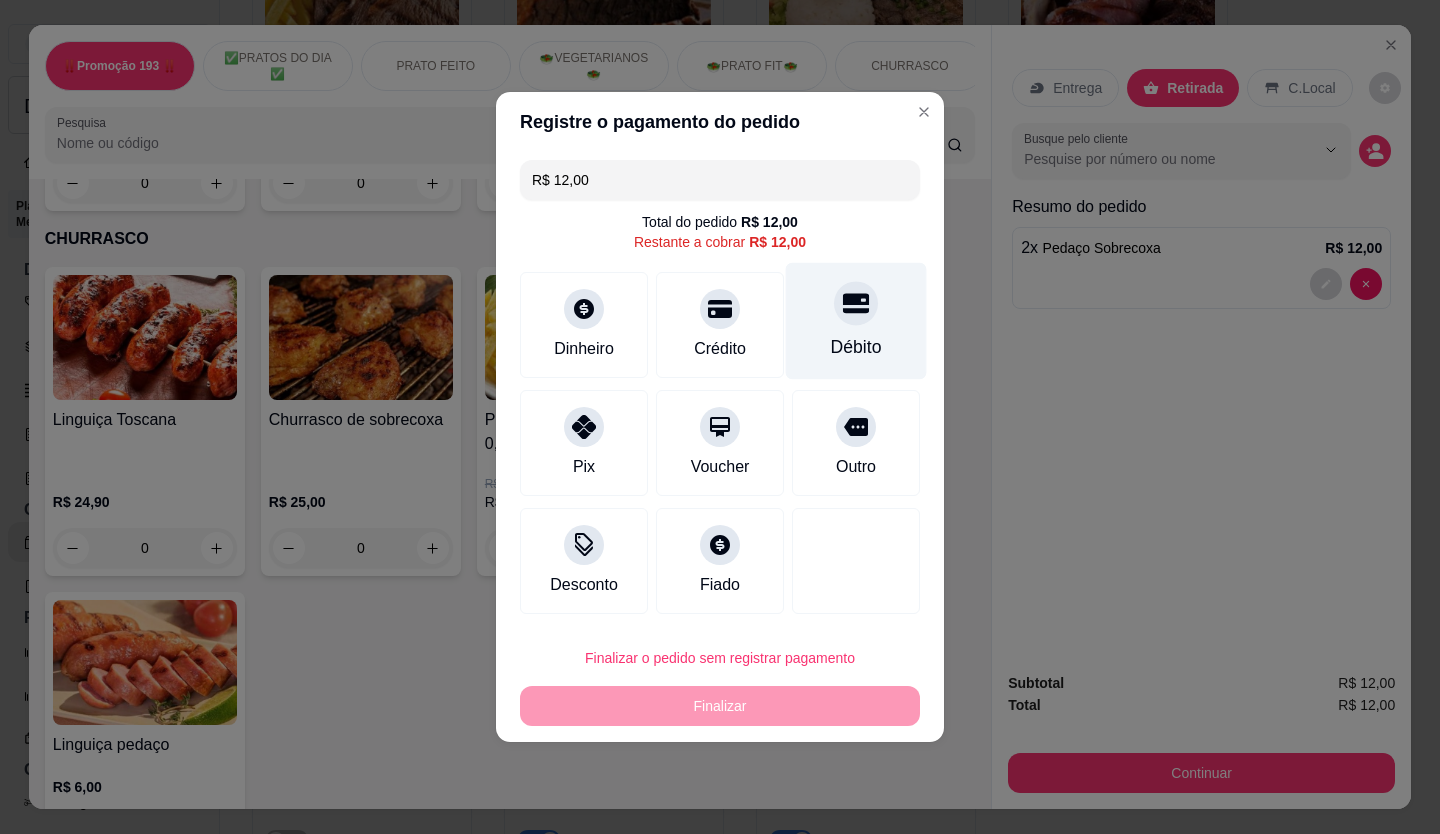 click at bounding box center (856, 303) 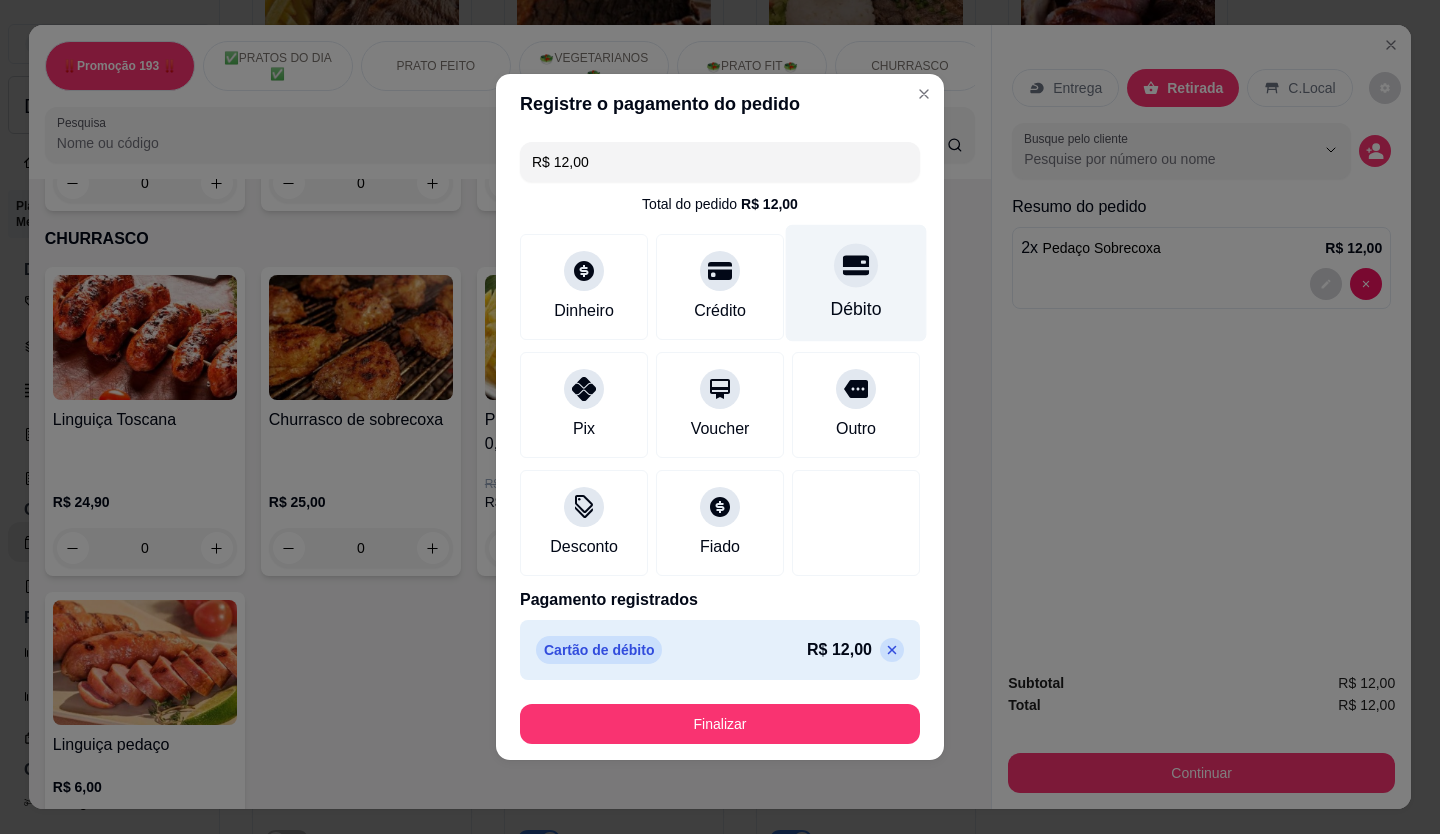 type on "R$ 0,00" 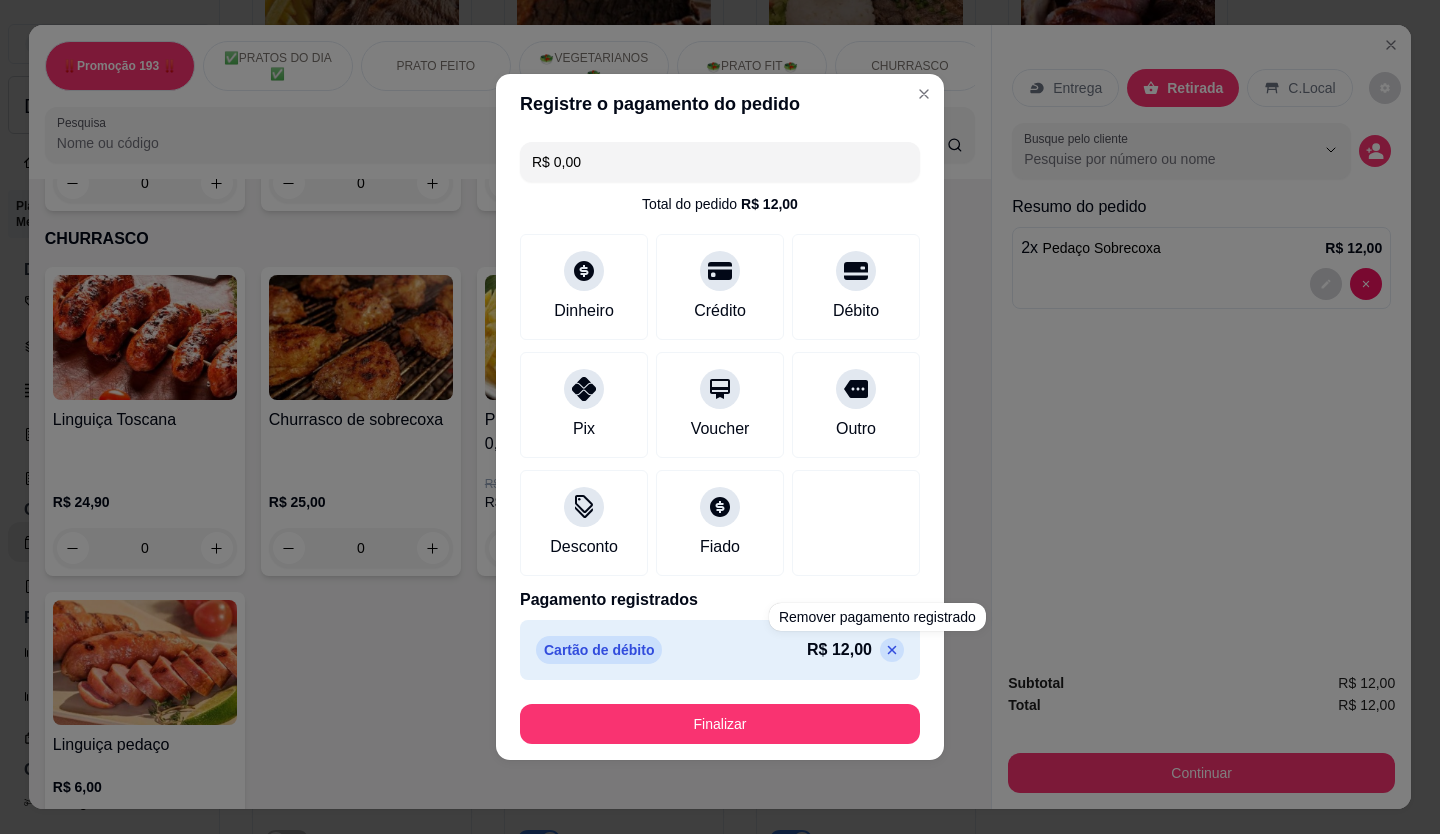 click on "Finalizar" at bounding box center (720, 724) 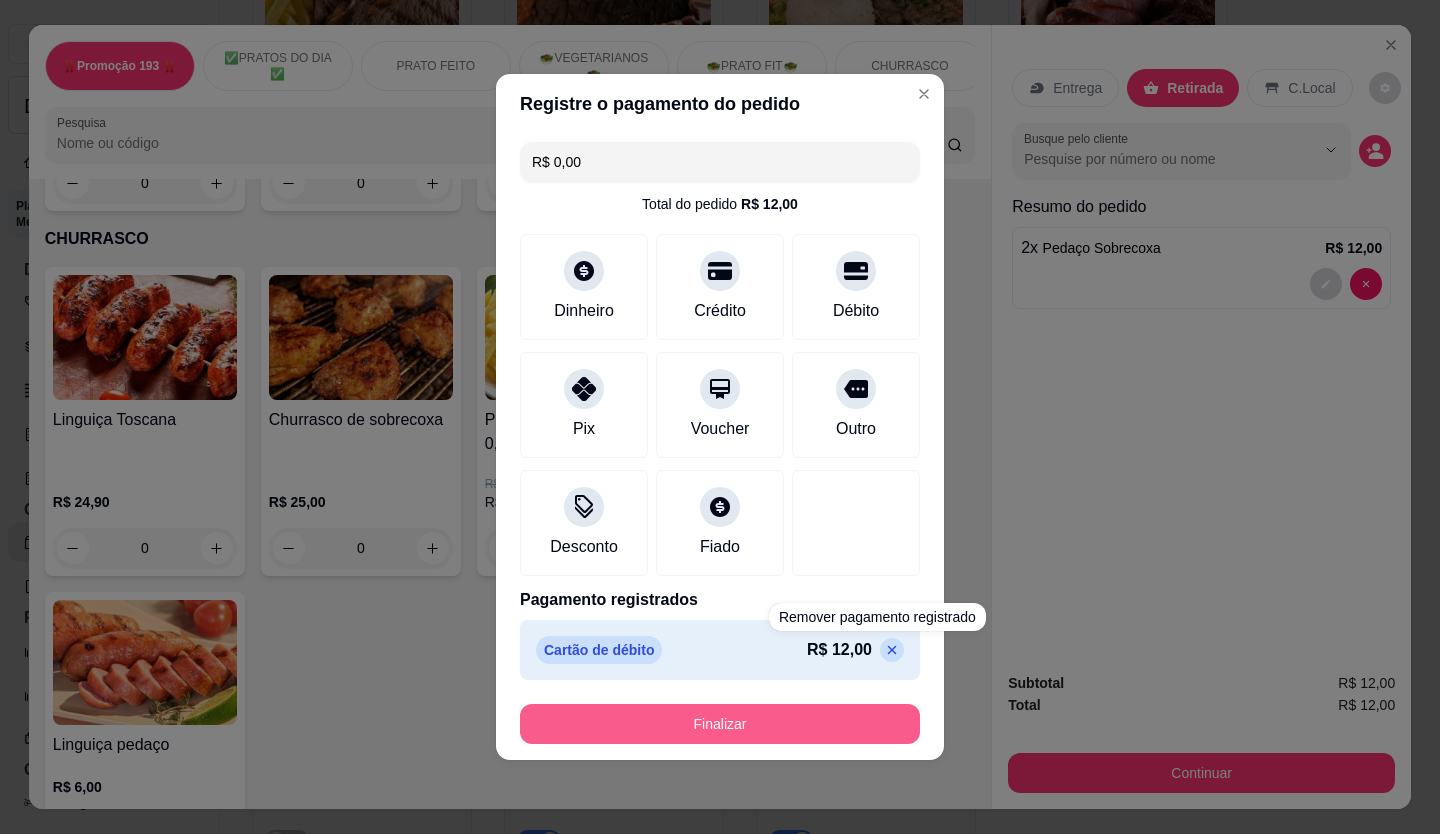 click on "Finalizar" at bounding box center [720, 724] 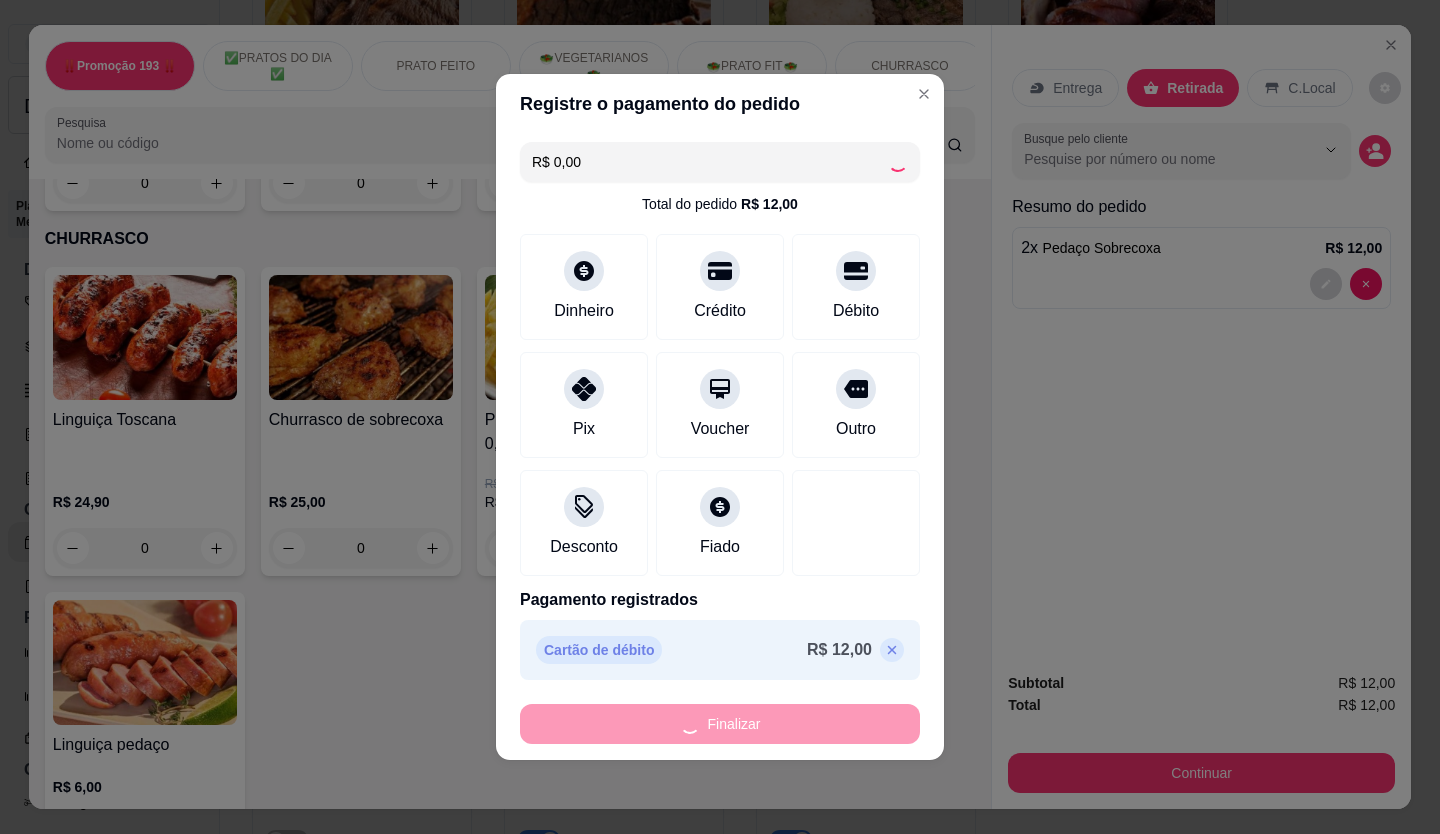 type on "0" 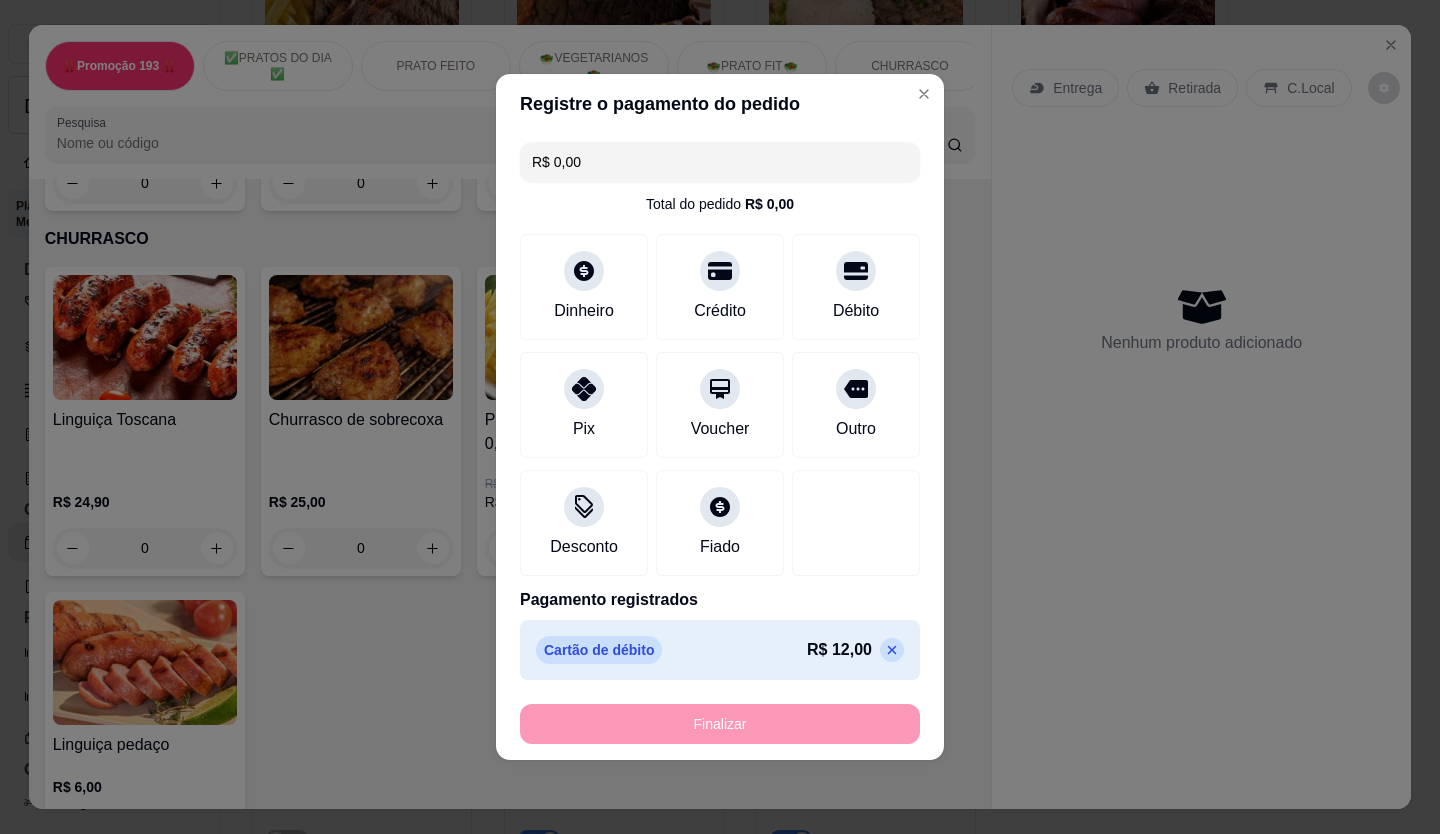 type on "-R$ 12,00" 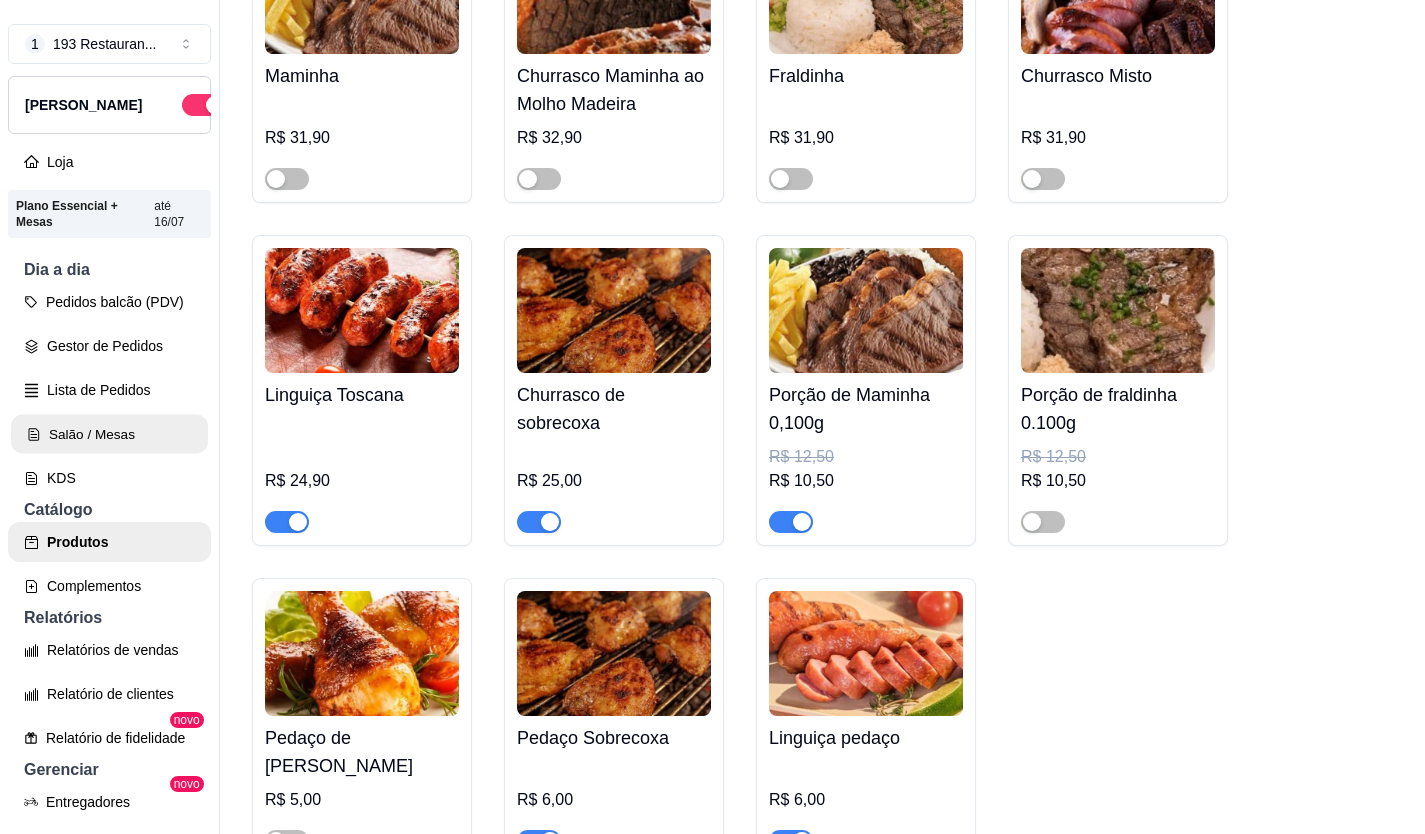 click on "Salão / Mesas" at bounding box center [109, 434] 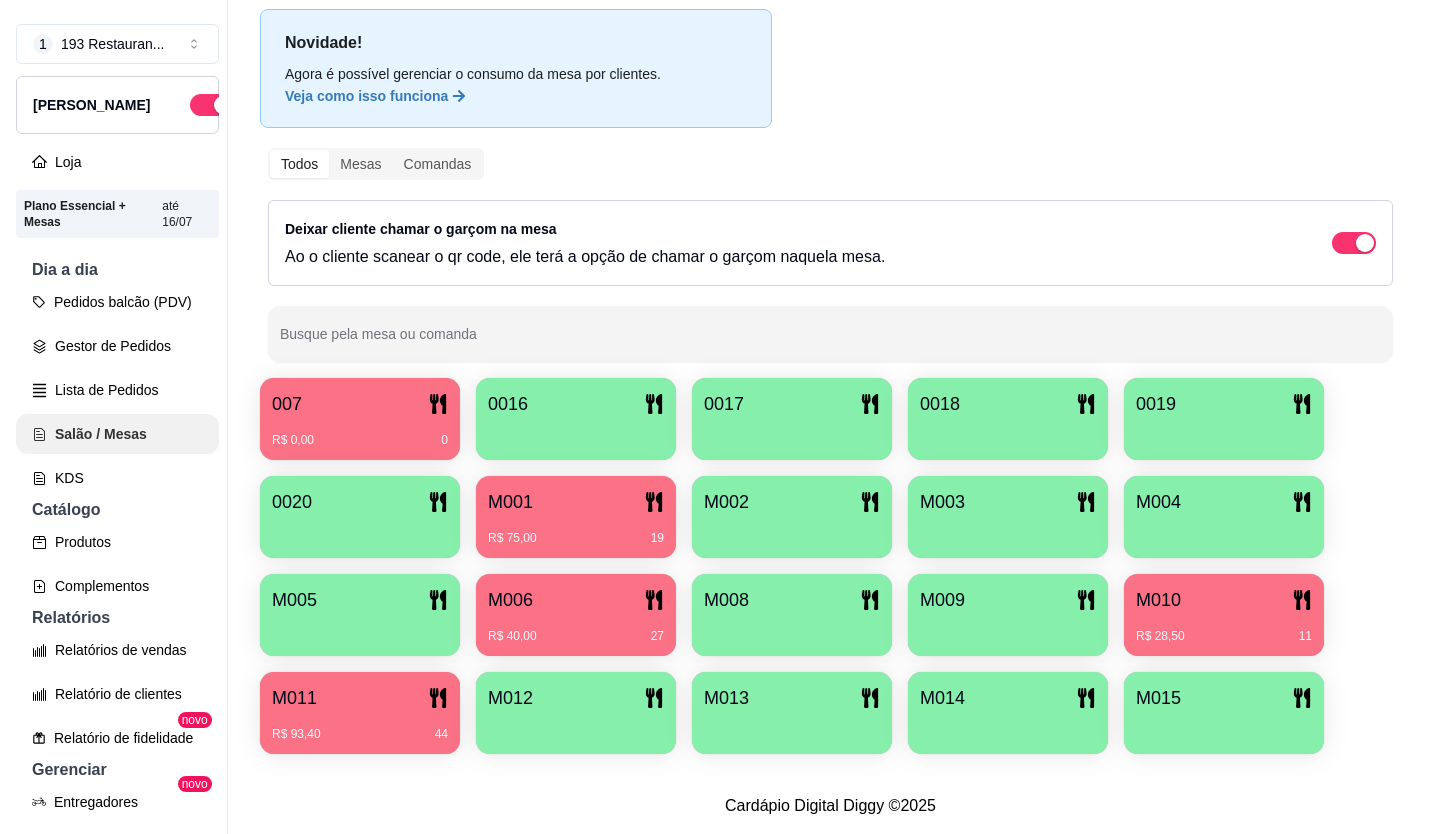 scroll, scrollTop: 0, scrollLeft: 0, axis: both 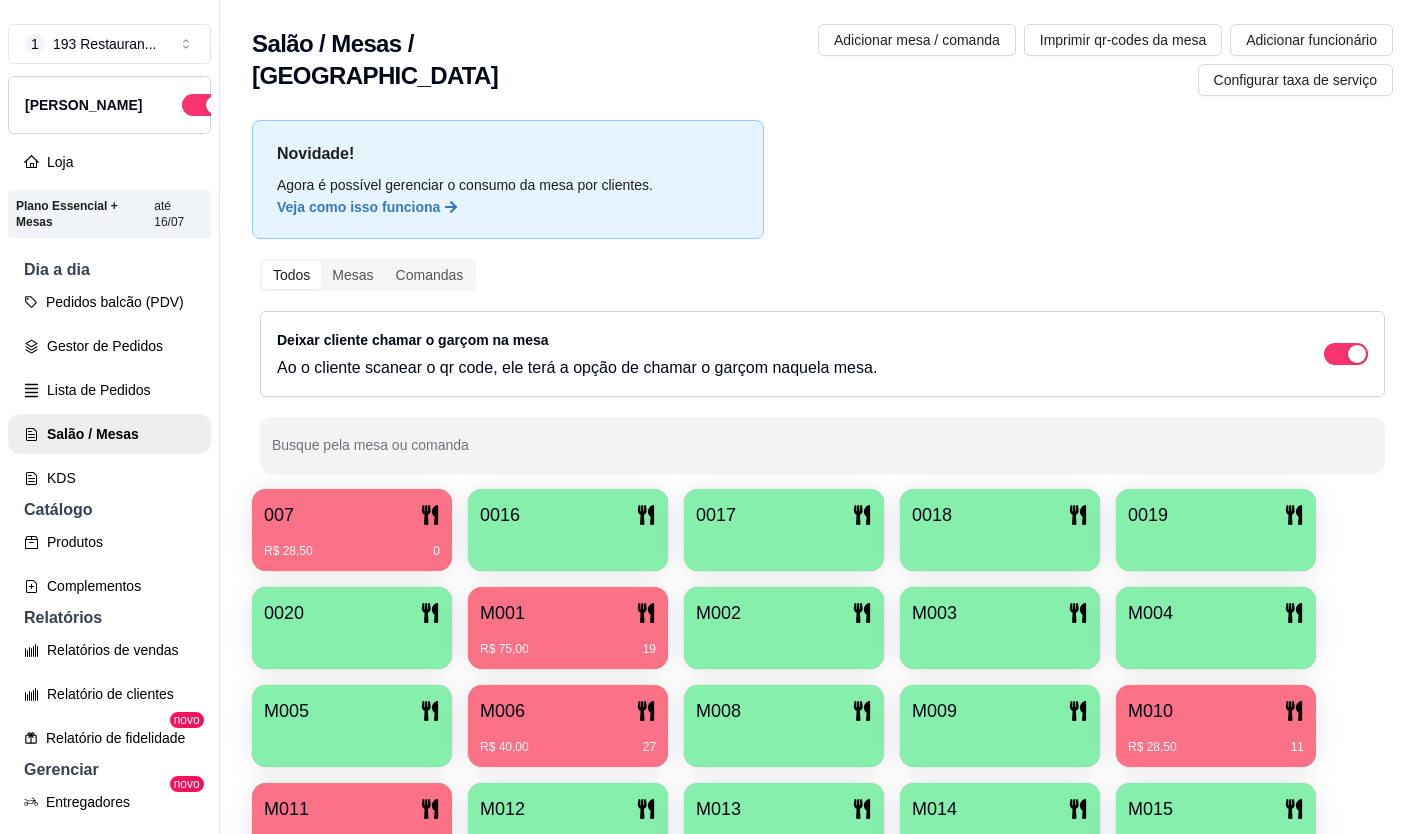 click on "R$ 93,40 44" at bounding box center [352, 845] 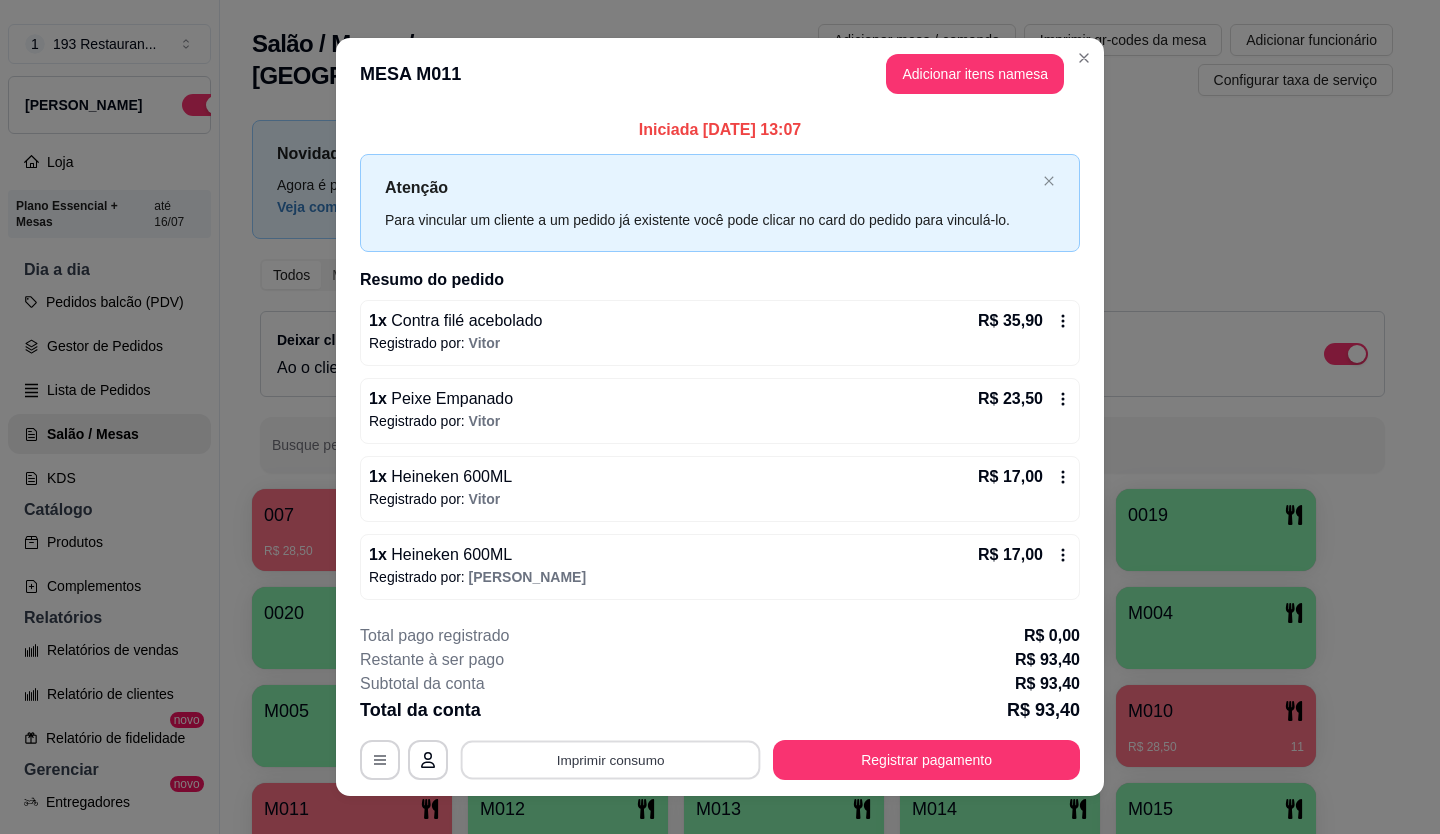 click on "Imprimir consumo" at bounding box center (611, 759) 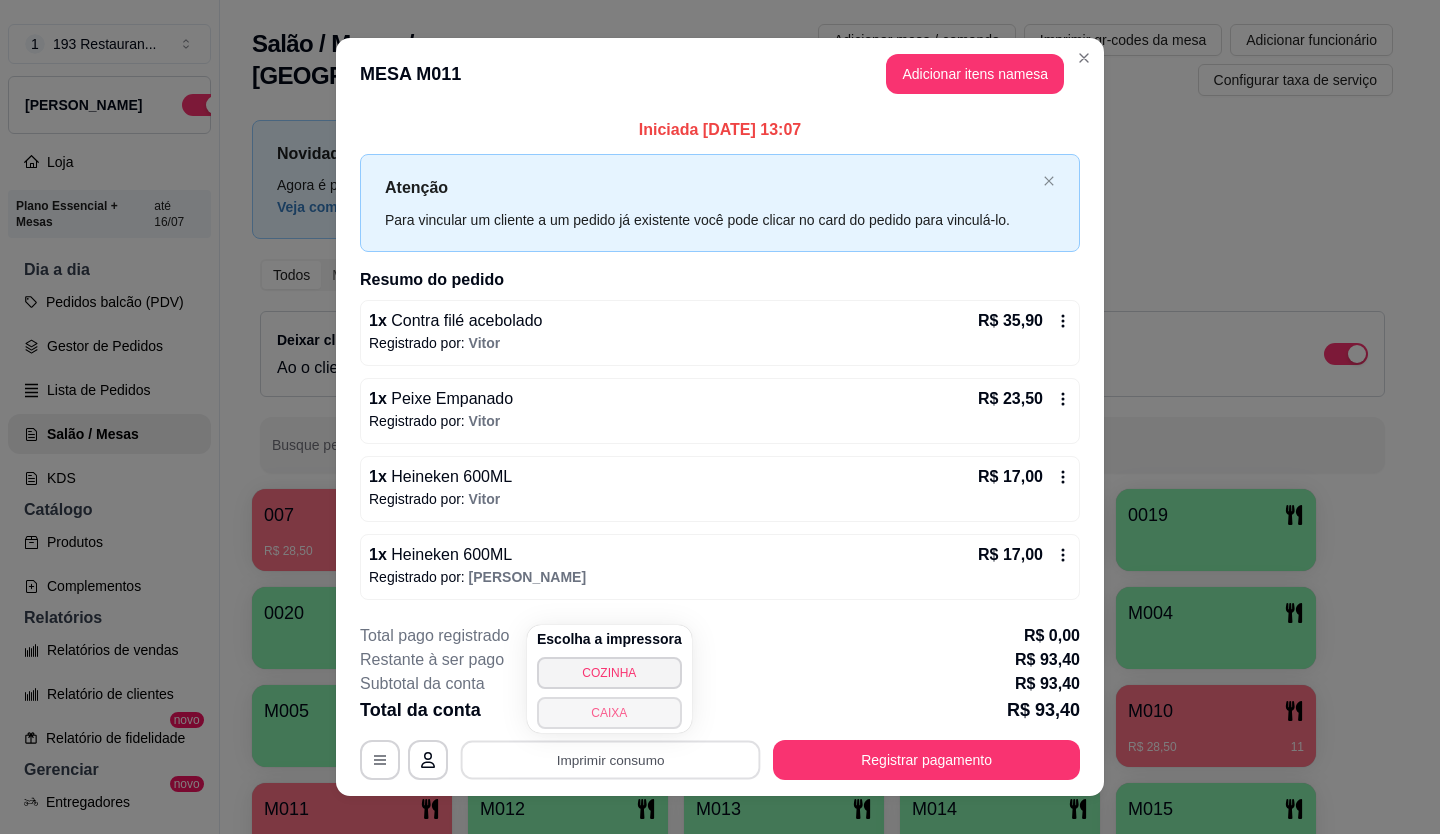 click on "CAIXA" at bounding box center [609, 713] 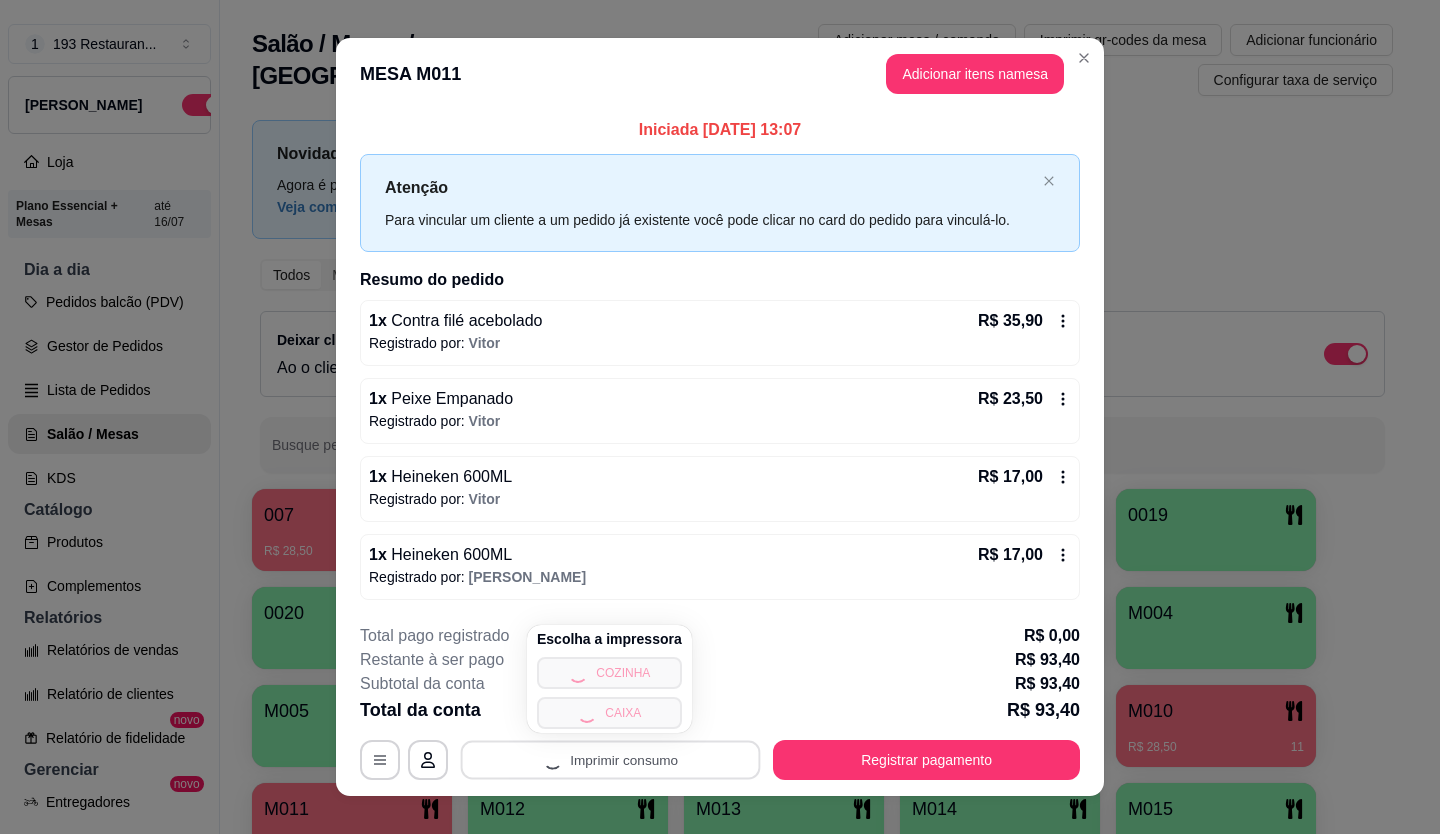 click on "Escolha a impressora COZINHA  CAIXA" at bounding box center [609, 679] 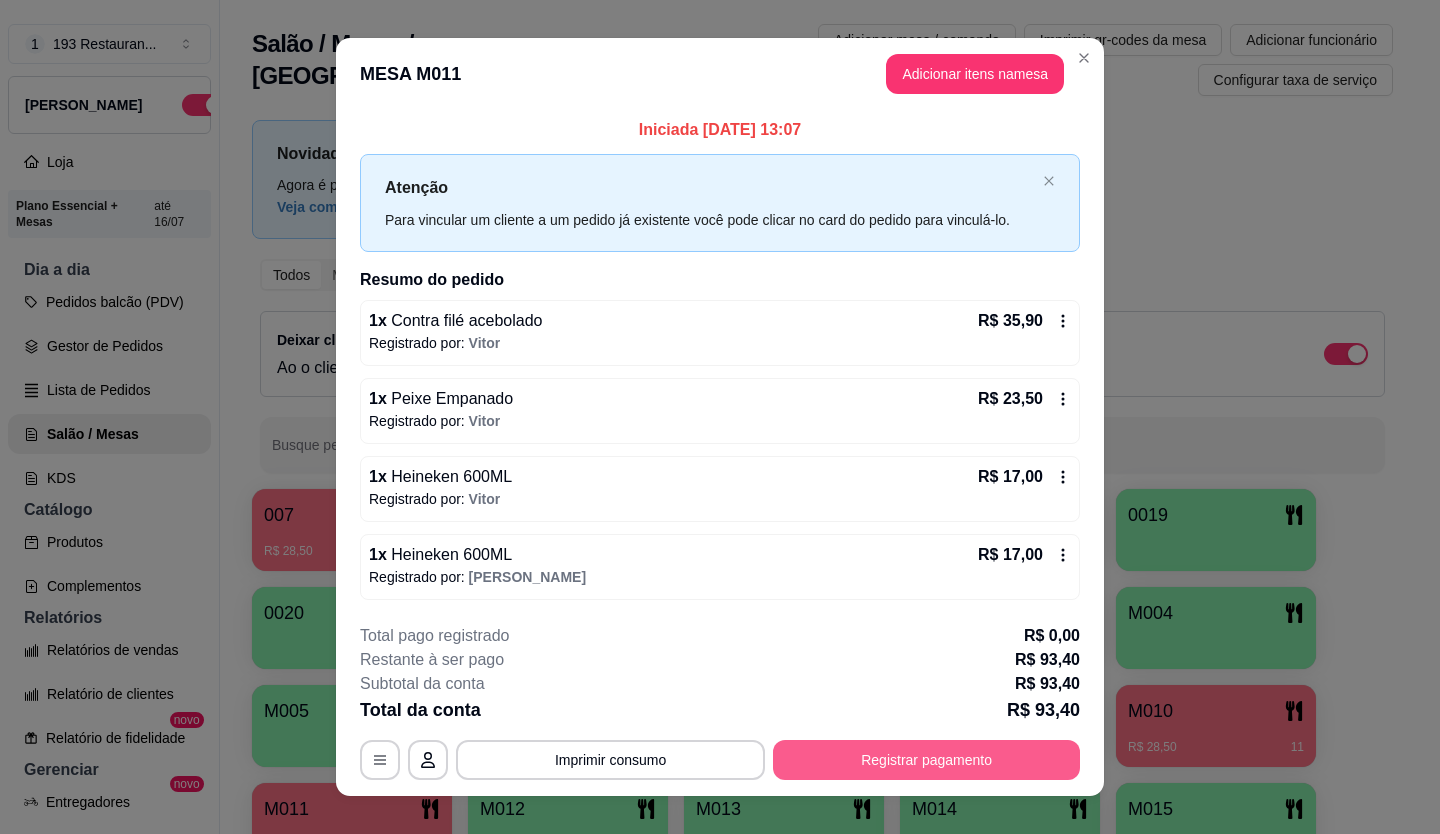 click on "Registrar pagamento" at bounding box center (926, 760) 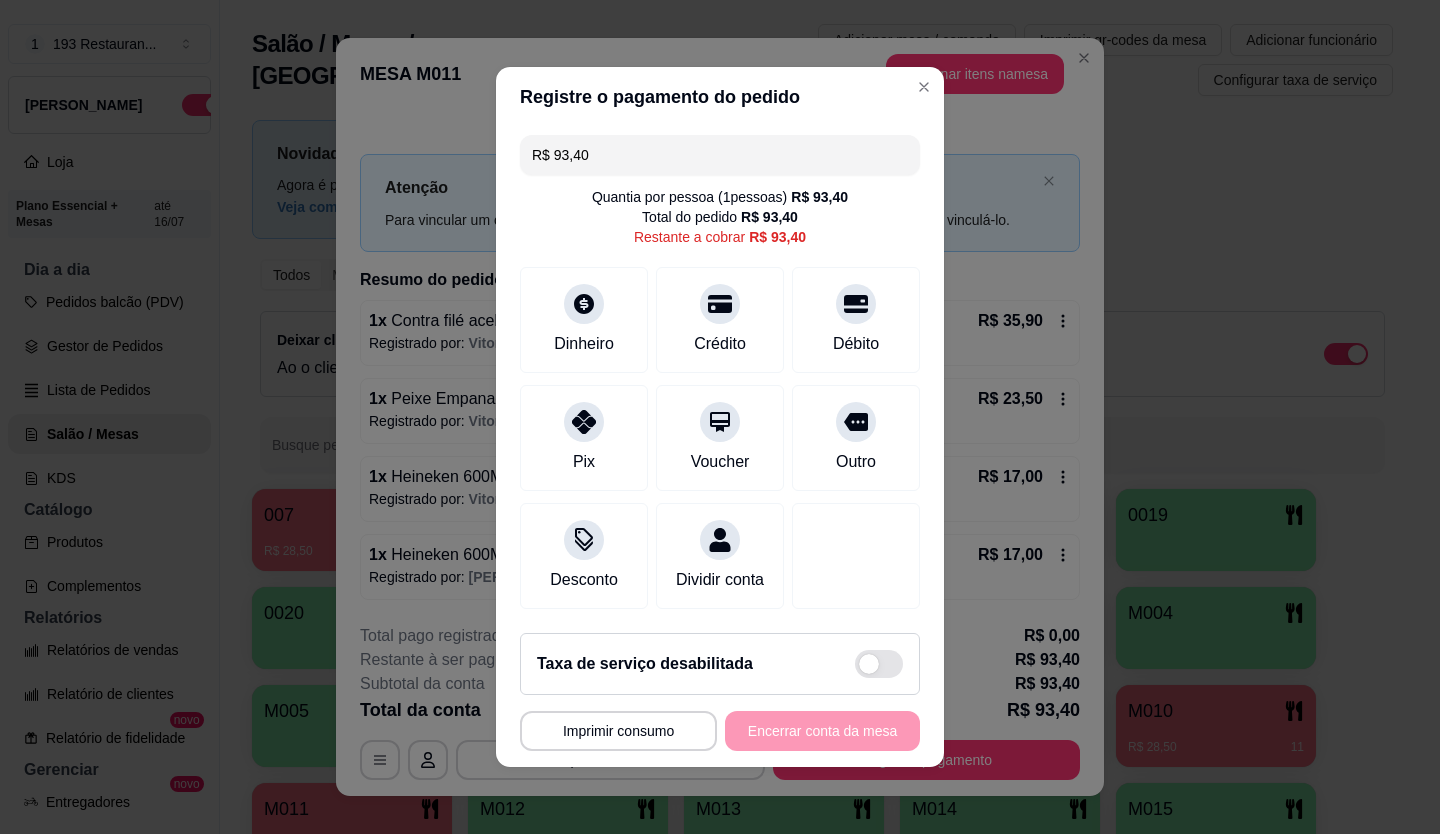 click on "R$ 93,40" at bounding box center (720, 155) 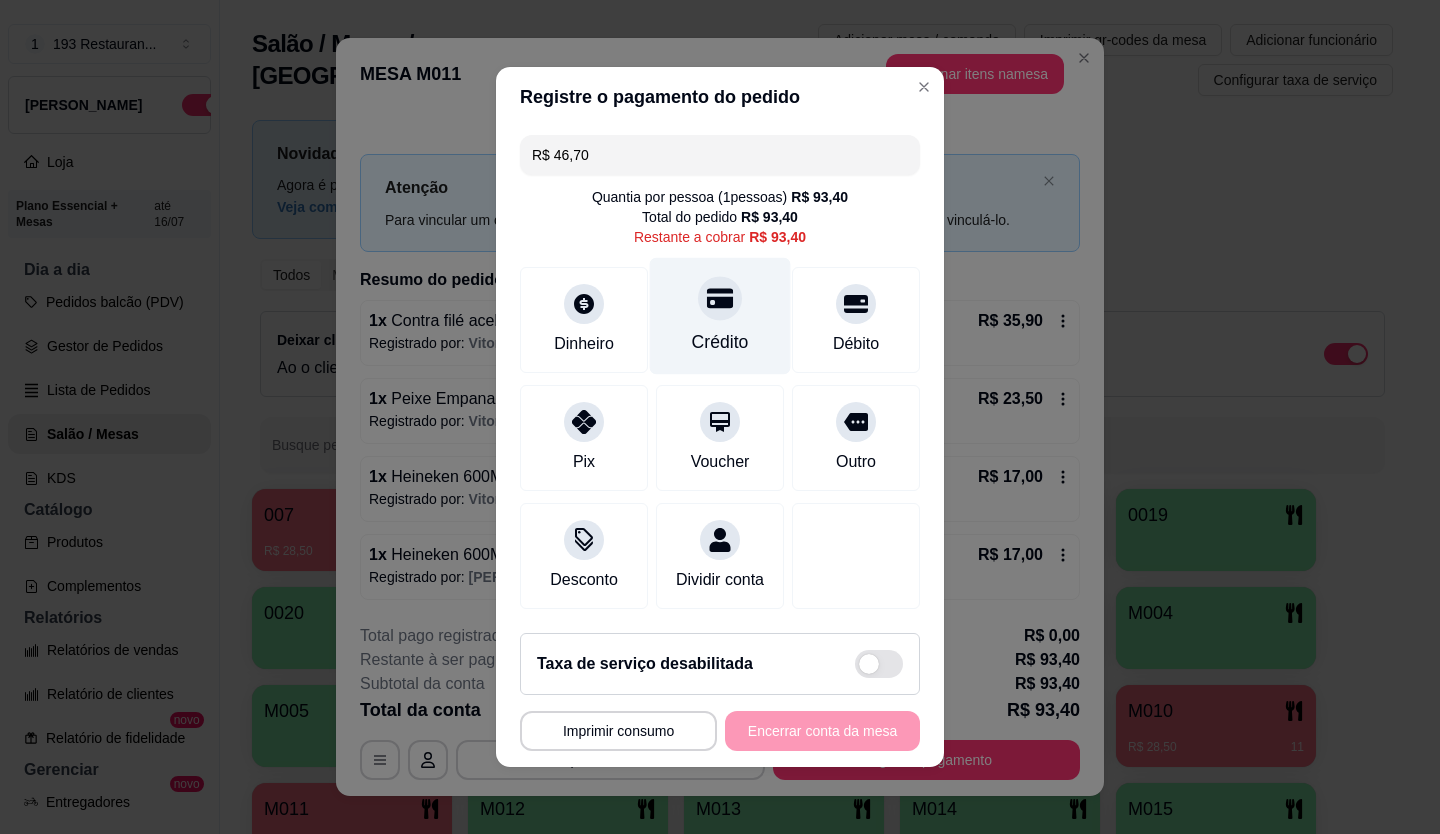 type on "R$ 46,70" 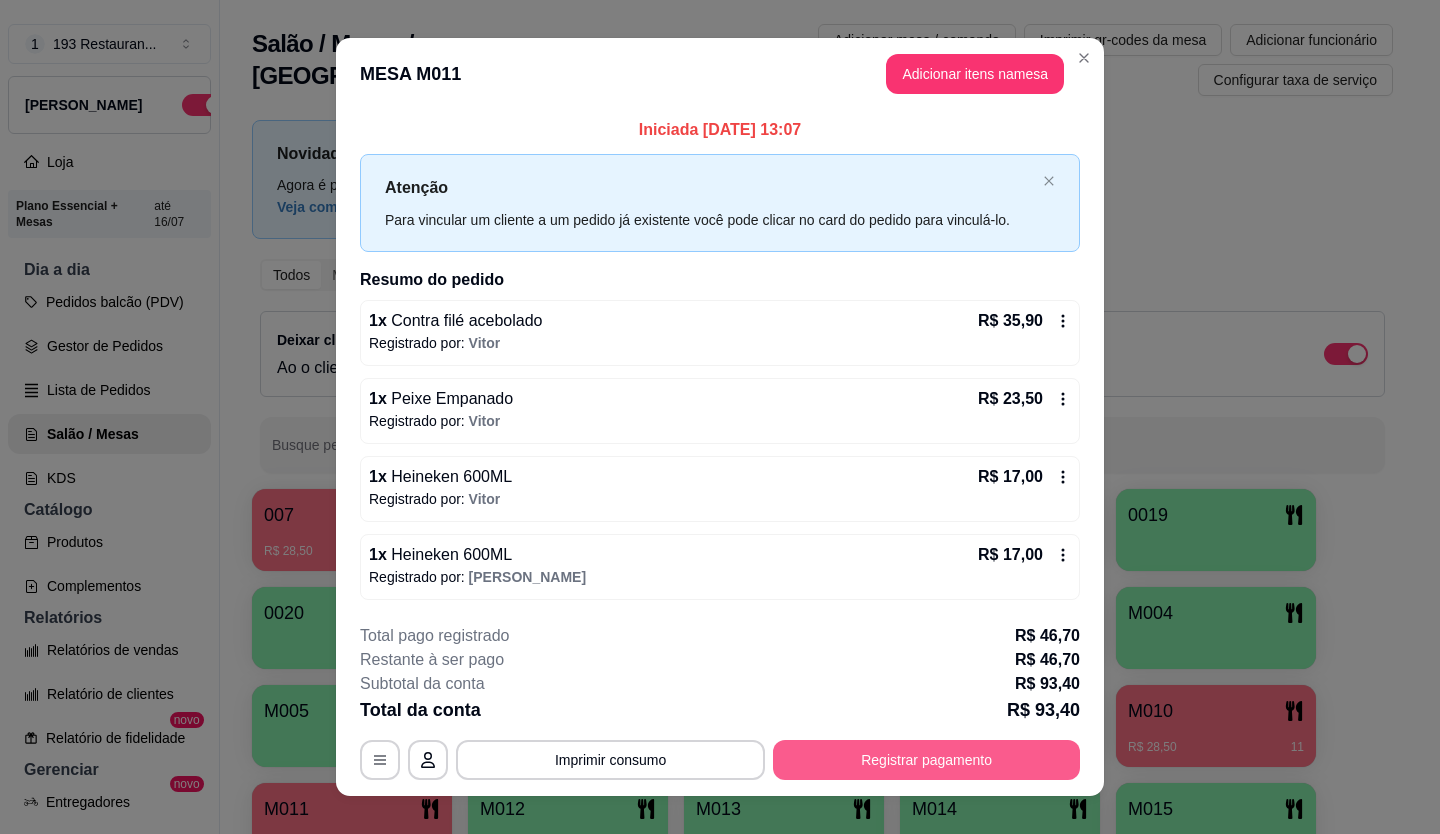 click on "Registrar pagamento" at bounding box center [926, 760] 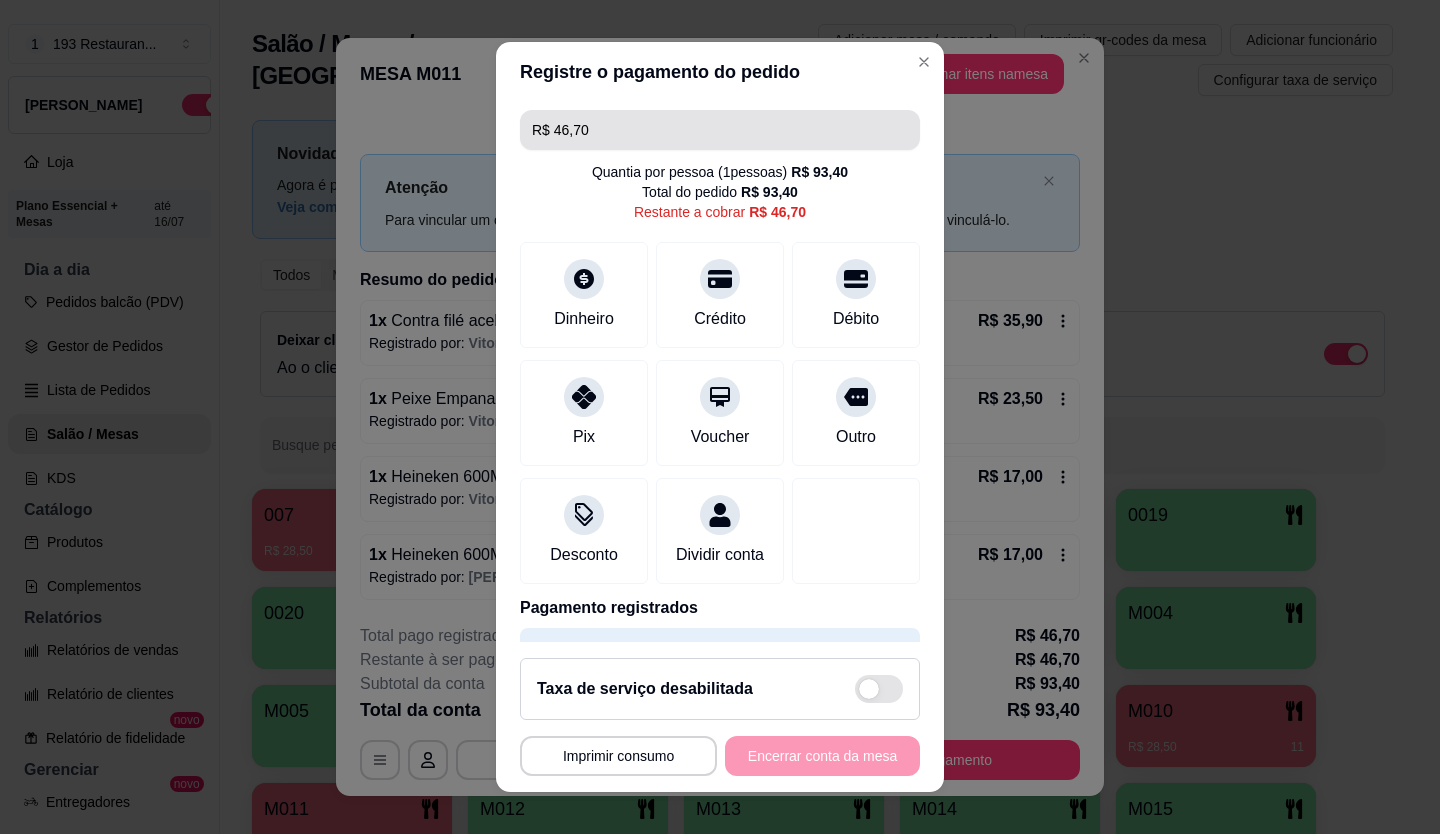 click on "R$ 46,70" at bounding box center (720, 130) 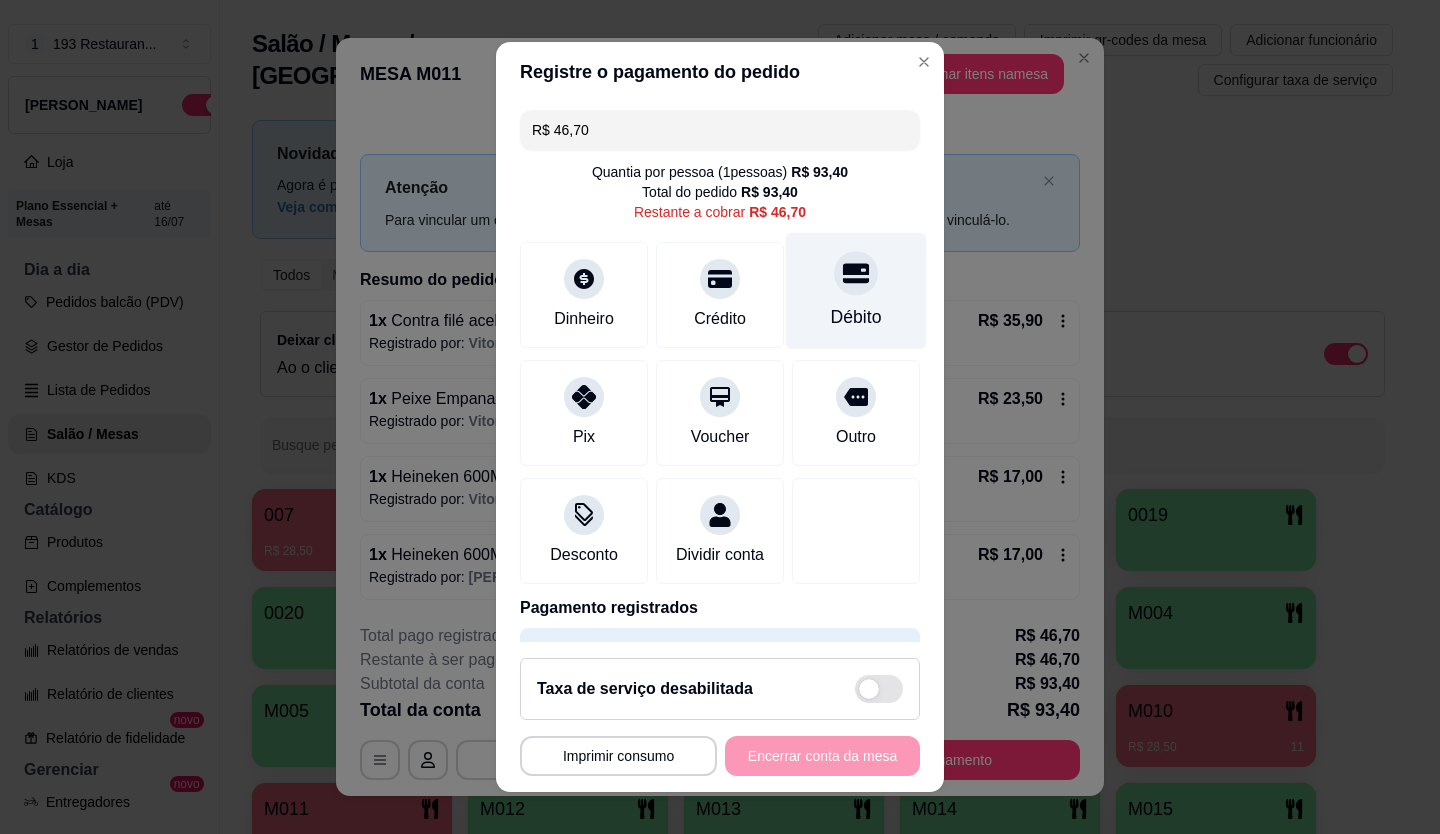 click at bounding box center [856, 273] 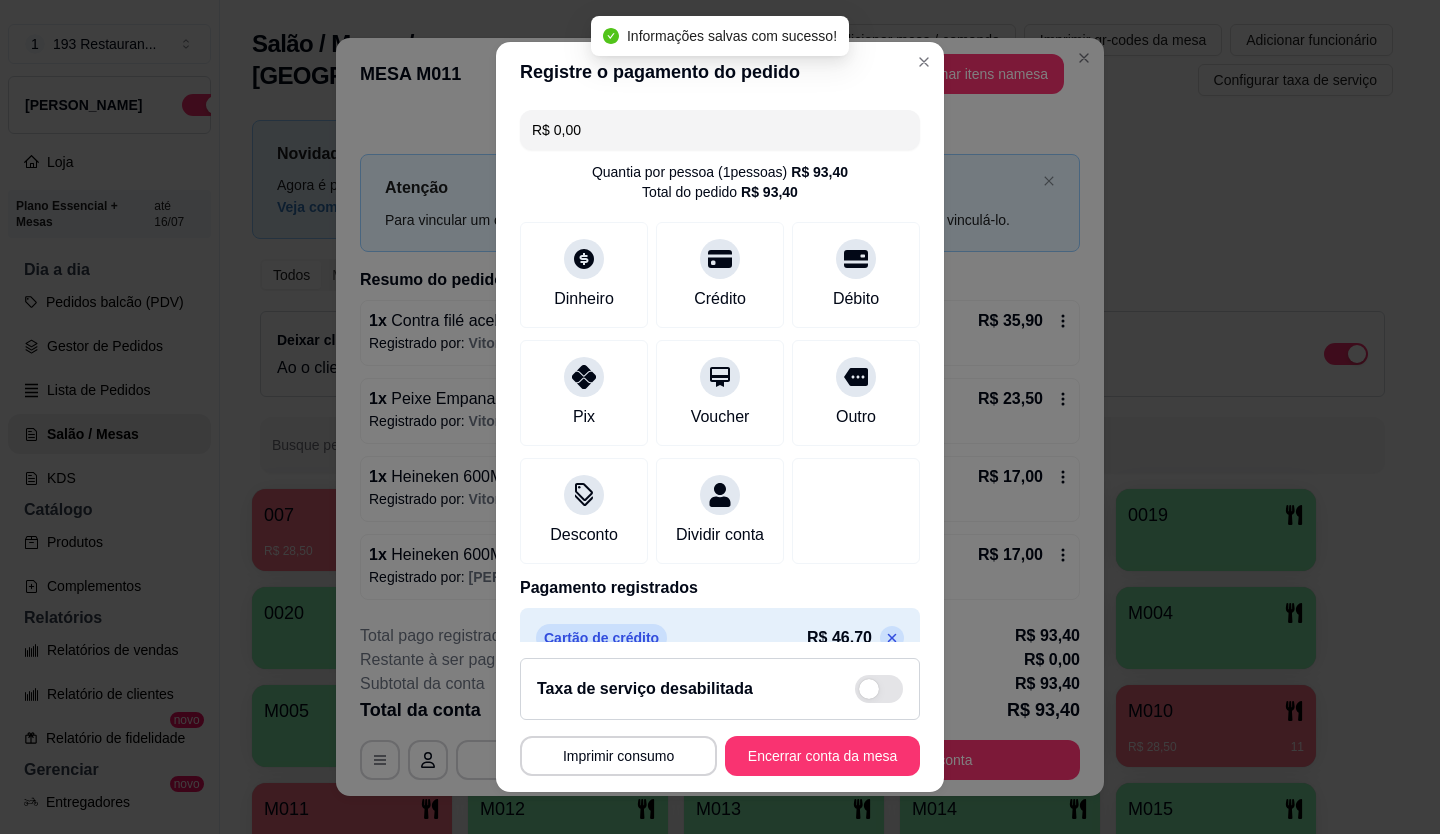type on "R$ 0,00" 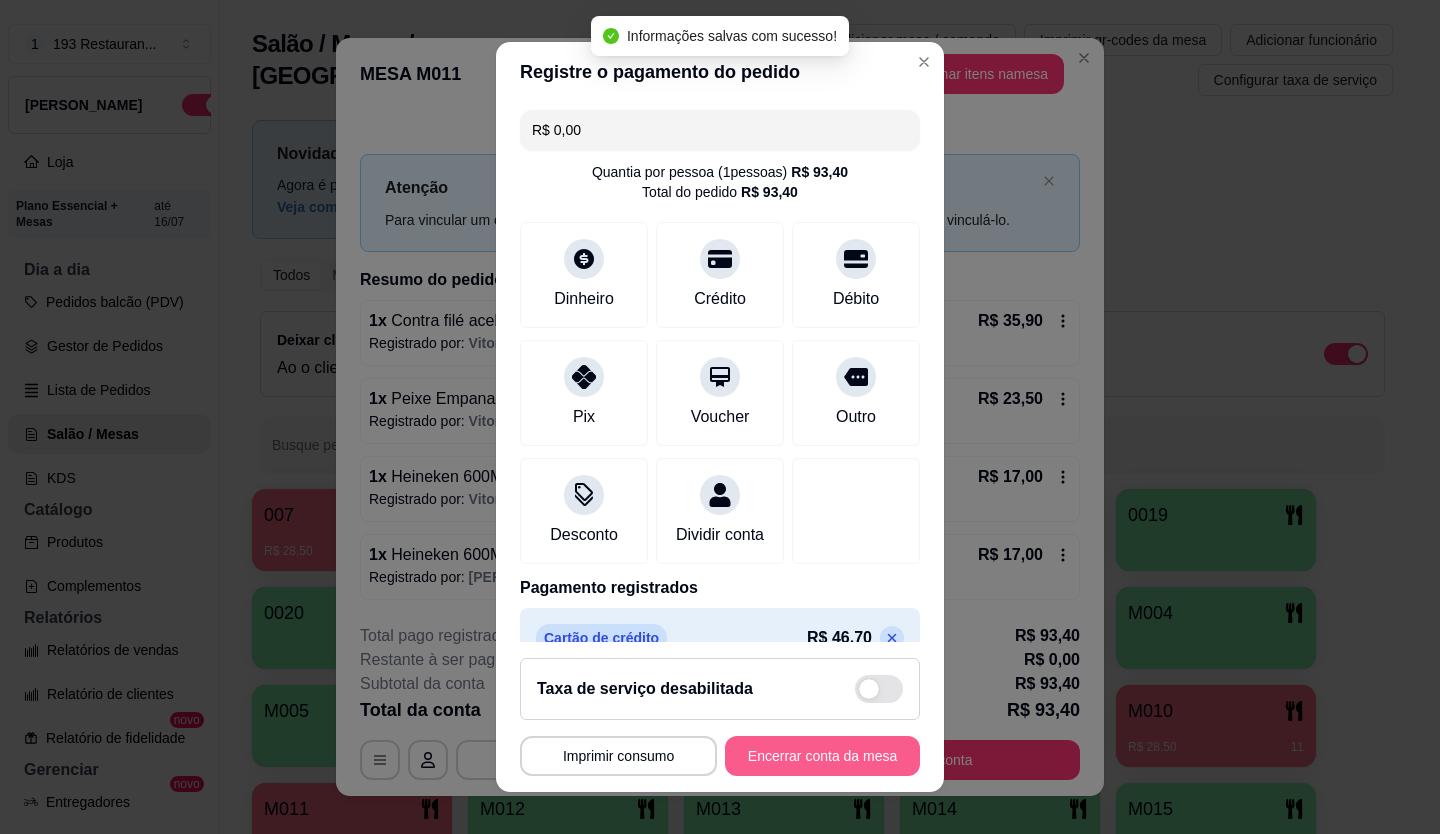 click on "Encerrar conta da mesa" at bounding box center [822, 756] 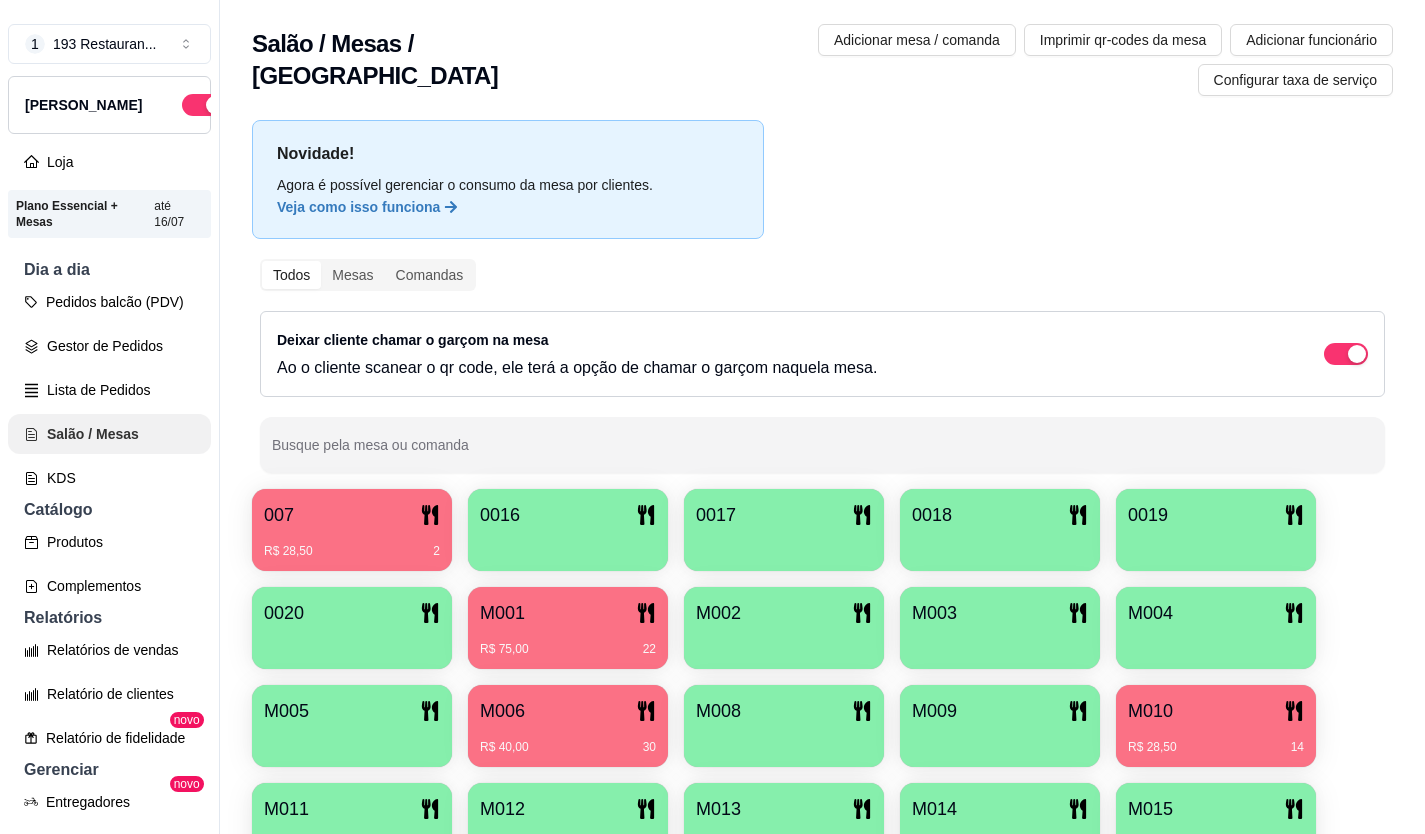 click on "Lista de Pedidos" at bounding box center (109, 390) 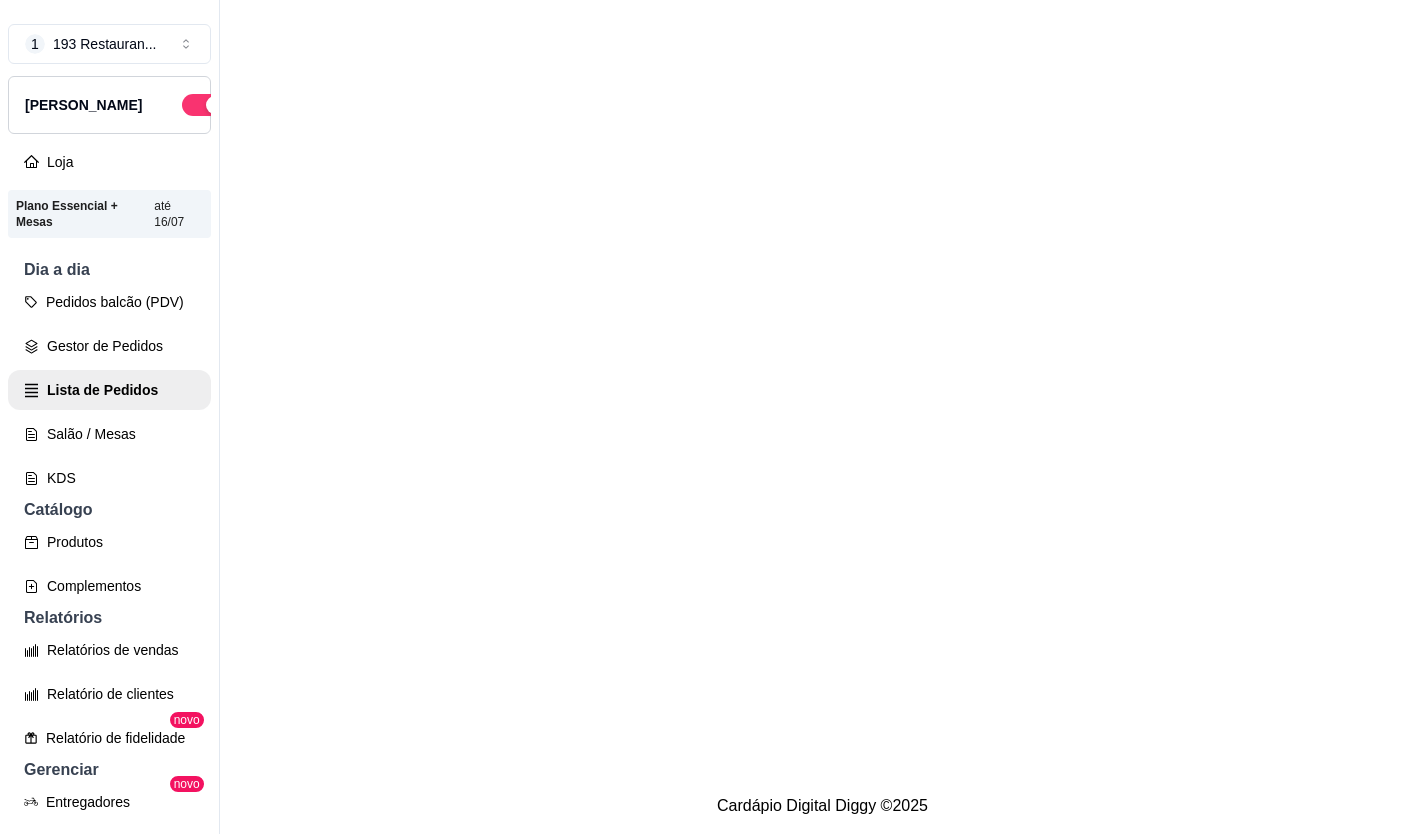 click on "Salão / Mesas" at bounding box center [109, 434] 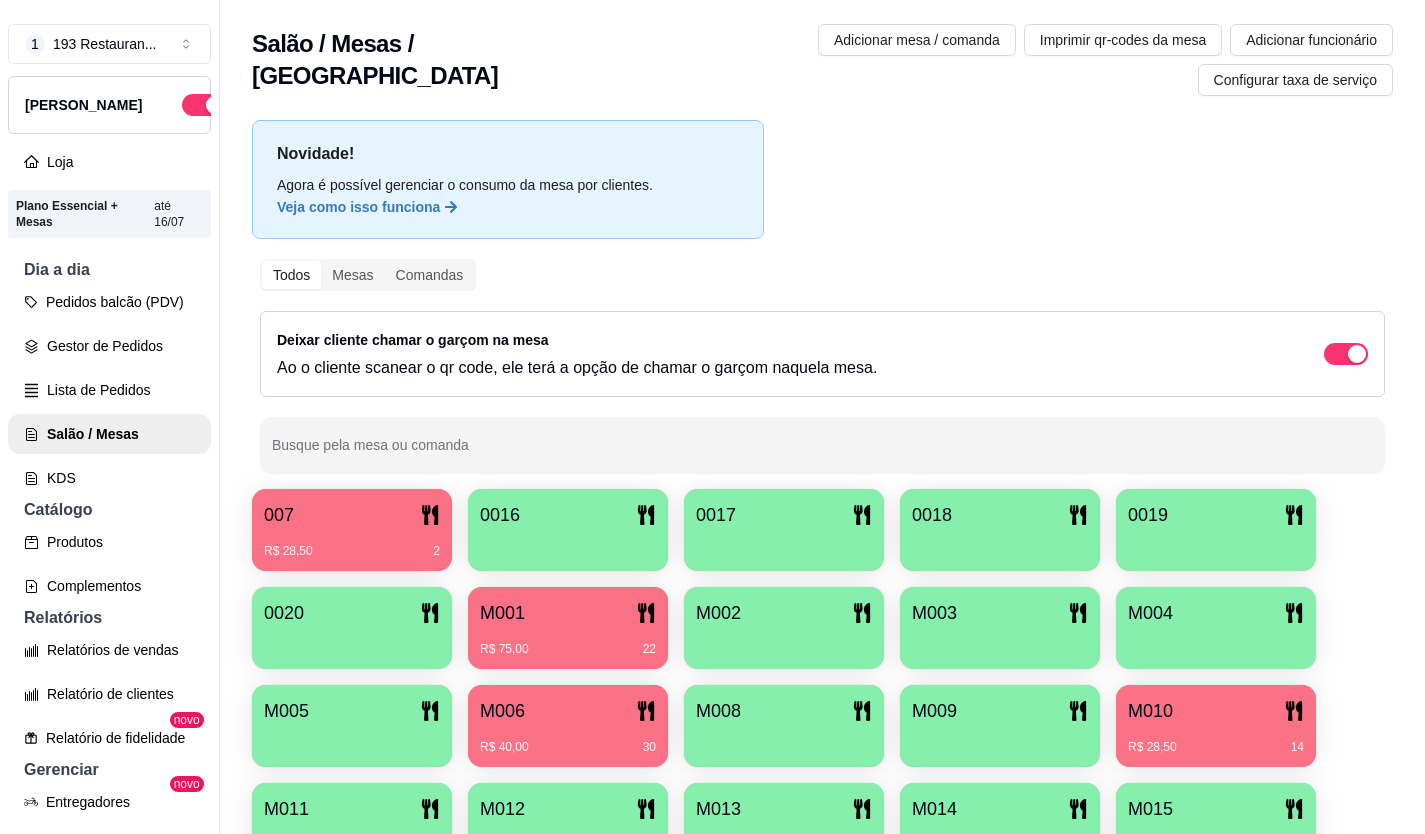 click on "M006" at bounding box center [502, 711] 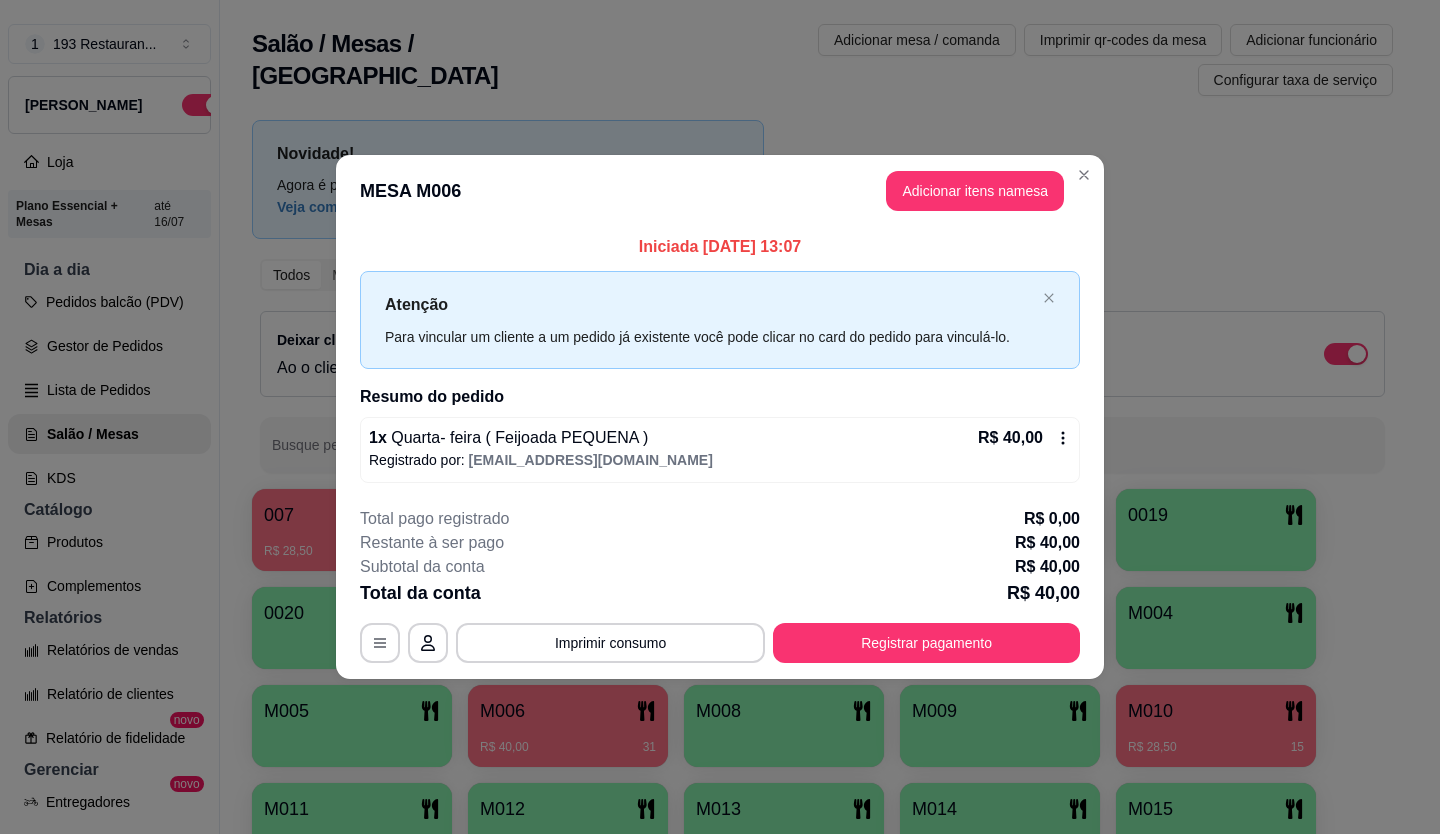 click on "Adicionar itens na  mesa" at bounding box center (975, 191) 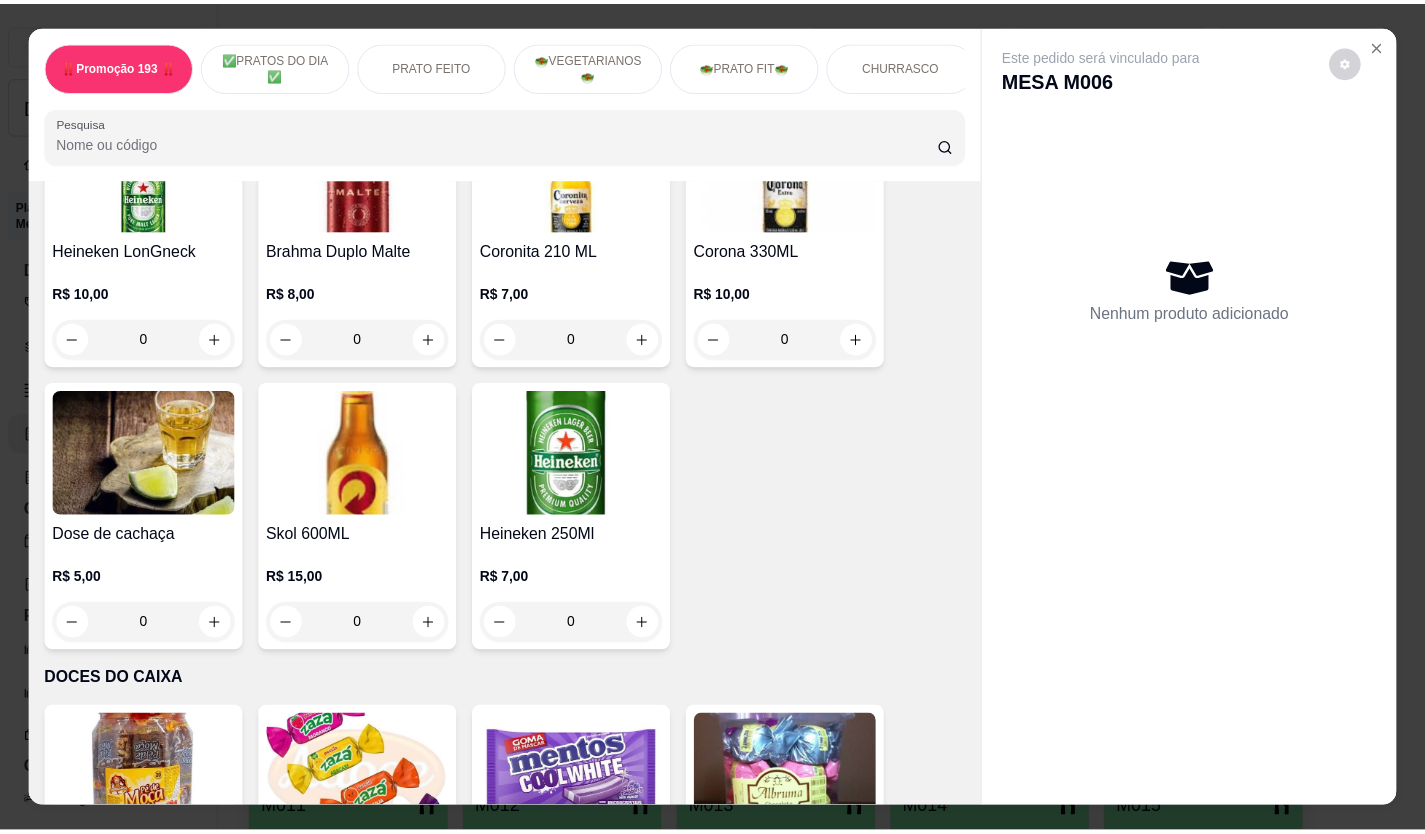 scroll, scrollTop: 7700, scrollLeft: 0, axis: vertical 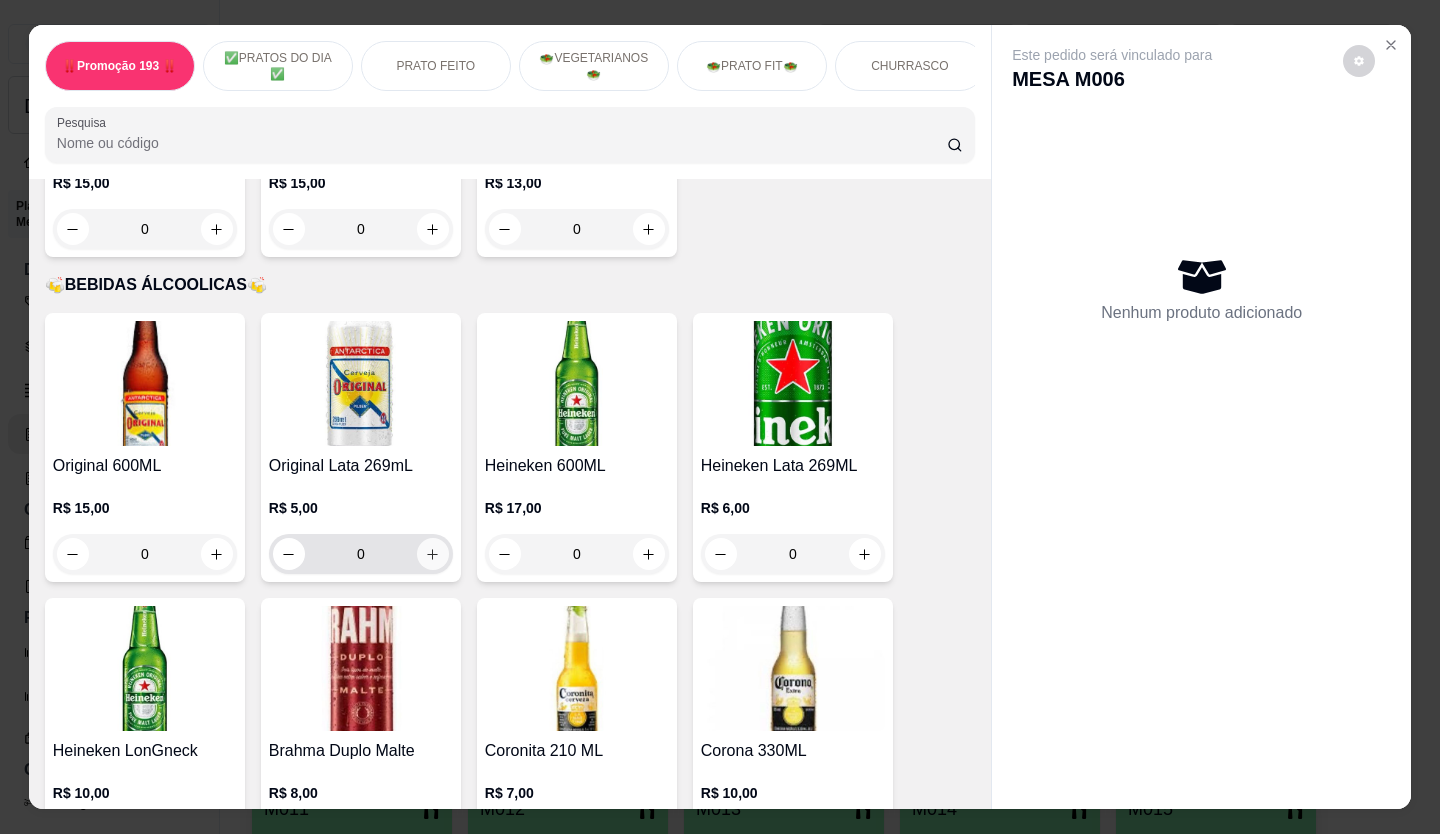click 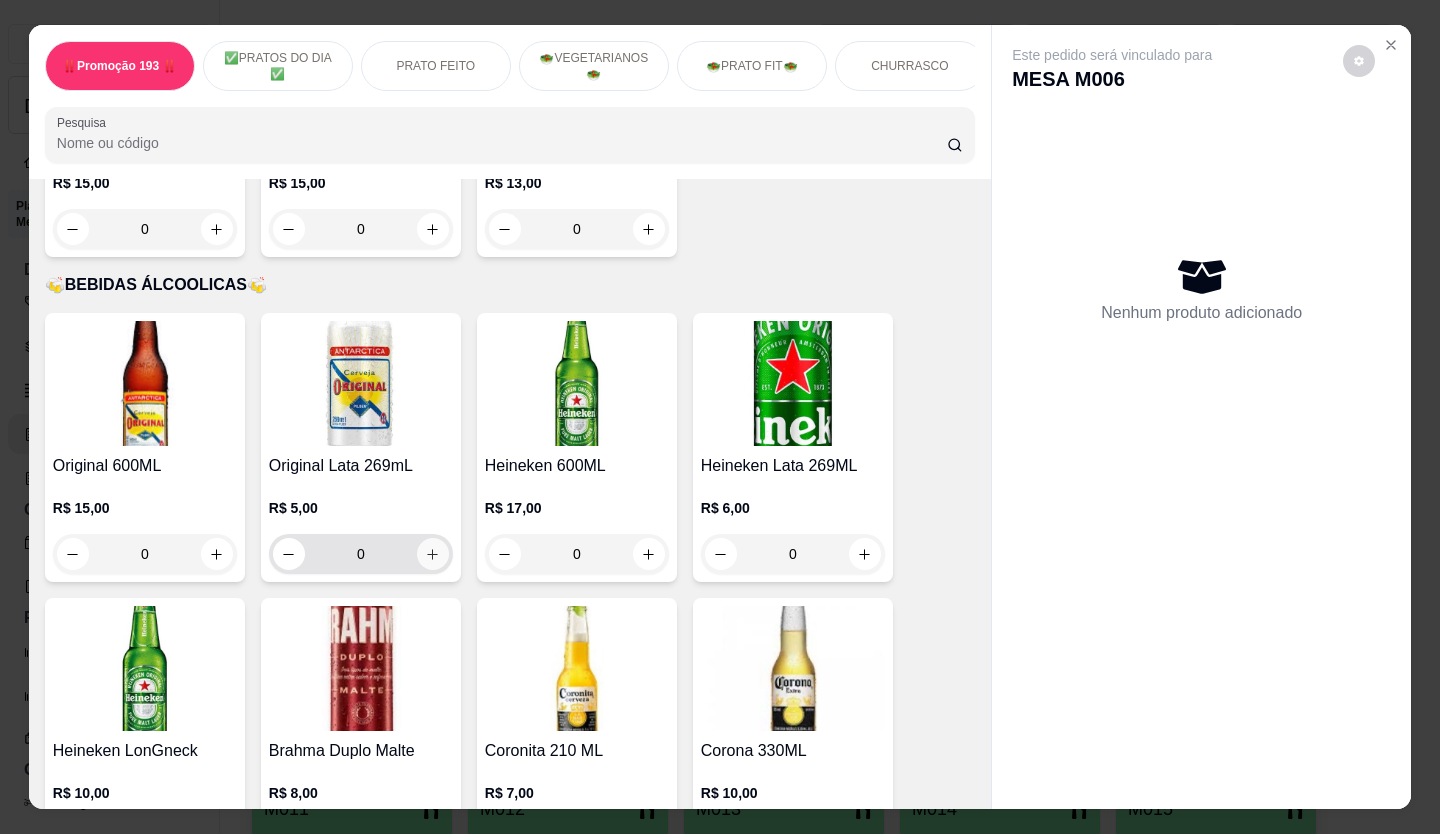 type on "1" 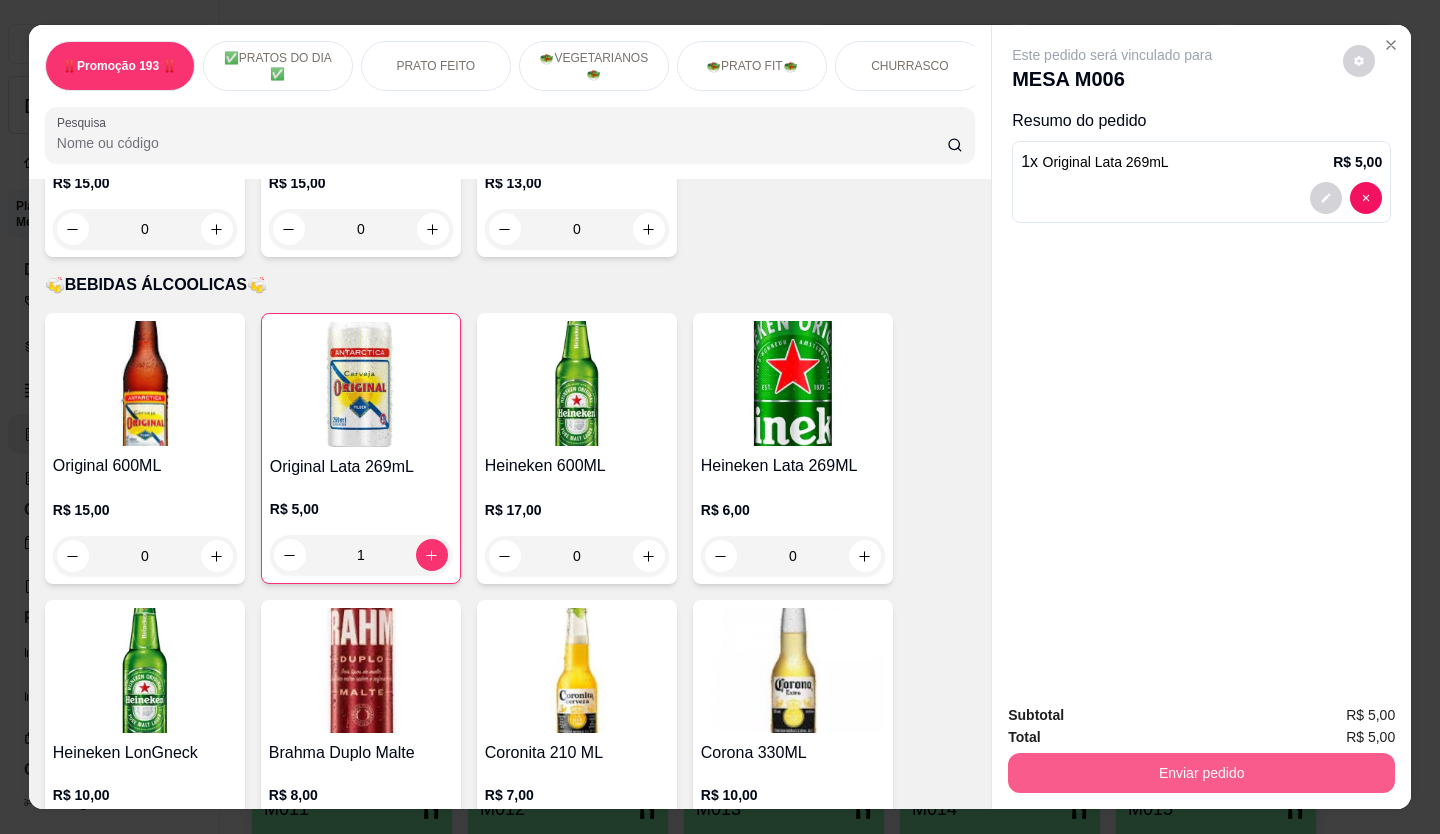 click on "Enviar pedido" at bounding box center [1201, 773] 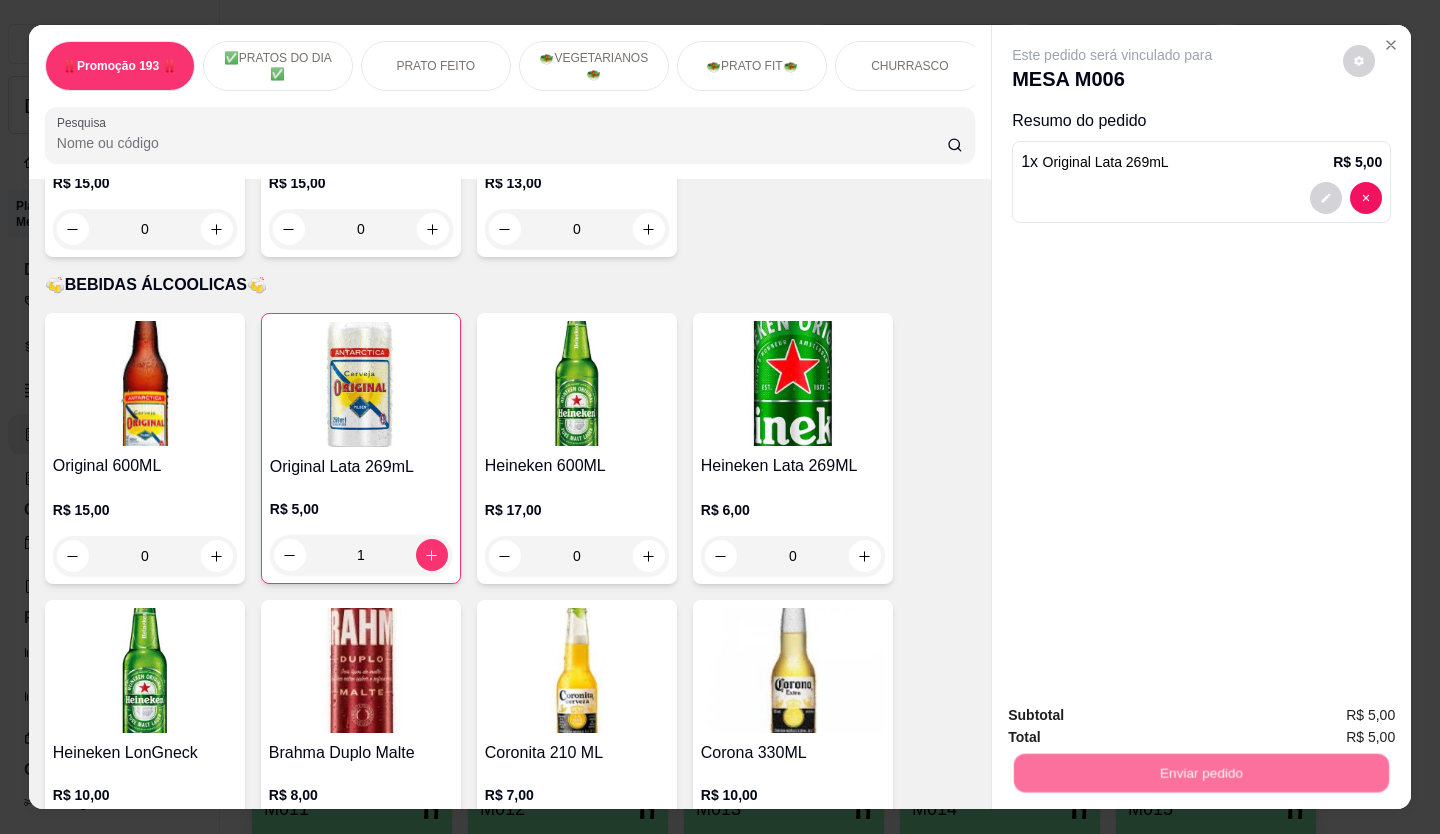 click on "Não registrar e enviar pedido" at bounding box center [1135, 716] 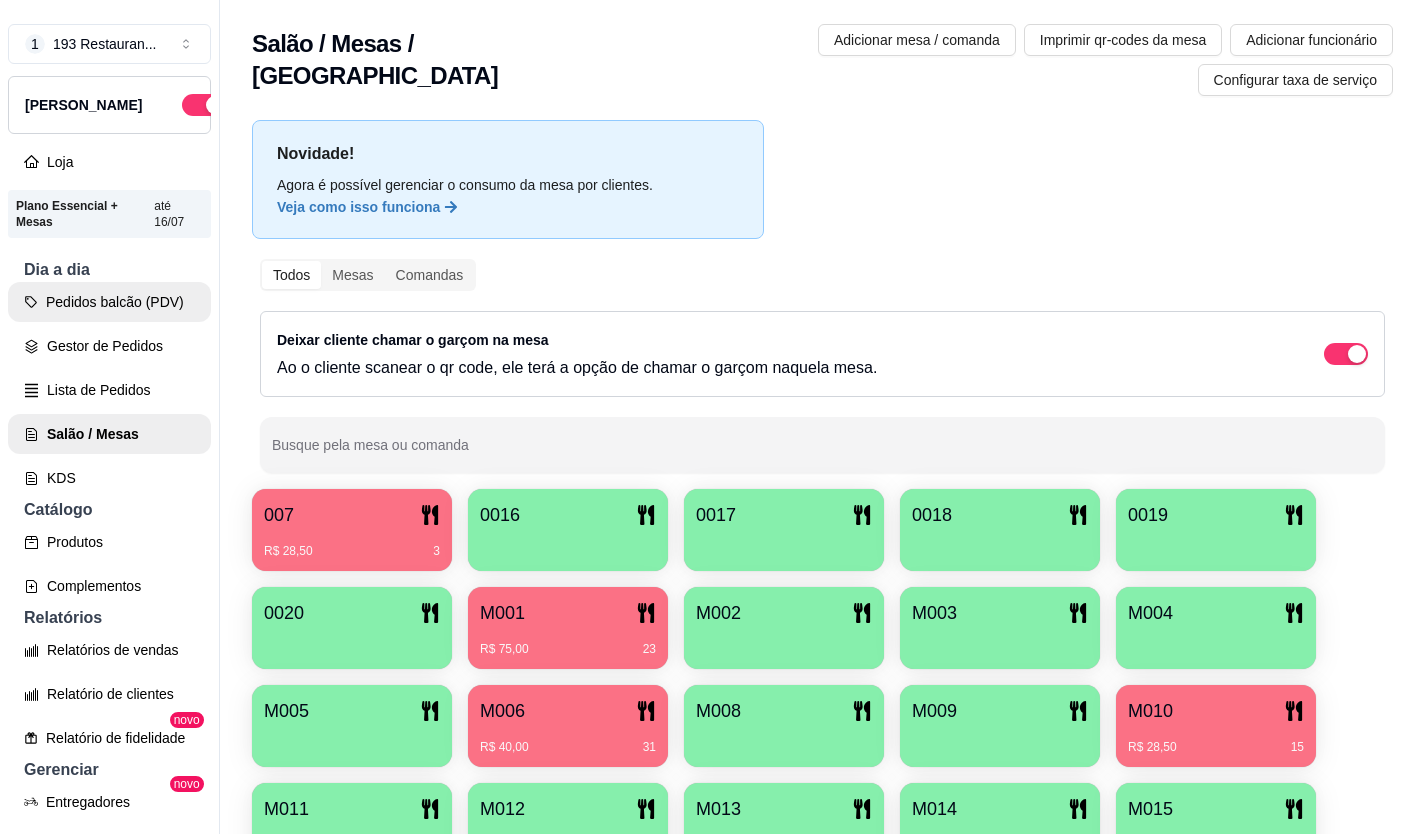 click on "Pedidos balcão (PDV)" at bounding box center (109, 302) 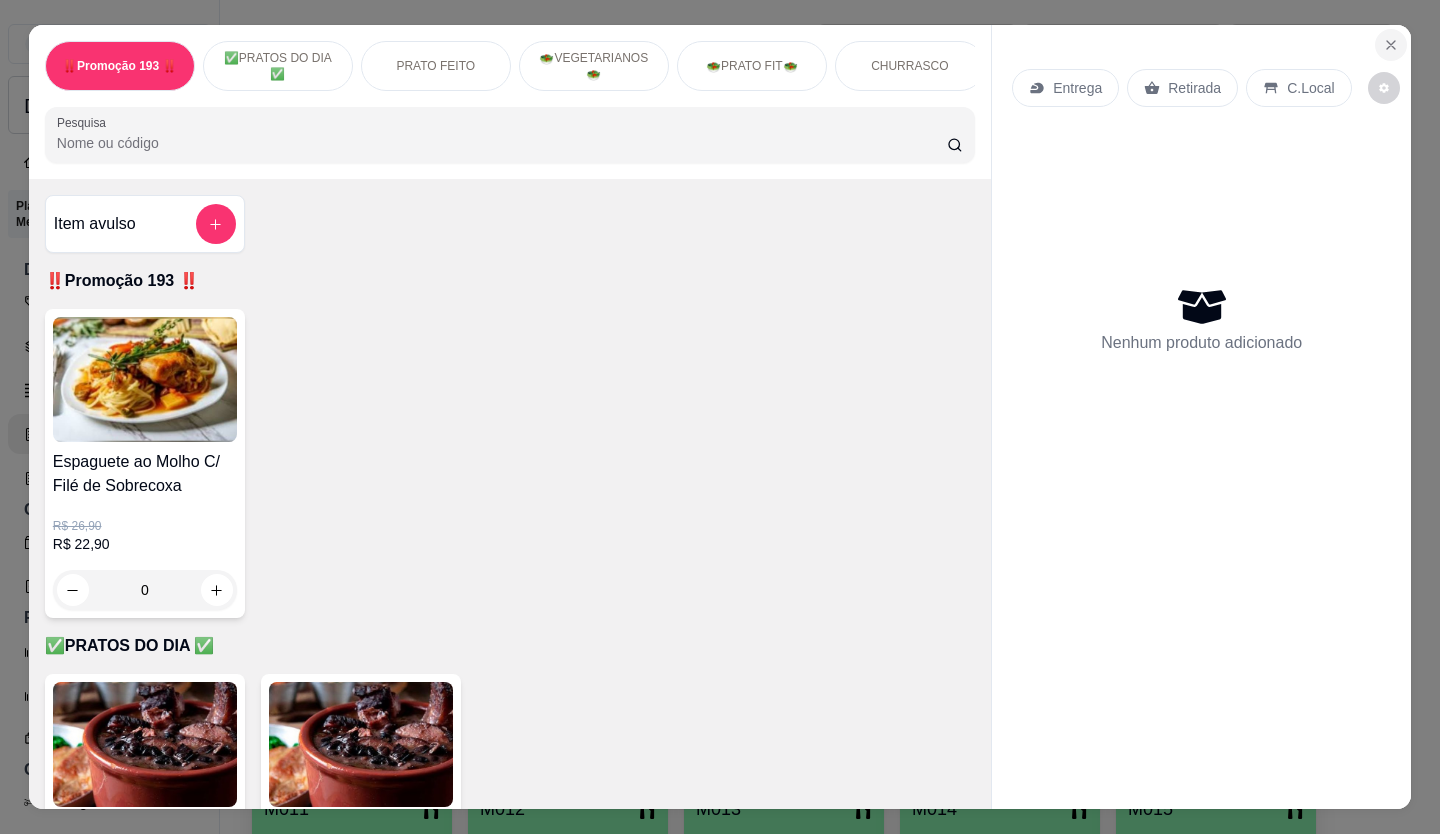 click at bounding box center (1391, 45) 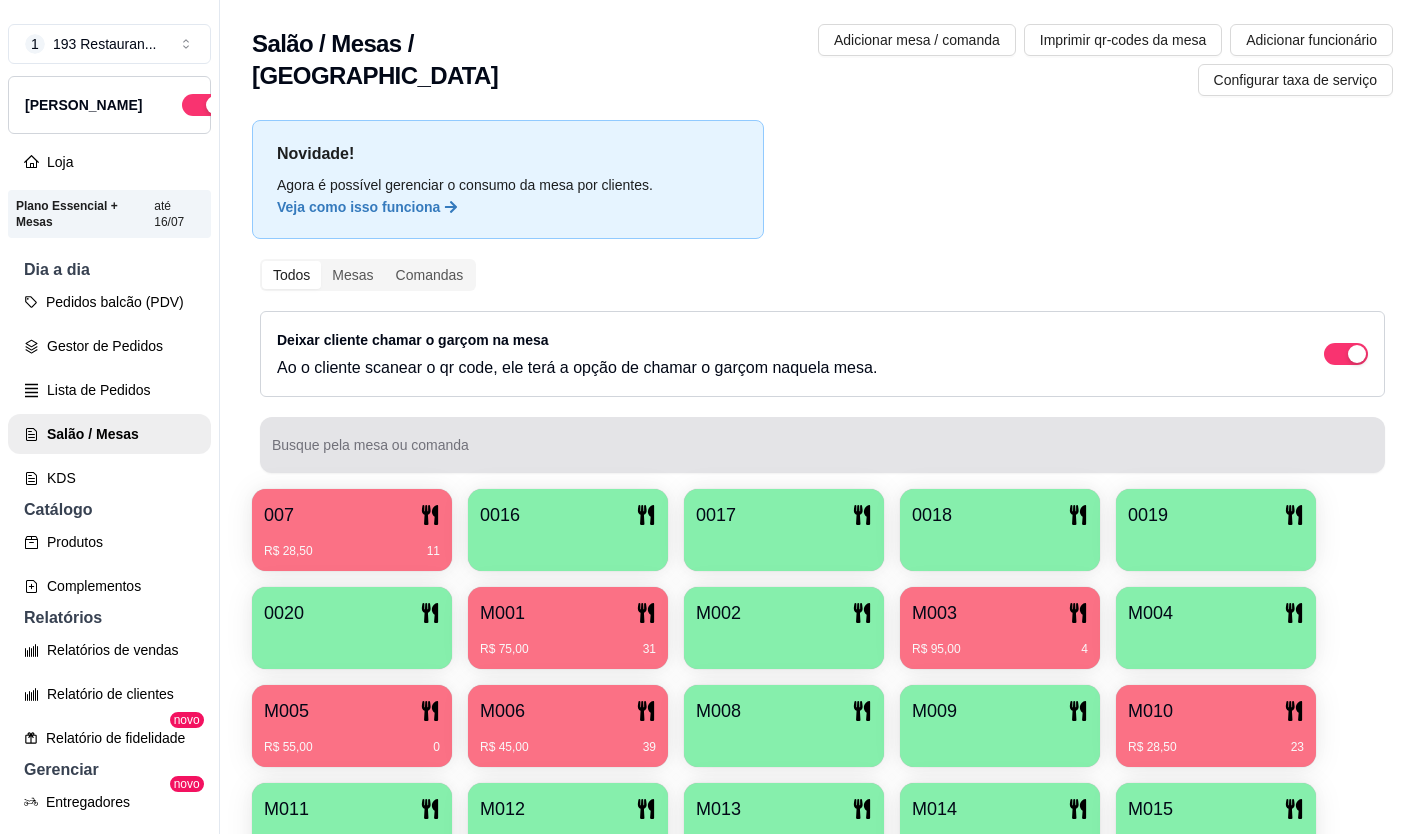 scroll, scrollTop: 86, scrollLeft: 0, axis: vertical 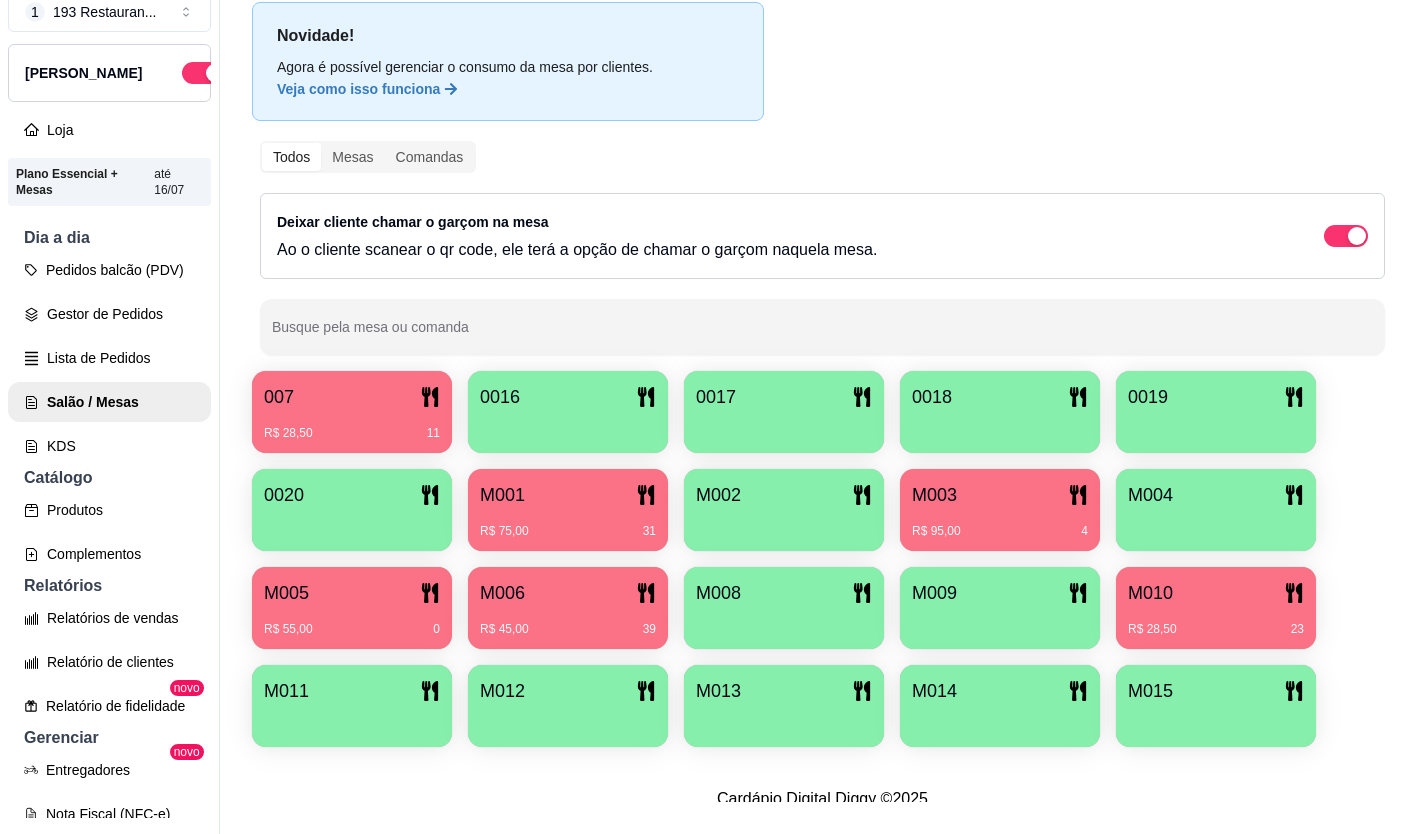 click on "R$ 28,50 23" at bounding box center (1216, 629) 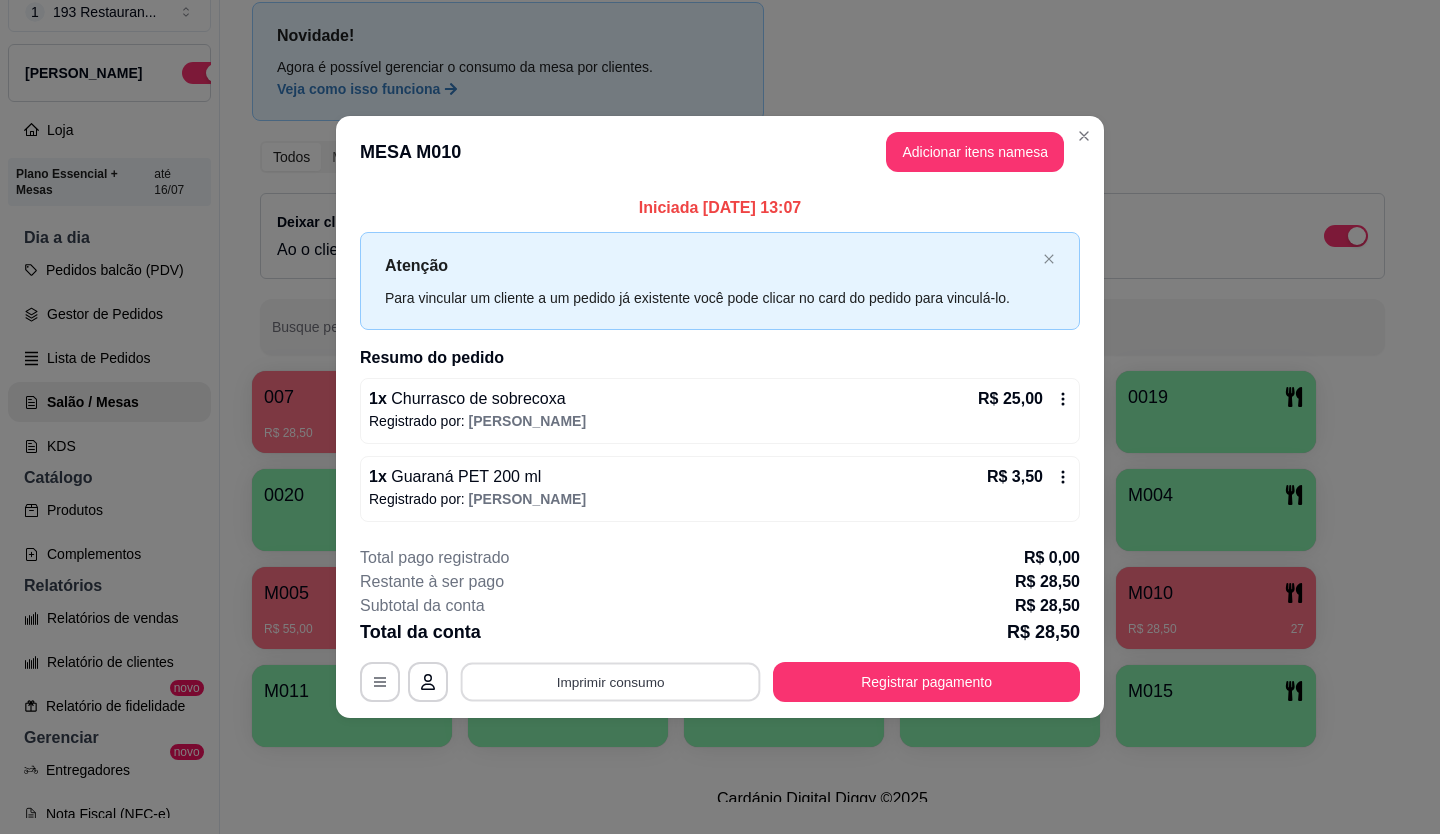click on "Imprimir consumo" at bounding box center [611, 681] 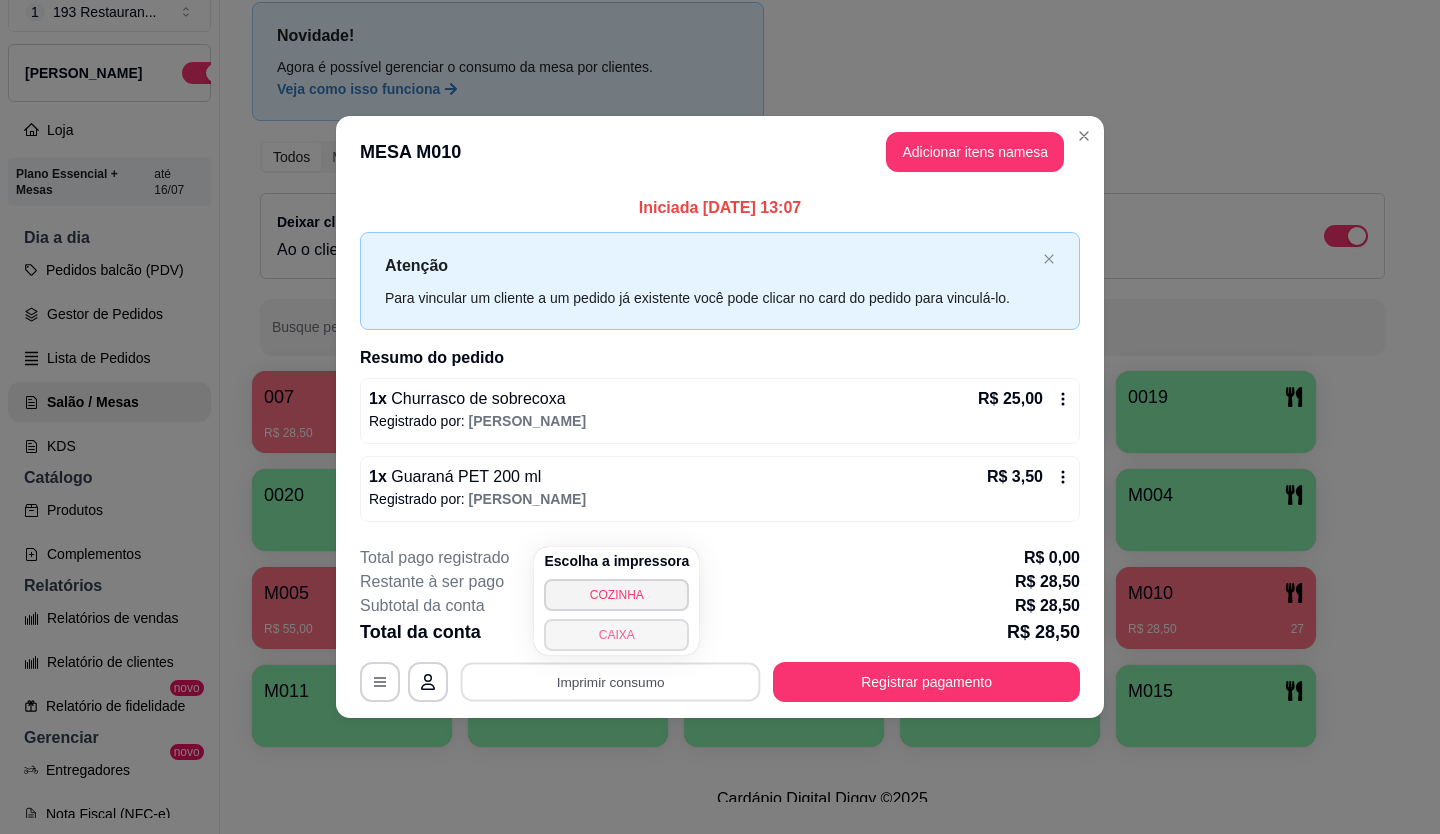 click on "CAIXA" at bounding box center (616, 635) 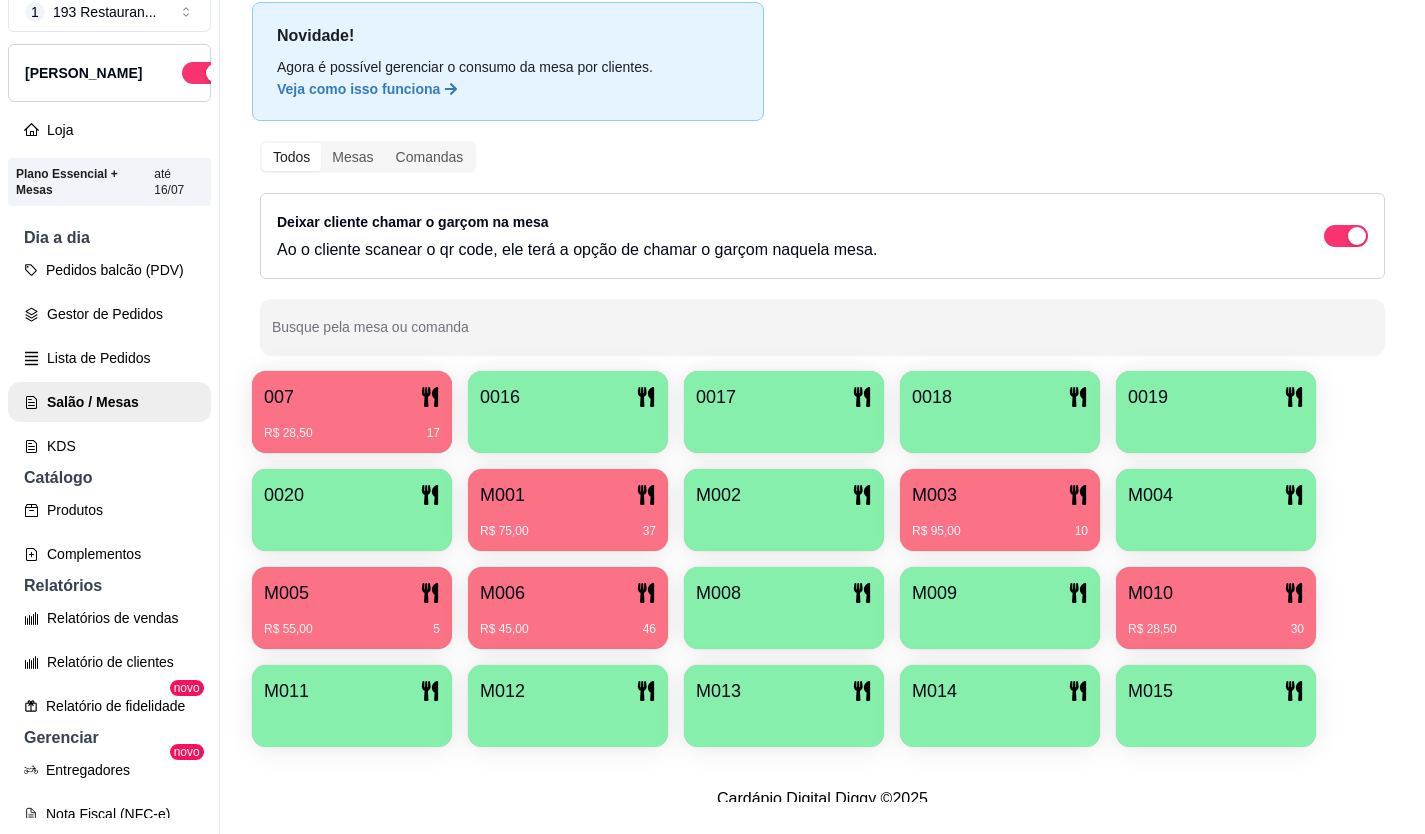 click on "Pedidos balcão (PDV)" at bounding box center [109, 270] 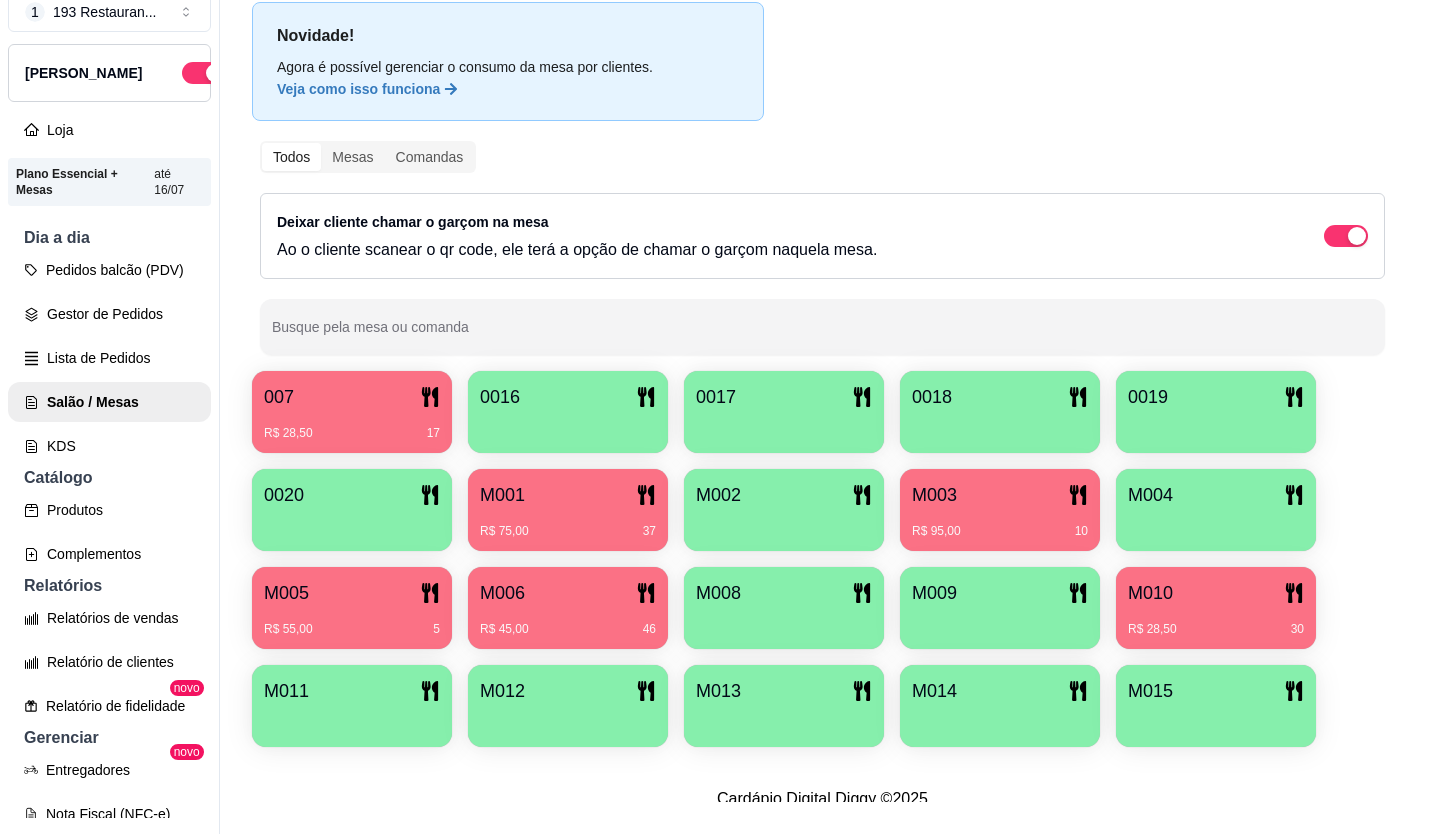 click on "Retirada" at bounding box center (1182, 88) 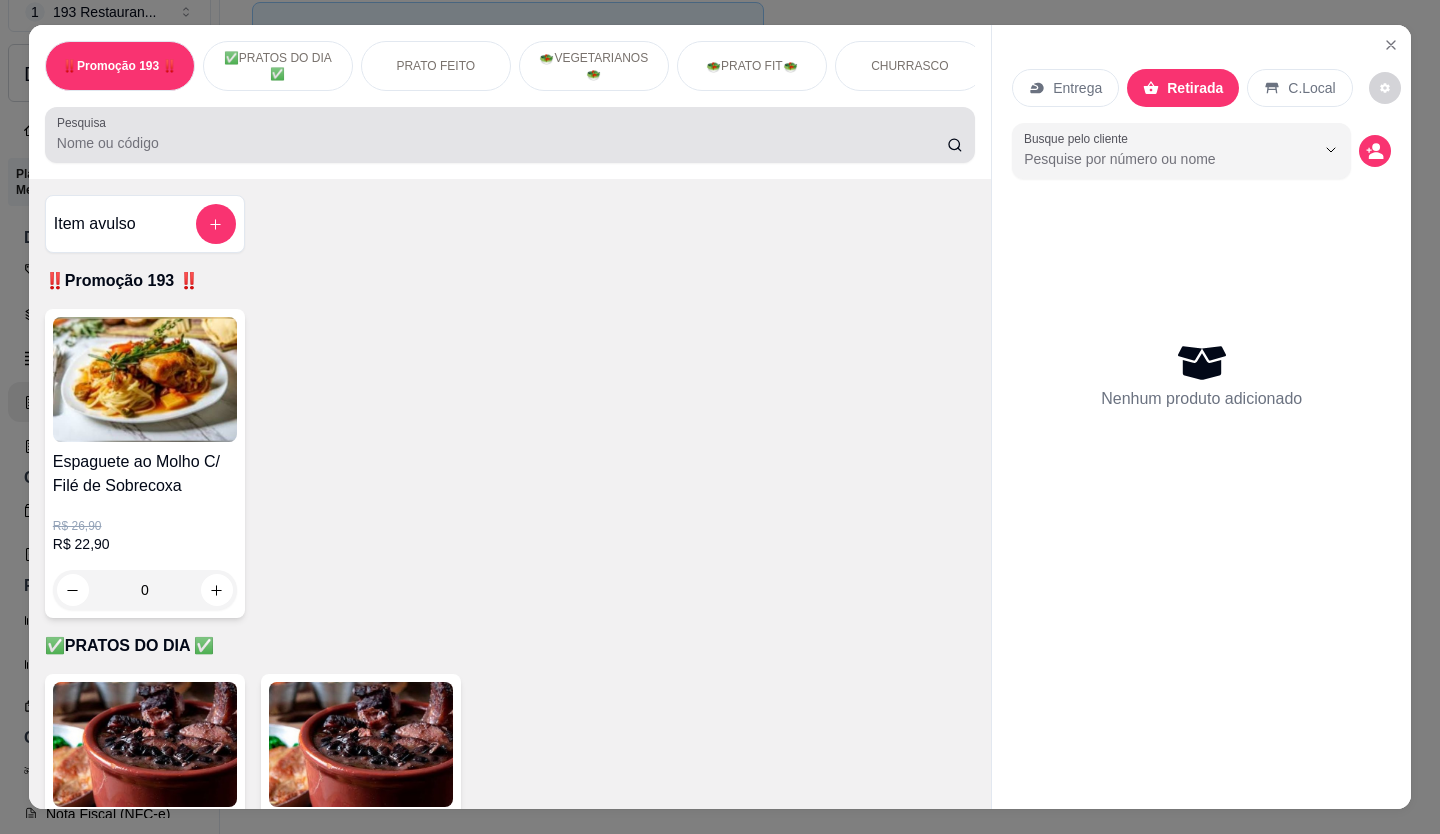 scroll, scrollTop: 800, scrollLeft: 0, axis: vertical 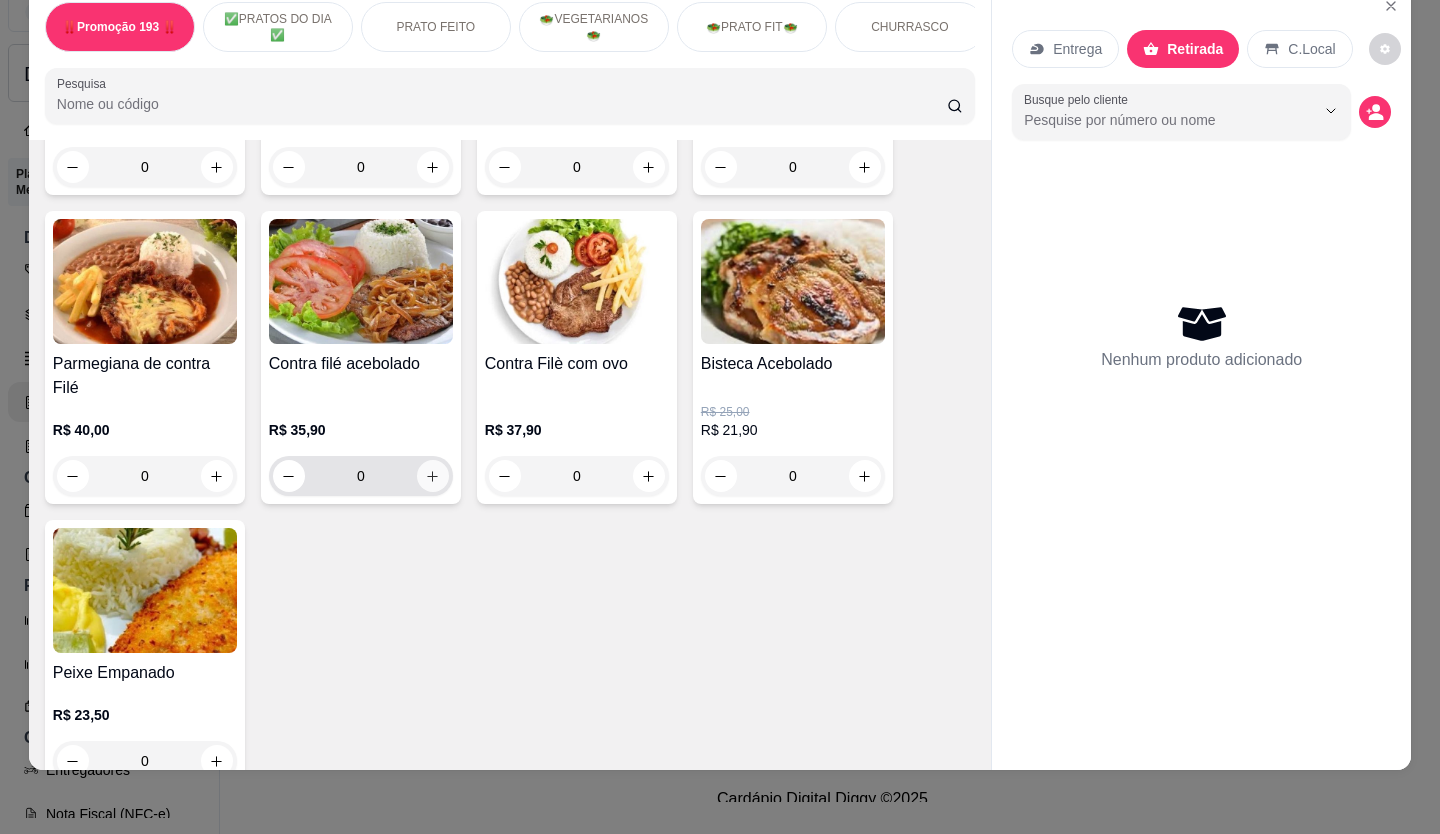 click at bounding box center (433, 476) 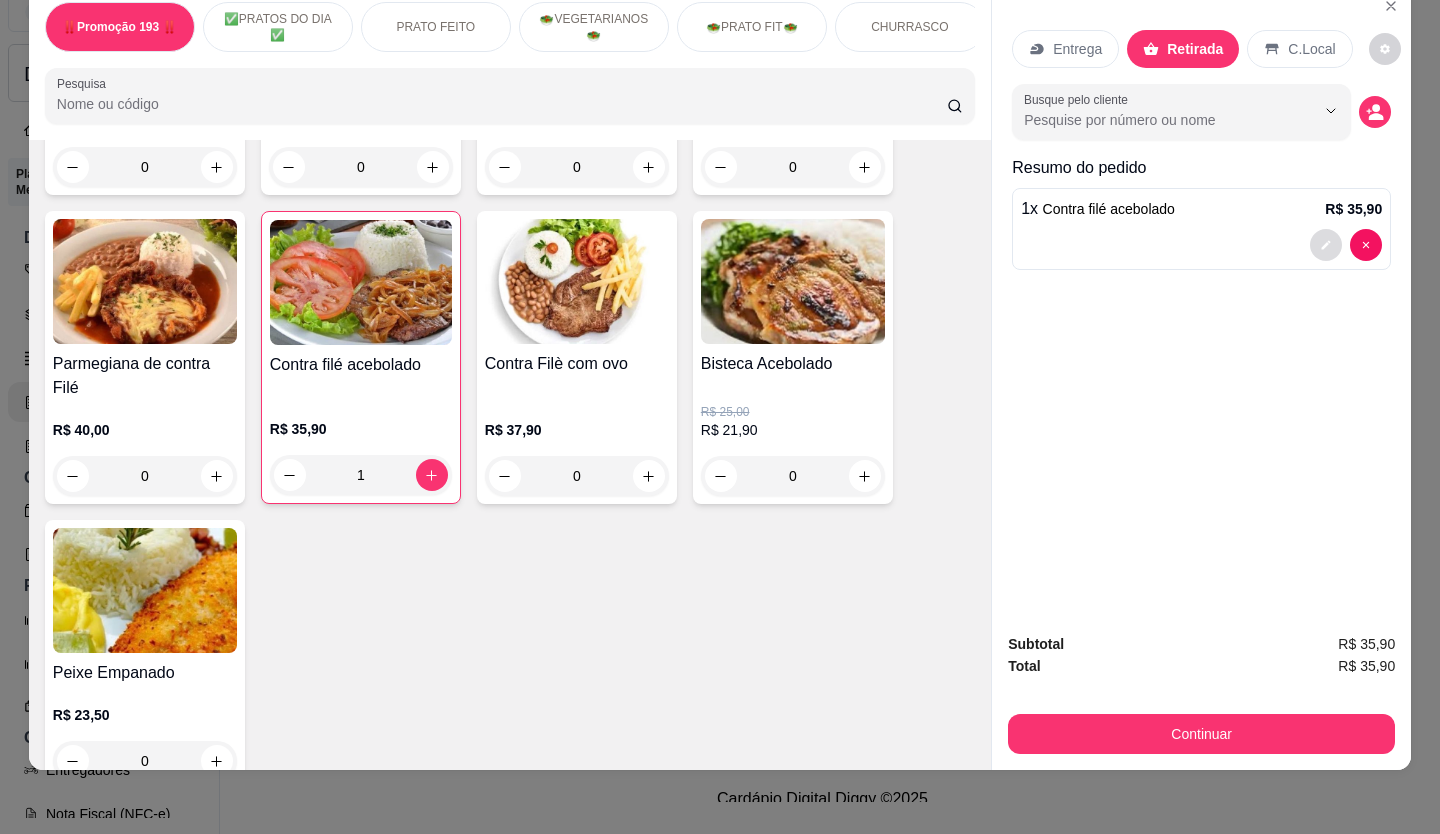 click 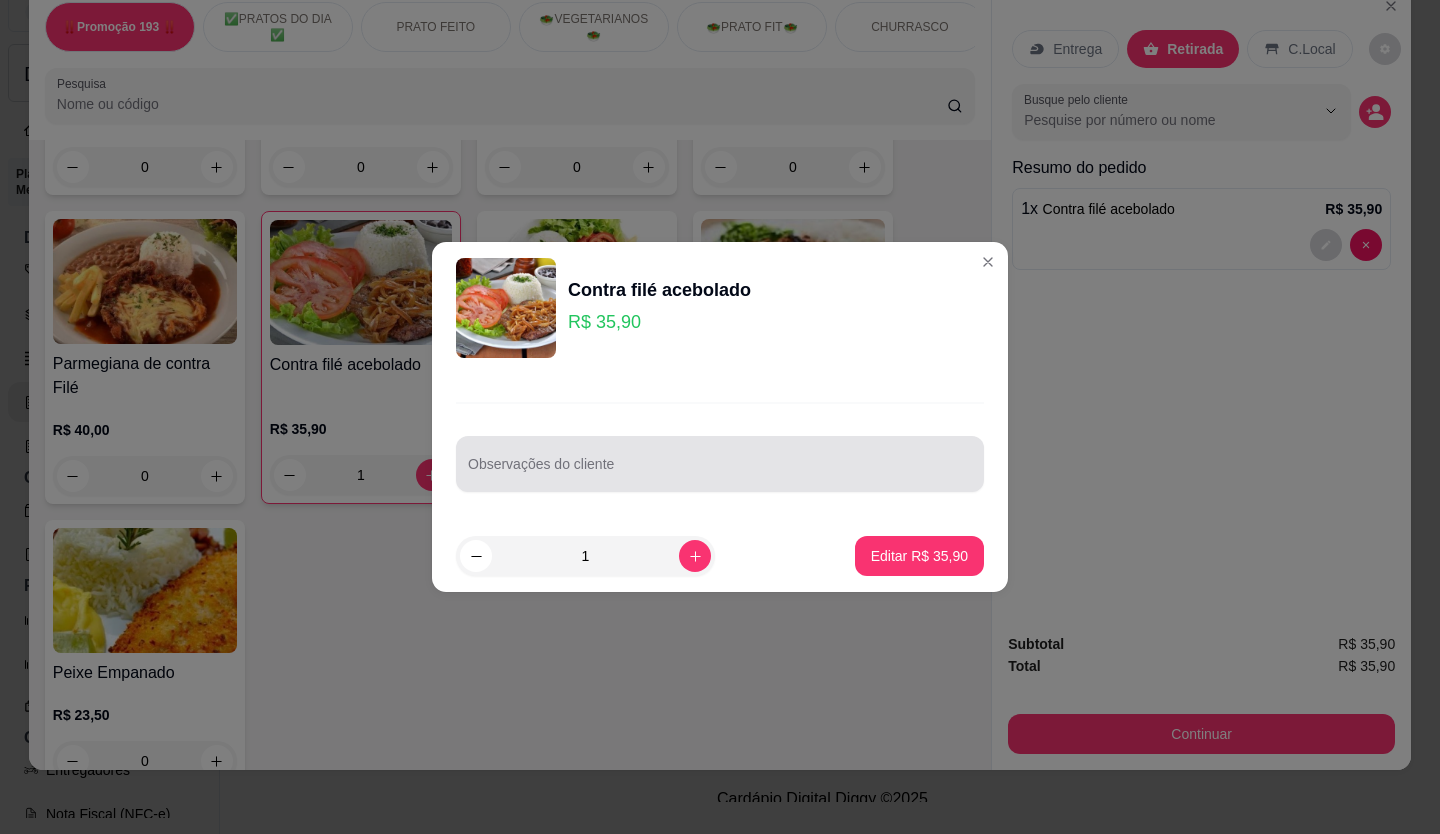 click at bounding box center [720, 464] 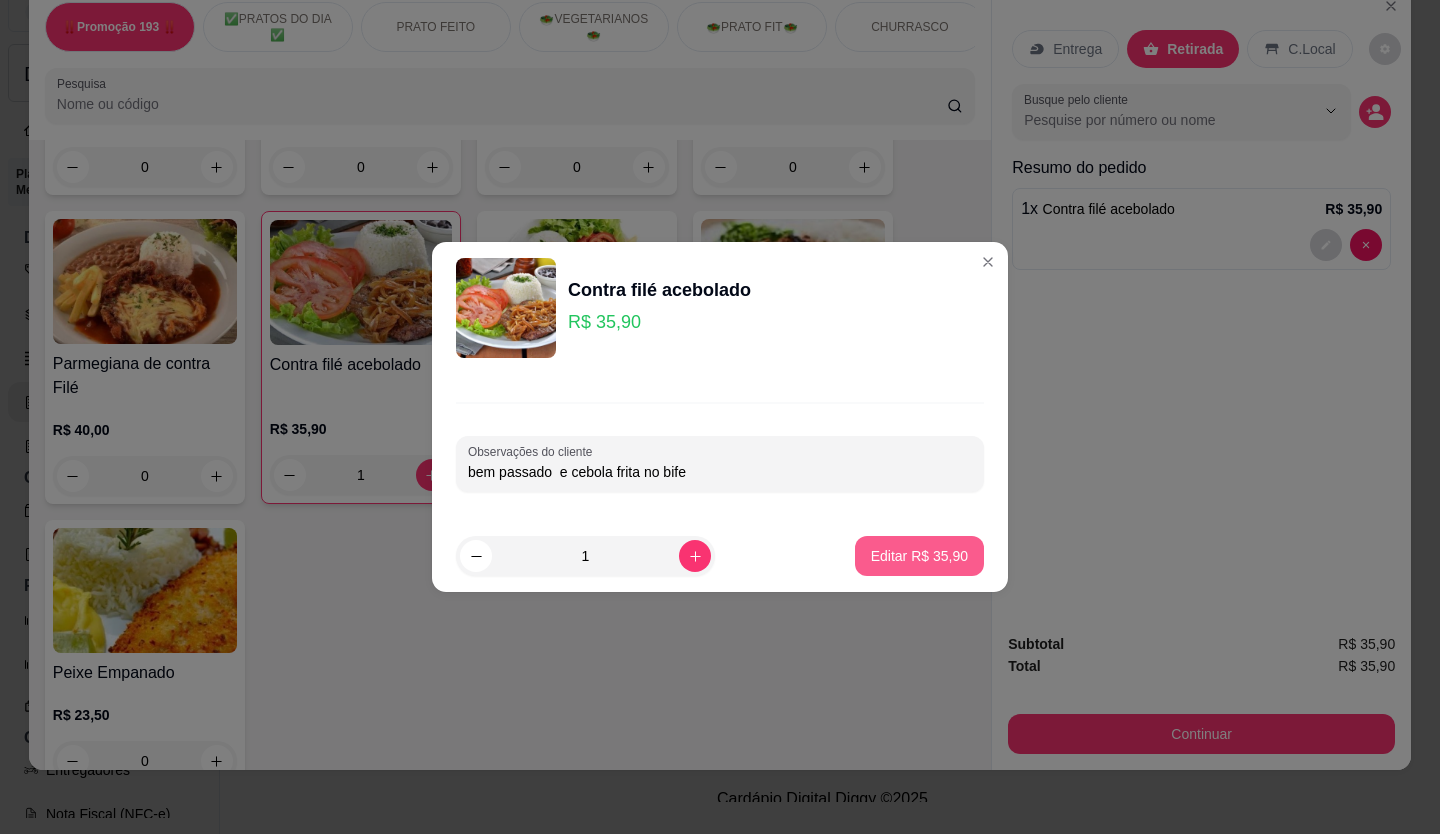 type on "bem passado  e cebola frita no bife" 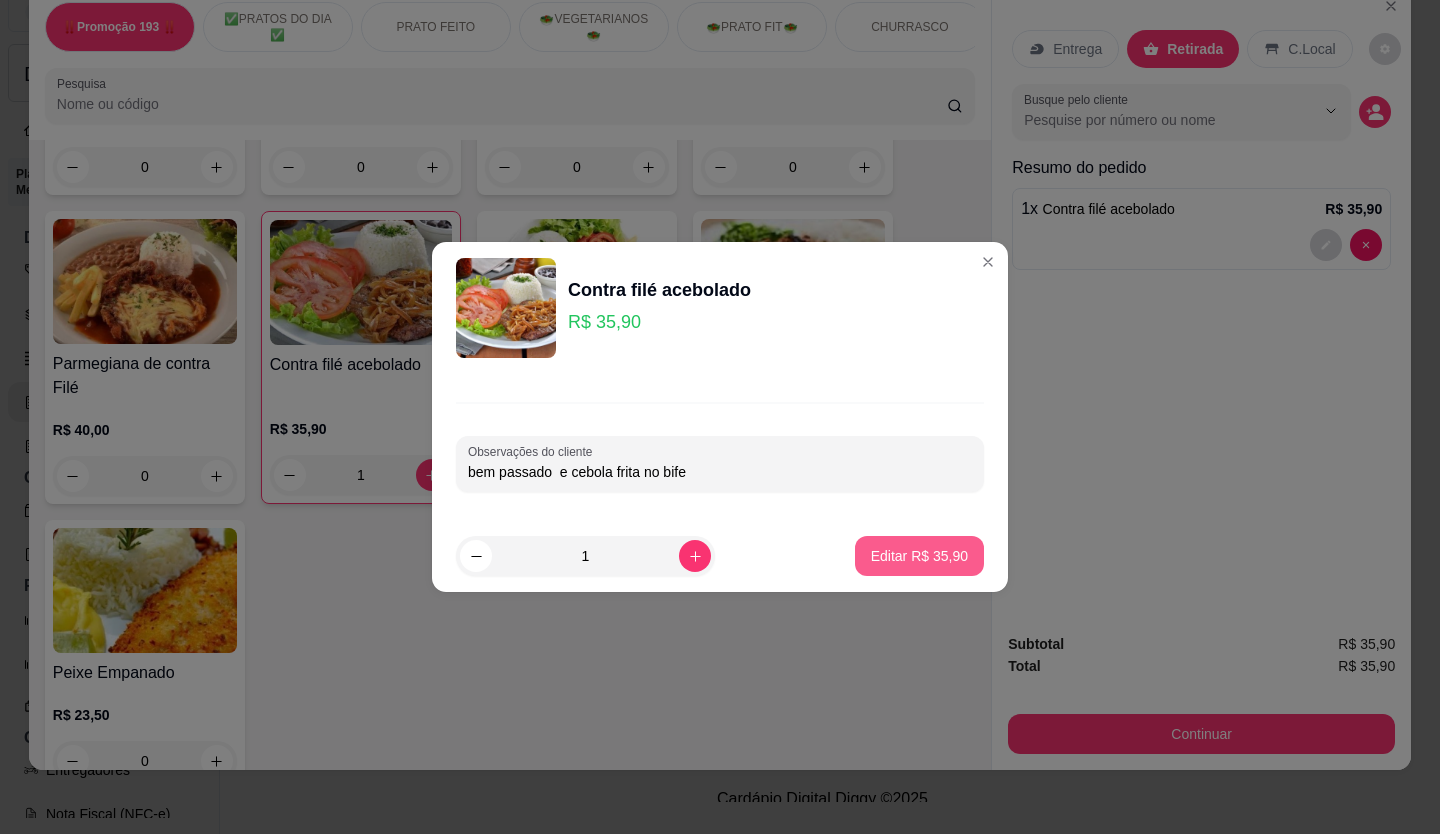 click on "Editar   R$ 35,90" at bounding box center [919, 556] 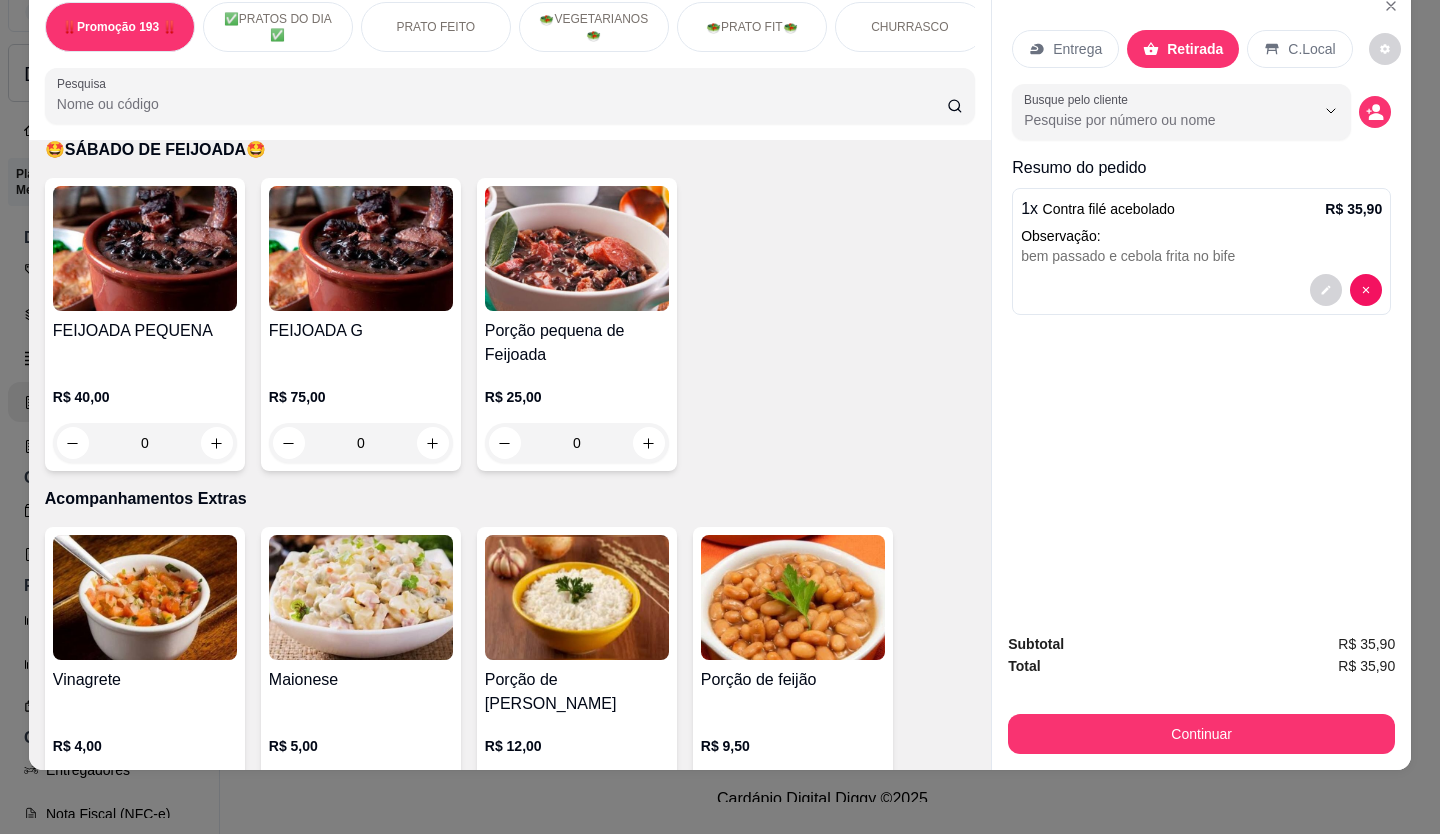 scroll, scrollTop: 4400, scrollLeft: 0, axis: vertical 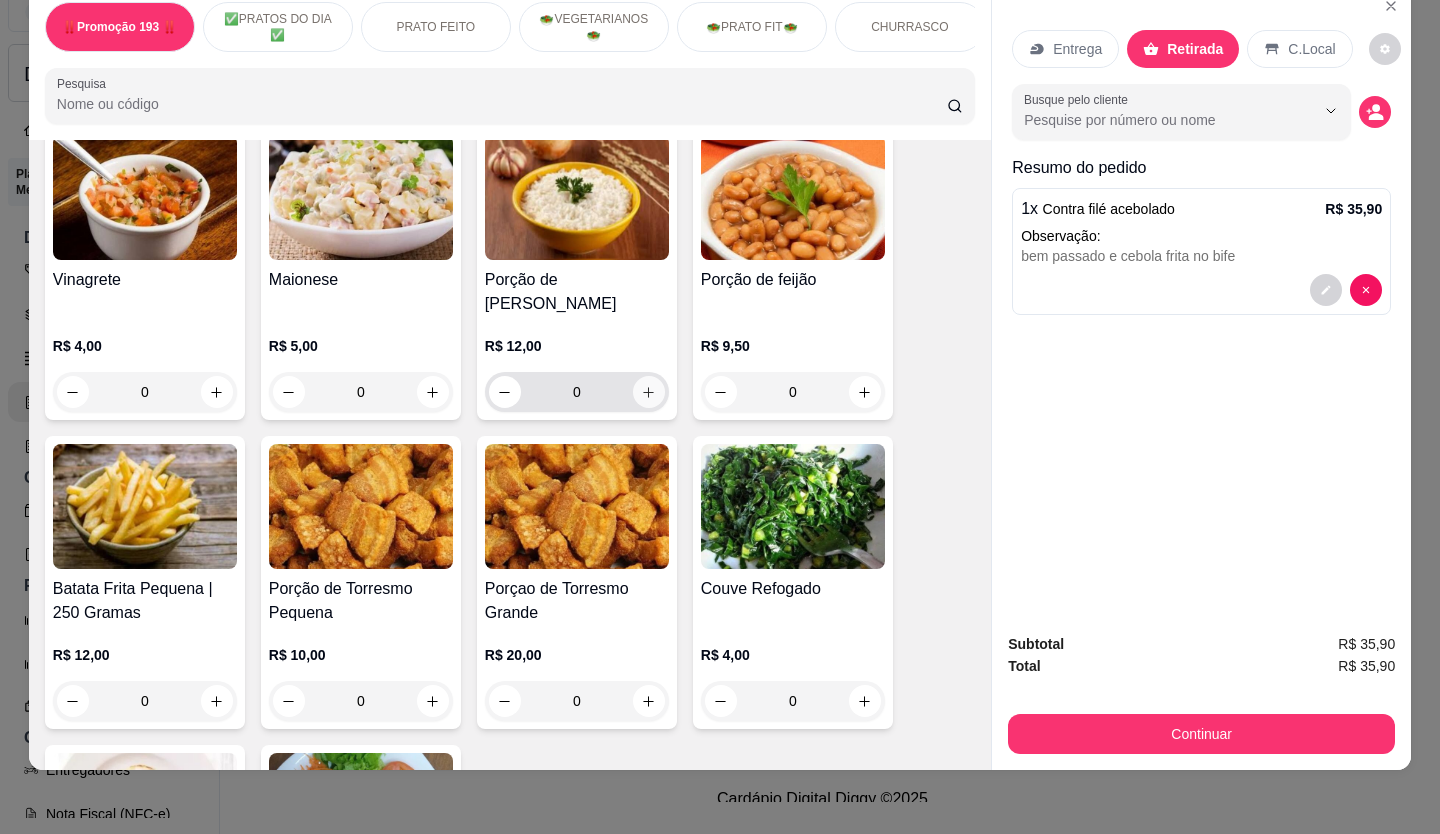 click 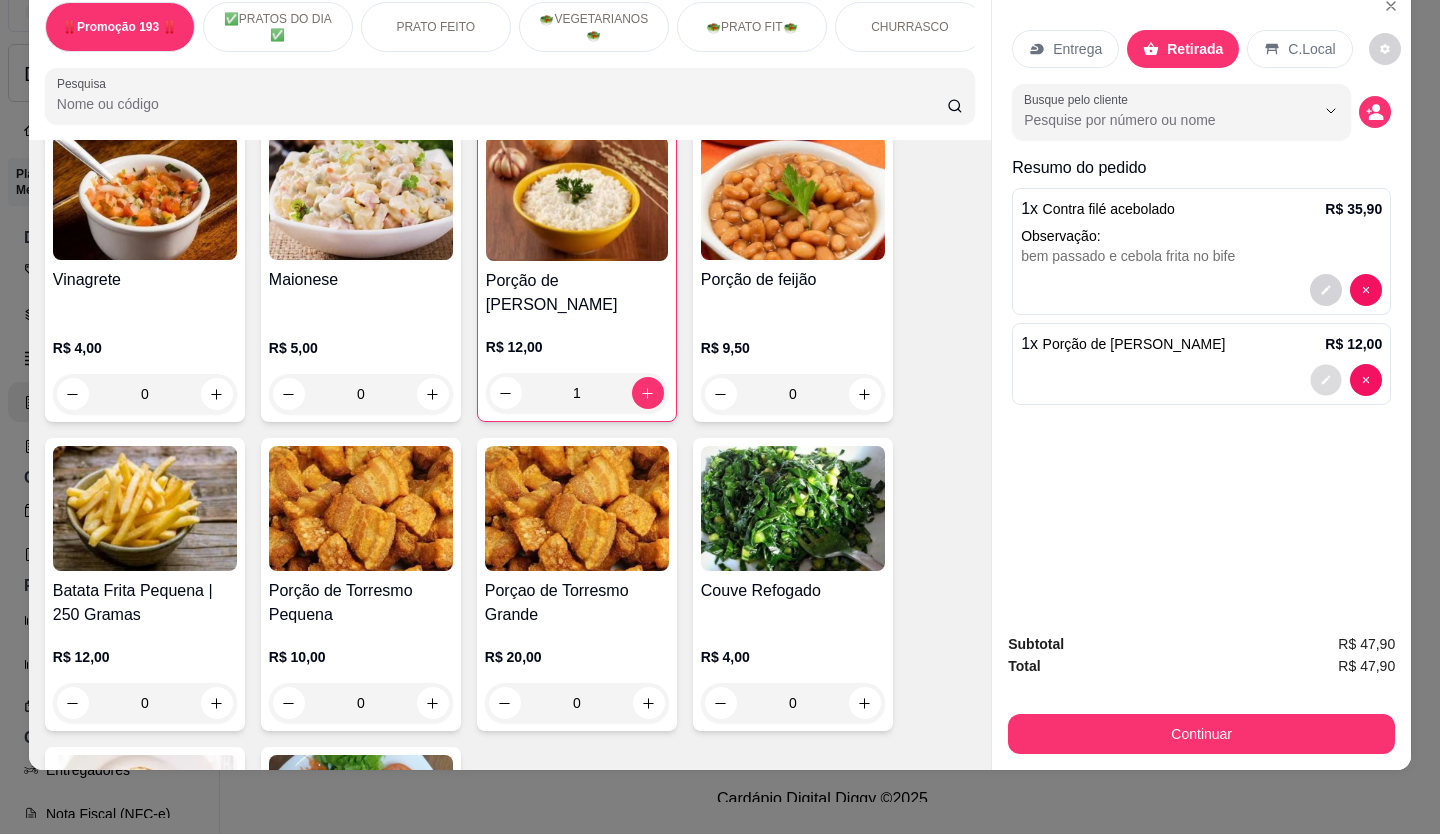 click at bounding box center (1326, 380) 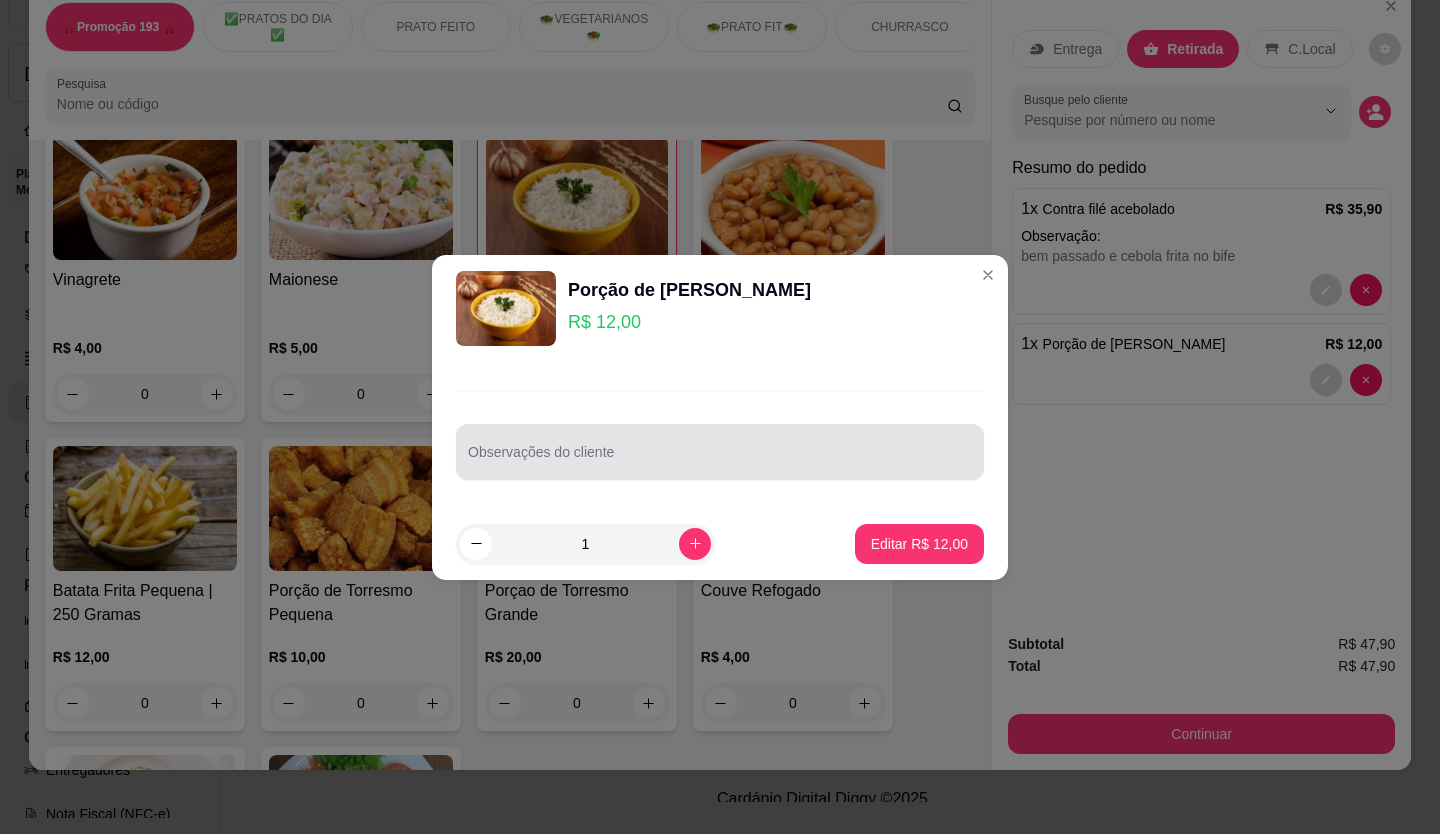 click on "Observações do cliente" at bounding box center (720, 460) 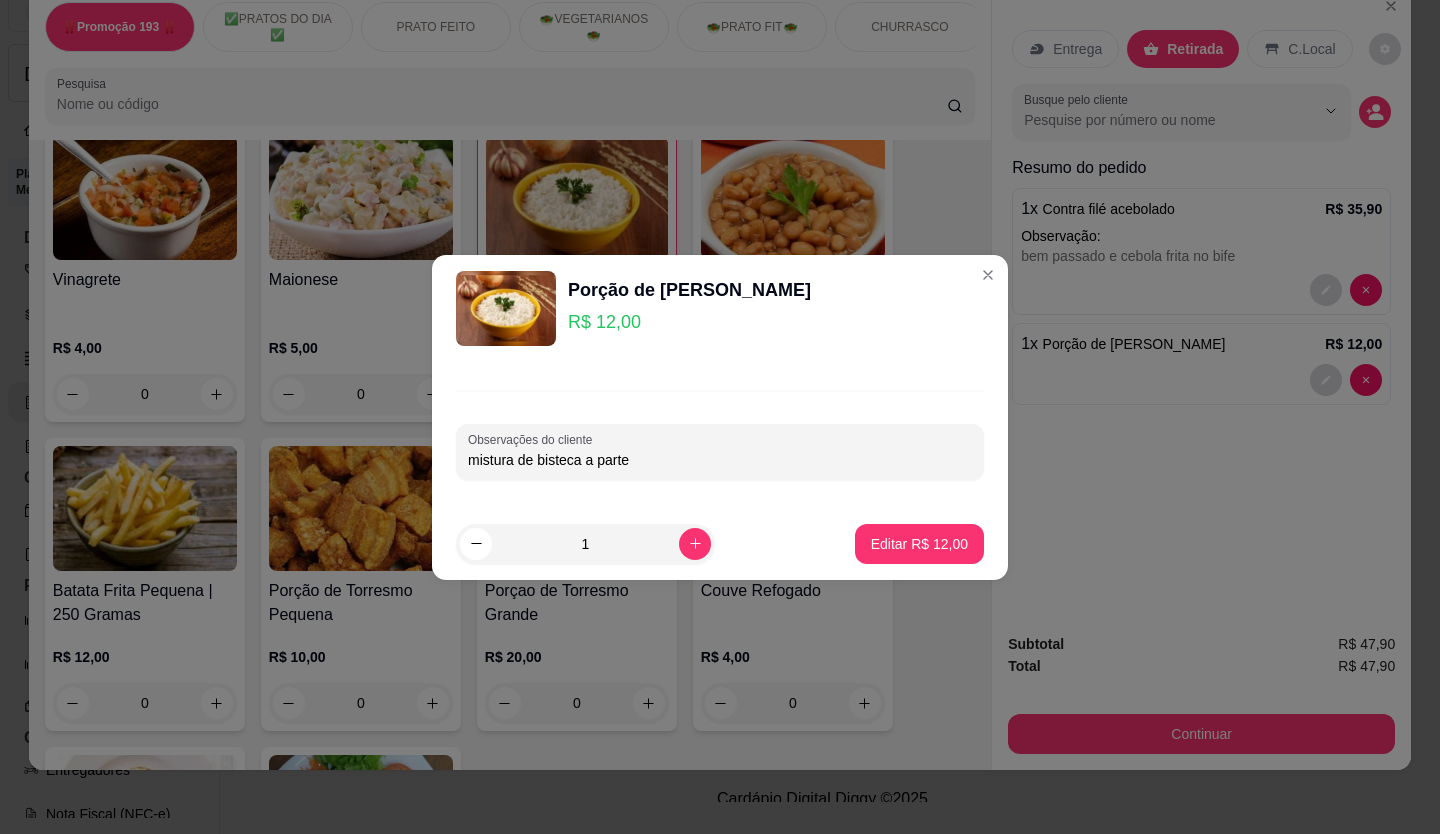 click on "mistura de bisteca a parte" at bounding box center (720, 460) 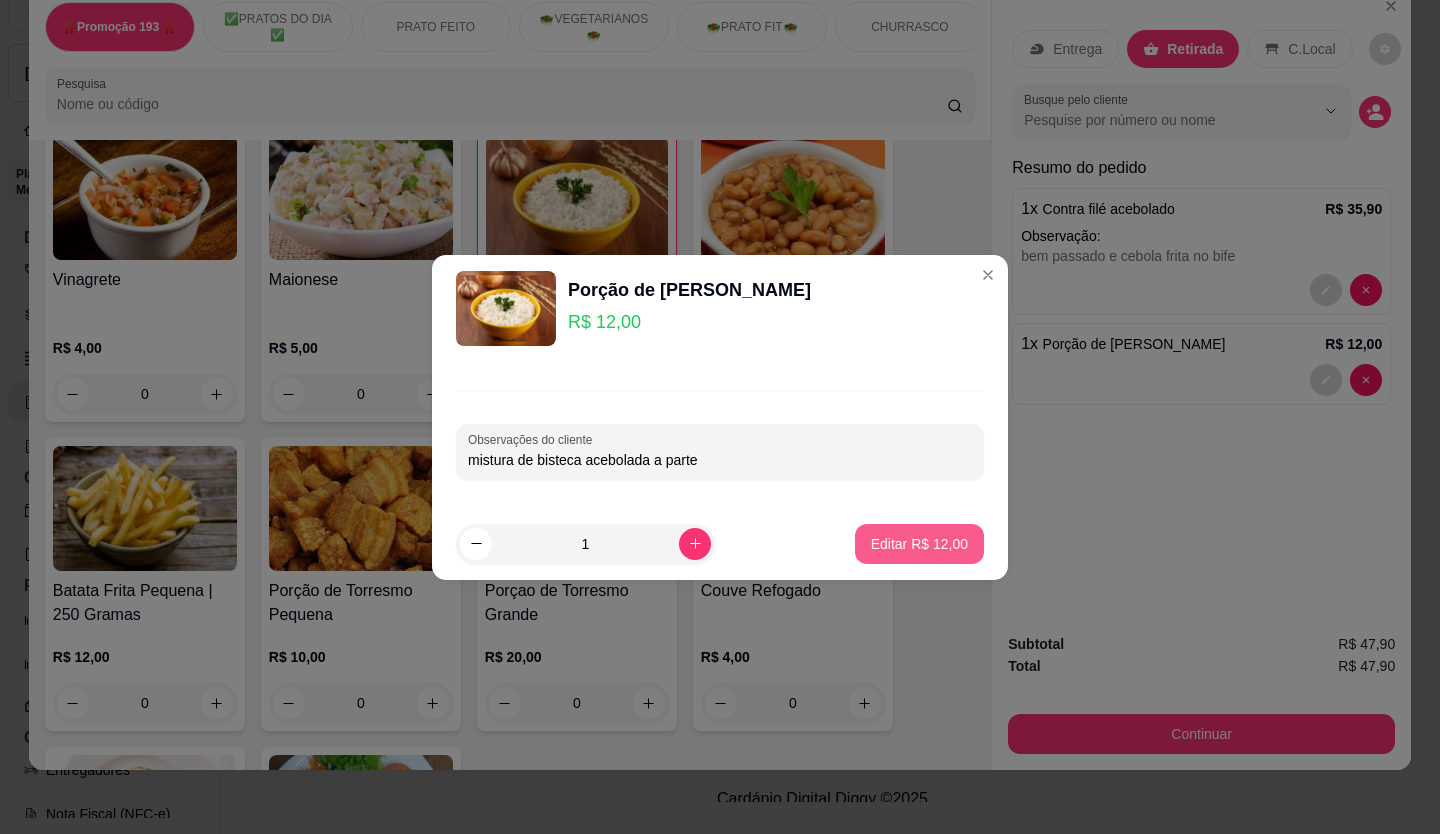 type on "mistura de bisteca acebolada a parte" 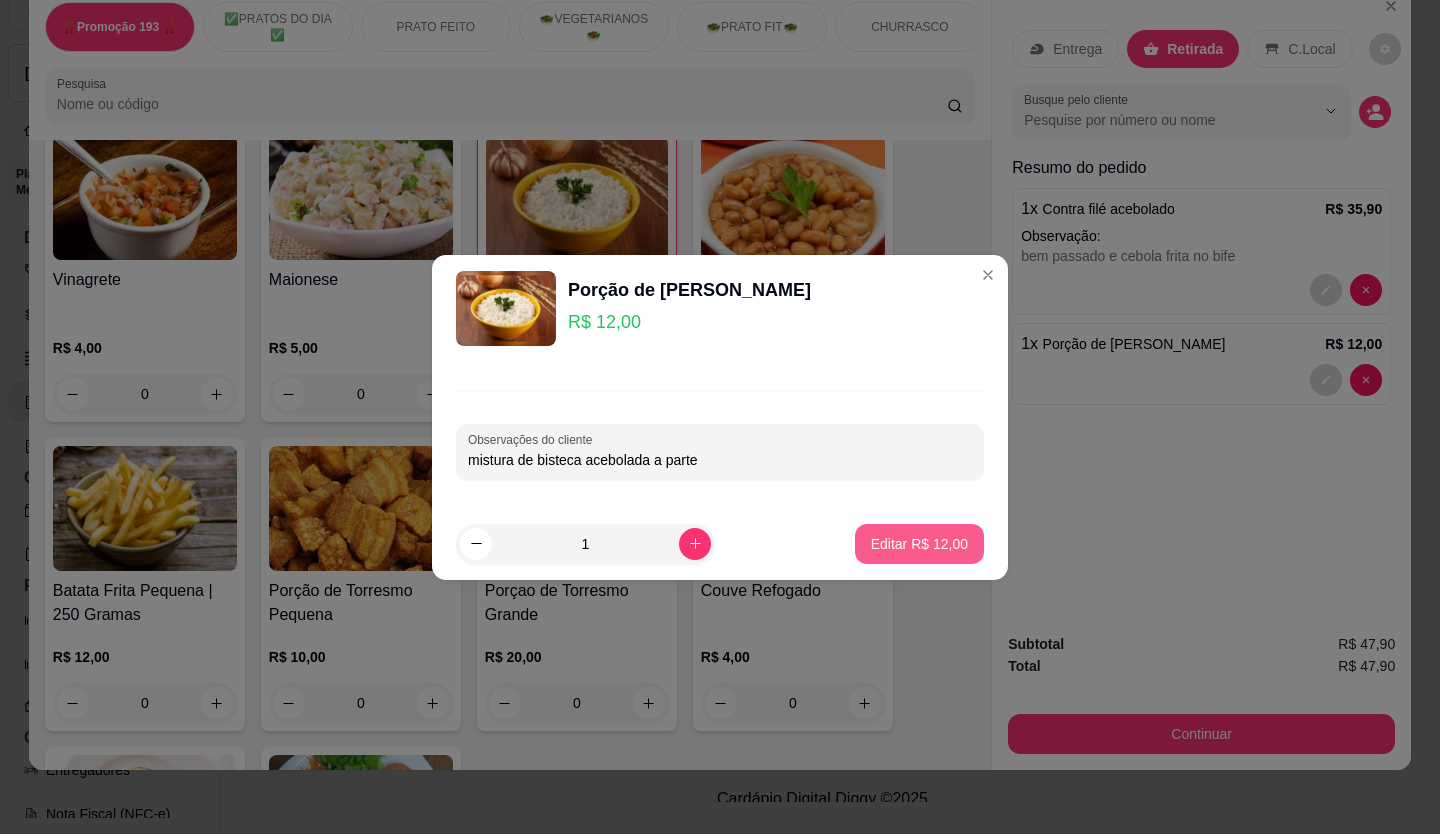 click on "Editar   R$ 12,00" at bounding box center [919, 544] 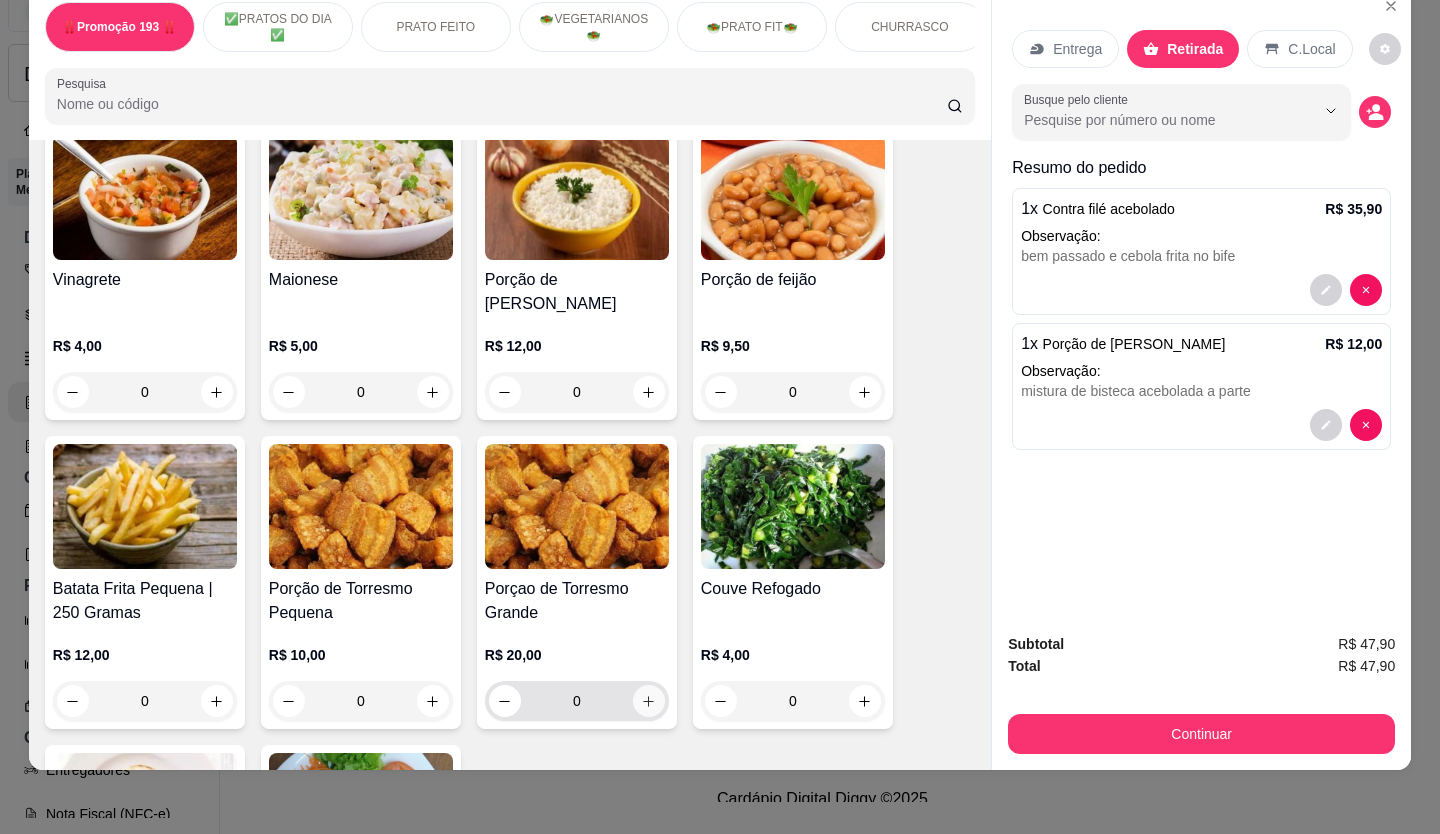 click 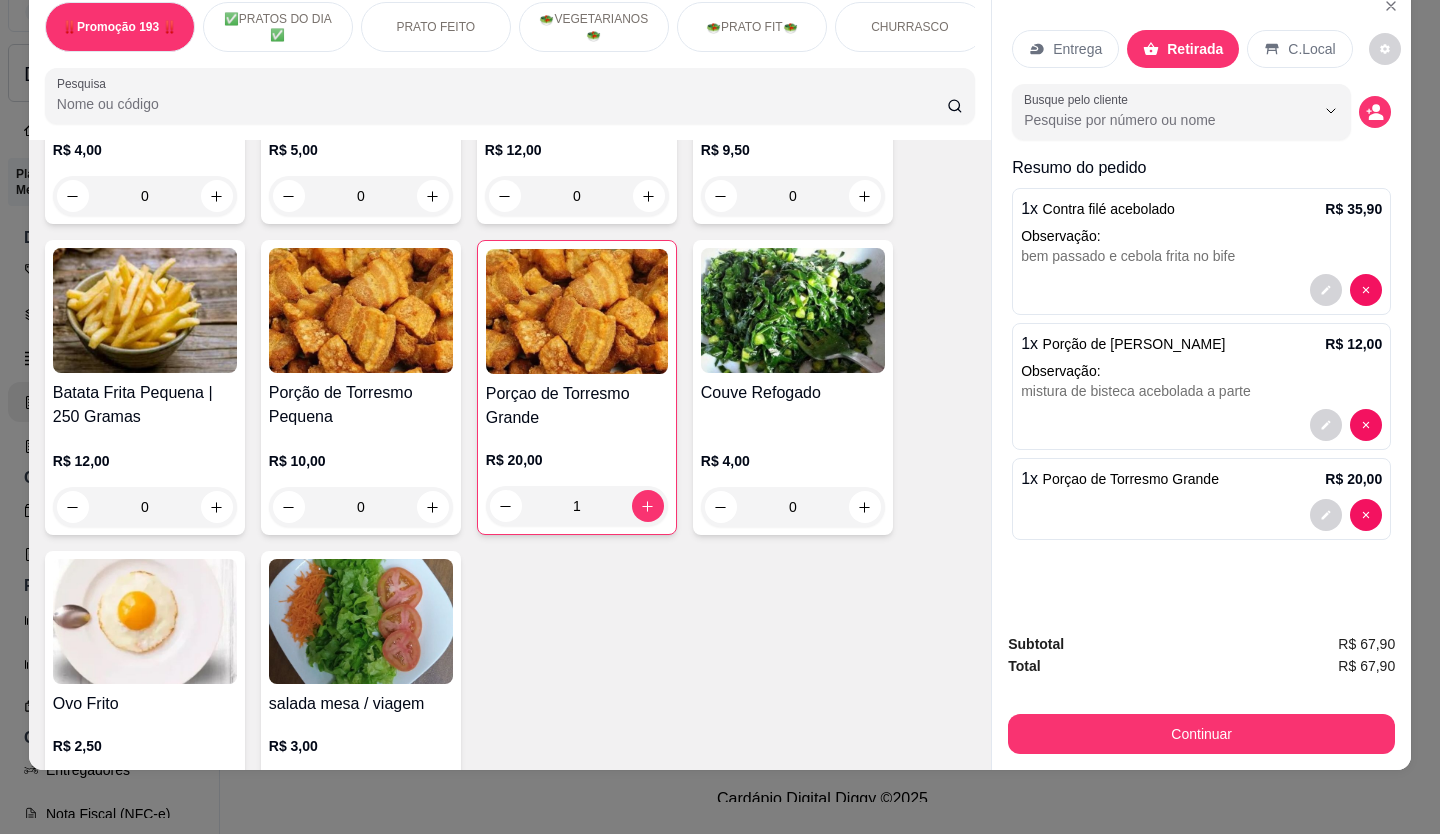 scroll, scrollTop: 4400, scrollLeft: 0, axis: vertical 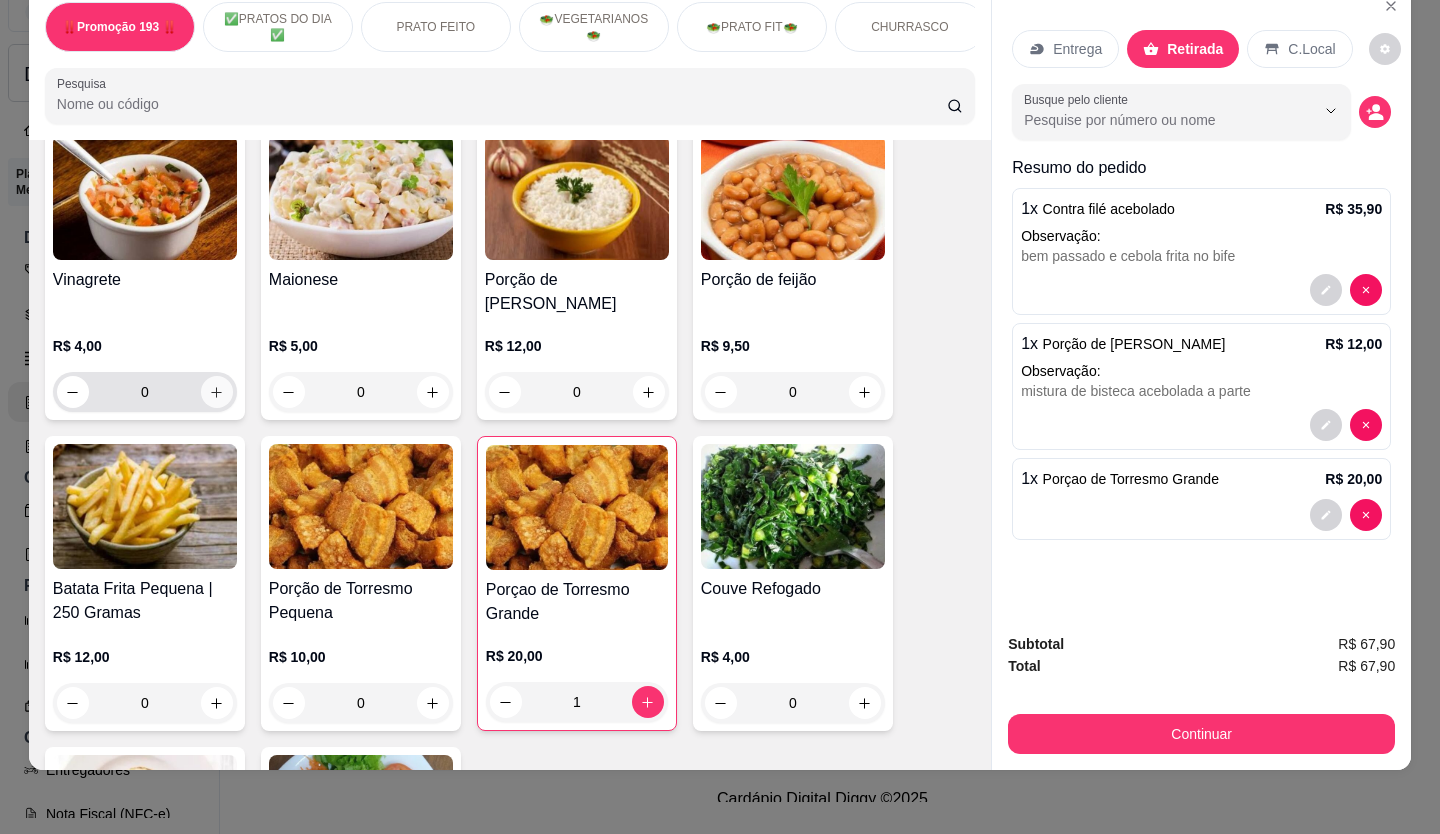 click at bounding box center (217, 392) 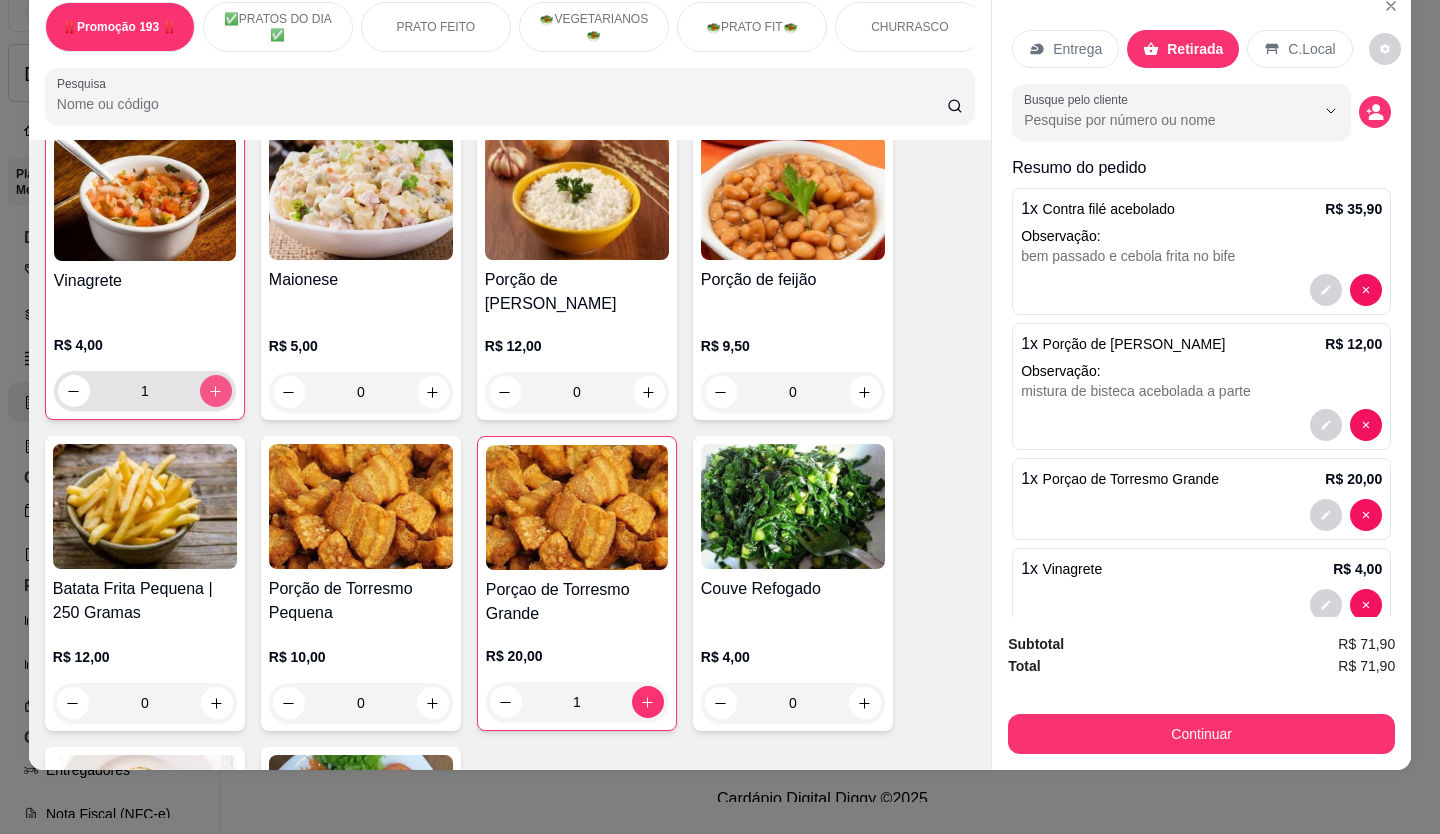 scroll, scrollTop: 4401, scrollLeft: 0, axis: vertical 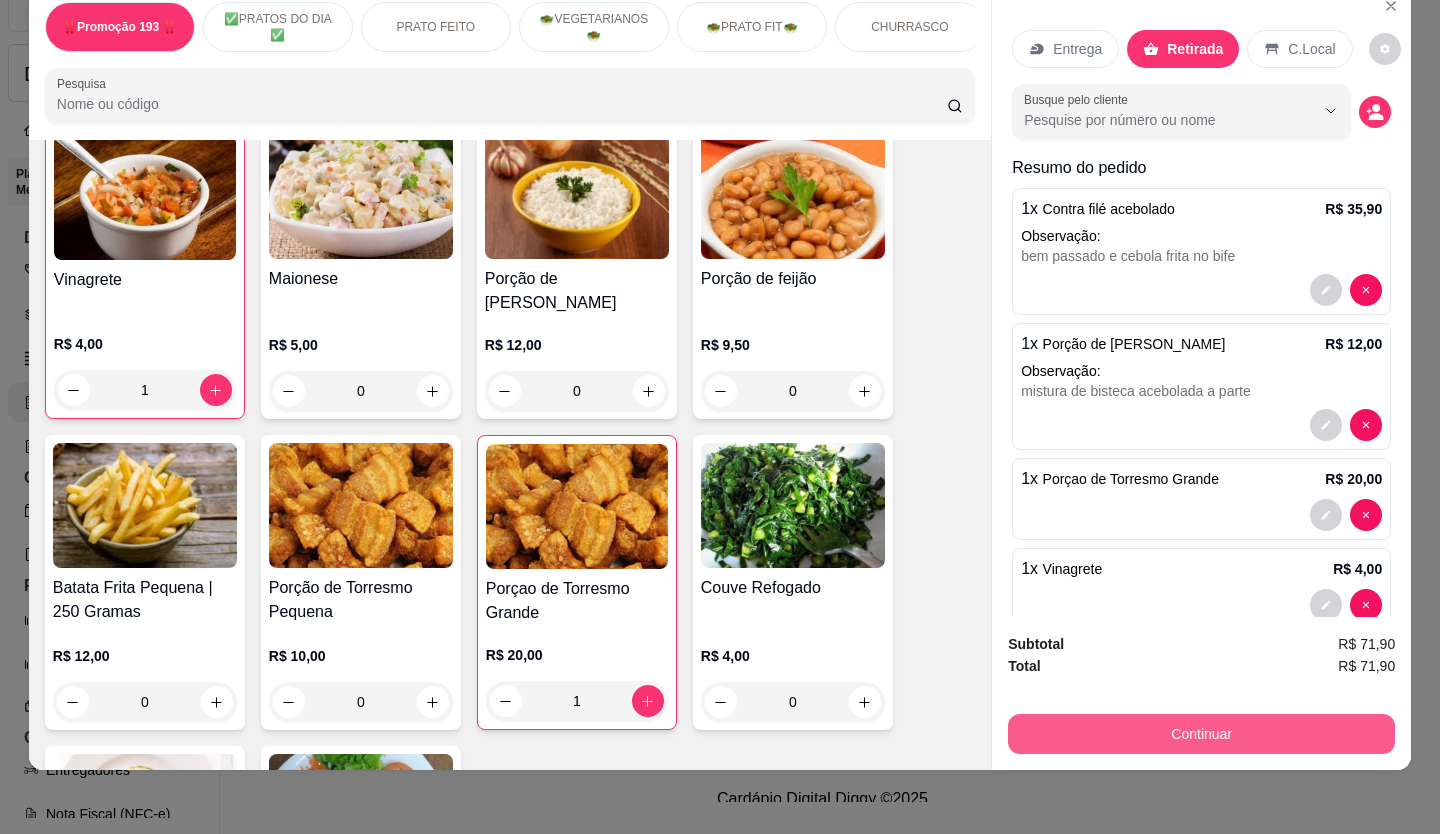 click on "Continuar" at bounding box center (1201, 734) 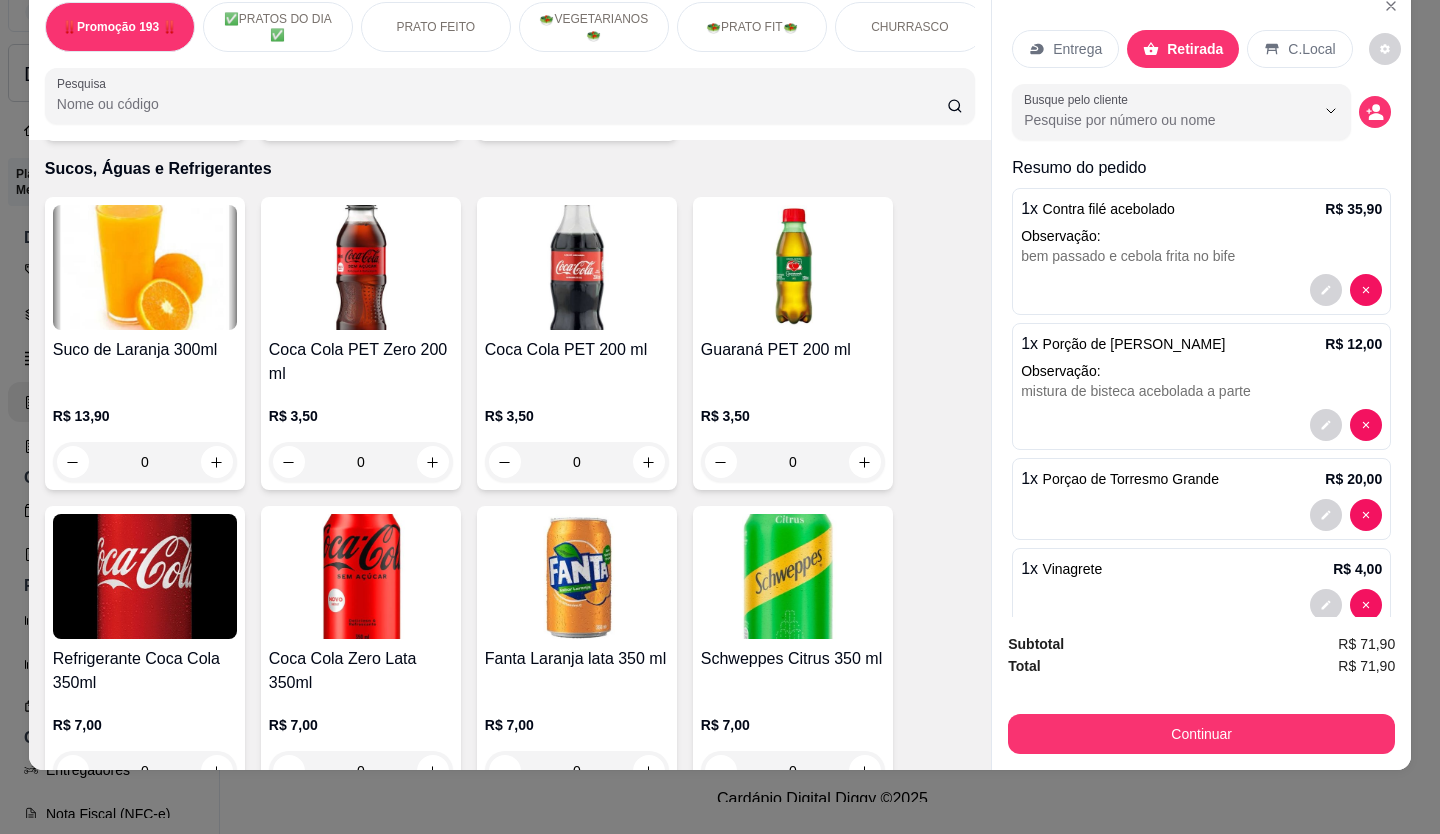 scroll, scrollTop: 5501, scrollLeft: 0, axis: vertical 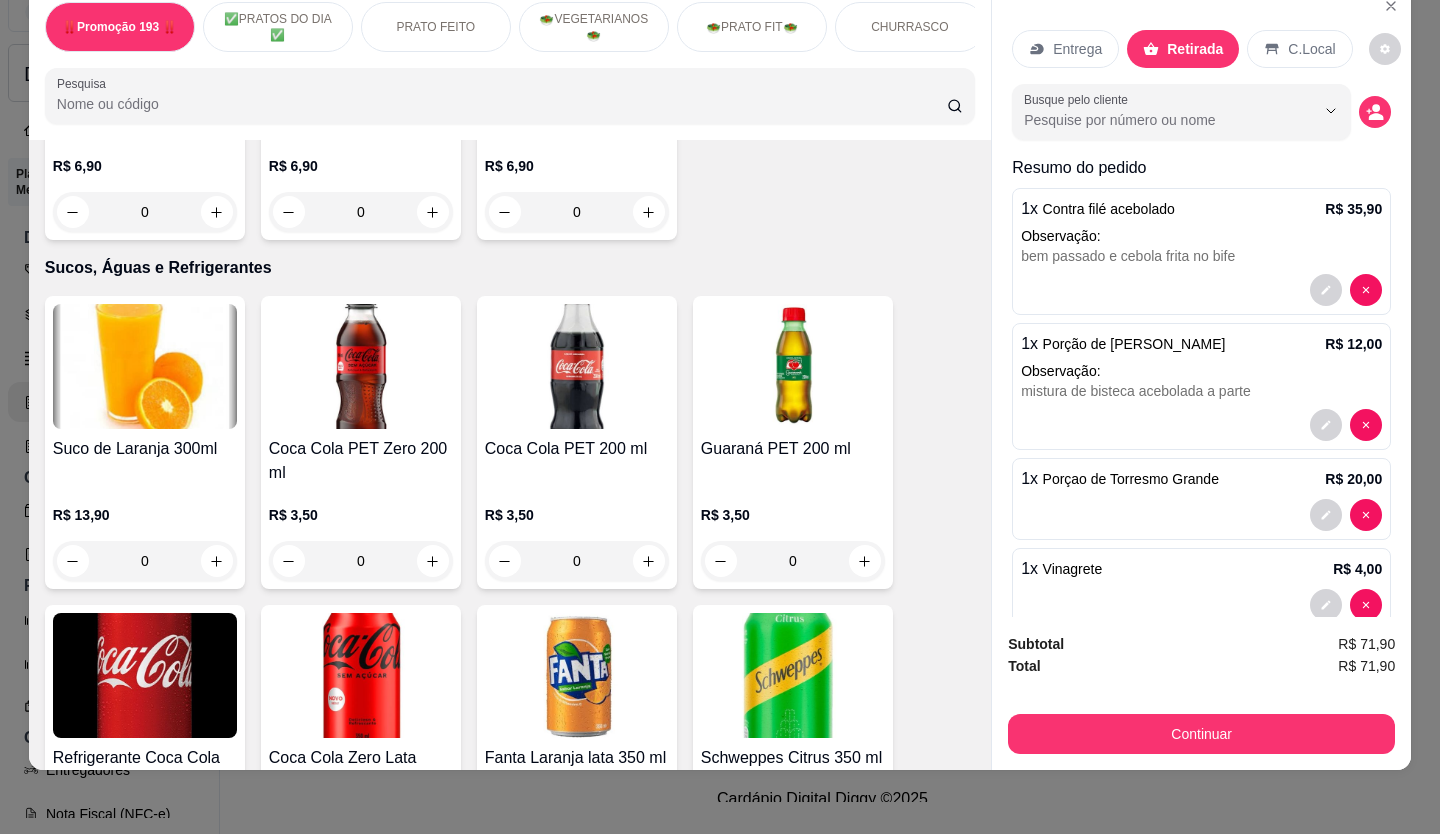 click 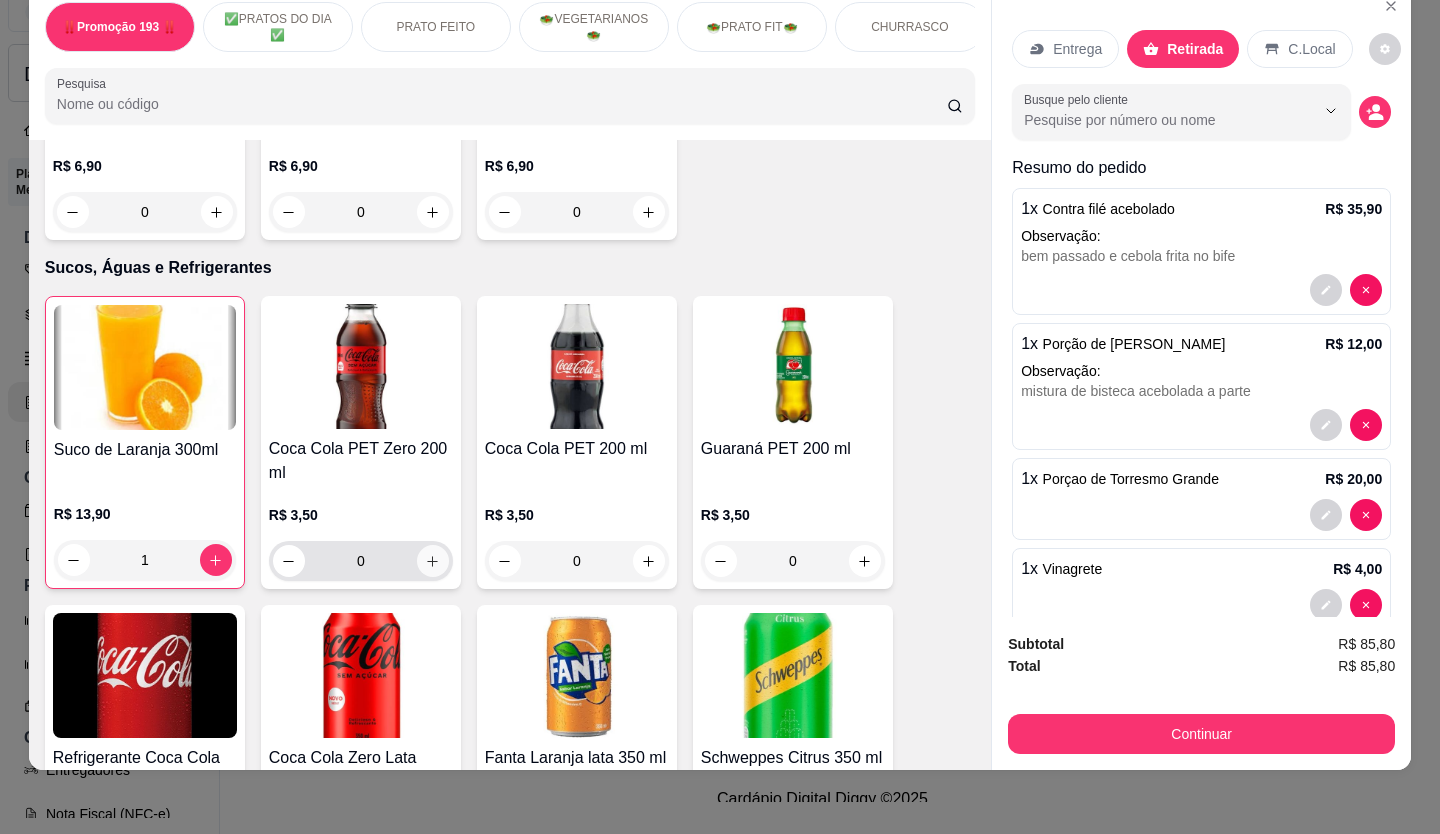 type on "1" 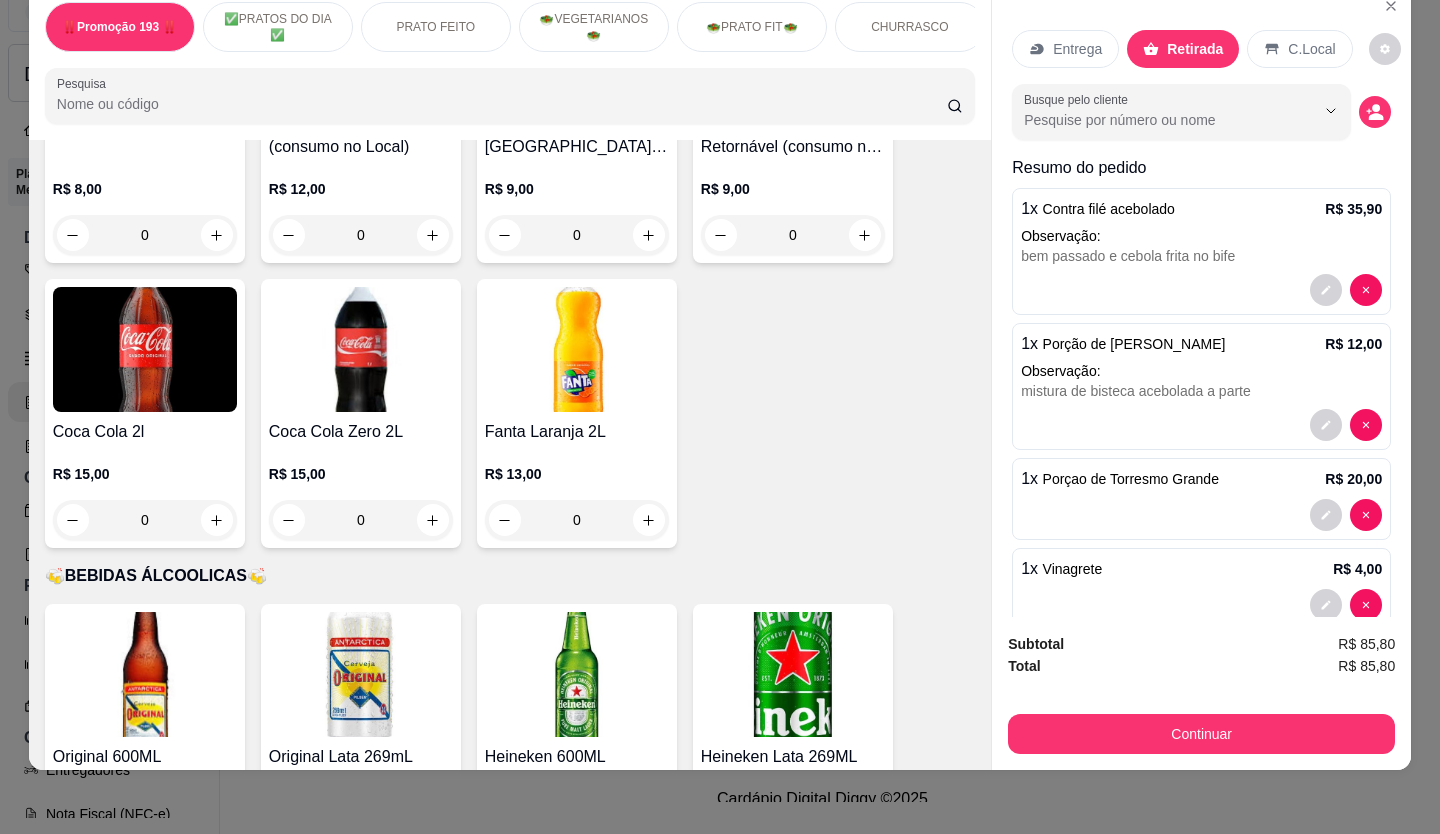 scroll, scrollTop: 7672, scrollLeft: 0, axis: vertical 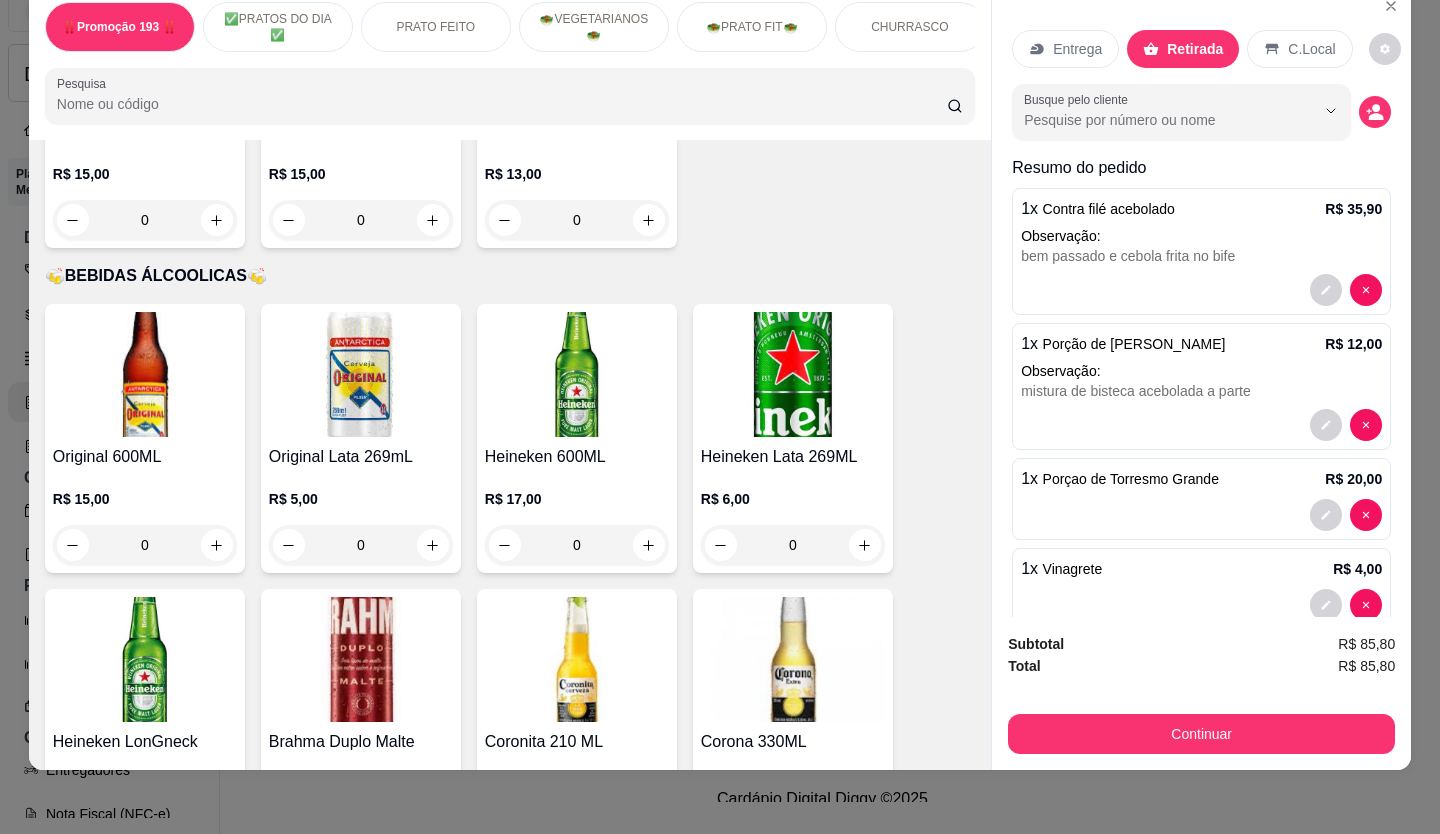click 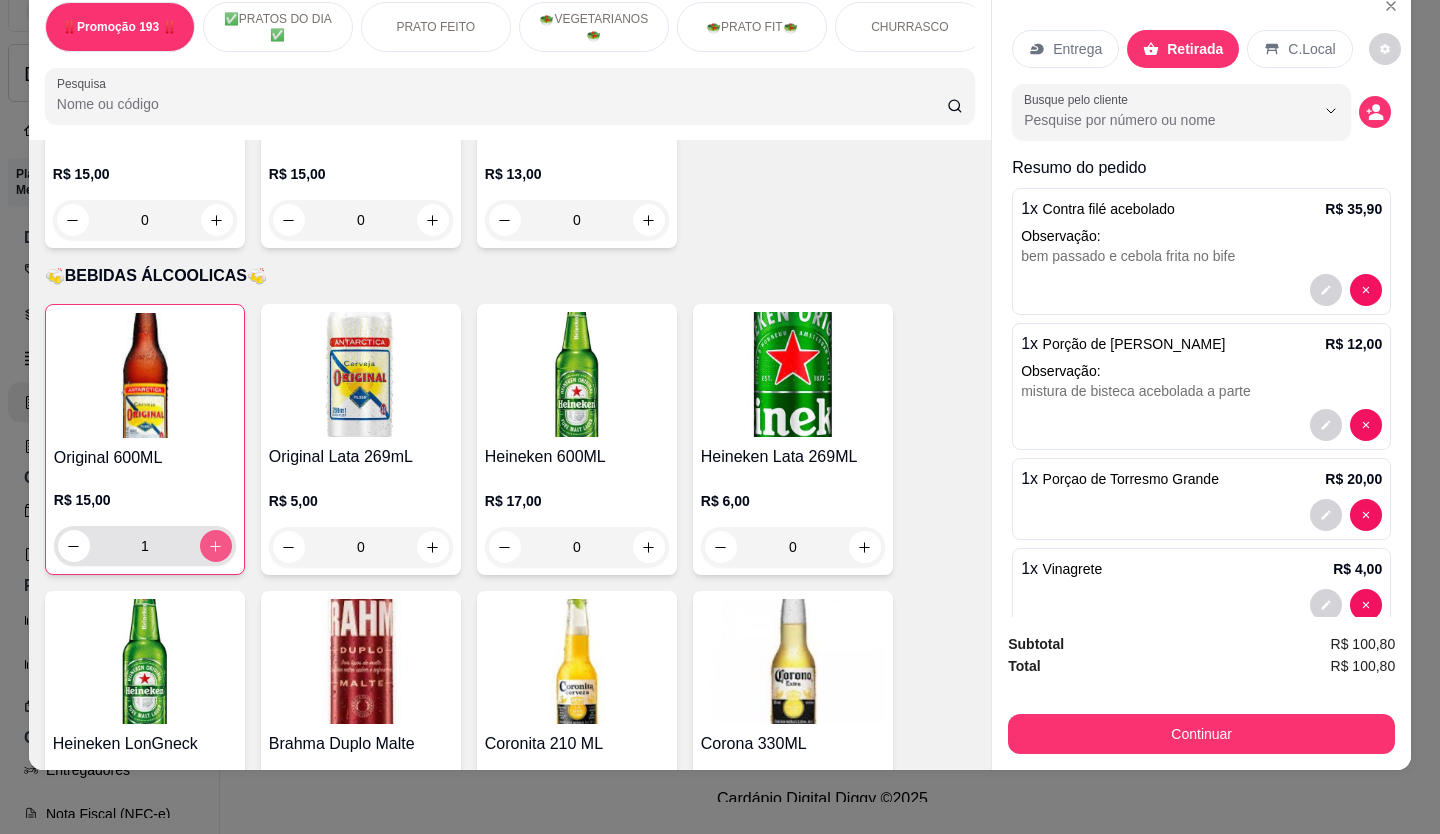 type on "1" 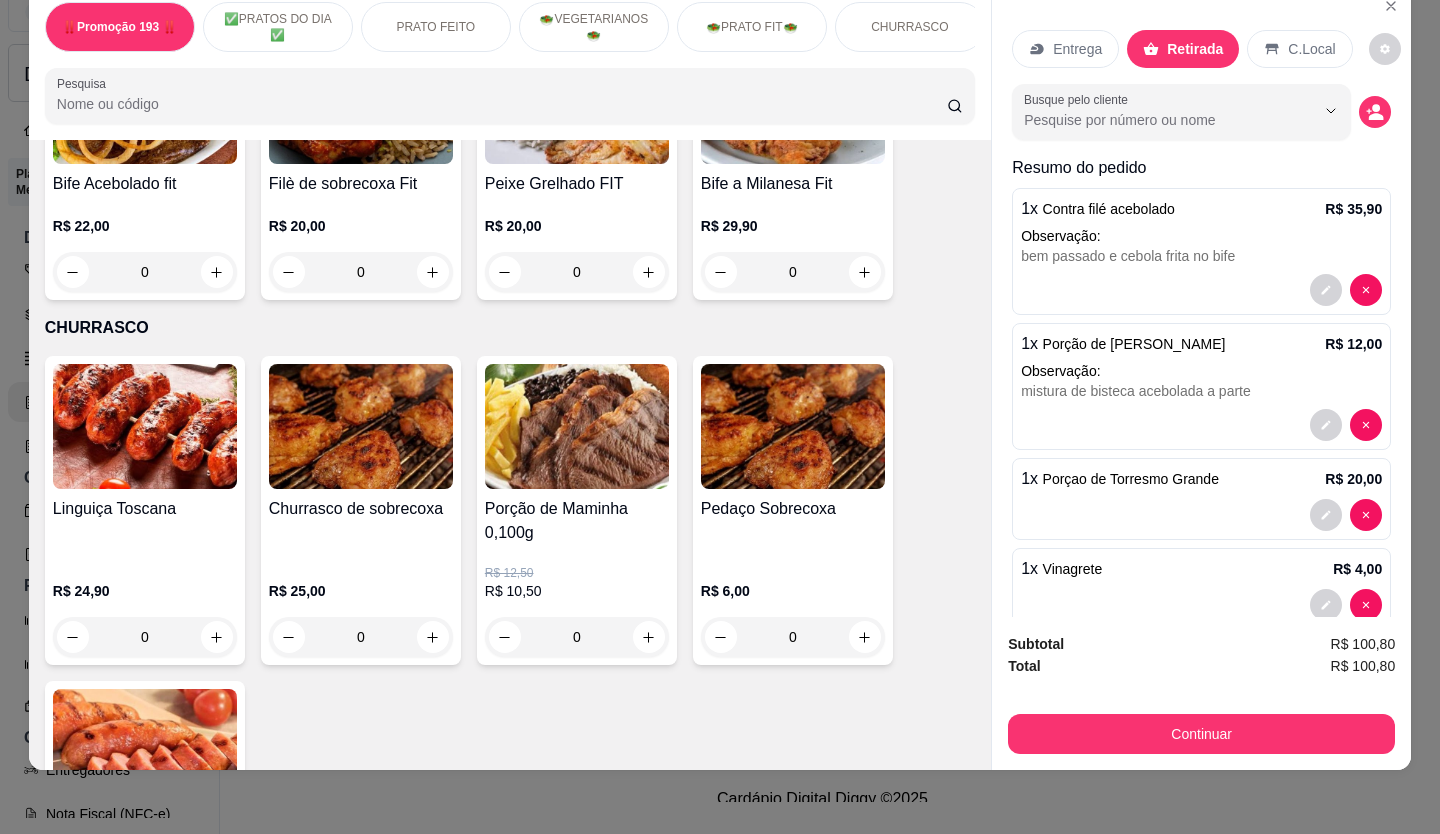 scroll, scrollTop: 3572, scrollLeft: 0, axis: vertical 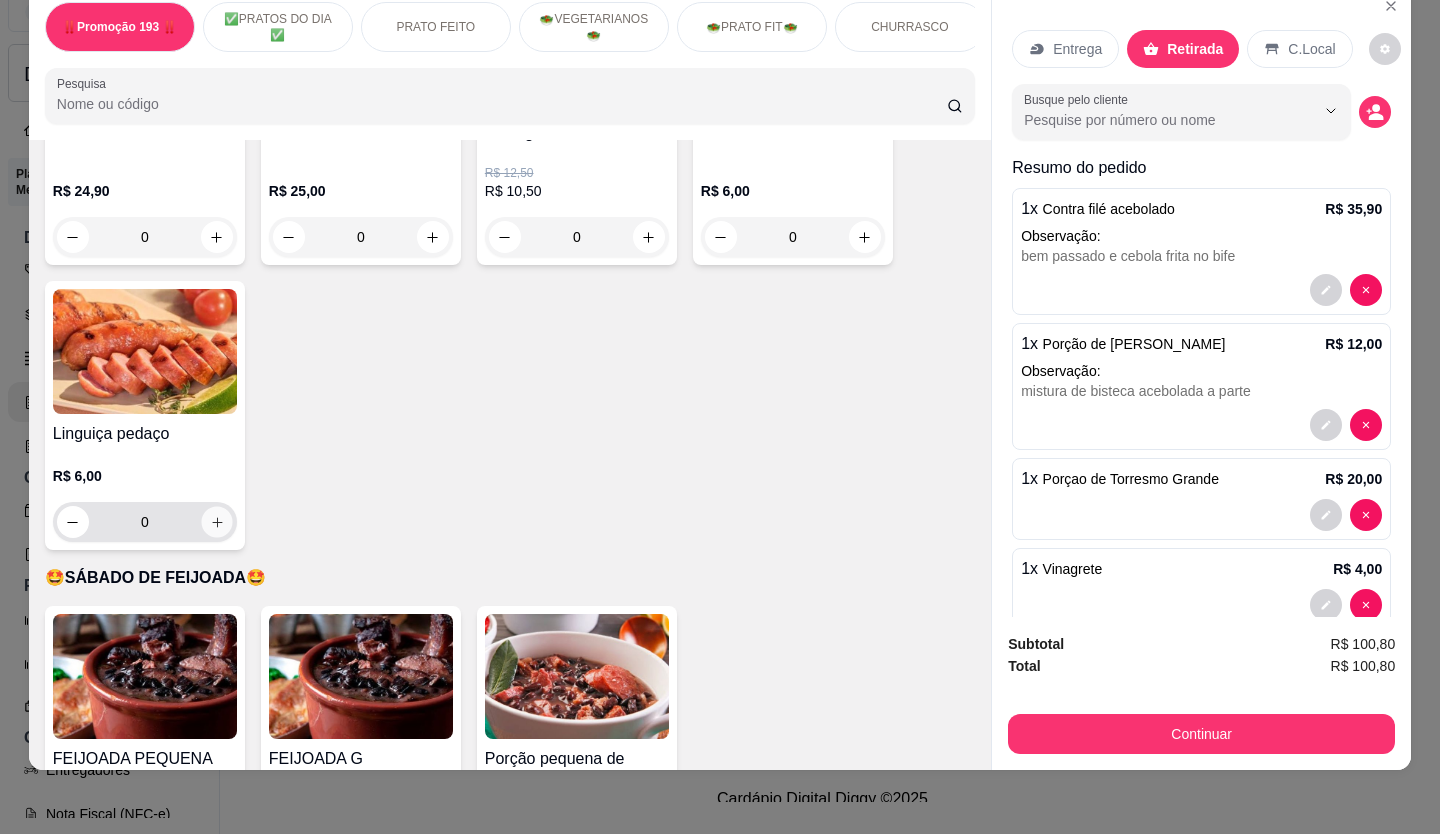 click at bounding box center [216, 522] 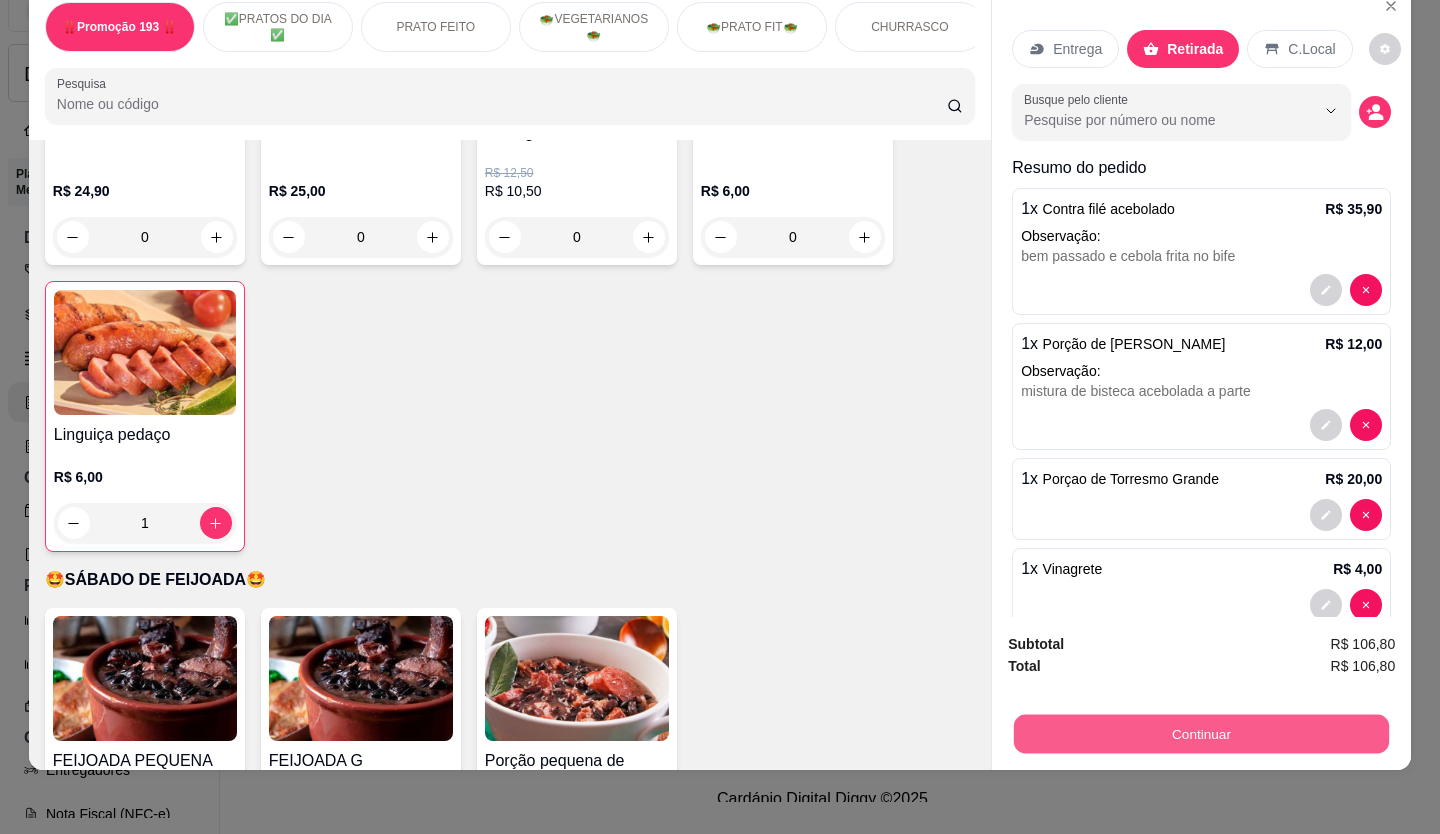 click on "Continuar" at bounding box center (1201, 734) 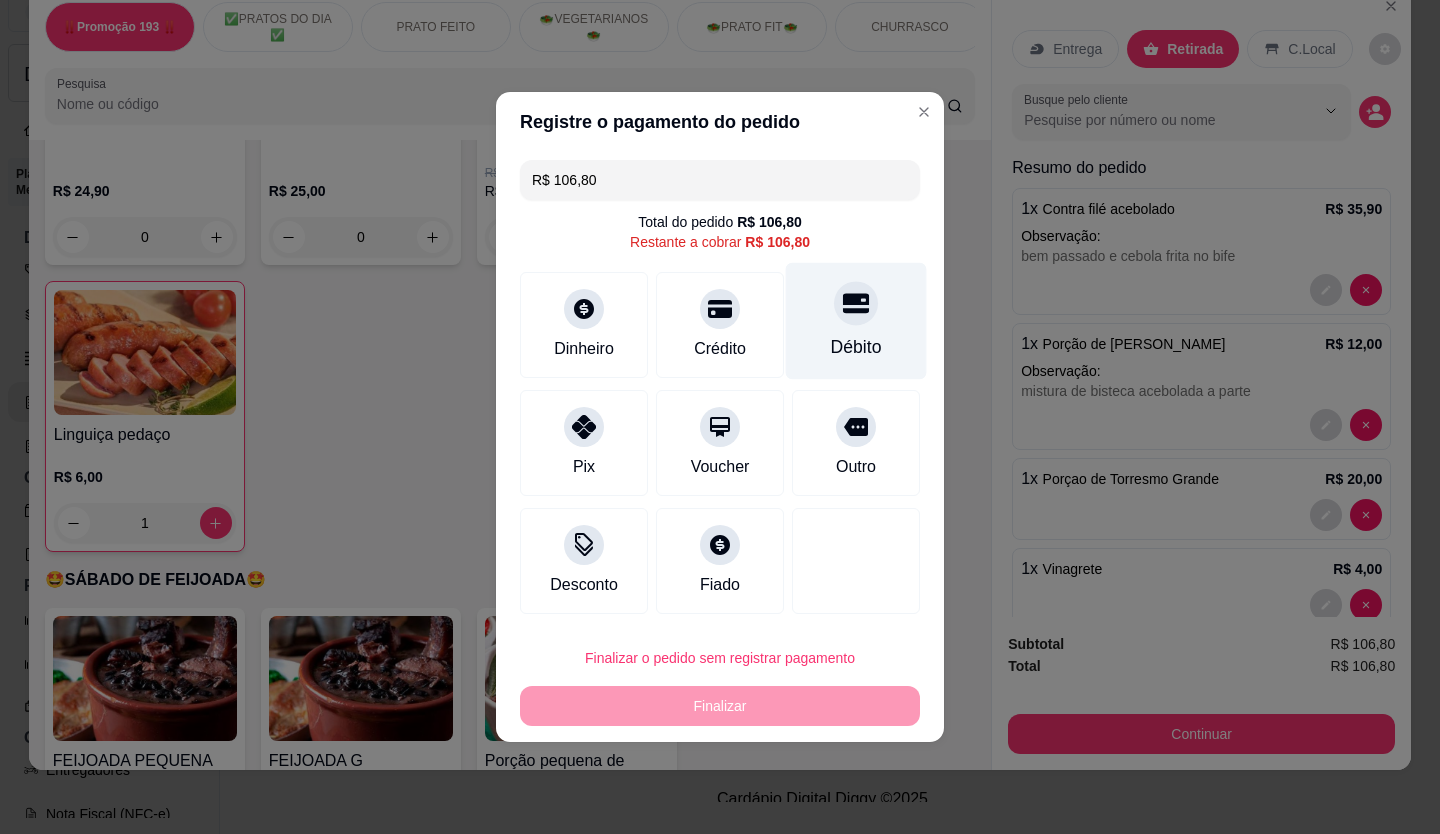click at bounding box center (856, 303) 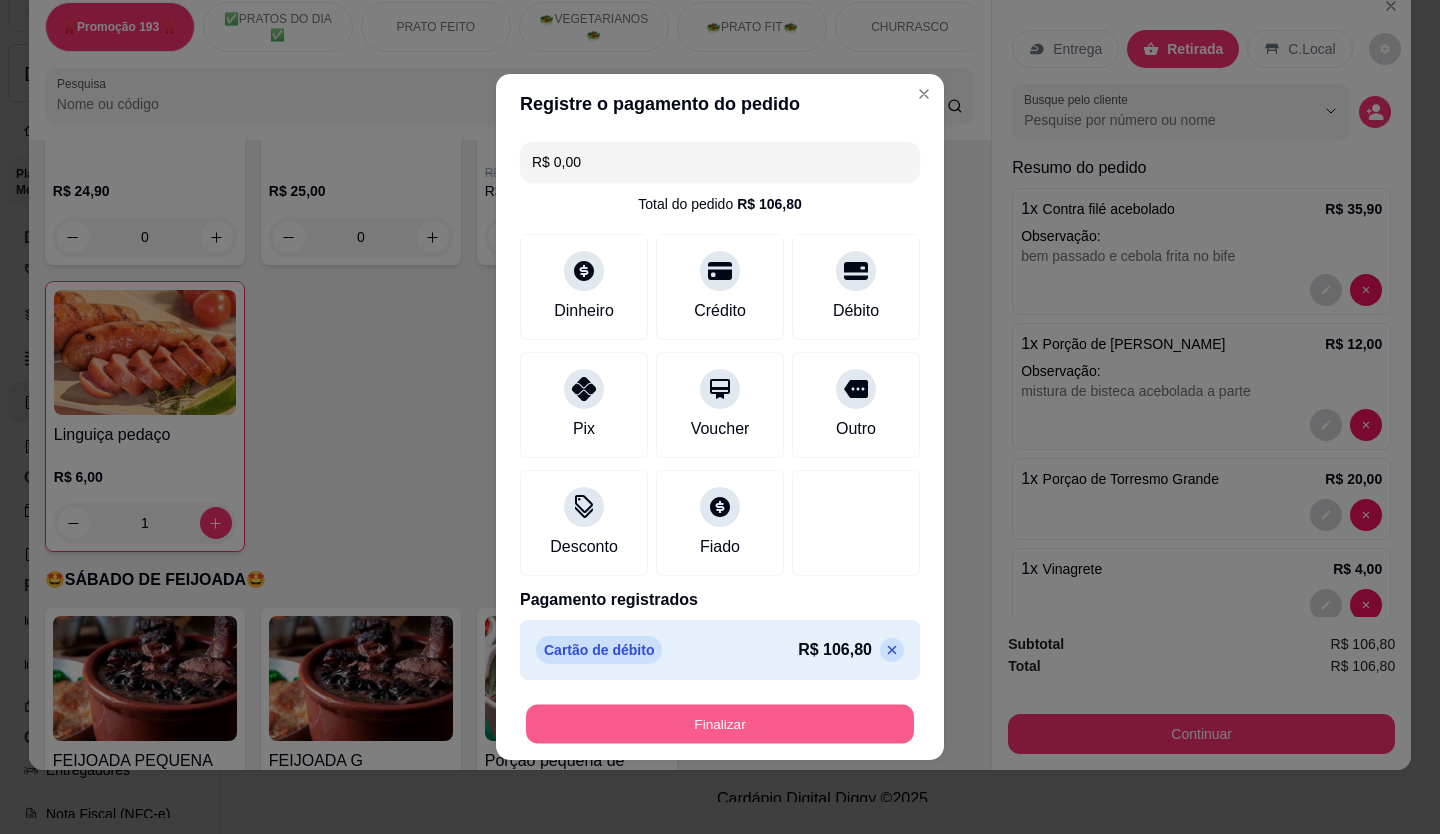 click on "Finalizar" at bounding box center (720, 724) 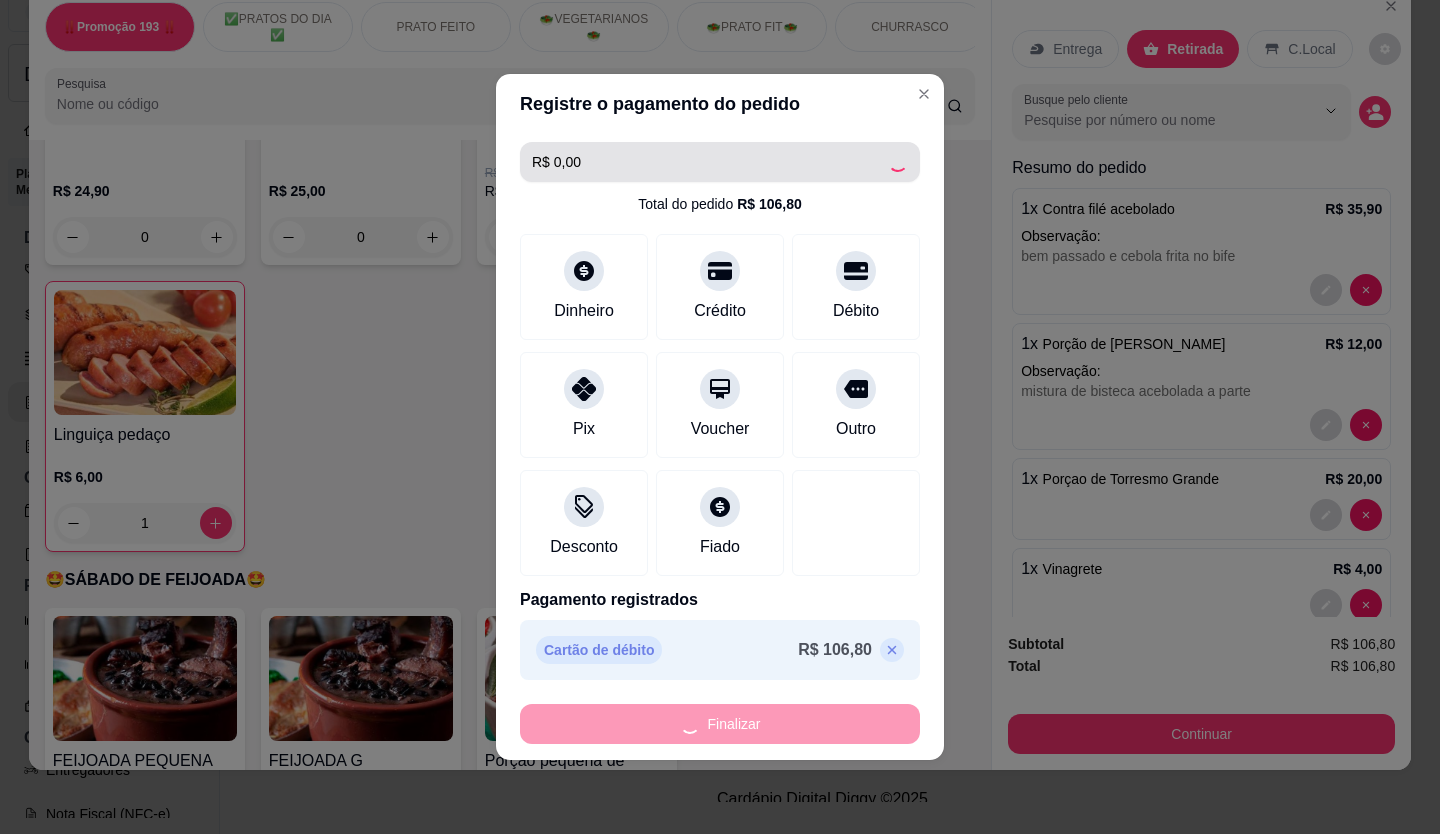 type on "0" 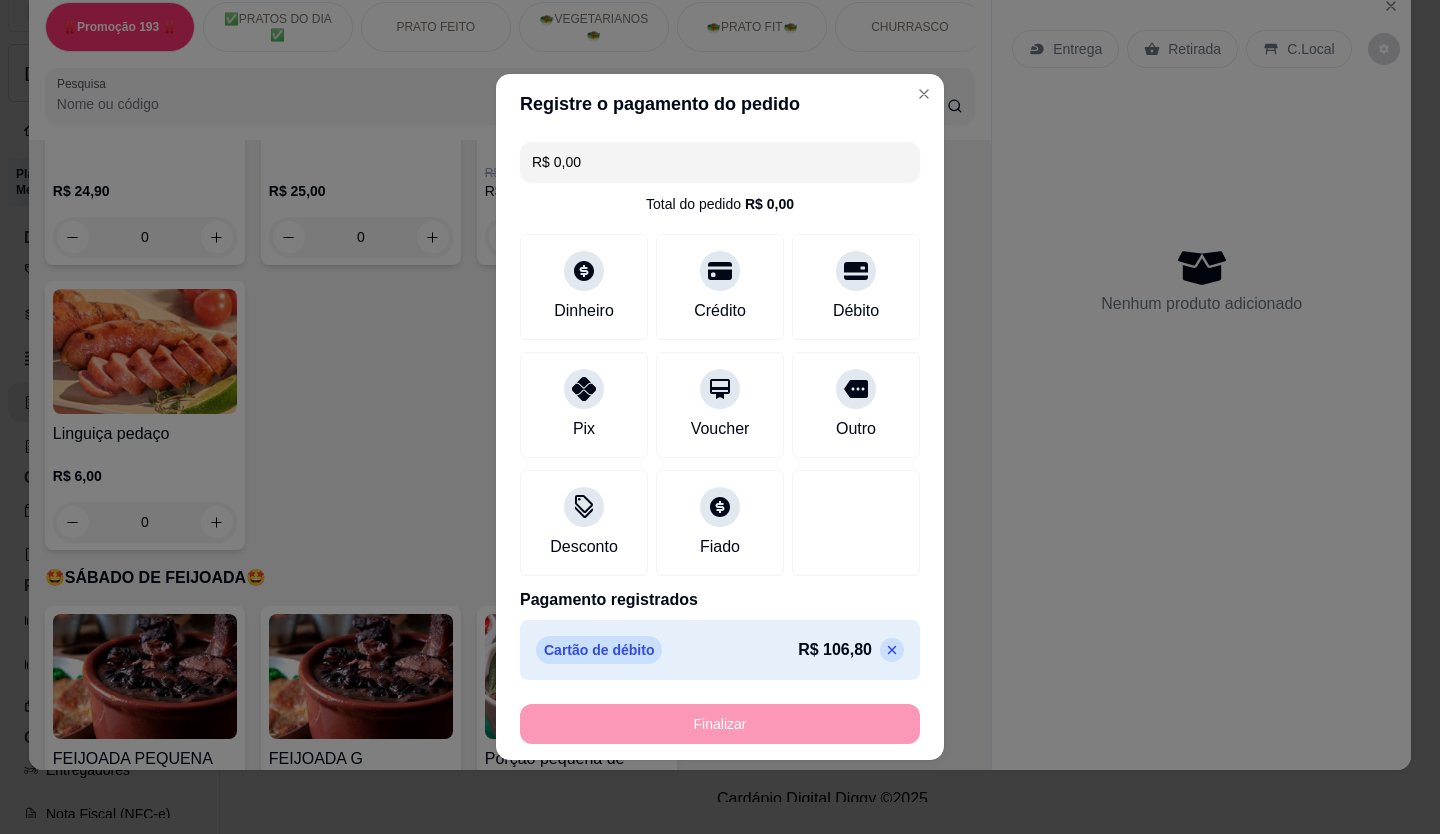 type on "-R$ 106,80" 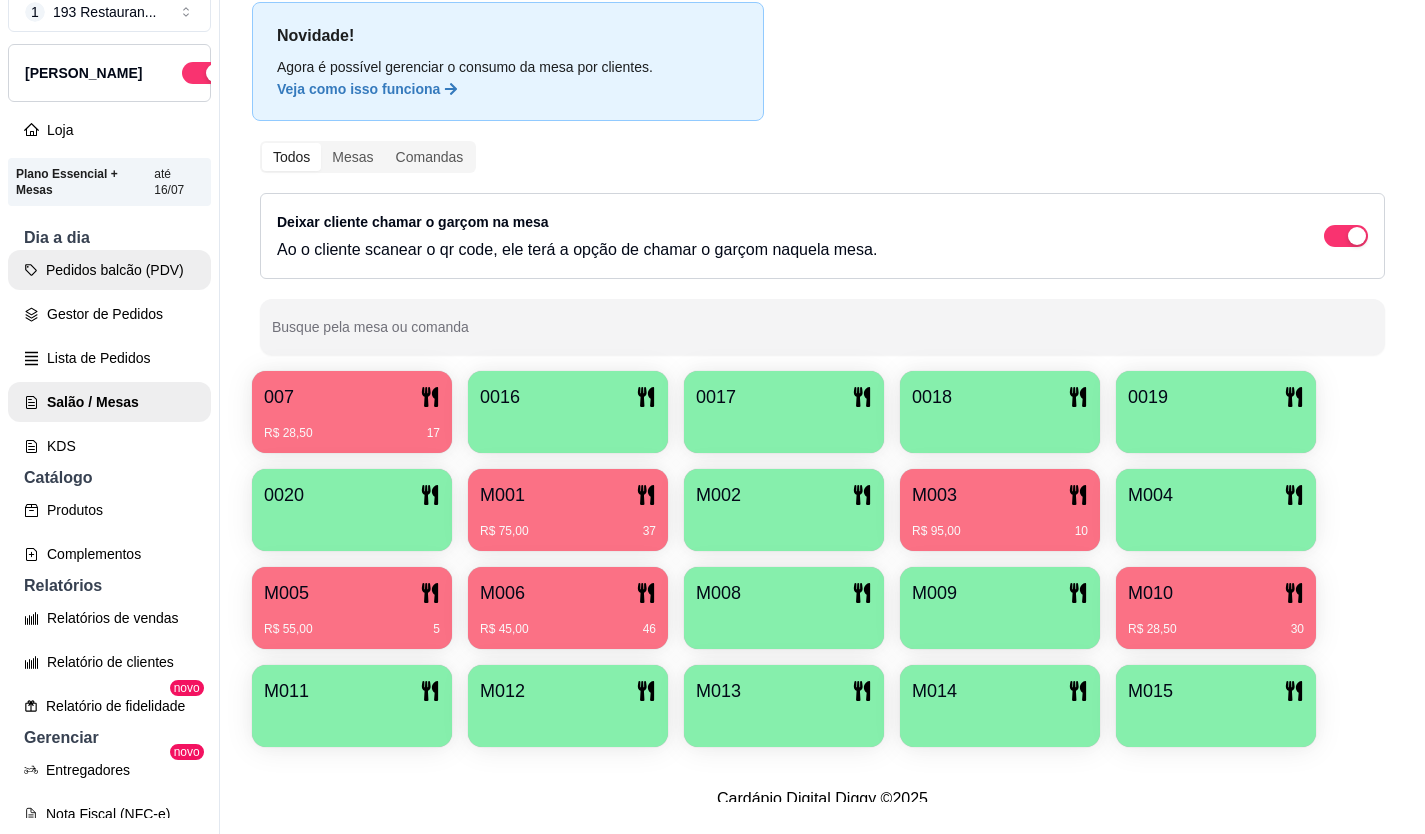 click on "Pedidos balcão (PDV)" at bounding box center [109, 270] 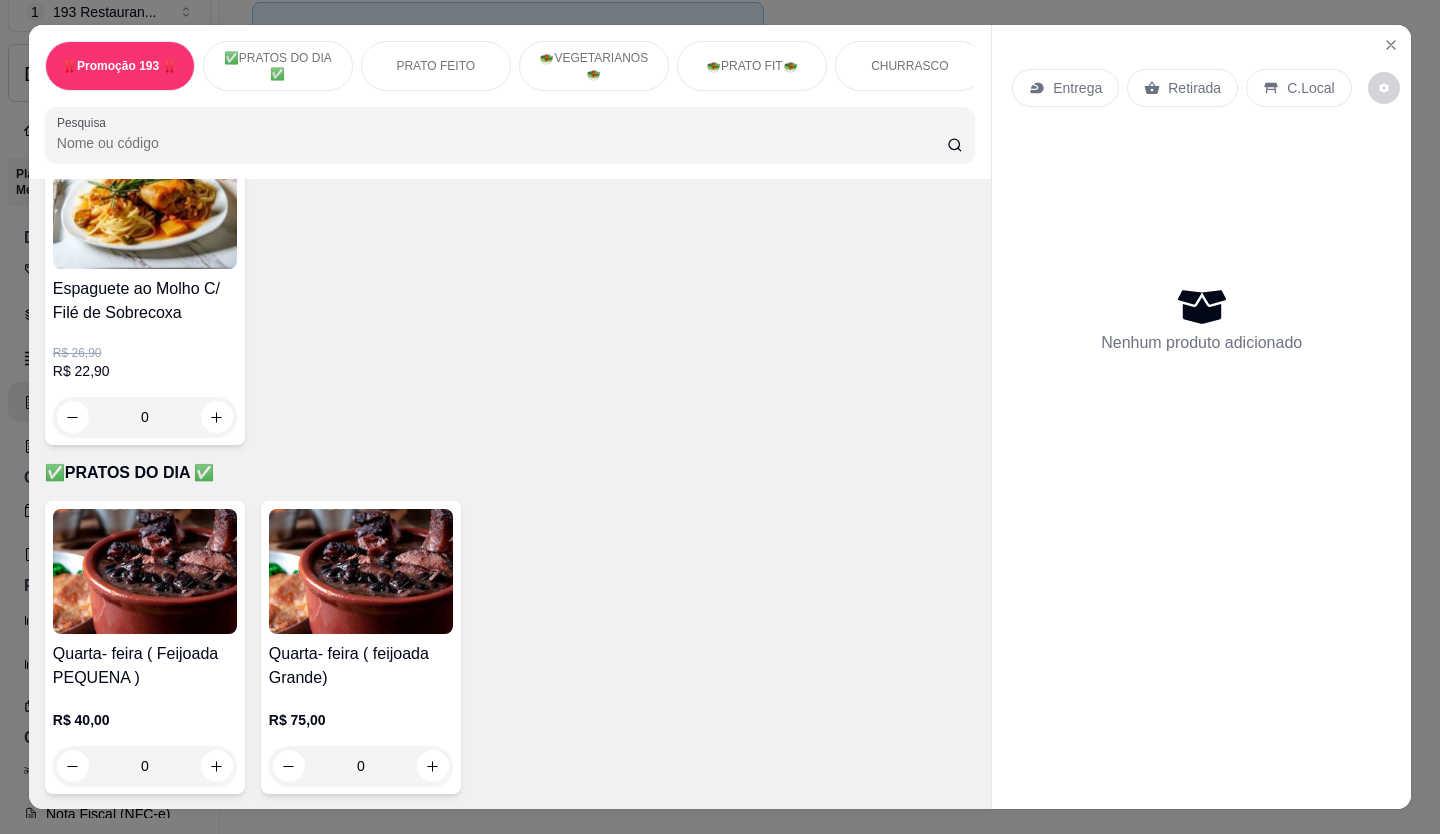 scroll, scrollTop: 300, scrollLeft: 0, axis: vertical 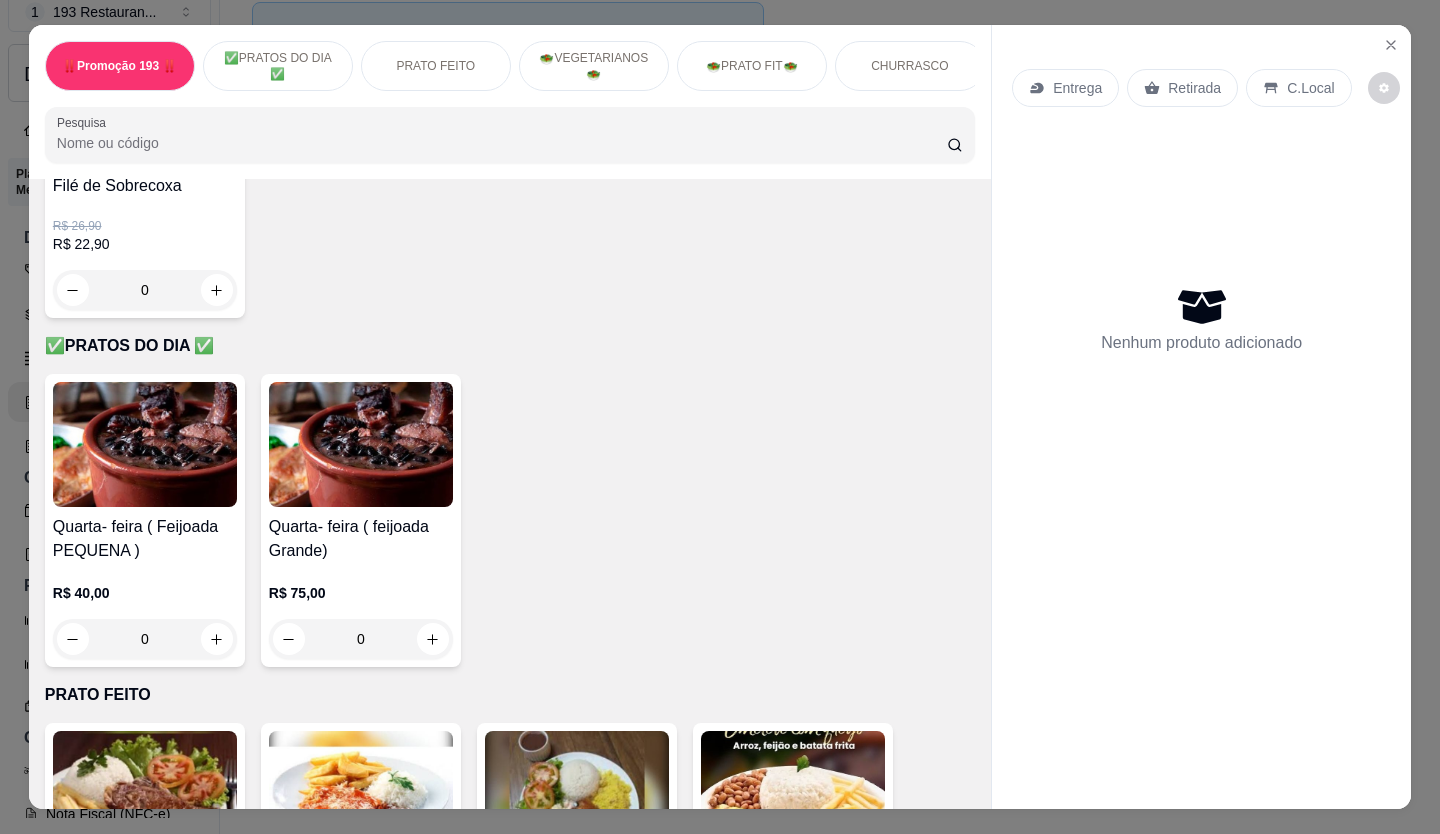 click on "Retirada" at bounding box center (1194, 88) 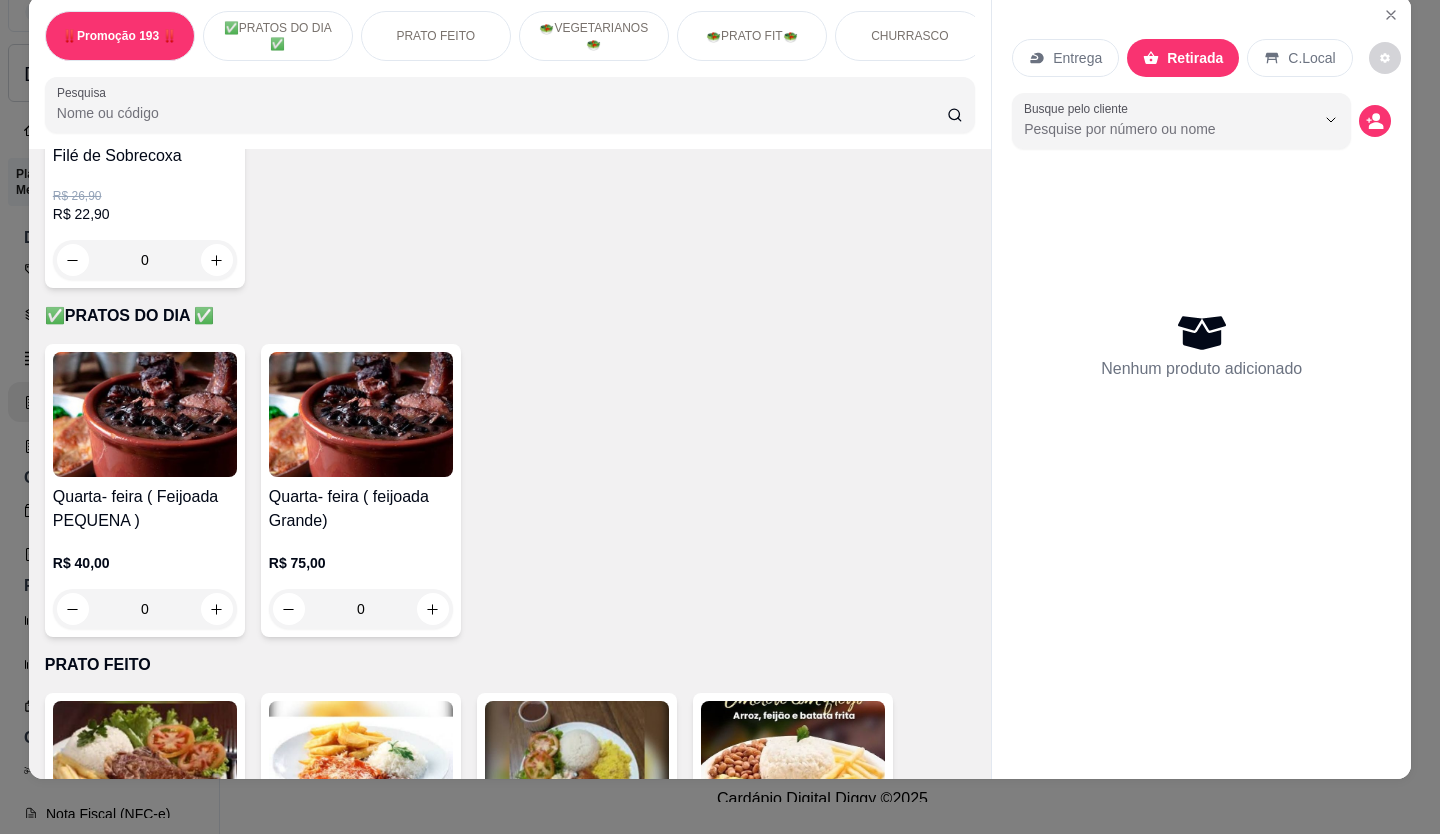 scroll, scrollTop: 46, scrollLeft: 0, axis: vertical 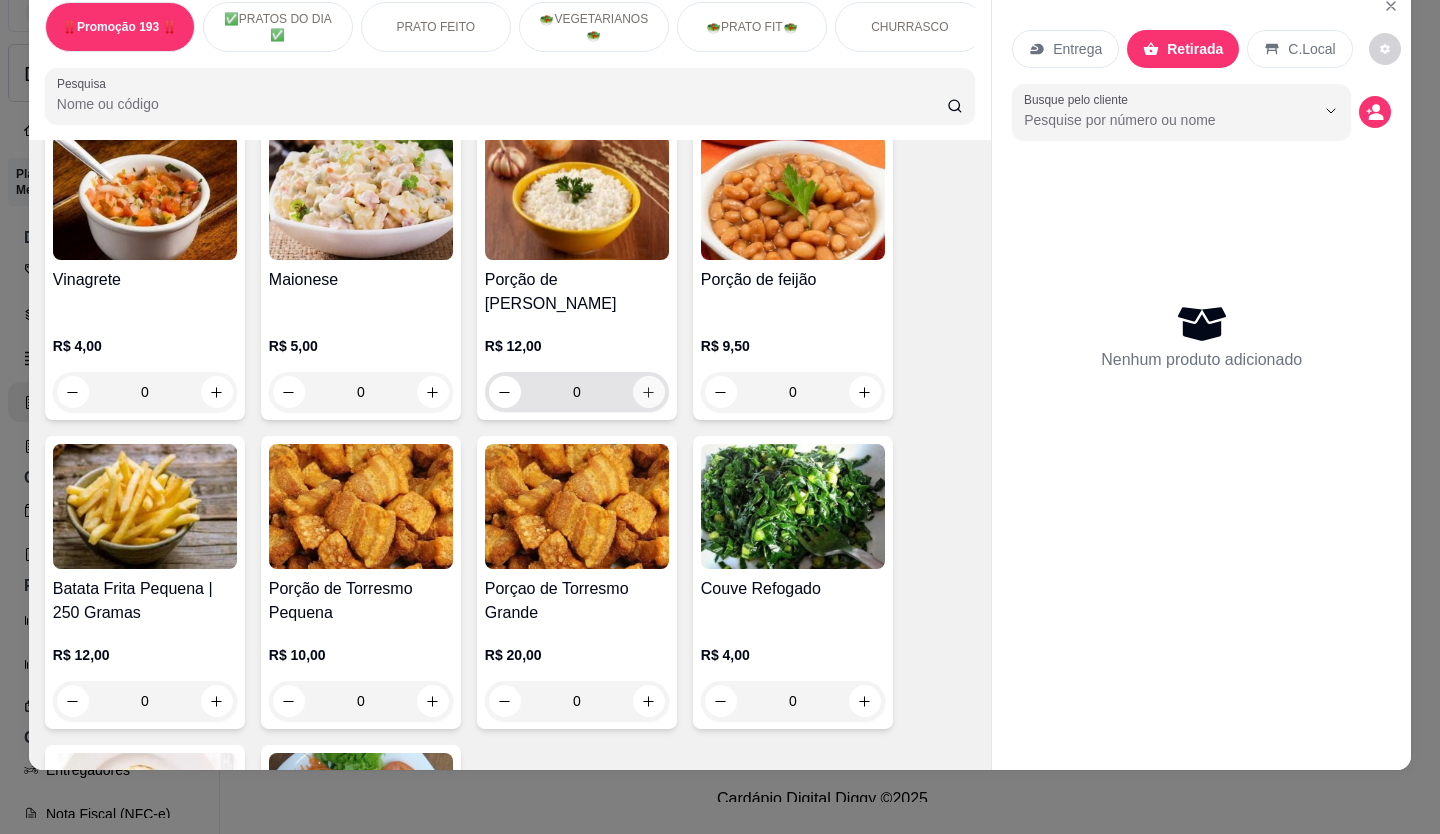 click 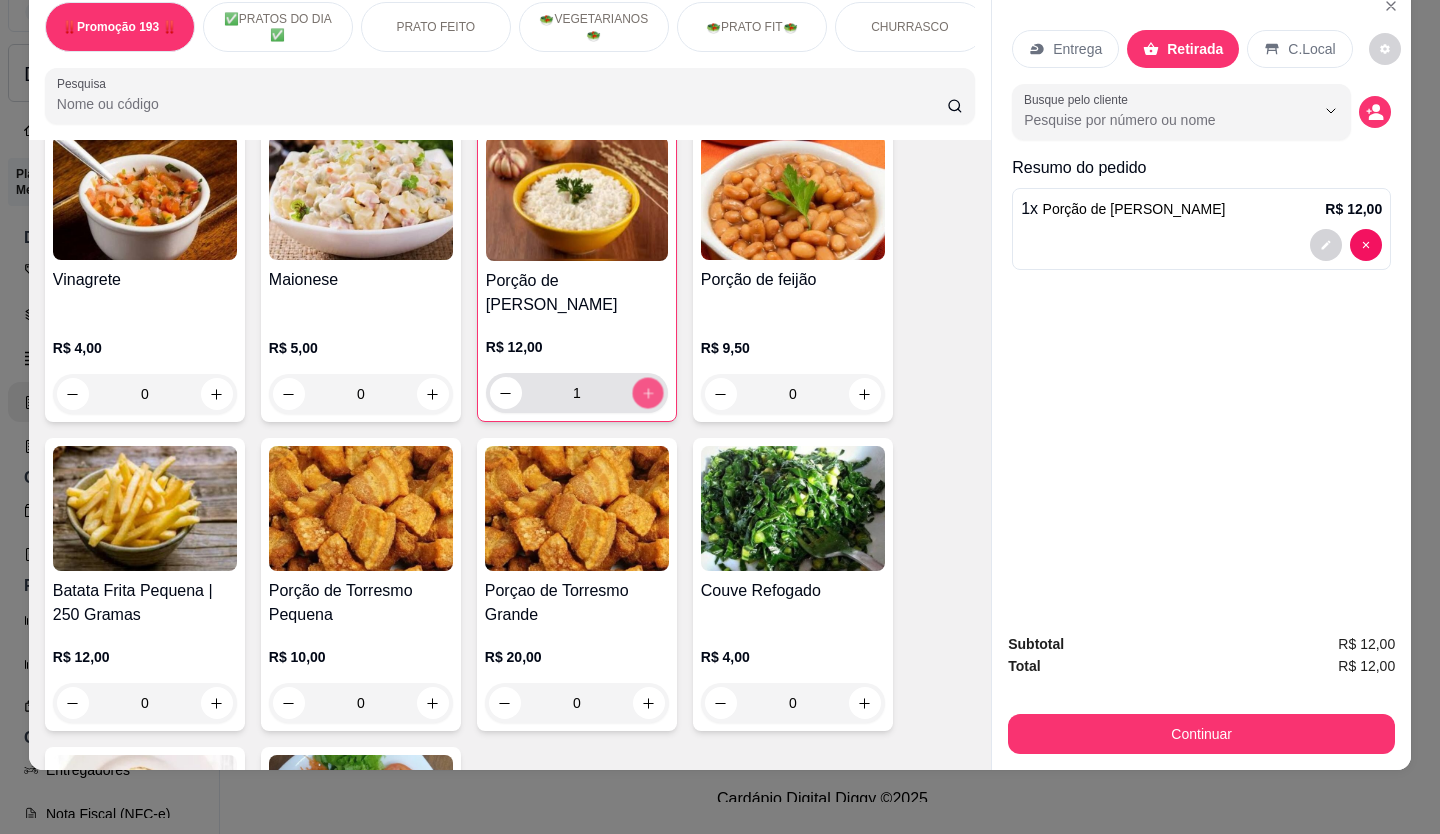 click 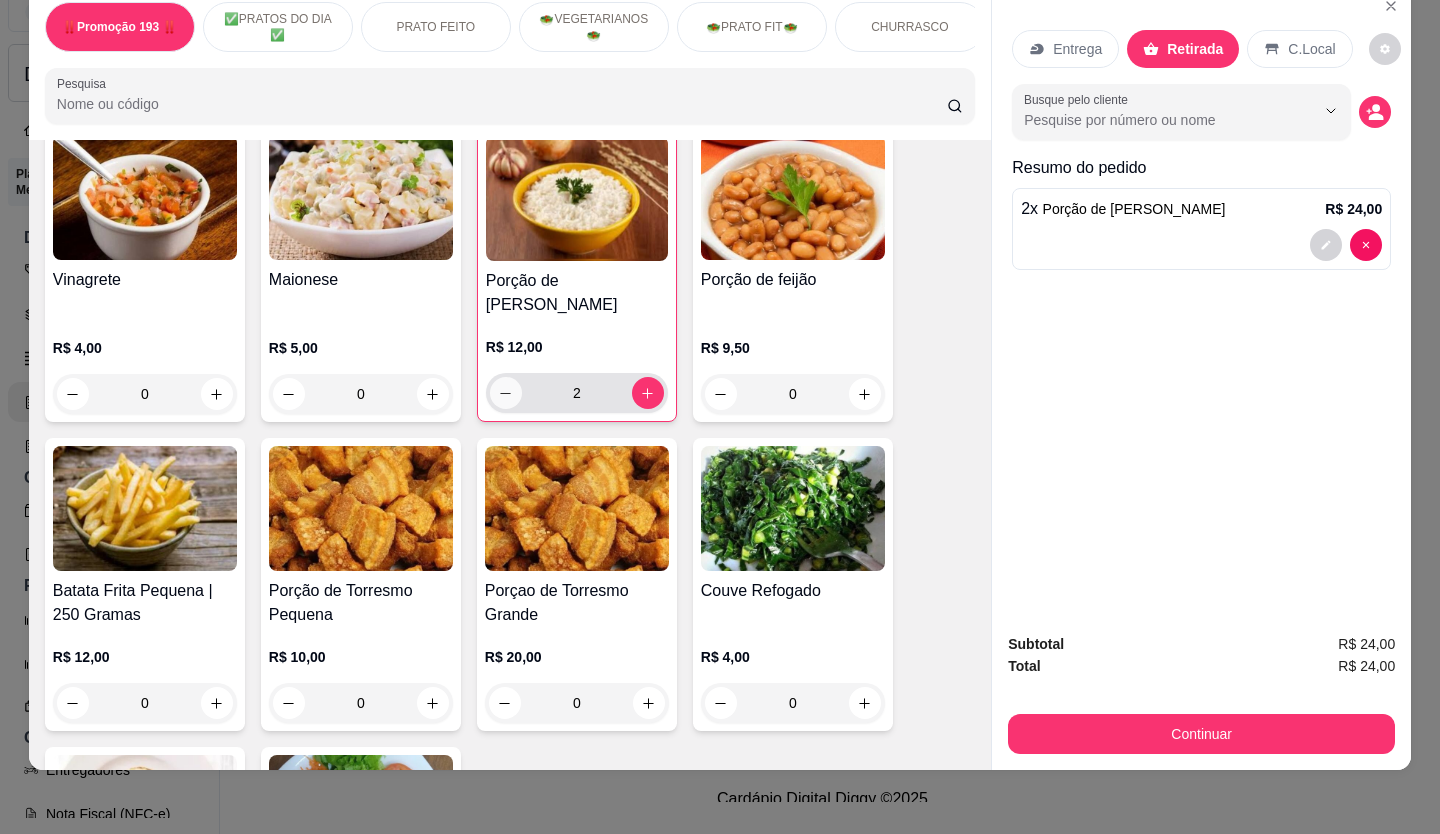 click 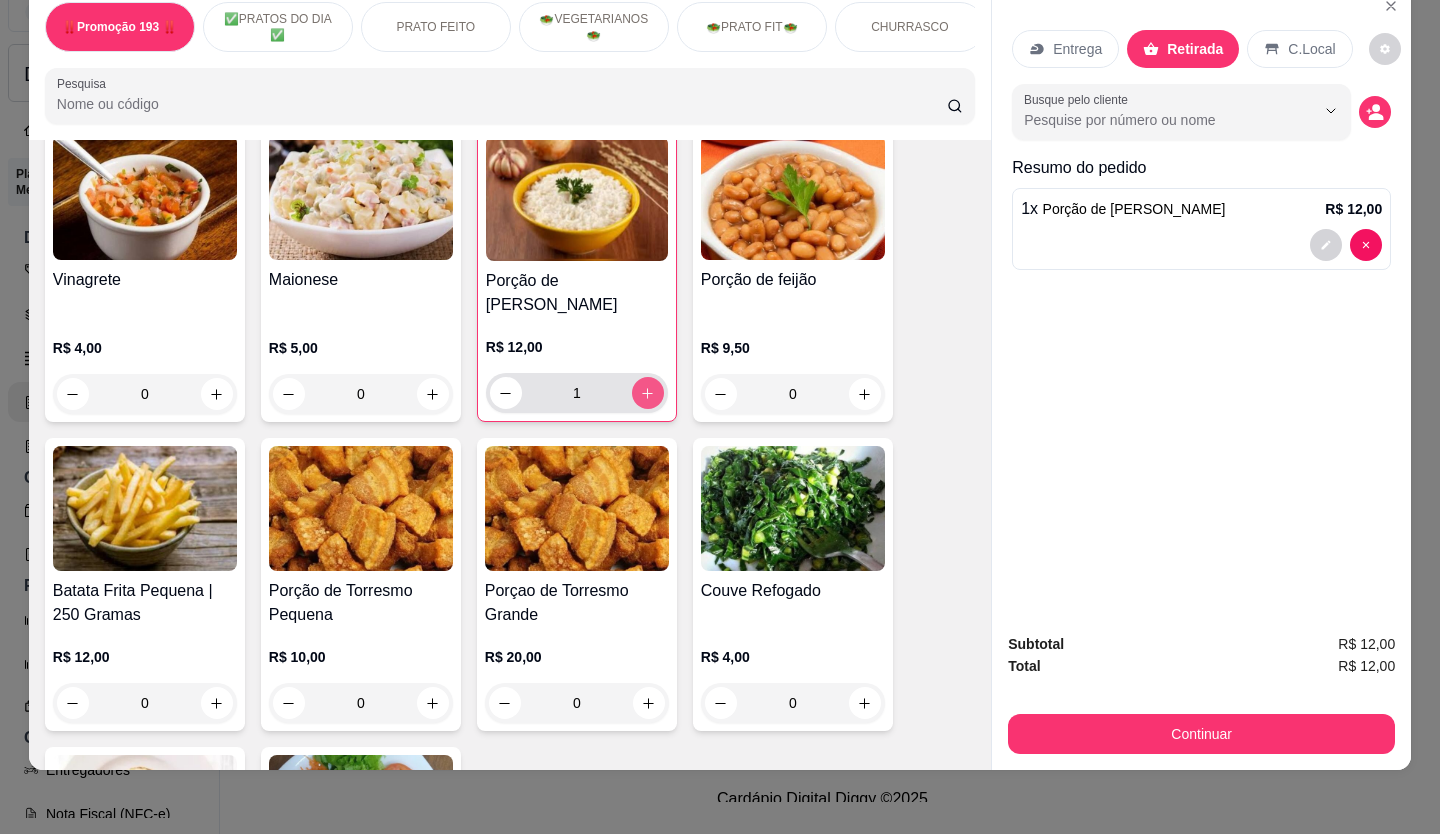 click 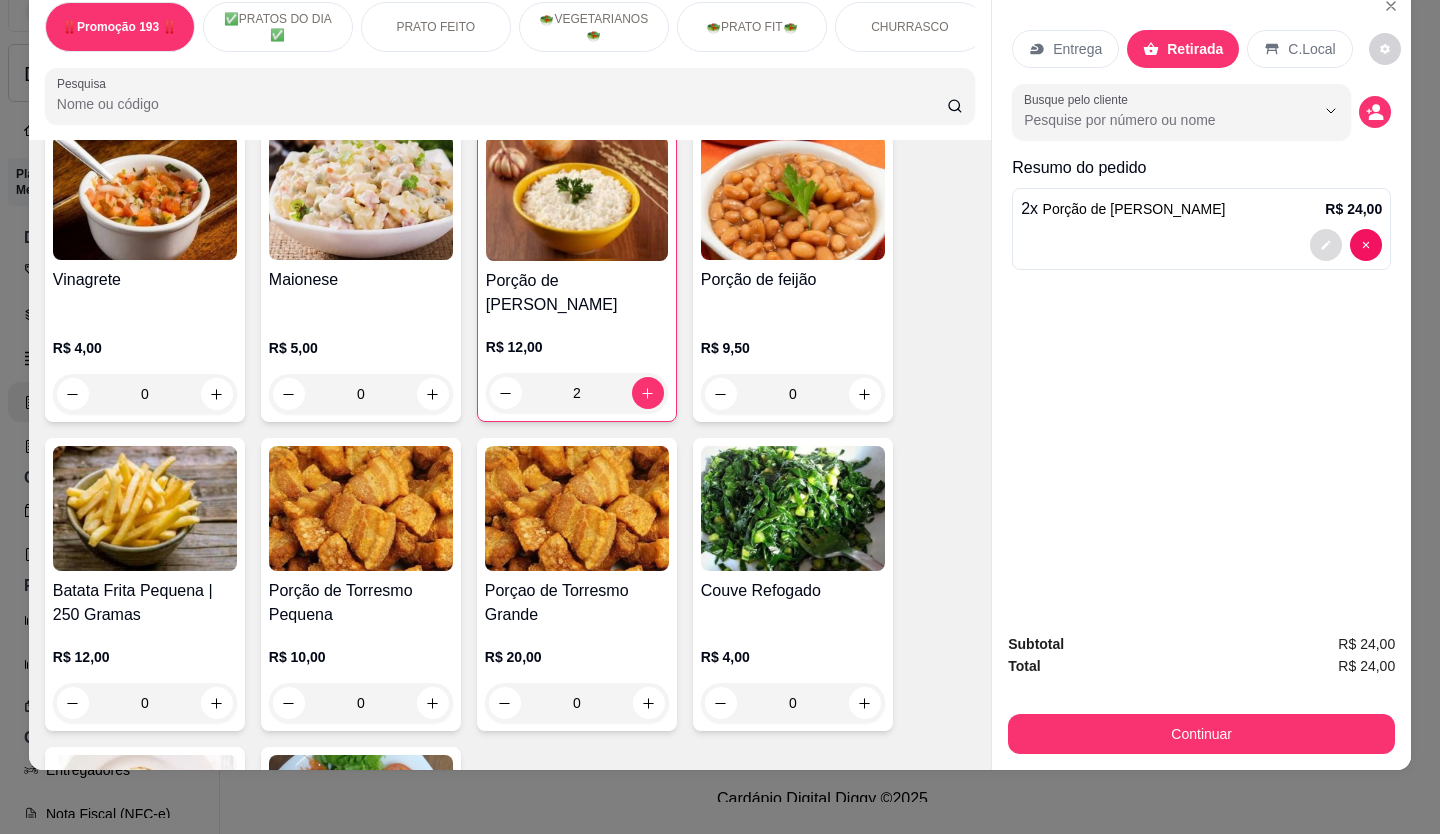 click at bounding box center (1326, 245) 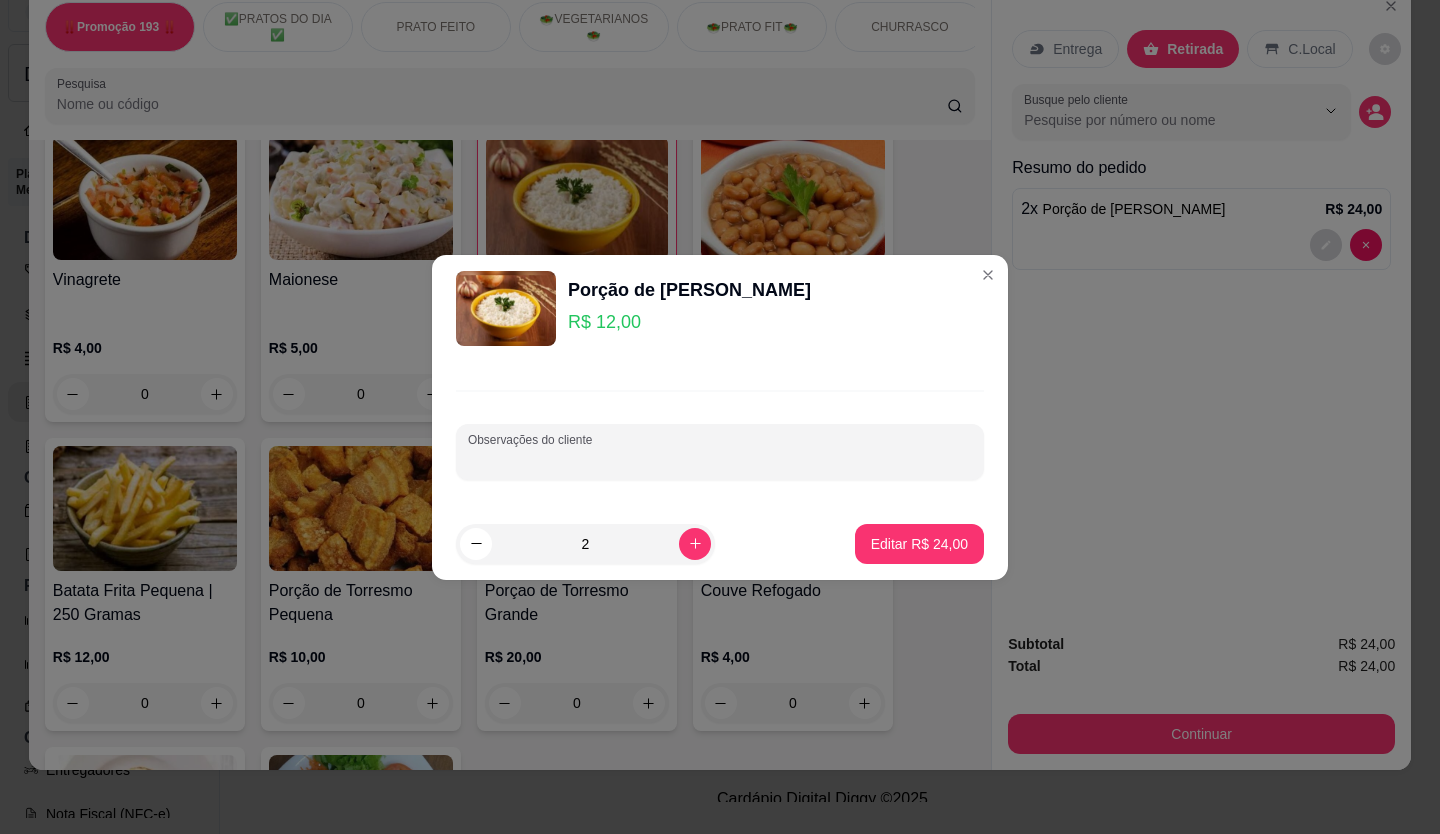 click on "Observações do cliente" at bounding box center [720, 460] 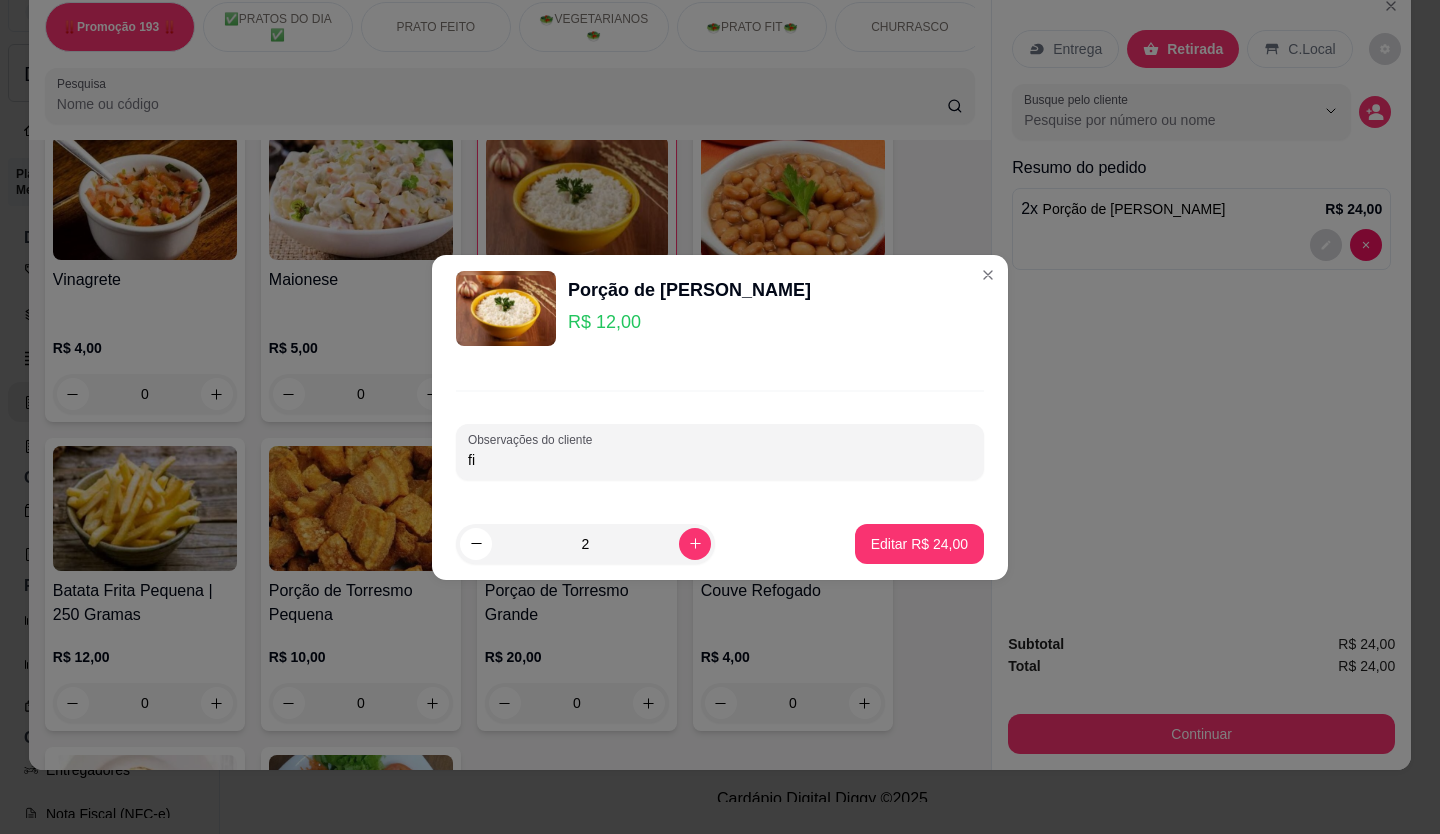 type on "f" 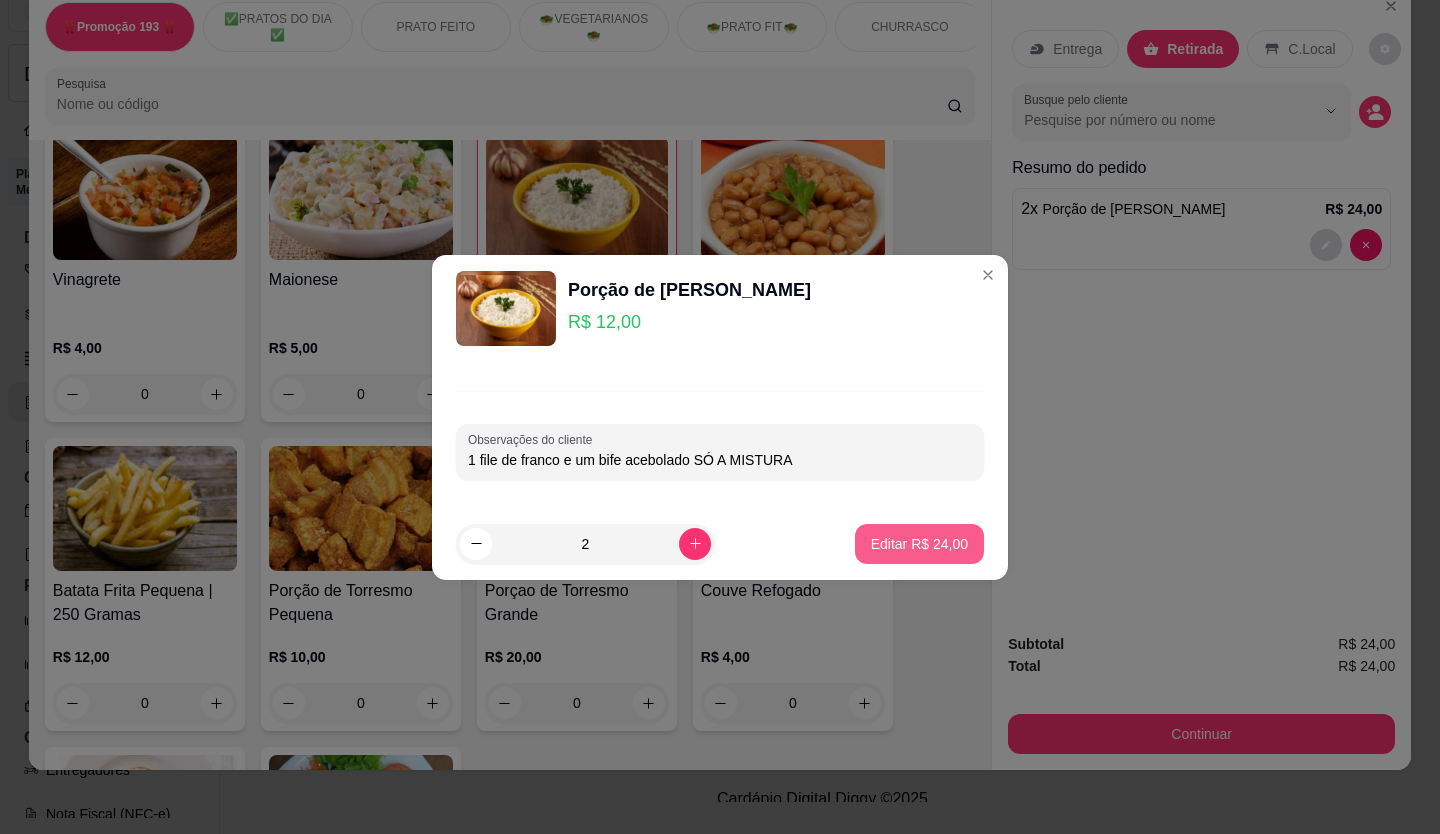 type on "1 file de franco e um bife acebolado SÓ A MISTURA" 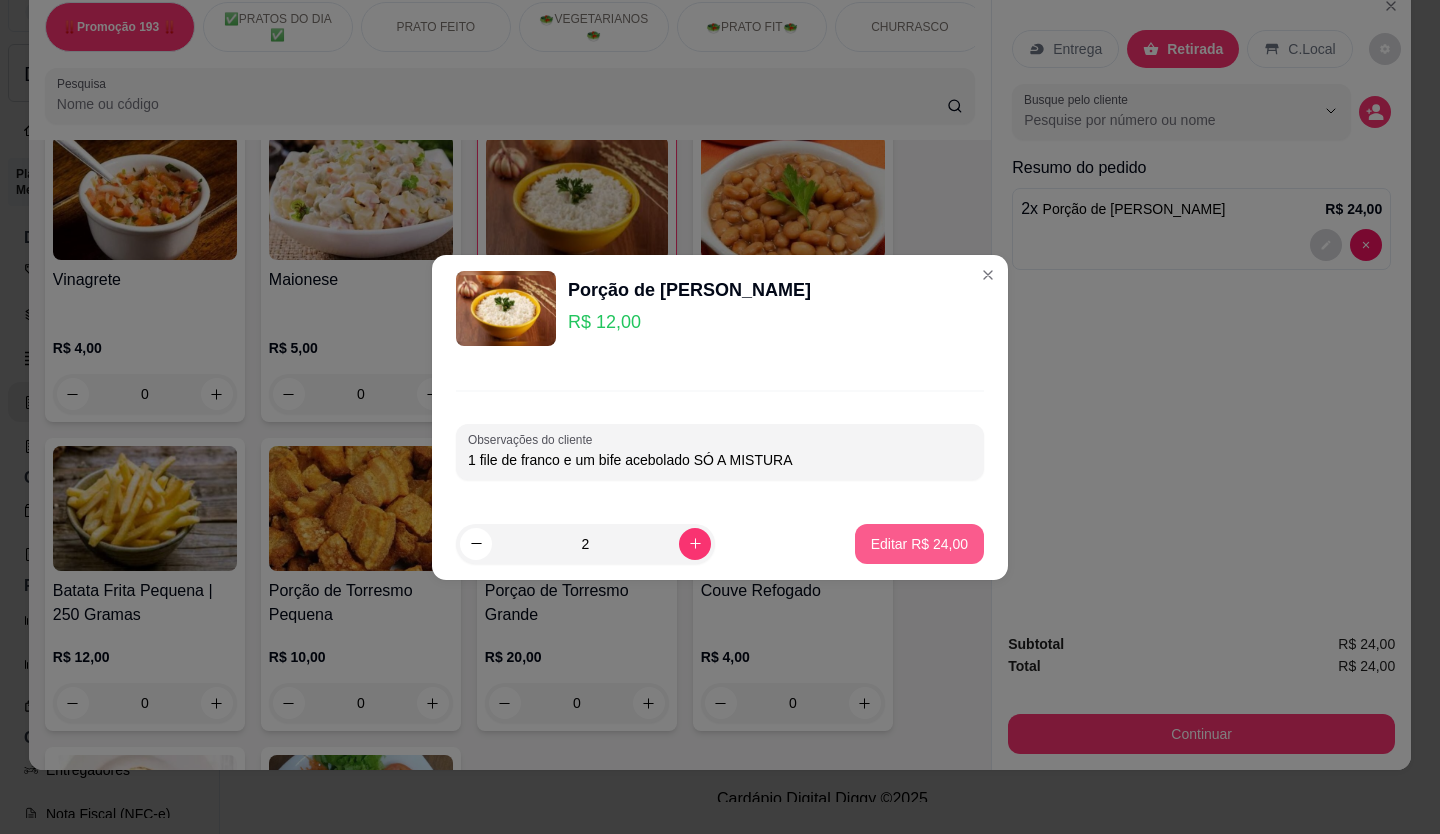 type on "0" 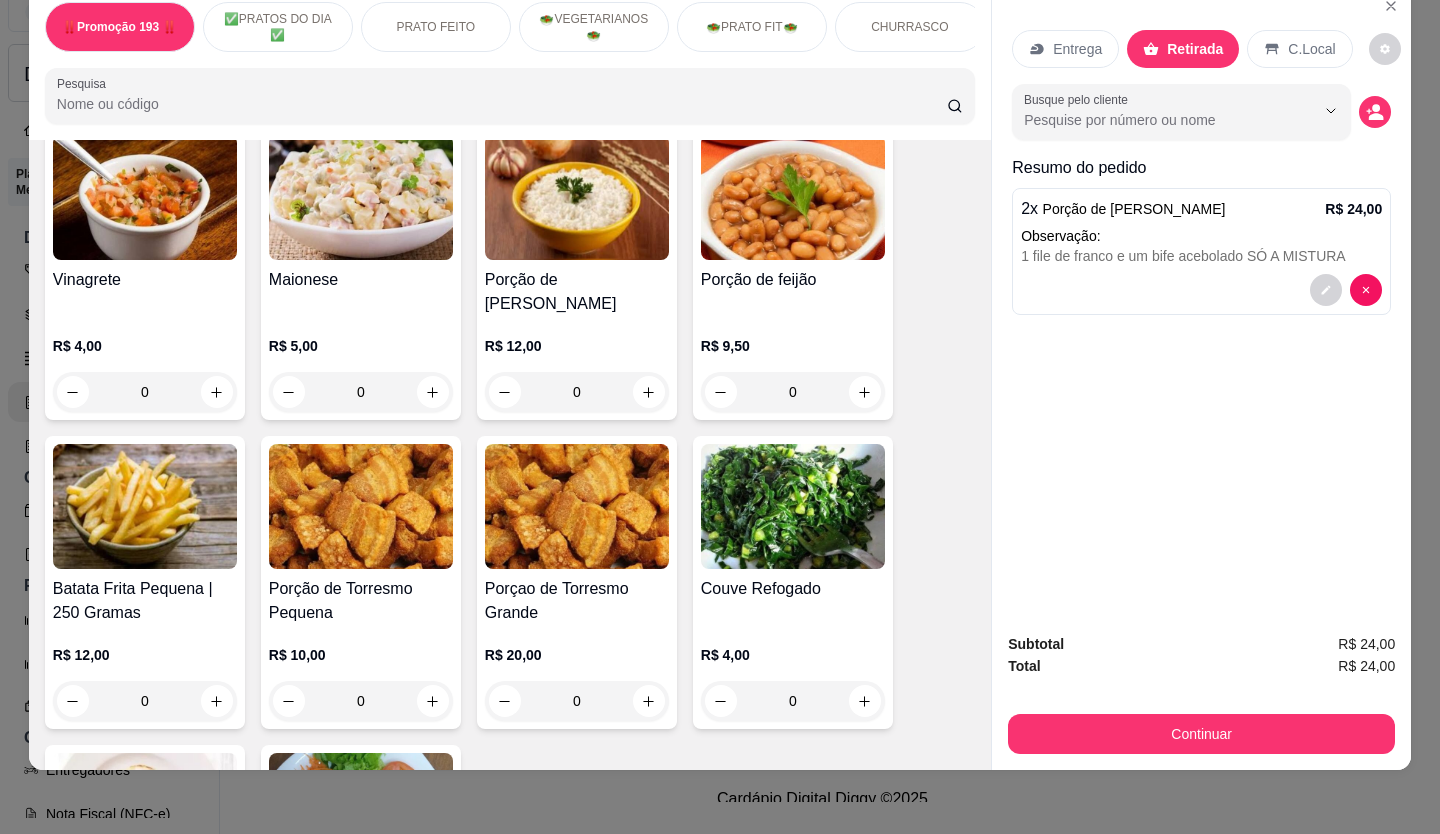 click on "Continuar" at bounding box center [1201, 734] 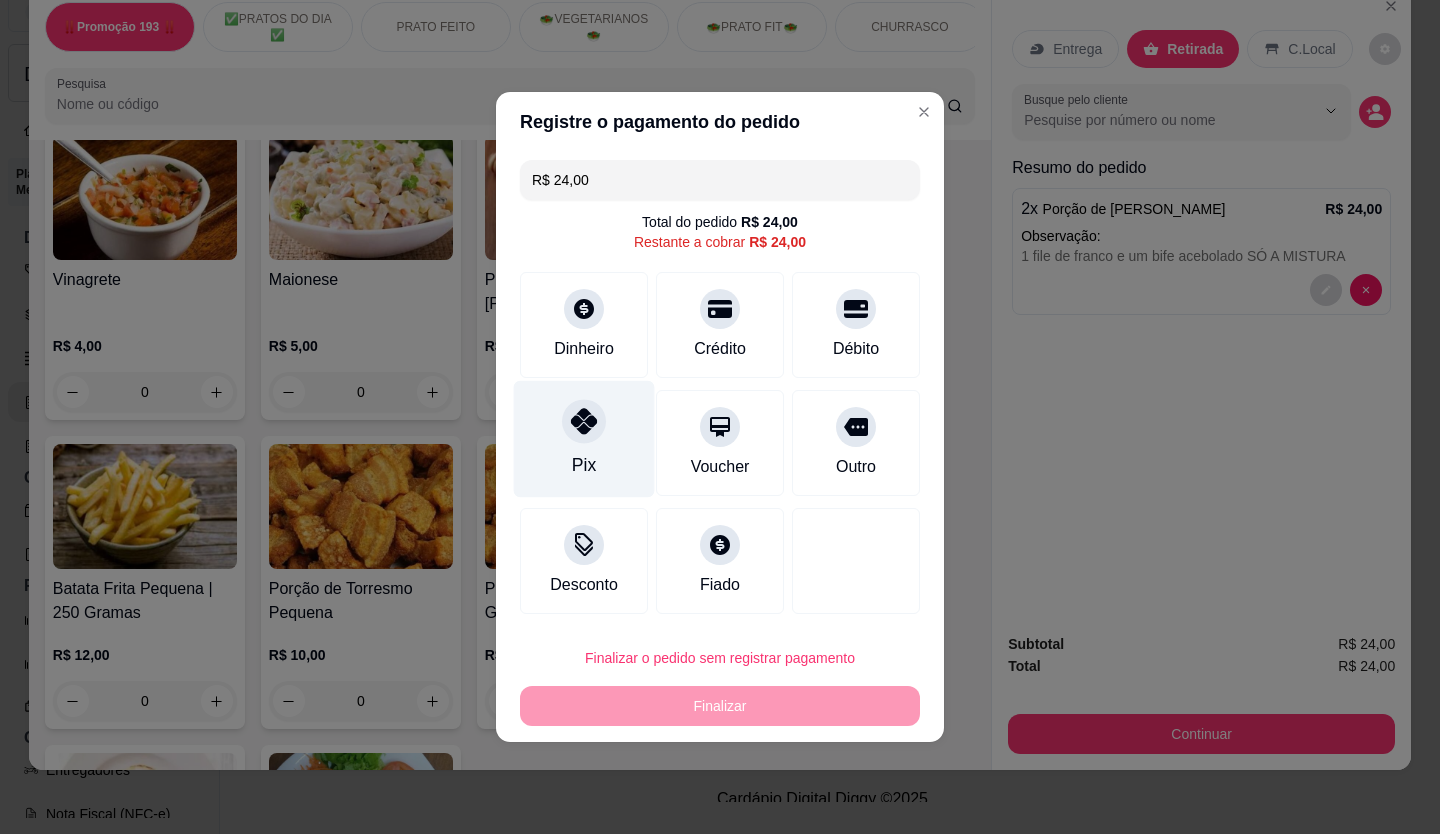 click 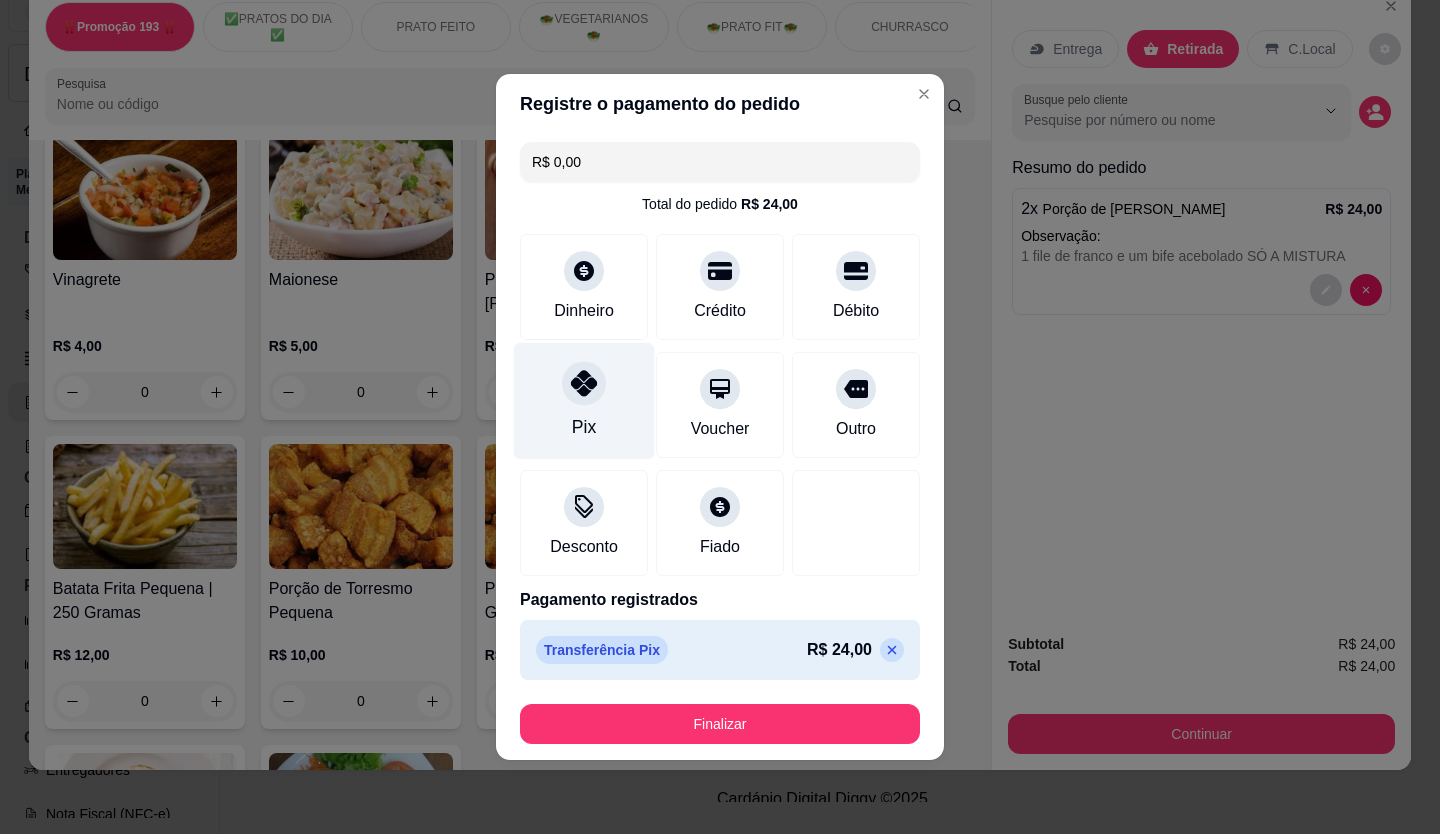 click on "Pix" at bounding box center [584, 401] 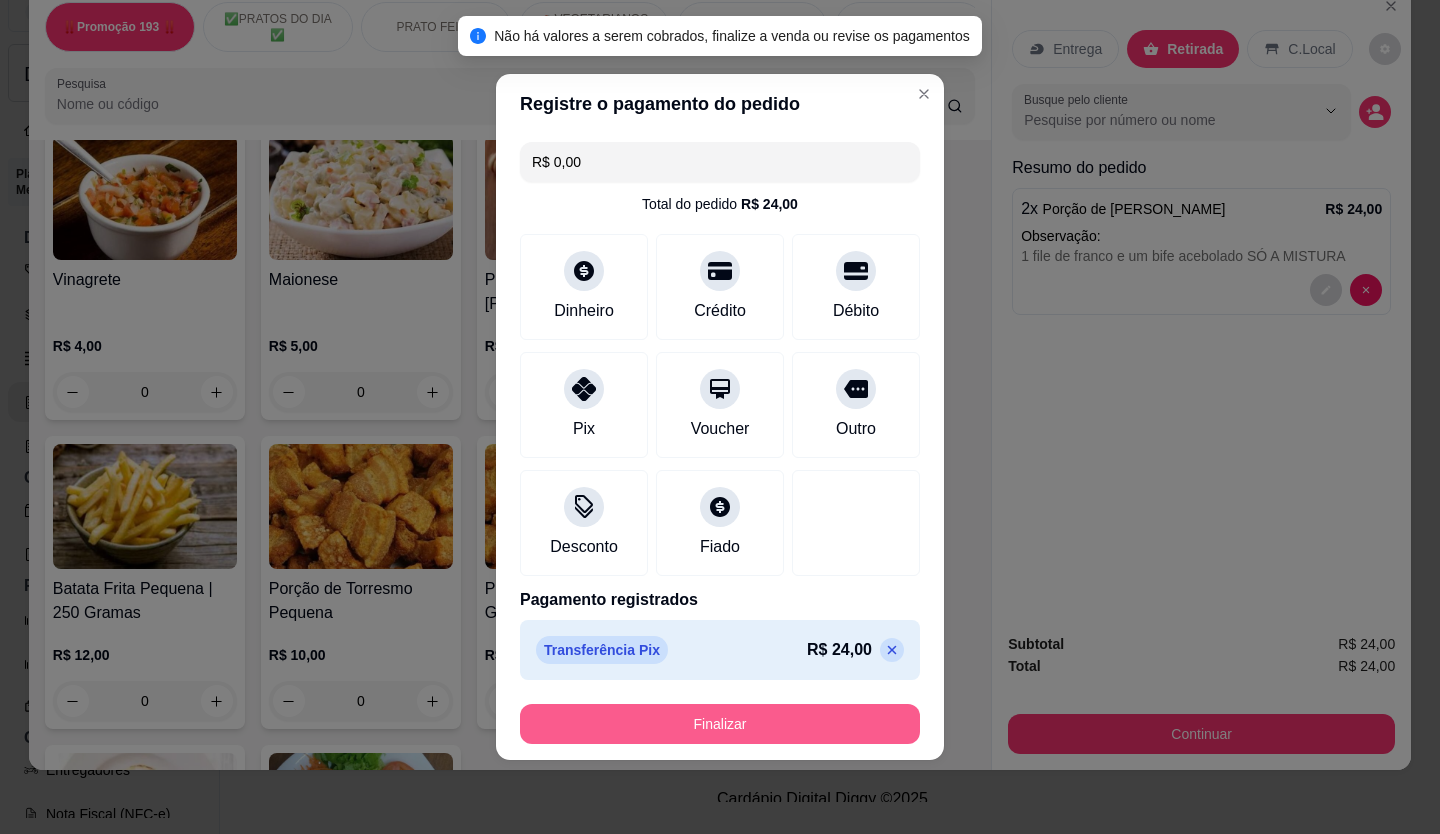 click on "Finalizar" at bounding box center (720, 724) 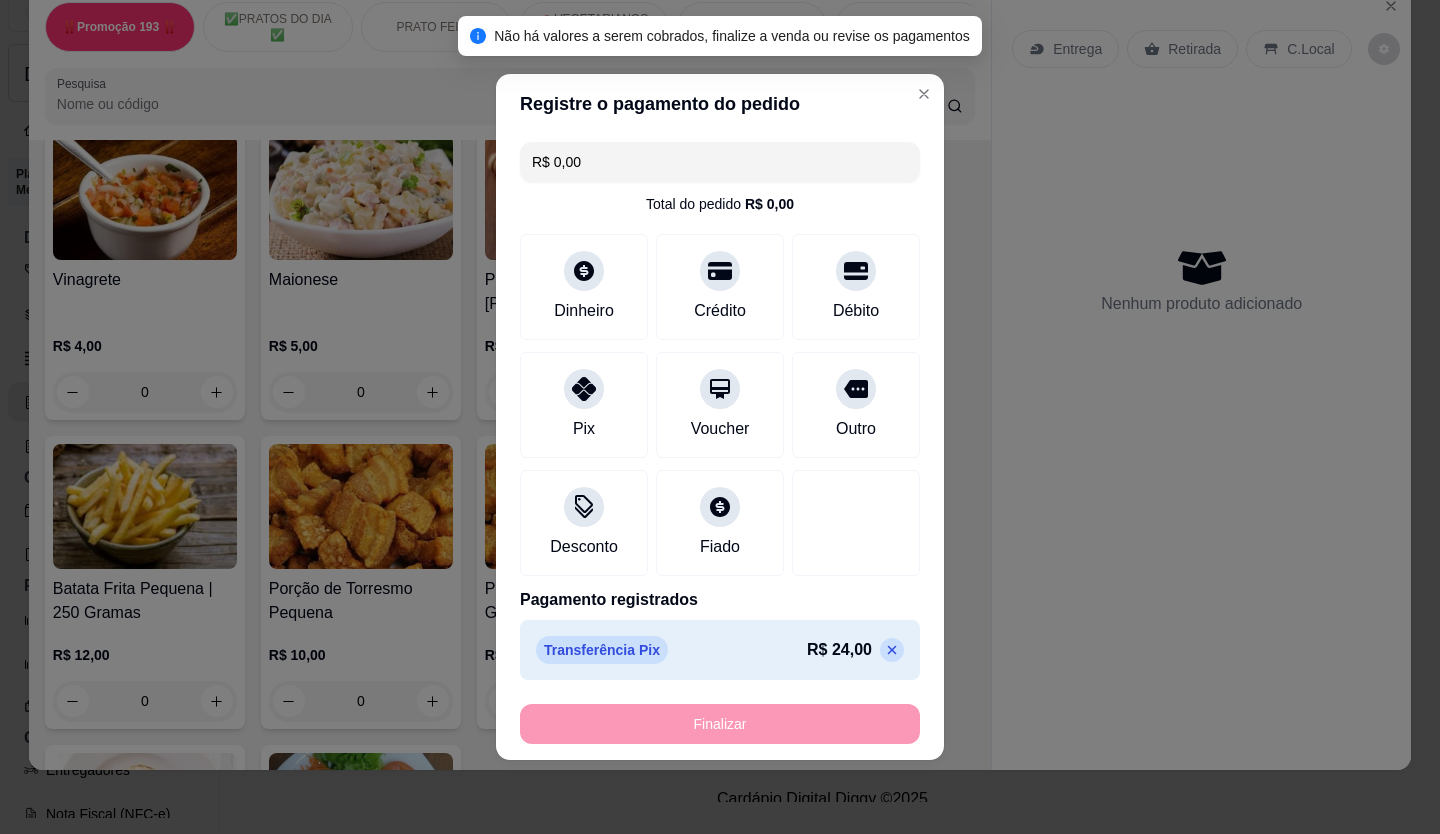 type on "-R$ 24,00" 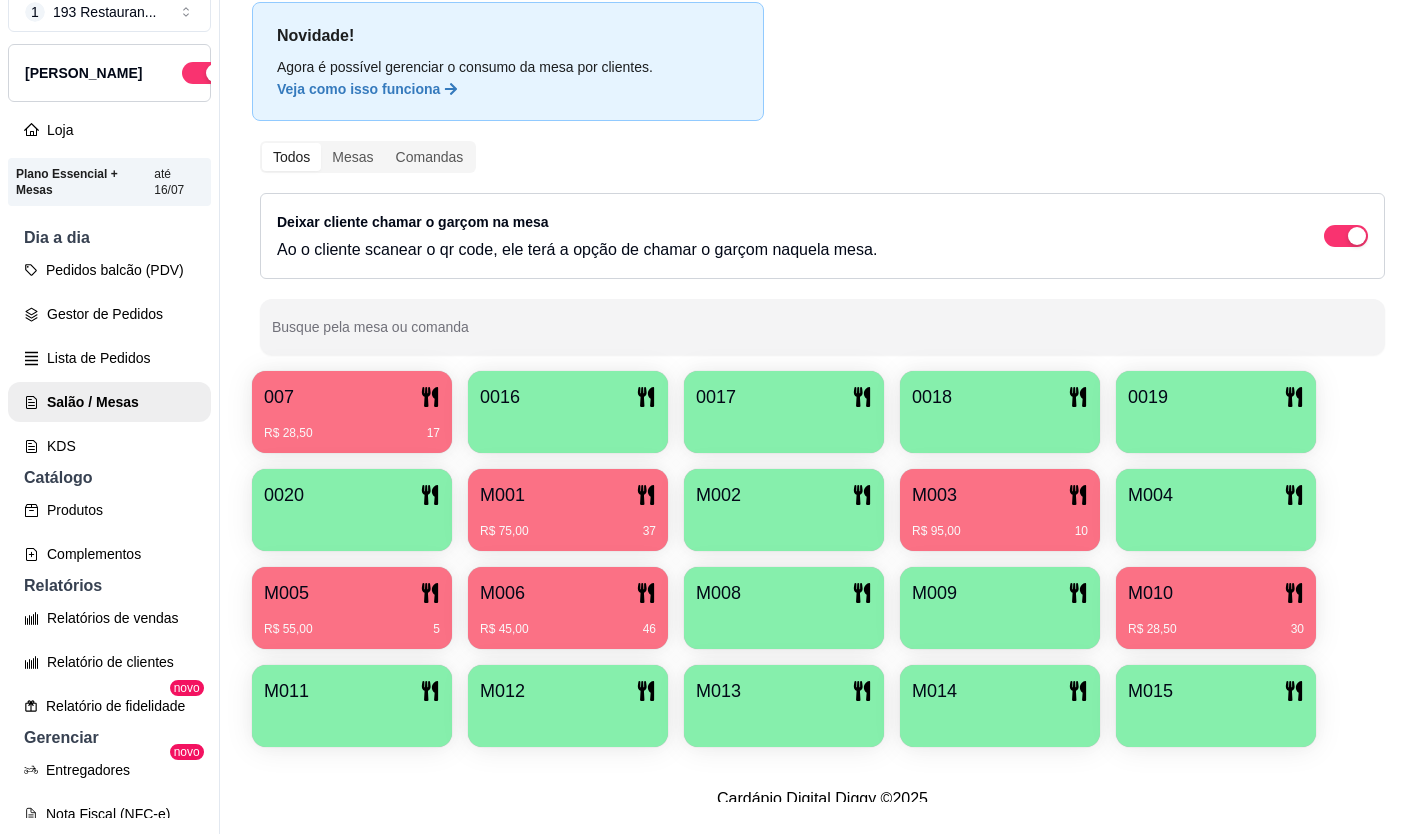 click at bounding box center [1000, 622] 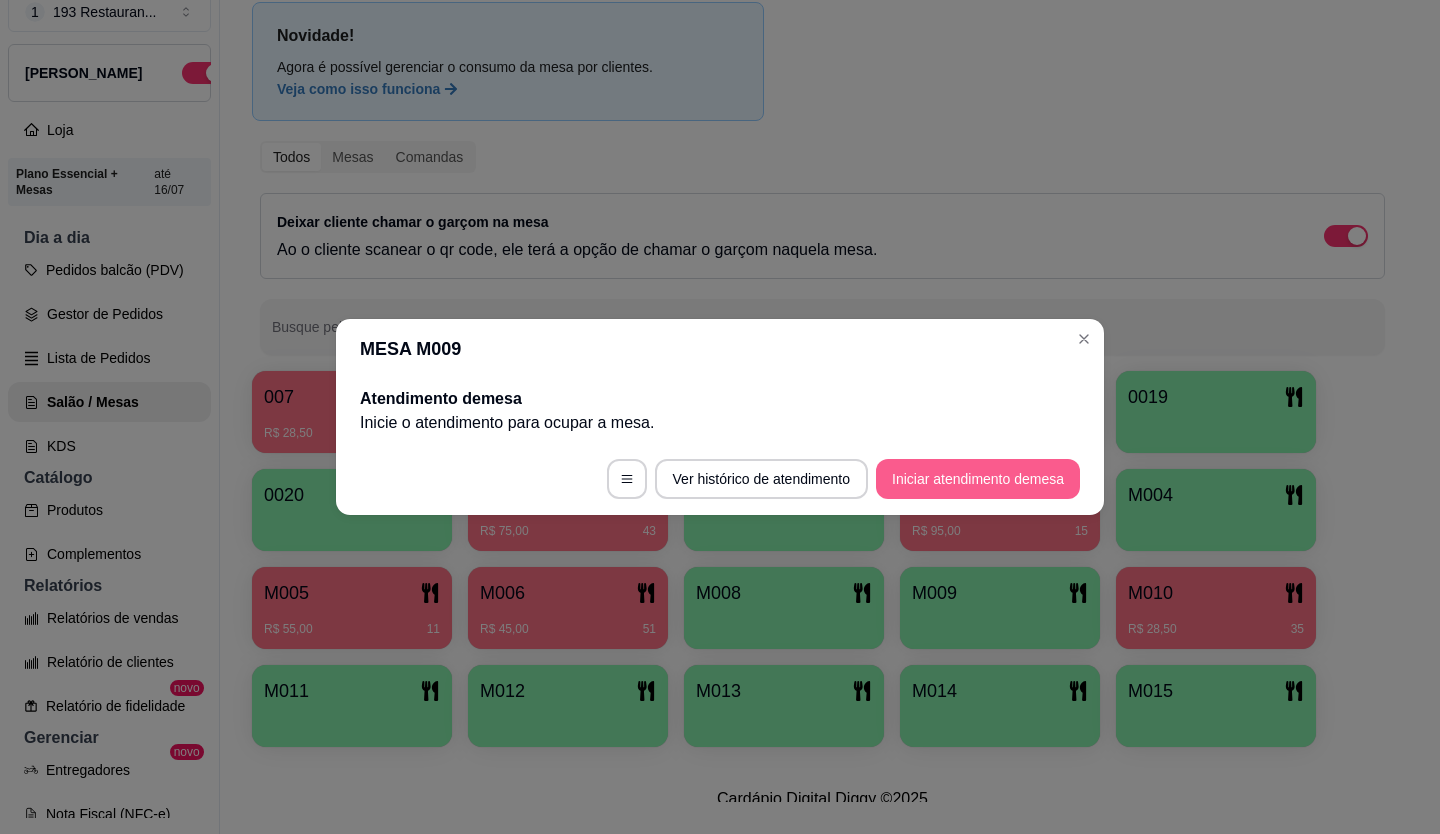 click on "Iniciar atendimento de  mesa" at bounding box center (978, 479) 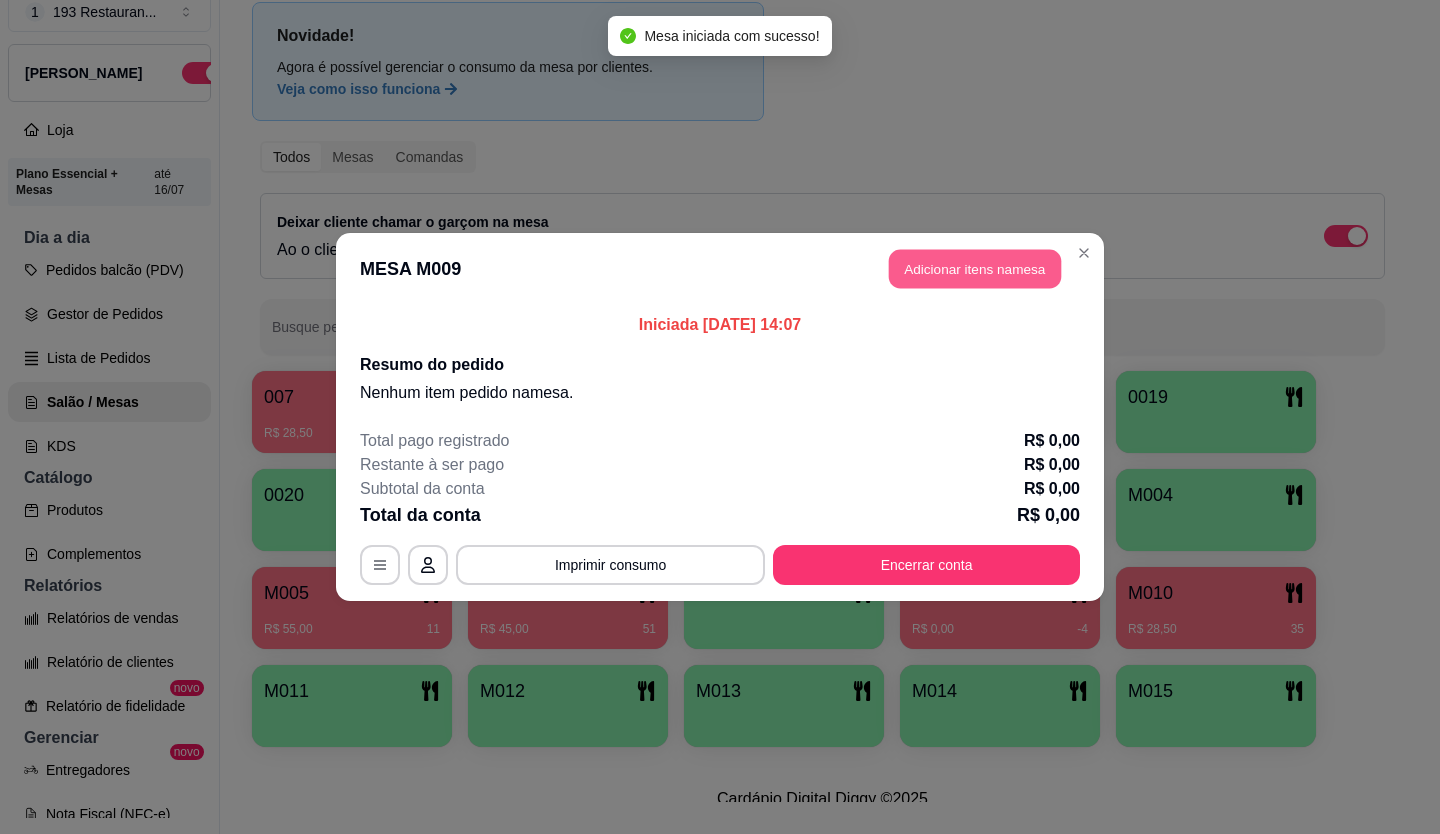 click on "Adicionar itens na  mesa" at bounding box center (975, 269) 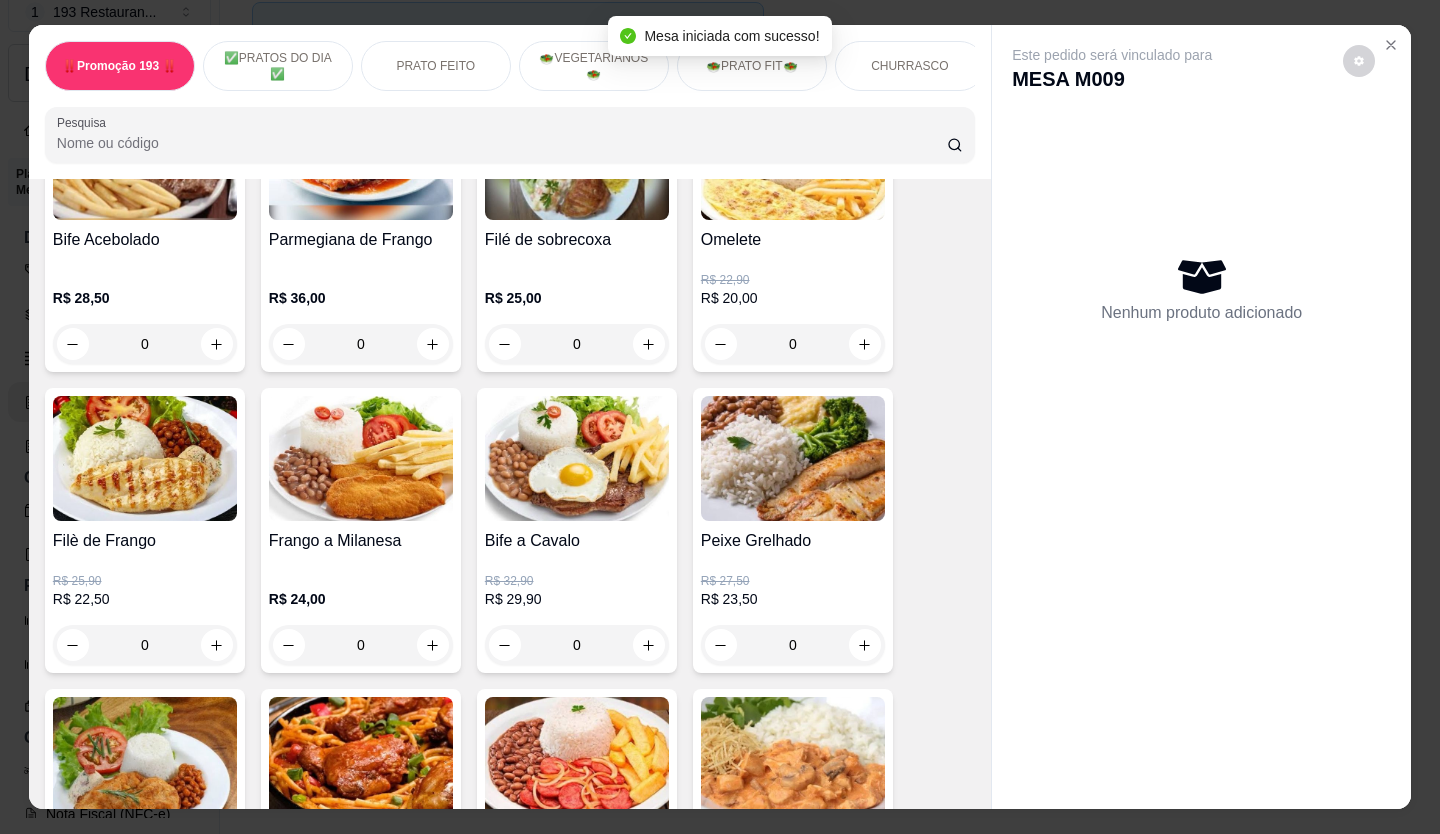 scroll, scrollTop: 900, scrollLeft: 0, axis: vertical 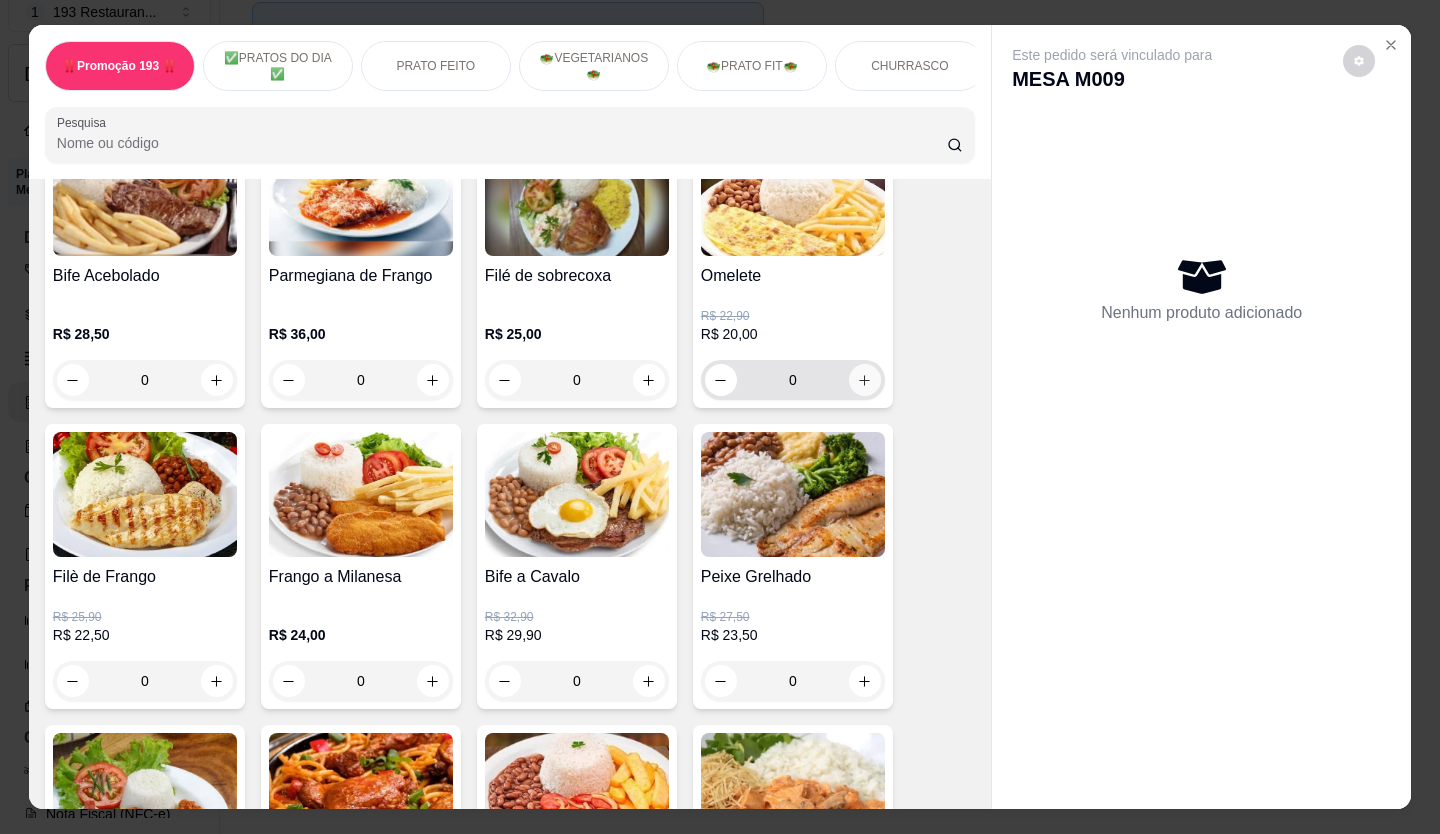 click at bounding box center (865, 380) 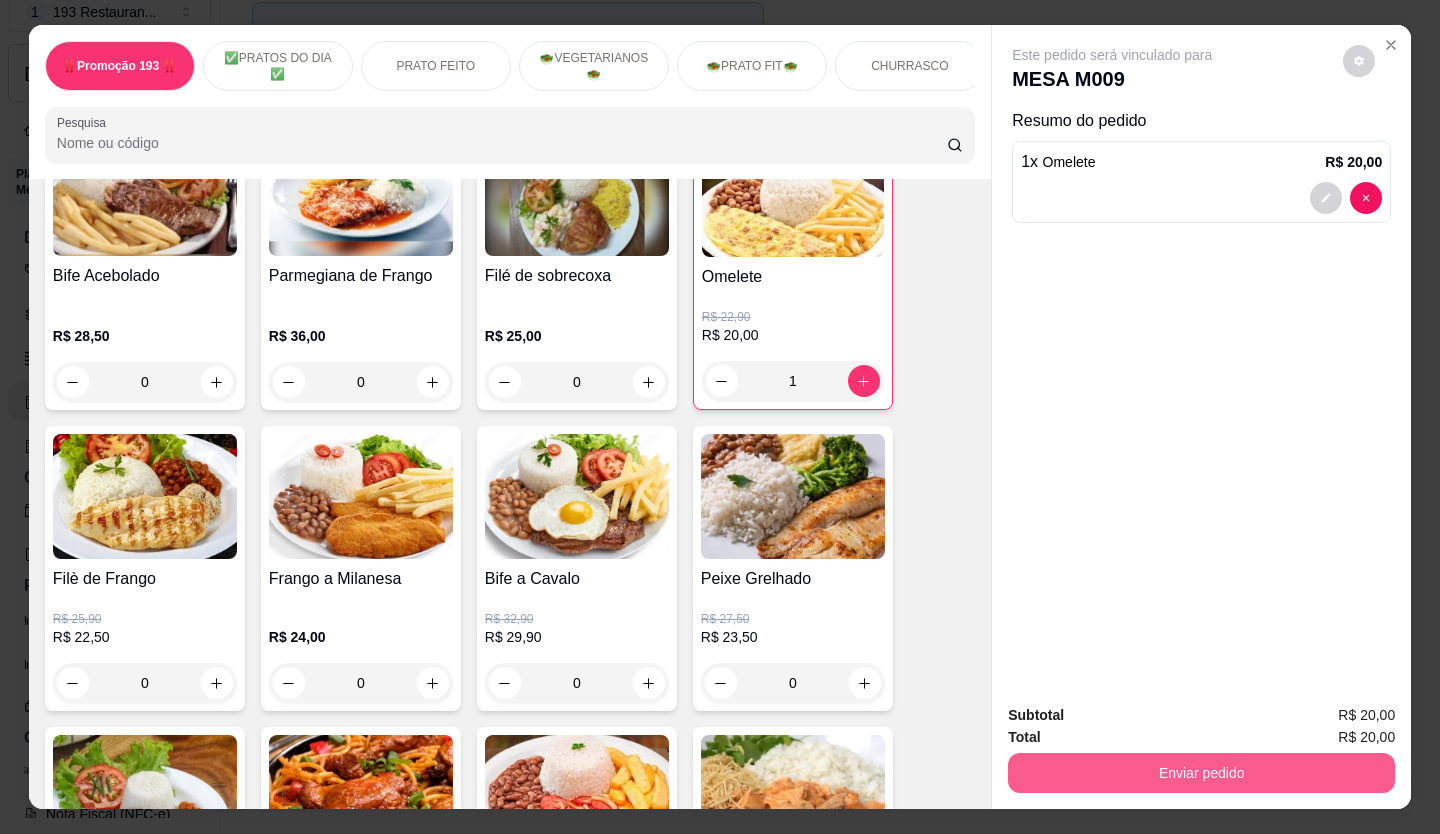 click on "Enviar pedido" at bounding box center [1201, 773] 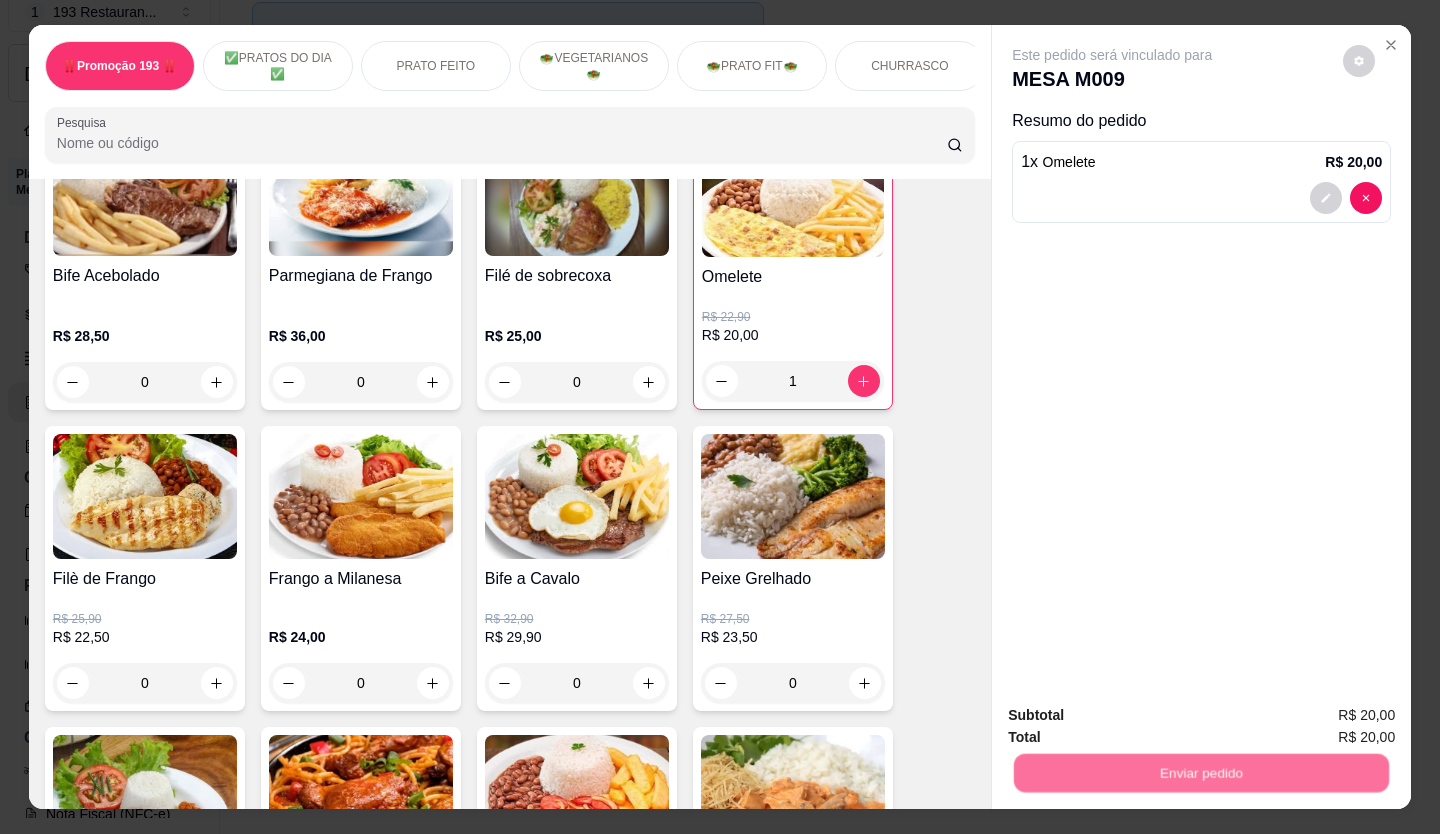 click on "Não registrar e enviar pedido" at bounding box center [1136, 715] 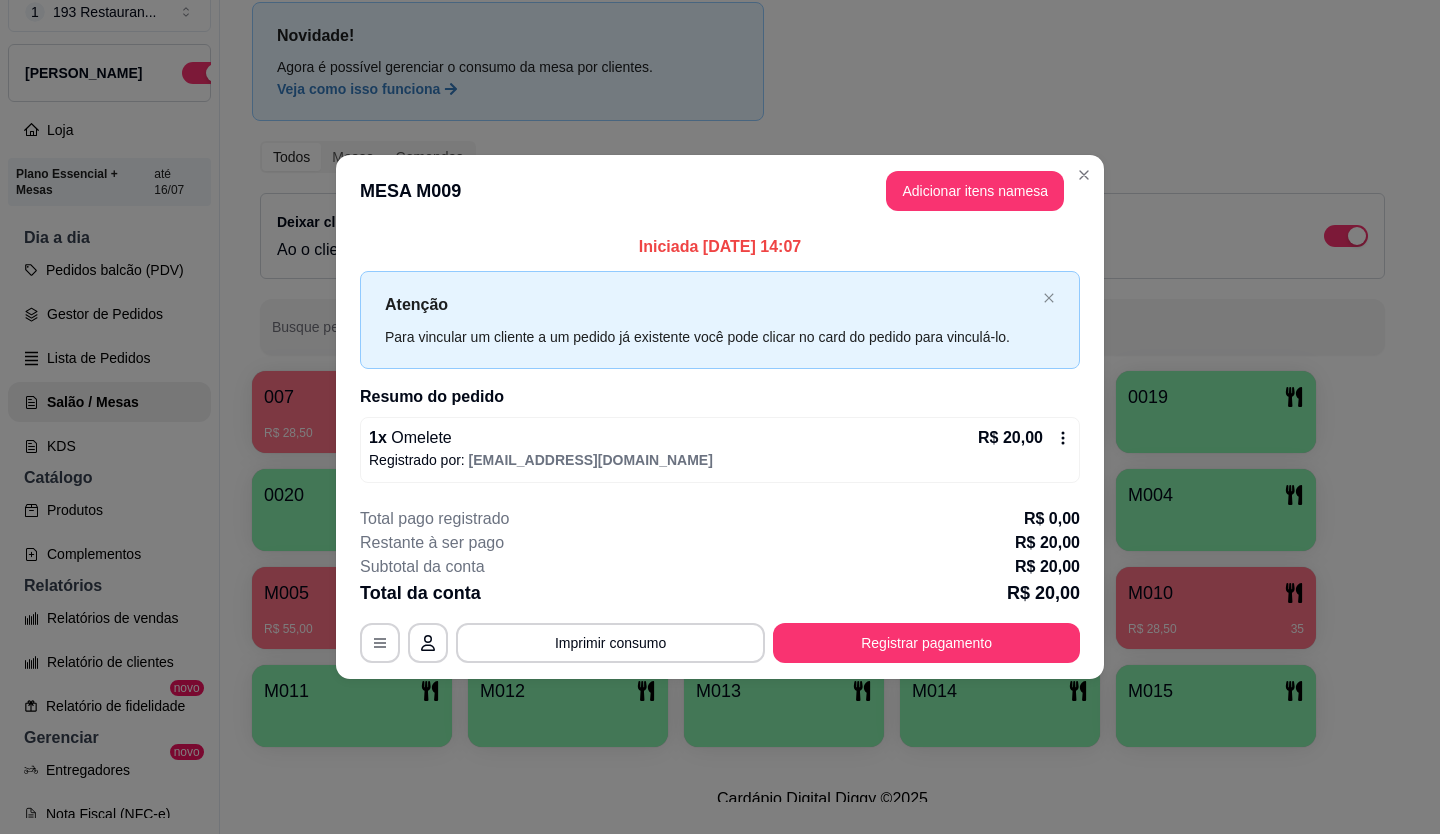 drag, startPoint x: 1098, startPoint y: 166, endPoint x: 1053, endPoint y: 179, distance: 46.840153 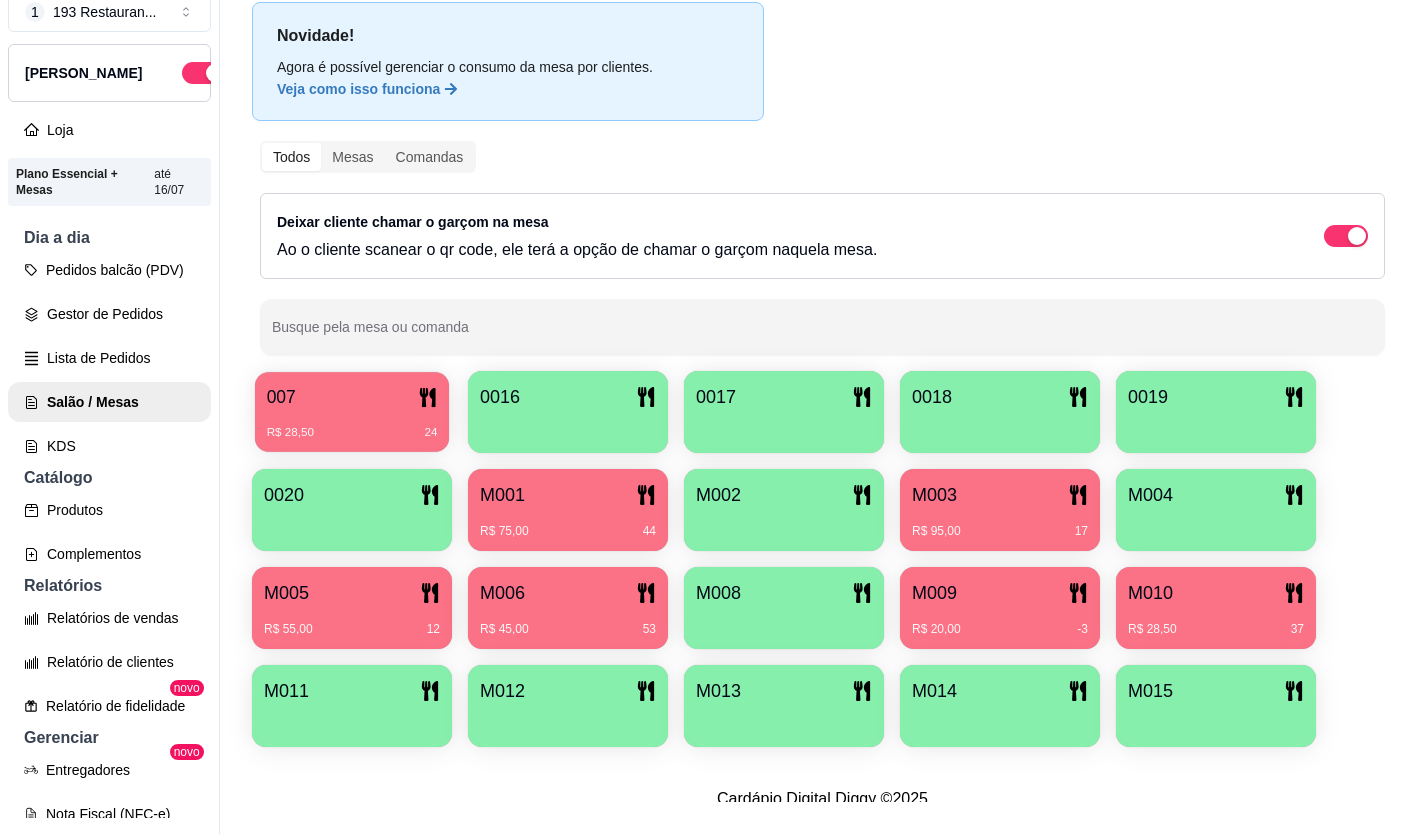 click on "007" at bounding box center (352, 397) 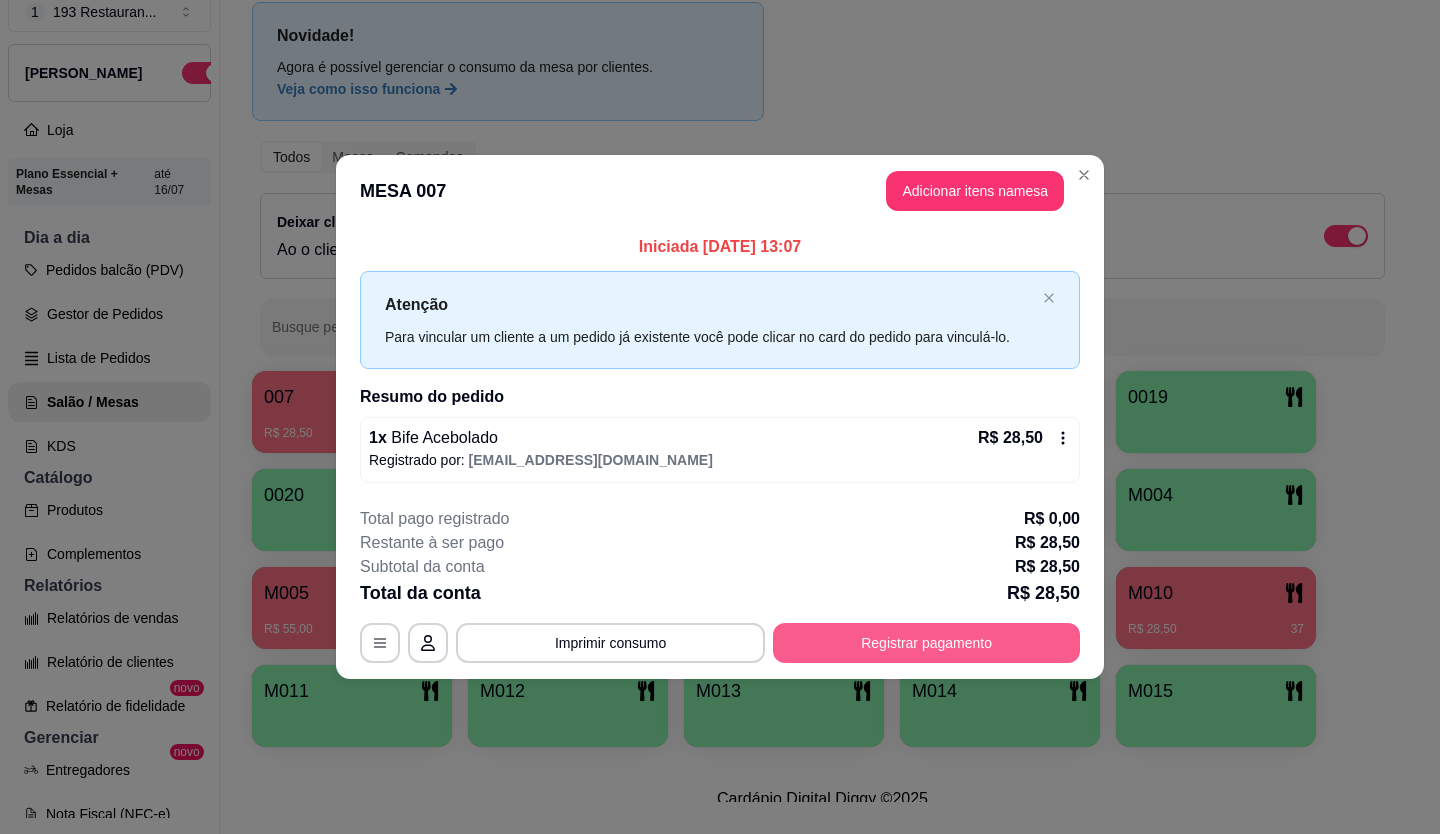click on "Registrar pagamento" at bounding box center [926, 643] 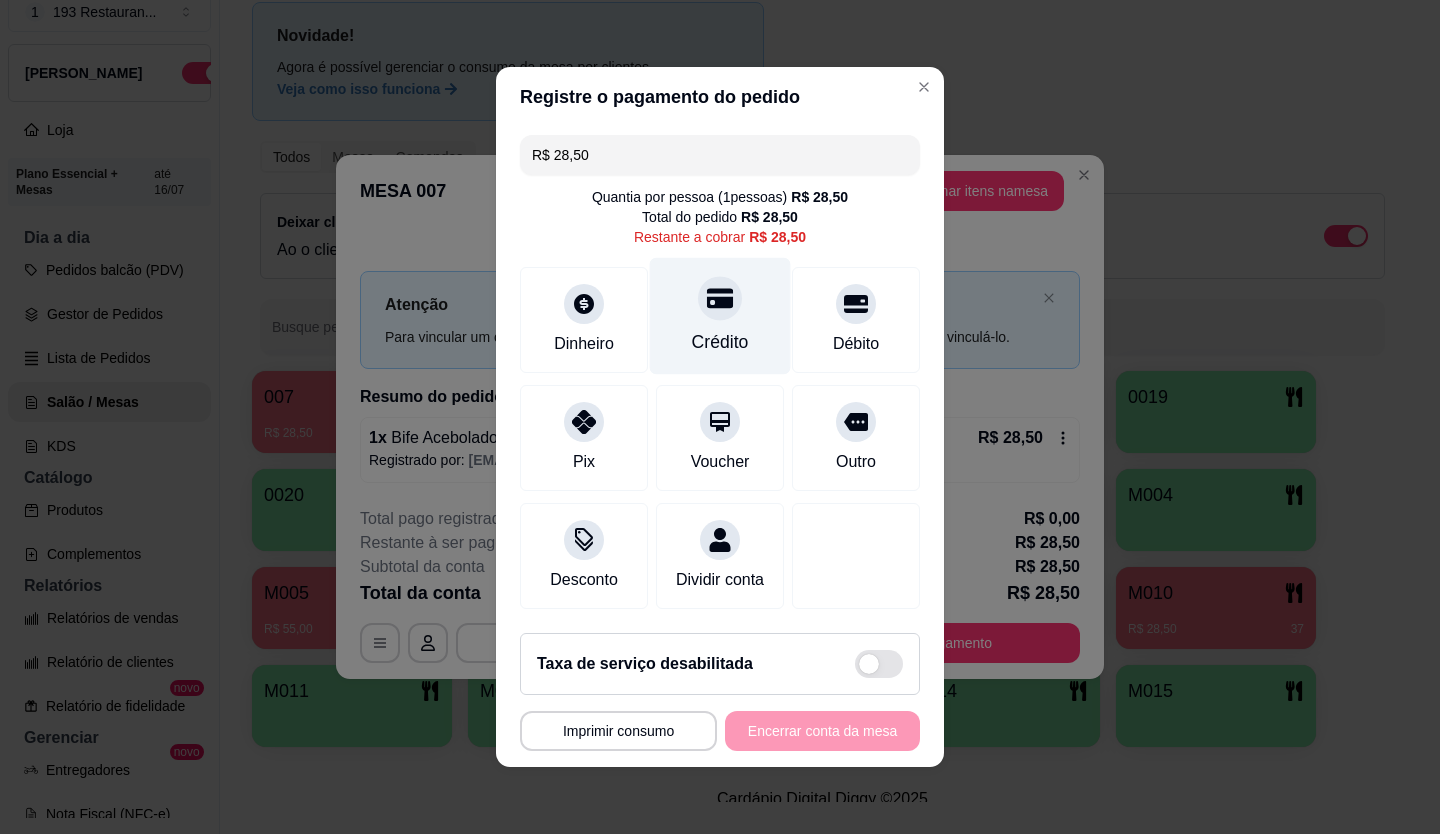 click 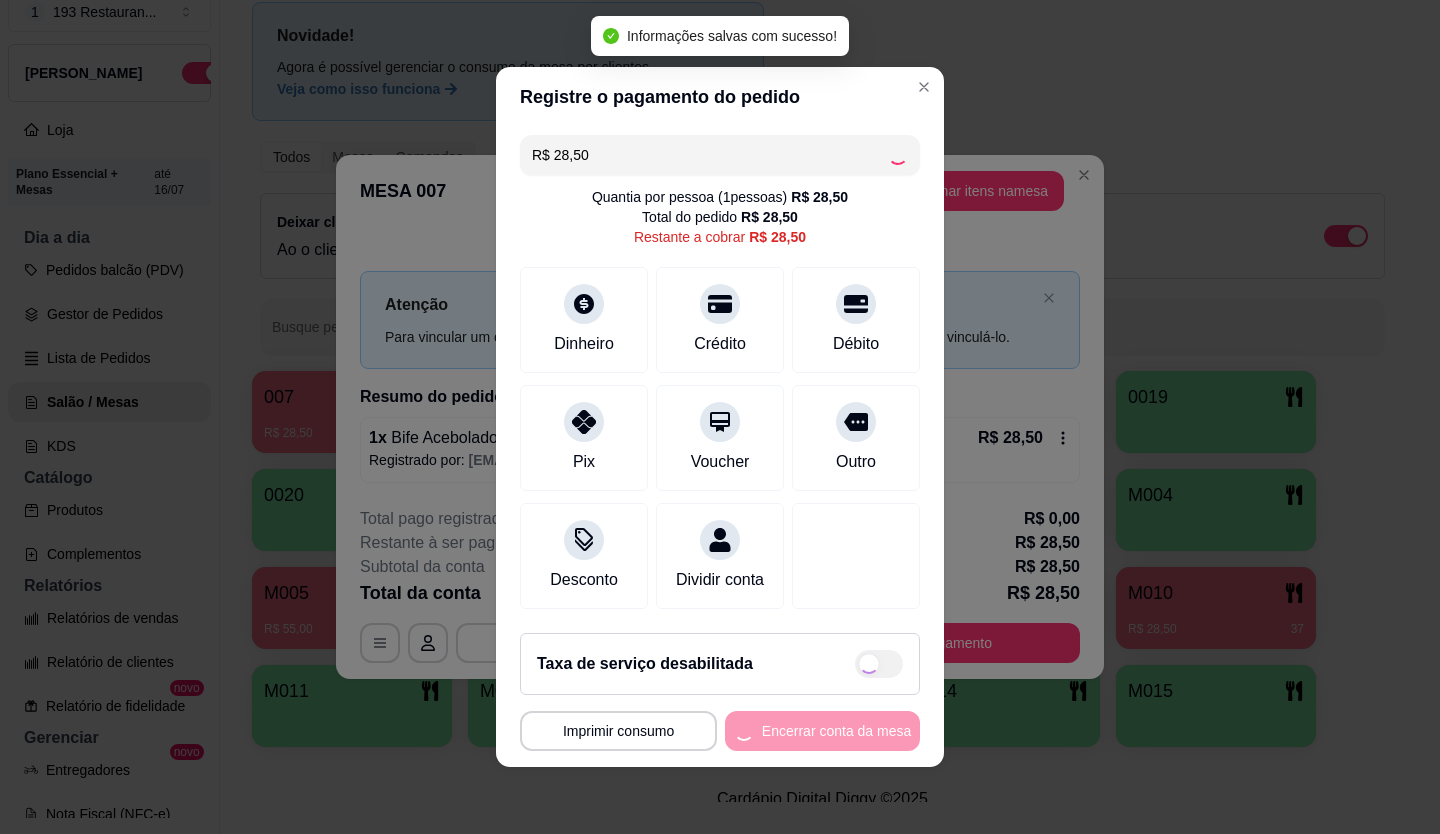 type on "R$ 0,00" 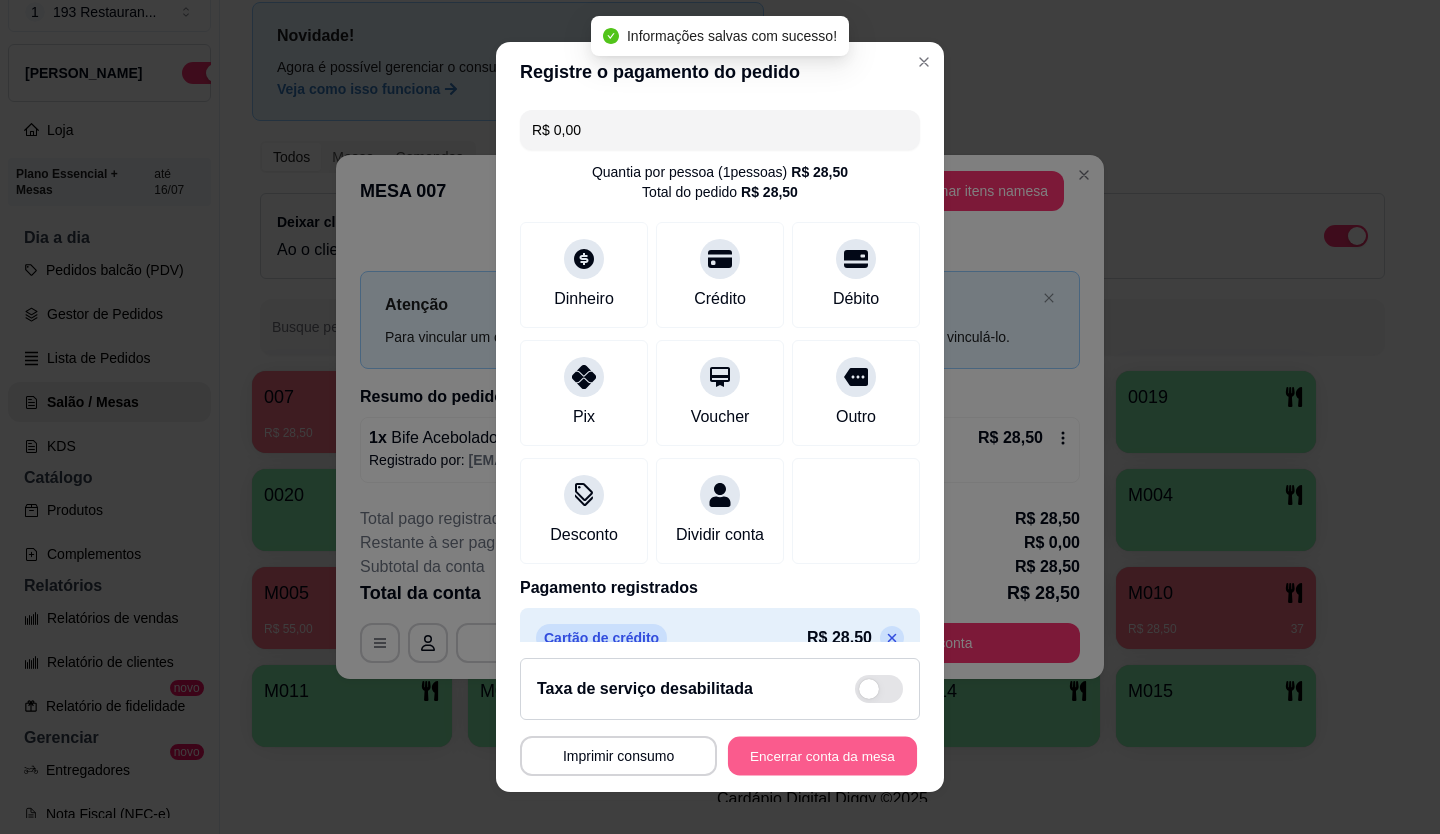 click on "Encerrar conta da mesa" at bounding box center [822, 756] 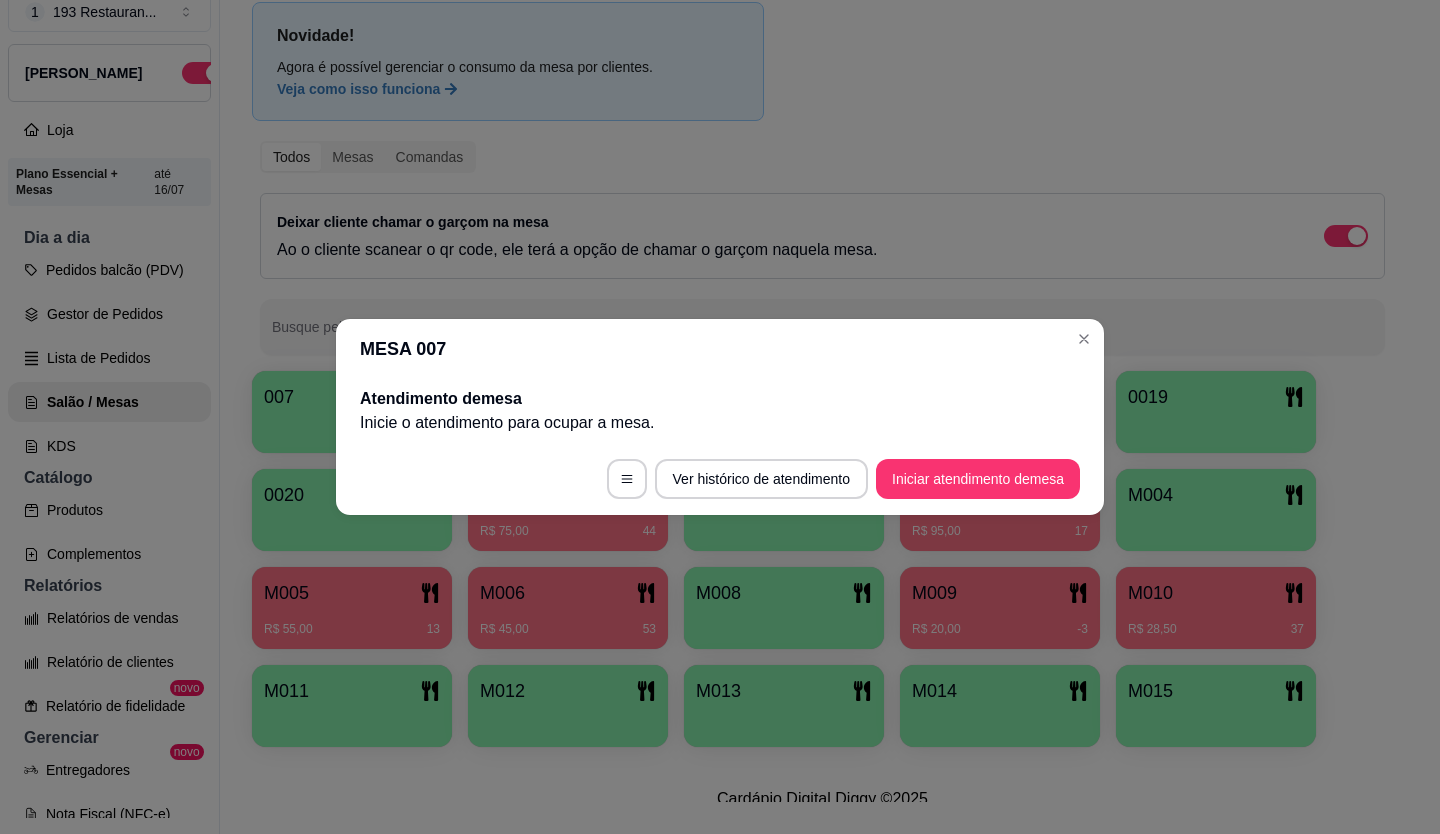 drag, startPoint x: 754, startPoint y: 731, endPoint x: 1043, endPoint y: -26, distance: 810.2901 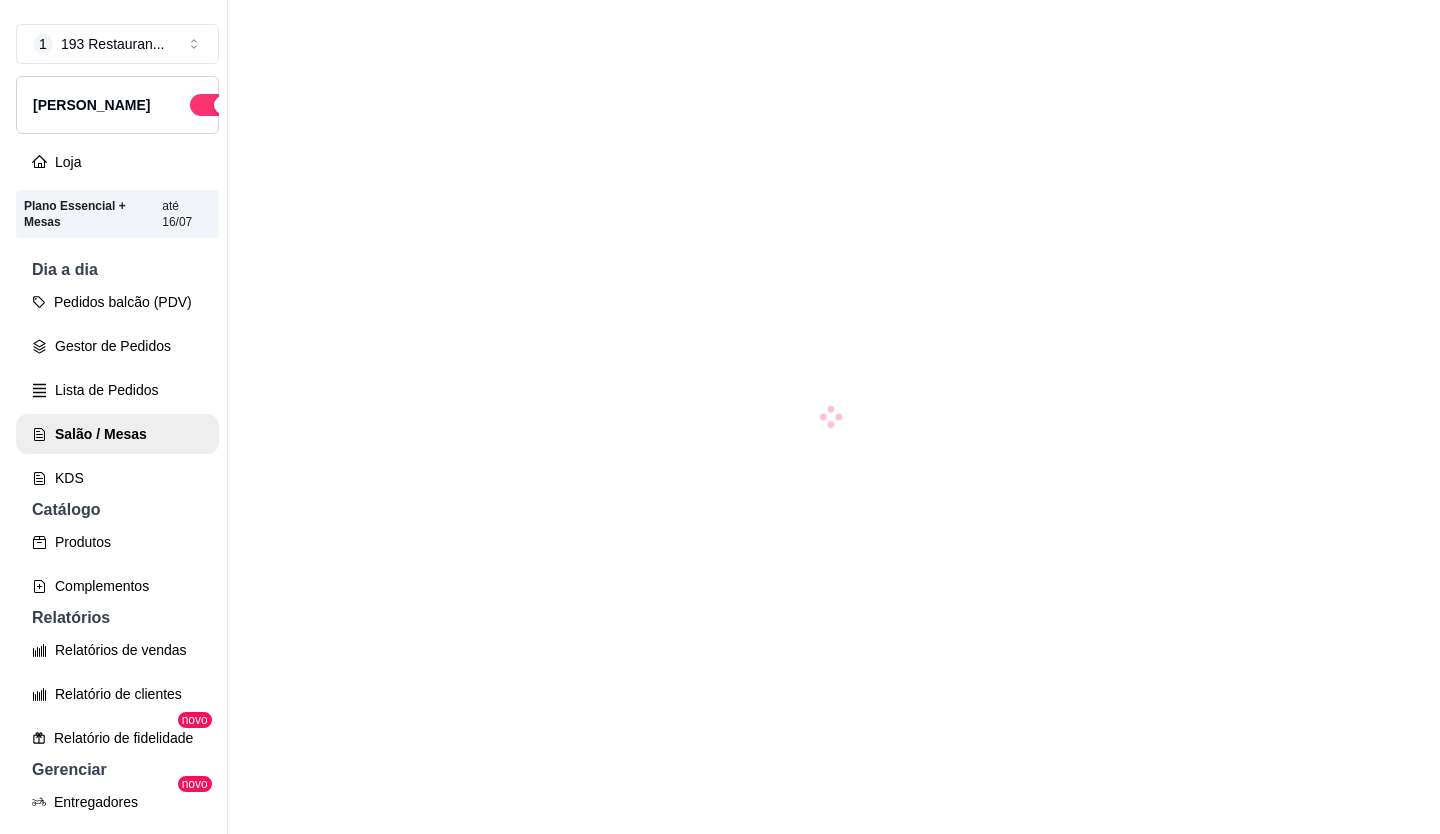 scroll, scrollTop: 0, scrollLeft: 0, axis: both 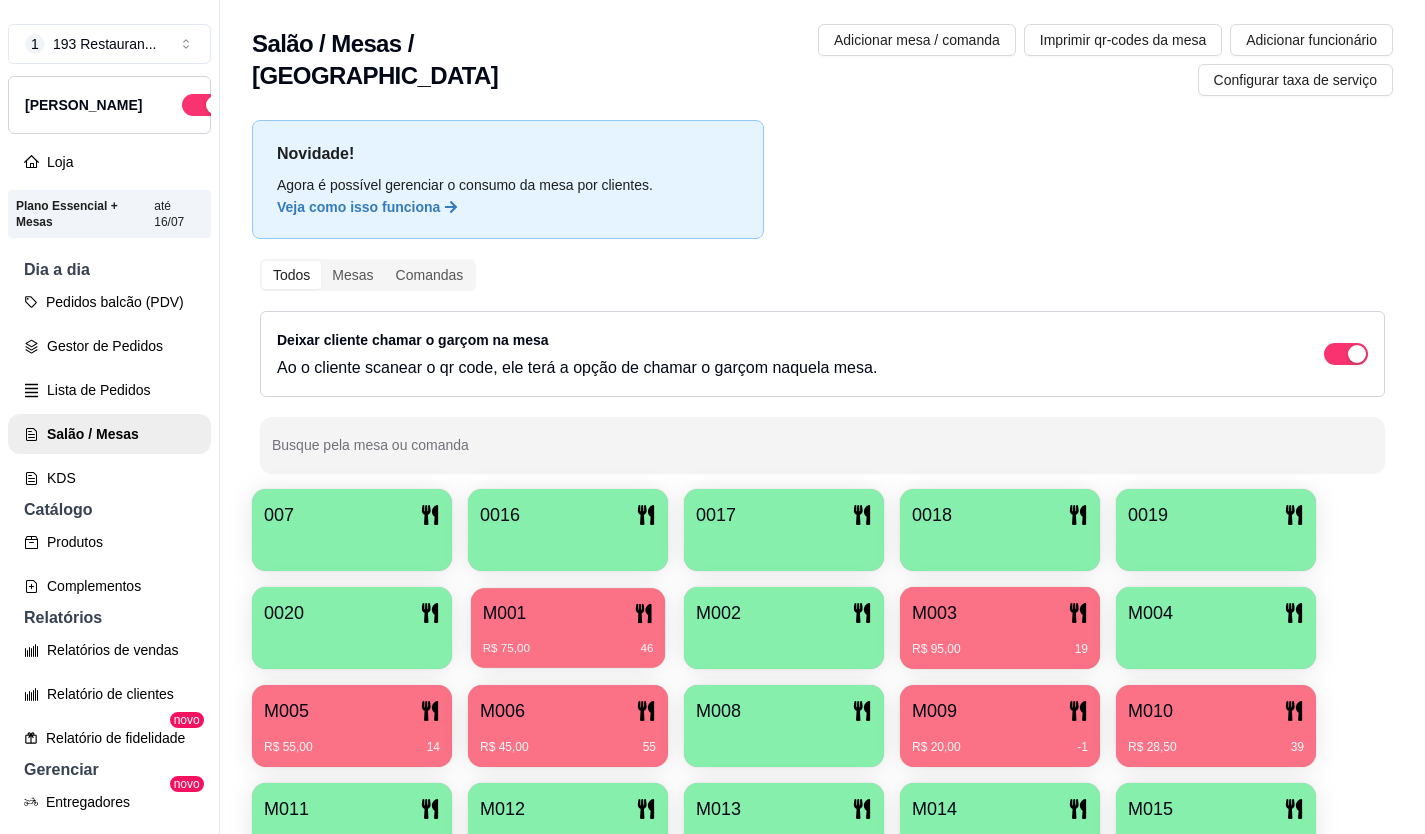 click on "R$ 75,00 46" at bounding box center [568, 641] 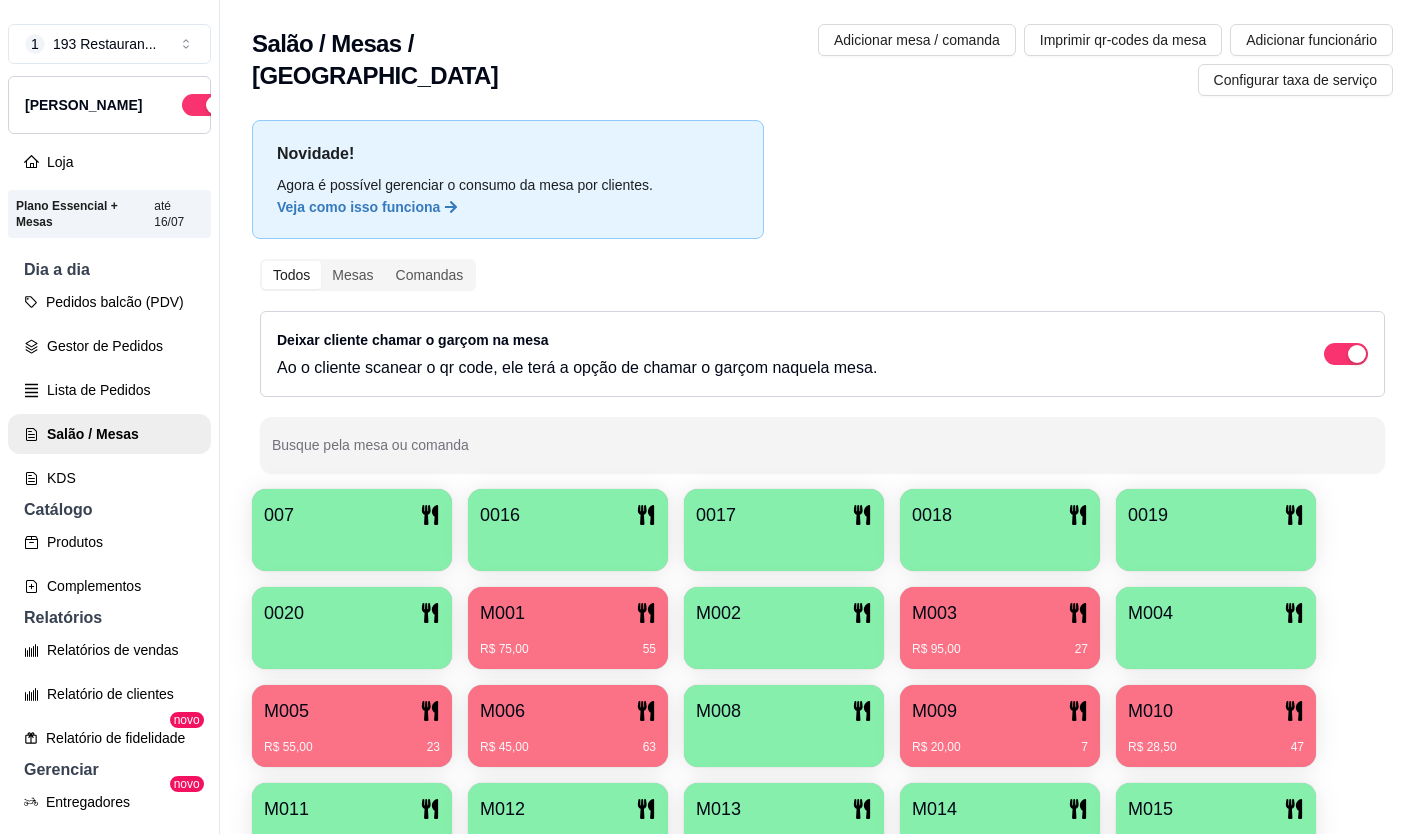 click on "M001" at bounding box center (568, 613) 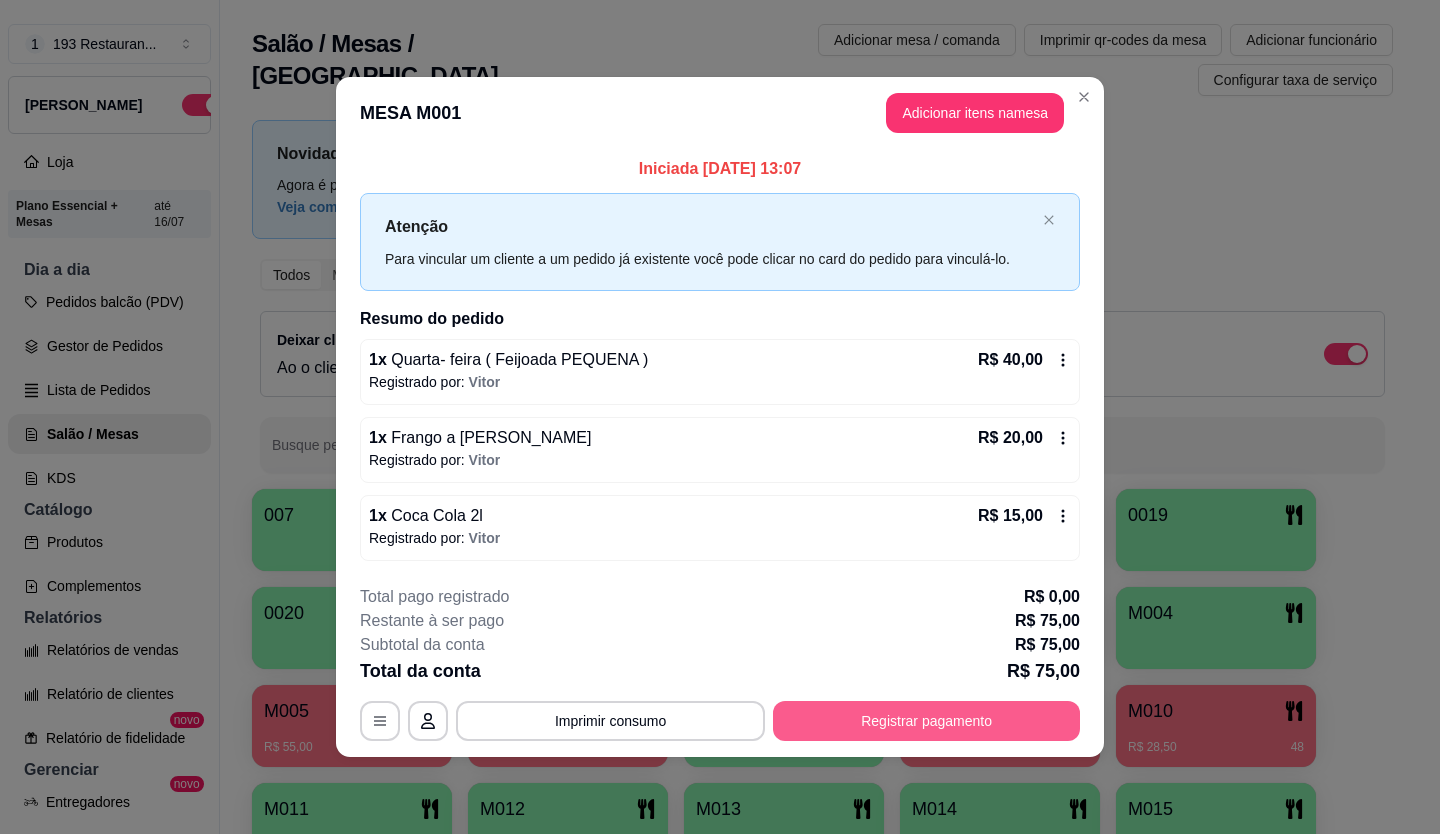 click on "Registrar pagamento" at bounding box center [926, 721] 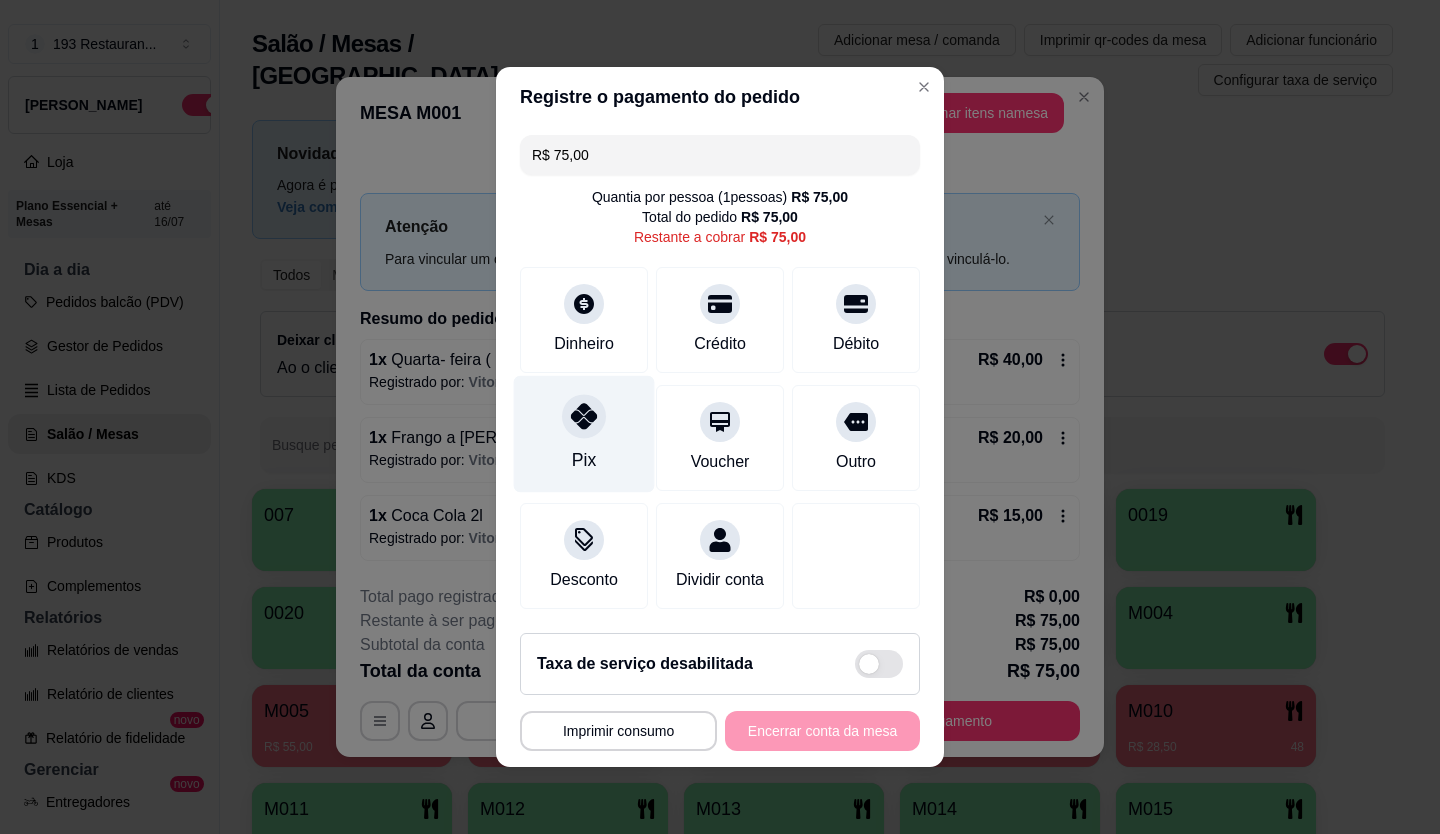click on "Pix" at bounding box center [584, 434] 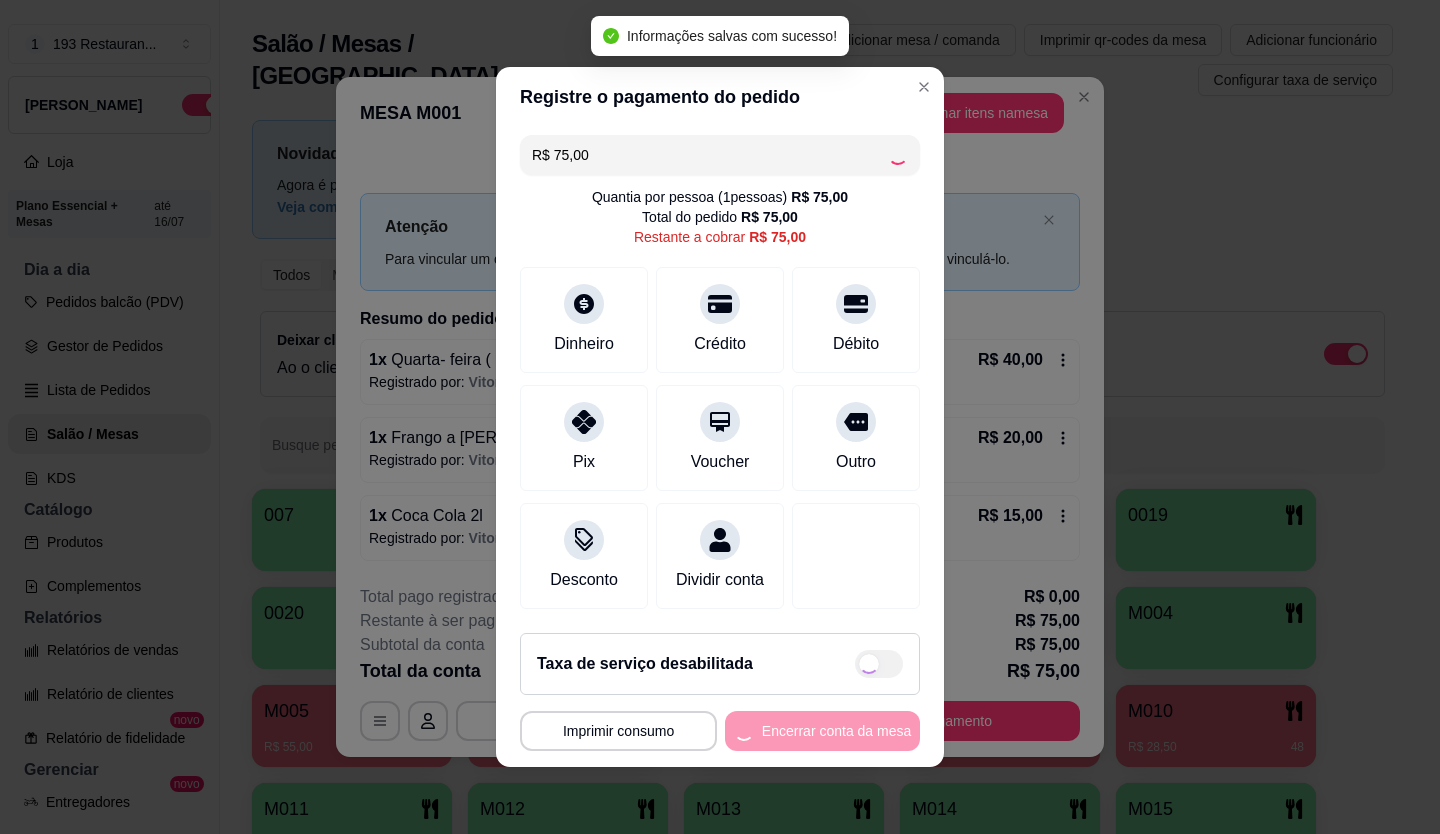 click on "**********" at bounding box center (720, 731) 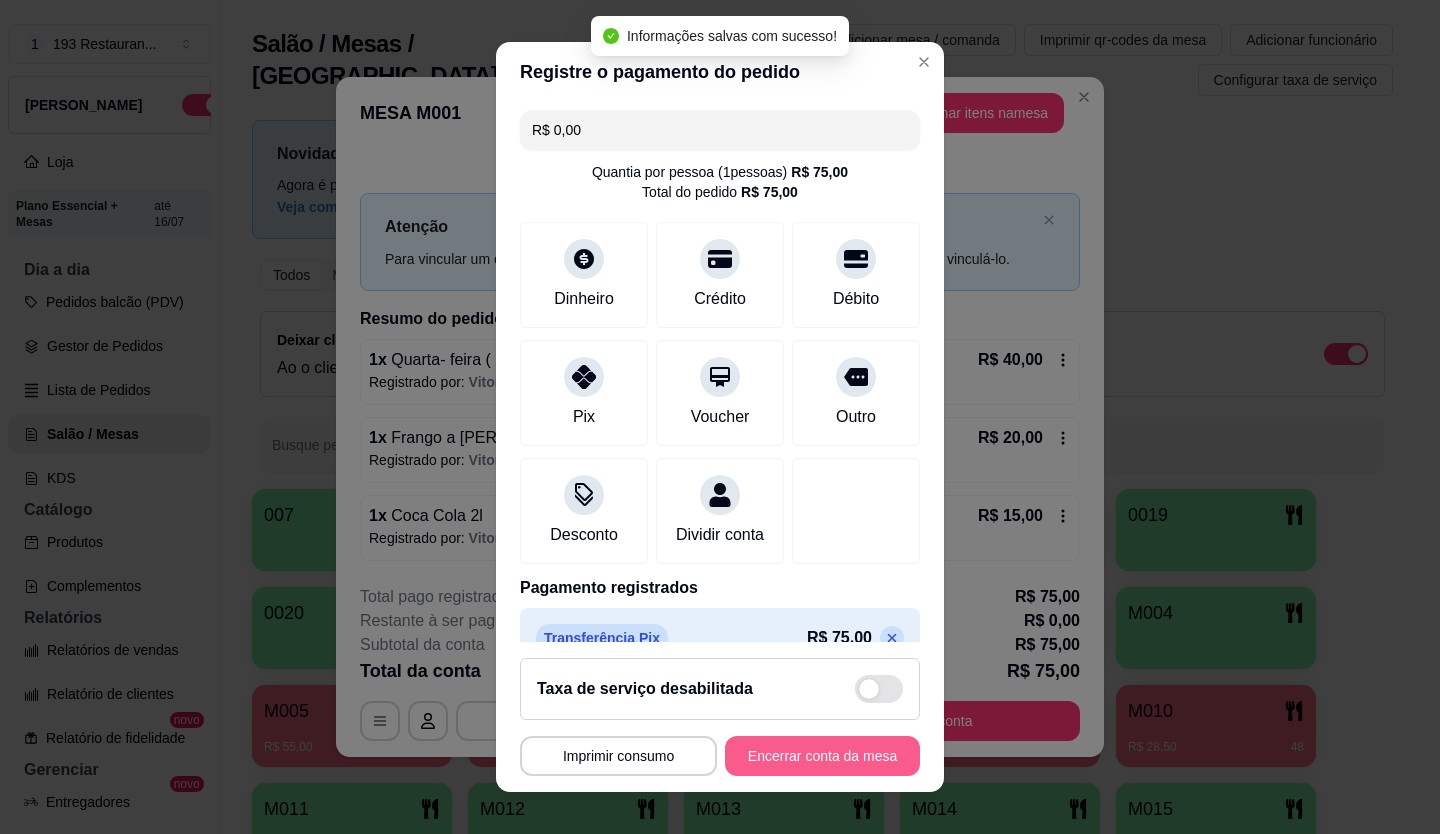 type on "R$ 0,00" 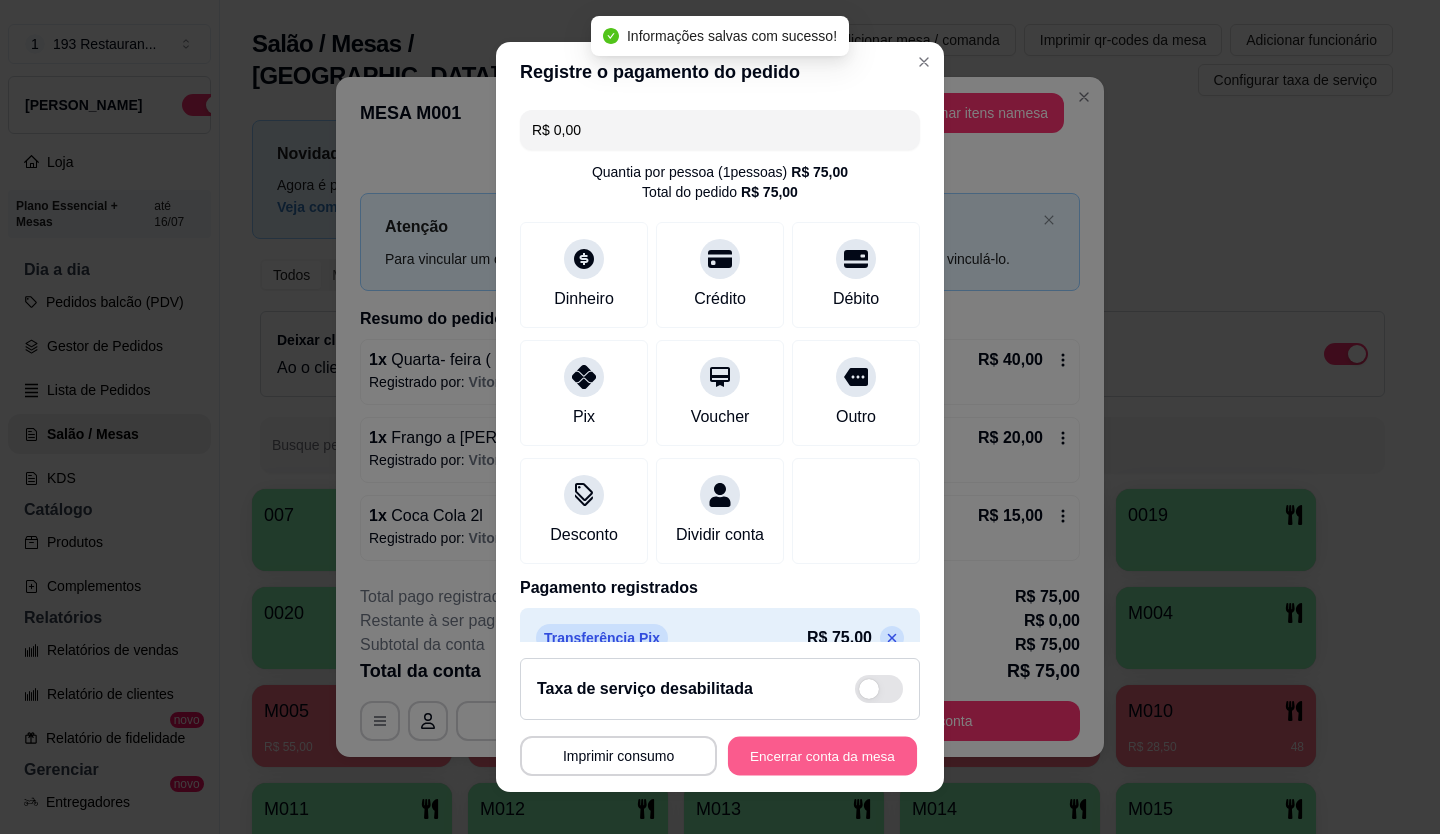 click on "Encerrar conta da mesa" at bounding box center (822, 756) 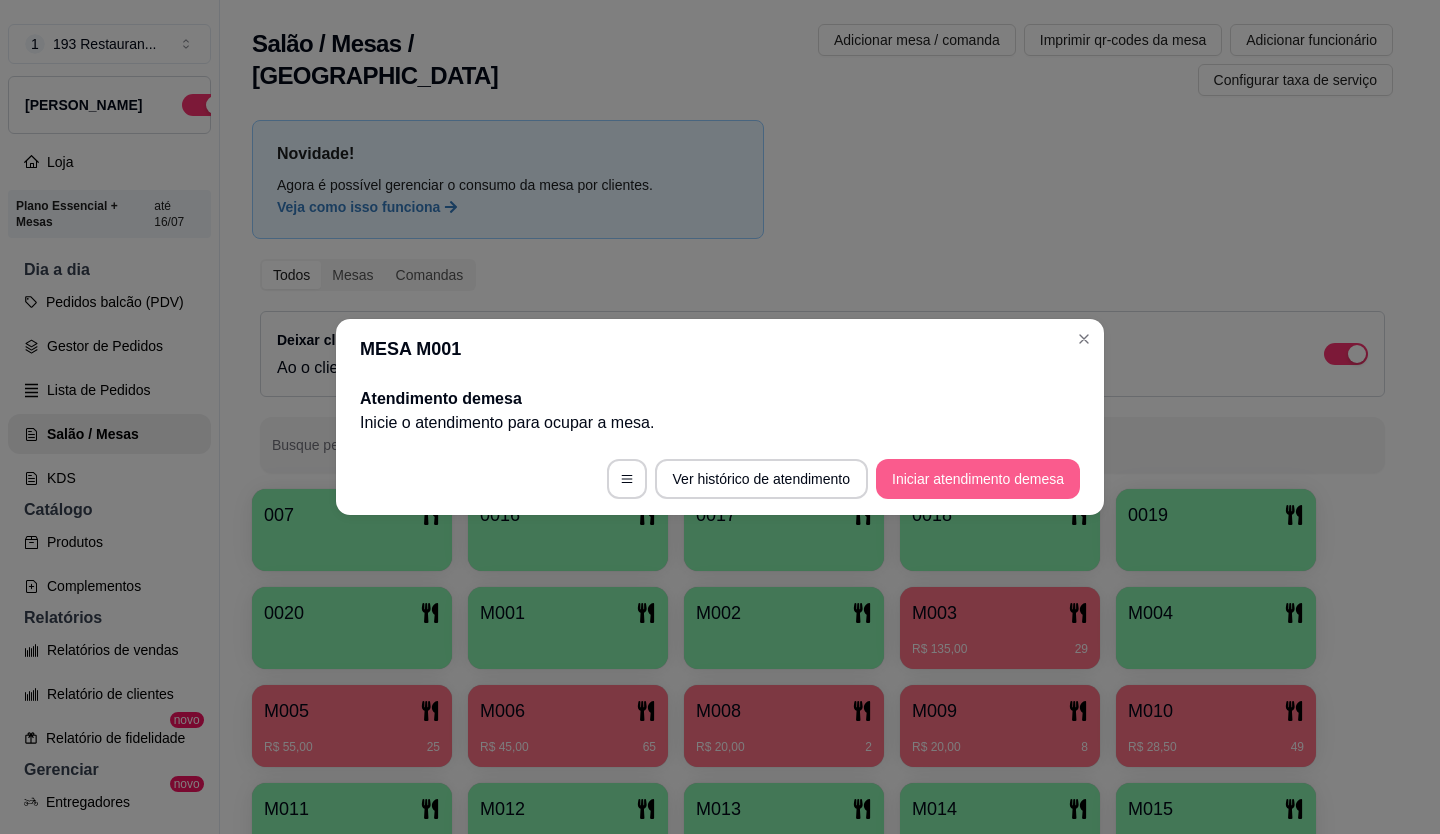 click on "Iniciar atendimento de  mesa" at bounding box center [978, 479] 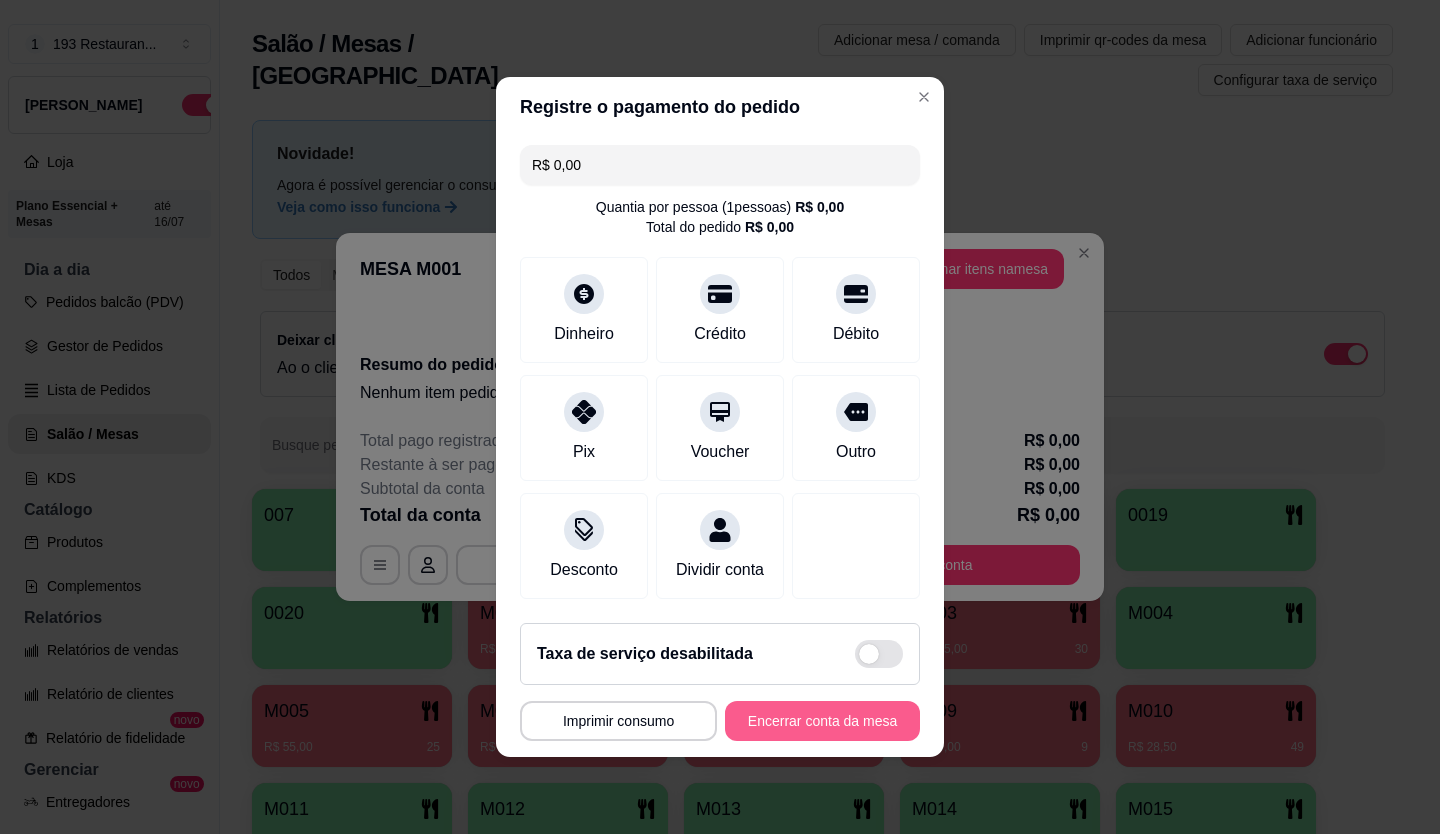 click on "Encerrar conta da mesa" at bounding box center (822, 721) 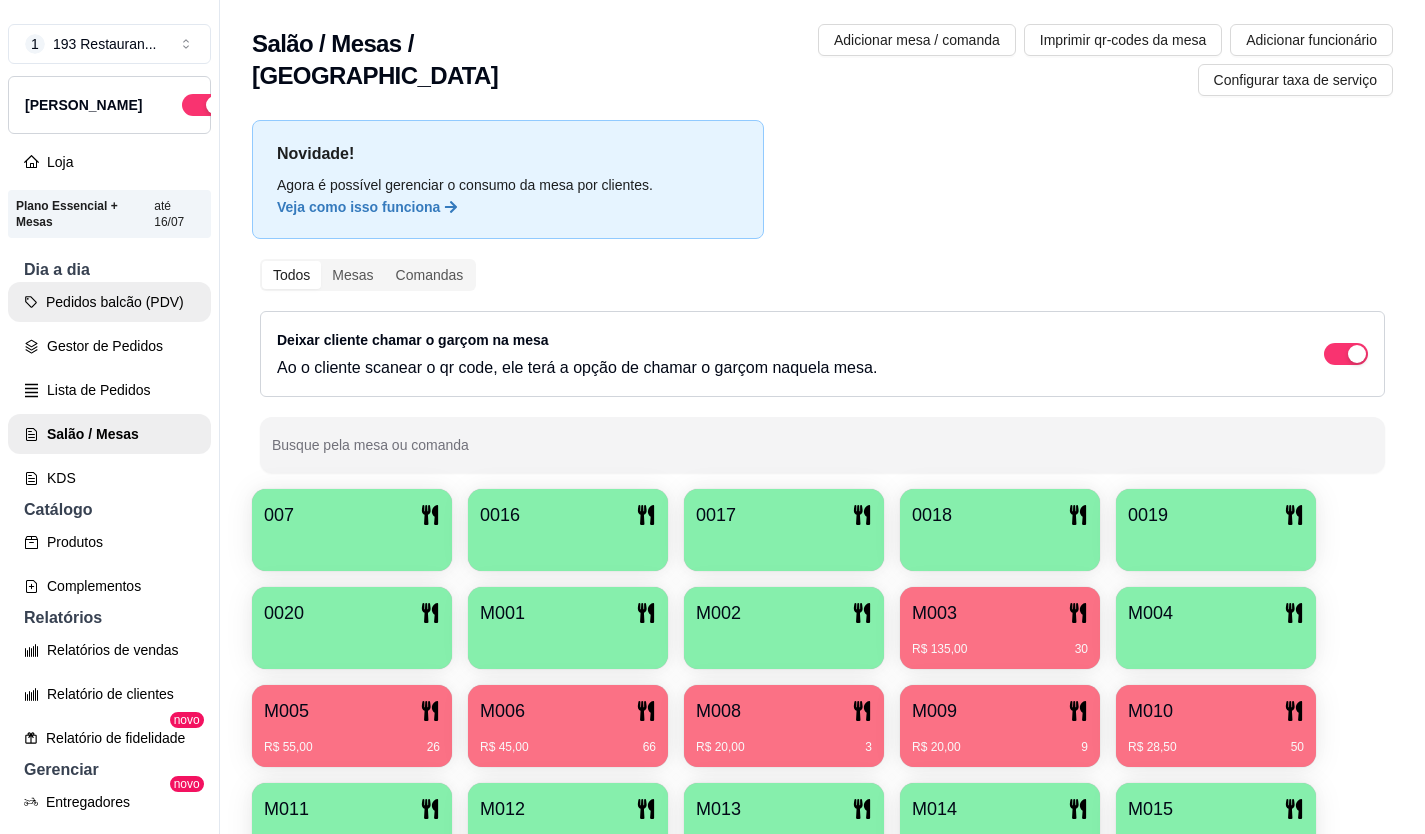 click on "Pedidos balcão (PDV)" at bounding box center [109, 302] 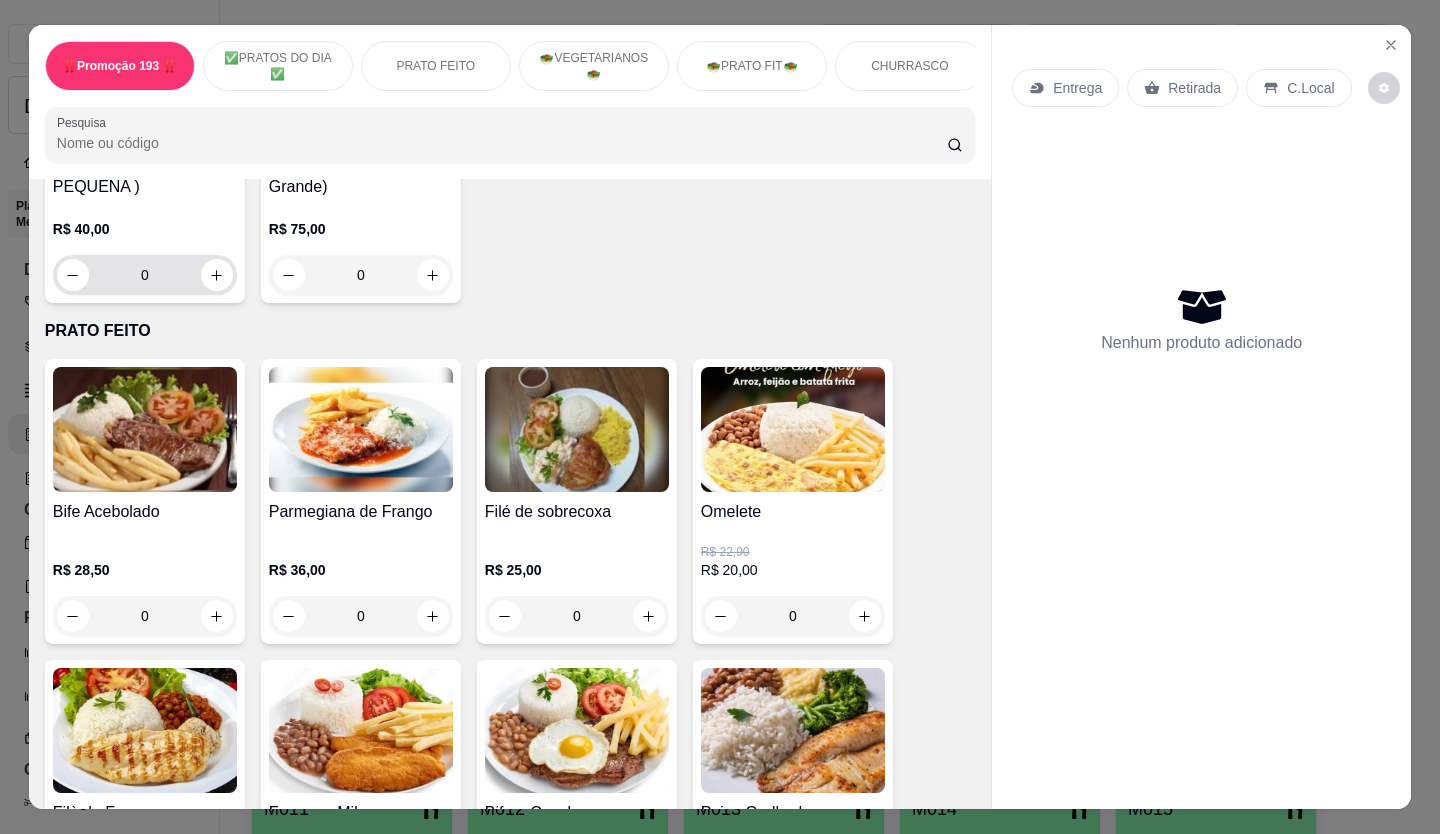 scroll, scrollTop: 700, scrollLeft: 0, axis: vertical 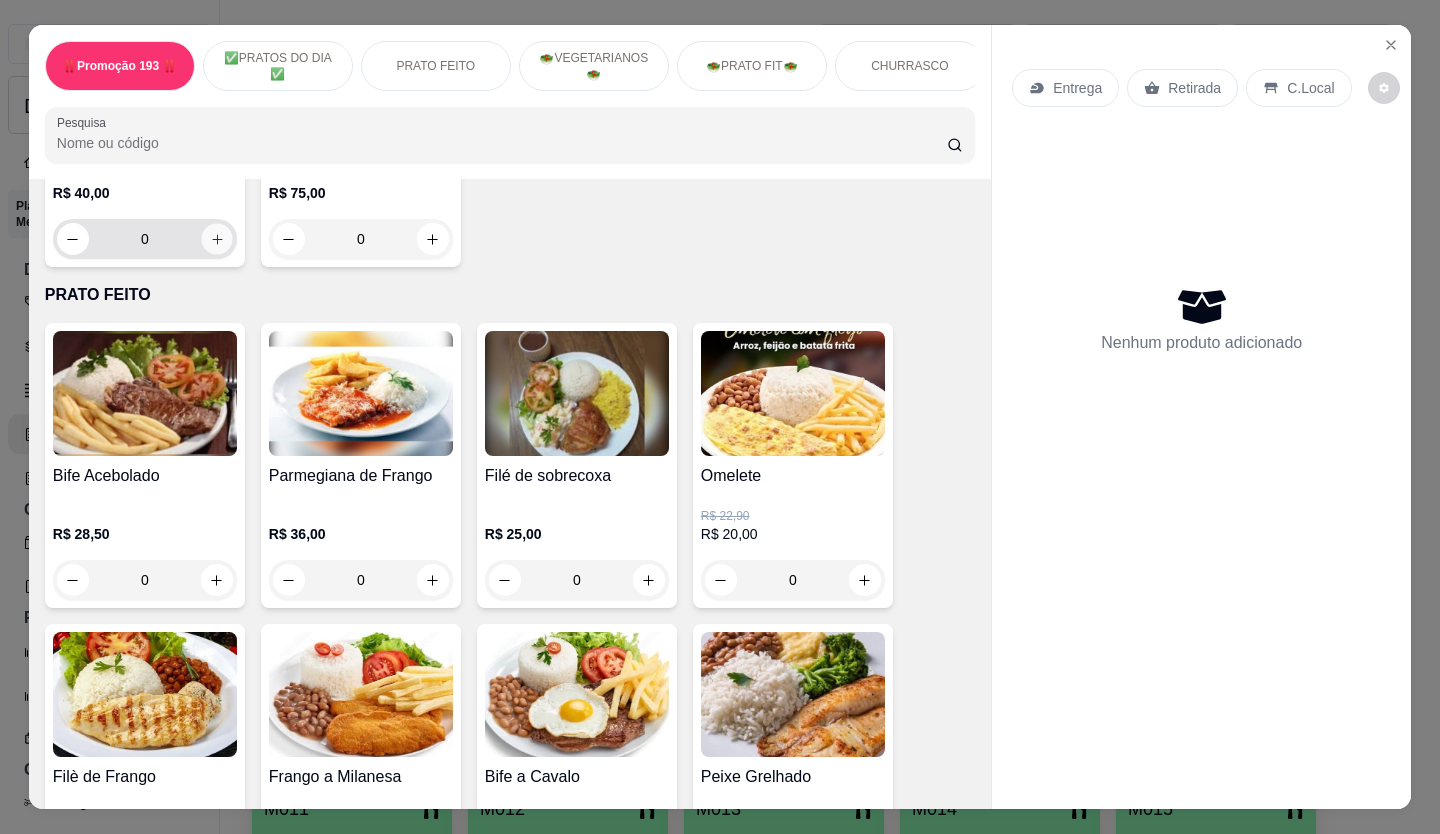 click at bounding box center (216, 239) 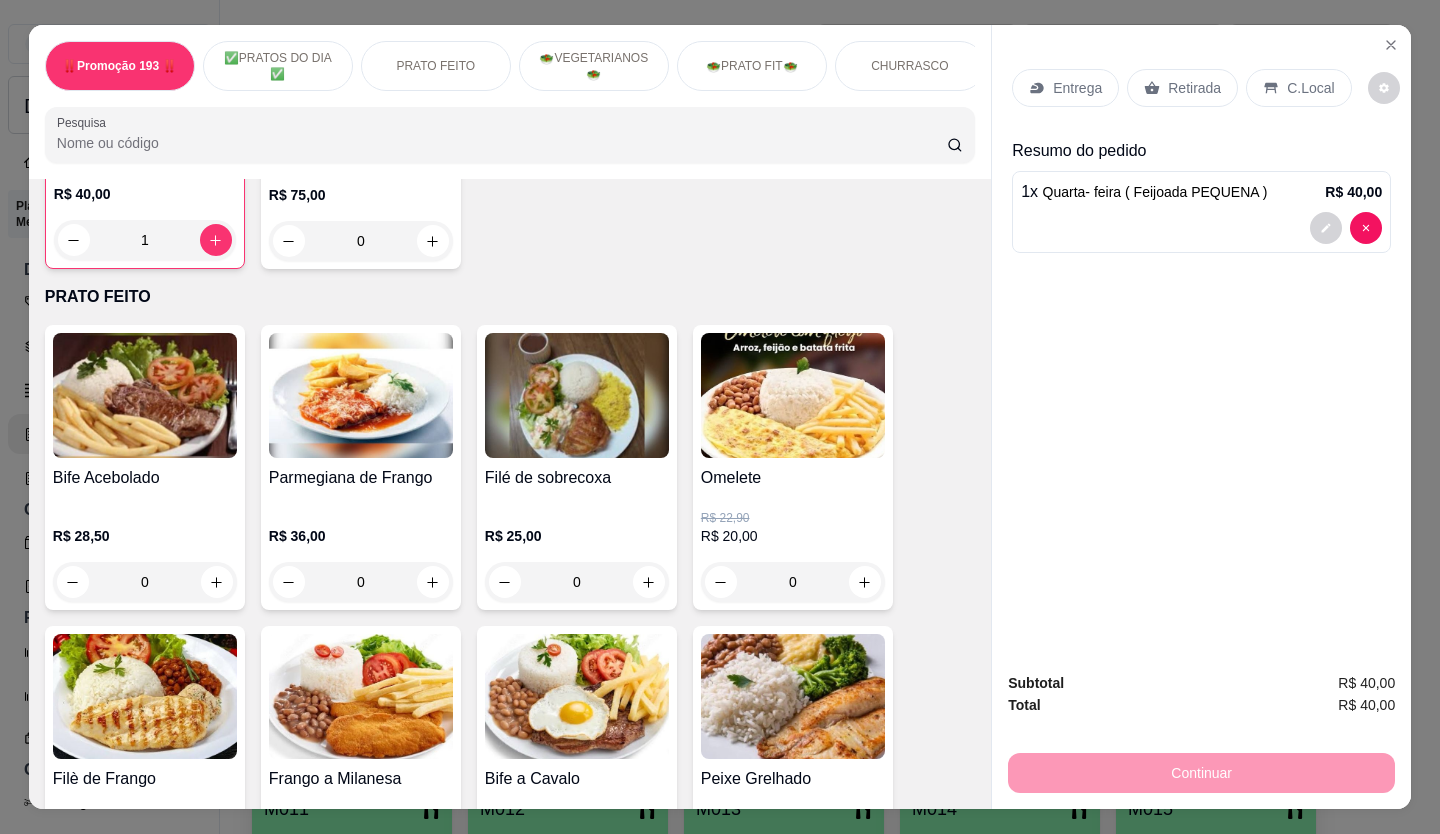 scroll, scrollTop: 701, scrollLeft: 0, axis: vertical 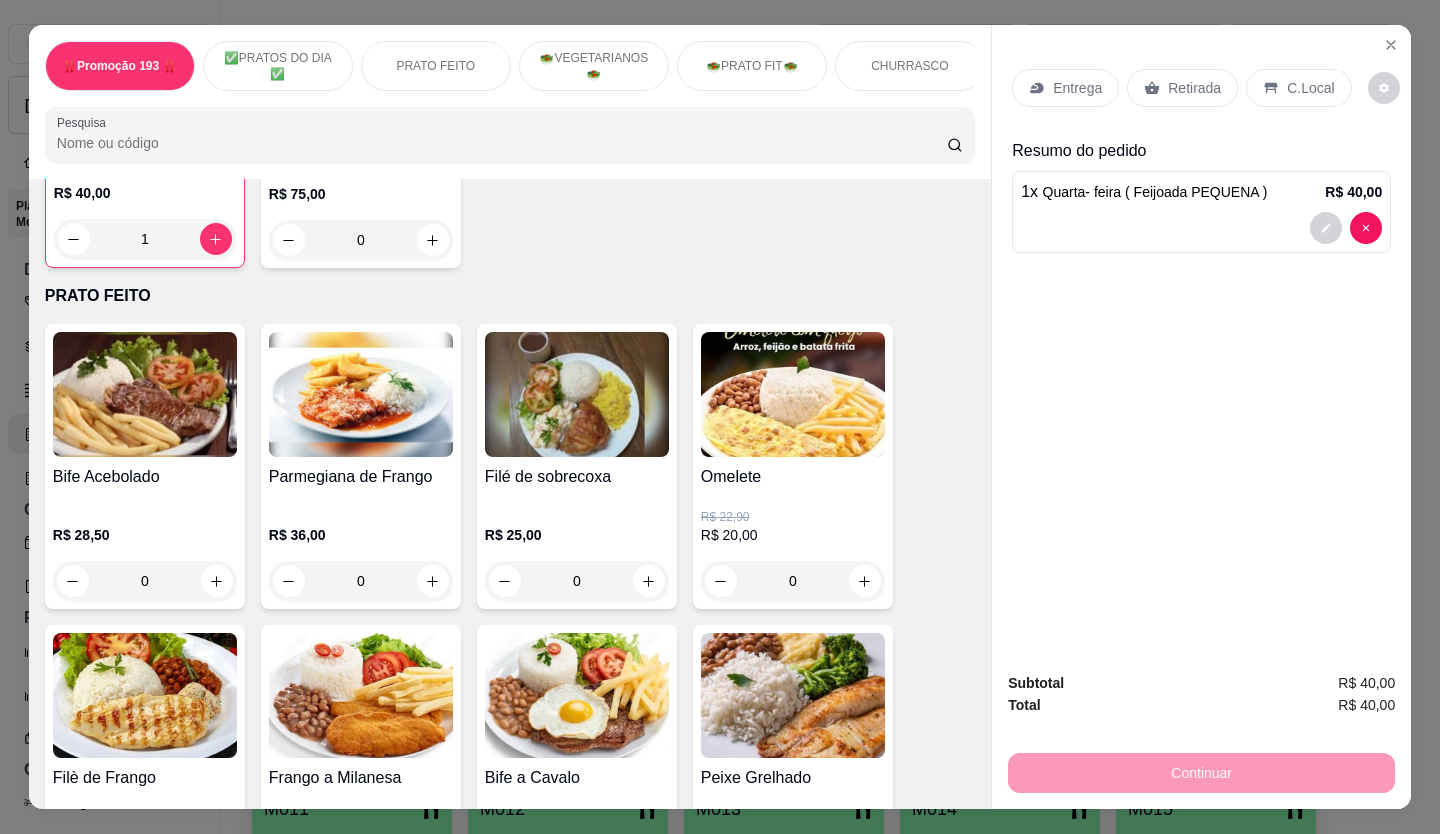 click on "Retirada" at bounding box center (1194, 88) 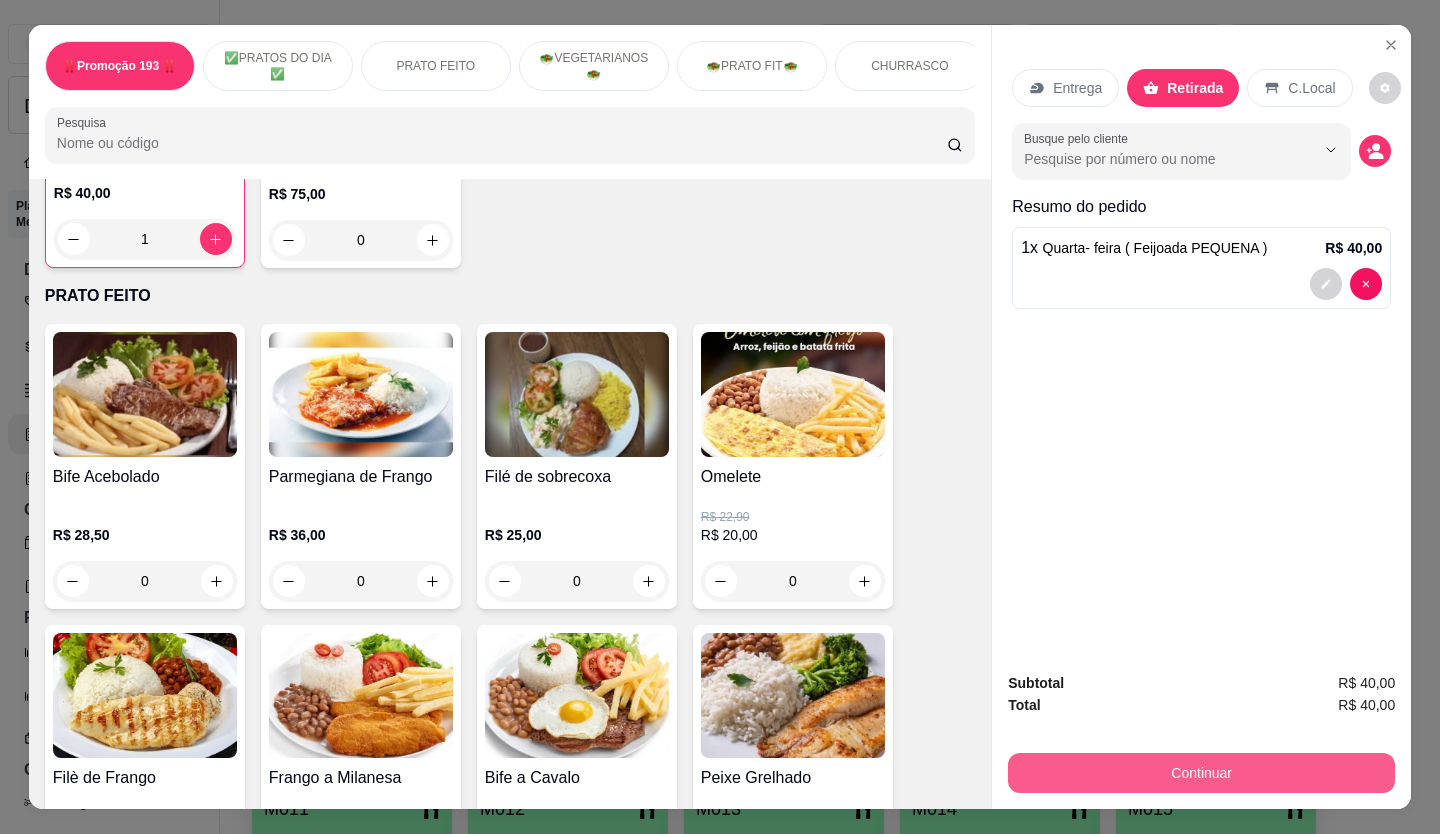 click on "Continuar" at bounding box center [1201, 773] 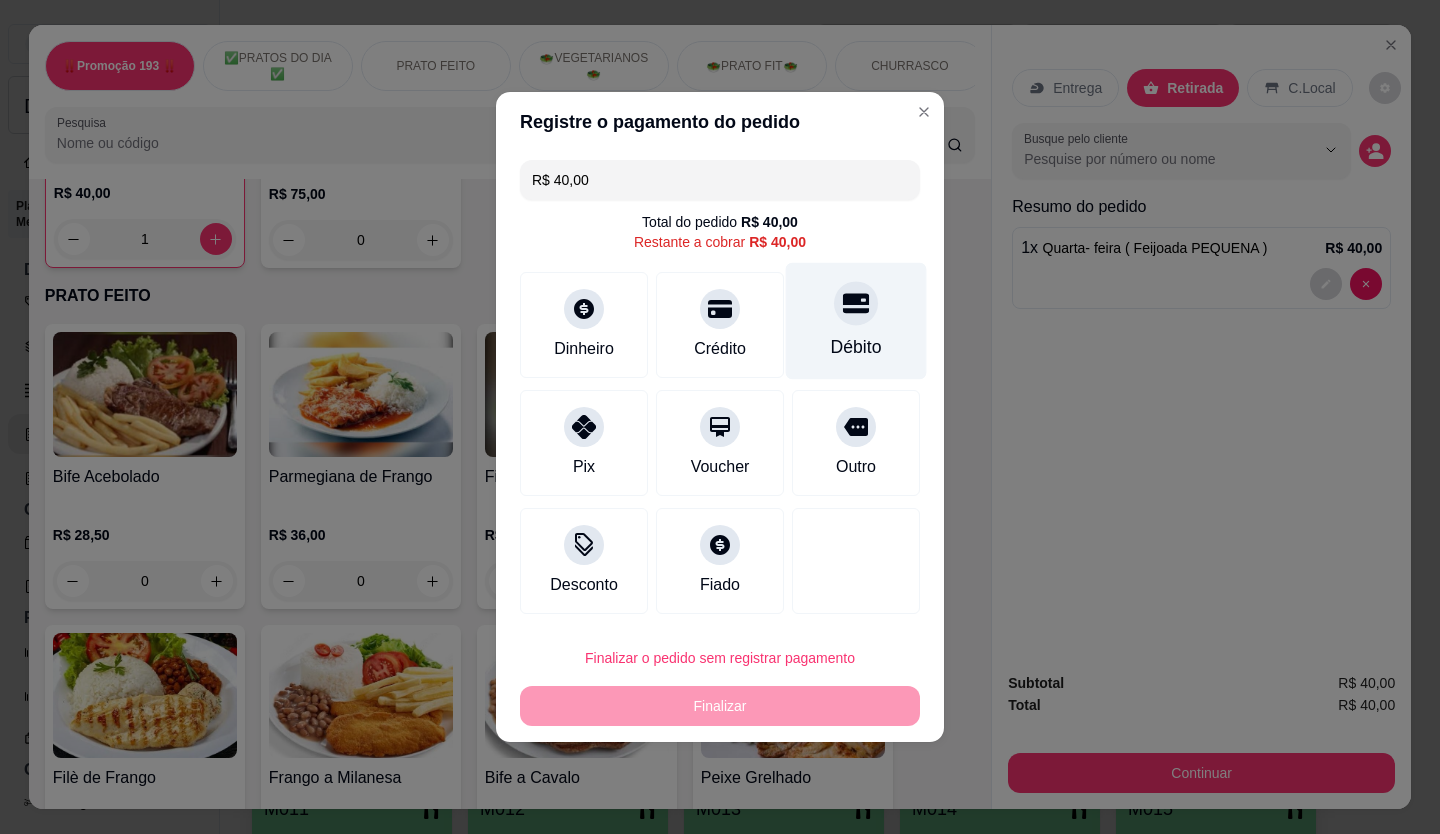 click at bounding box center (856, 303) 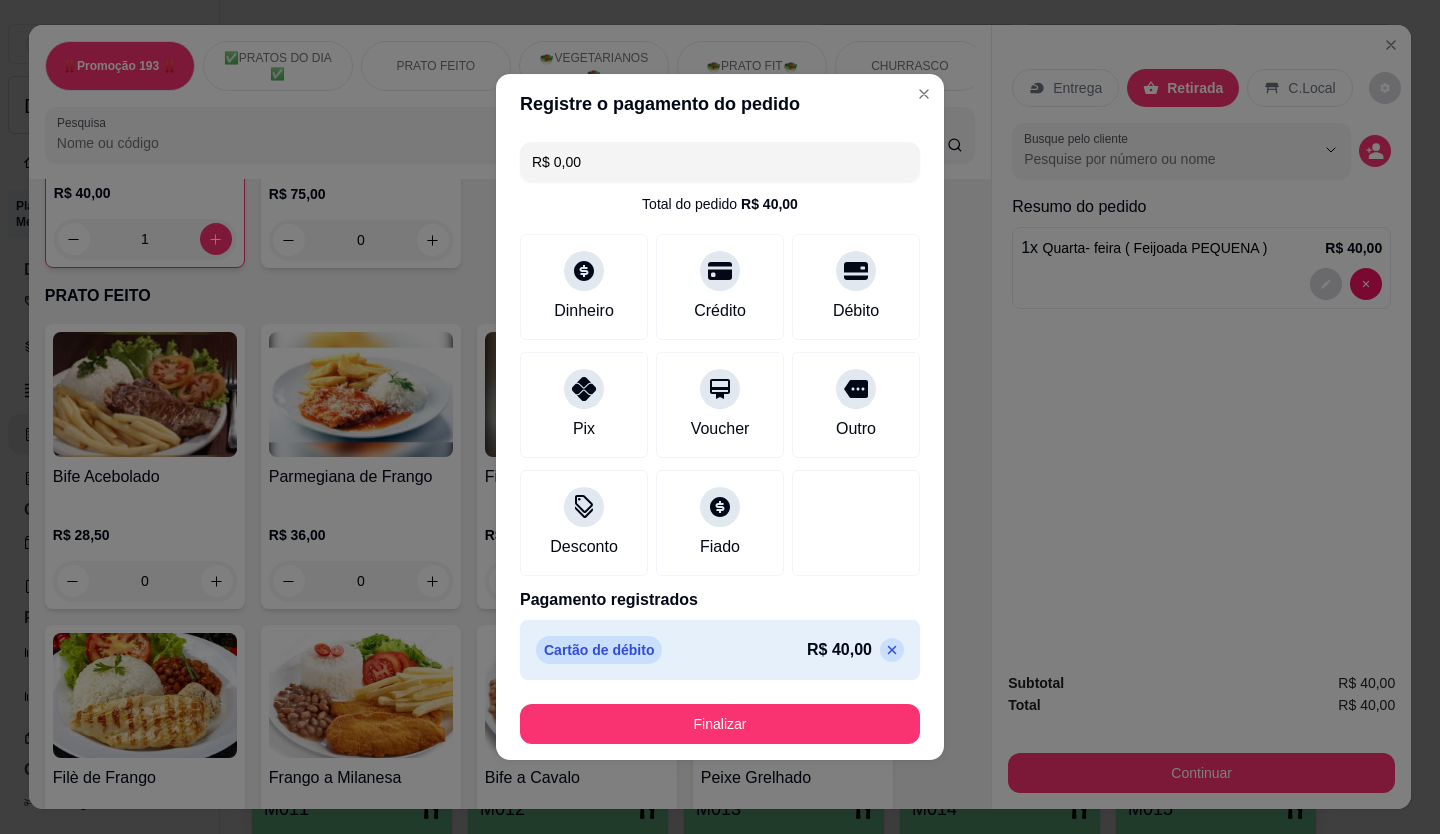 type on "R$ 0,00" 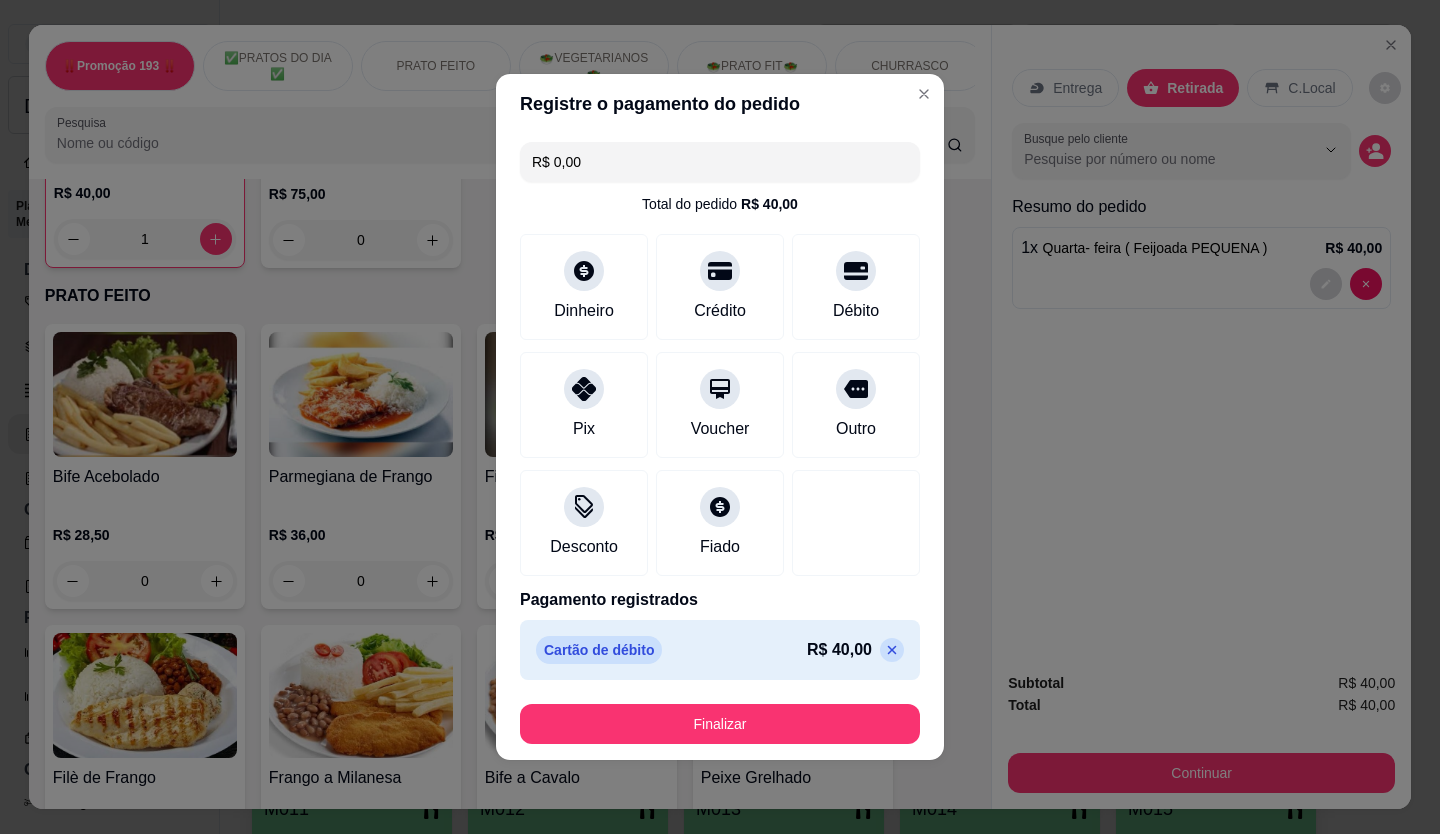 click on "Finalizar" at bounding box center (720, 724) 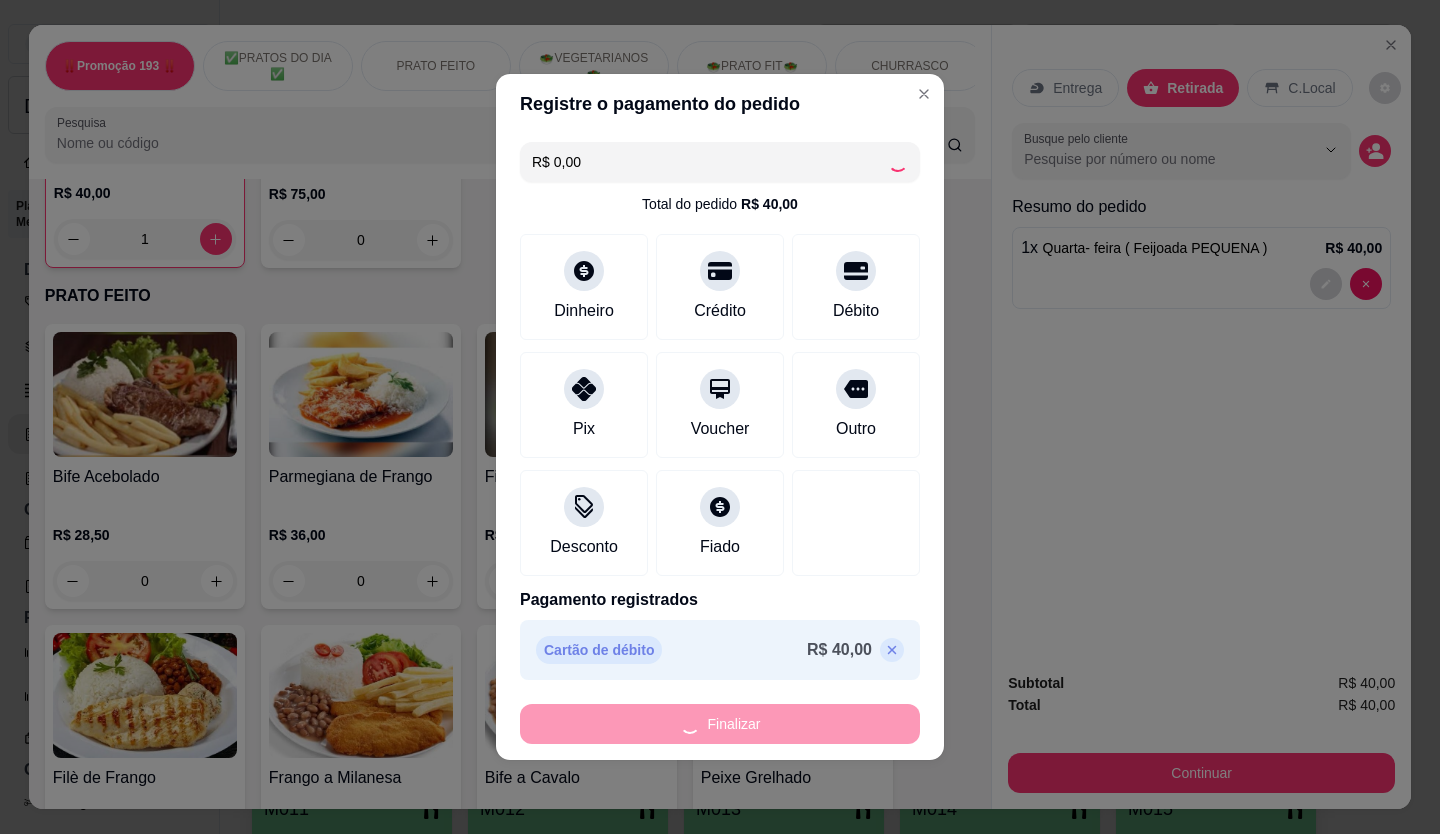 type on "0" 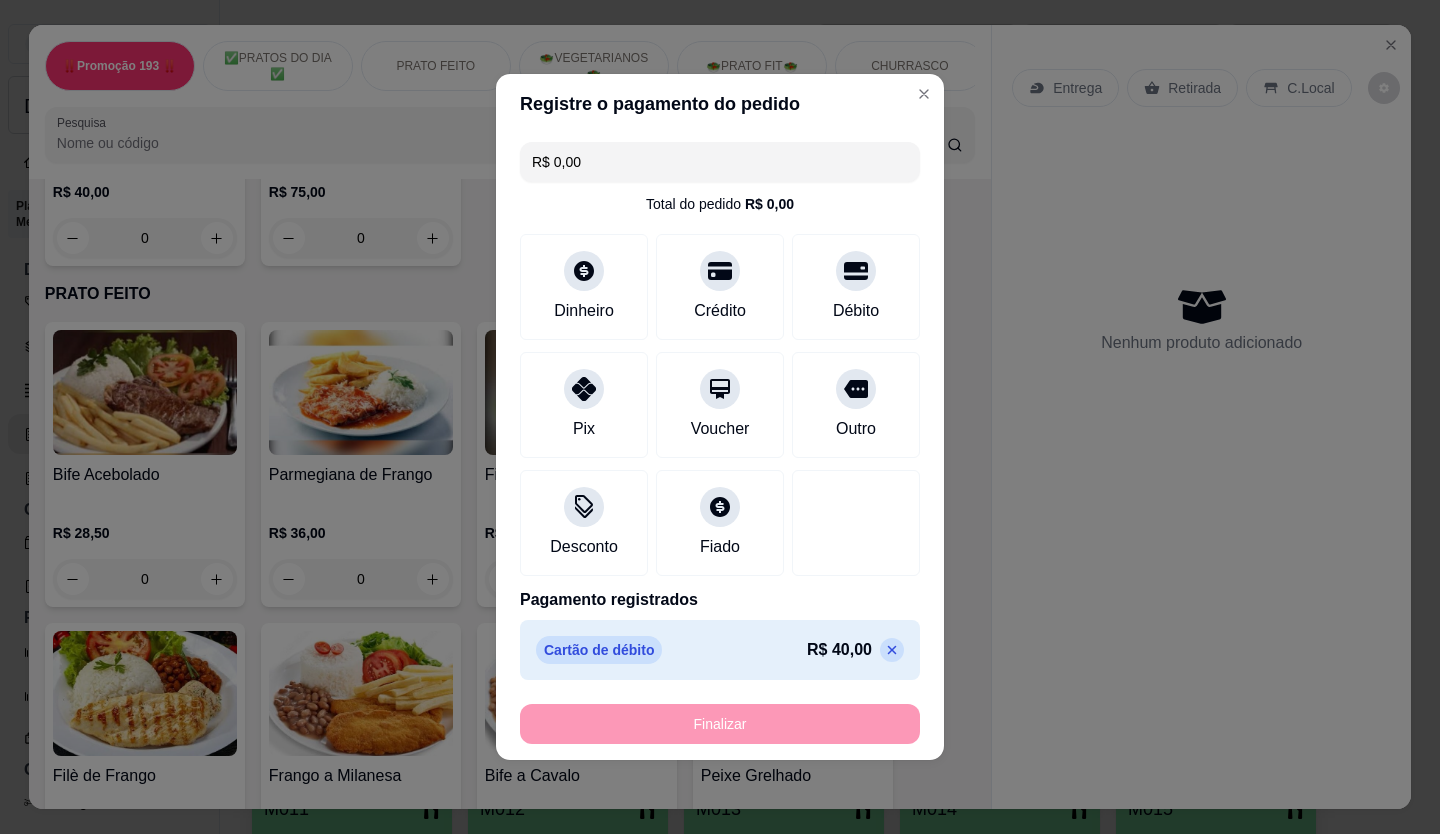 type on "-R$ 40,00" 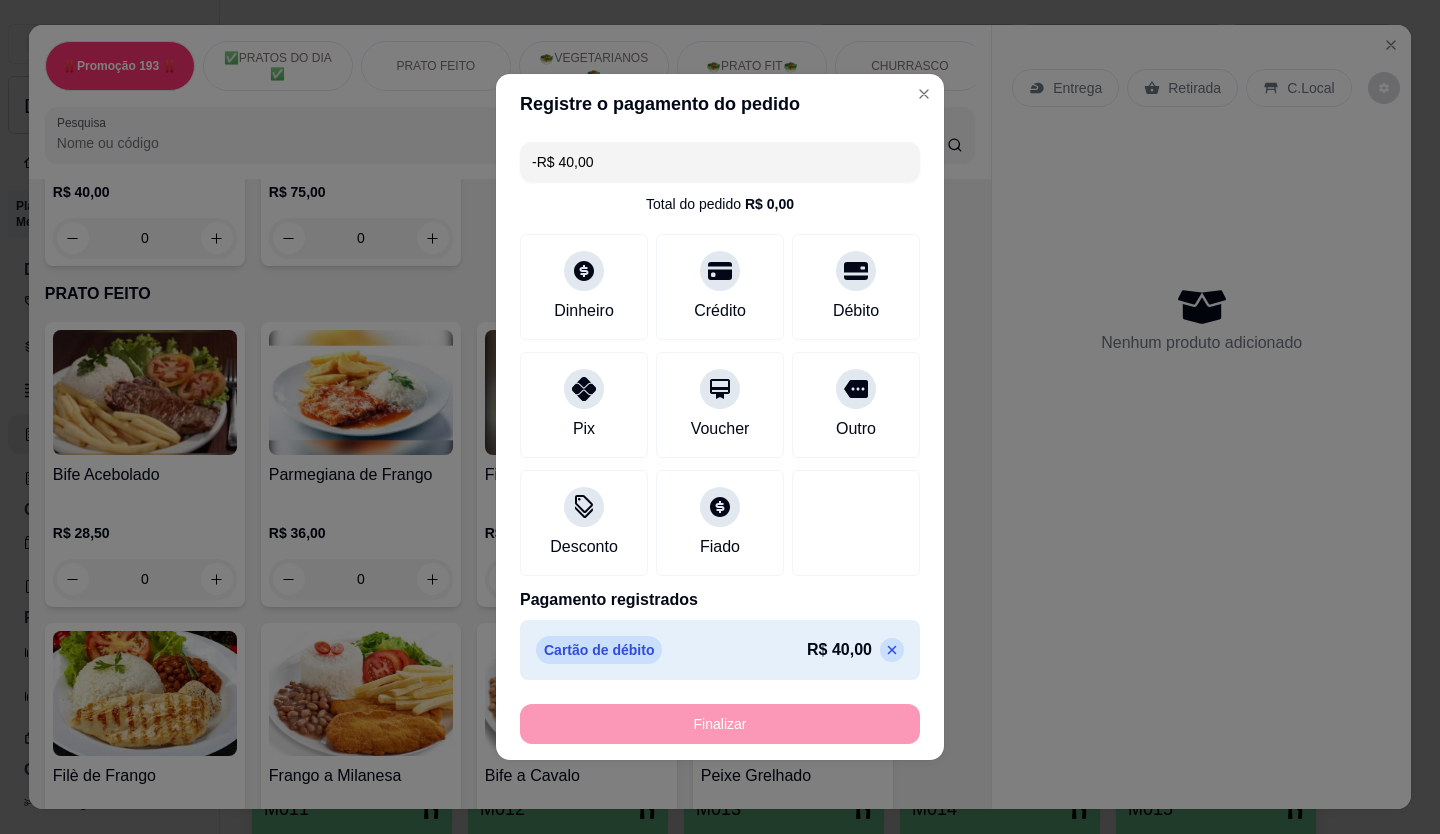 scroll, scrollTop: 700, scrollLeft: 0, axis: vertical 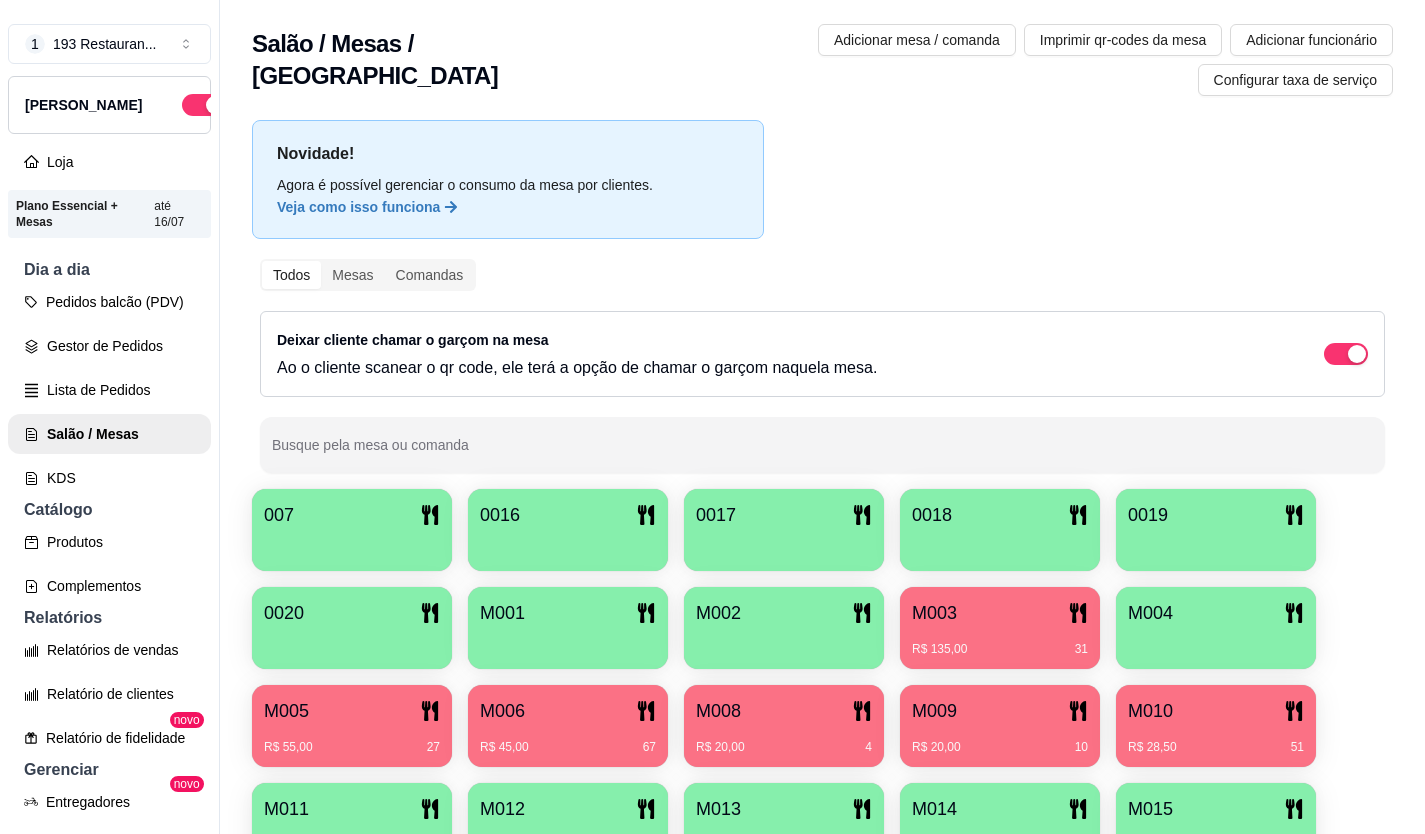 click on "007 0016 0017 0018 0019 0020 M001 M002 M003 R$ 135,00 31 M004 M005 R$ 55,00 27 M006 R$ 45,00 67 M008 R$ 20,00 4 M009 R$ 20,00 10 M010 R$ 28,50 51 M011 M012 M013 M014 M015" at bounding box center [822, 677] 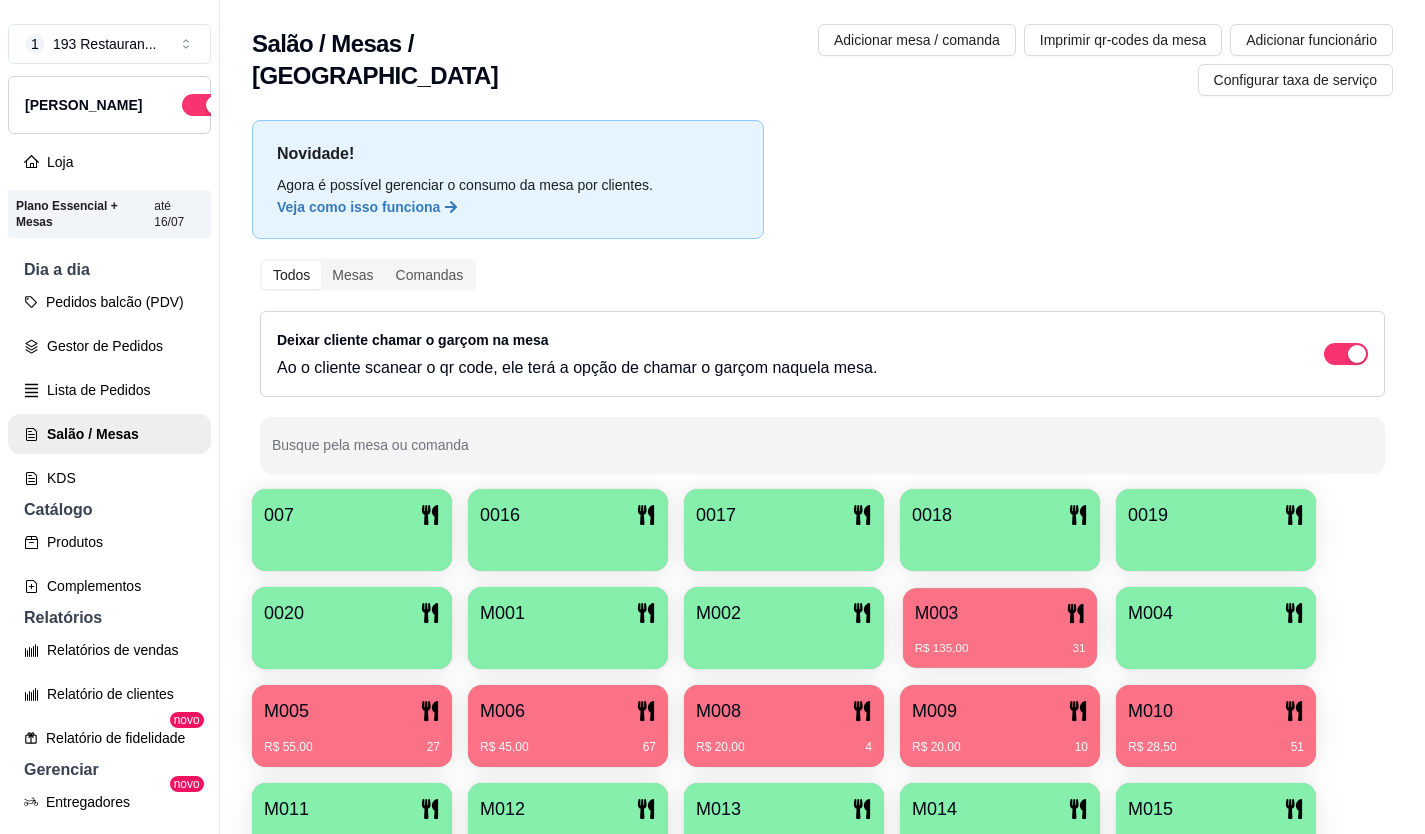 click on "M003" at bounding box center (1000, 613) 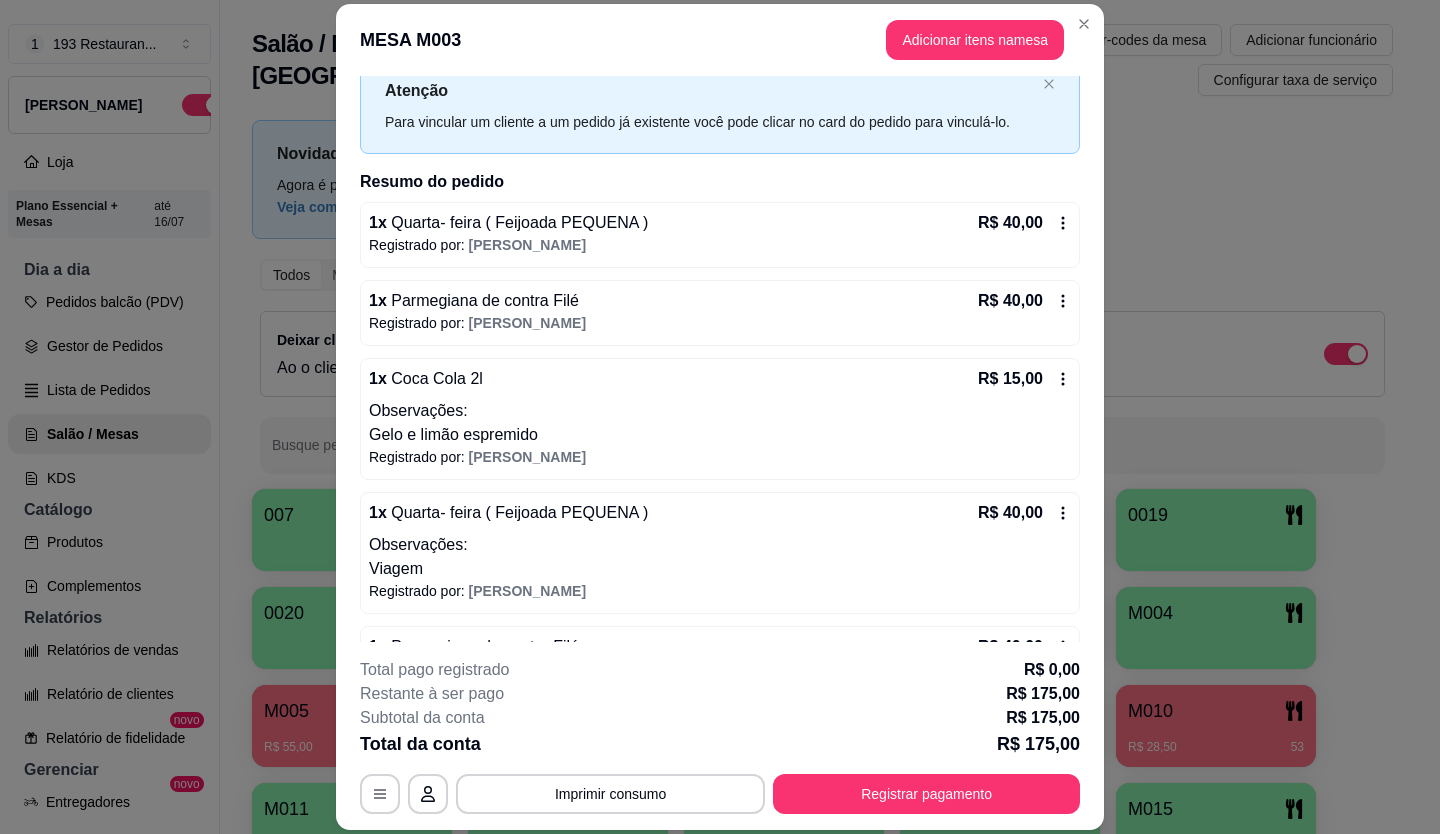 scroll, scrollTop: 121, scrollLeft: 0, axis: vertical 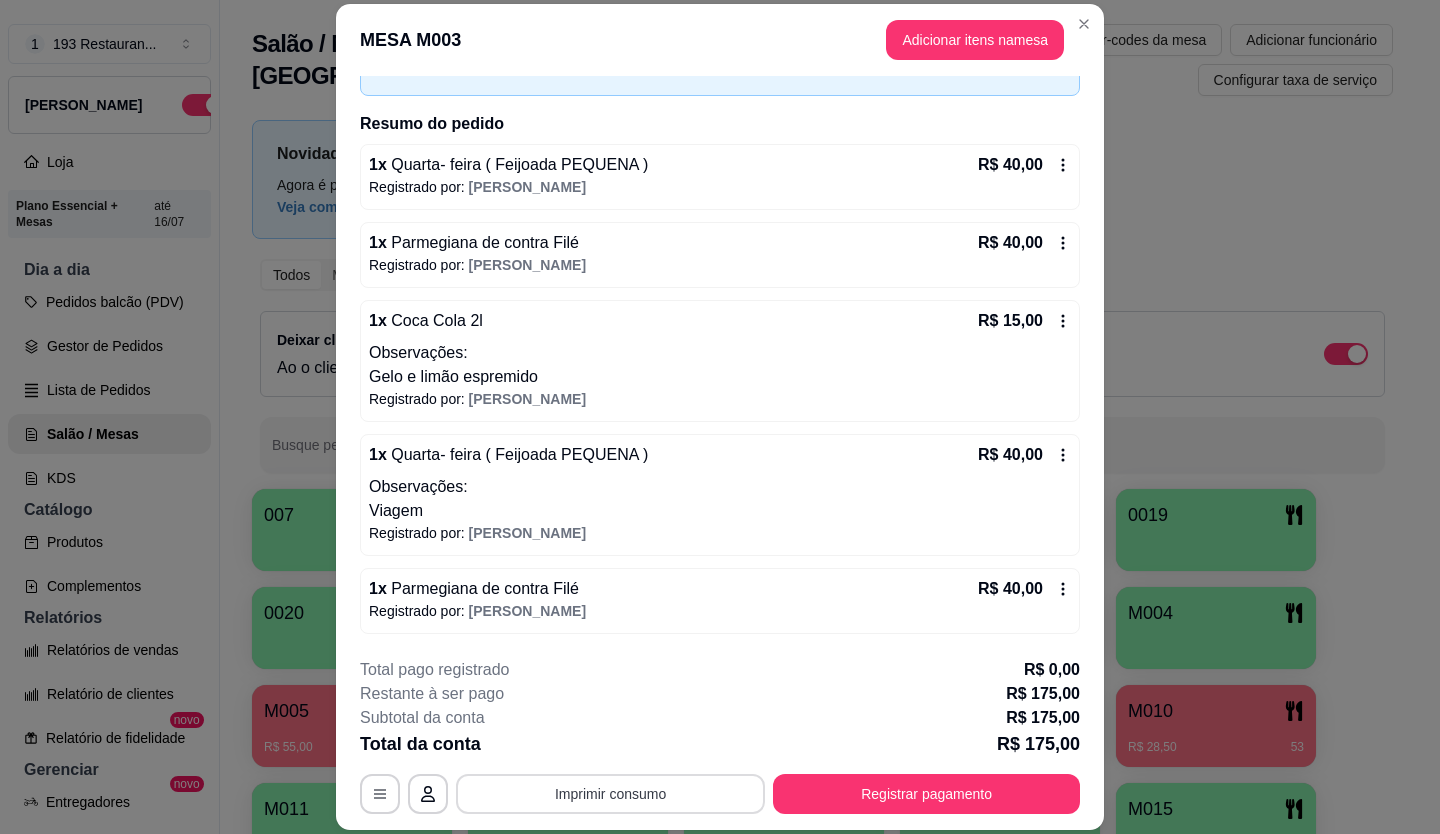 click on "Imprimir consumo" at bounding box center (610, 794) 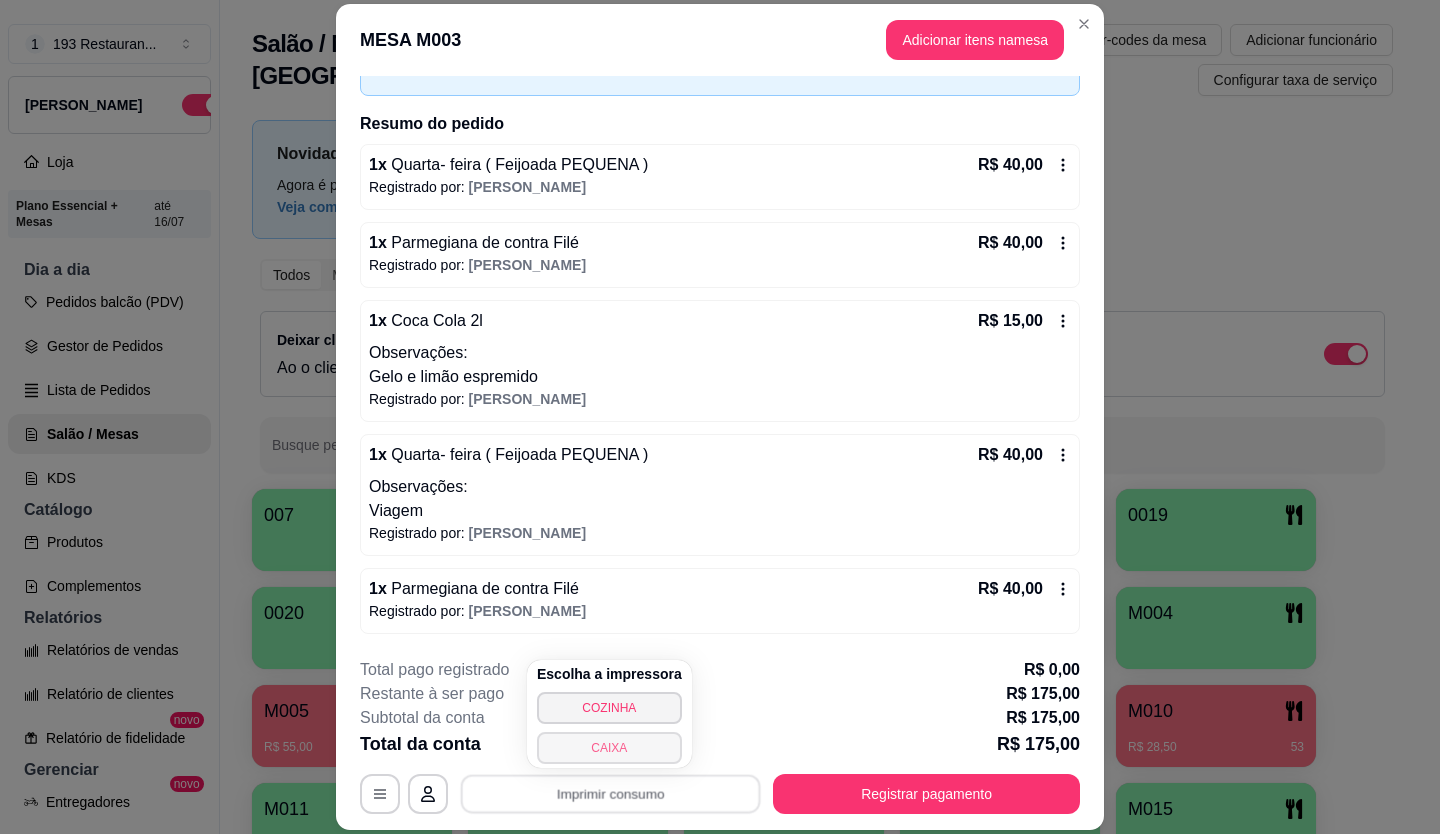 click on "CAIXA" at bounding box center (609, 748) 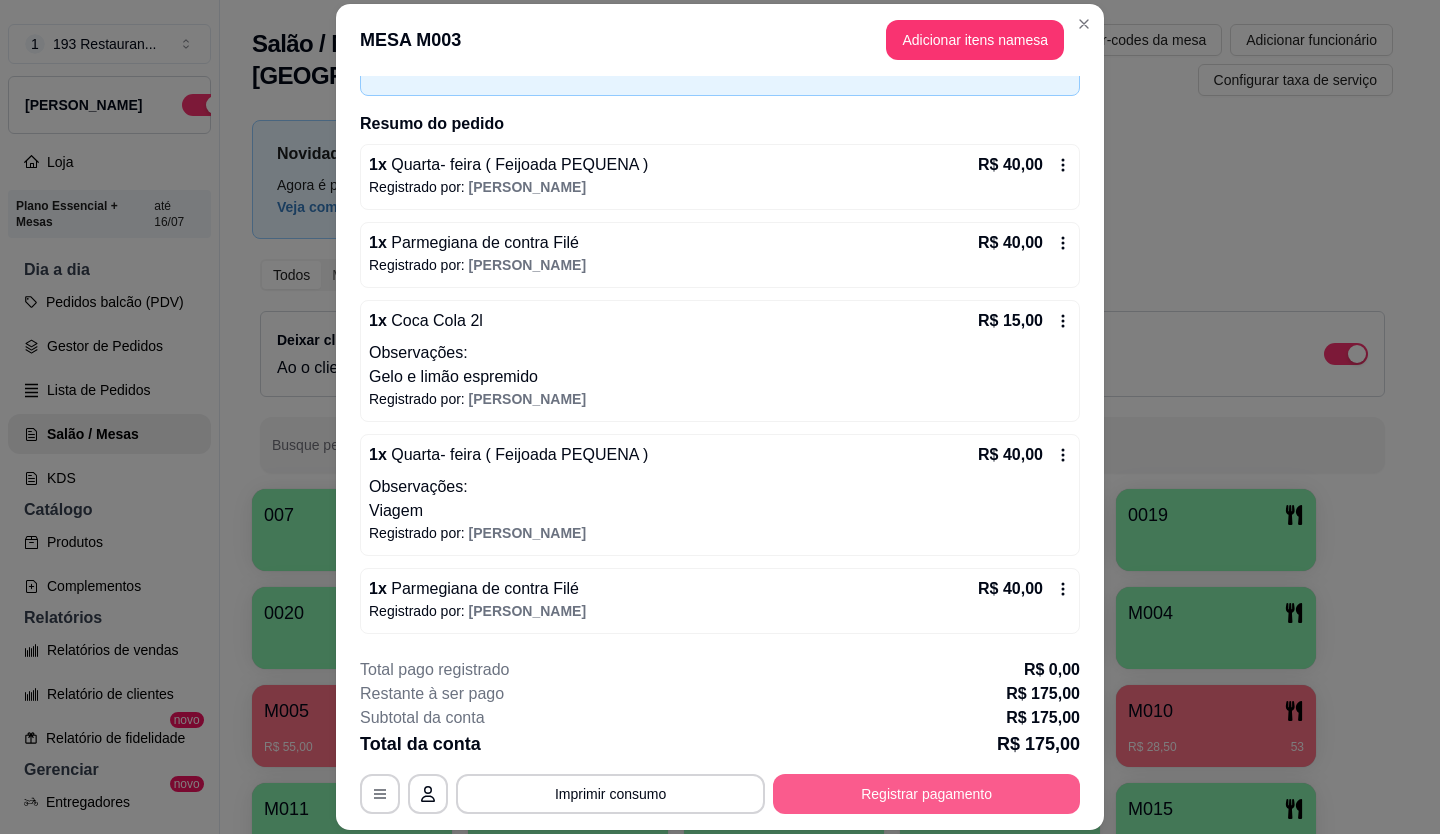 click on "Registrar pagamento" at bounding box center (926, 794) 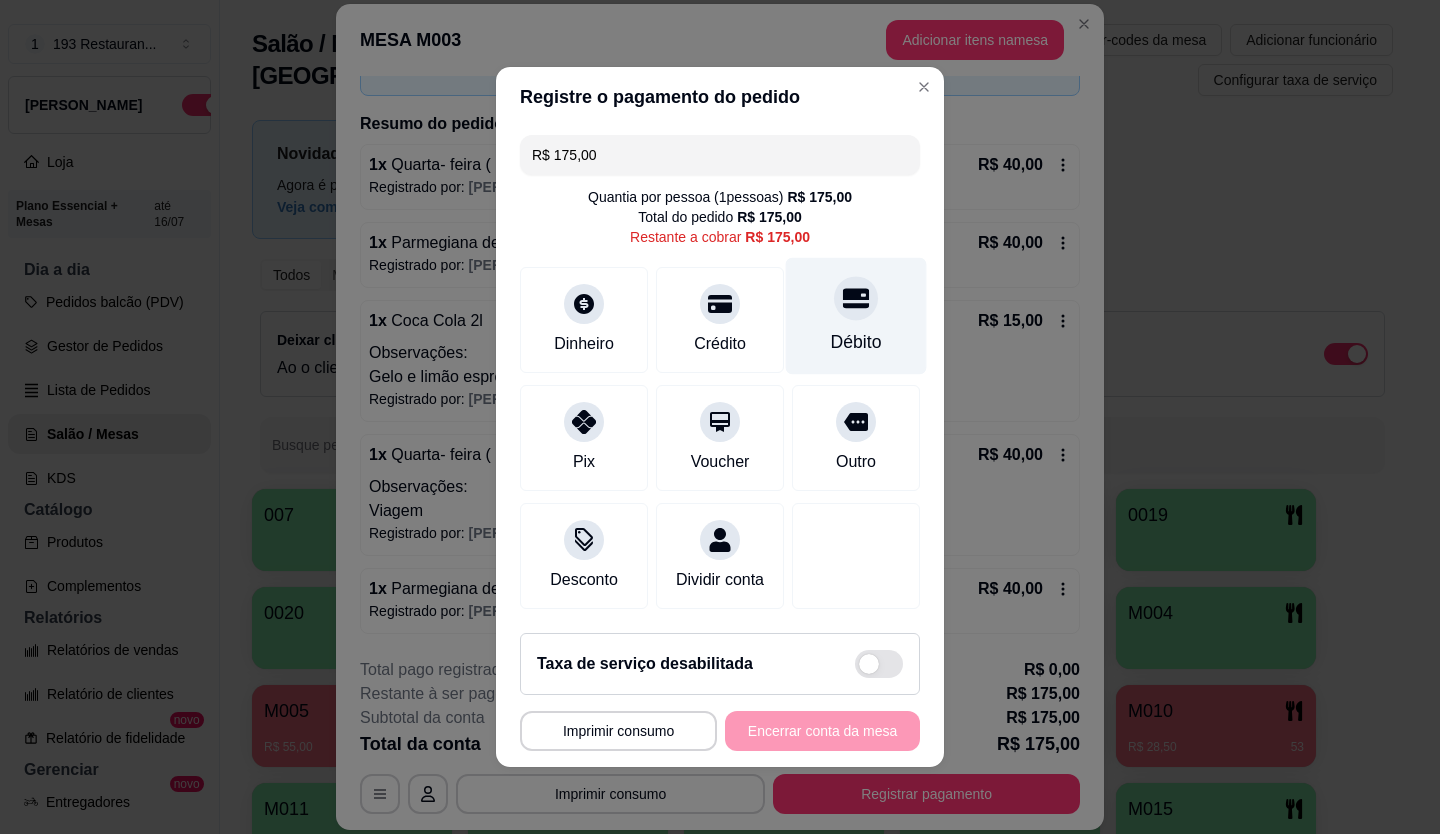 click on "Débito" at bounding box center [856, 316] 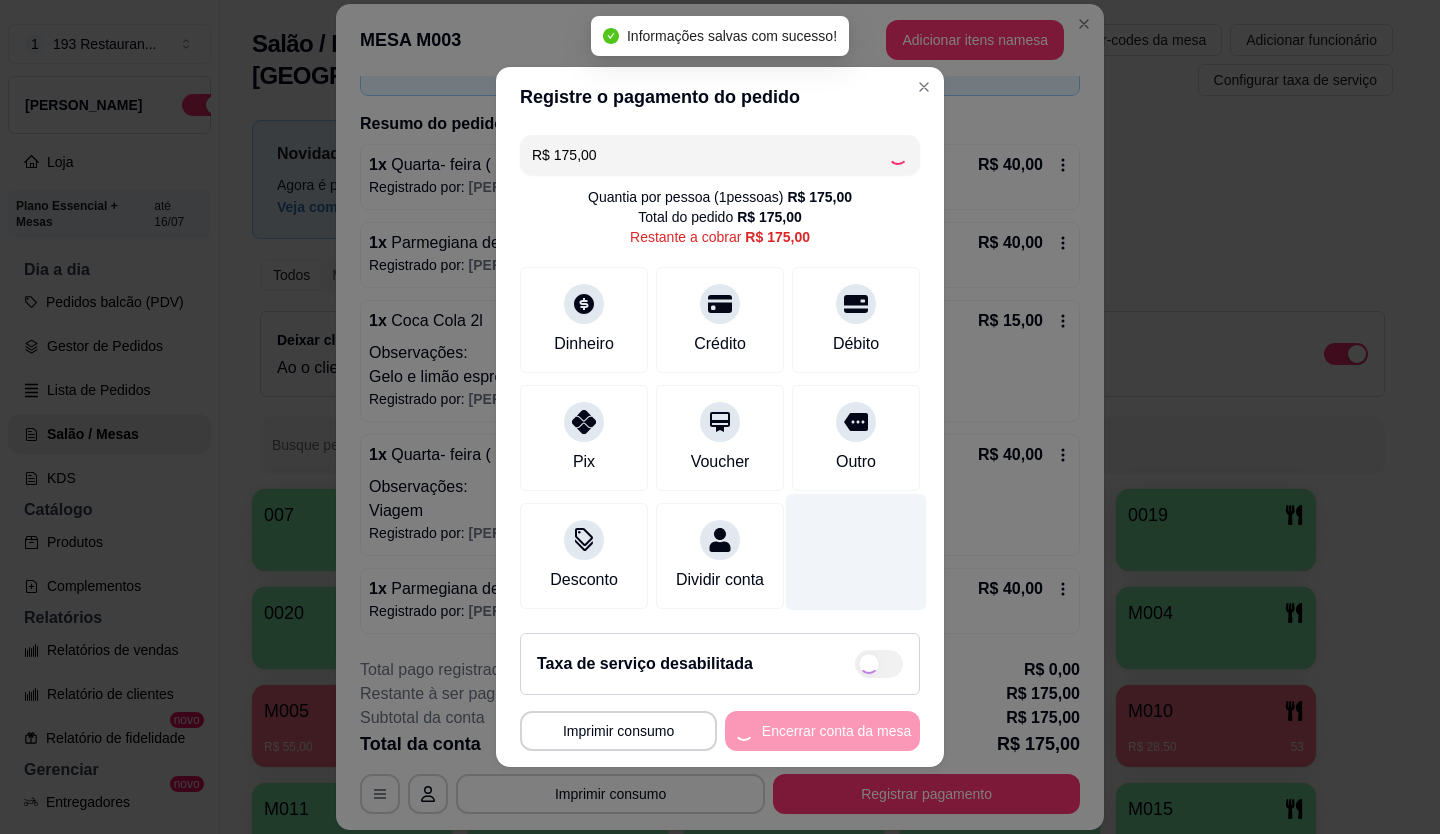 type on "R$ 0,00" 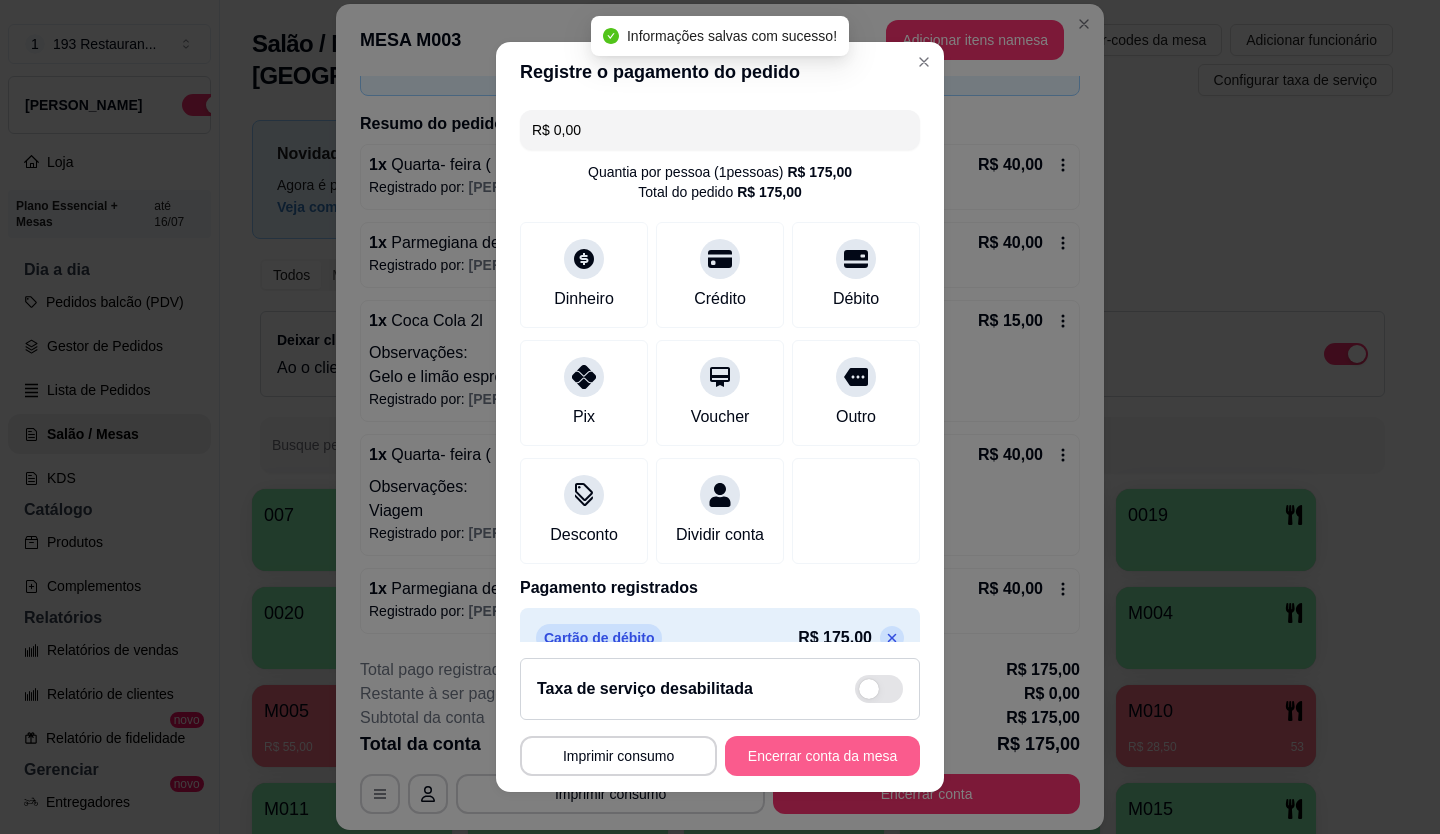 click on "Encerrar conta da mesa" at bounding box center [822, 756] 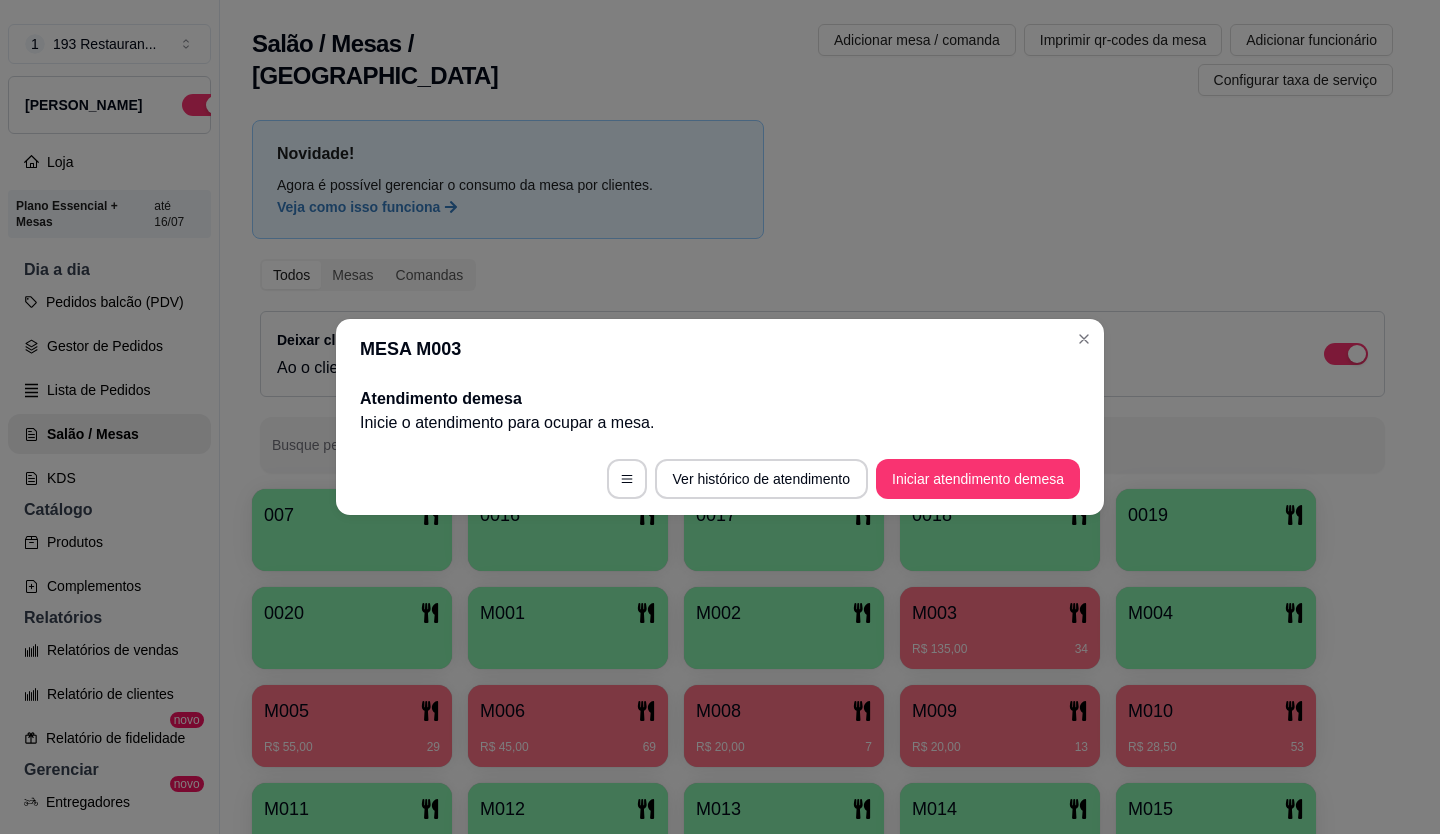 scroll, scrollTop: 0, scrollLeft: 0, axis: both 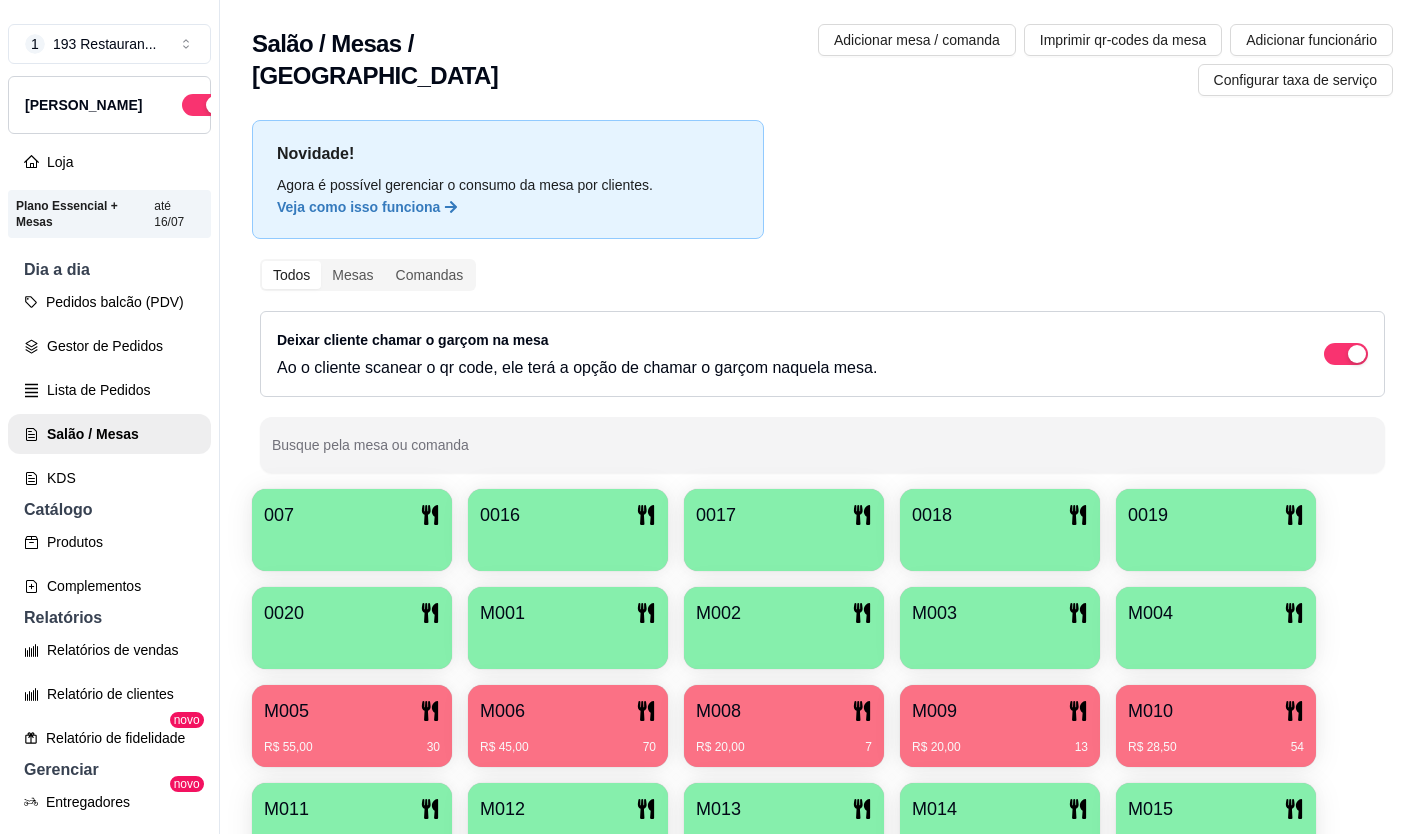 click on "Novidade! Agora é possível gerenciar o consumo da mesa por clientes.   Veja como isso funciona Todos Mesas Comandas Deixar cliente chamar o garçom na mesa Ao o cliente scanear o qr code, ele terá a opção de chamar o garçom naquela mesa. Busque pela mesa ou comanda
007 0016 0017 0018 0019 0020 M001 M002 M003 M004 M005 R$ 55,00 30 M006 R$ 45,00 70 M008 R$ 20,00 7 M009 R$ 20,00 13 M010 R$ 28,50 54 M011 M012 M013 M014 M015" at bounding box center [822, 498] 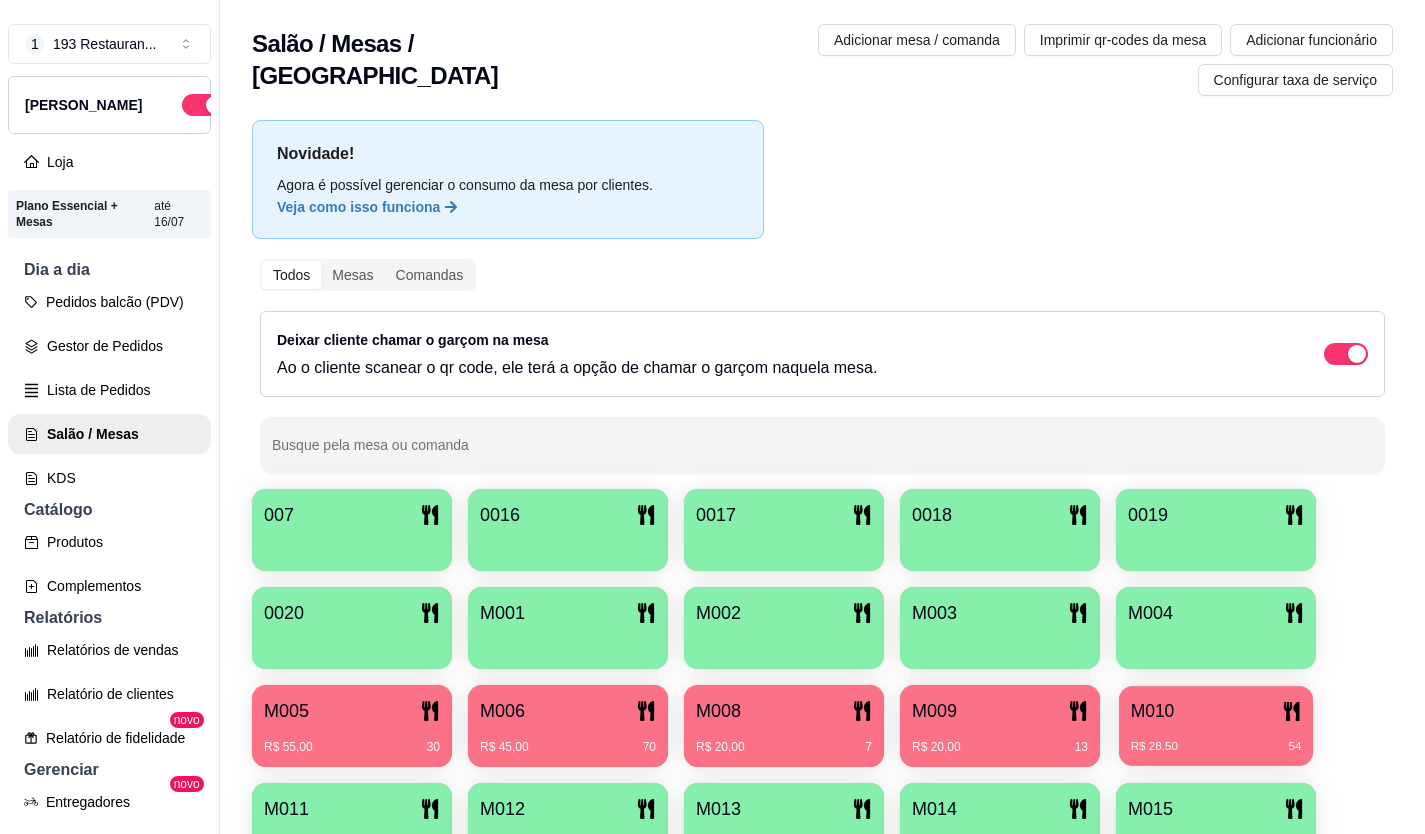 click on "M010" at bounding box center (1216, 711) 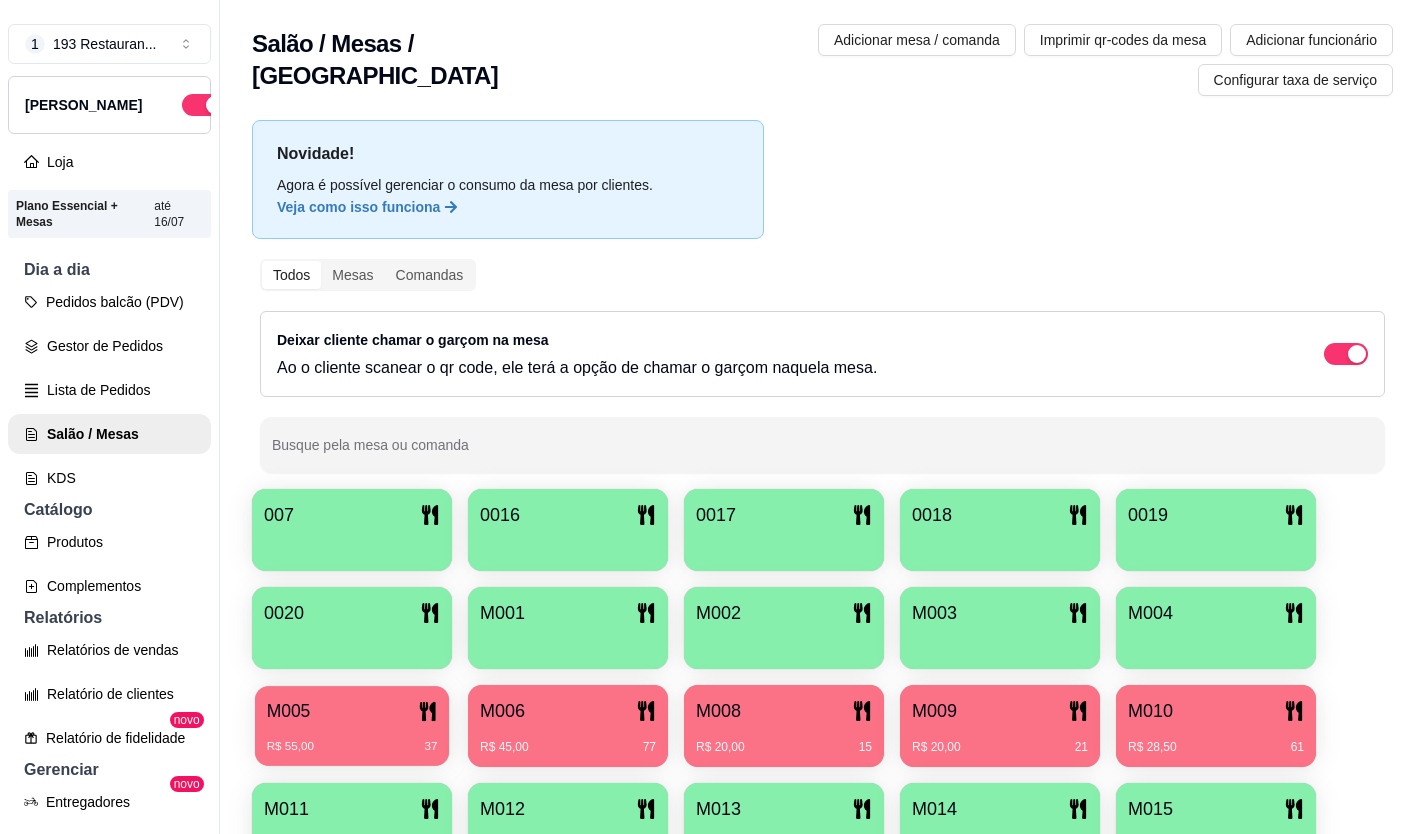 click on "M005" at bounding box center [352, 711] 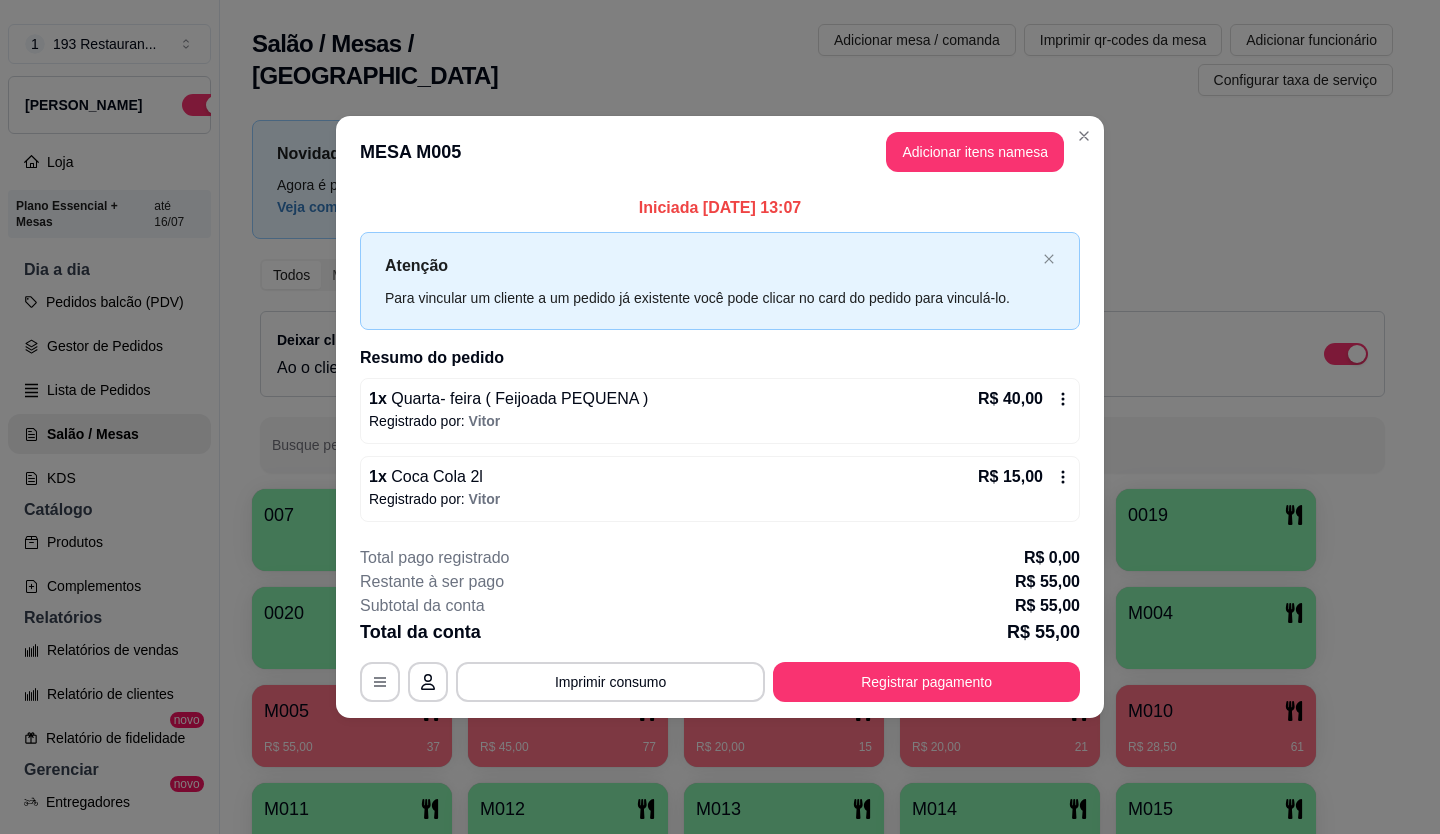 click 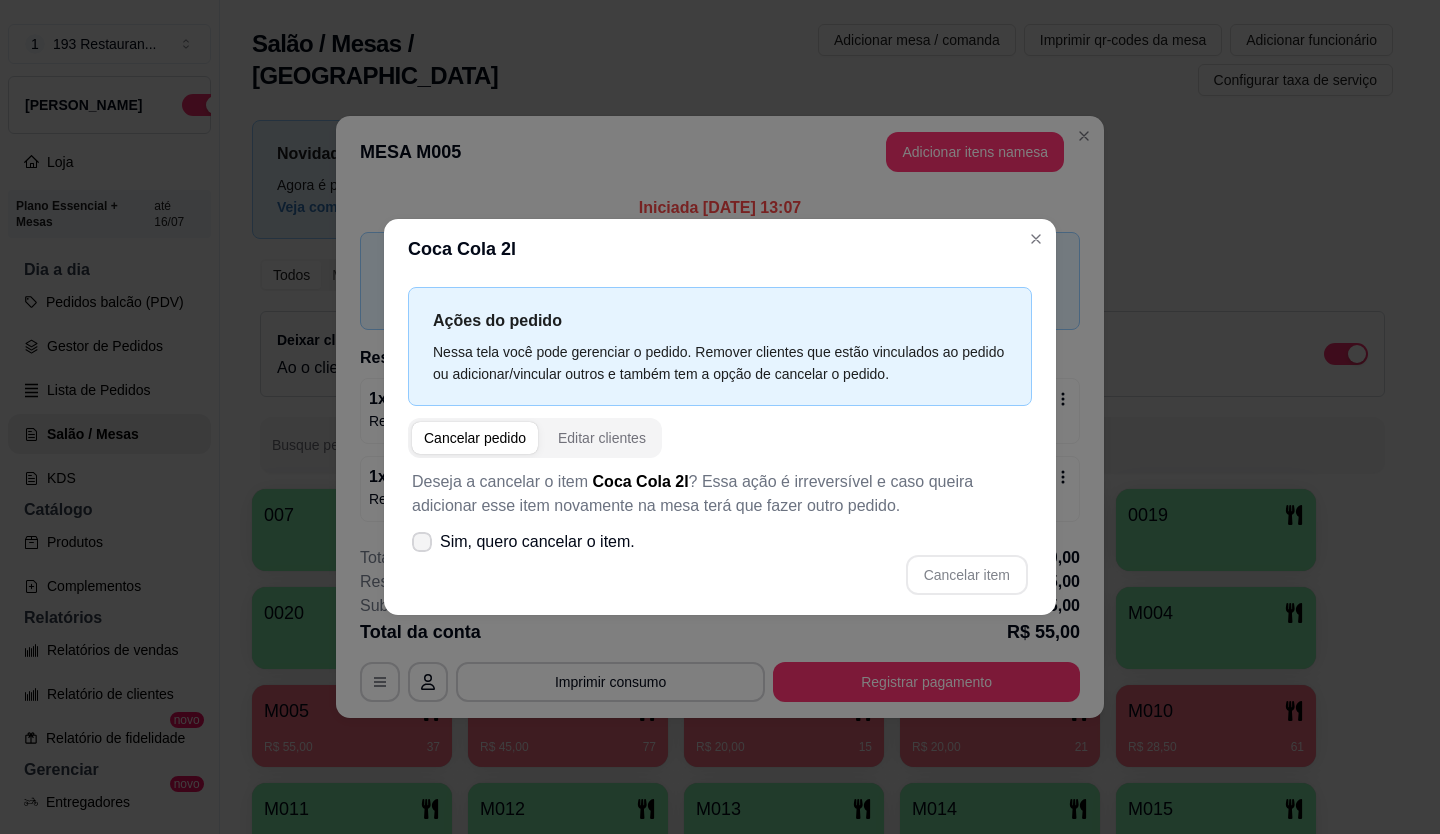 click on "Sim, quero cancelar o item." at bounding box center [523, 542] 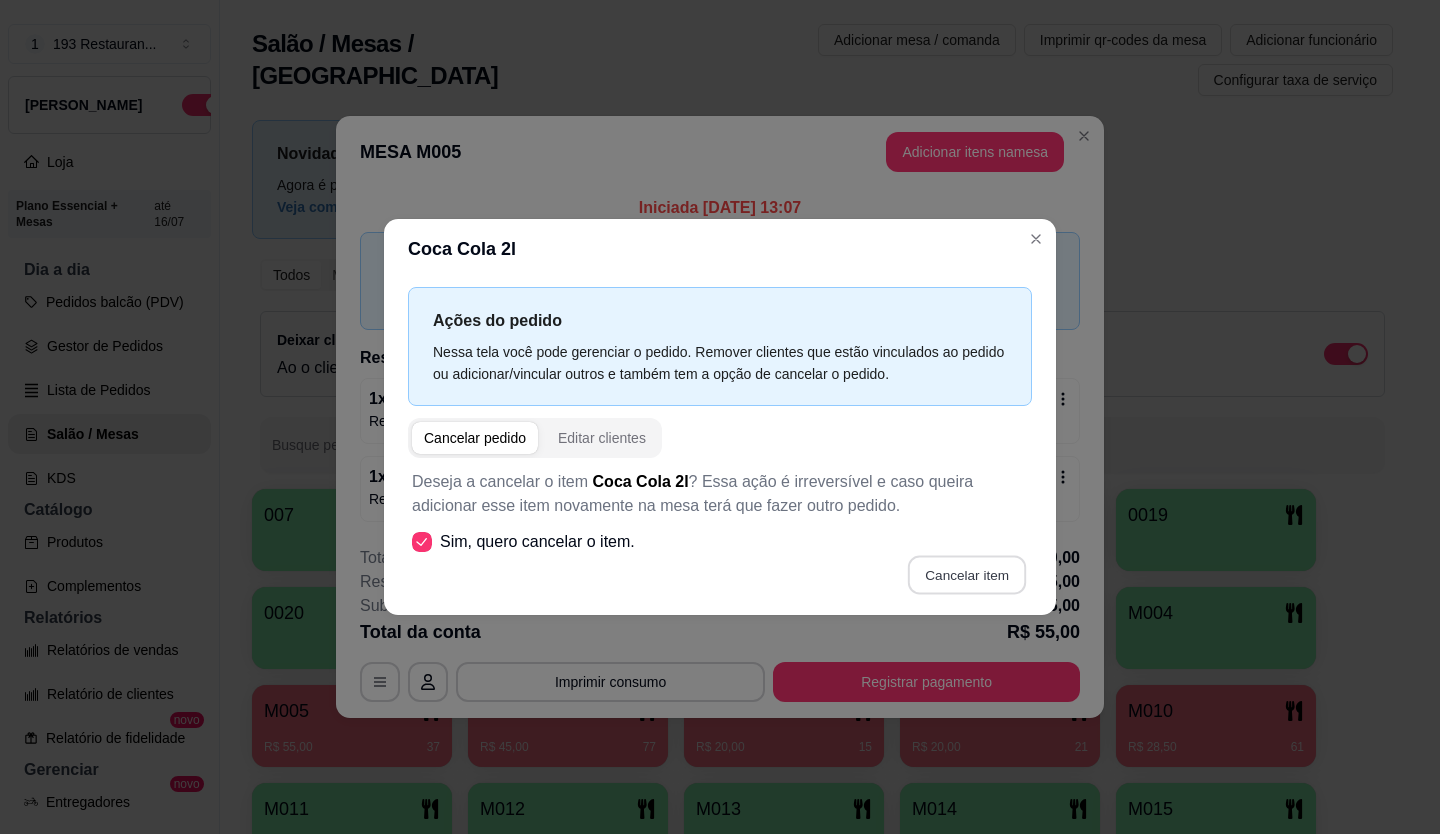 click on "Cancelar item" at bounding box center [966, 575] 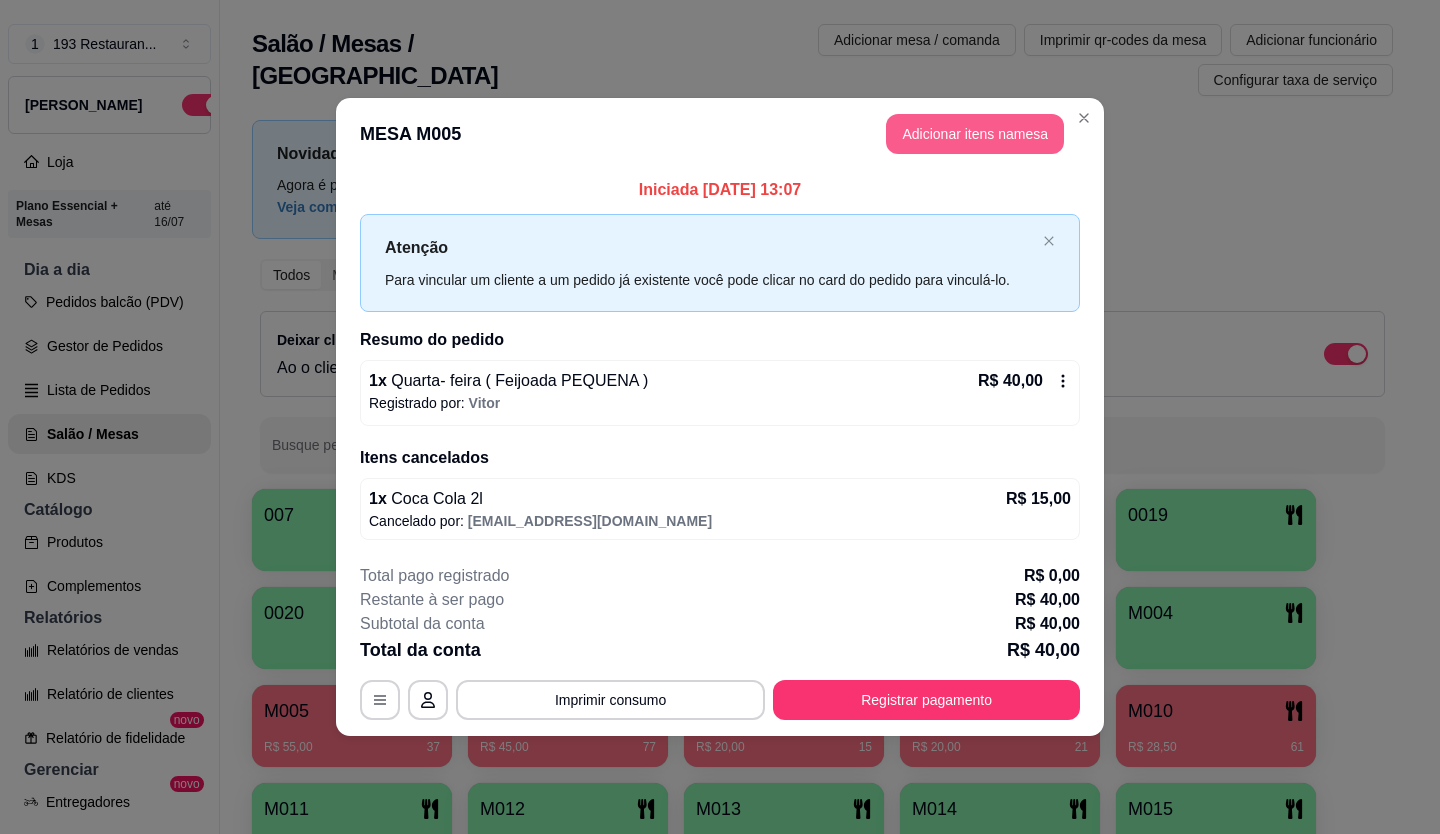 click on "Adicionar itens na  mesa" at bounding box center [975, 134] 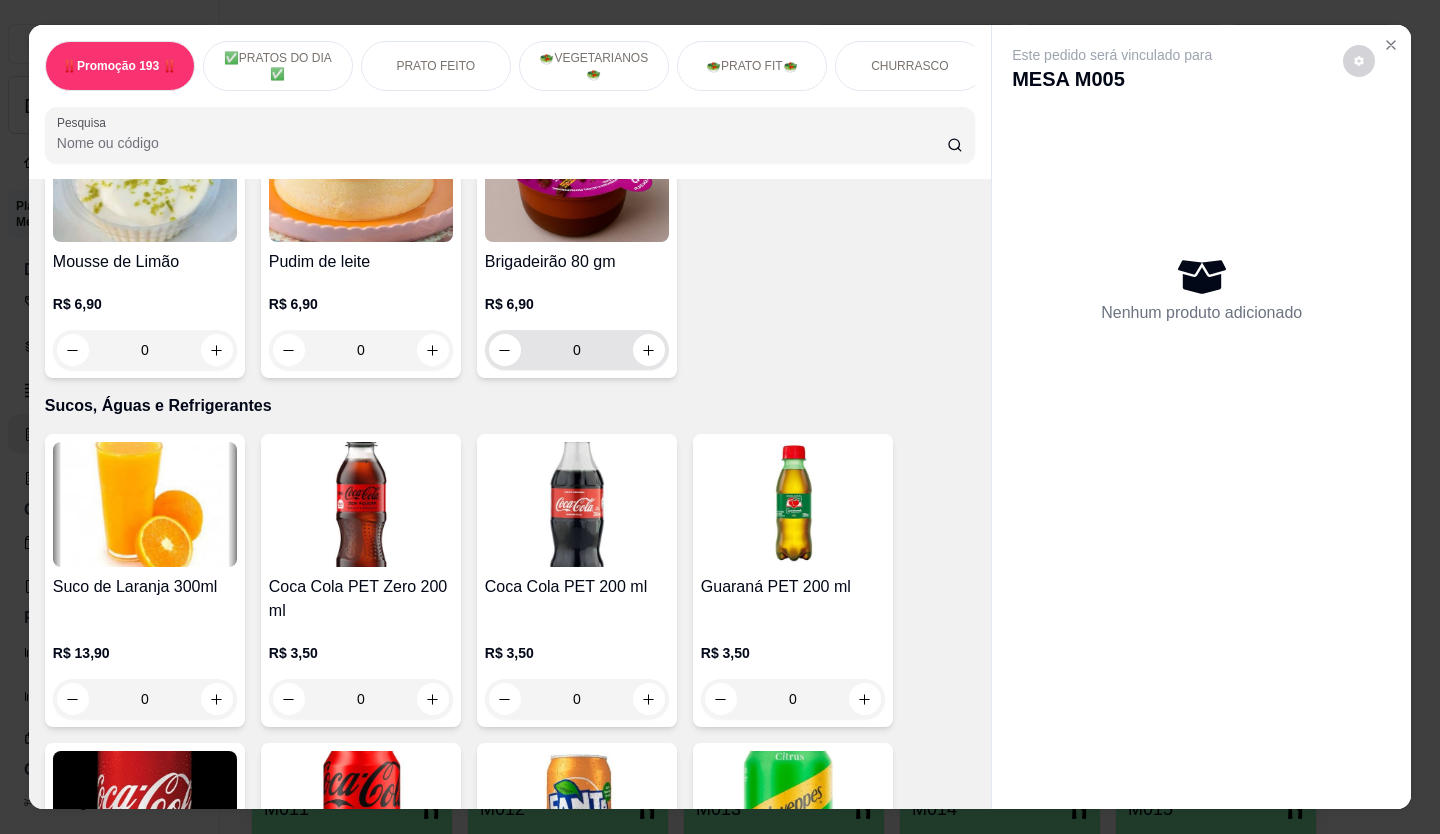 scroll, scrollTop: 5800, scrollLeft: 0, axis: vertical 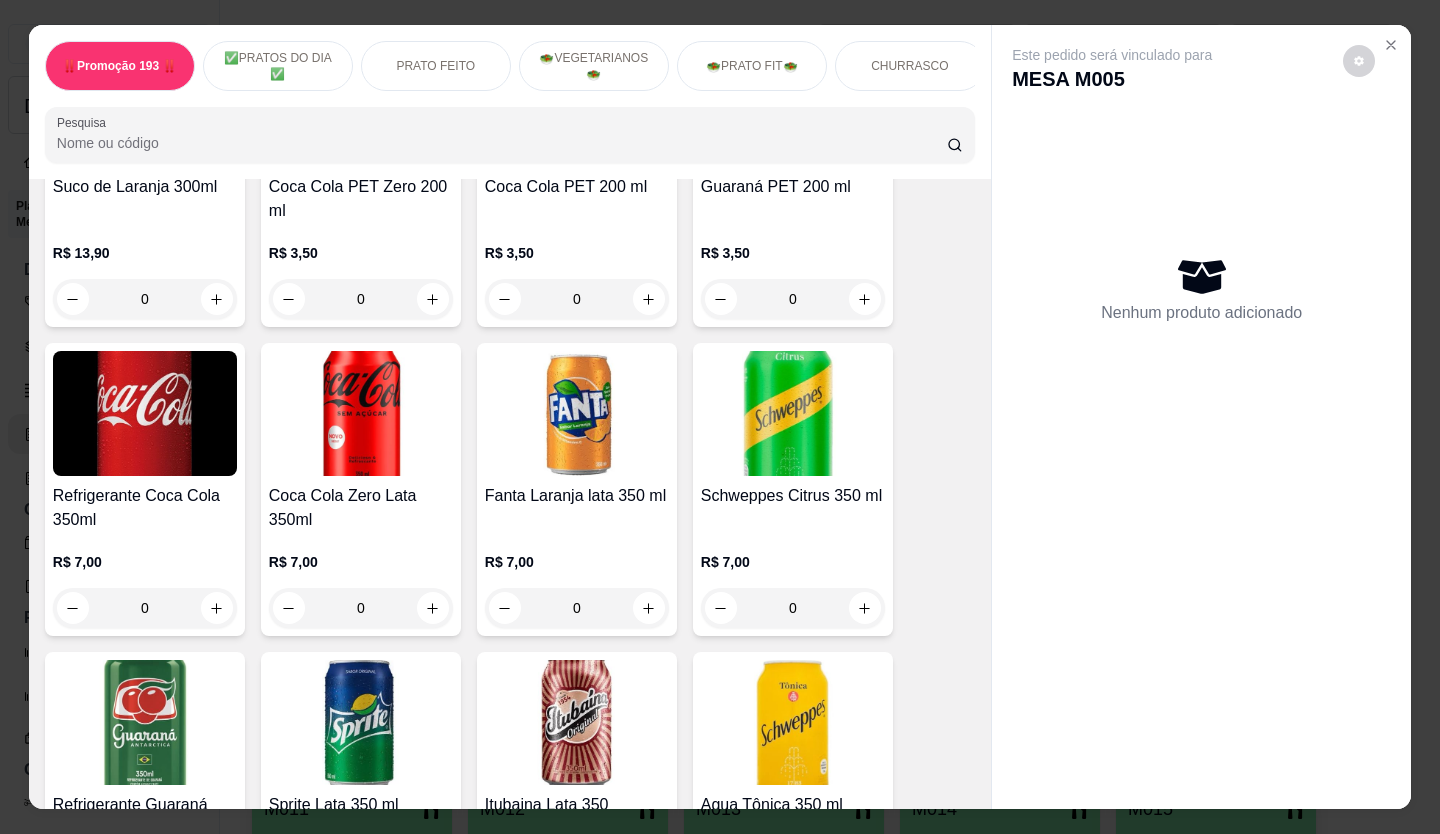 click 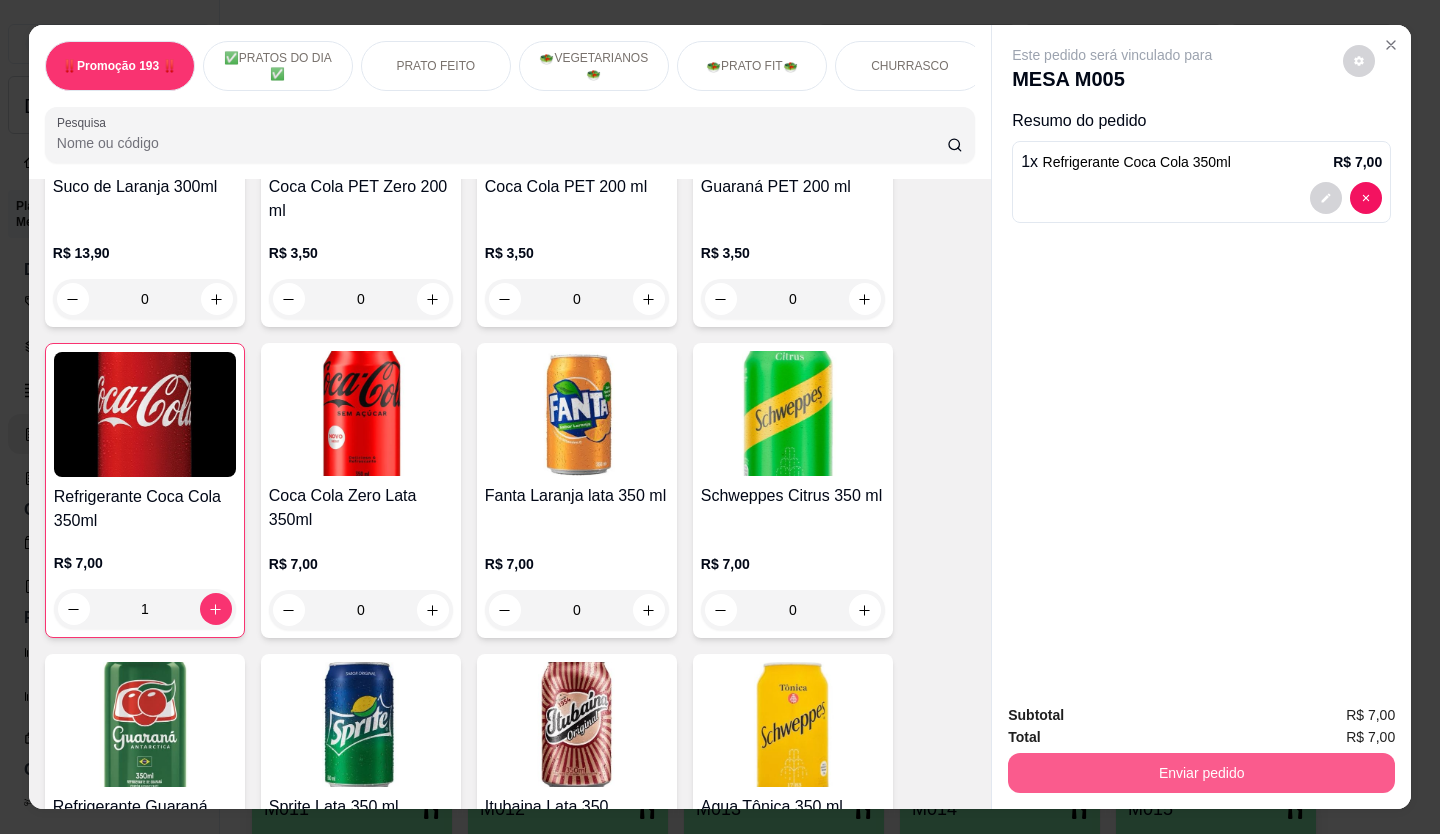 click on "Enviar pedido" at bounding box center (1201, 773) 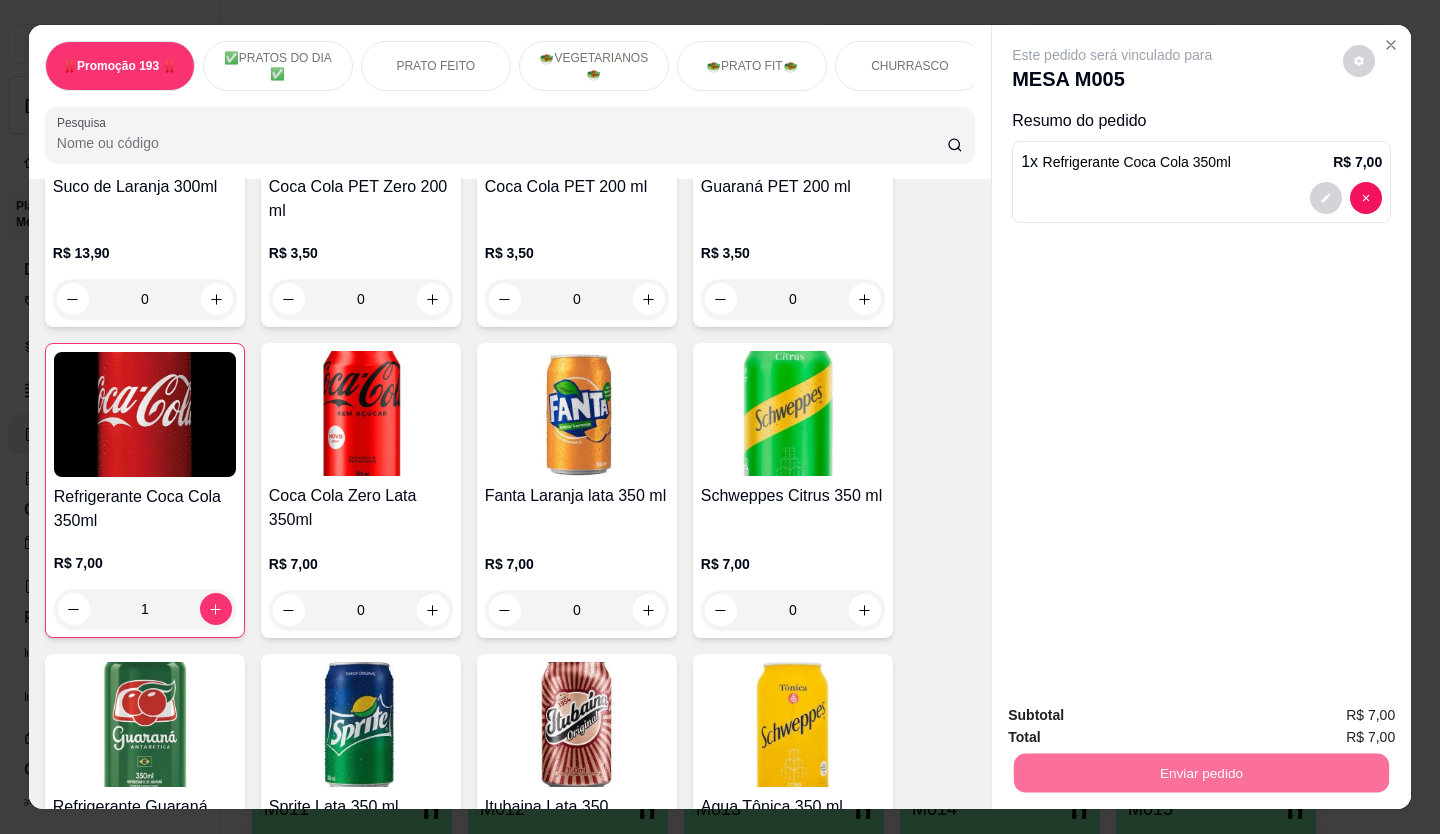 click on "Não registrar e enviar pedido" at bounding box center [1136, 715] 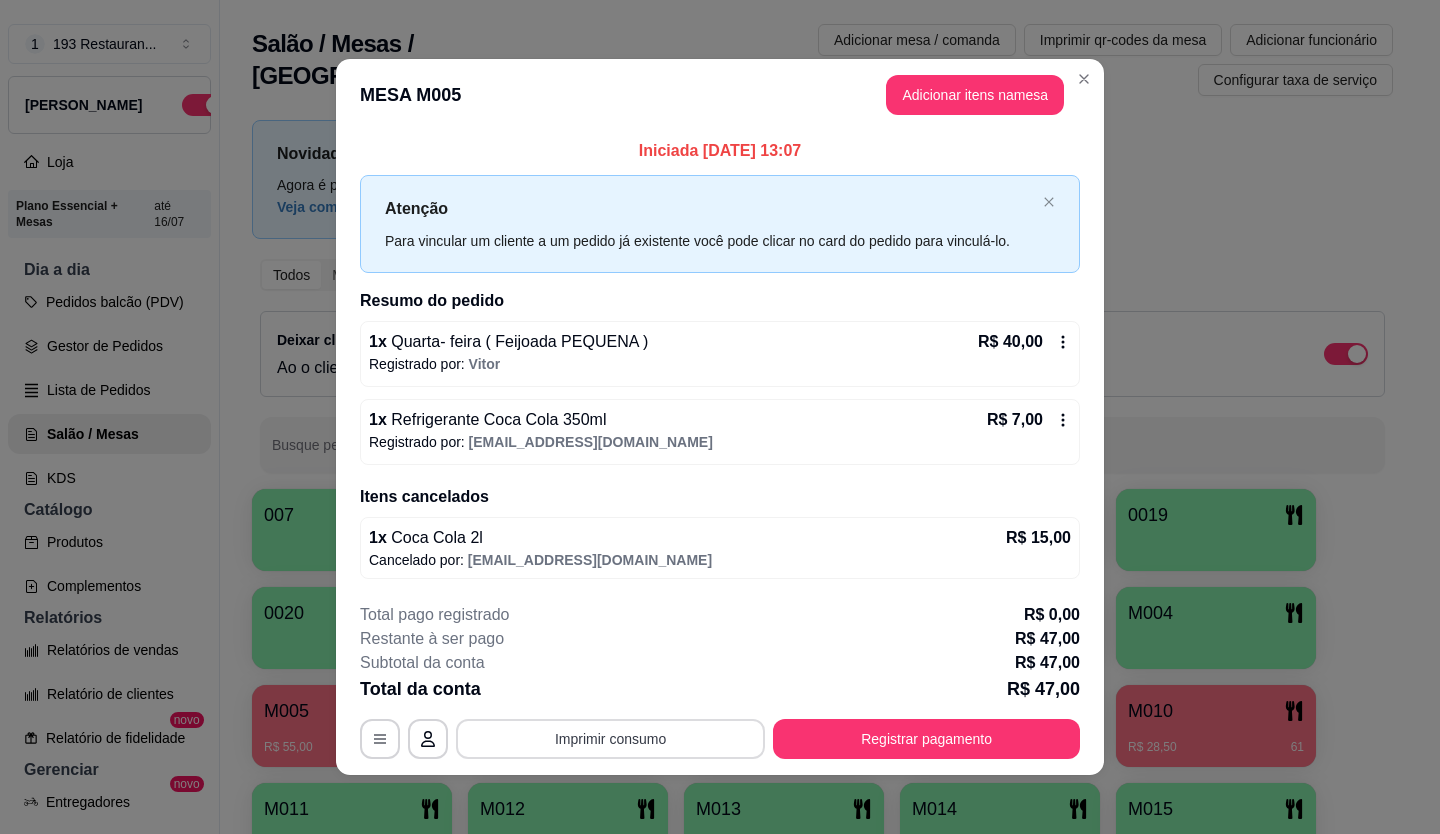 click on "Imprimir consumo" at bounding box center [610, 739] 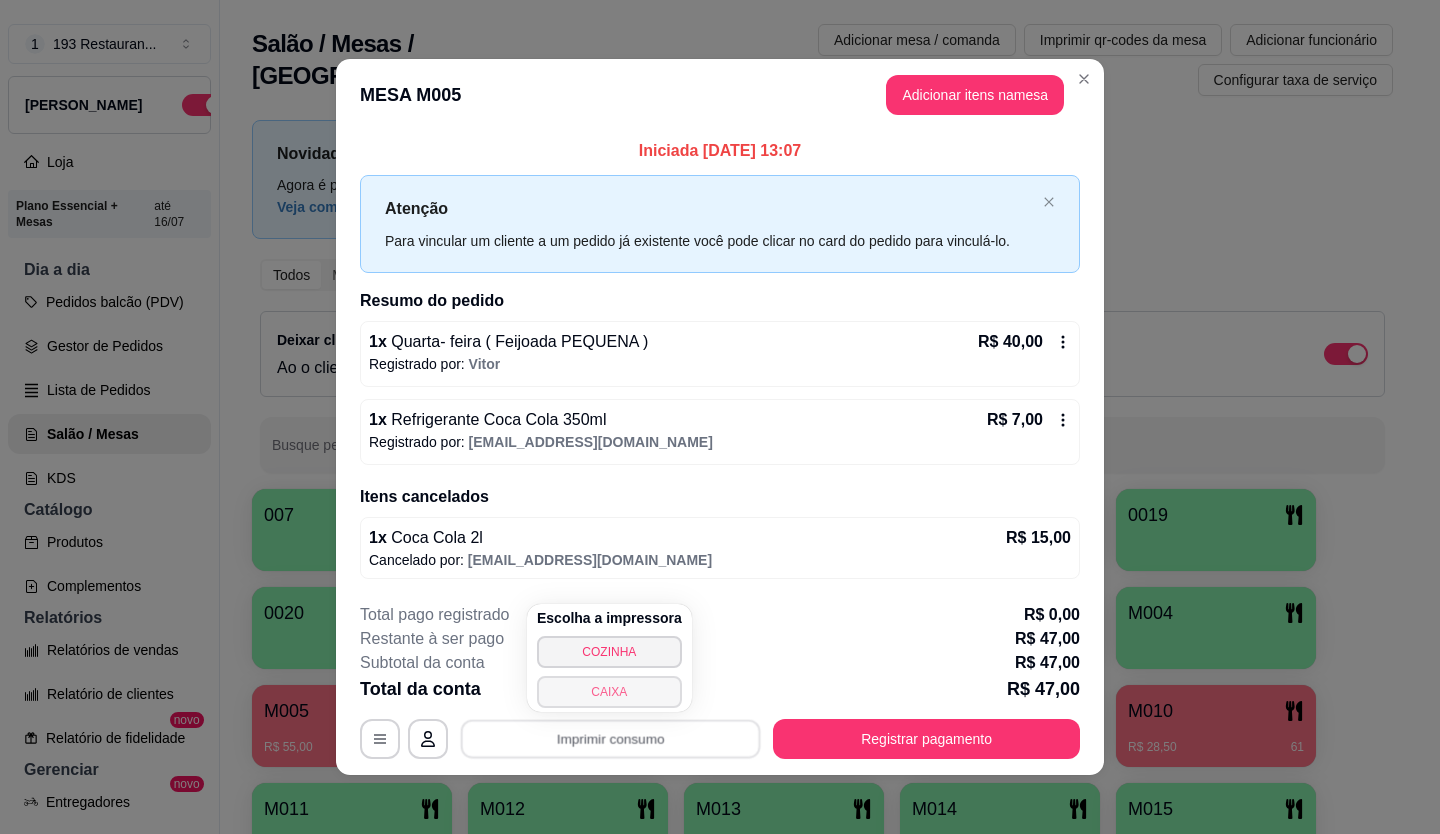 click on "CAIXA" at bounding box center (609, 692) 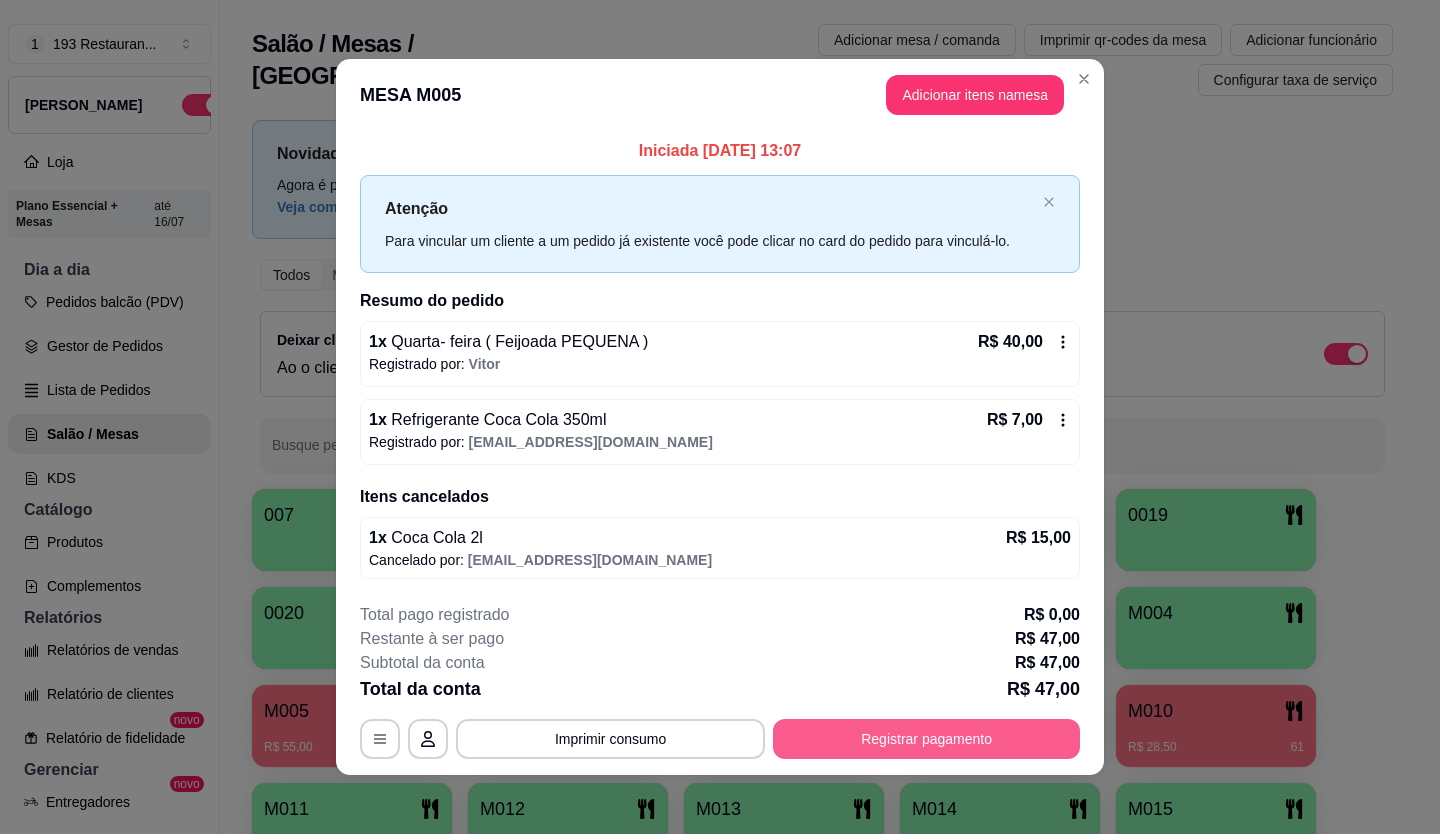 click on "Registrar pagamento" at bounding box center (926, 739) 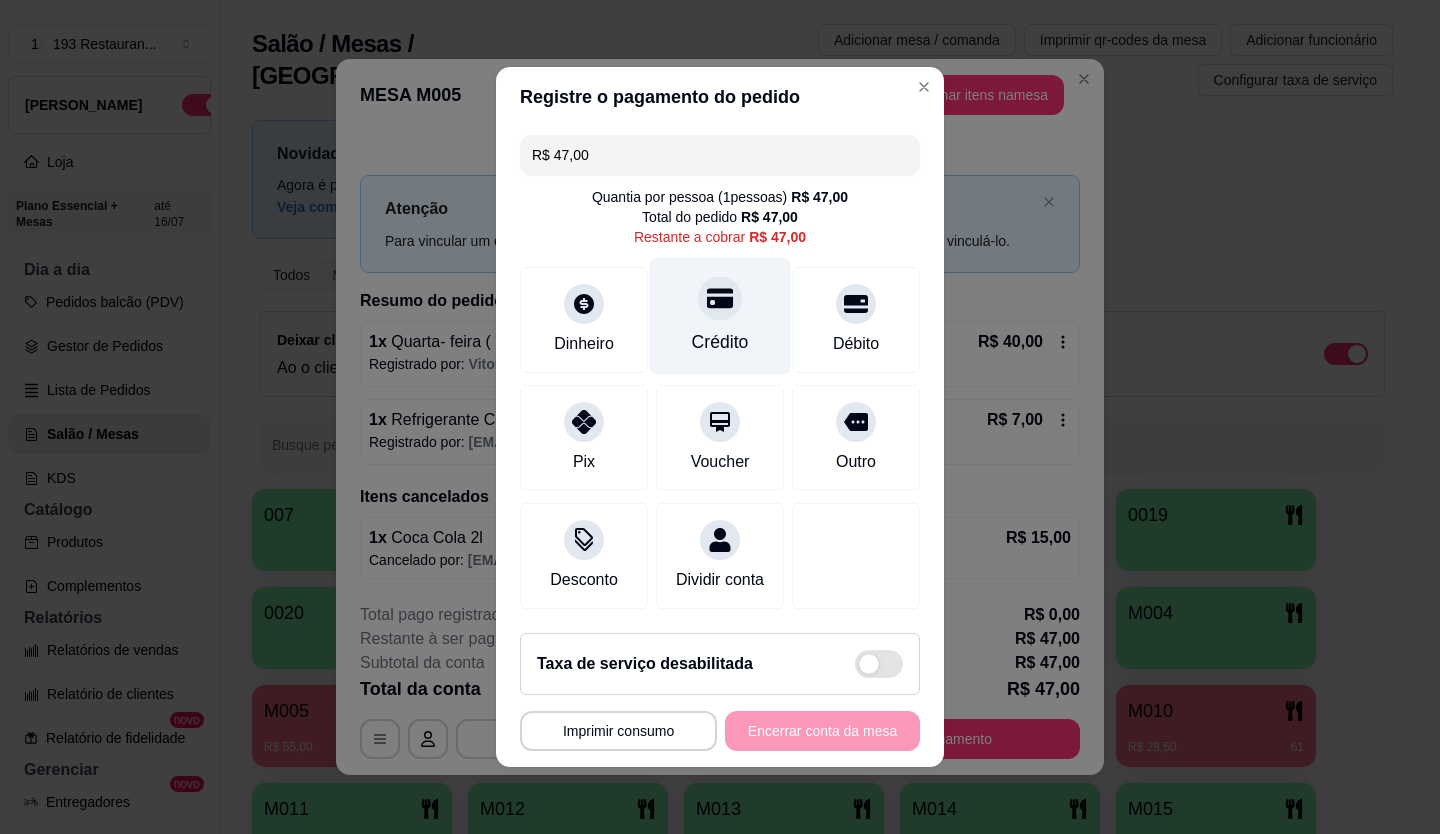 click 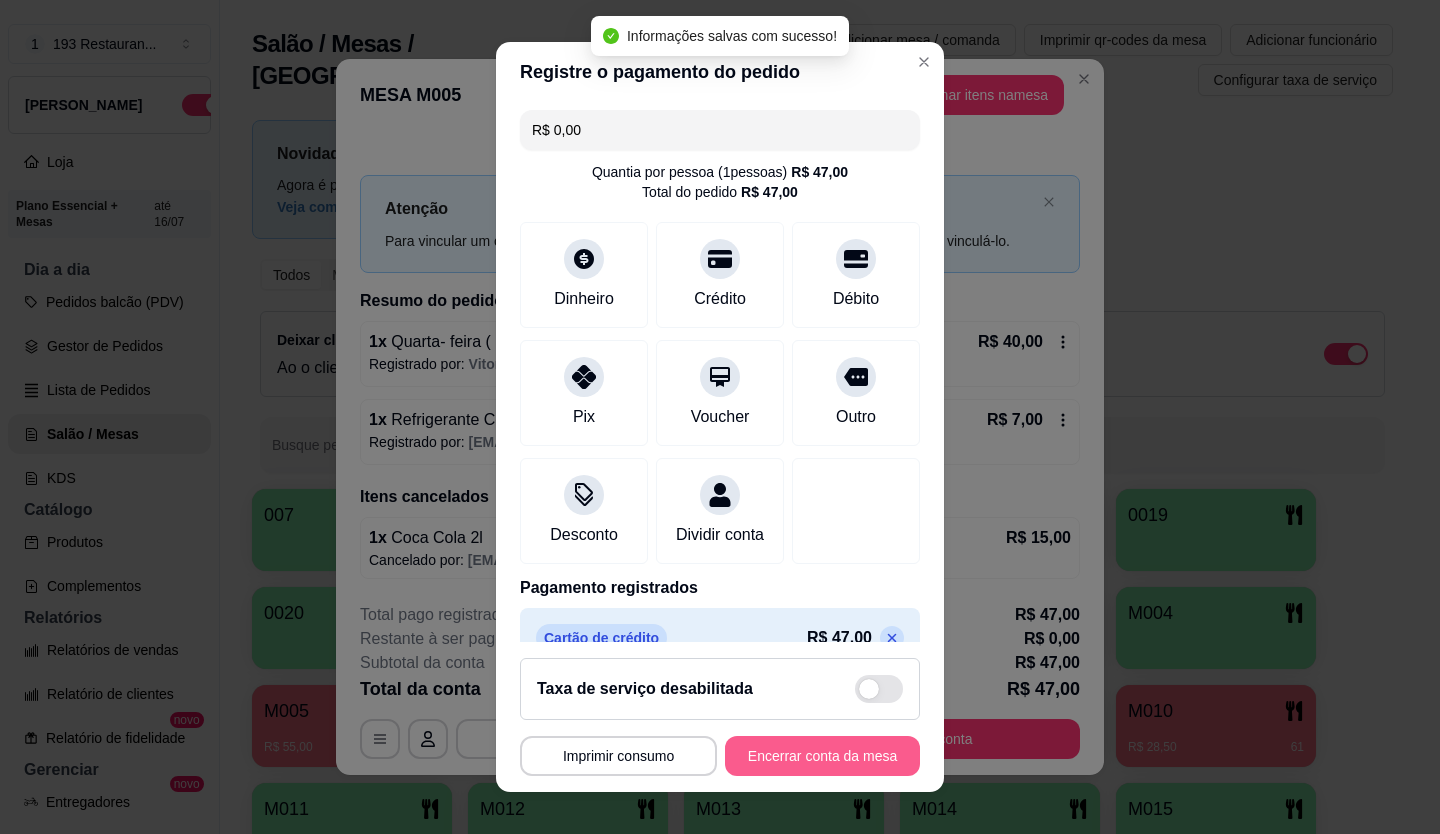type on "R$ 0,00" 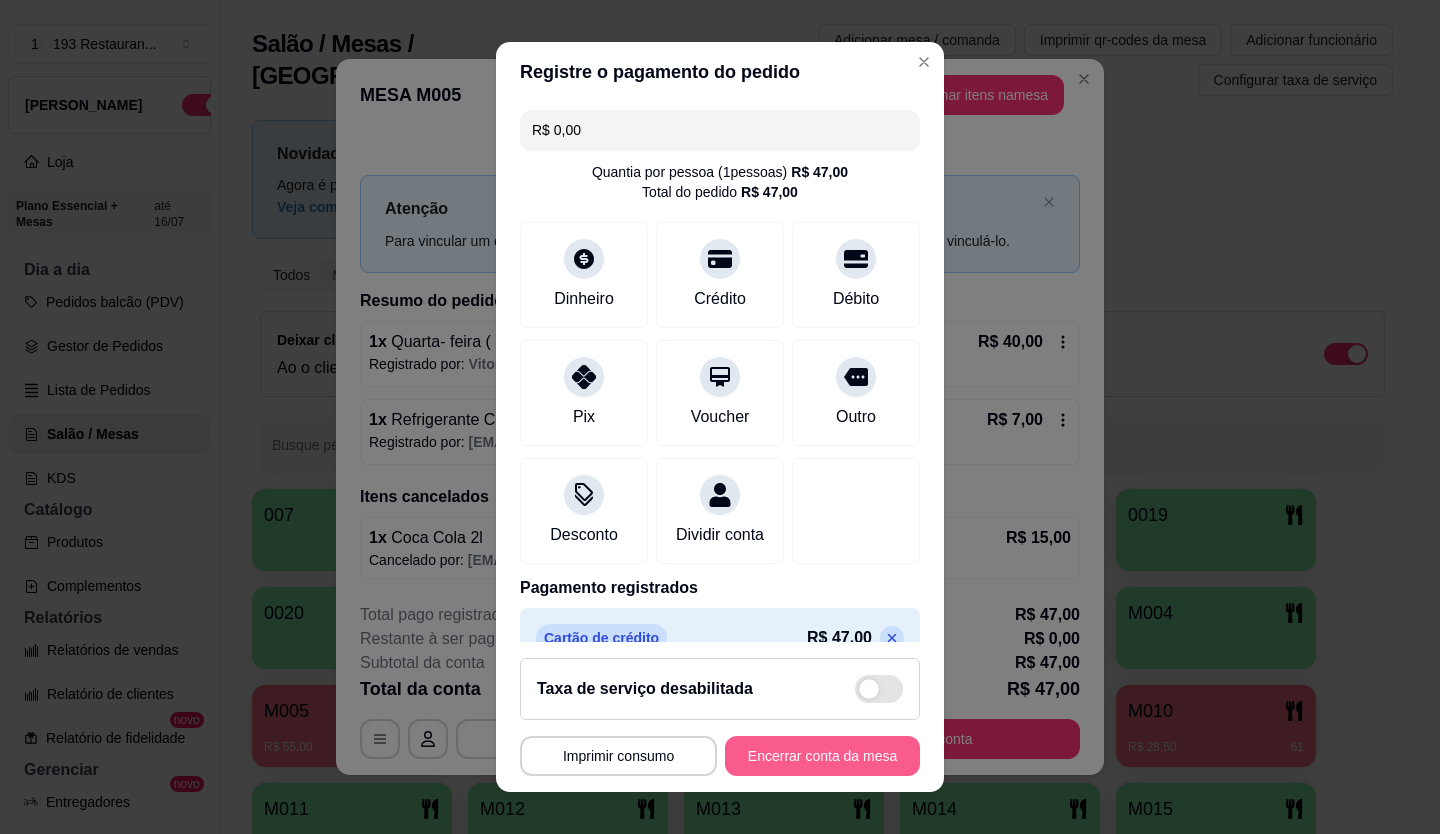 click on "Encerrar conta da mesa" at bounding box center [822, 756] 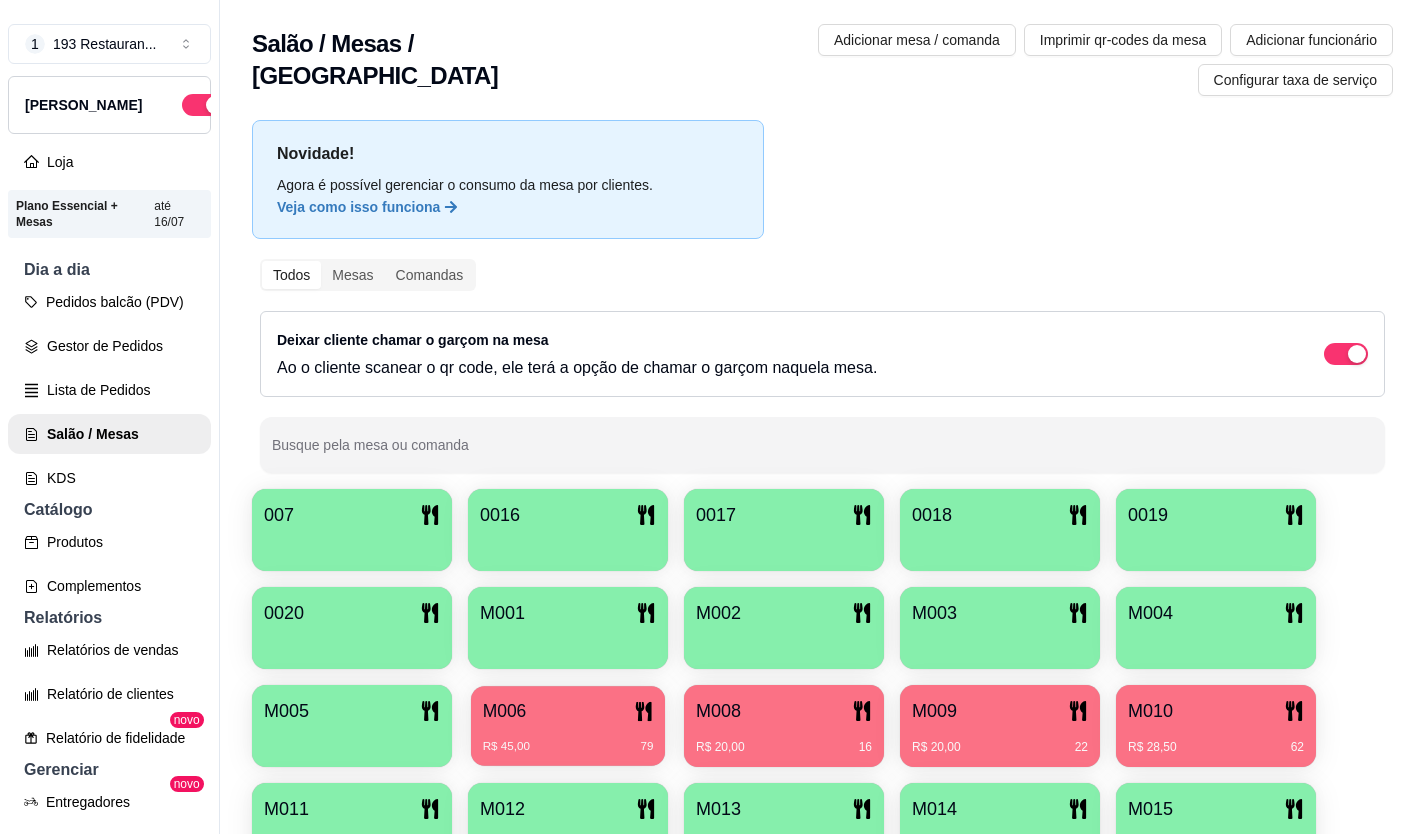 click on "R$ 45,00 79" at bounding box center [568, 739] 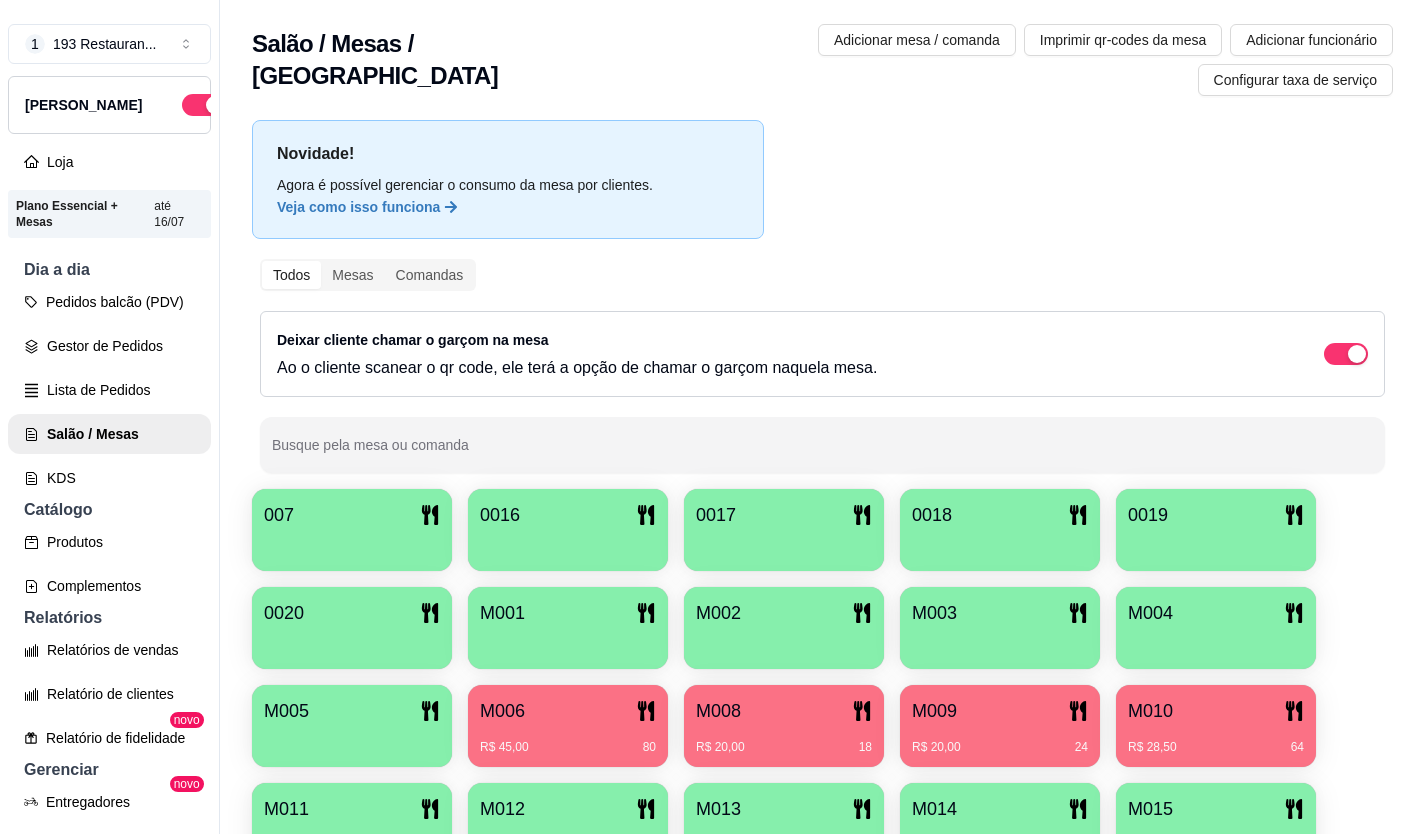 click on "R$ 20,00 18" at bounding box center (784, 740) 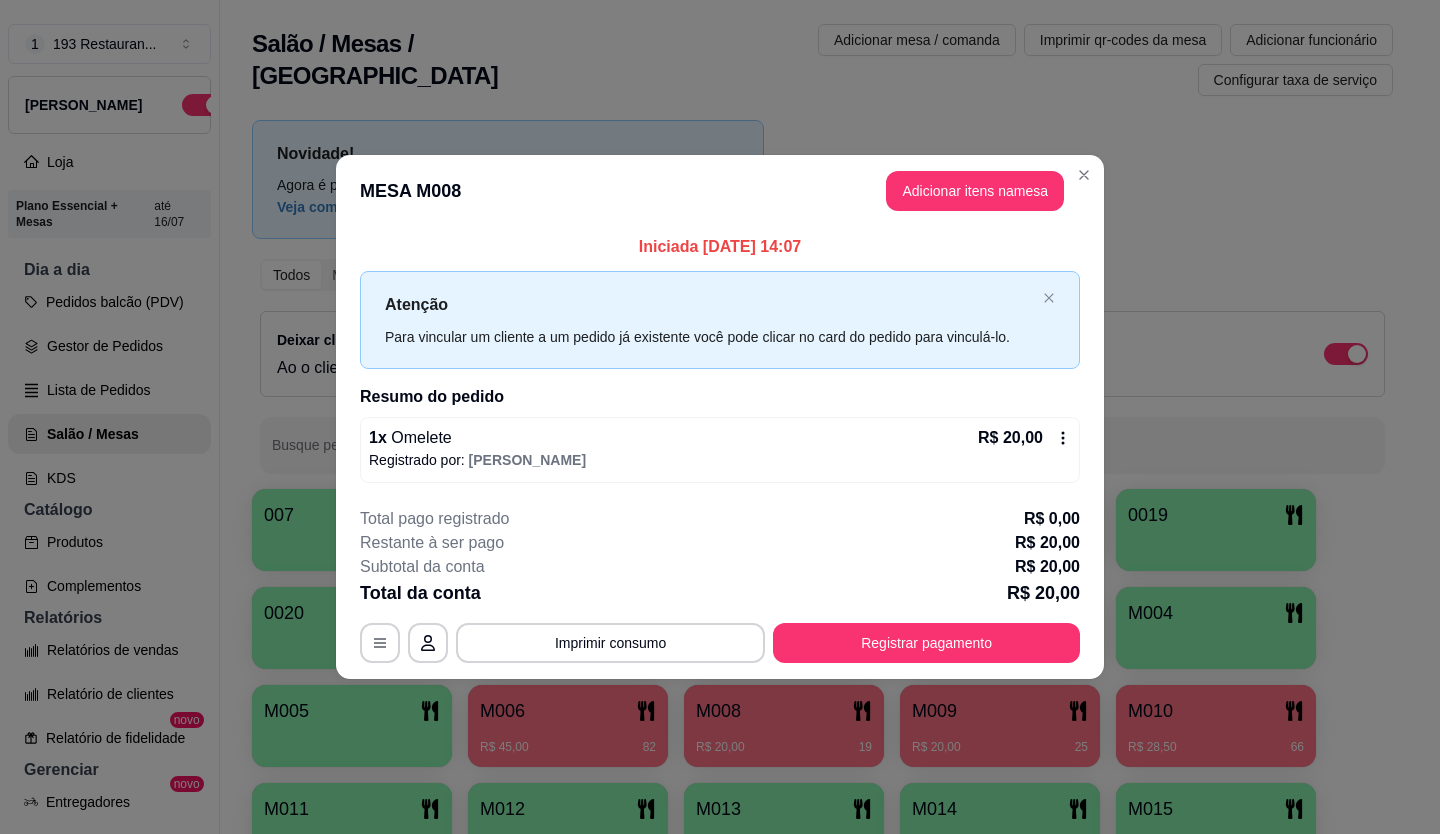 click on "Iniciada   12/07/2025 às 14:07 Atenção Para vincular um cliente a um pedido já existente você pode clicar no card do pedido para vinculá-lo. Resumo do pedido 1 x   Omelete R$ 20,00 Registrado por:   JOÃO PEDRO" at bounding box center [720, 358] 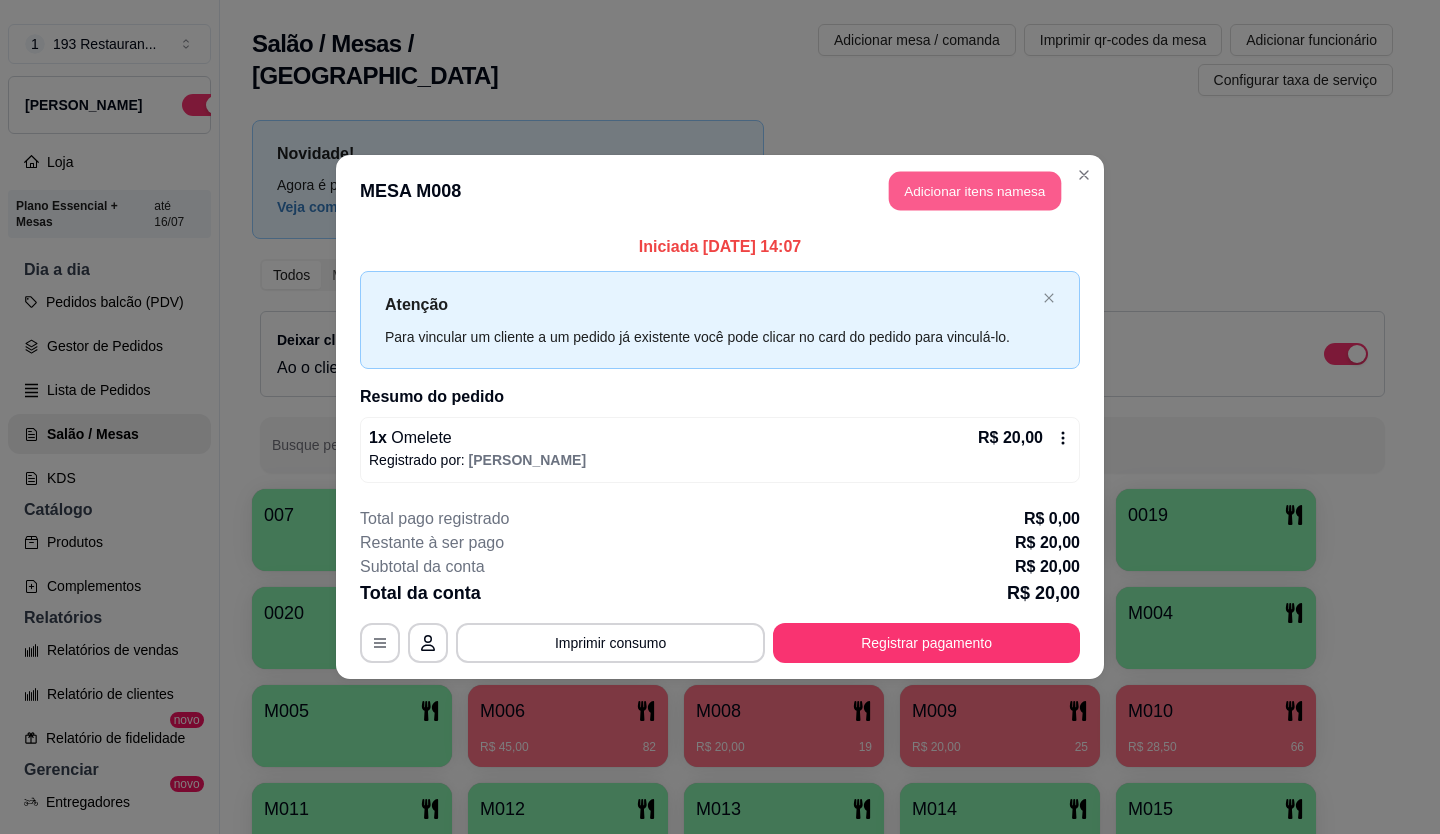 click on "MESA M008 Adicionar itens na  mesa" at bounding box center [720, 191] 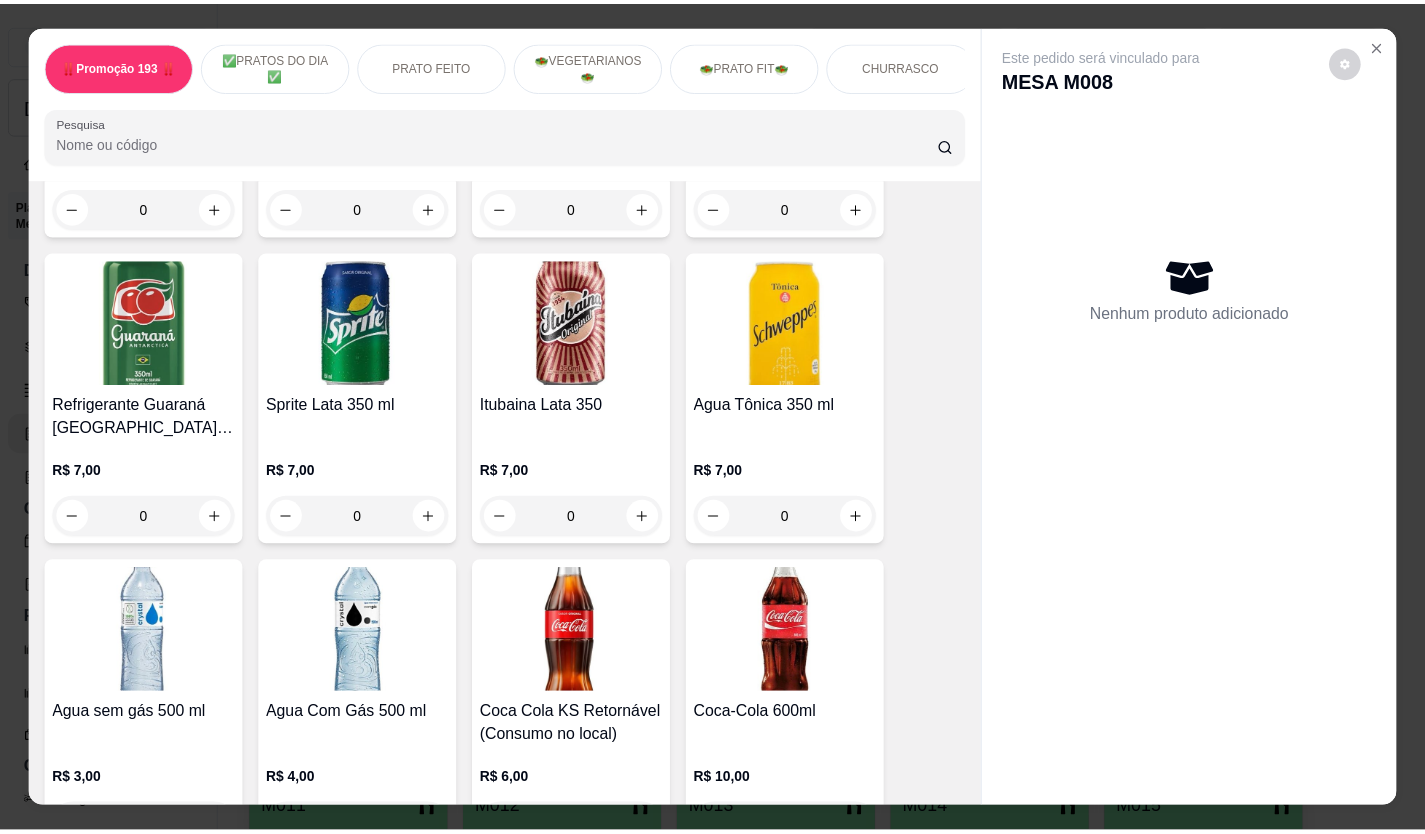 scroll, scrollTop: 6500, scrollLeft: 0, axis: vertical 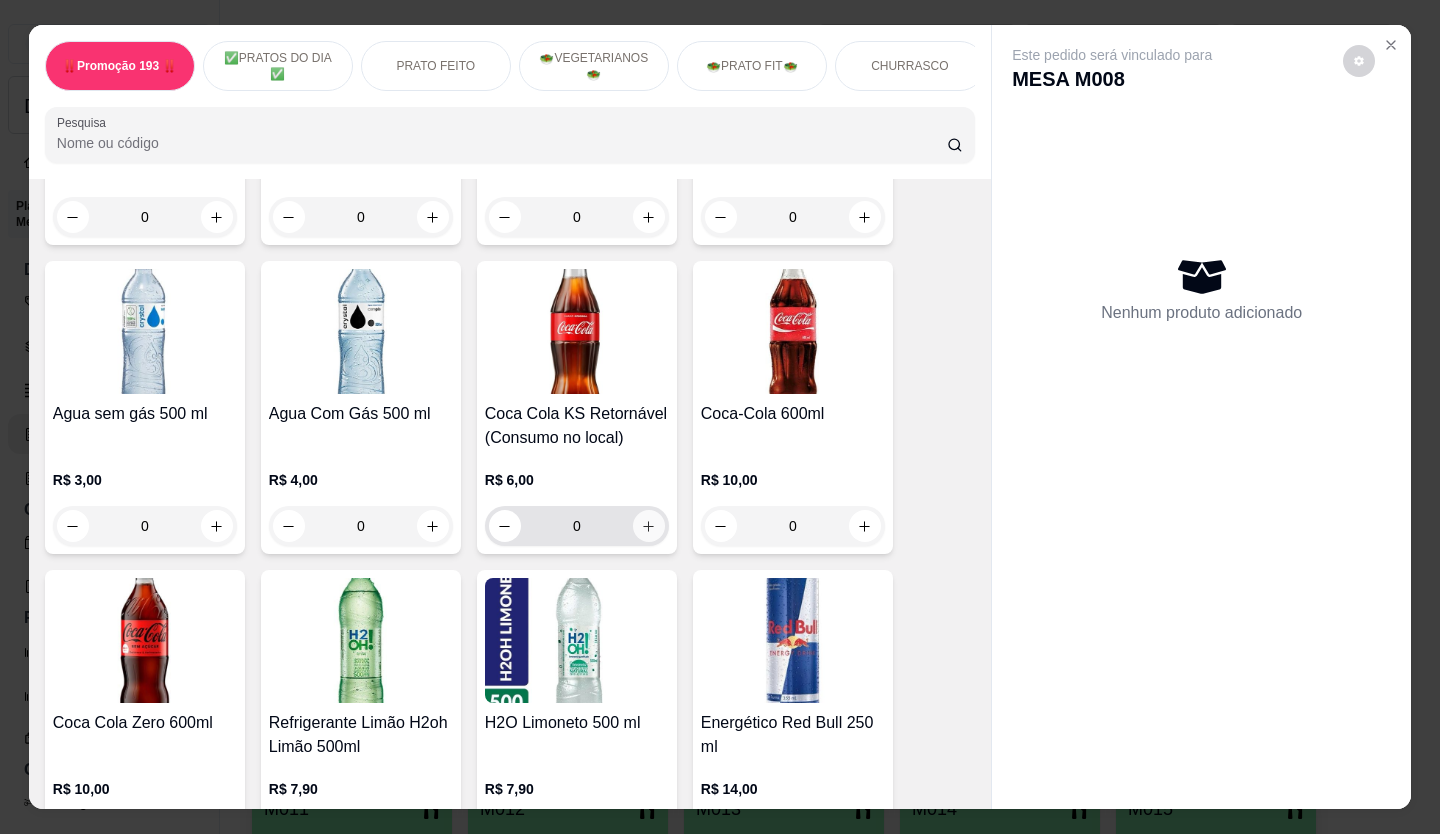 click 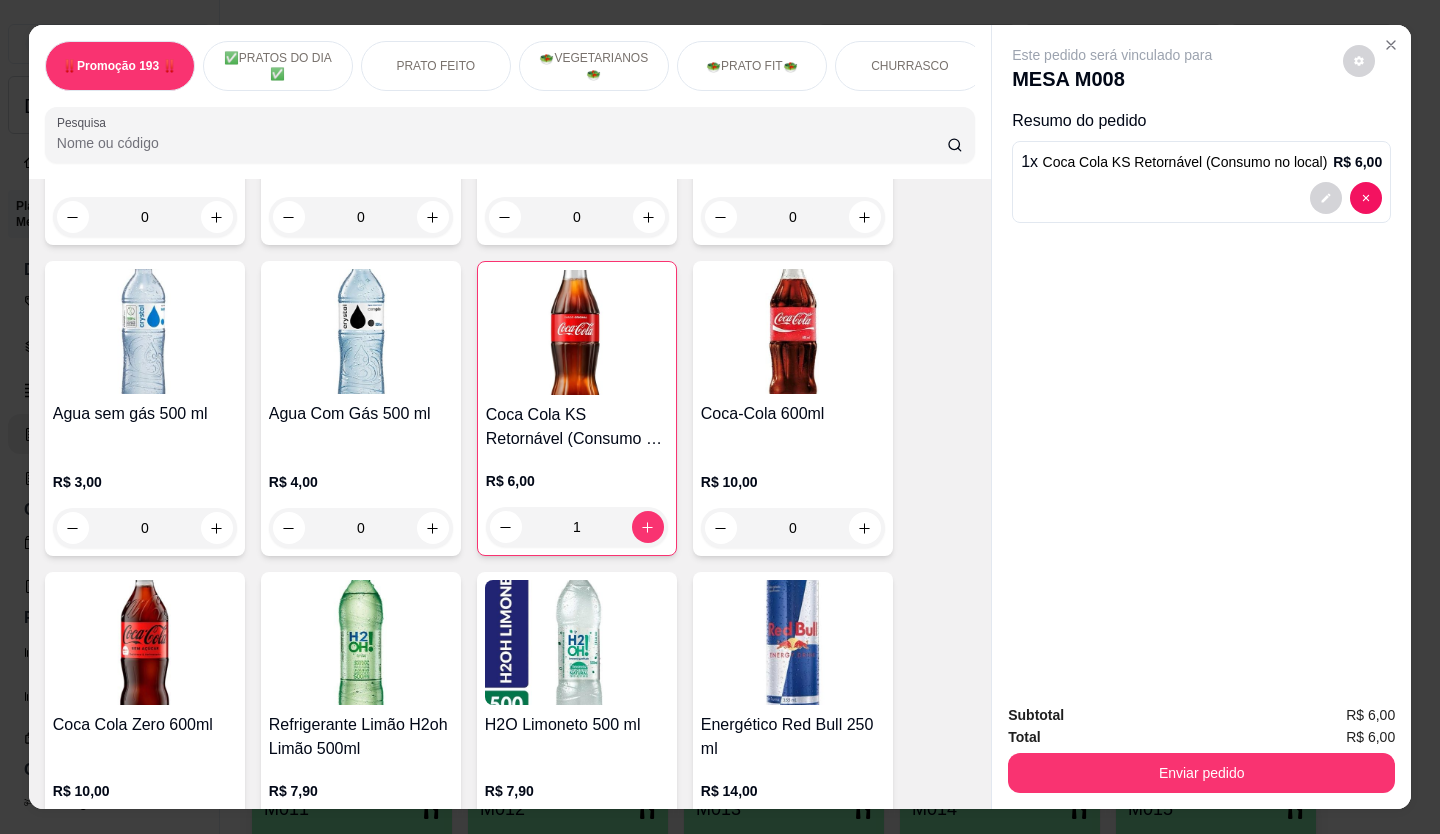 click on "Enviar pedido" at bounding box center [1201, 773] 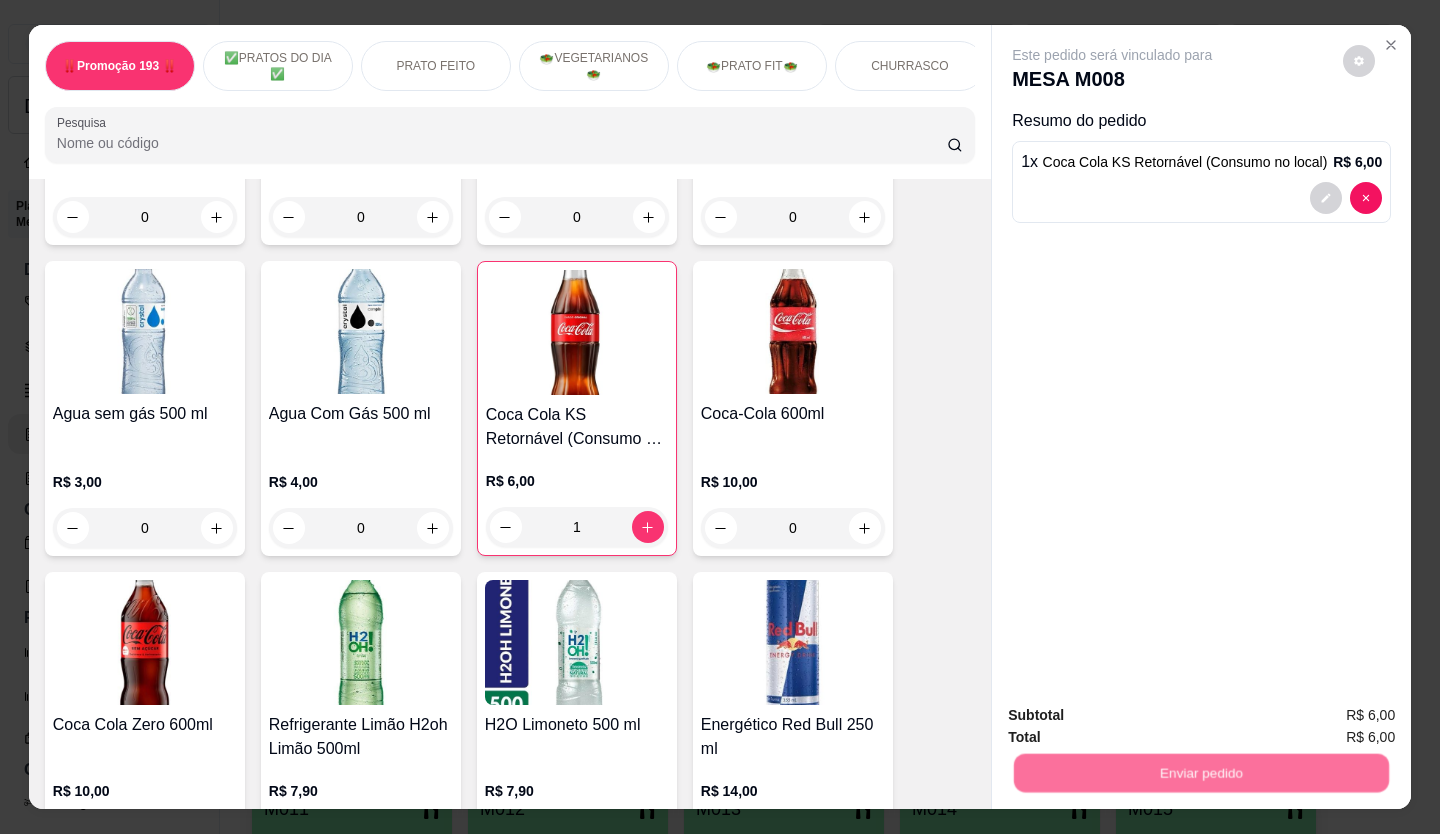 click on "Não registrar e enviar pedido" at bounding box center [1135, 716] 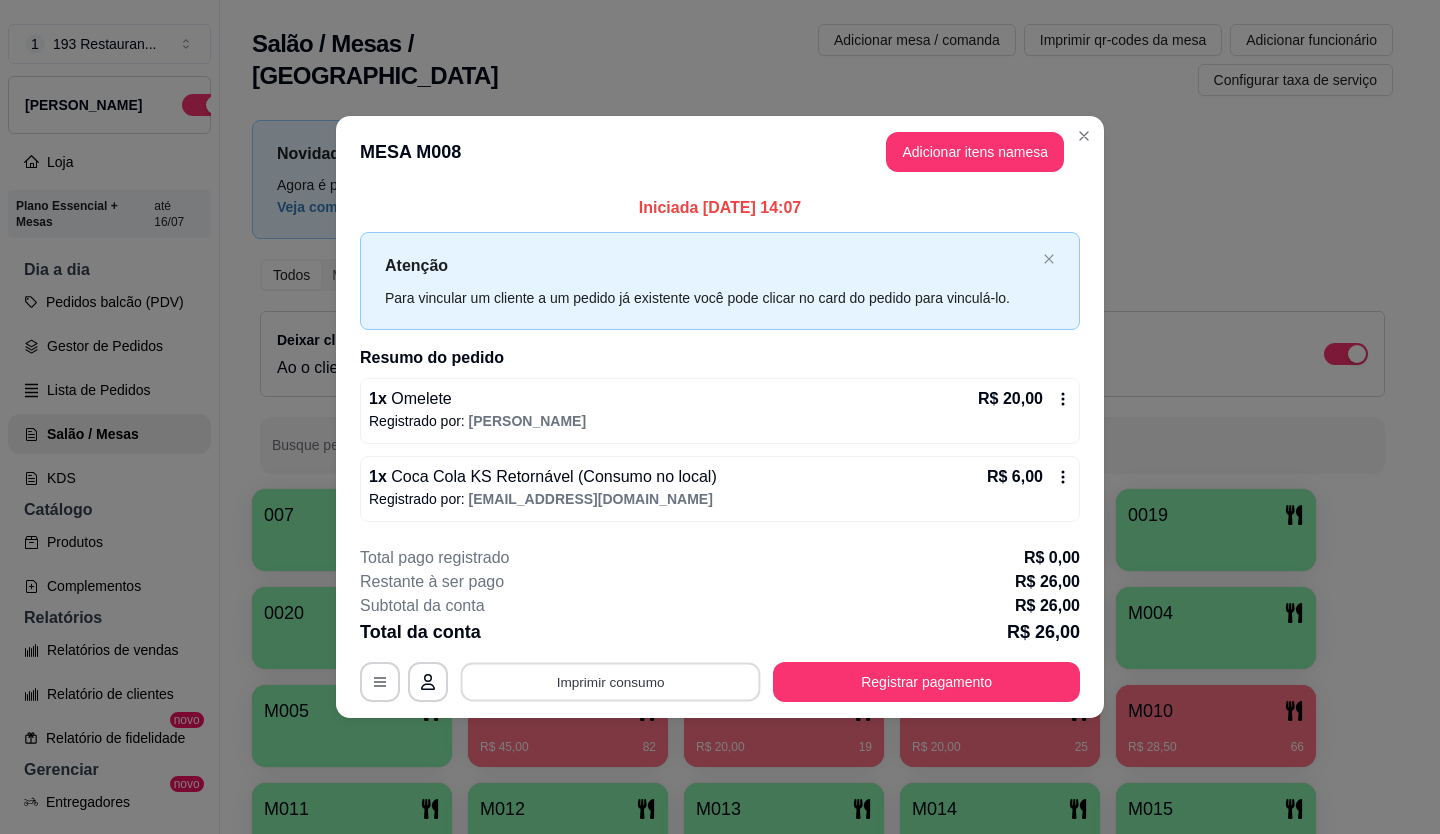 click on "Imprimir consumo" at bounding box center [611, 681] 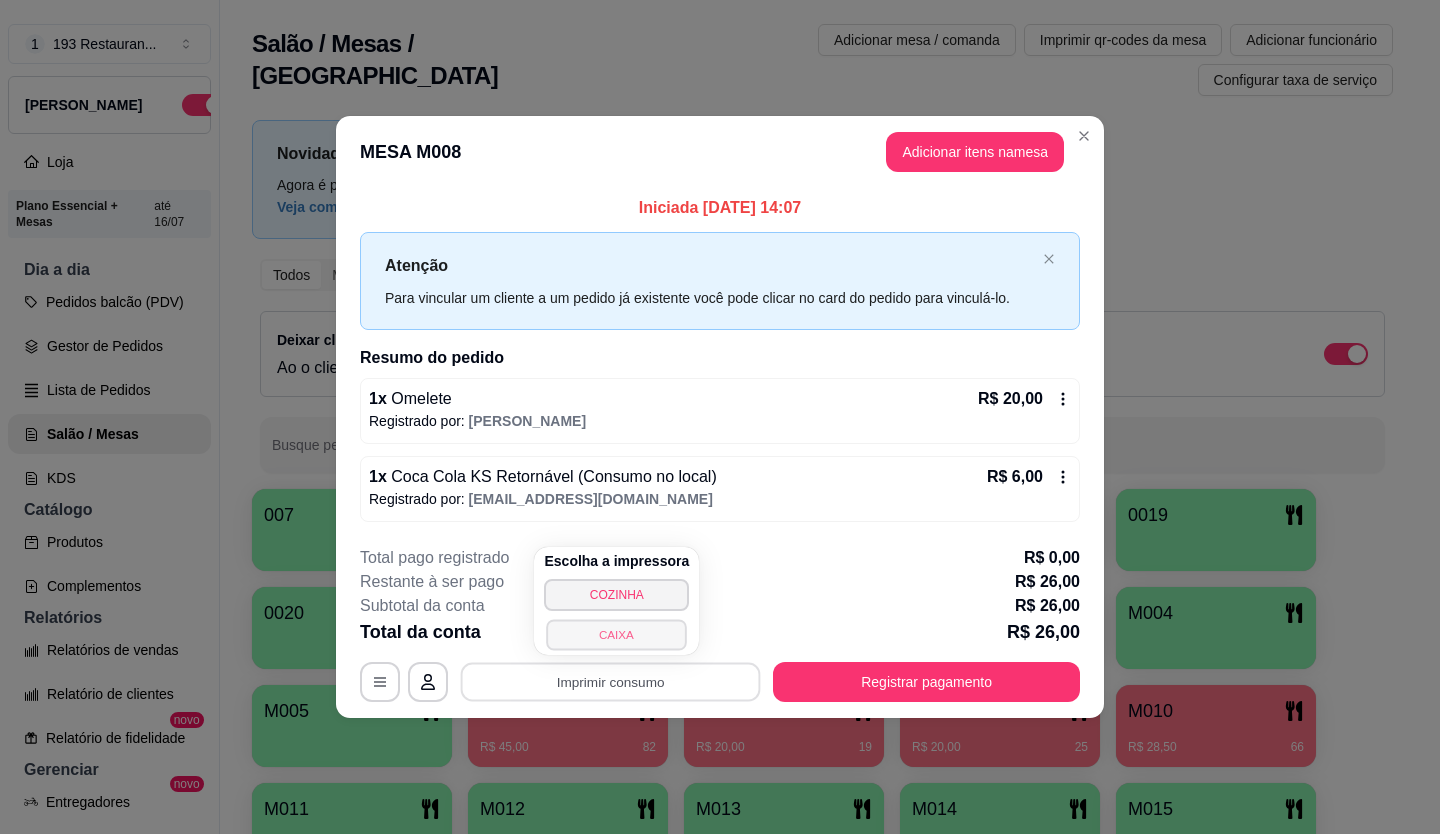 click on "CAIXA" at bounding box center [617, 634] 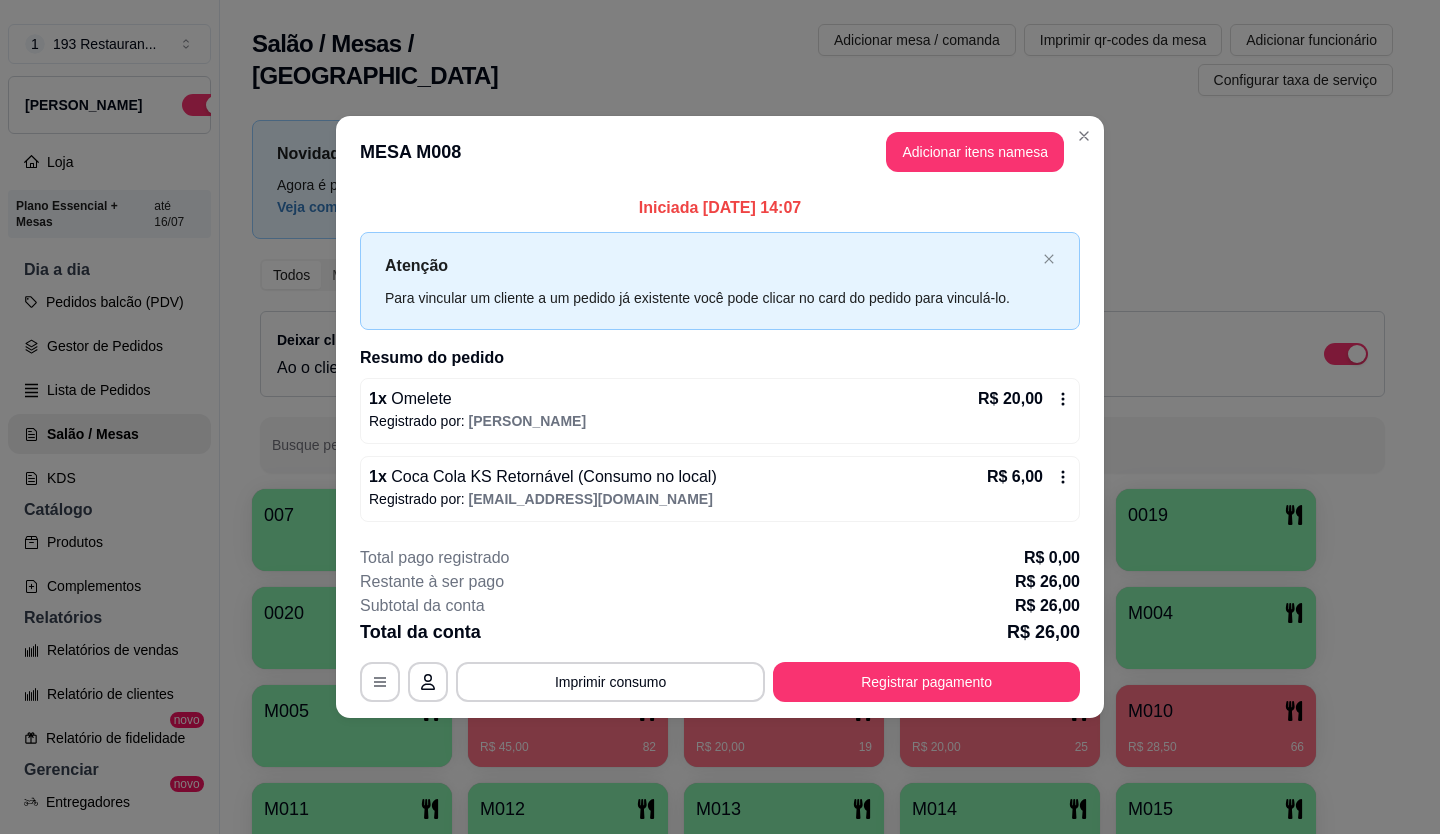 click on "Registrar pagamento" at bounding box center (926, 682) 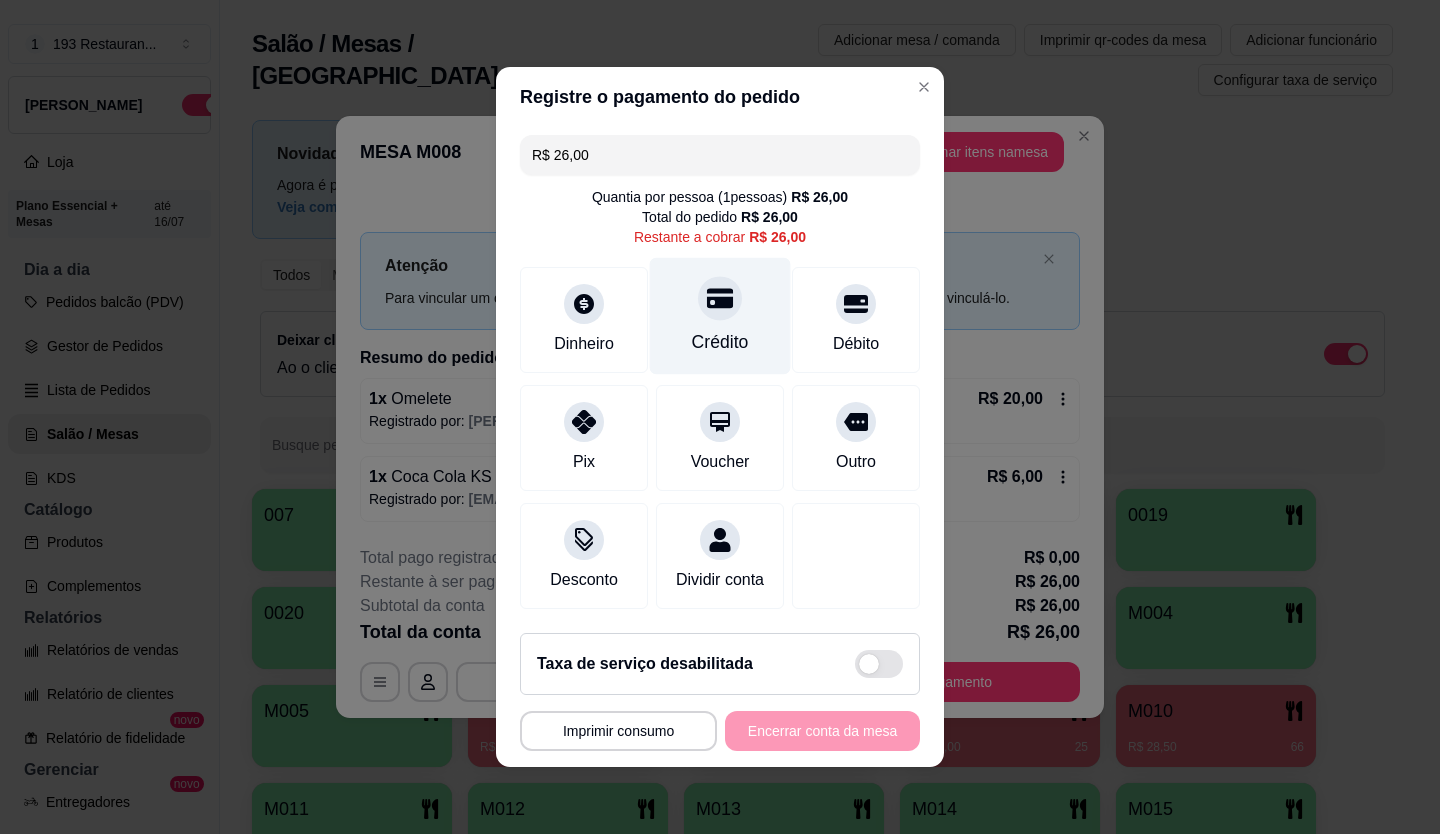 click at bounding box center [720, 298] 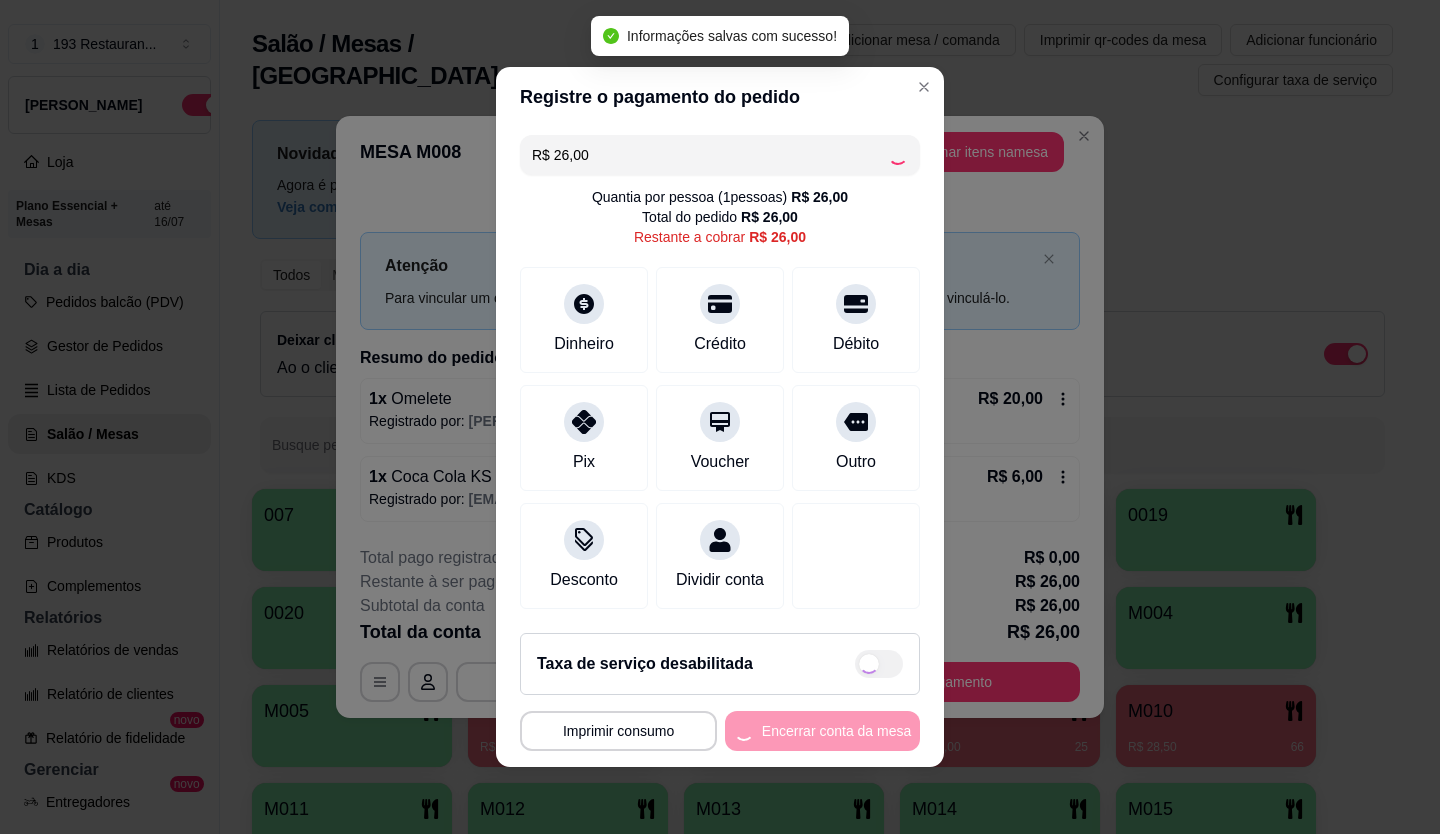 type on "R$ 0,00" 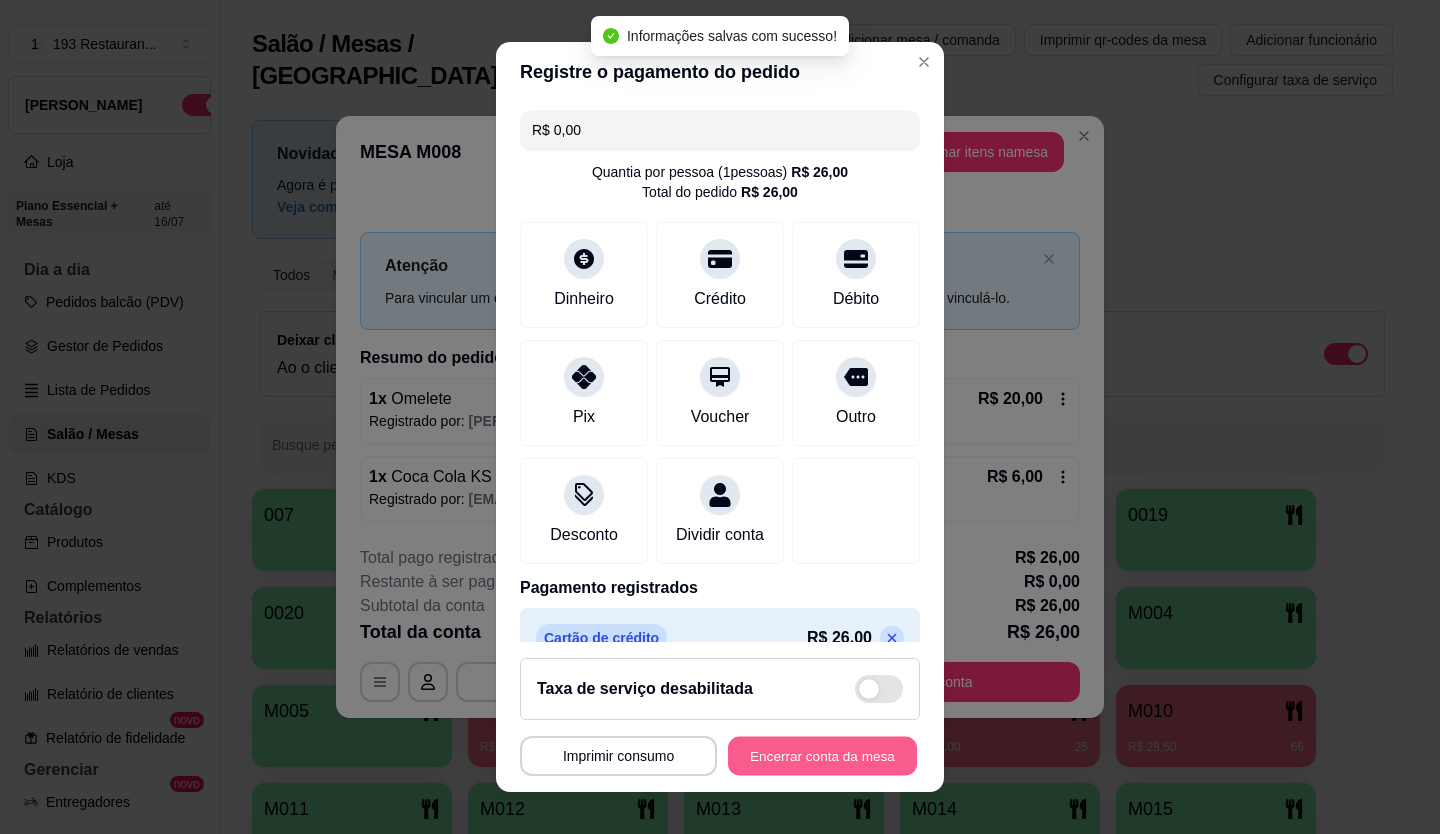 click on "Encerrar conta da mesa" at bounding box center (822, 756) 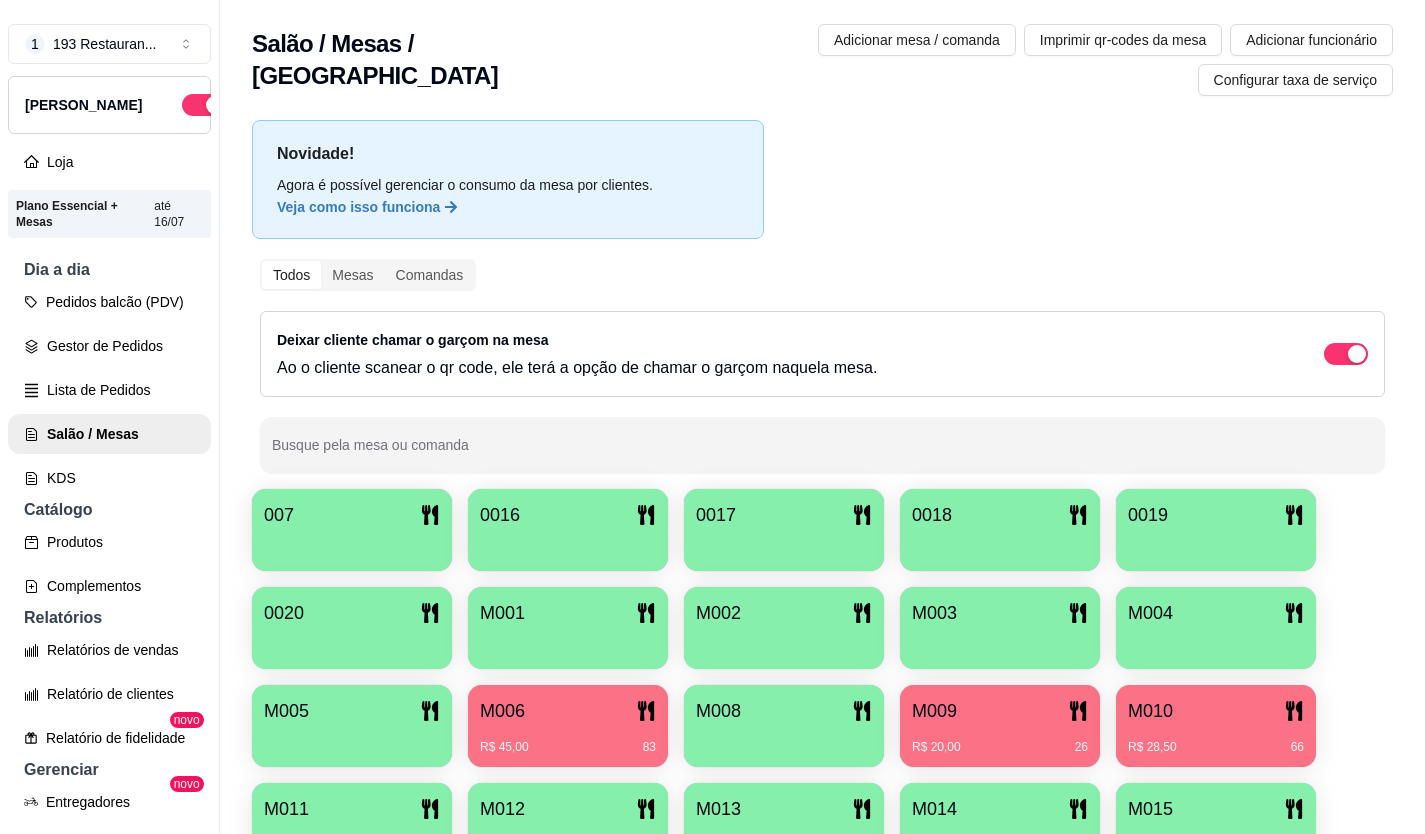 click on "R$ 45,00 83" at bounding box center [568, 740] 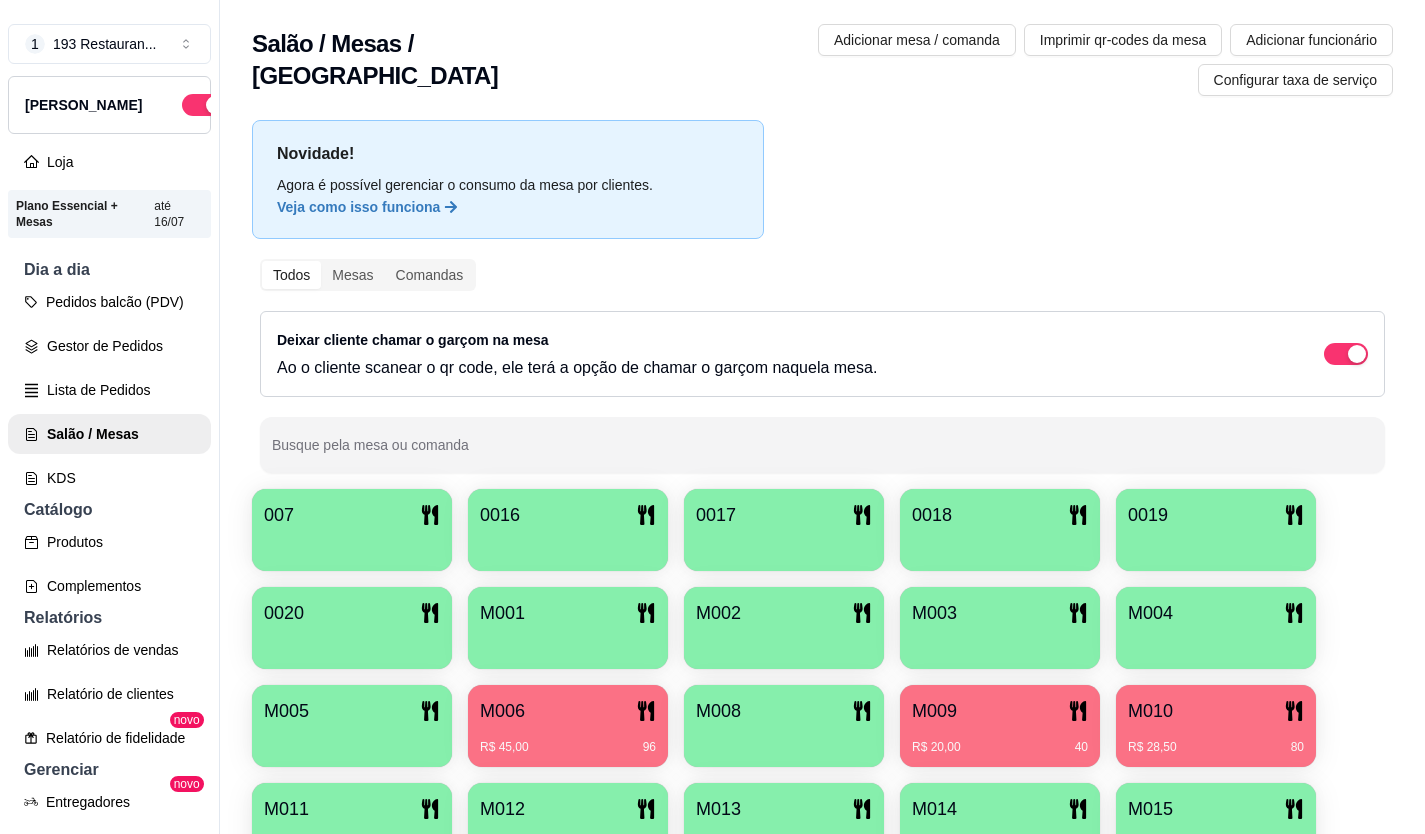 click on "R$ 20,00 40" at bounding box center [1000, 747] 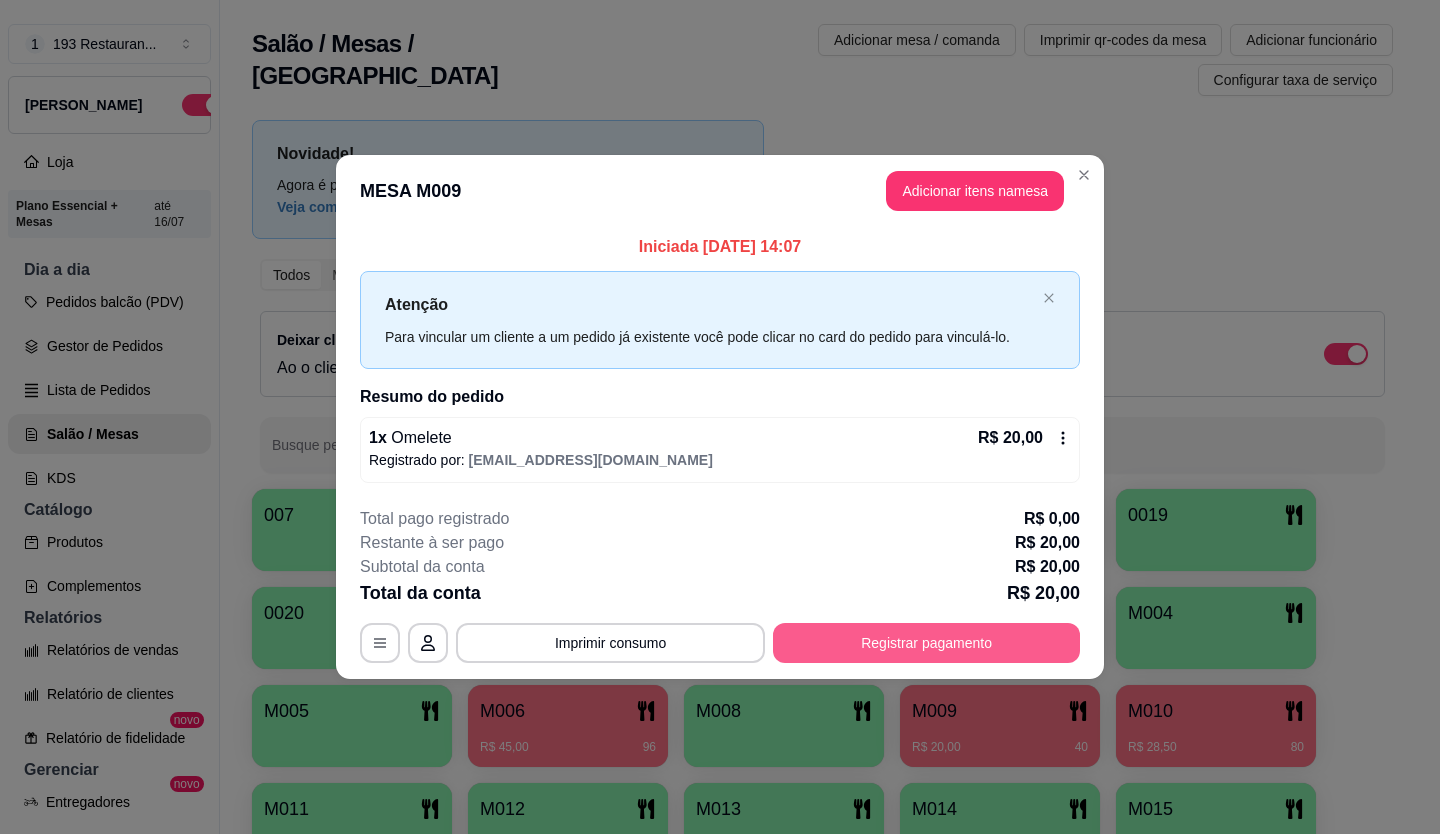 click on "Registrar pagamento" at bounding box center [926, 643] 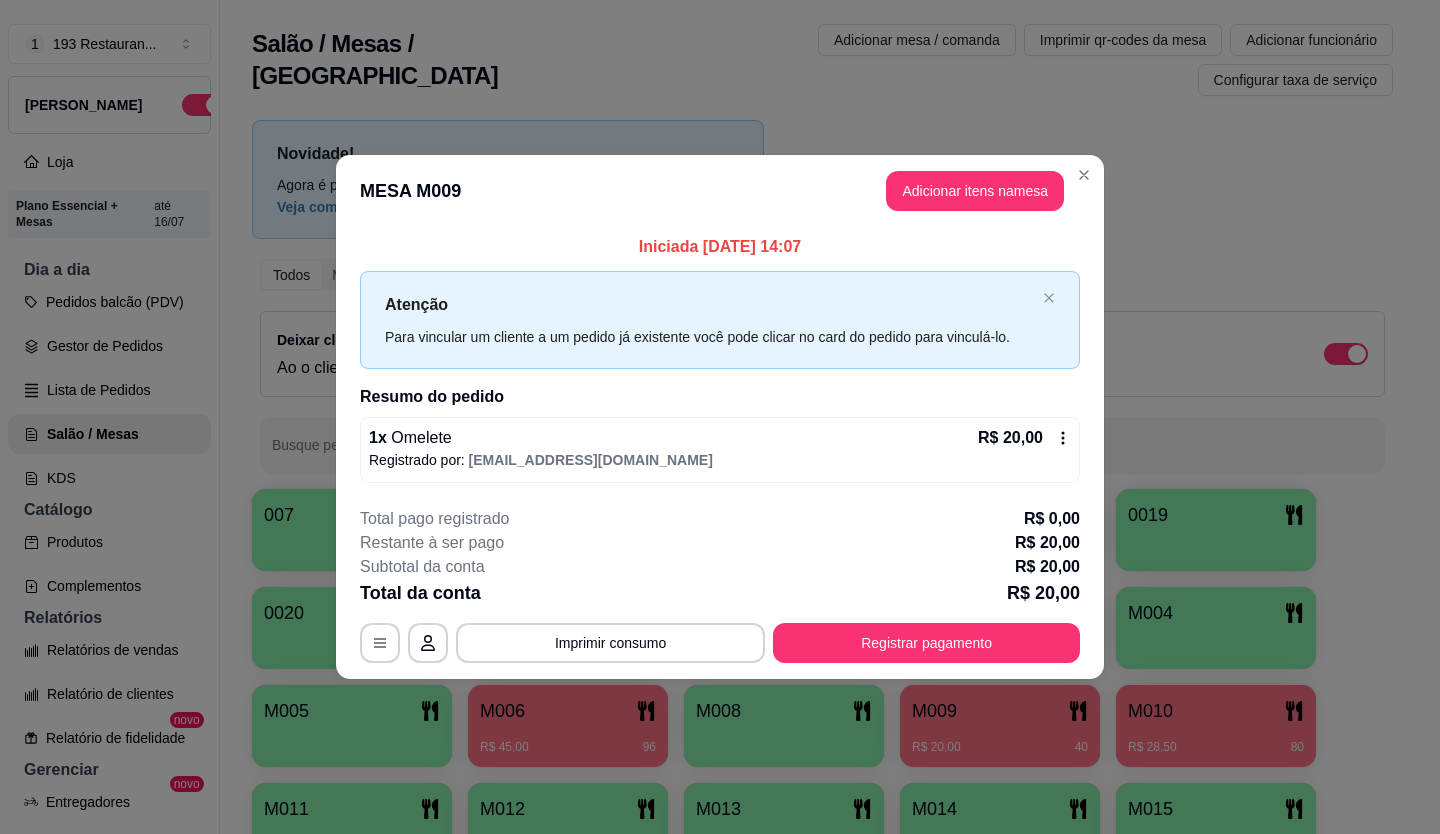 click on "Crédito" at bounding box center (720, 316) 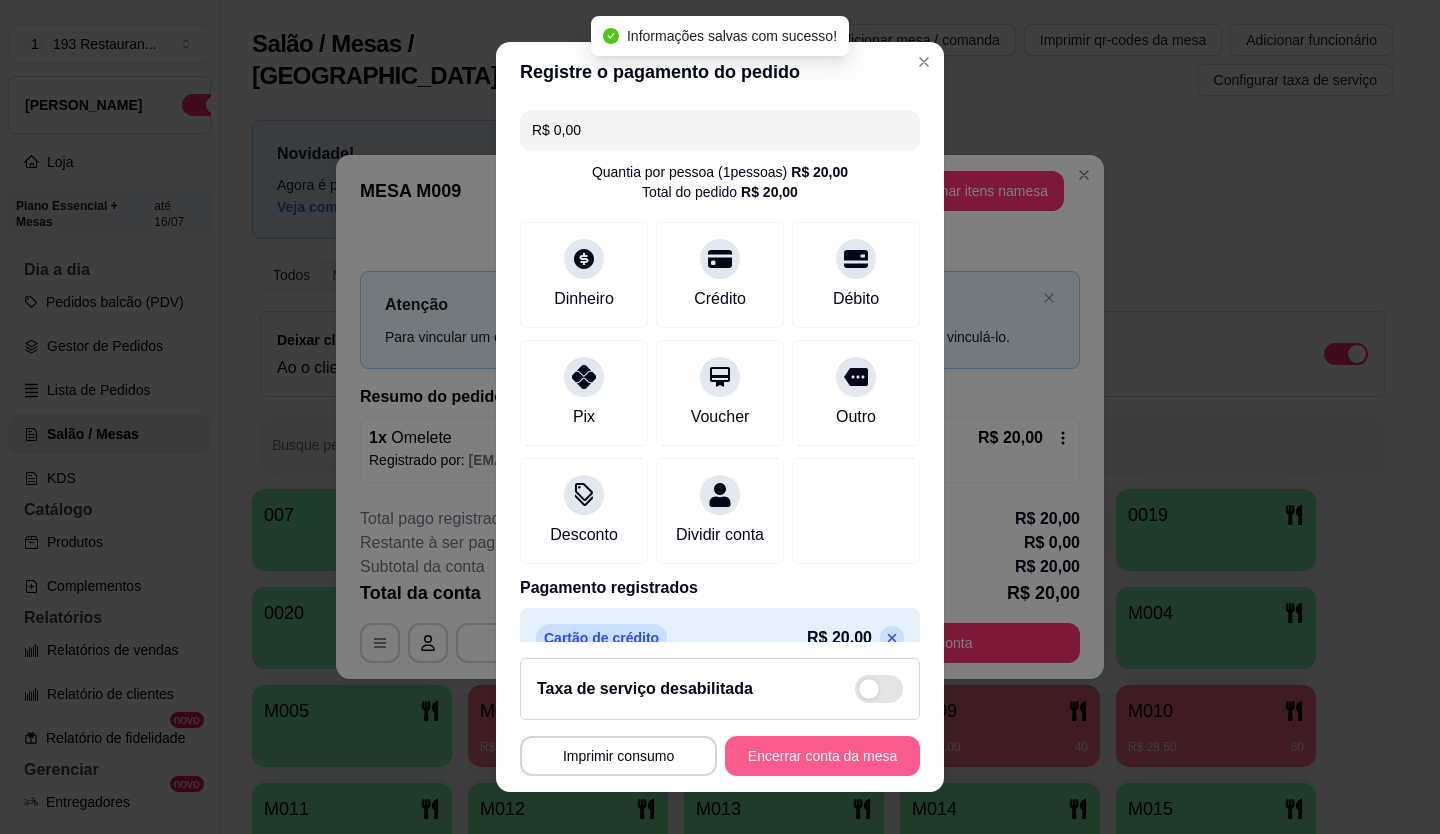 type on "R$ 0,00" 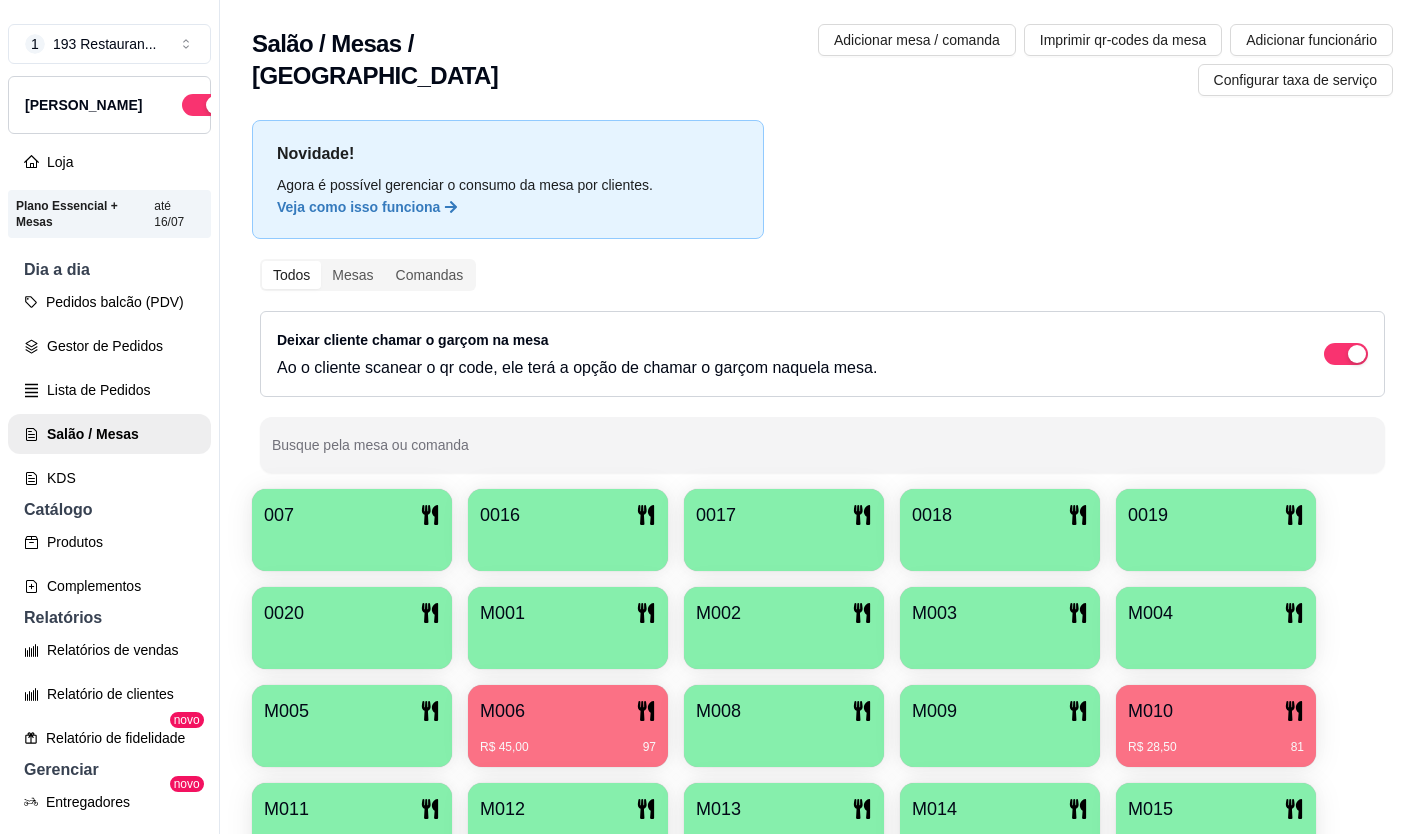 click on "M006" at bounding box center (568, 711) 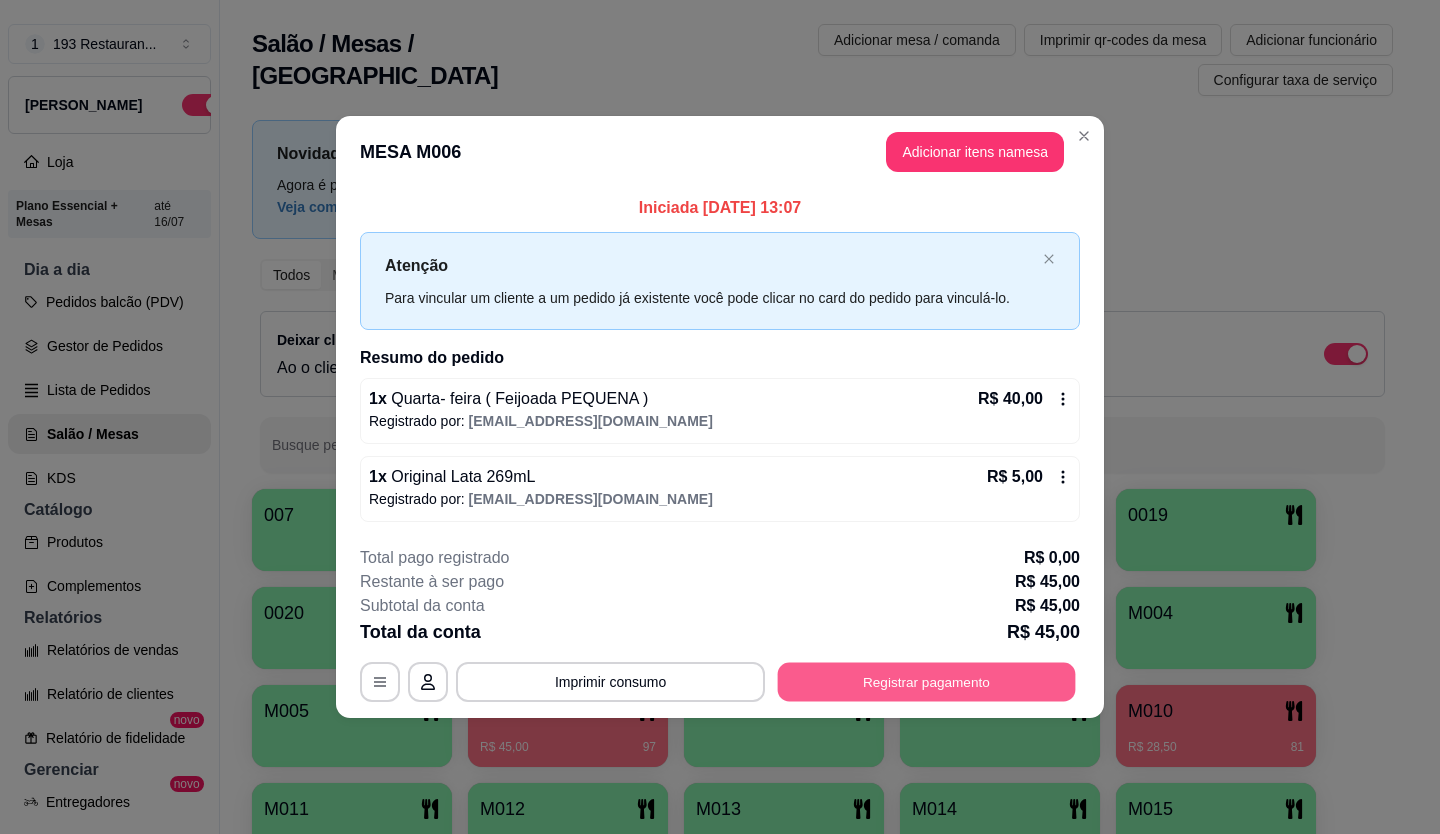 click on "Registrar pagamento" at bounding box center [927, 681] 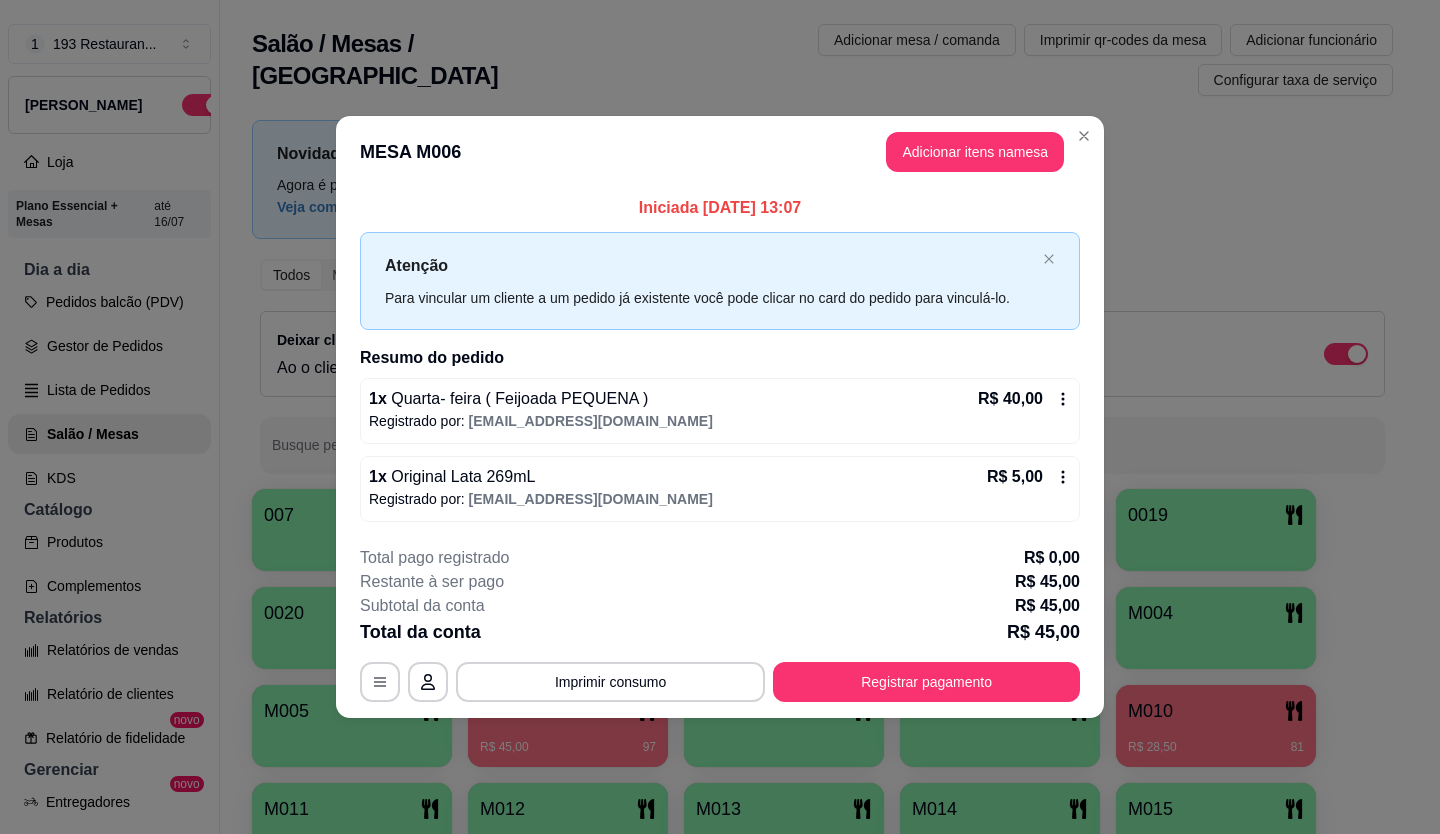 click on "Crédito" at bounding box center [720, 316] 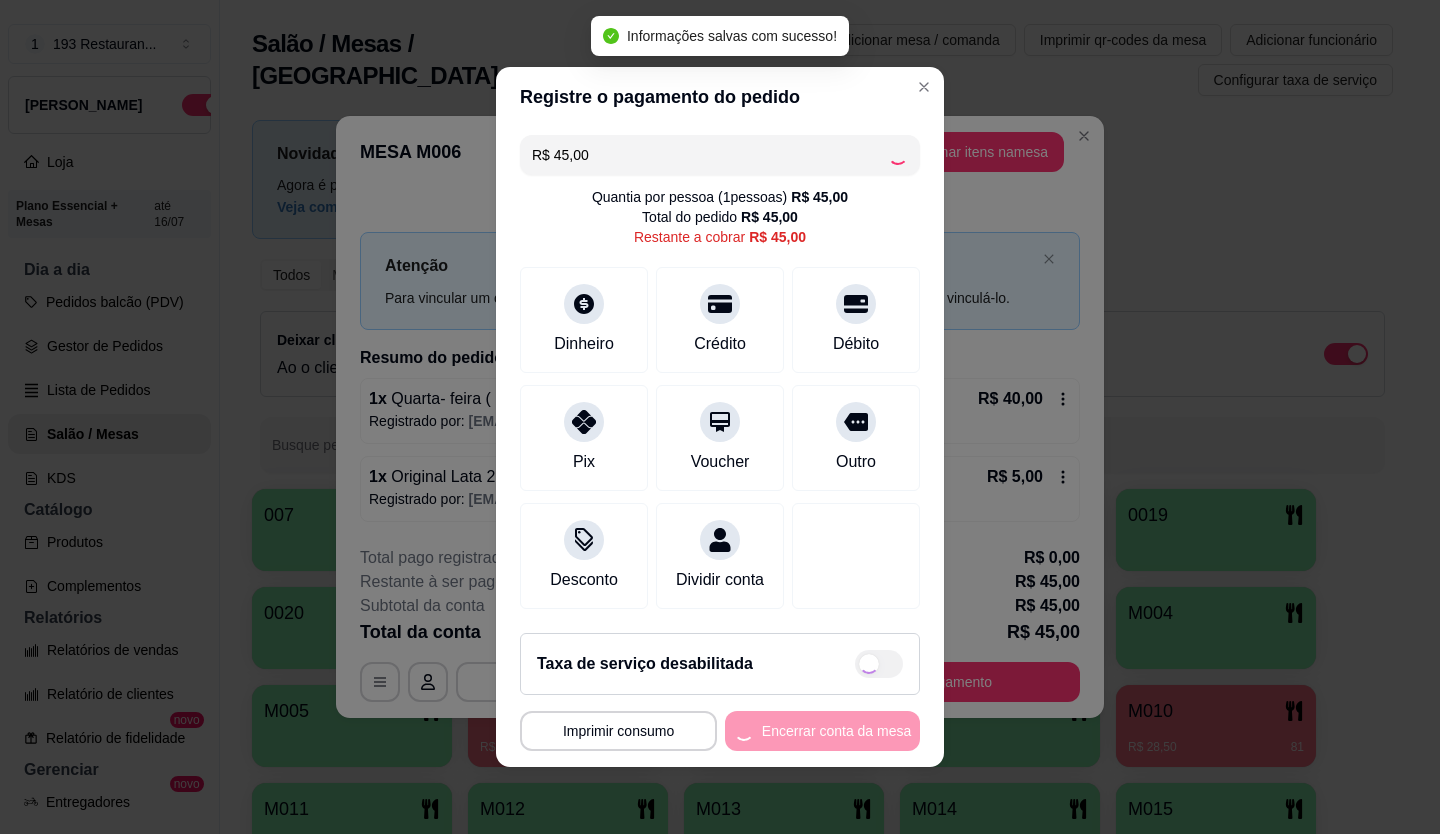 type on "R$ 0,00" 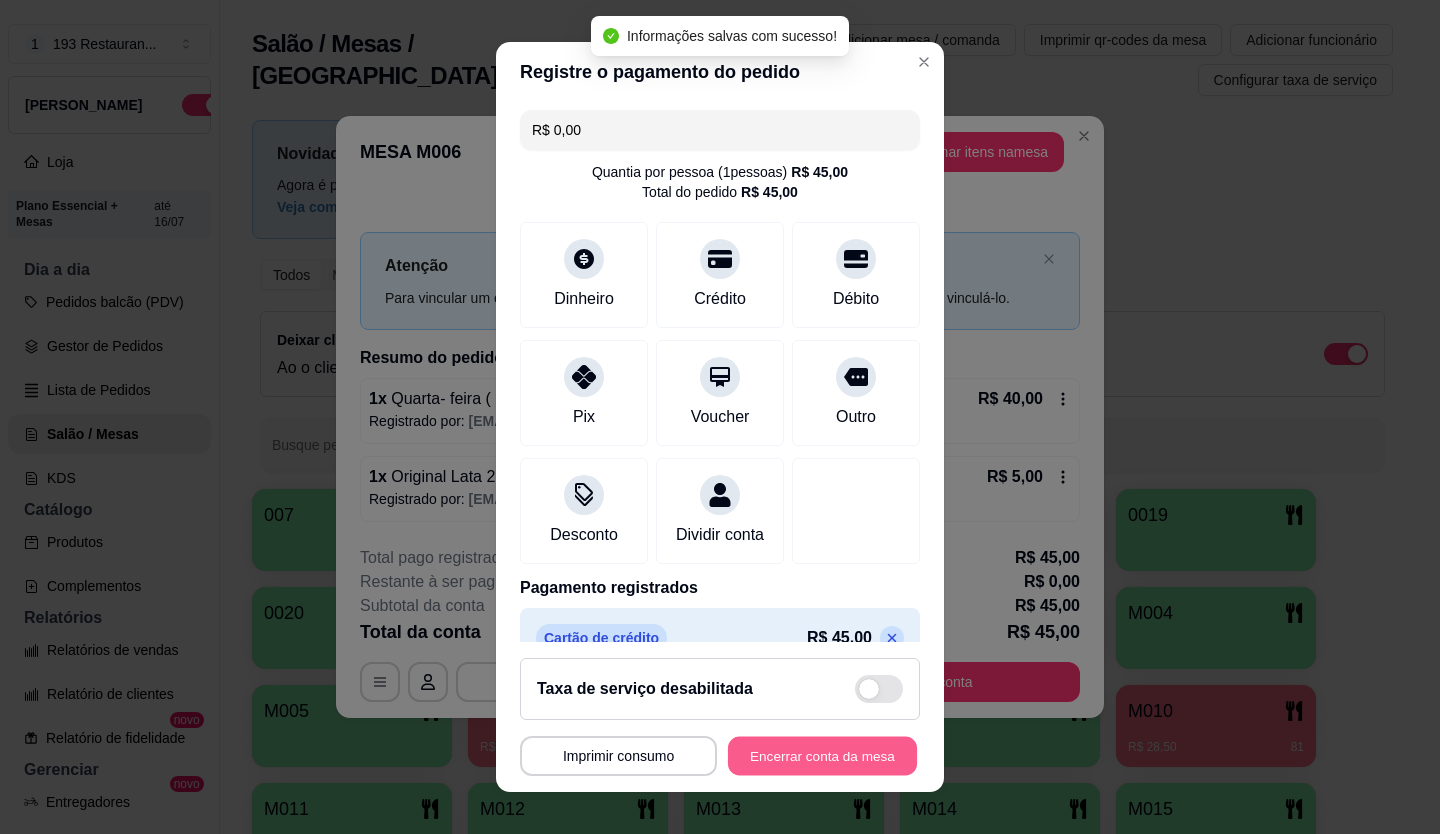 click on "Encerrar conta da mesa" at bounding box center [822, 756] 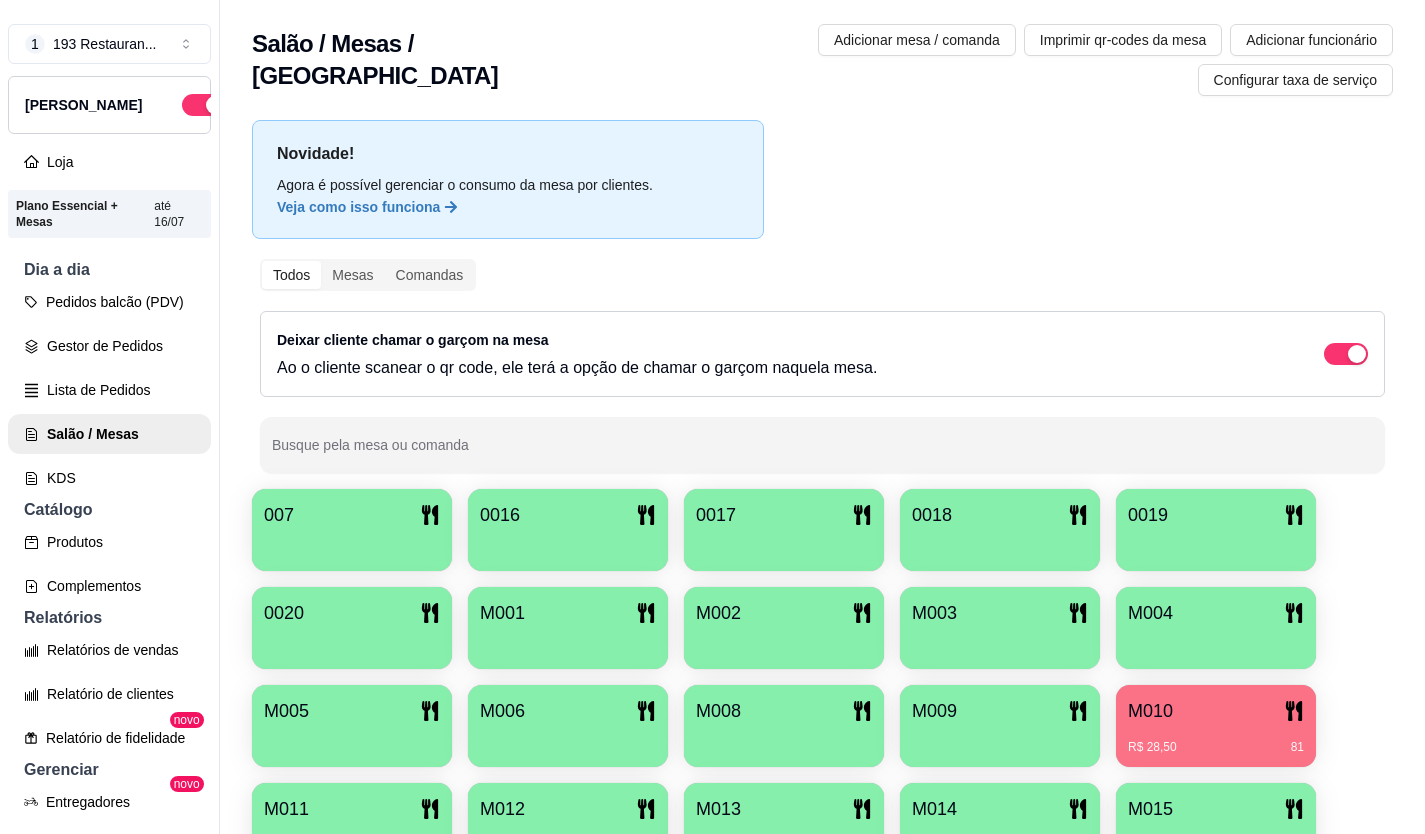 click on "R$ 28,50" at bounding box center [1152, 747] 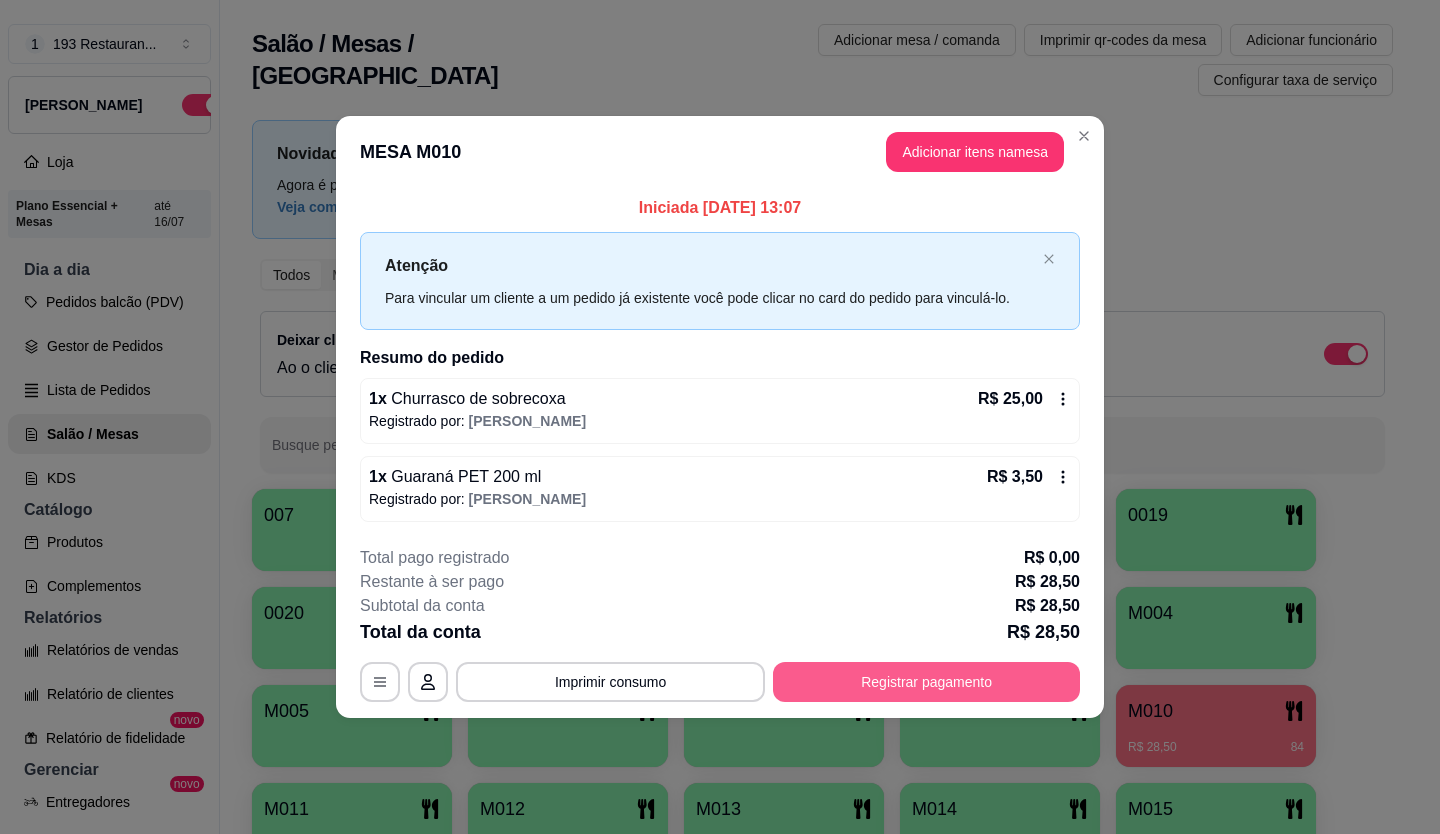 click on "Registrar pagamento" at bounding box center [926, 682] 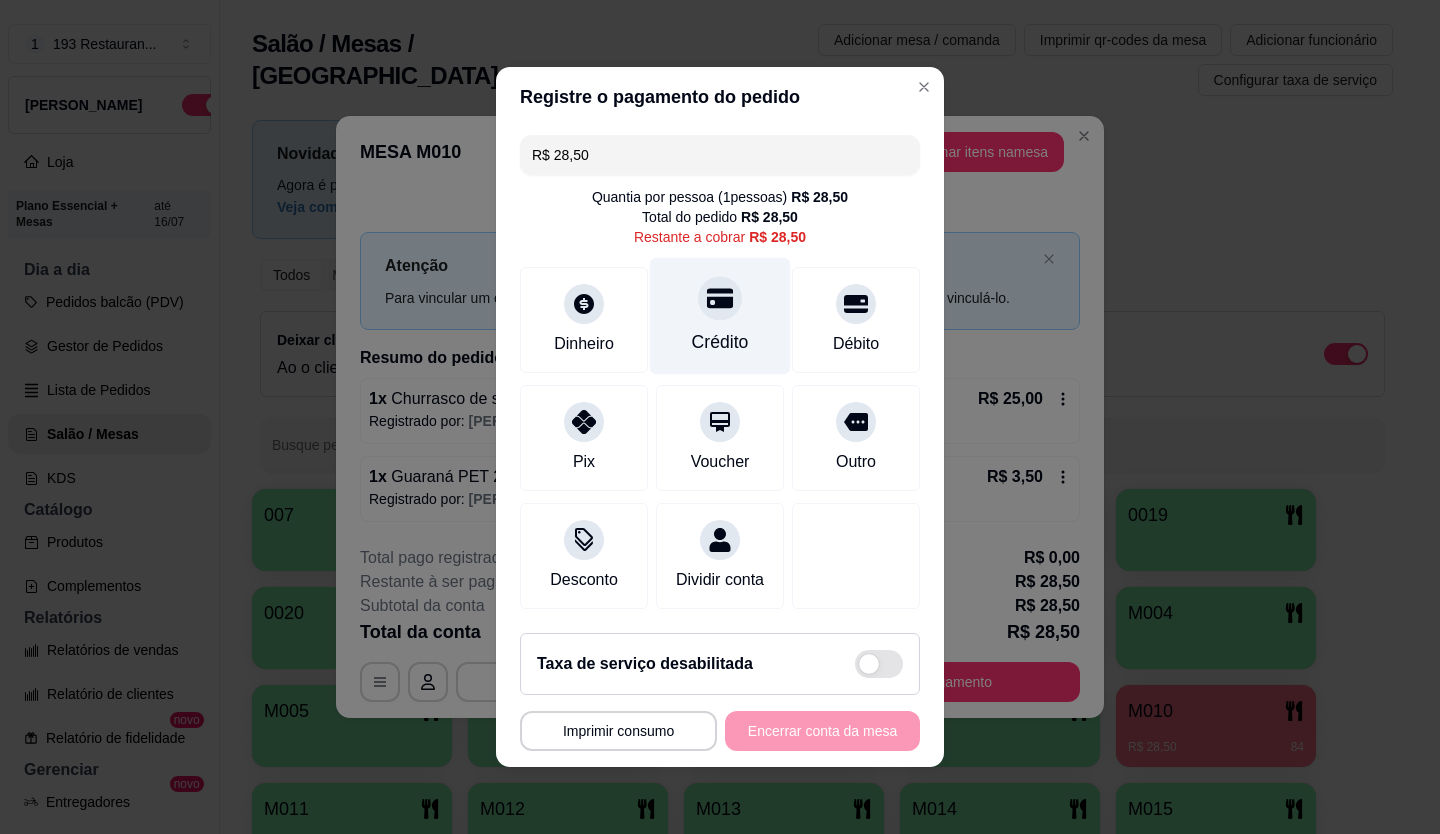 click 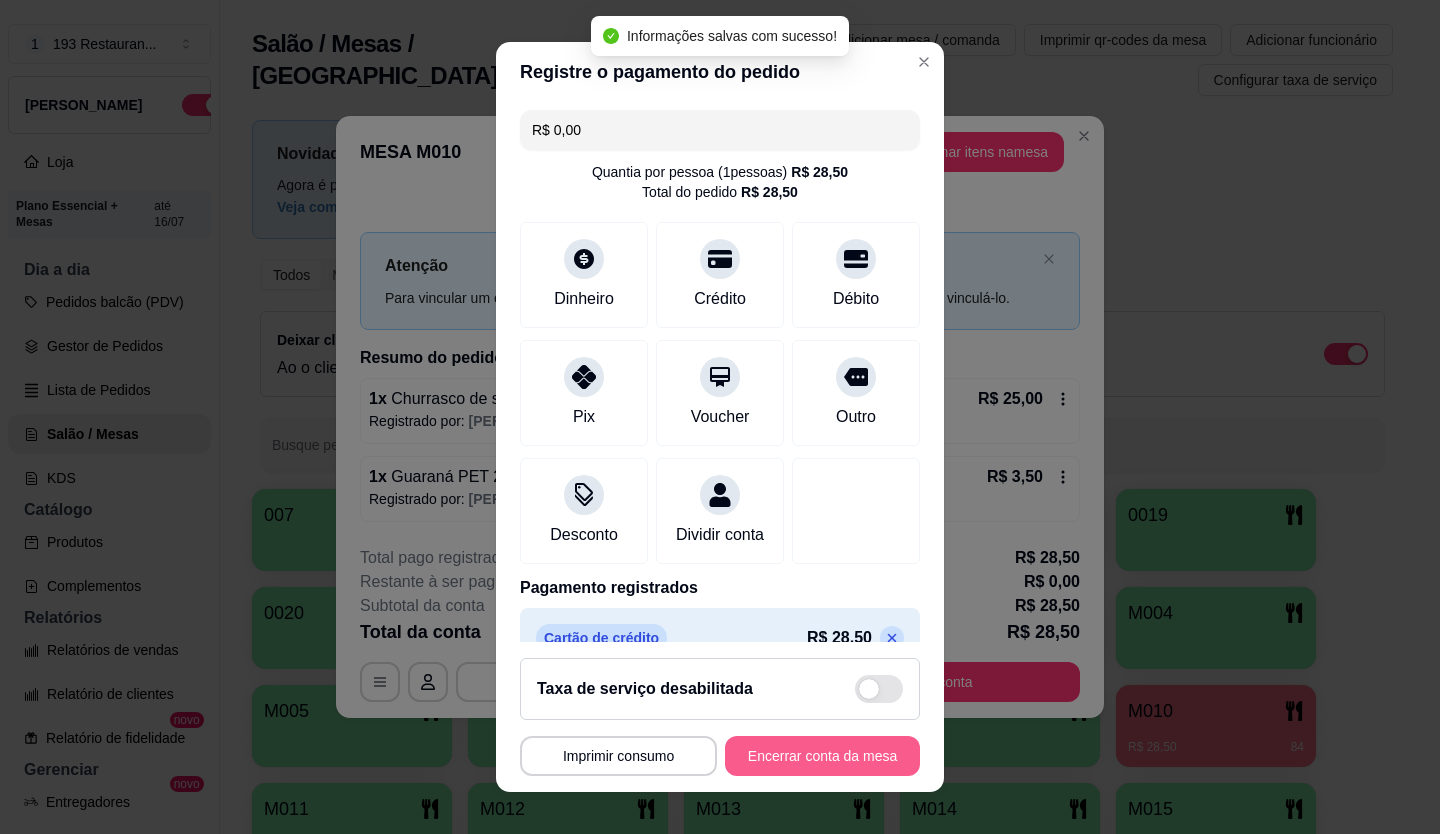 type on "R$ 0,00" 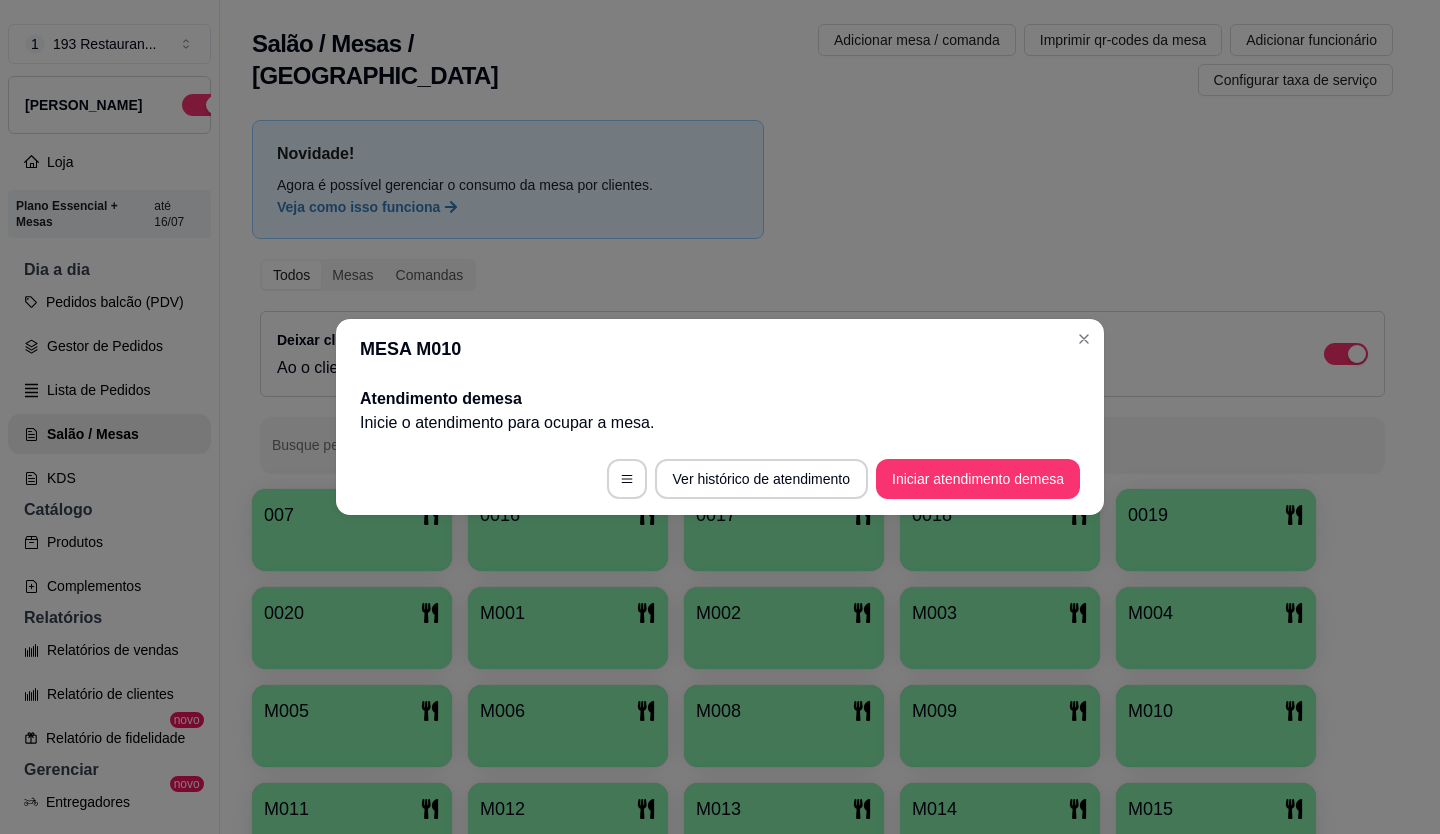click on "MESA M010" at bounding box center [720, 349] 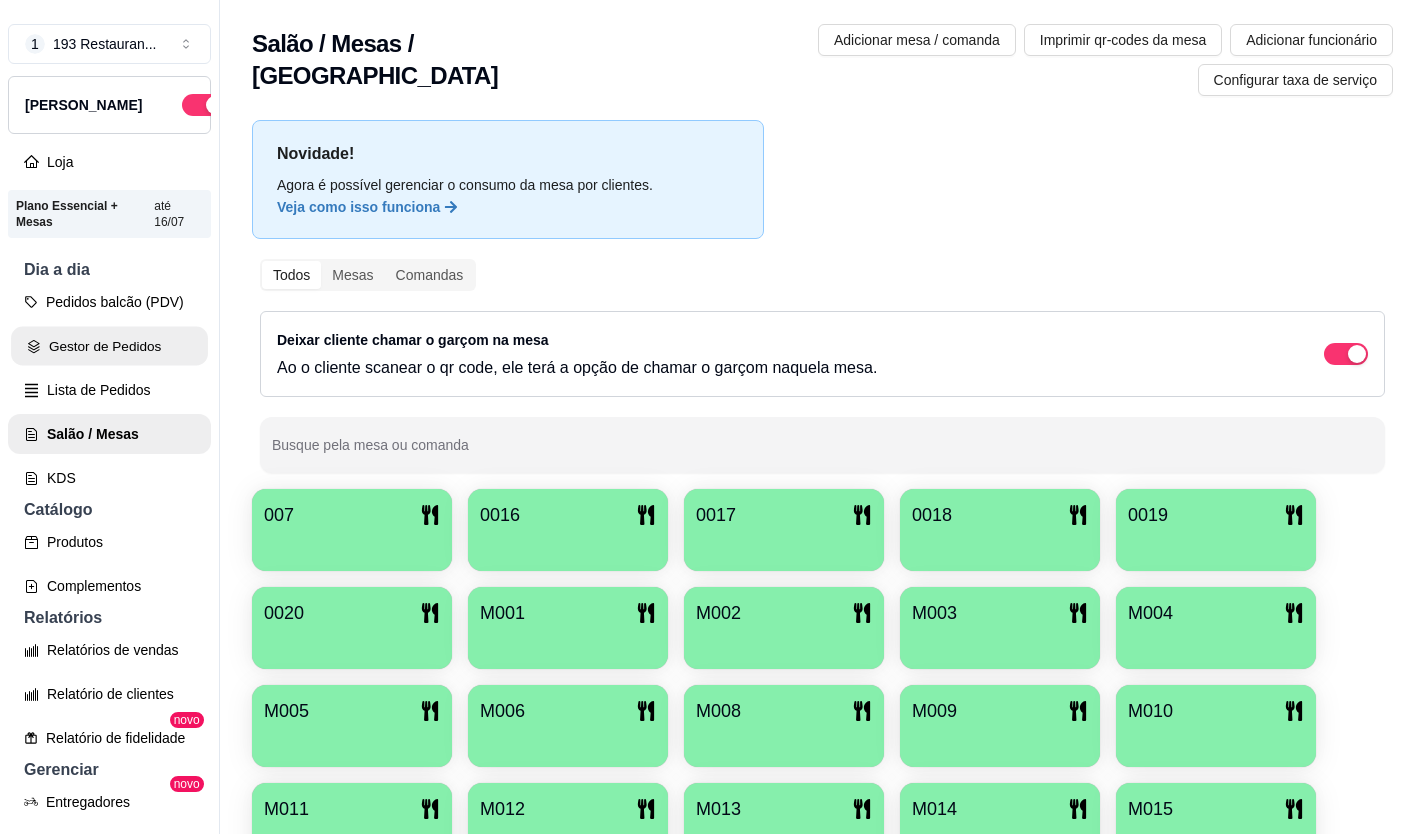 click on "Gestor de Pedidos" at bounding box center (109, 346) 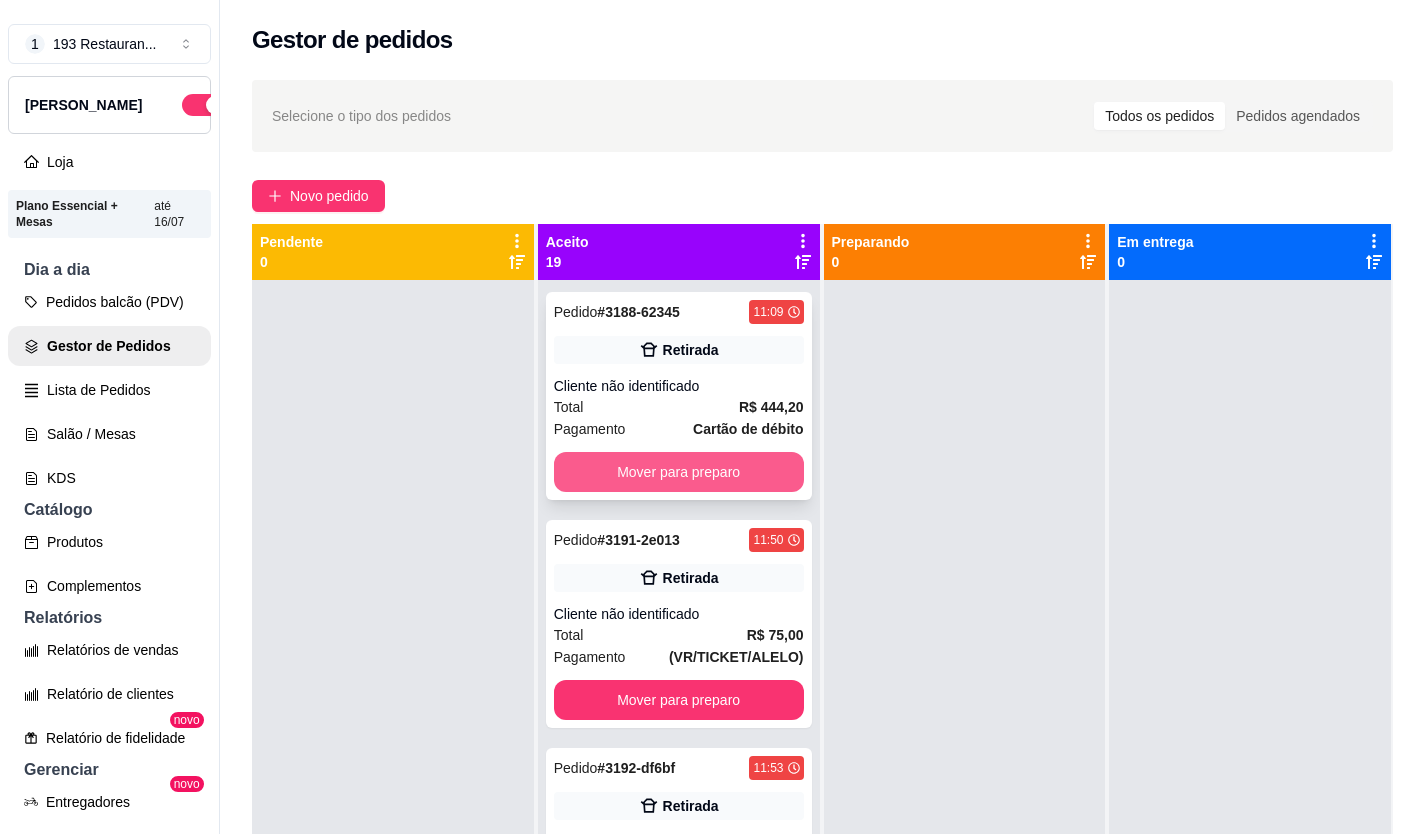 click on "Mover para preparo" at bounding box center (679, 472) 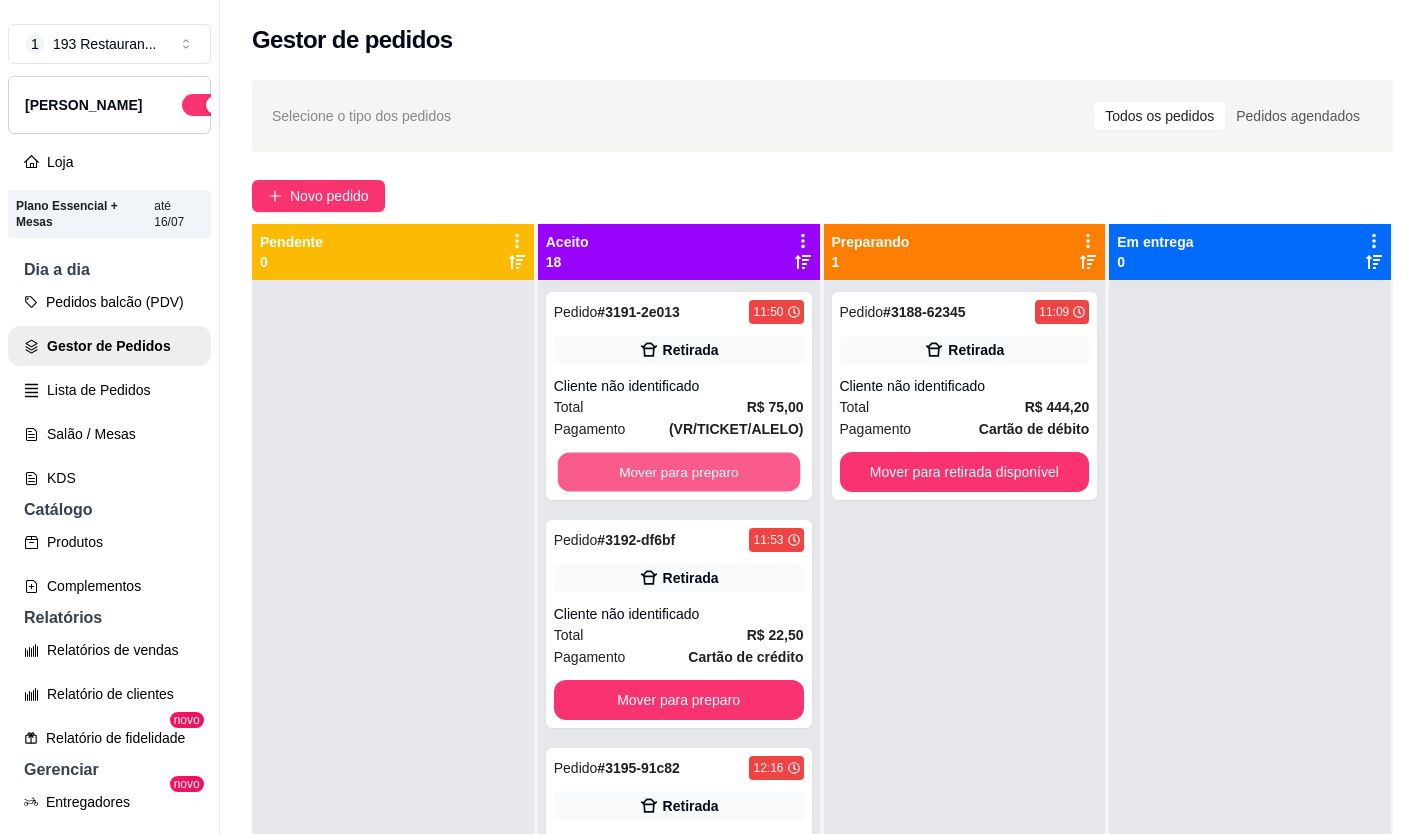 click on "Mover para preparo" at bounding box center (678, 472) 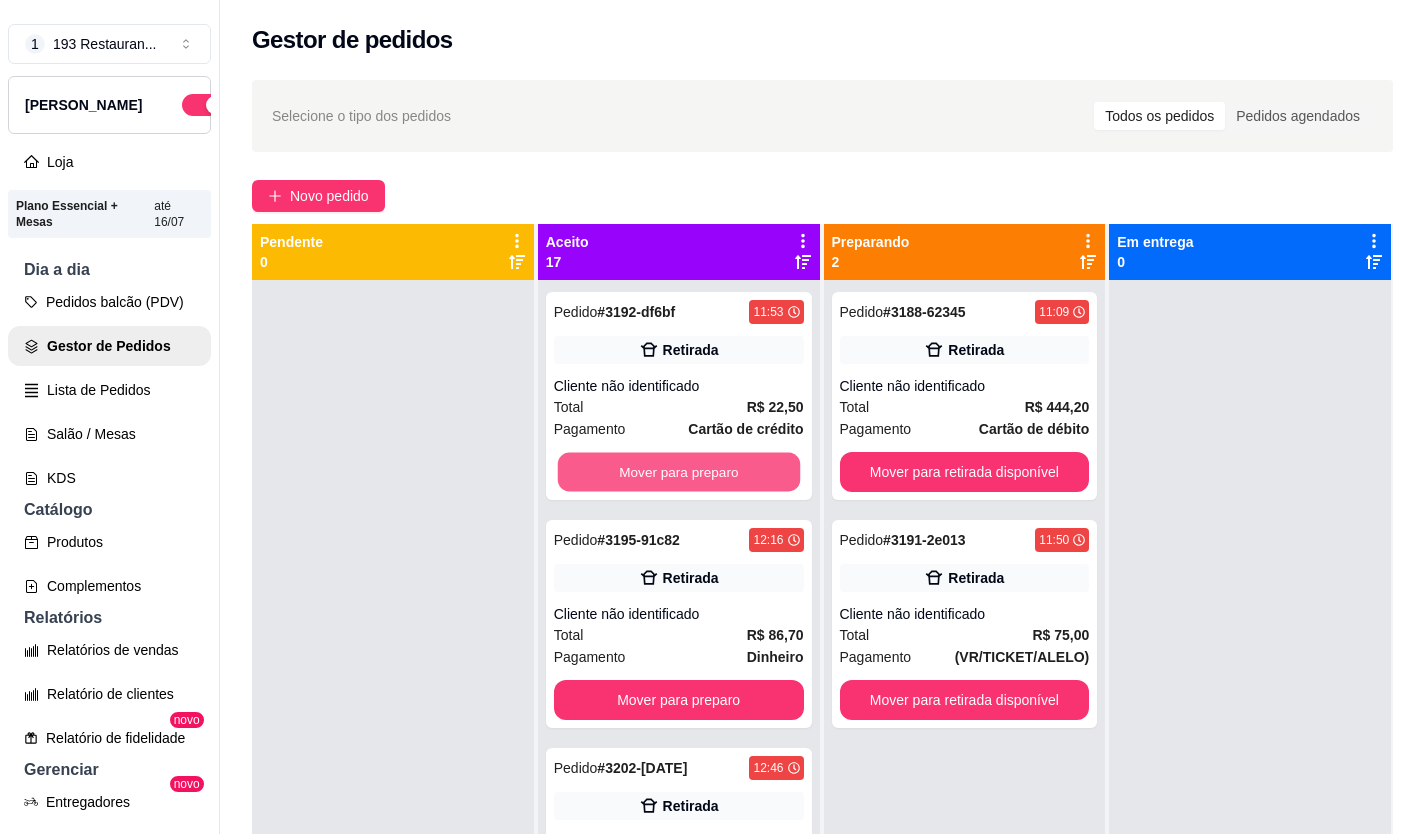 click on "Mover para preparo" at bounding box center (678, 472) 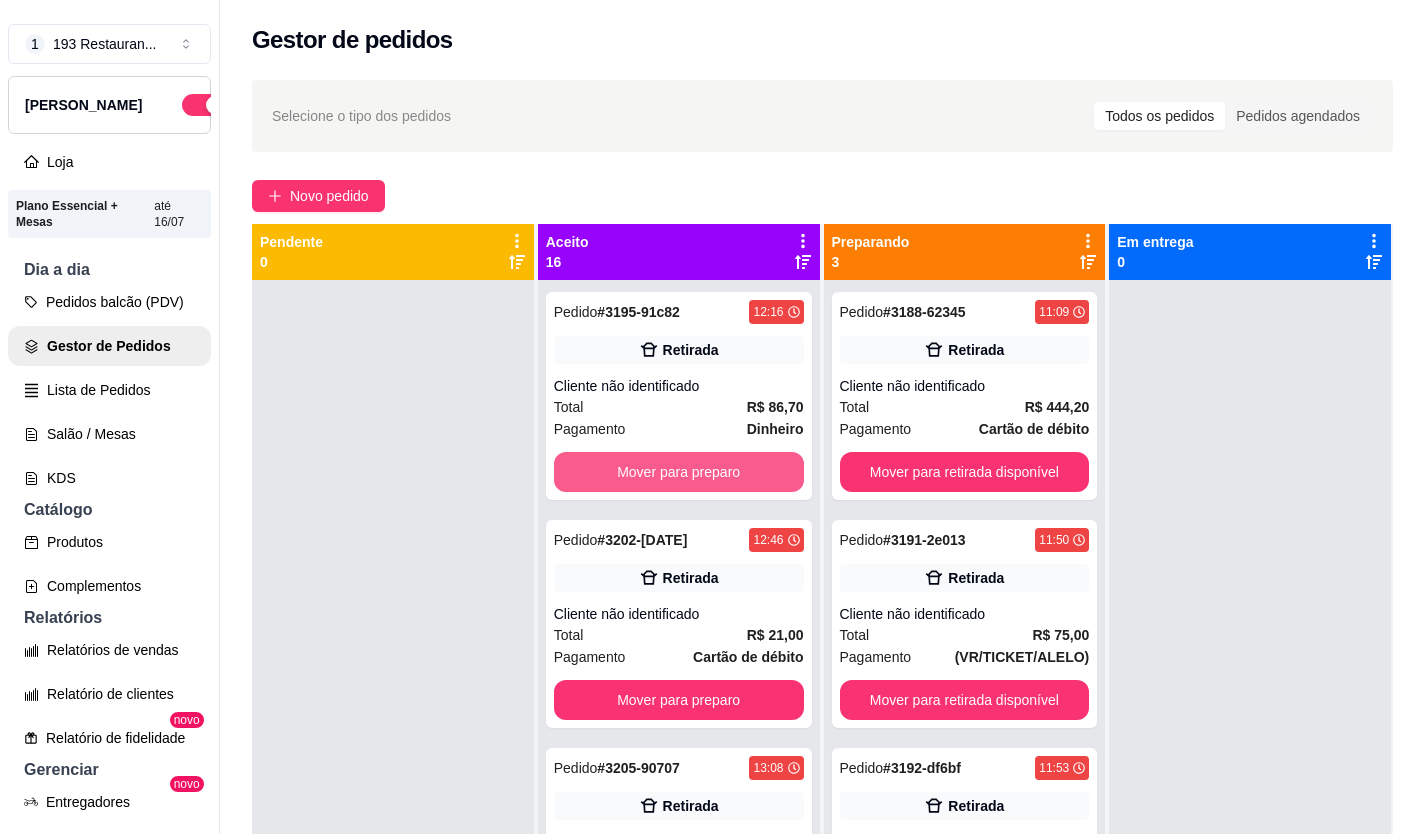 click on "Mover para preparo" at bounding box center [679, 472] 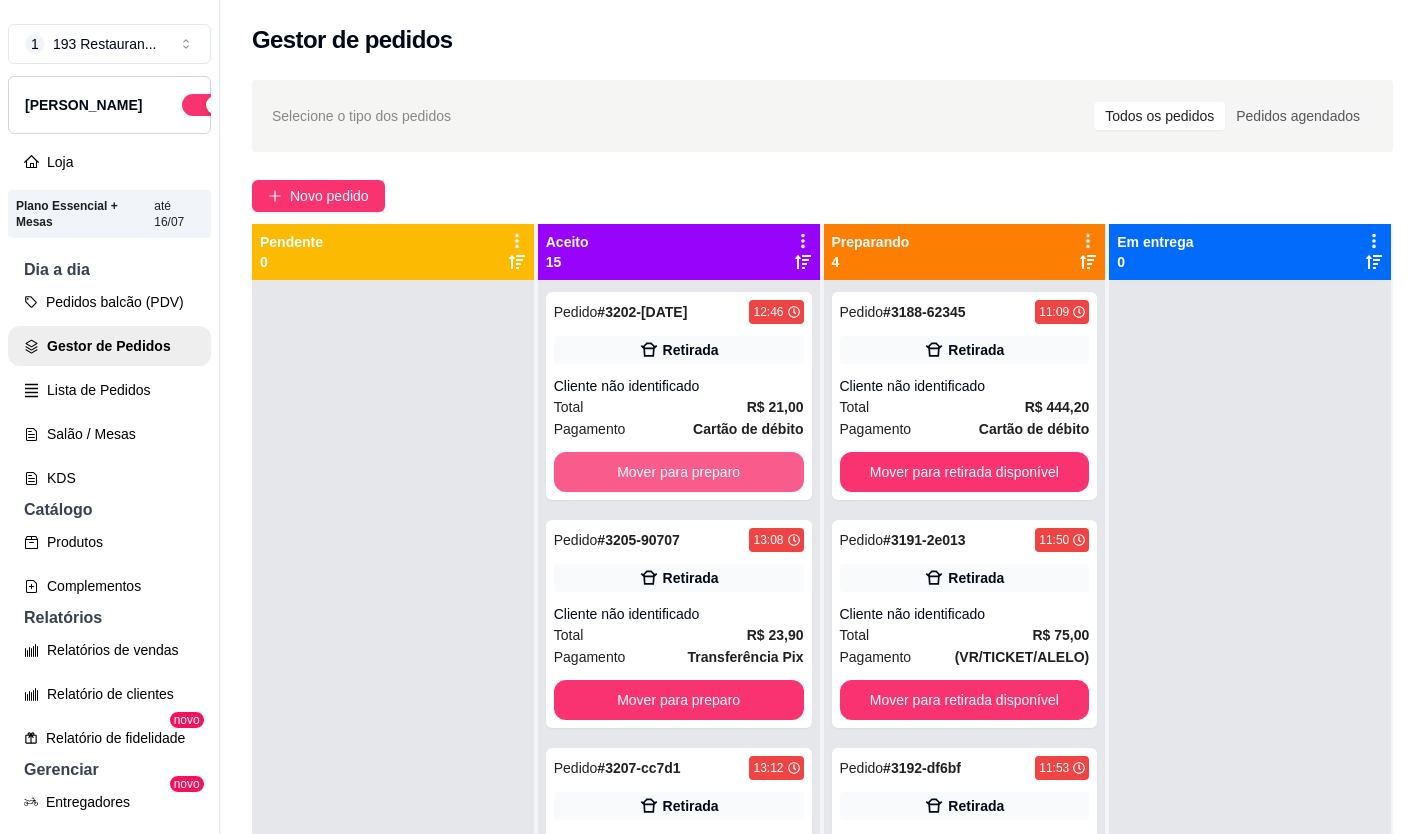 click on "Mover para preparo" at bounding box center (679, 472) 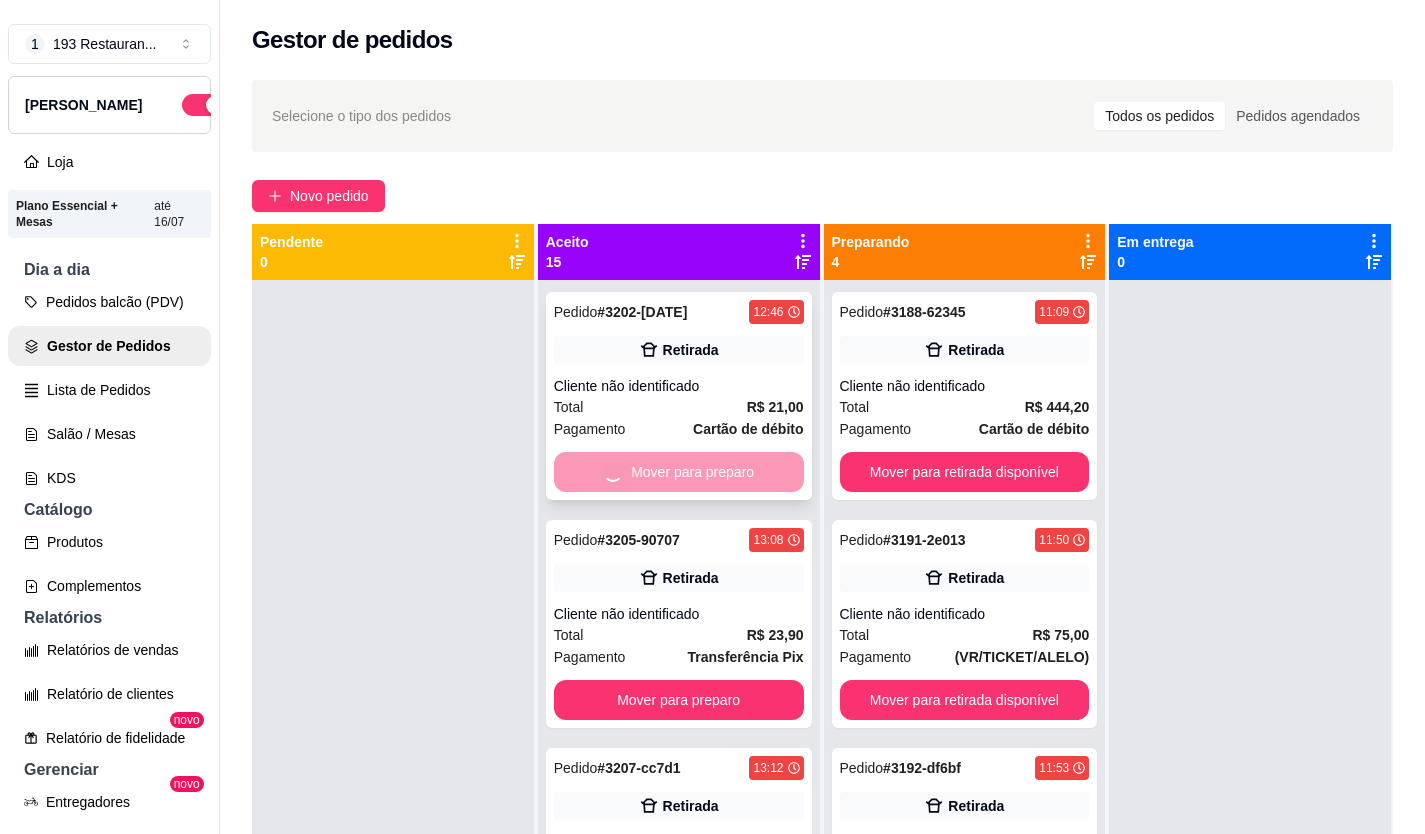 click on "Mover para preparo" at bounding box center [679, 700] 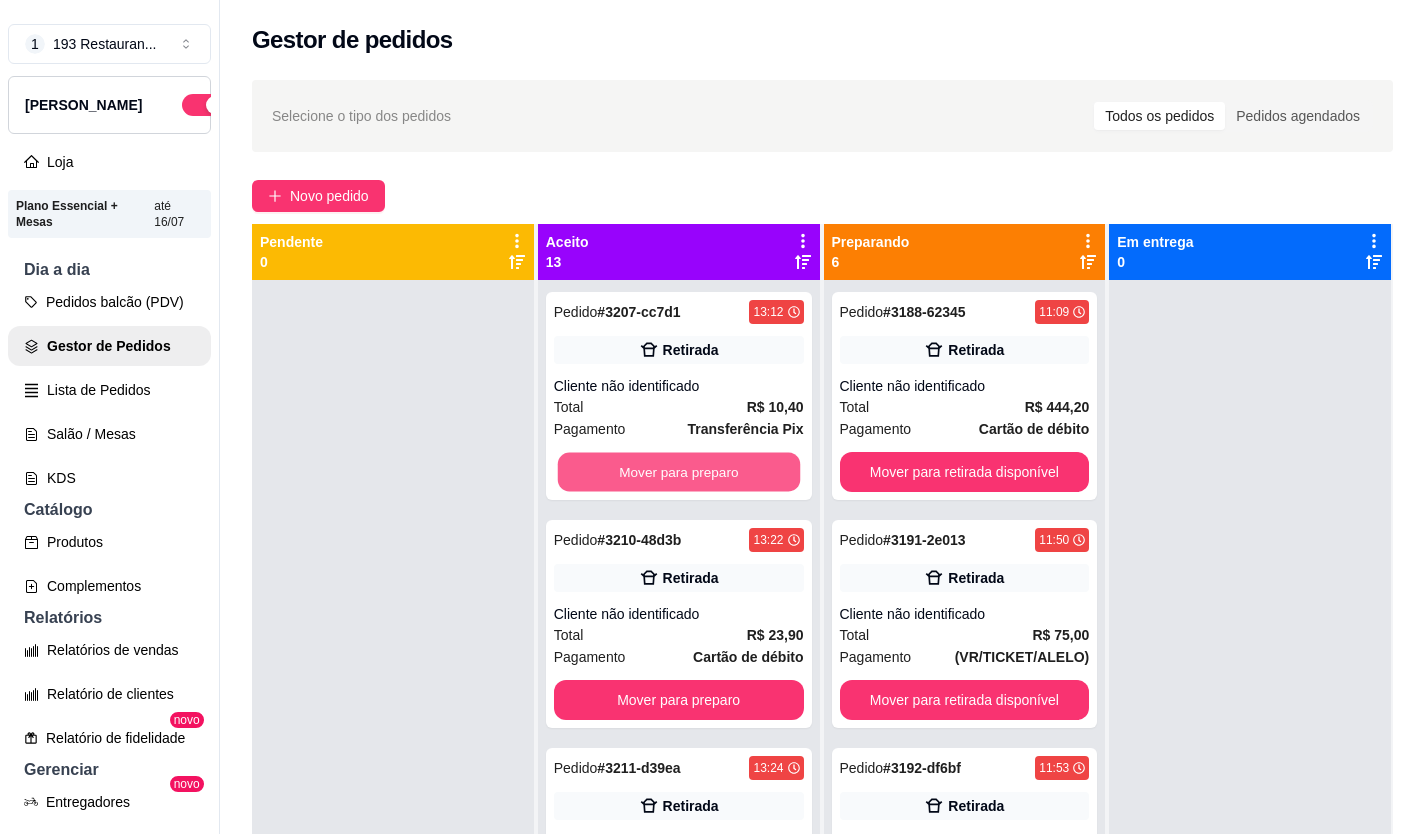 click on "Mover para preparo" at bounding box center (678, 472) 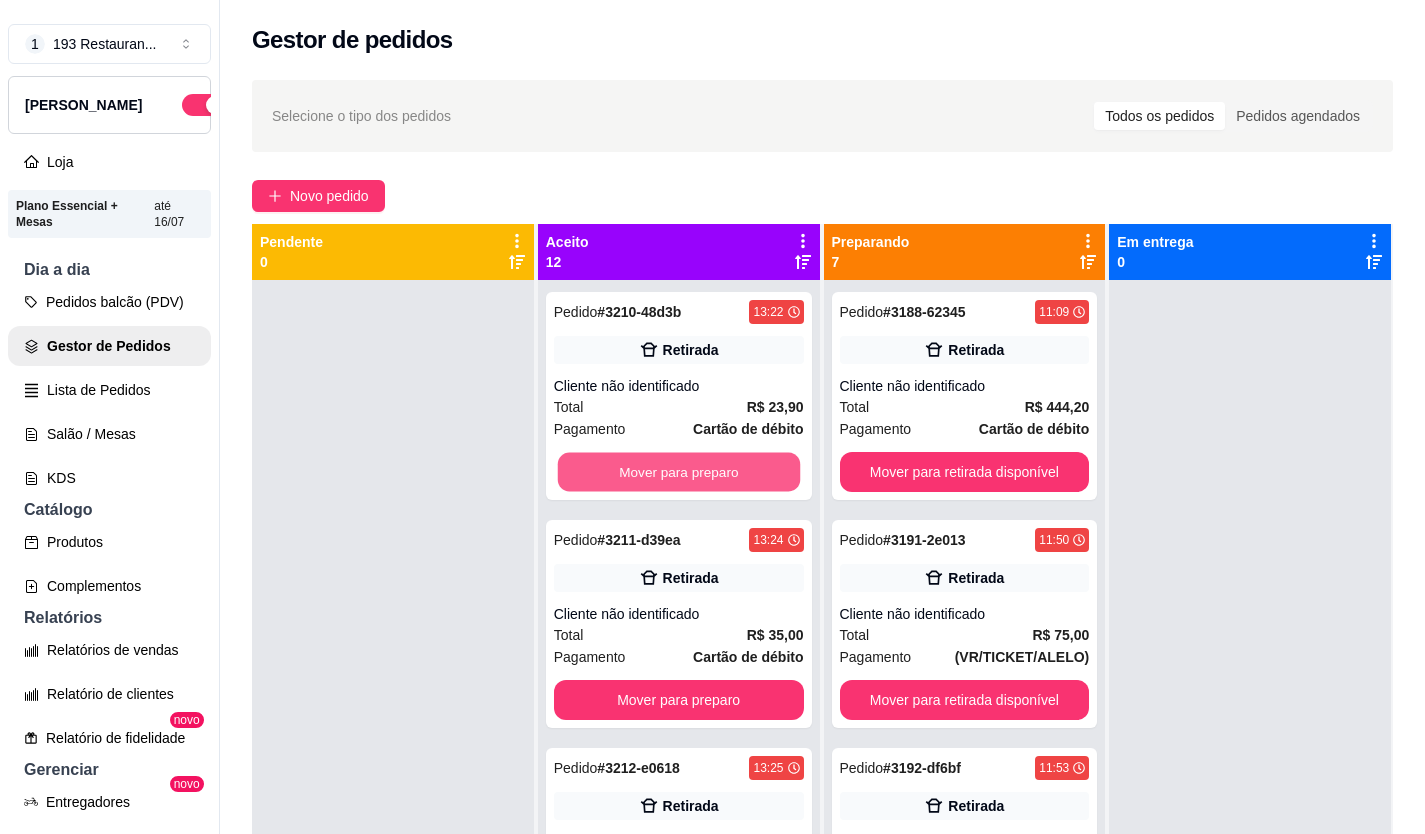 click on "Mover para preparo" at bounding box center [678, 472] 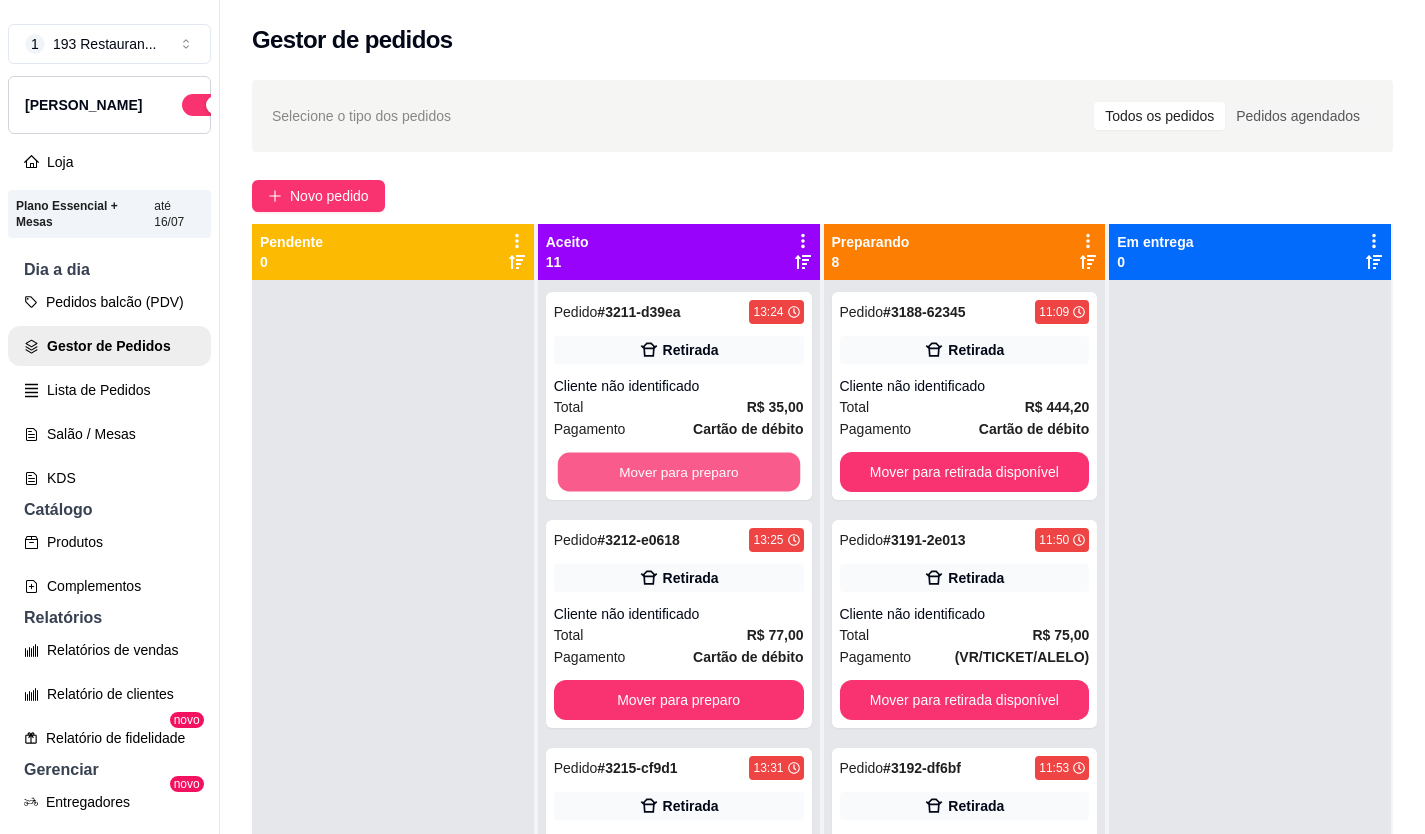 click on "Mover para preparo" at bounding box center (678, 472) 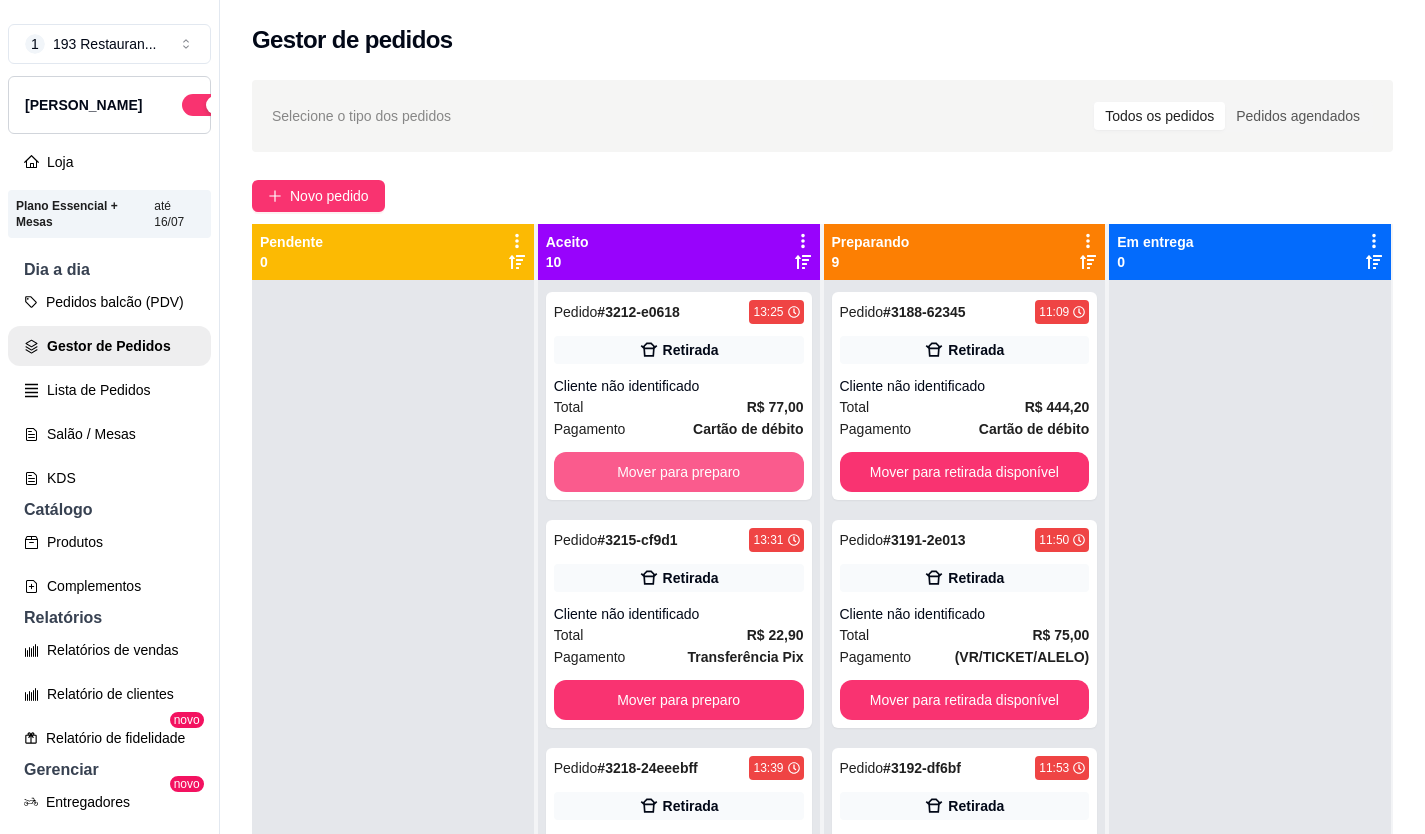 click on "Mover para preparo" at bounding box center (679, 472) 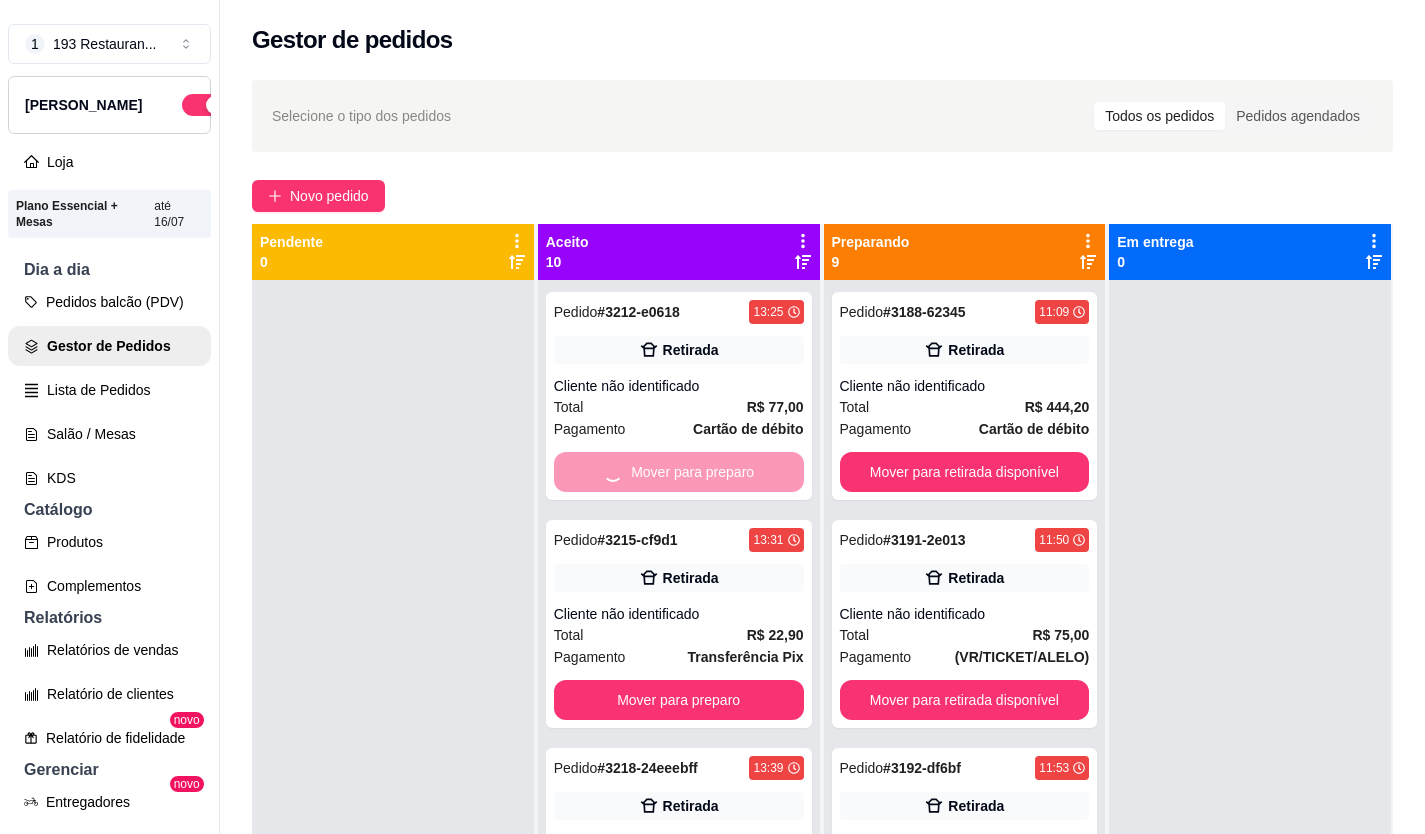 click on "Mover para preparo" at bounding box center [679, 700] 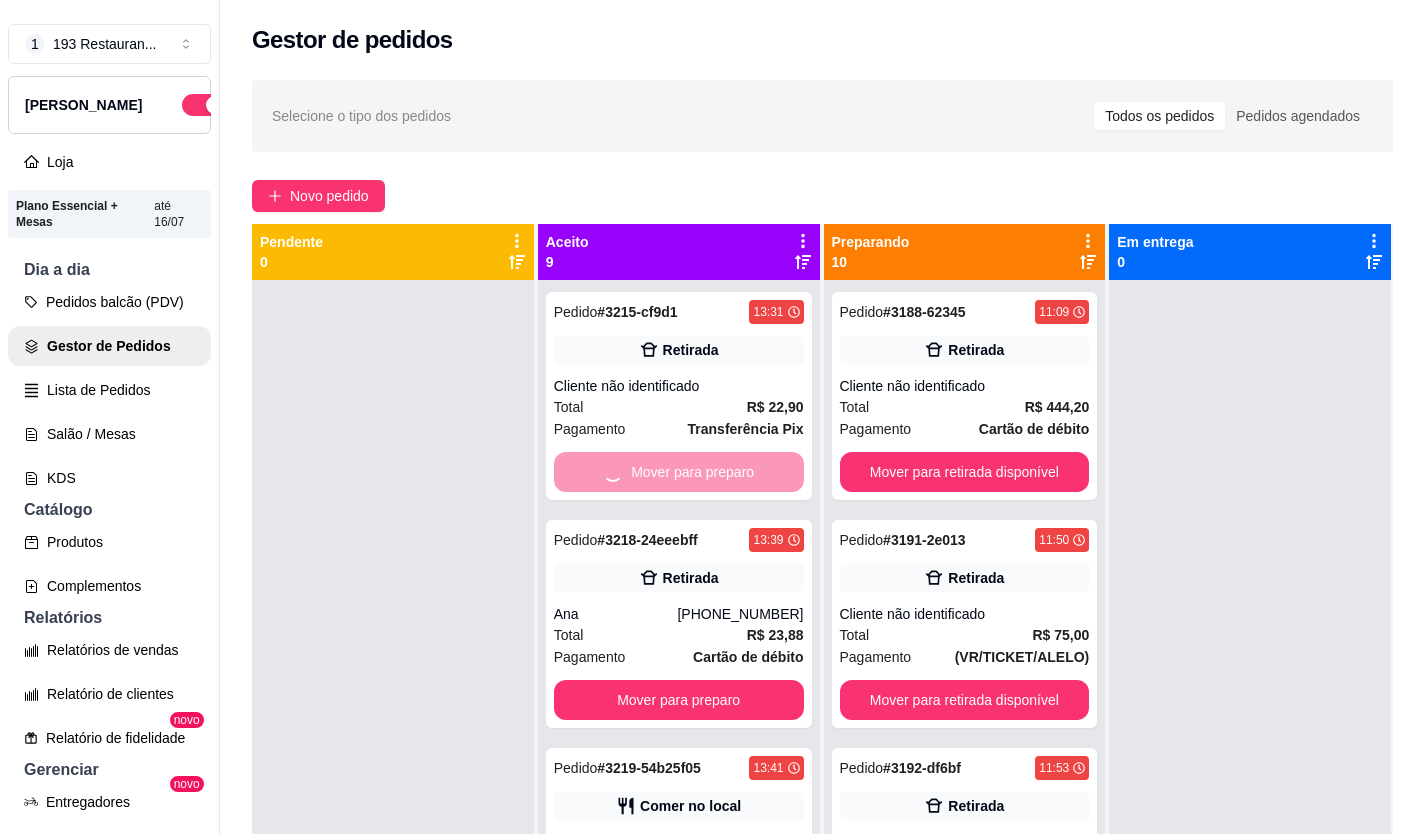 click on "Mover para preparo" at bounding box center (679, 700) 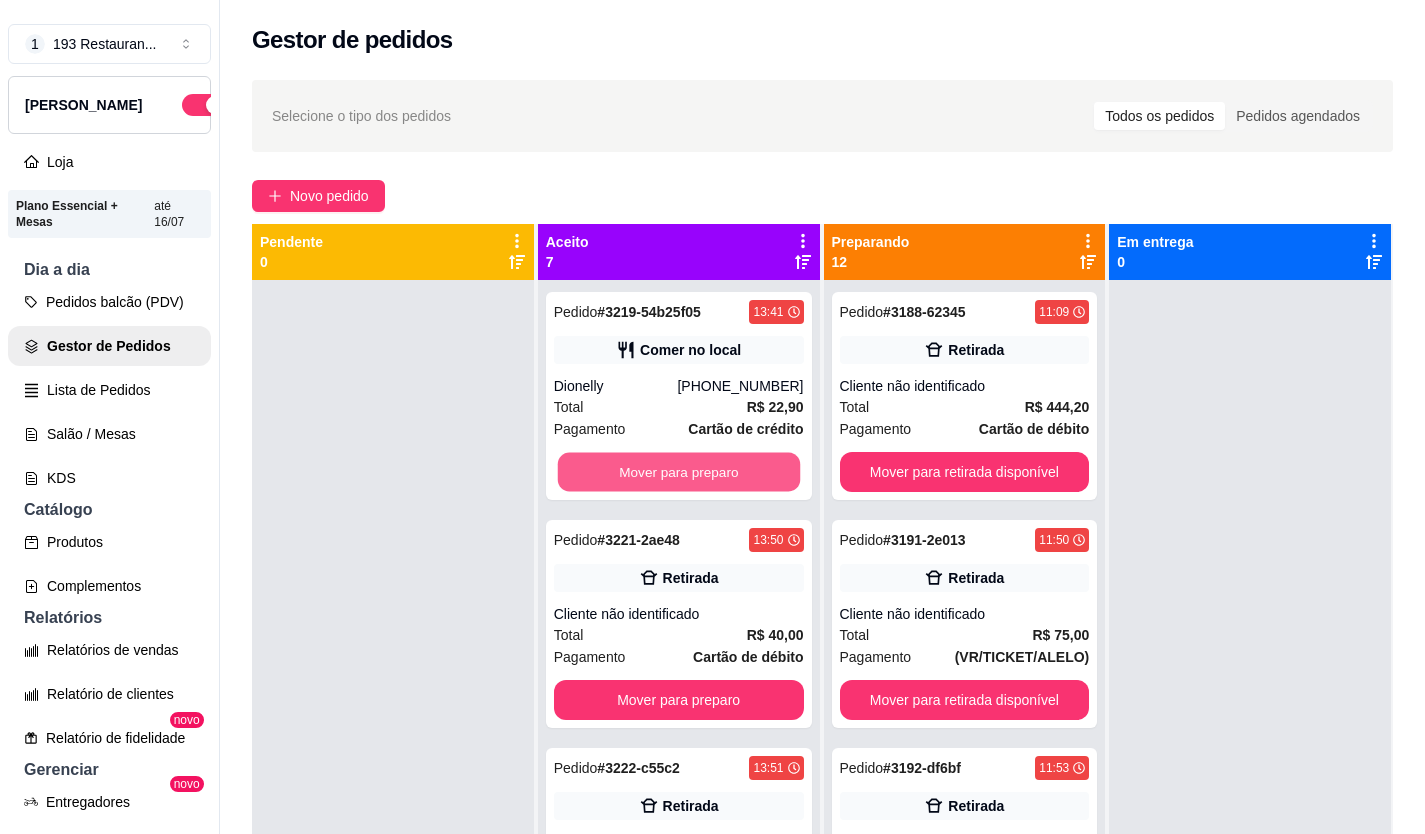 click on "Mover para preparo" at bounding box center (678, 472) 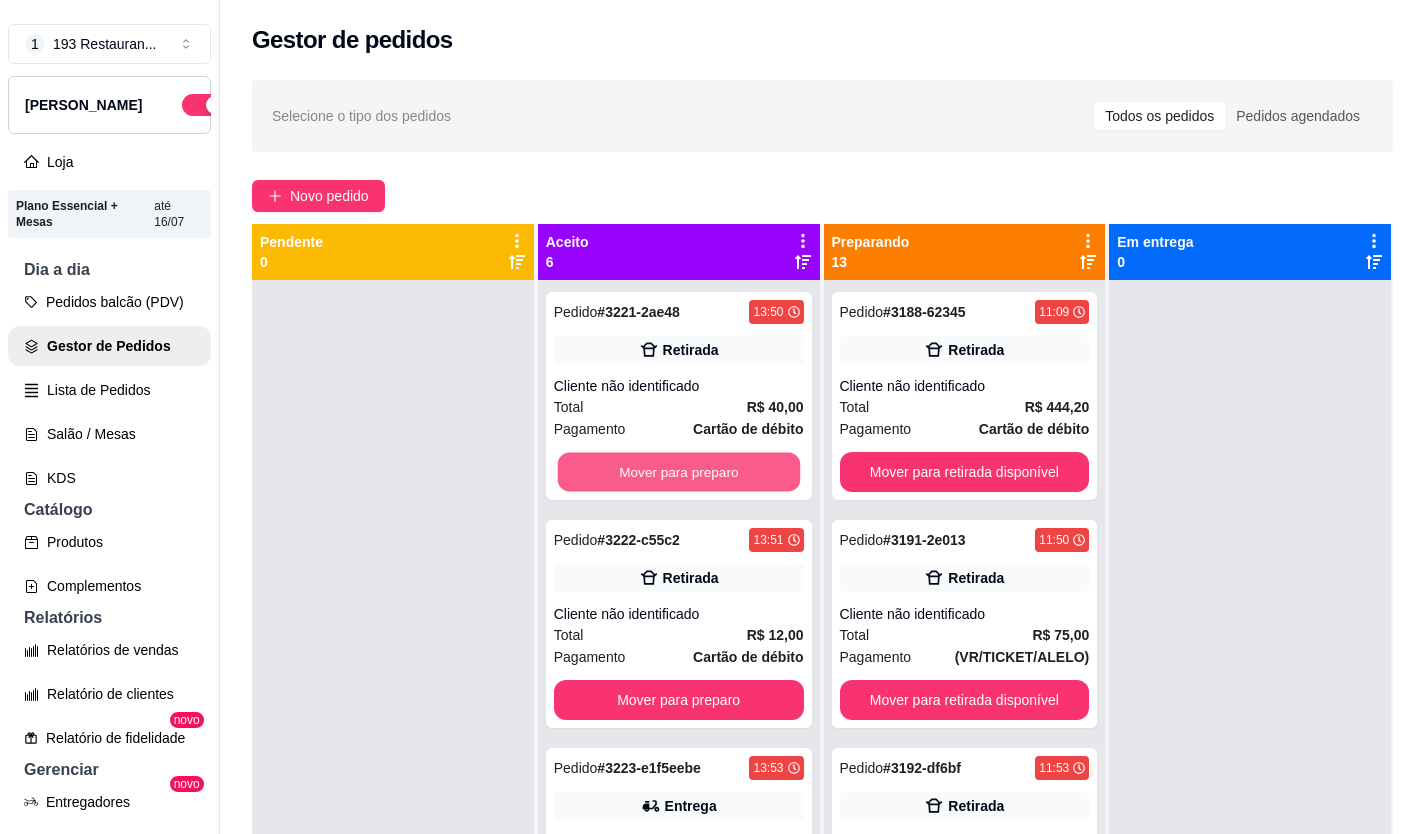 click on "Mover para preparo" at bounding box center (678, 472) 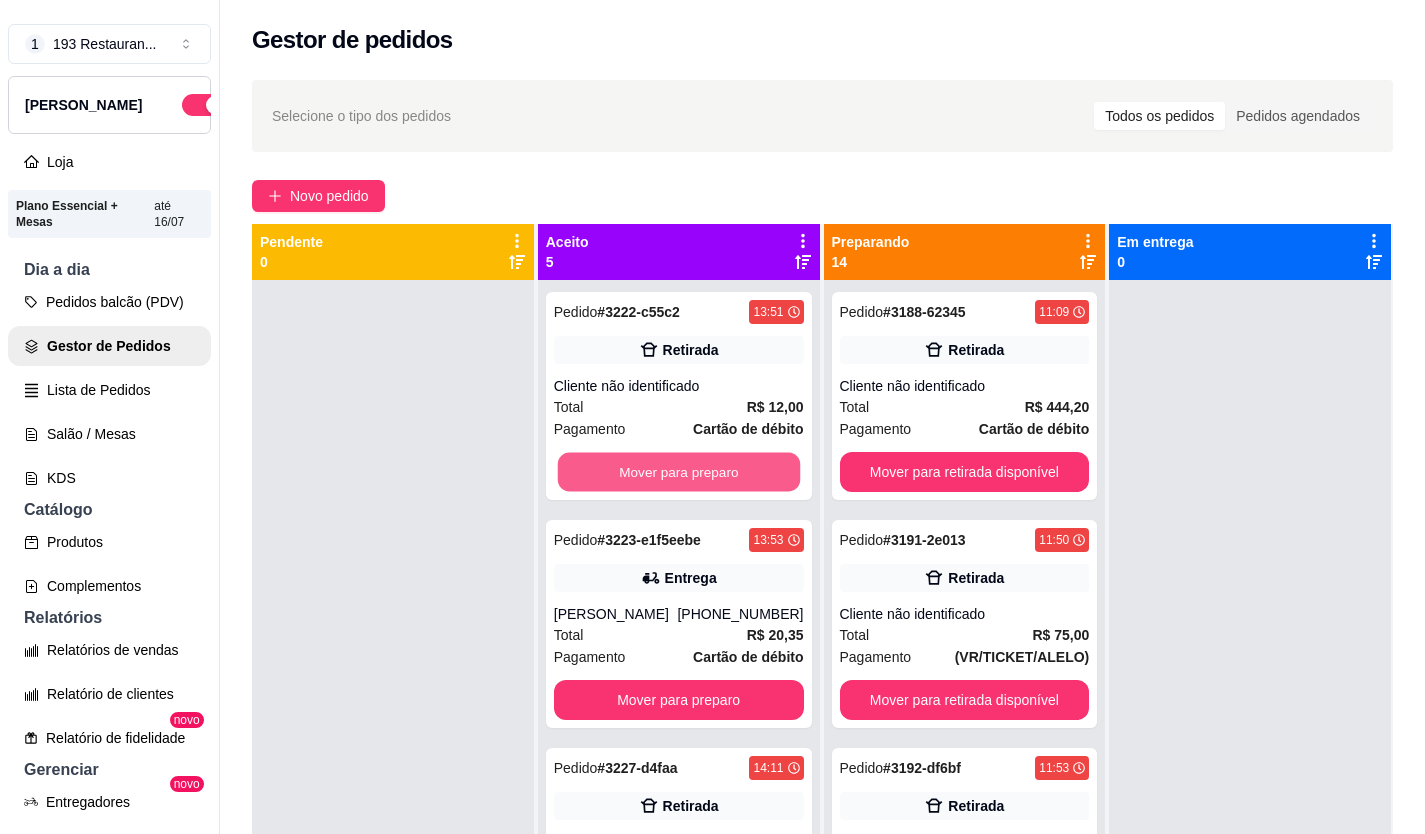 click on "Mover para preparo" at bounding box center [678, 472] 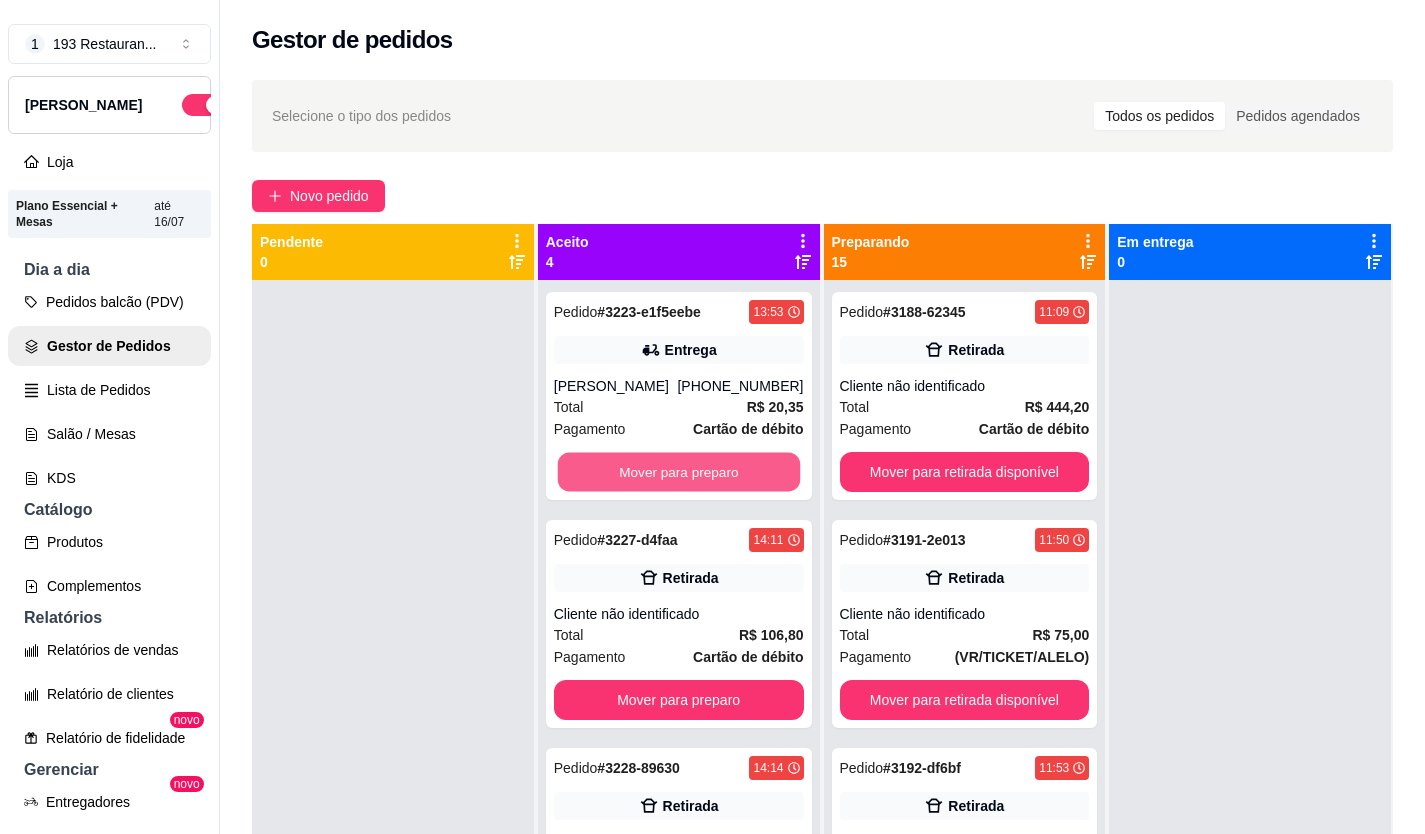 click on "Mover para preparo" at bounding box center (678, 472) 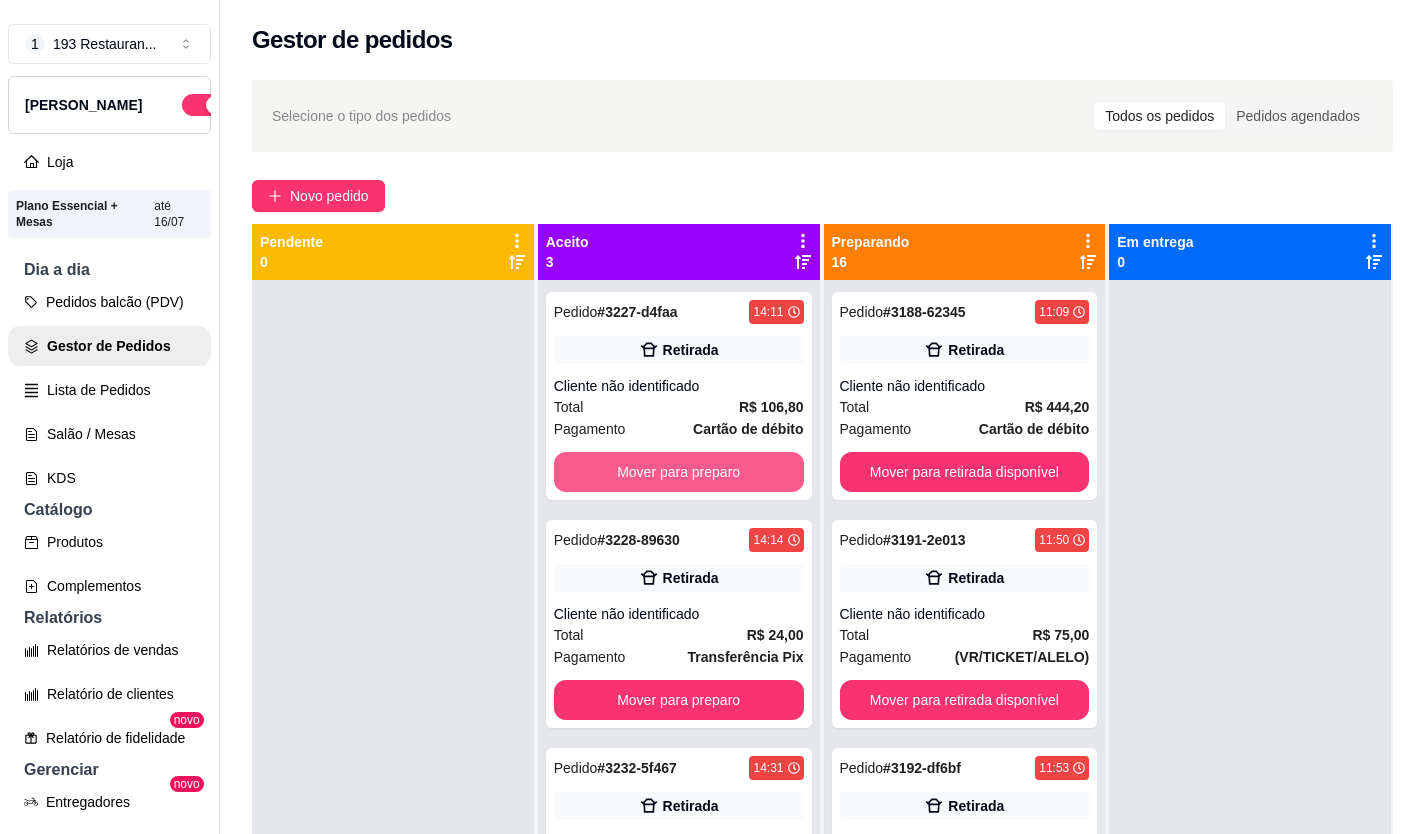 click on "Mover para preparo" at bounding box center (679, 472) 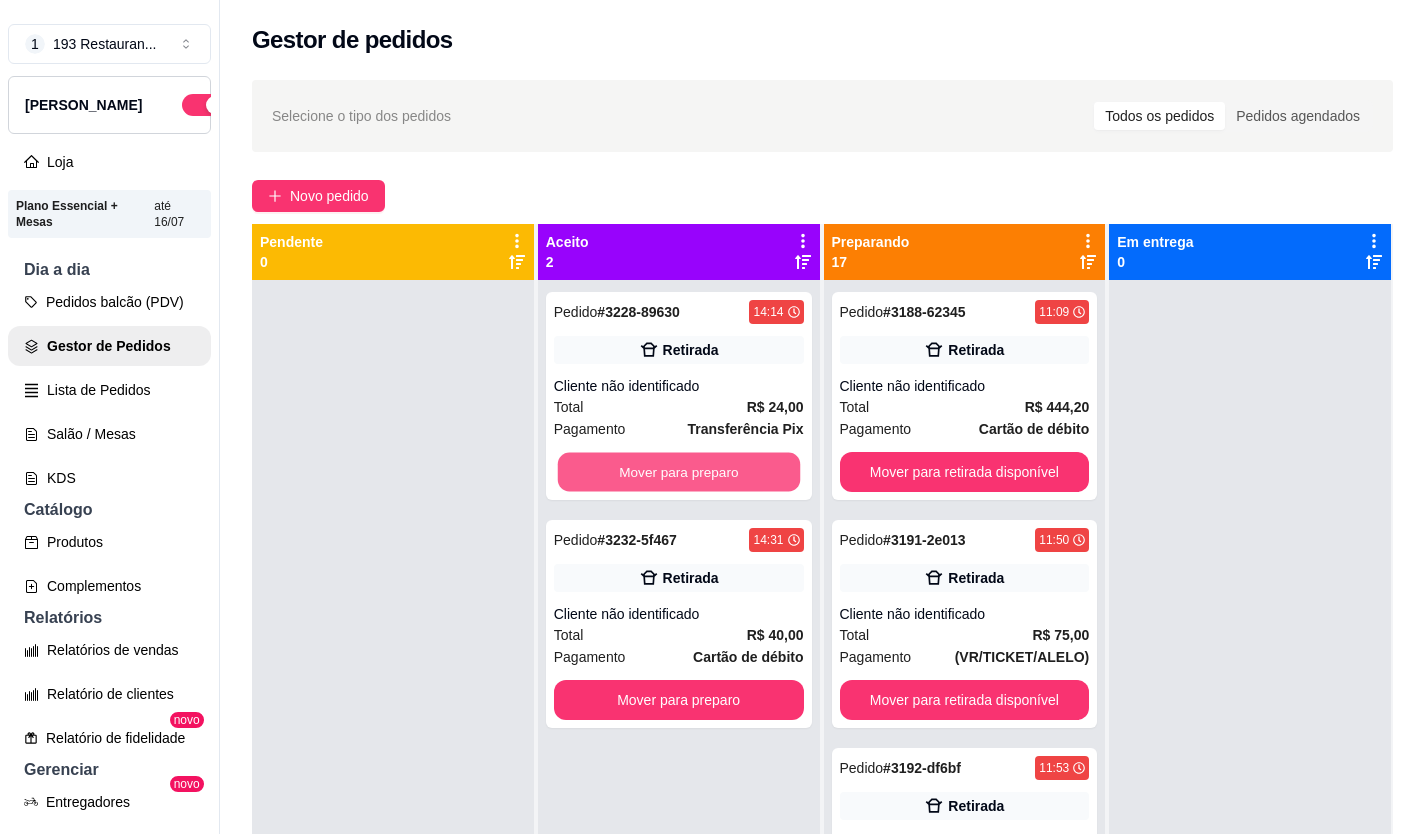click on "Mover para preparo" at bounding box center (678, 472) 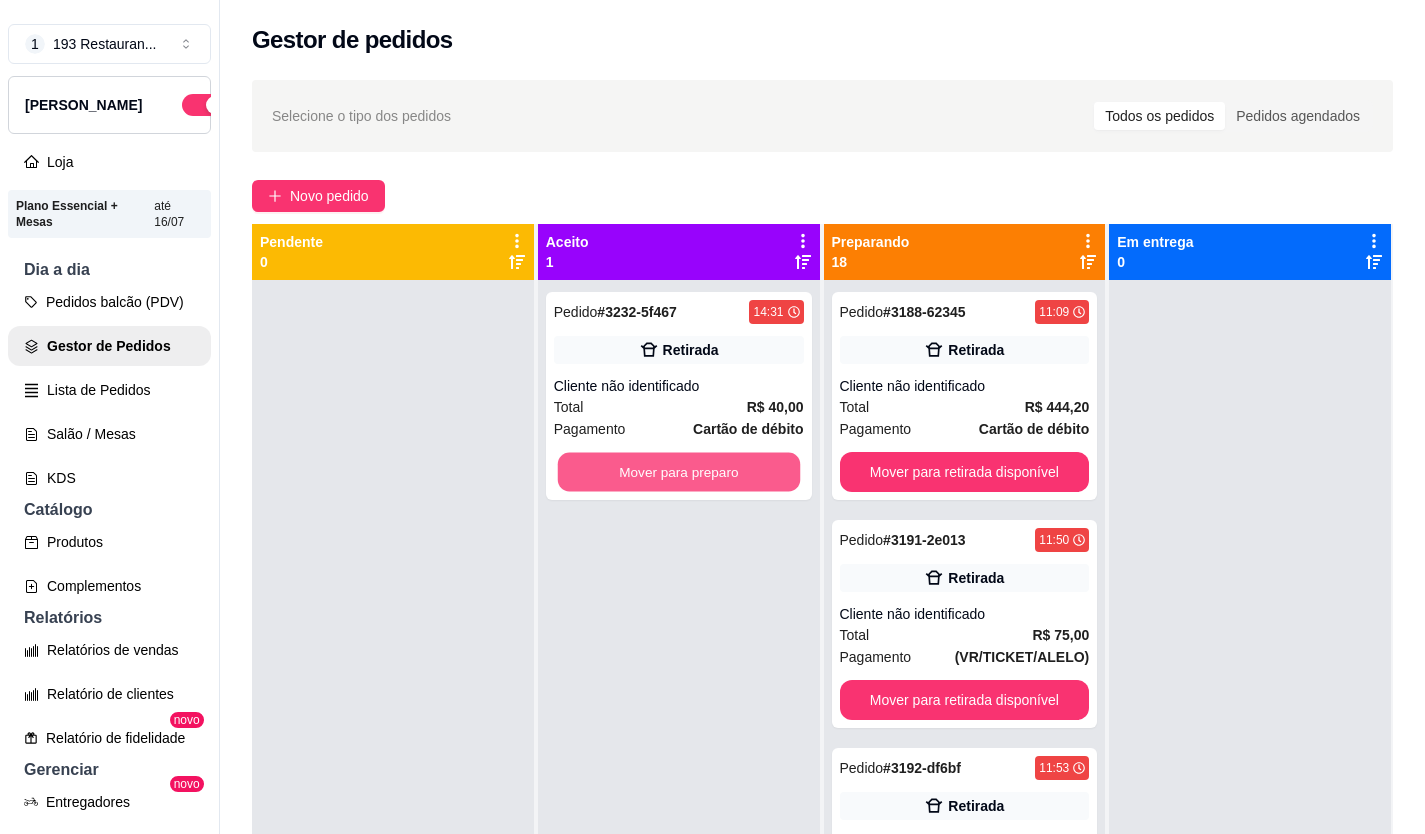 click on "Mover para preparo" at bounding box center [678, 472] 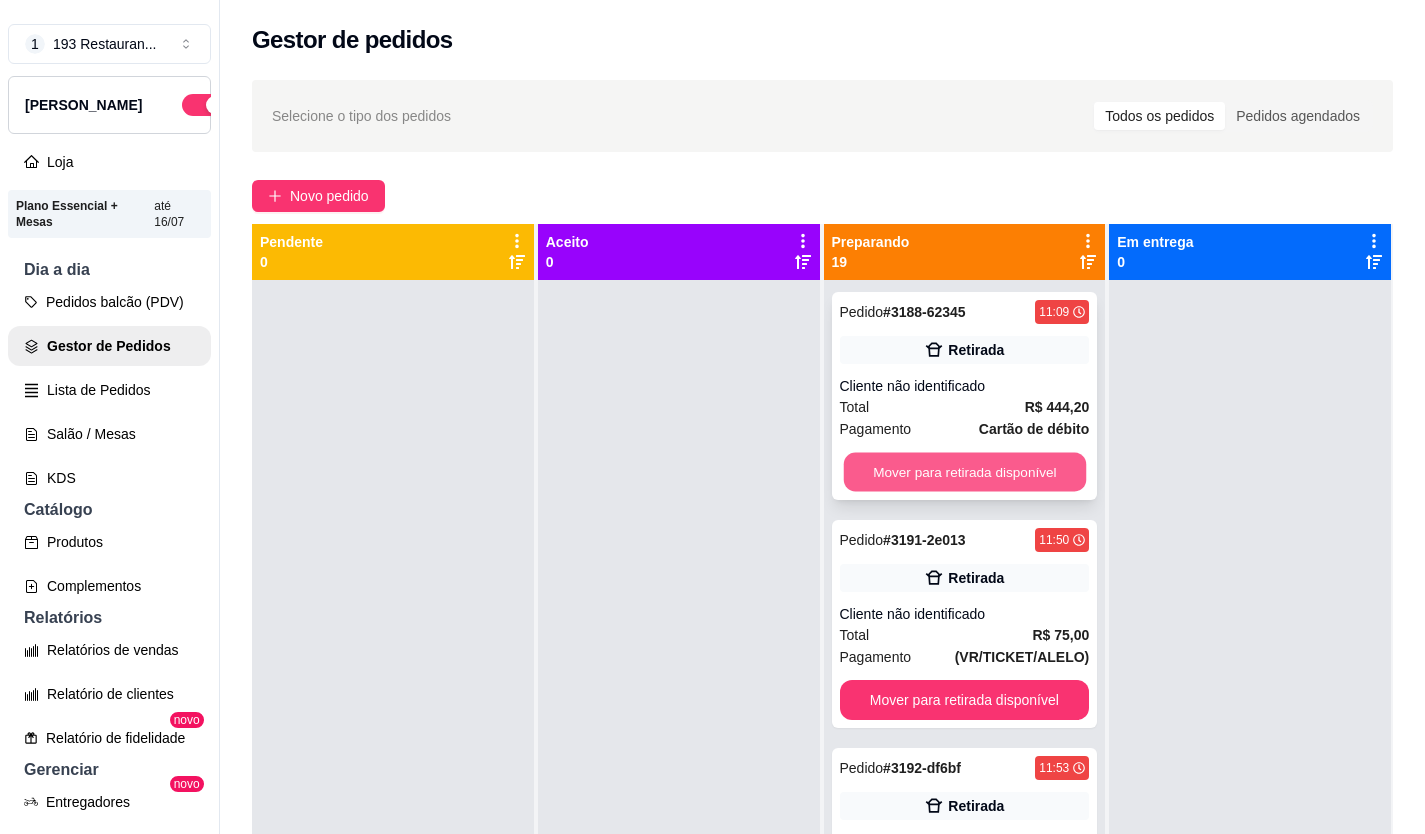click on "Mover para retirada disponível" at bounding box center [964, 472] 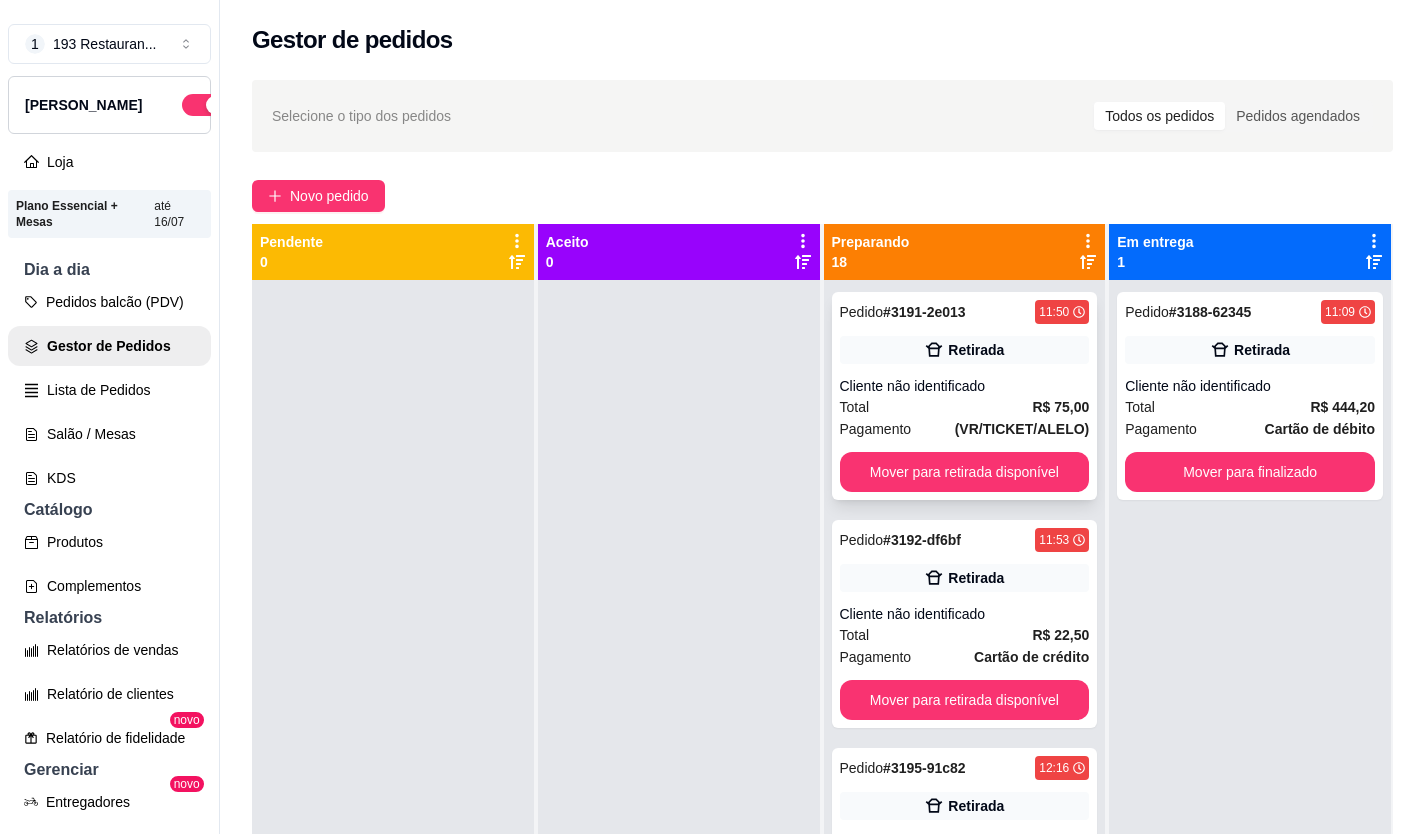 click on "Mover para retirada disponível" at bounding box center (965, 472) 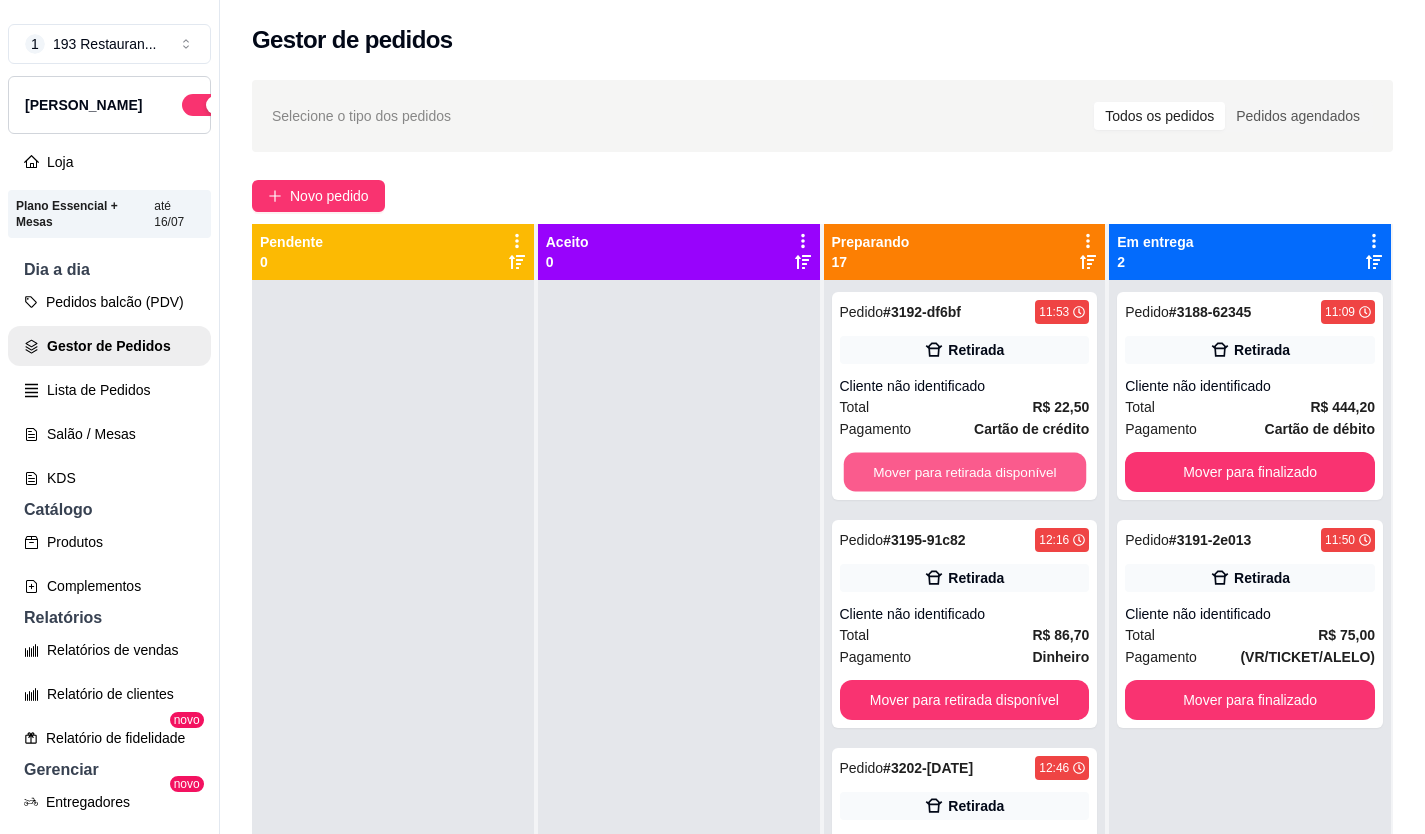 click on "Mover para retirada disponível" at bounding box center (964, 472) 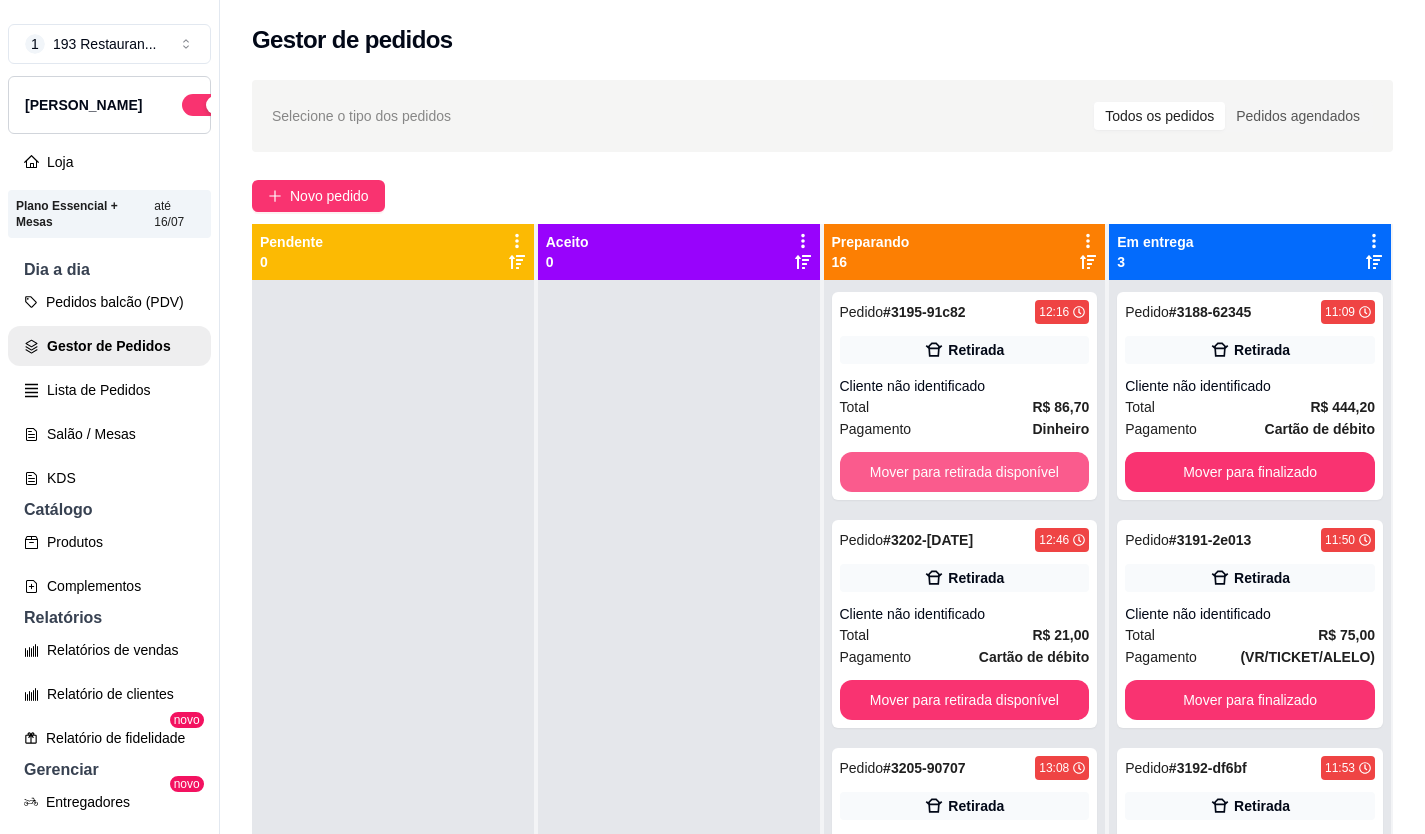 click on "Mover para retirada disponível" at bounding box center (965, 472) 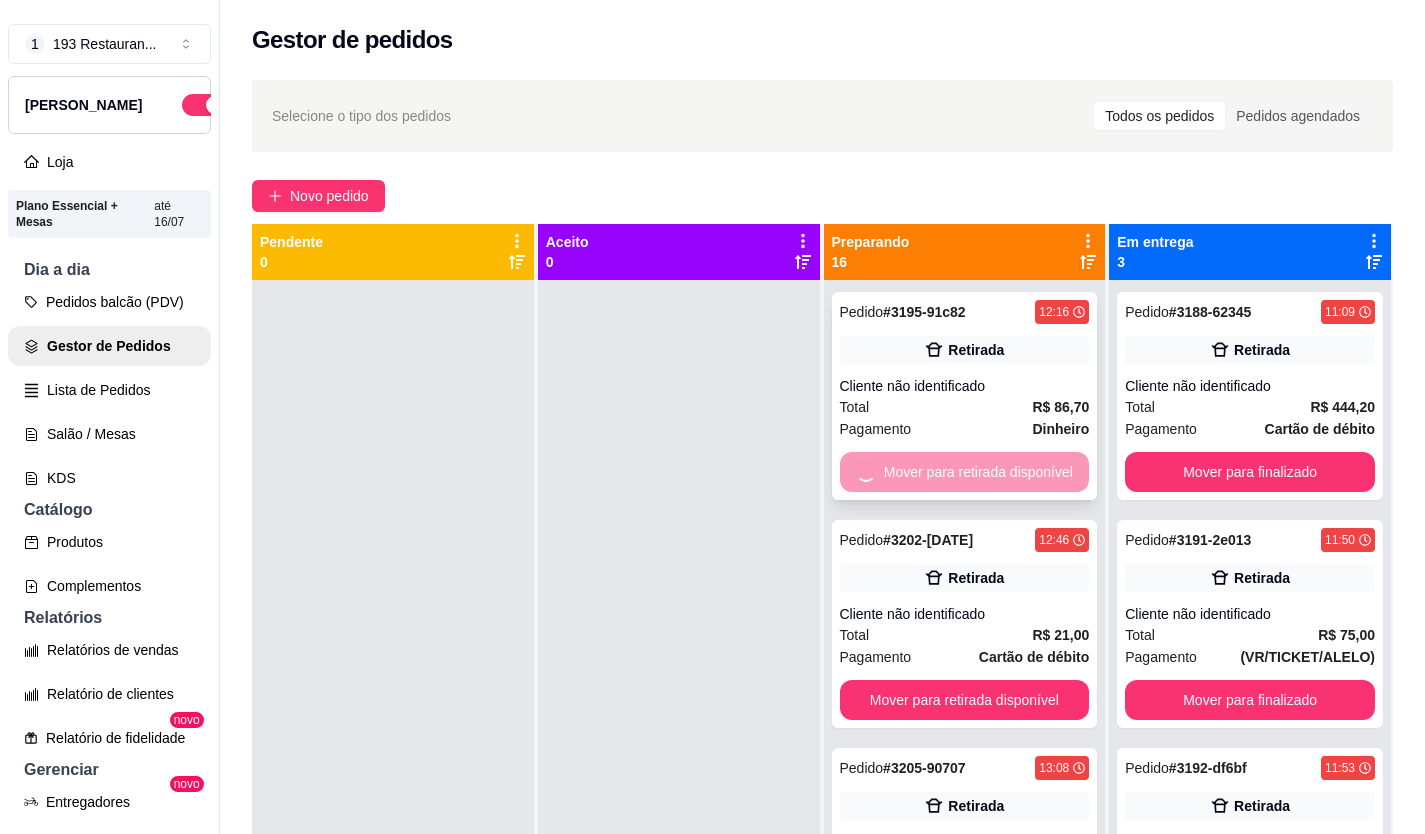 click on "Mover para retirada disponível" at bounding box center [965, 700] 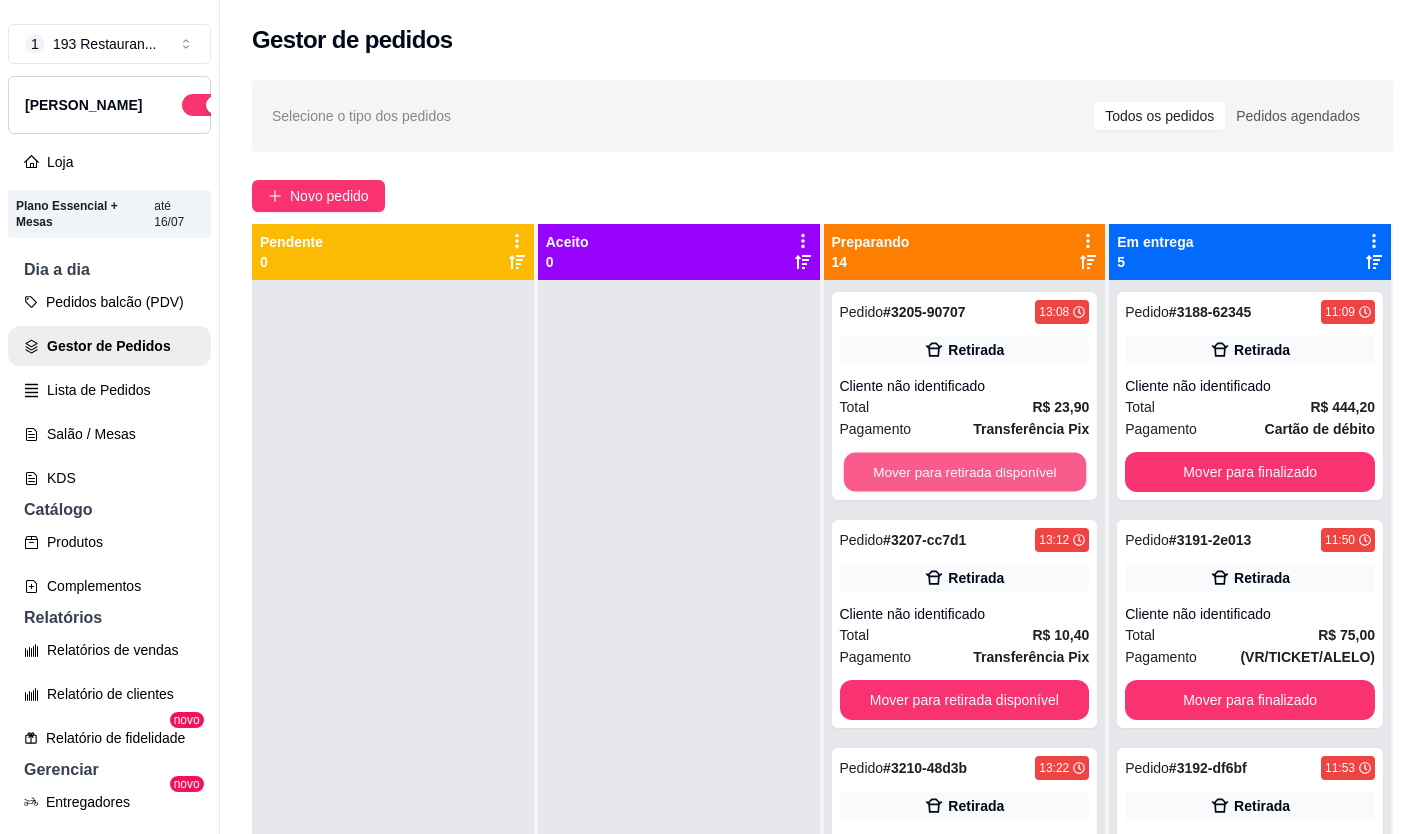 click on "Mover para retirada disponível" at bounding box center (964, 472) 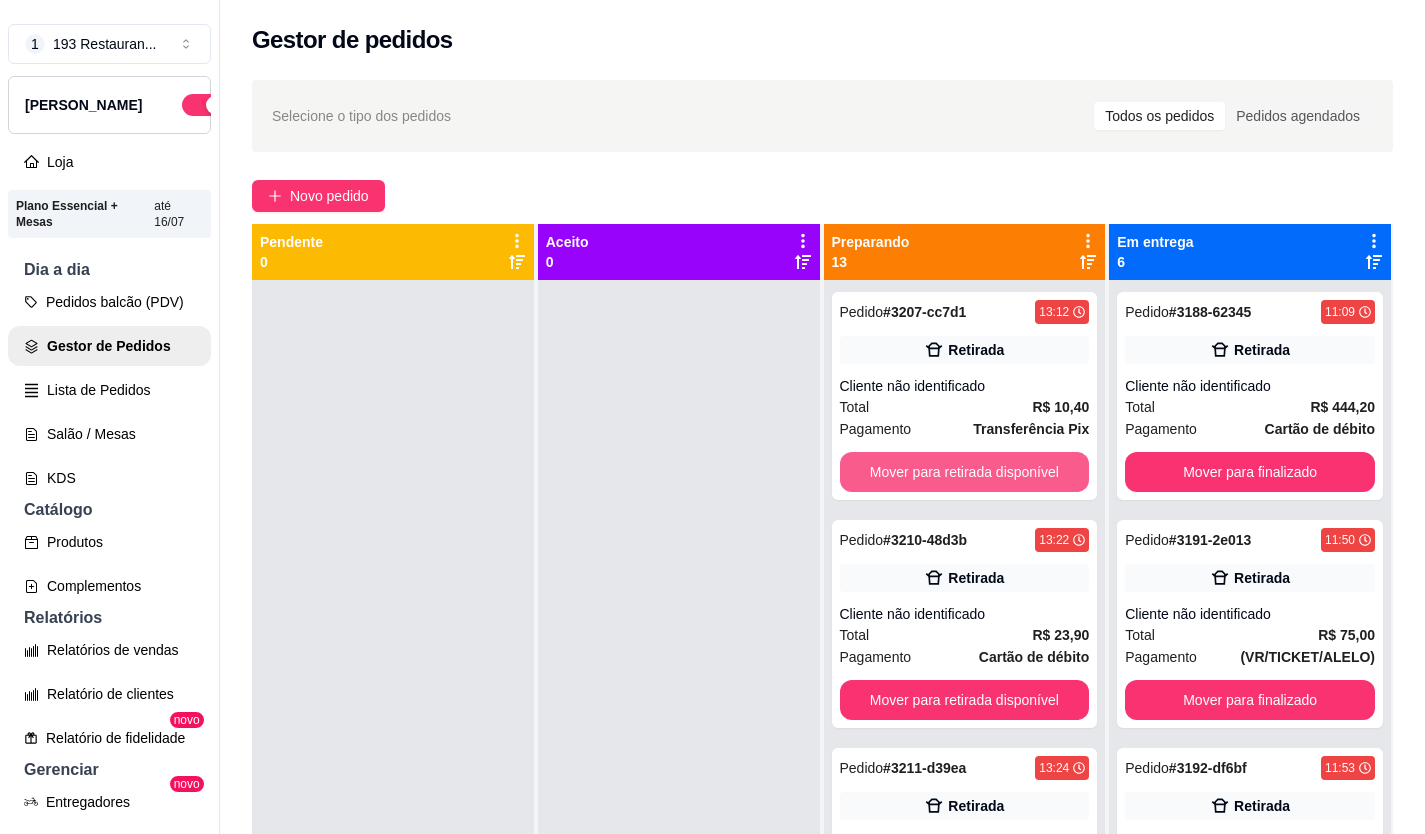 click on "Mover para retirada disponível" at bounding box center [965, 472] 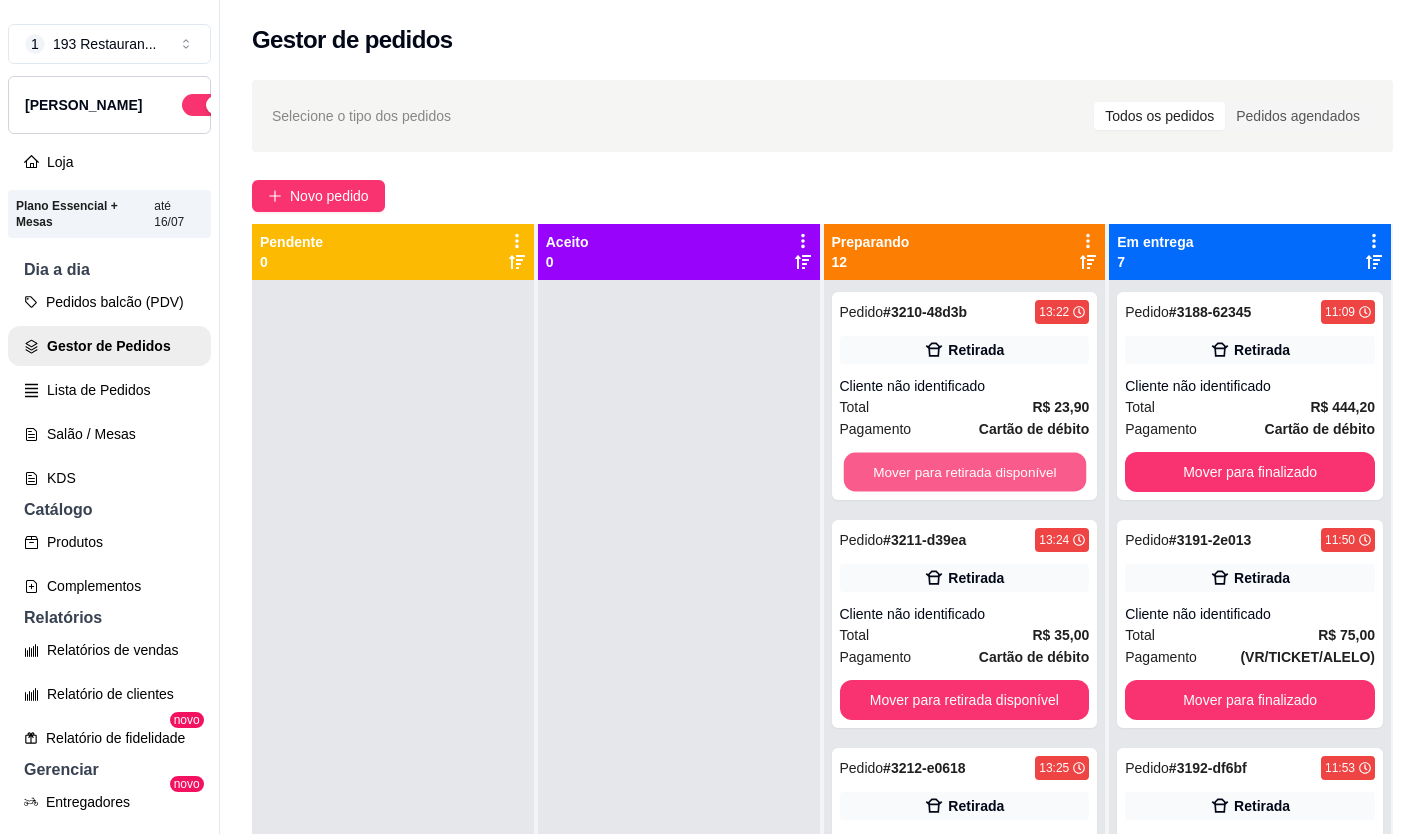 click on "Mover para retirada disponível" at bounding box center (964, 472) 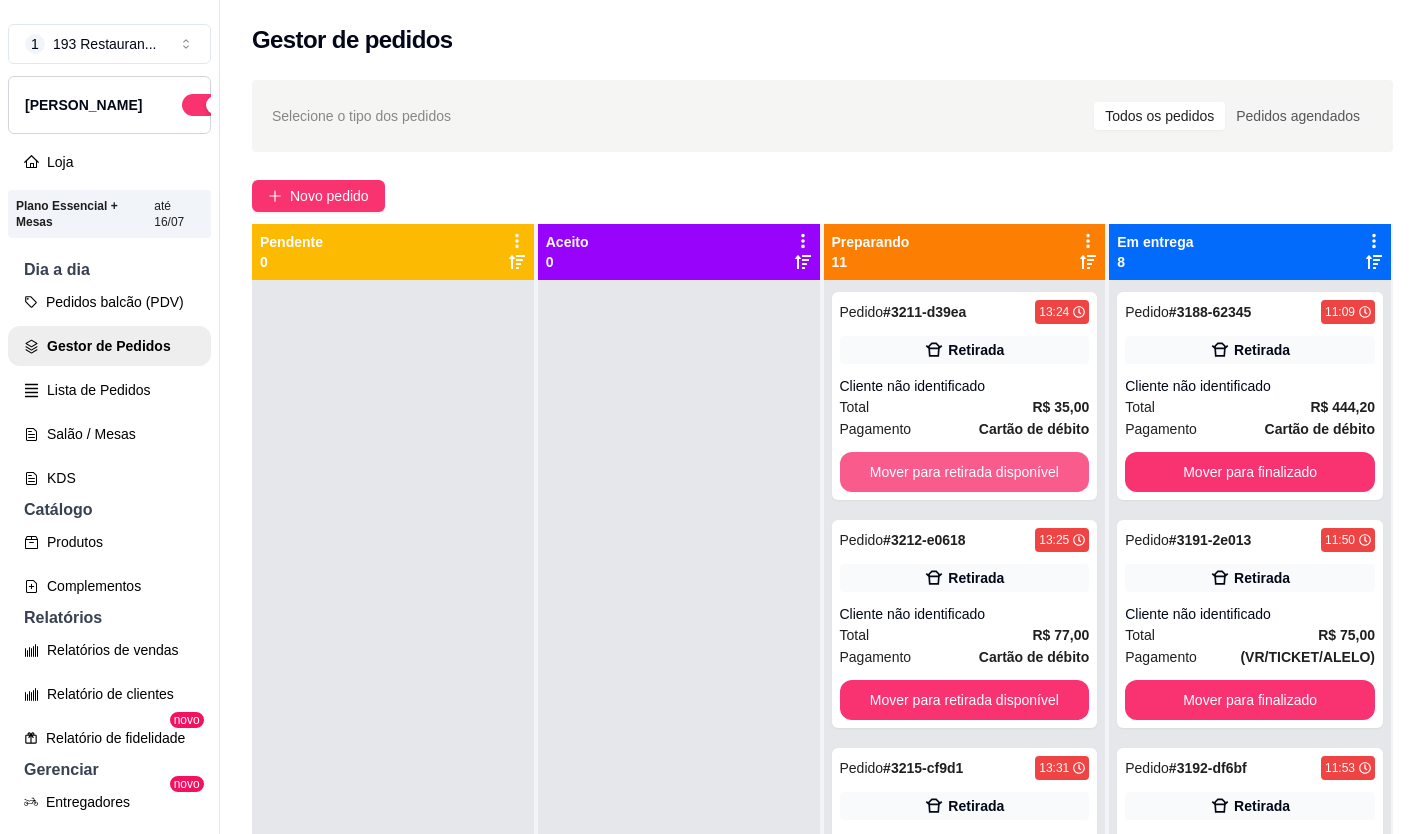 click on "Mover para retirada disponível" at bounding box center (965, 472) 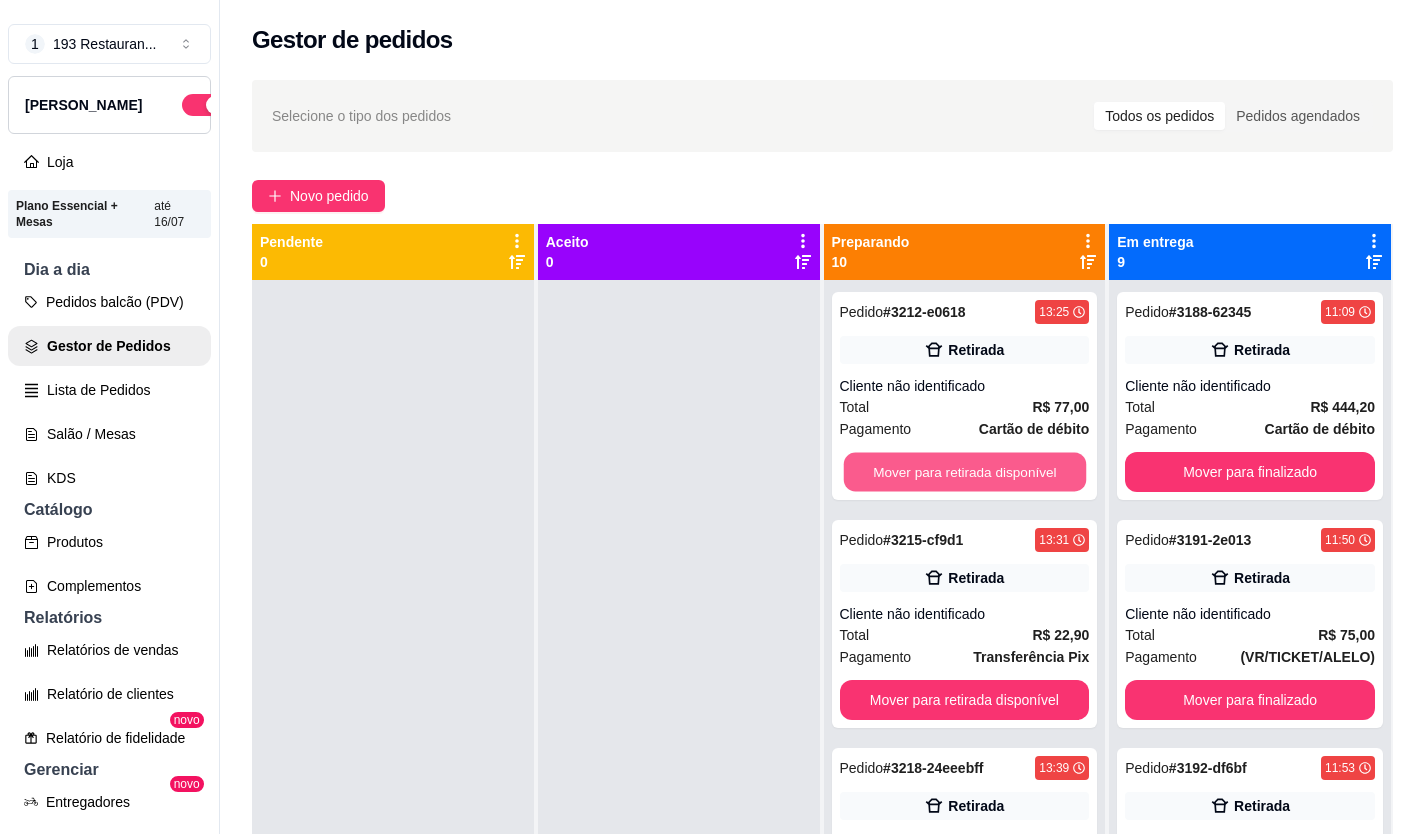 click on "Mover para retirada disponível" at bounding box center [964, 472] 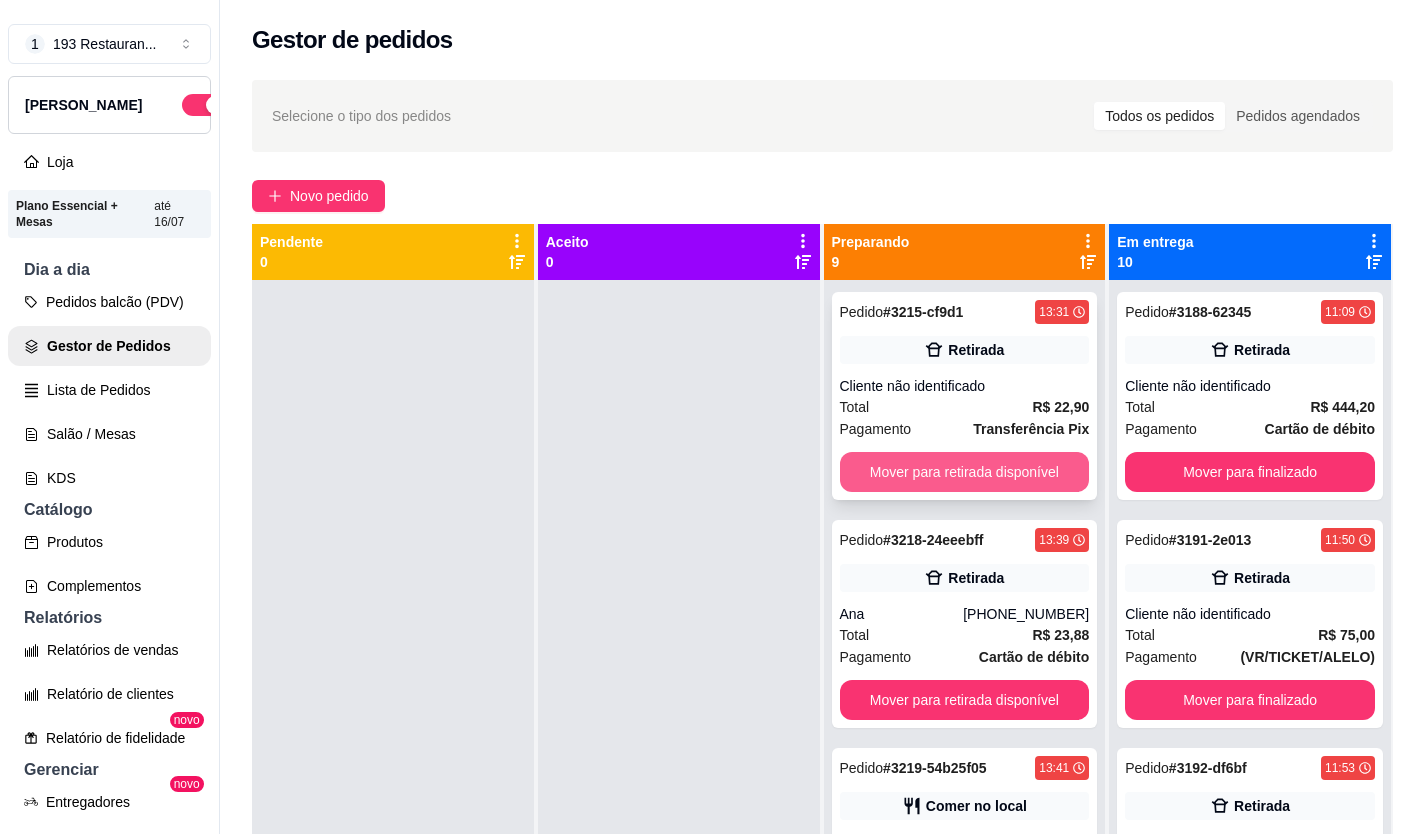 click on "Mover para retirada disponível" at bounding box center (965, 472) 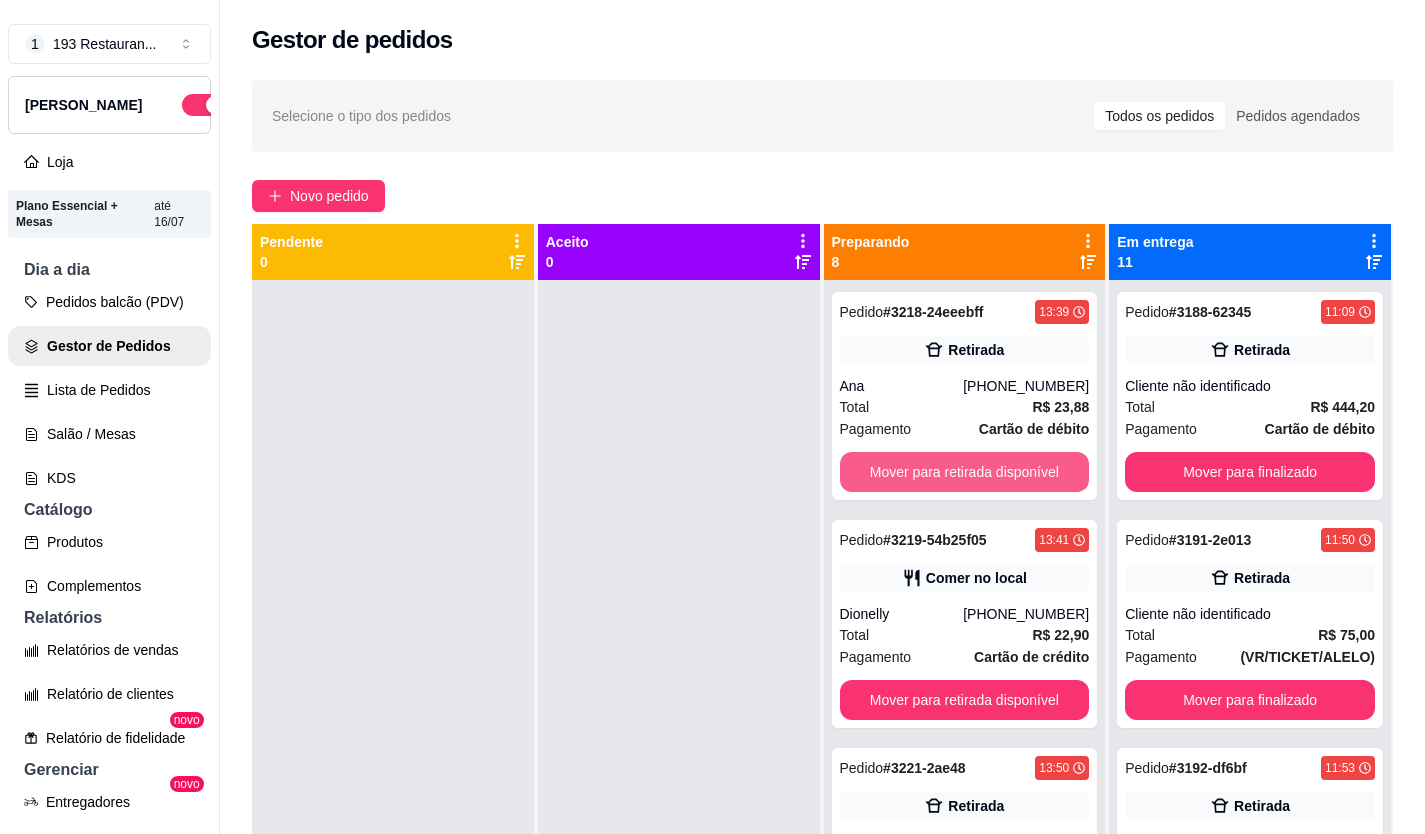 click on "Mover para retirada disponível" at bounding box center [965, 472] 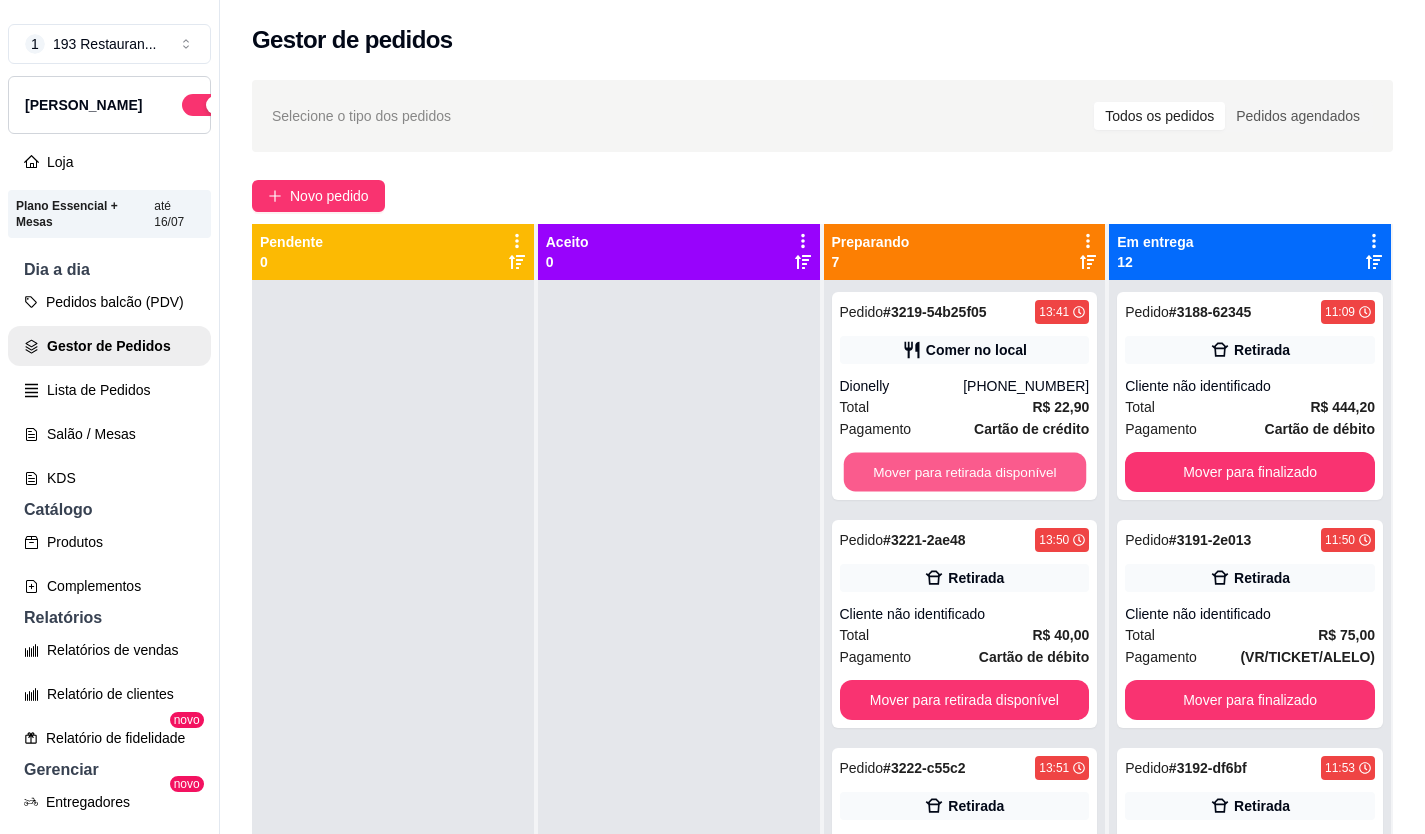 click on "Mover para retirada disponível" at bounding box center (964, 472) 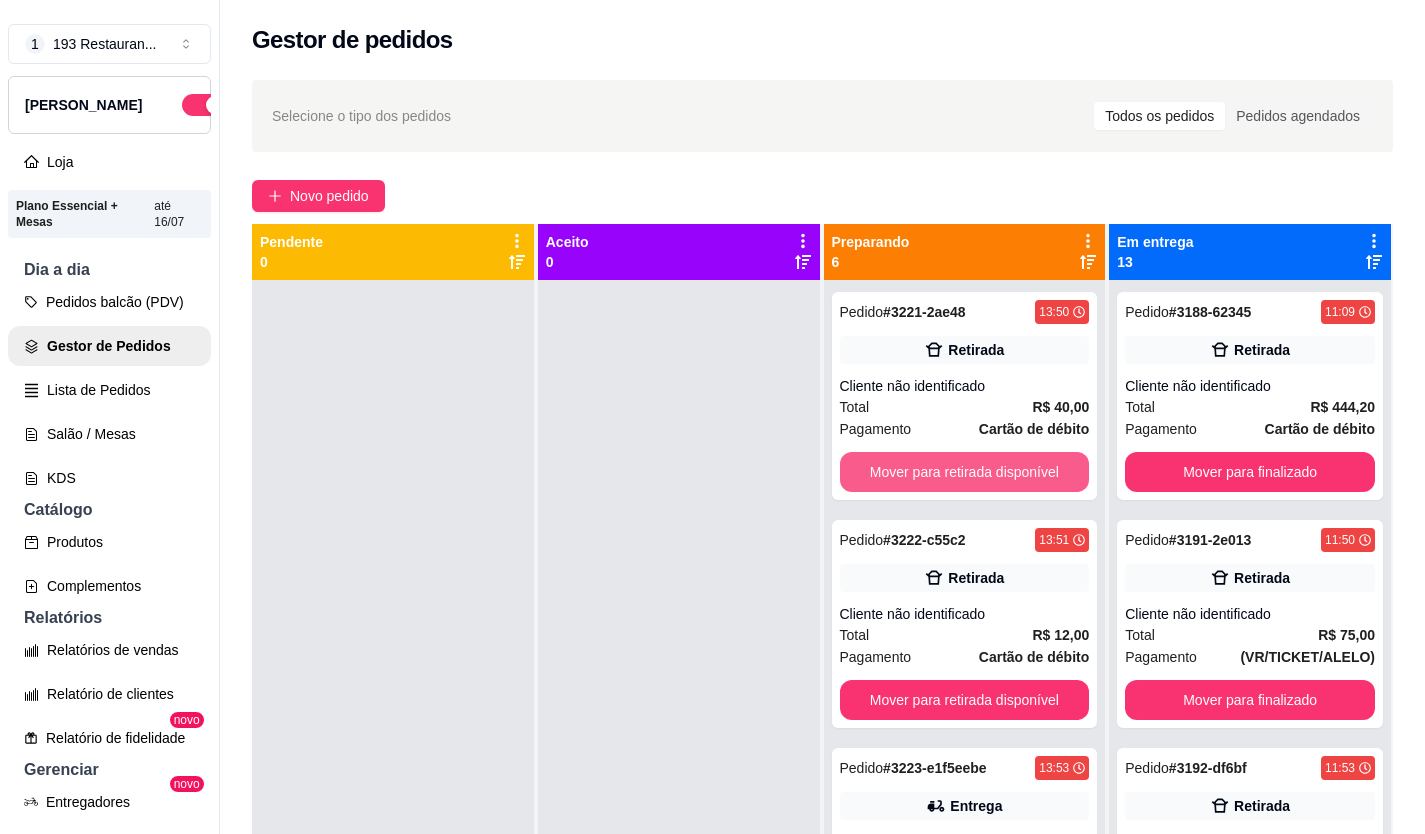 click on "Mover para retirada disponível" at bounding box center [965, 472] 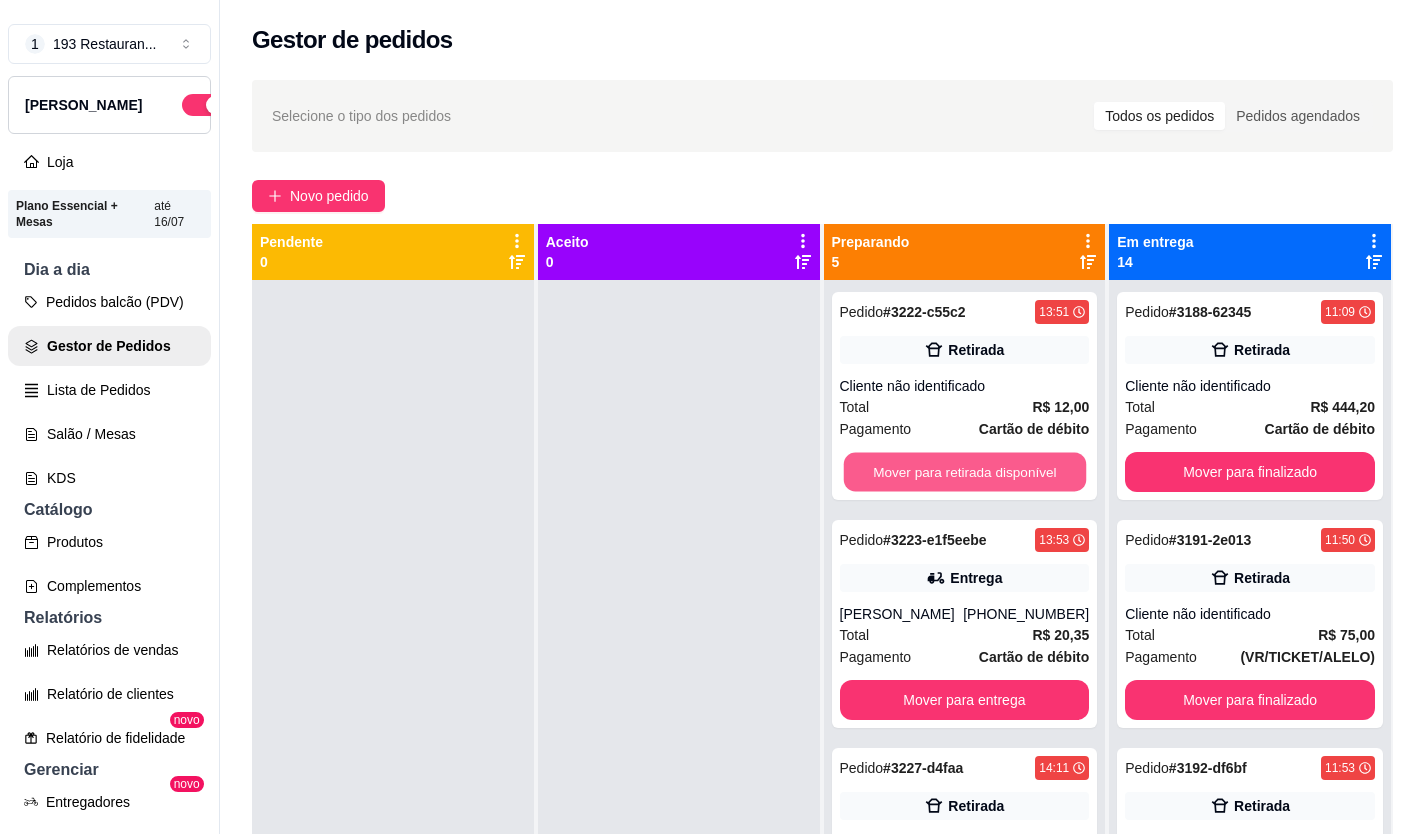 click on "Mover para retirada disponível" at bounding box center (964, 472) 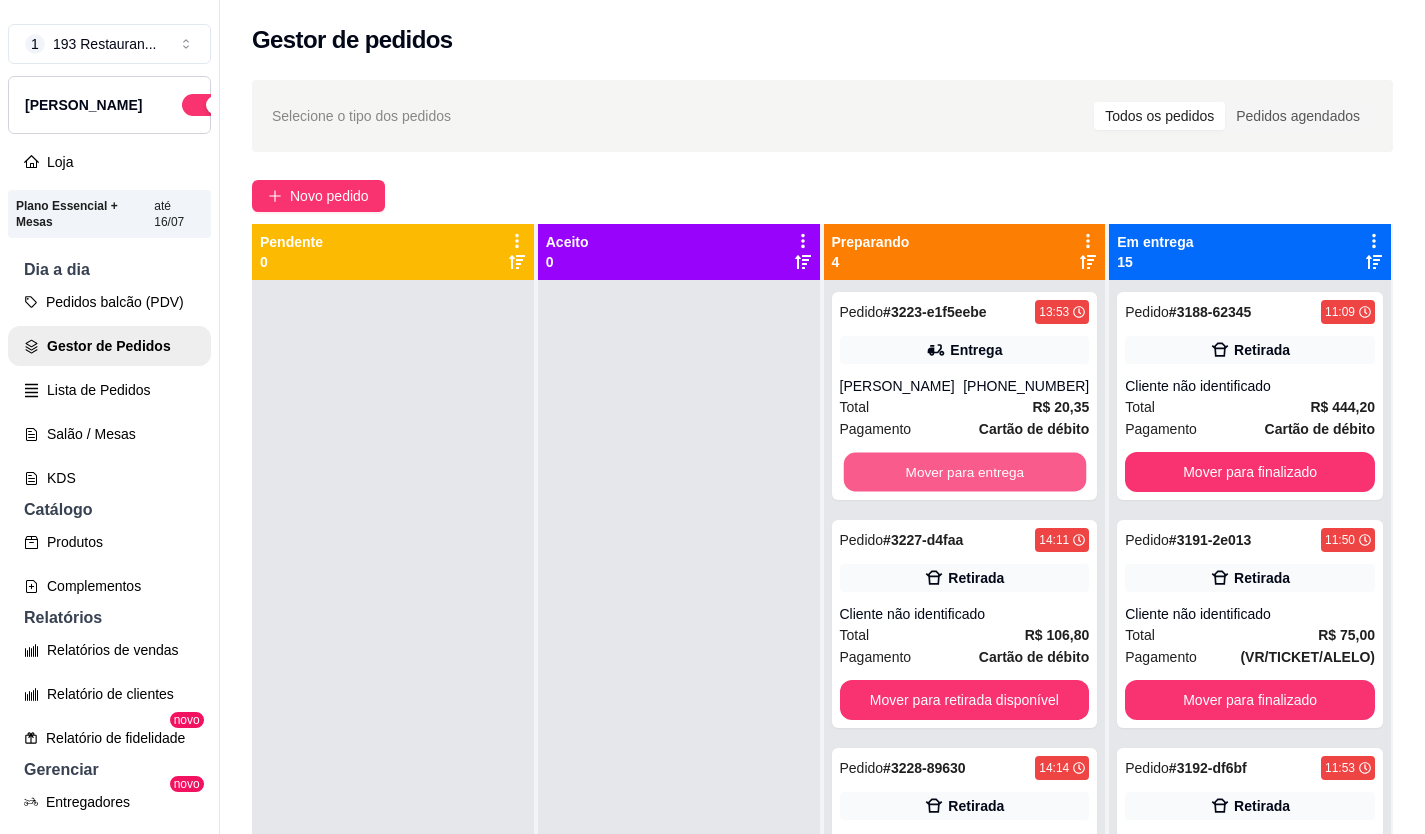 click on "Mover para entrega" at bounding box center (964, 472) 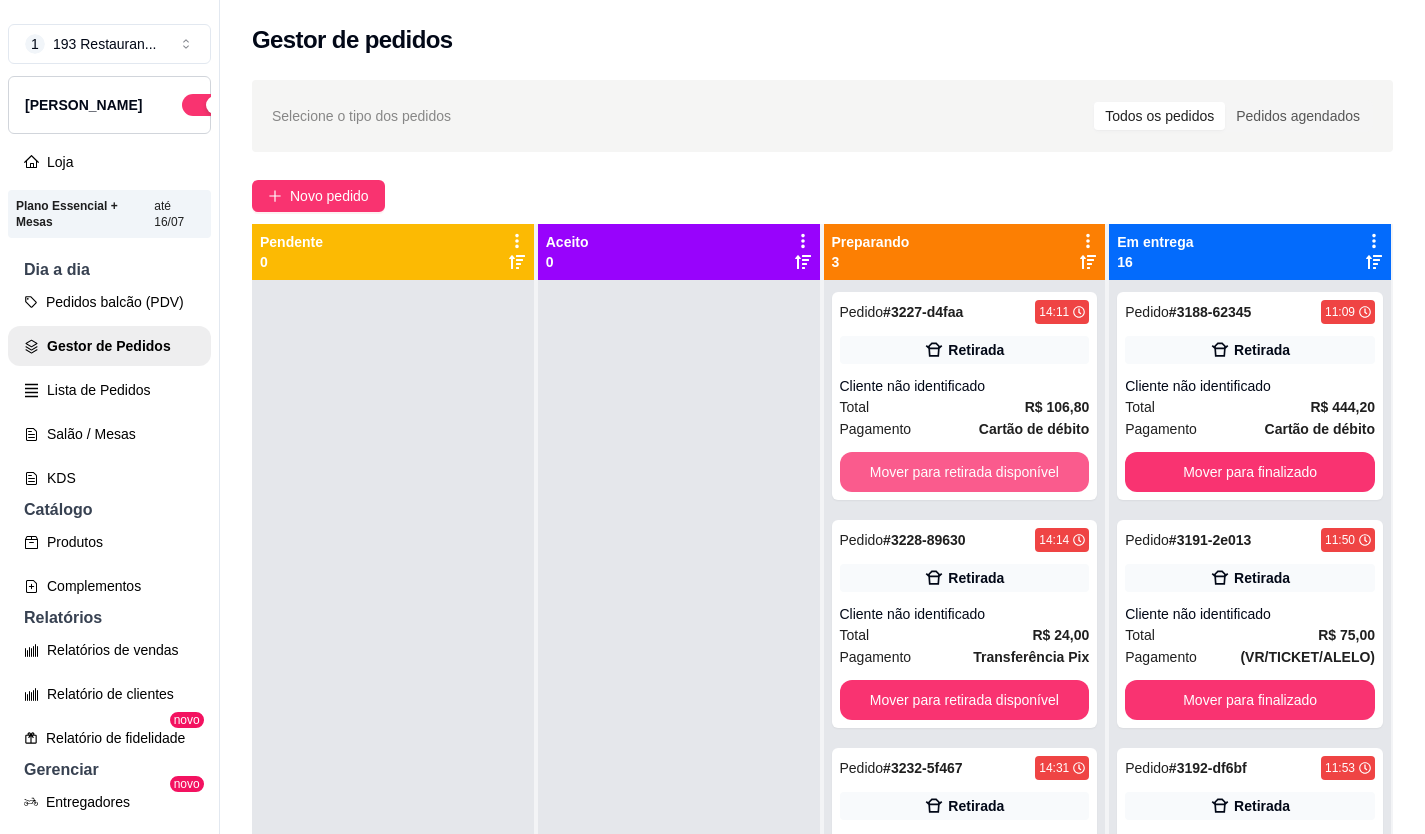 click on "Mover para retirada disponível" at bounding box center [965, 472] 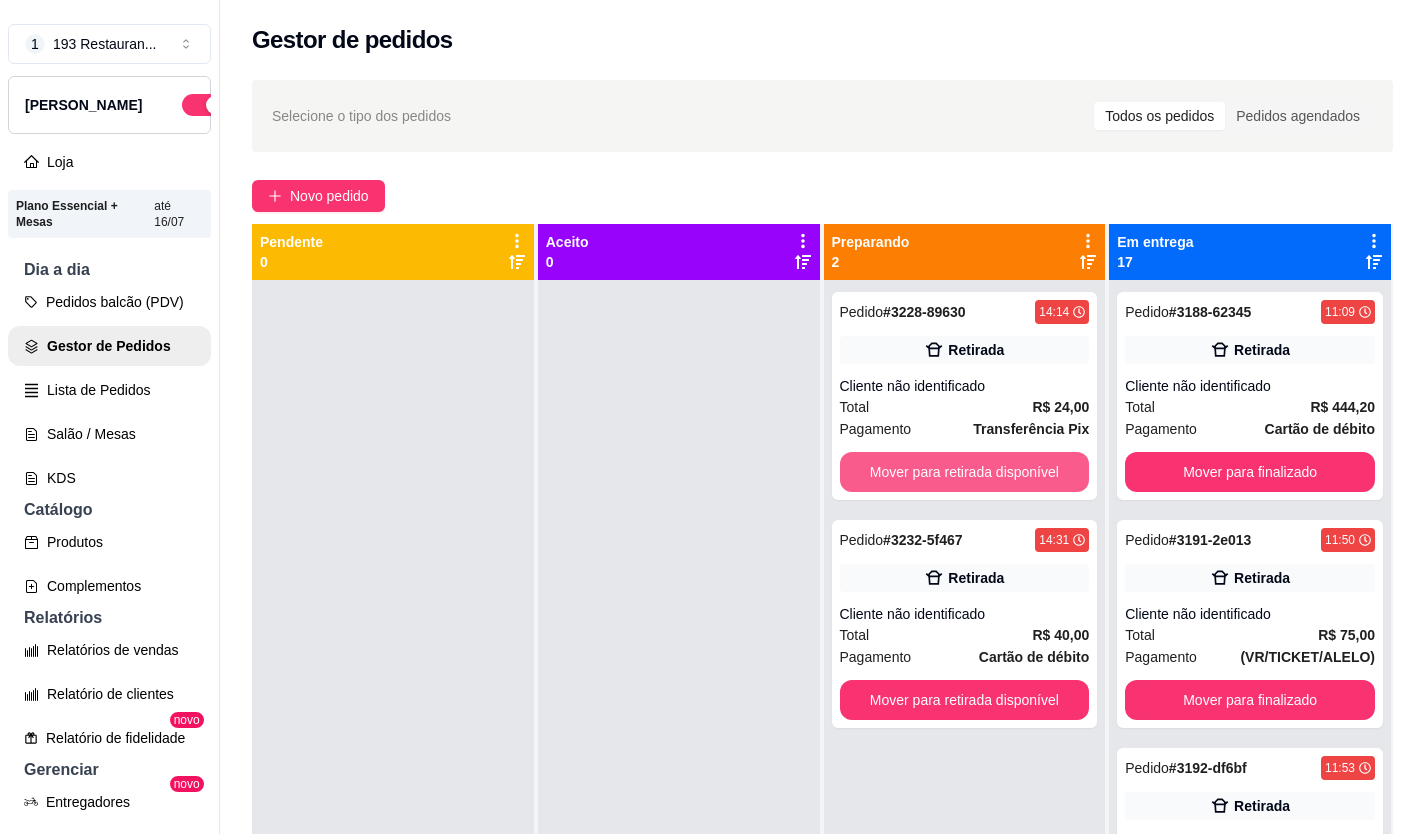 click on "Mover para retirada disponível" at bounding box center (965, 472) 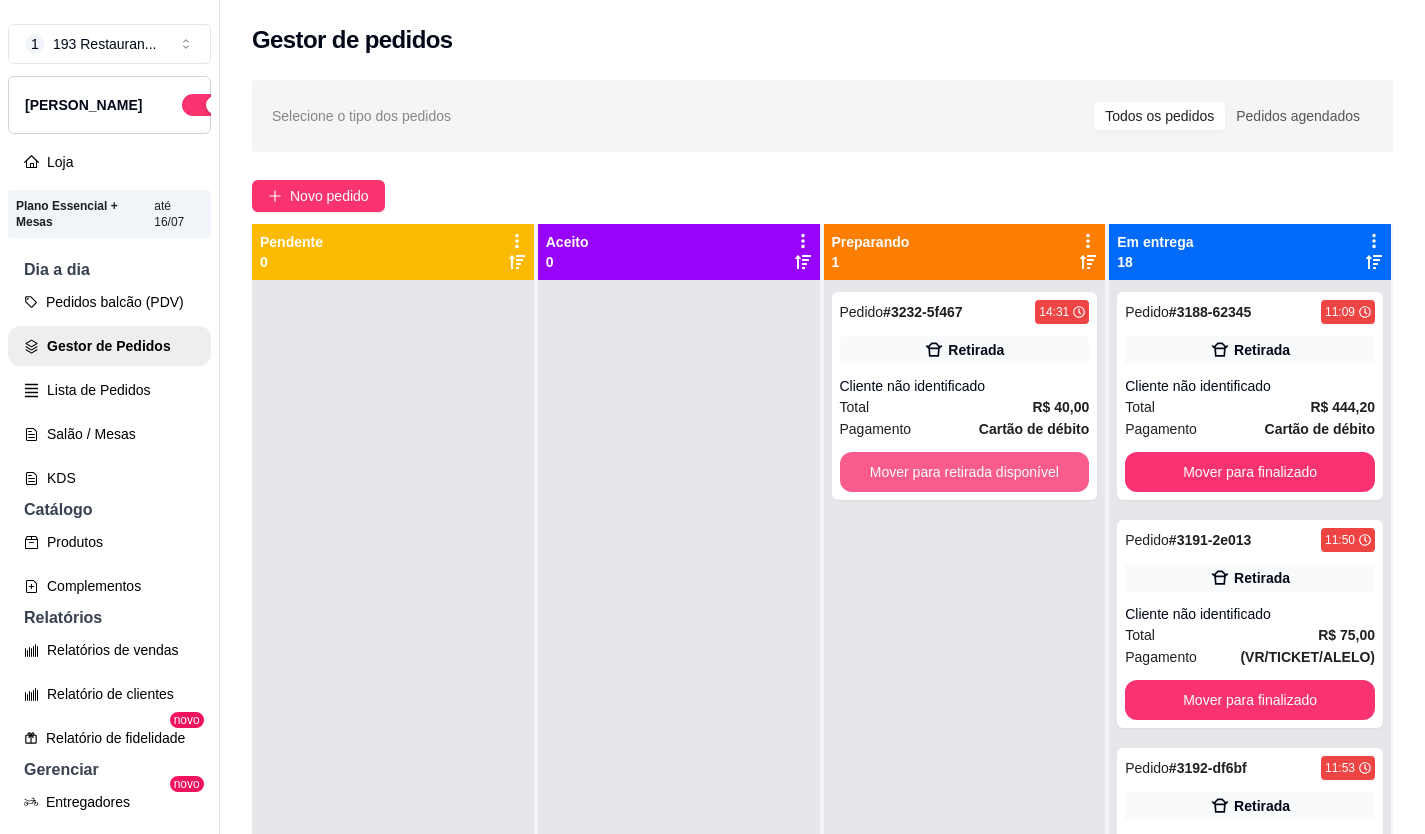 click on "Mover para retirada disponível" at bounding box center (965, 472) 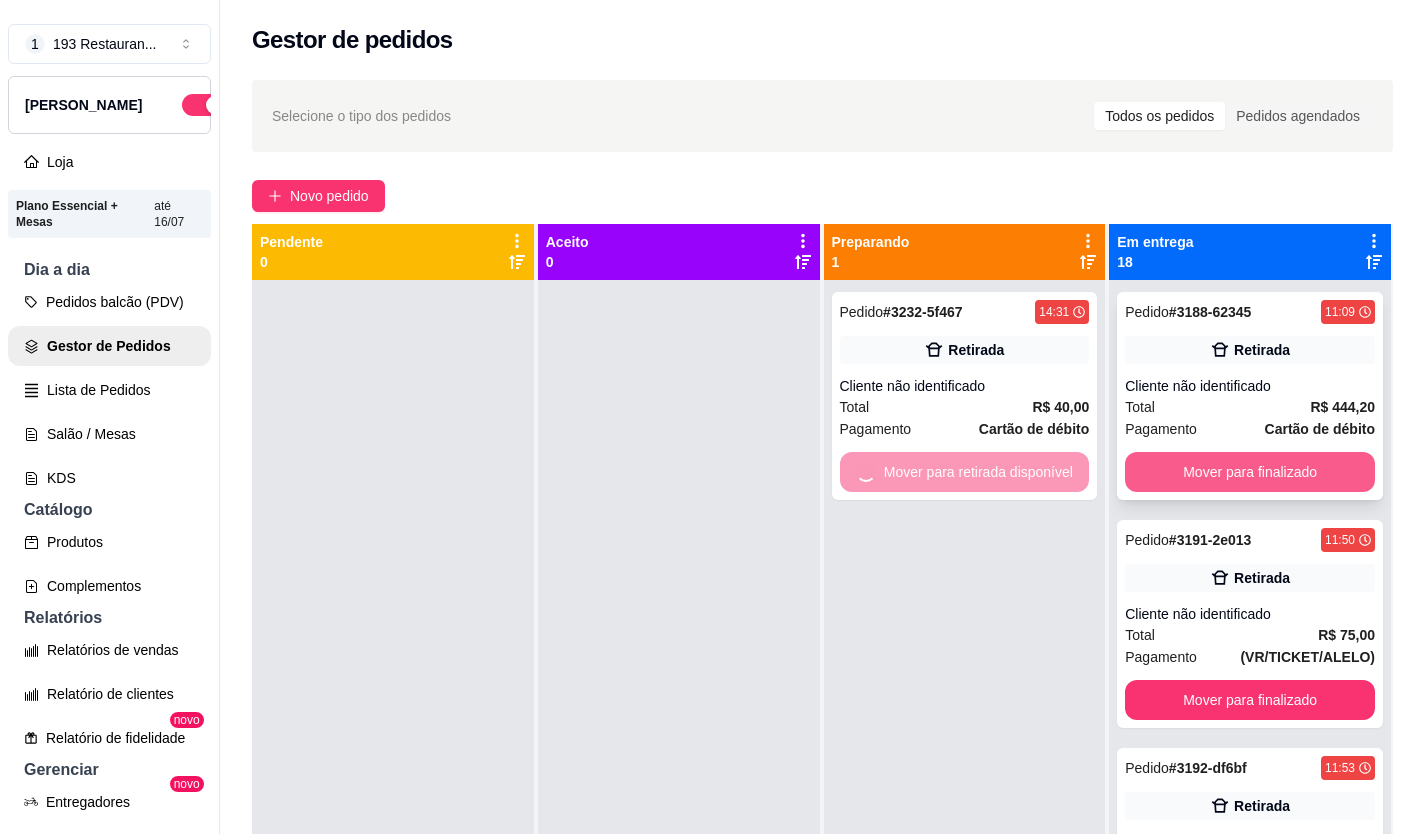 click on "Mover para finalizado" at bounding box center [1250, 472] 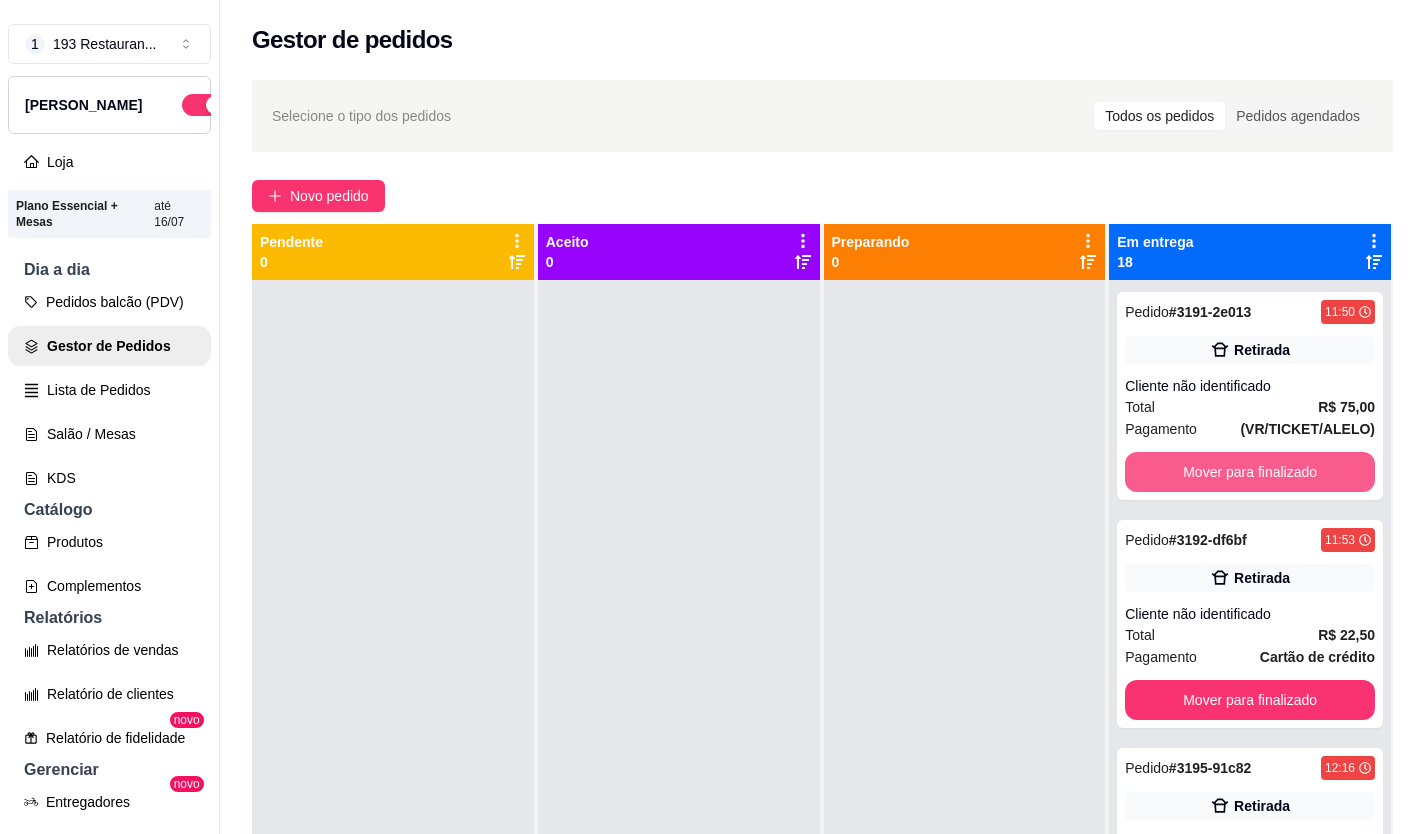 click on "Mover para finalizado" at bounding box center [1250, 472] 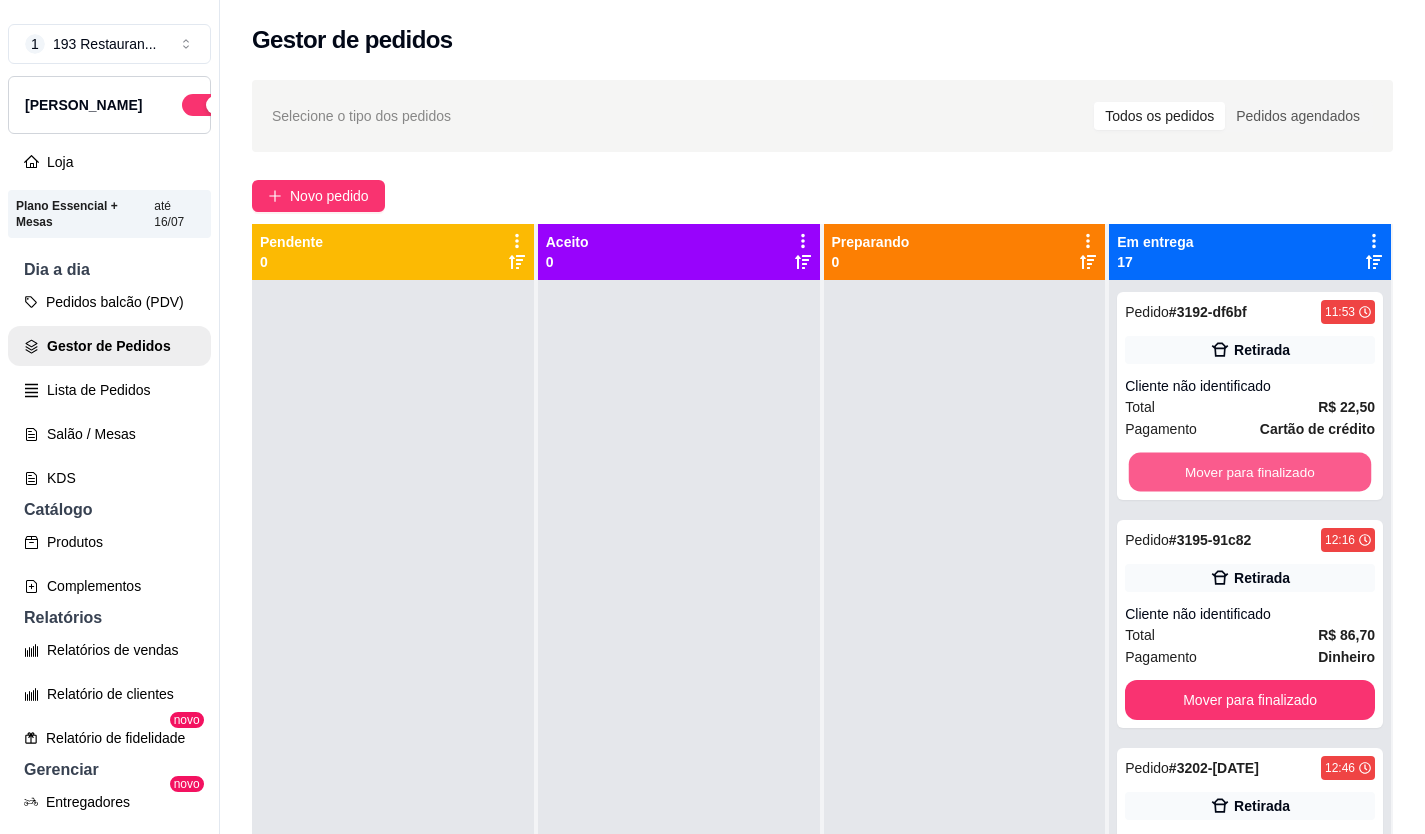 click on "Mover para finalizado" at bounding box center [1250, 472] 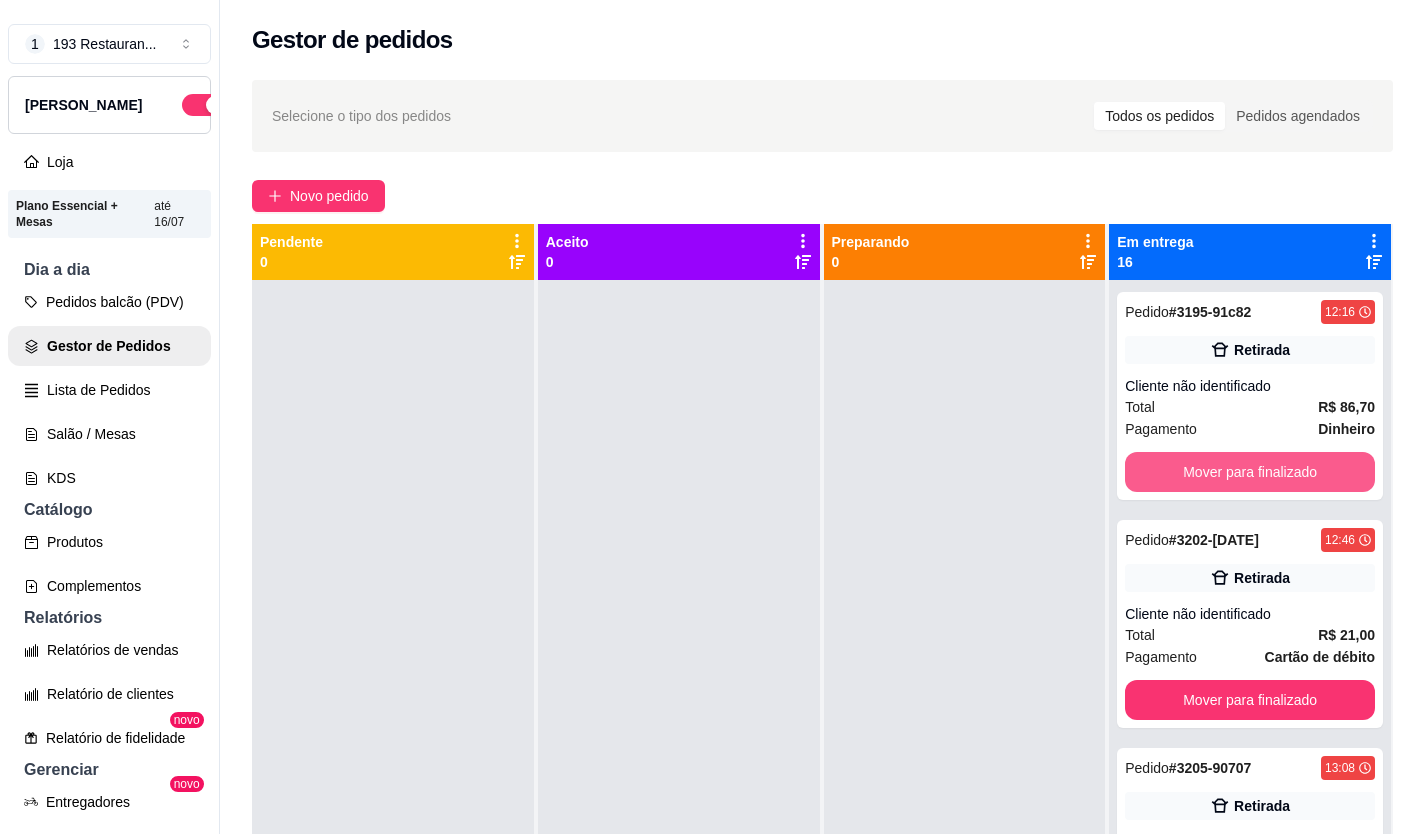 click on "Mover para finalizado" at bounding box center [1250, 472] 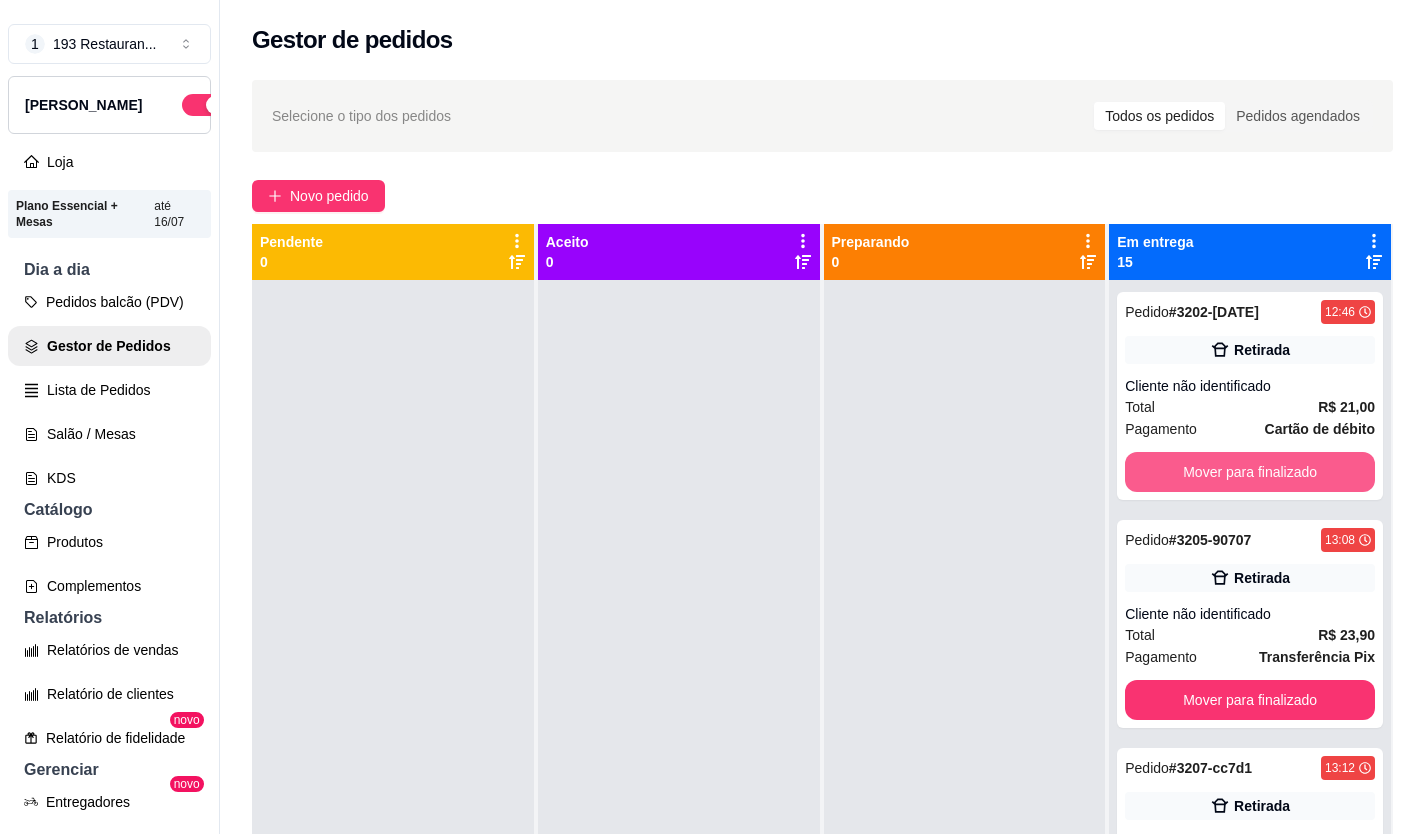 click on "Mover para finalizado" at bounding box center (1250, 472) 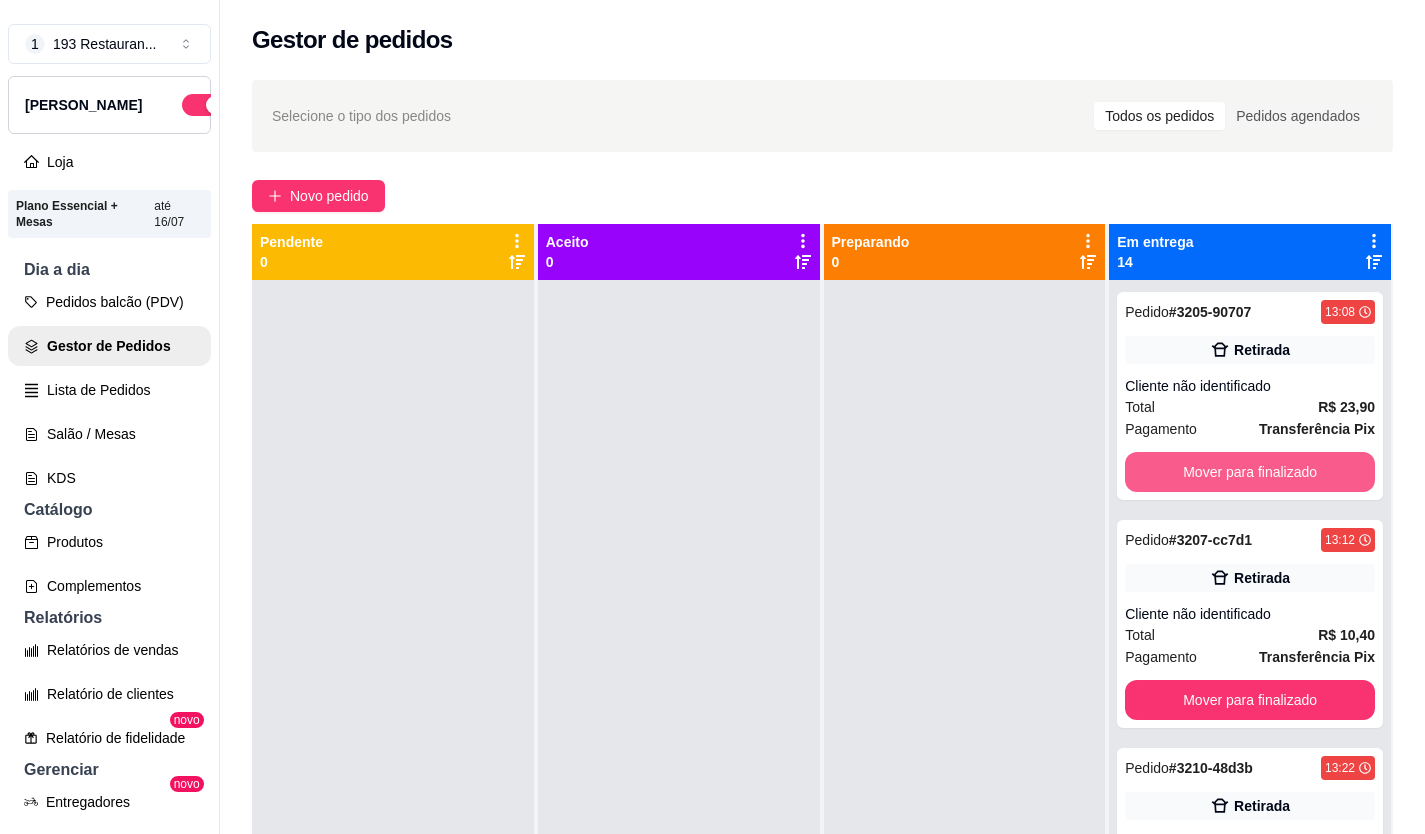 click on "Mover para finalizado" at bounding box center [1250, 472] 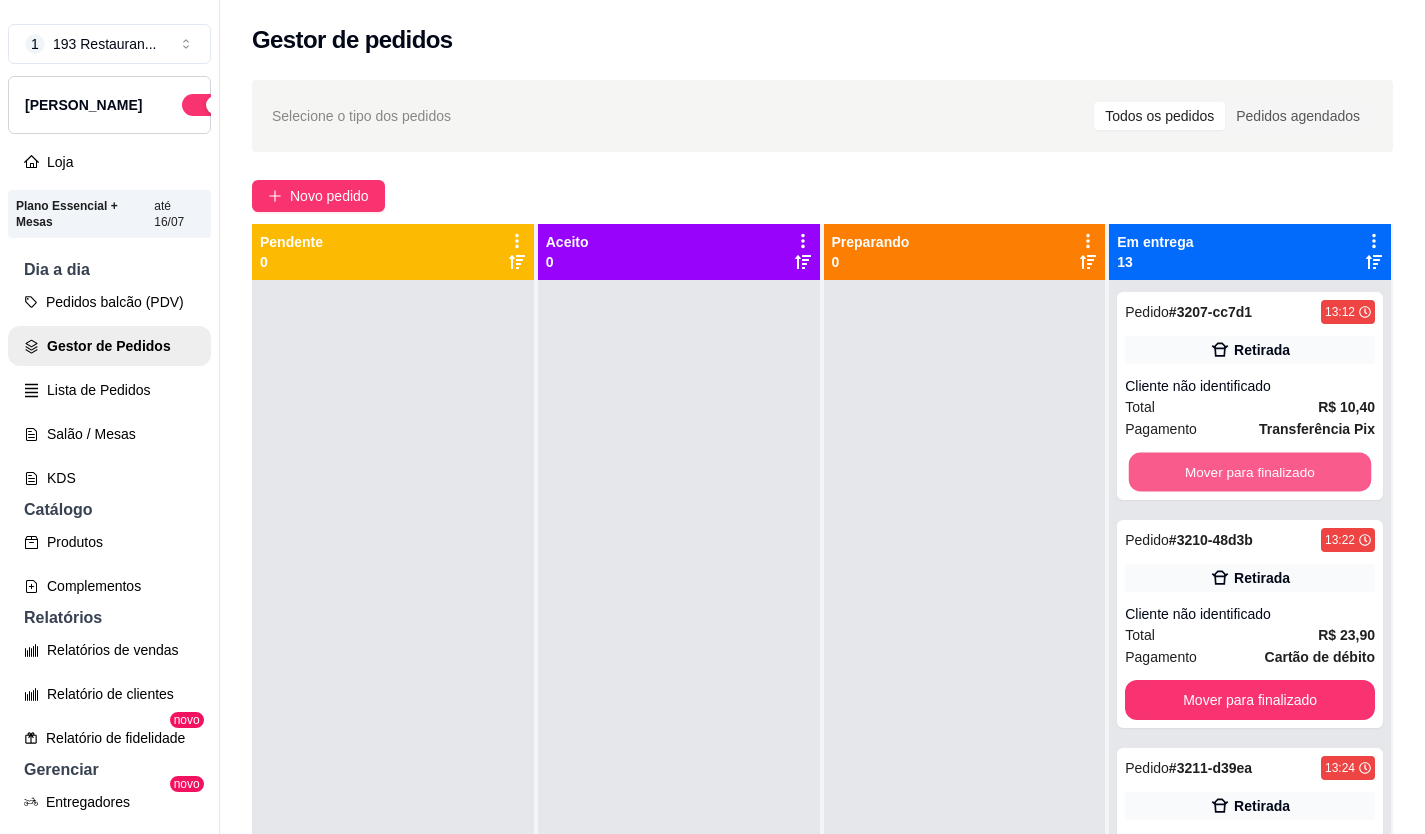 click on "Mover para finalizado" at bounding box center (1250, 472) 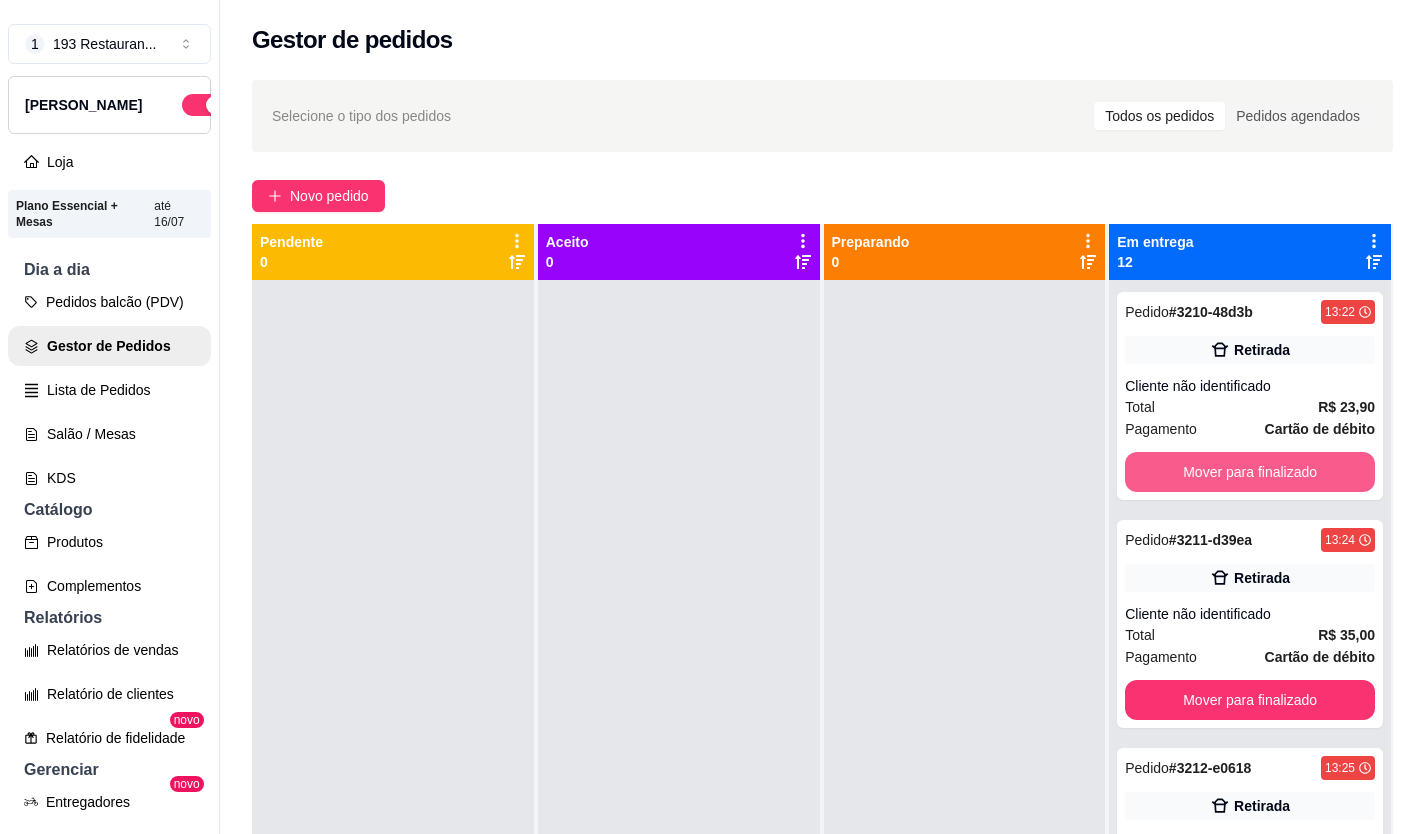 click on "Mover para finalizado" at bounding box center [1250, 472] 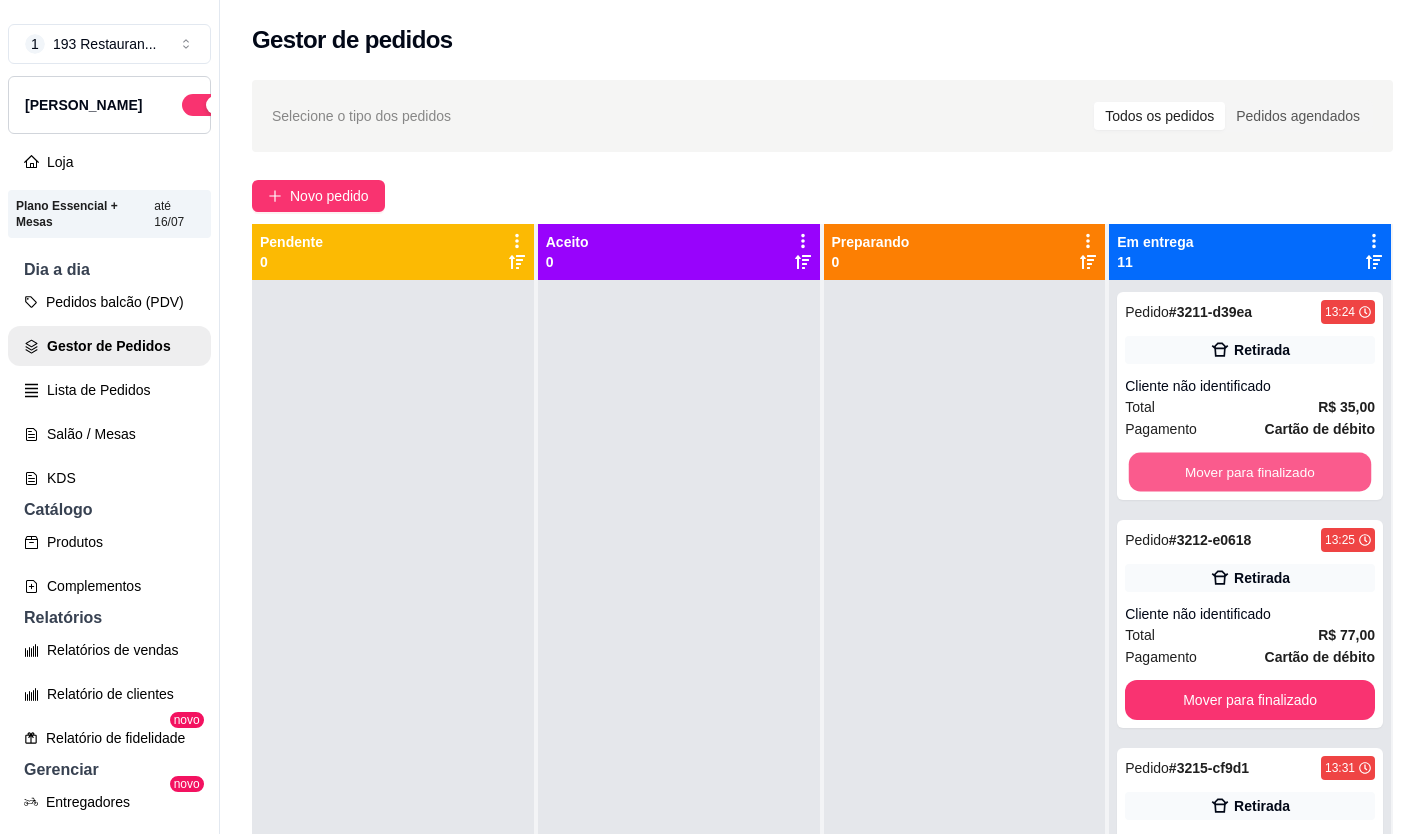 click on "Mover para finalizado" at bounding box center (1250, 472) 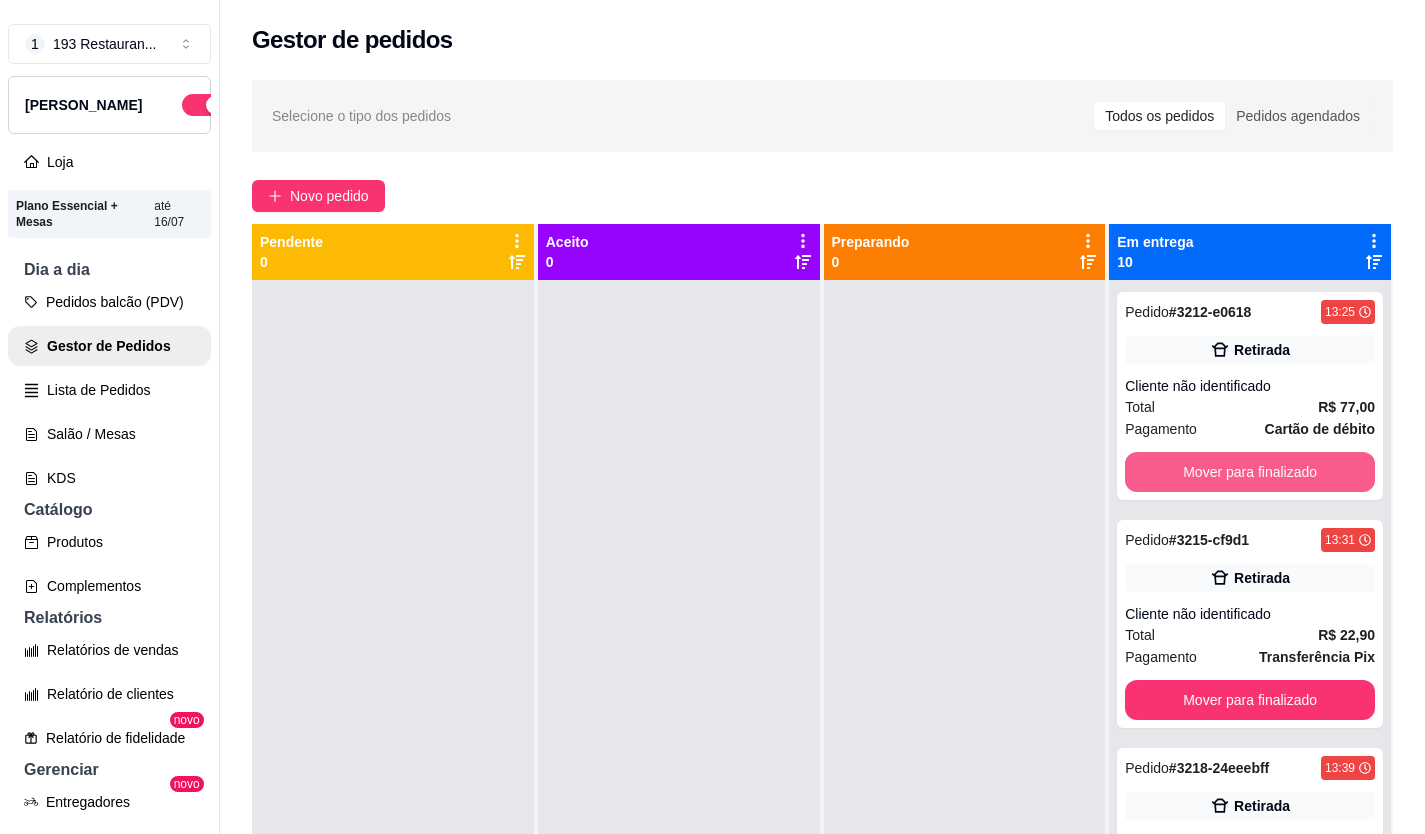 click on "Mover para finalizado" at bounding box center (1250, 472) 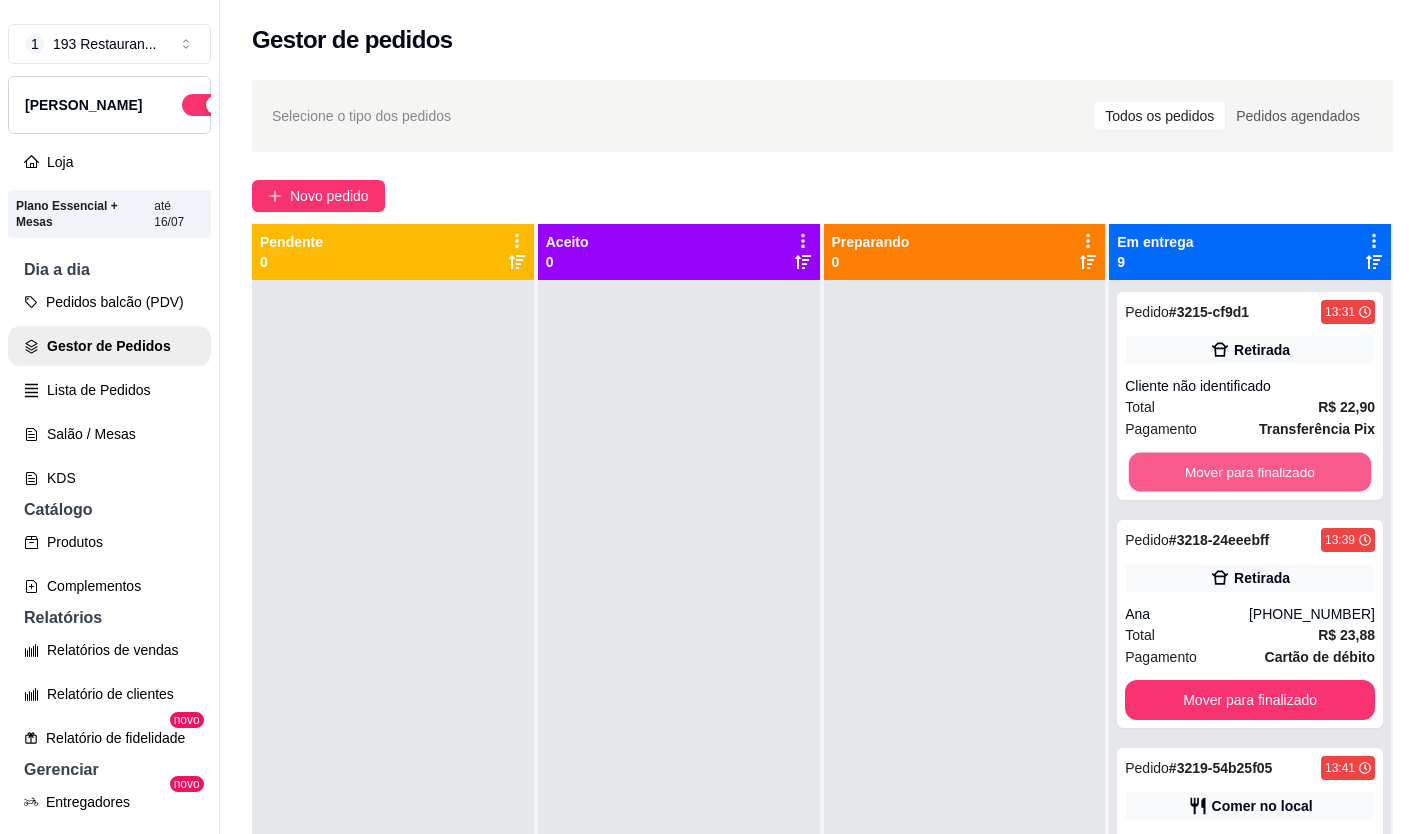 click on "Mover para finalizado" at bounding box center (1250, 472) 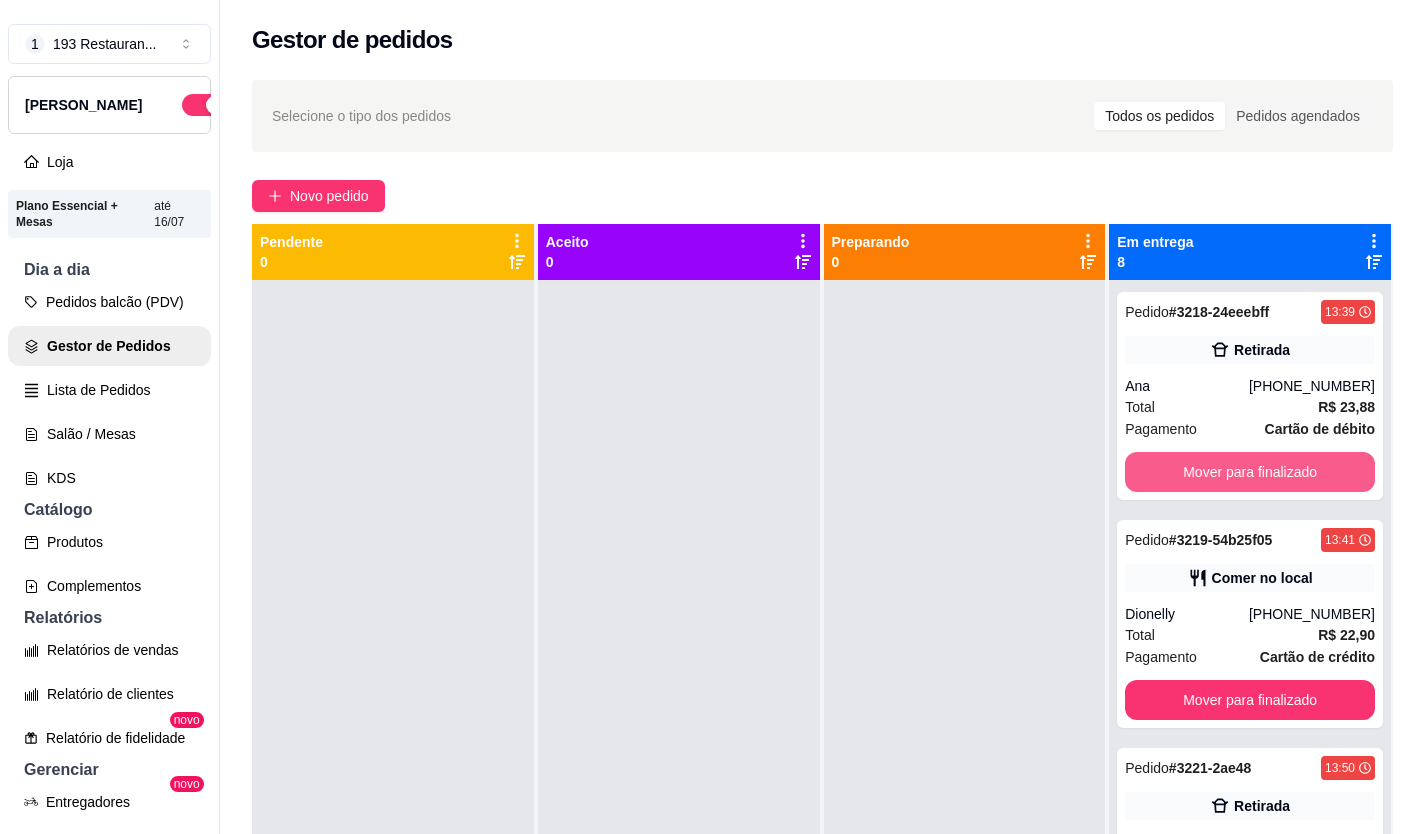 click on "Mover para finalizado" at bounding box center [1250, 472] 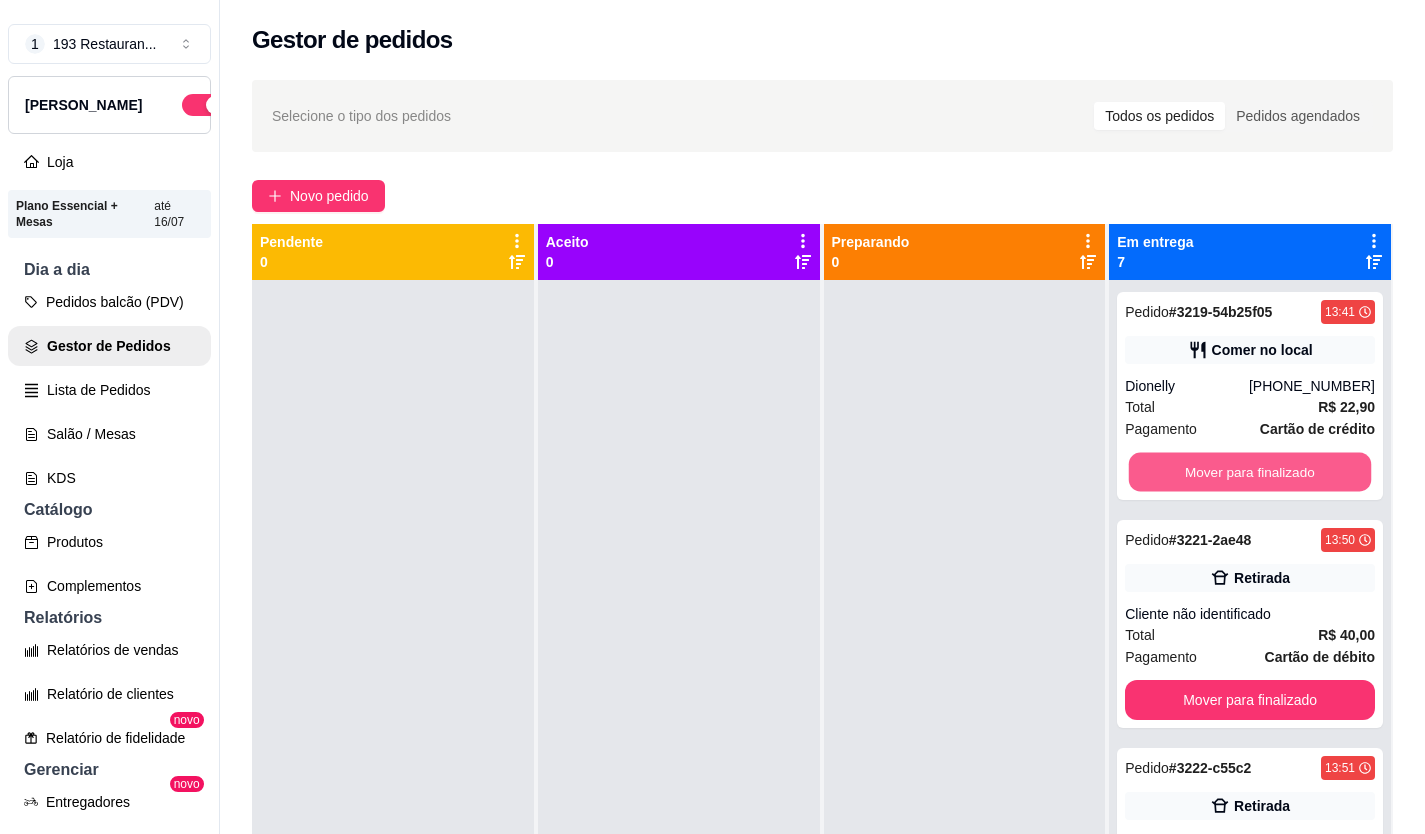 click on "Mover para finalizado" at bounding box center [1250, 472] 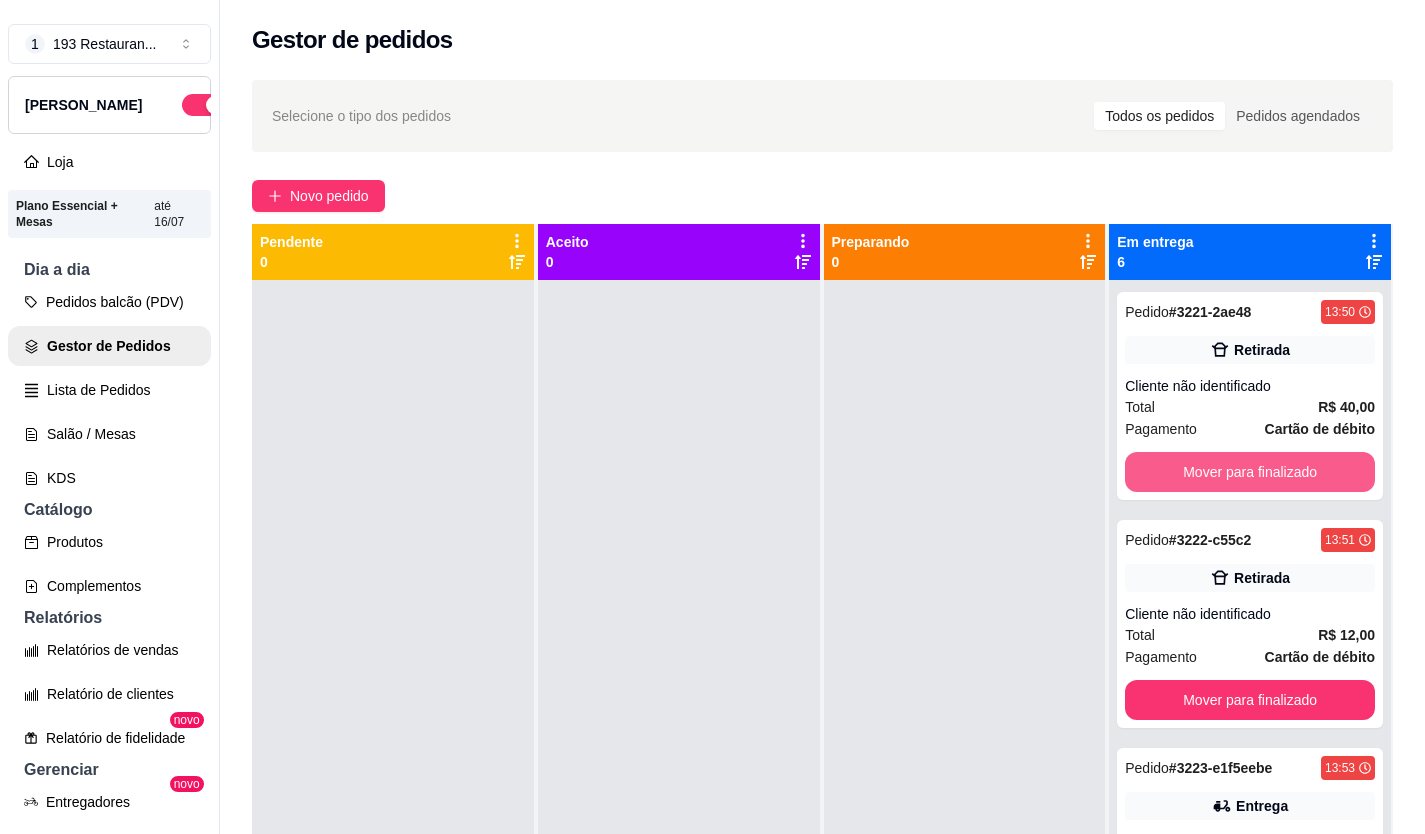 click on "Mover para finalizado" at bounding box center [1250, 472] 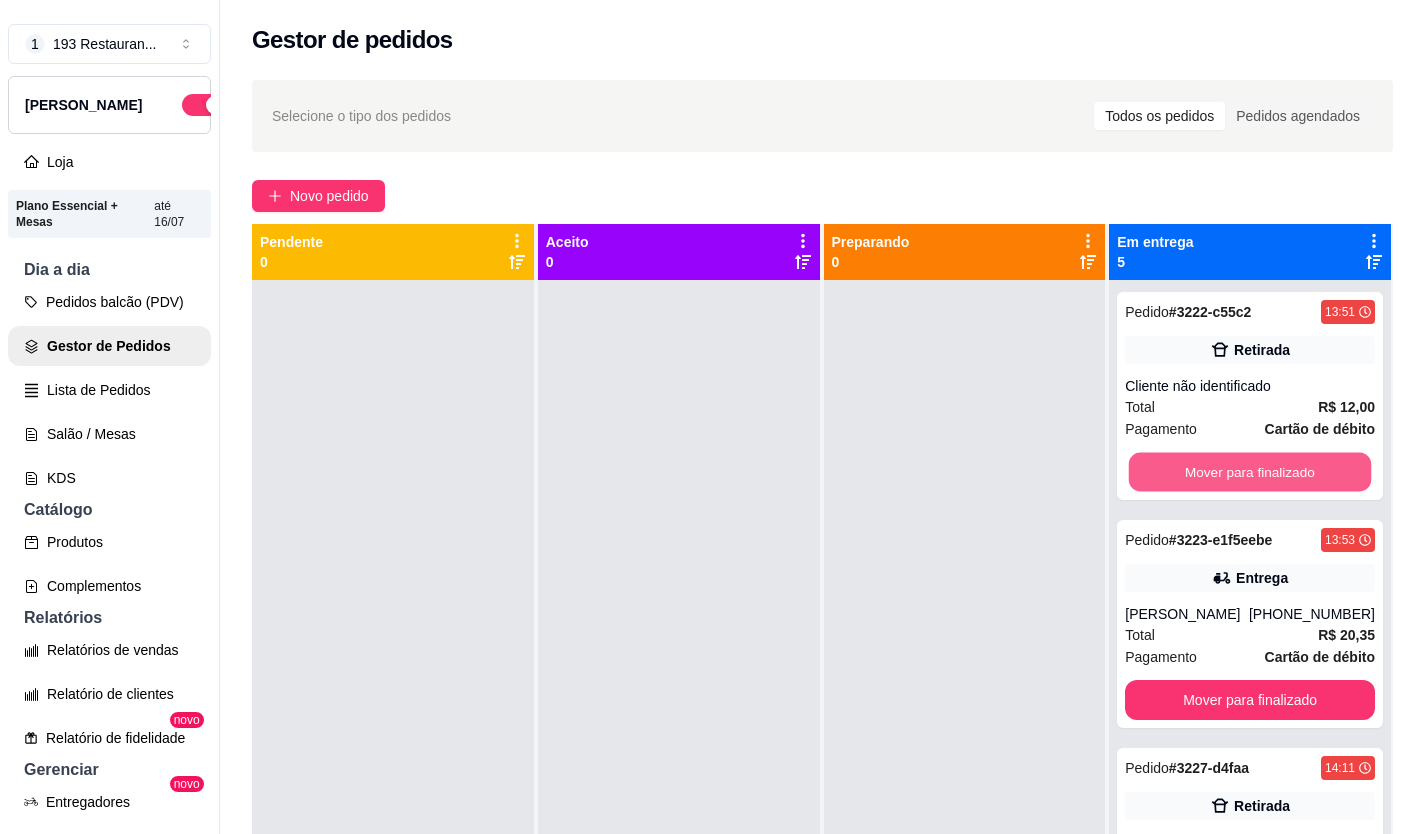 click on "Mover para finalizado" at bounding box center [1250, 472] 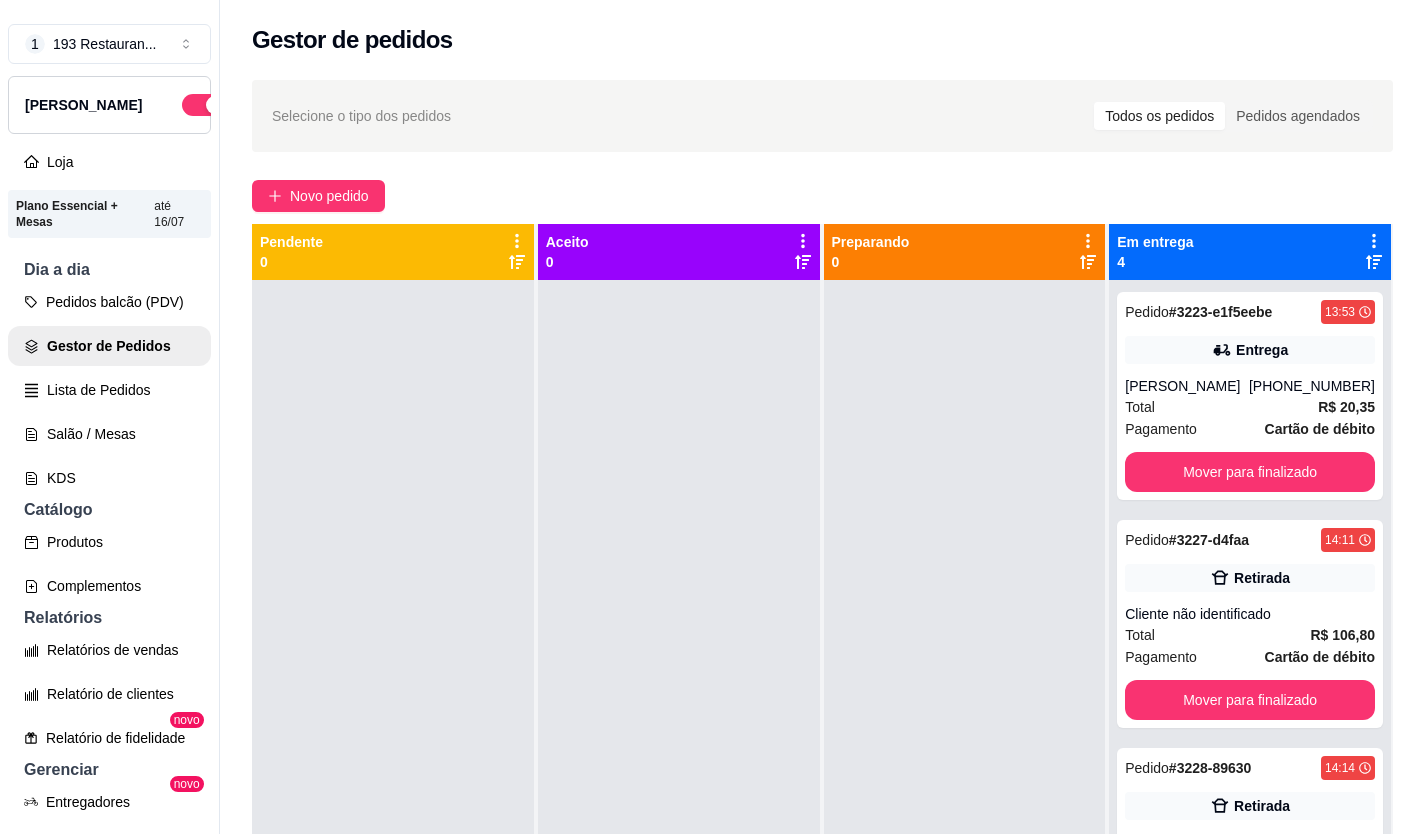 click on "Pedido  # 3223-e1f5eebe 13:53 Entrega Angela Maria da Silva Marques  (11) 98605-7483 Total R$ 20,35 Pagamento Cartão de débito Mover para finalizado" at bounding box center [1250, 396] 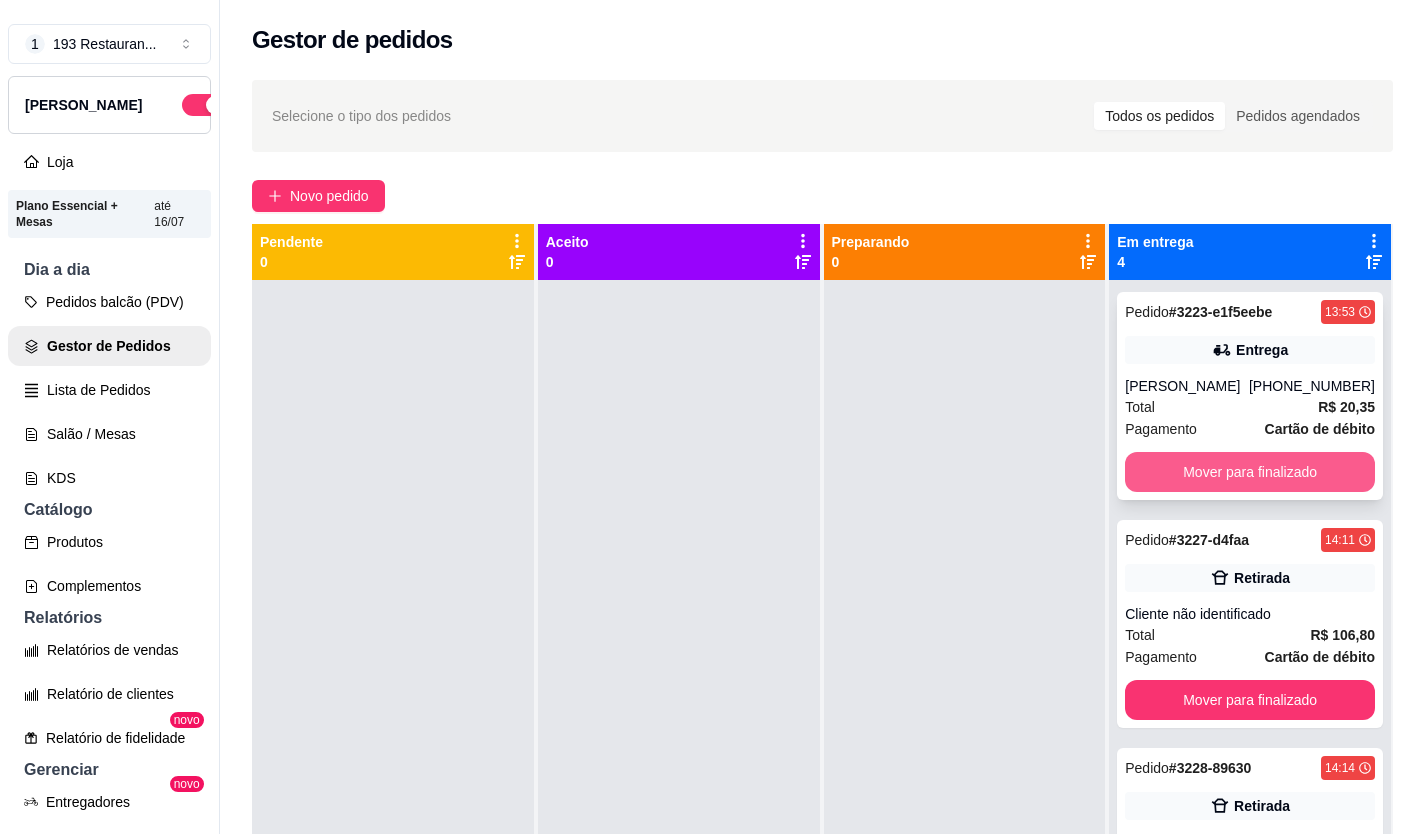 click on "Mover para finalizado" at bounding box center (1250, 472) 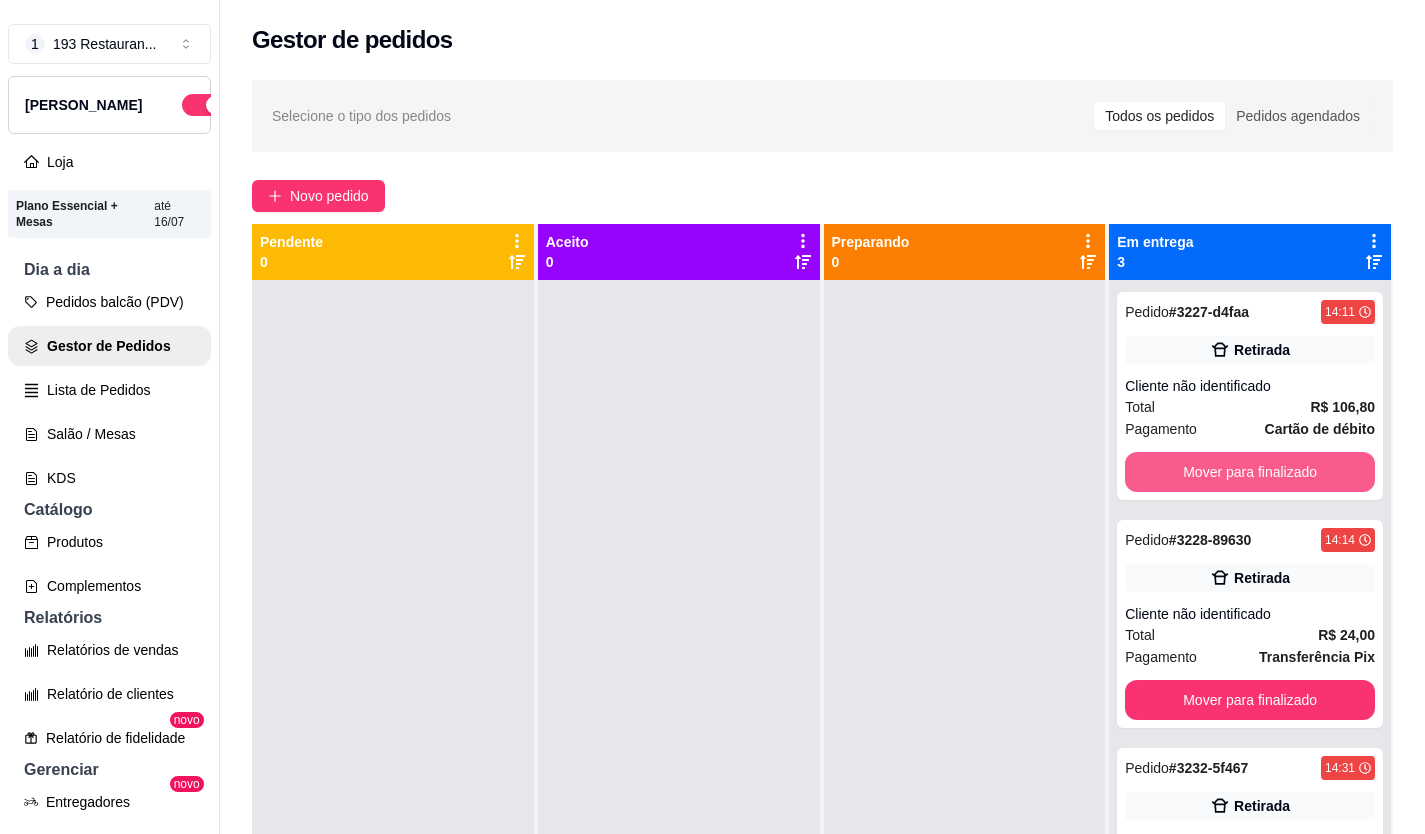 click on "Mover para finalizado" at bounding box center [1250, 472] 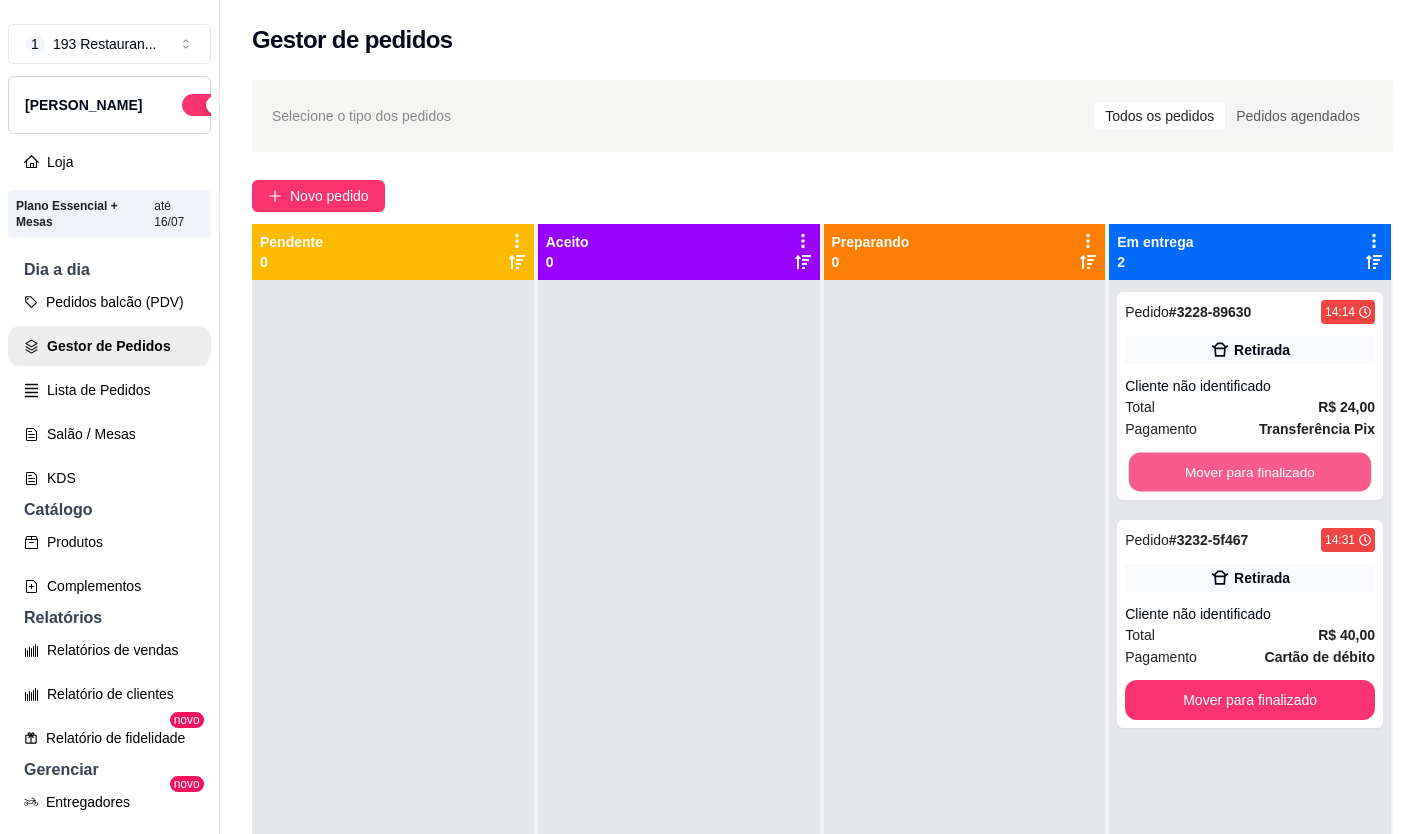 click on "Mover para finalizado" at bounding box center (1250, 472) 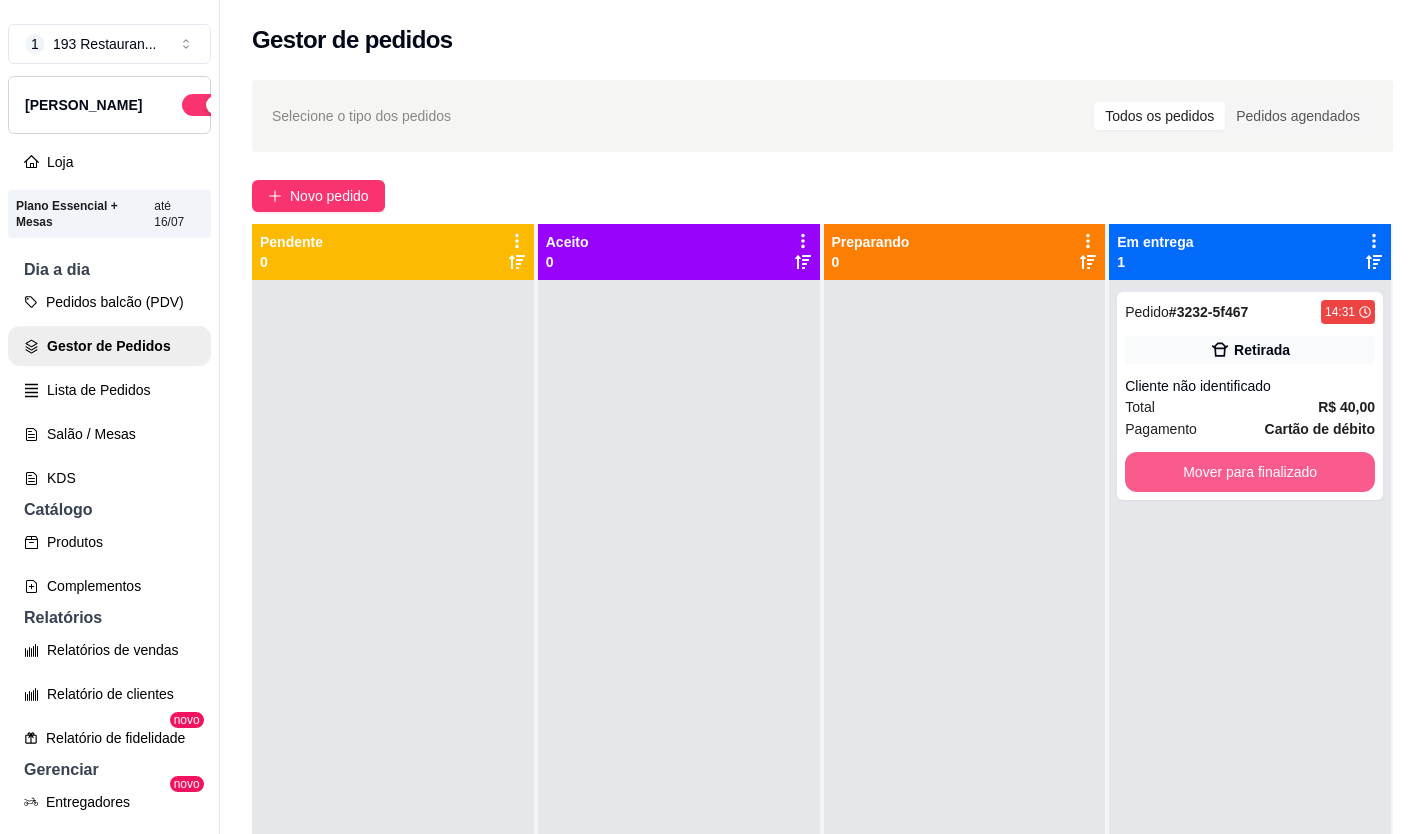 click on "Mover para finalizado" at bounding box center [1250, 472] 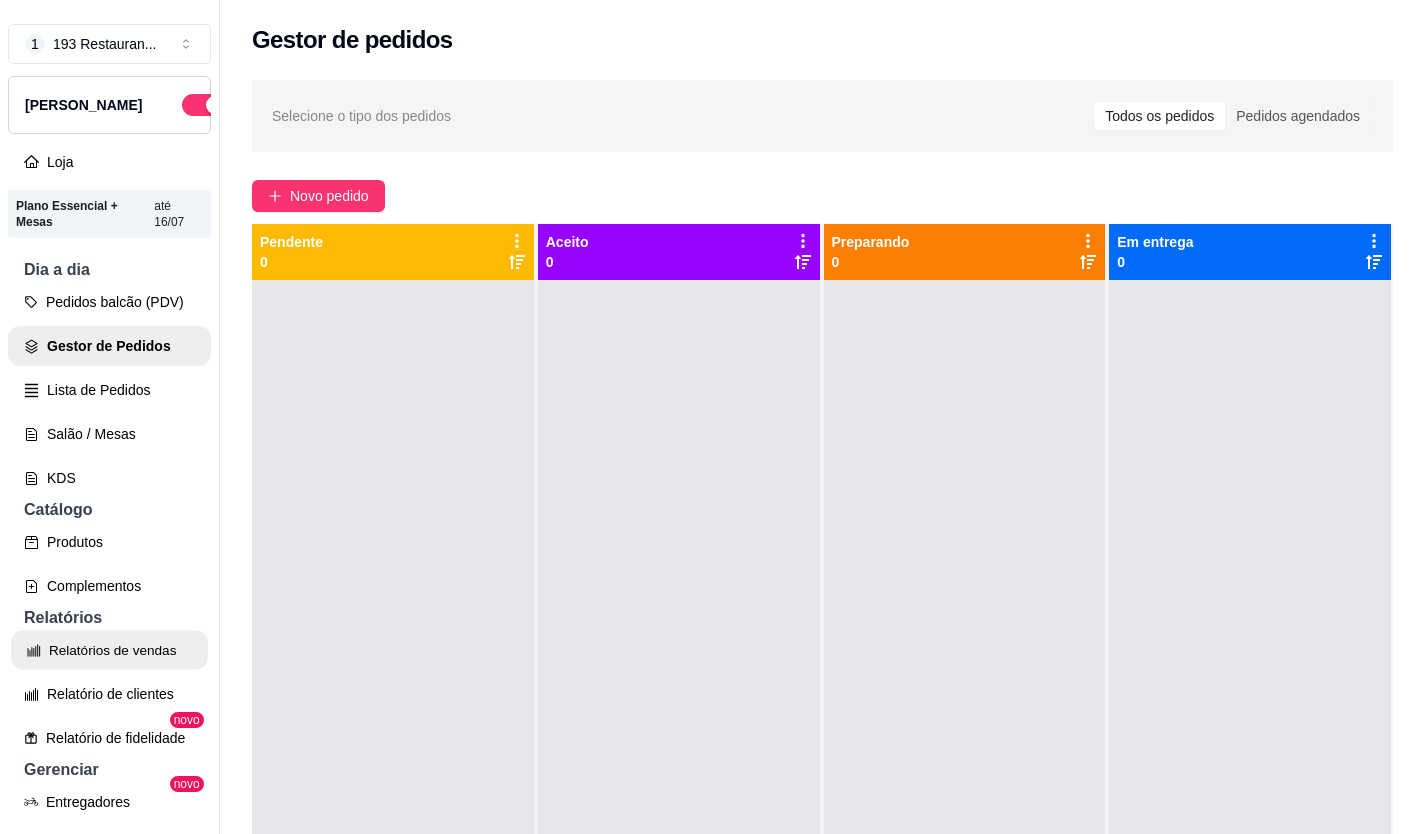click on "Relatórios de vendas" at bounding box center (109, 650) 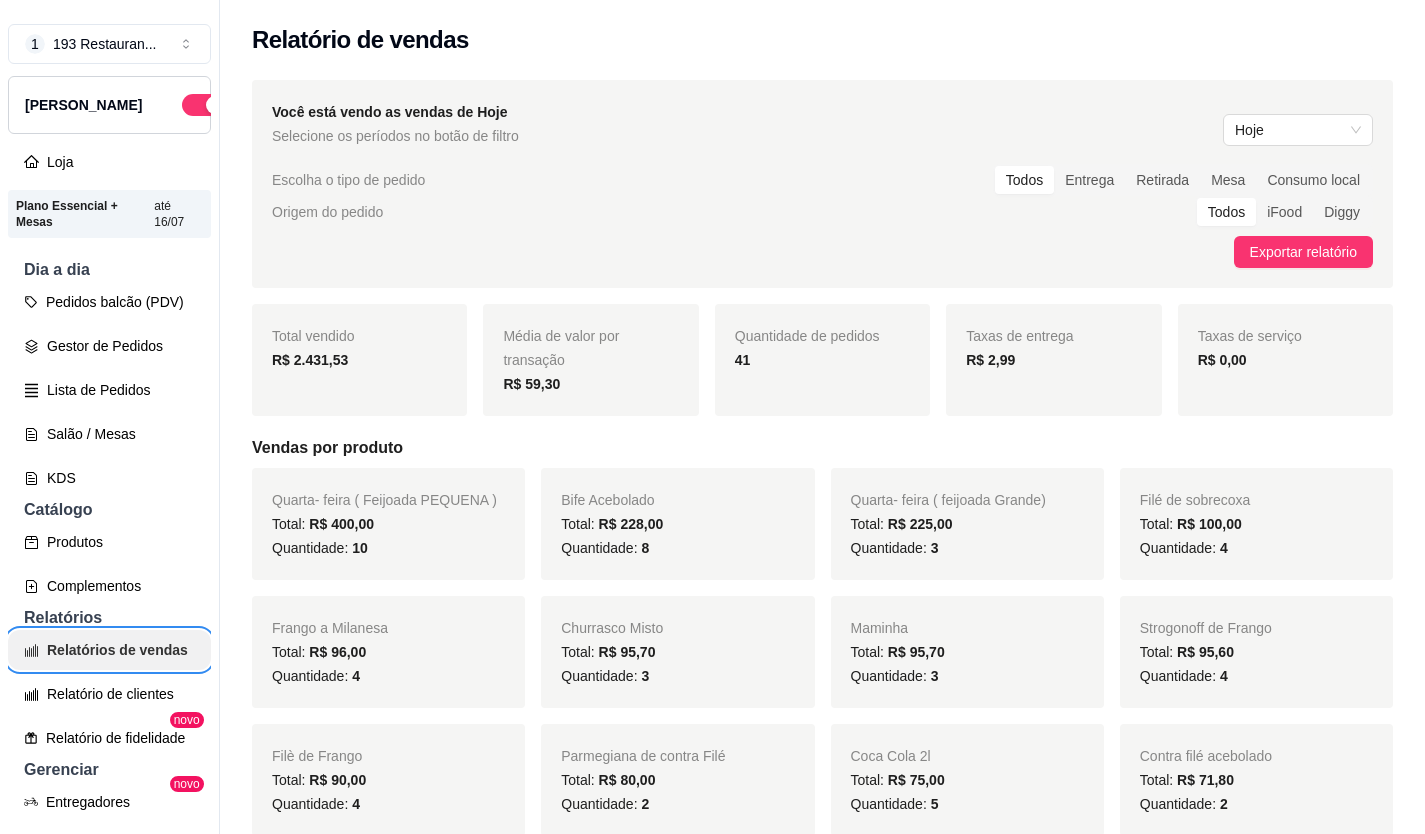 scroll, scrollTop: 40, scrollLeft: 0, axis: vertical 